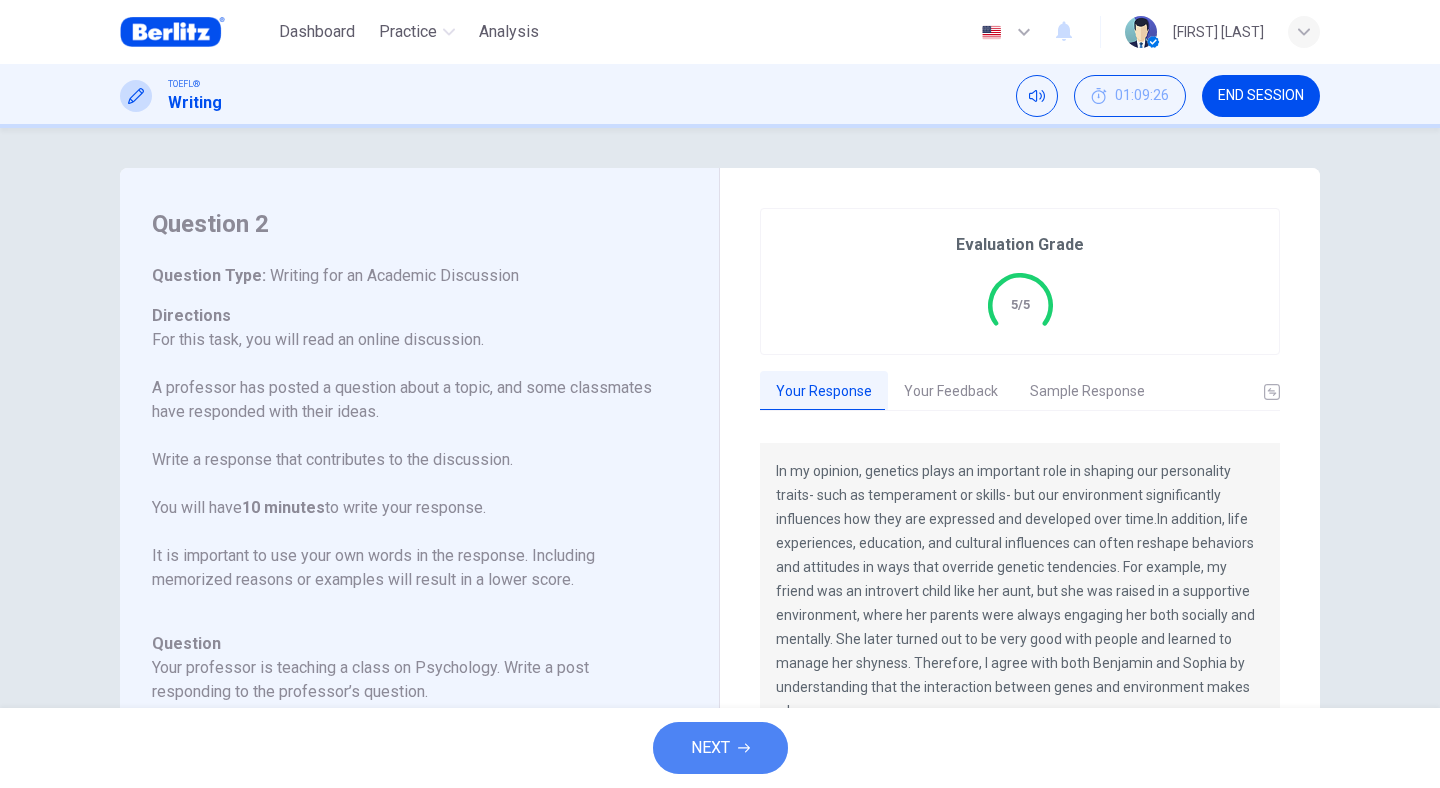 click on "NEXT" at bounding box center [720, 748] 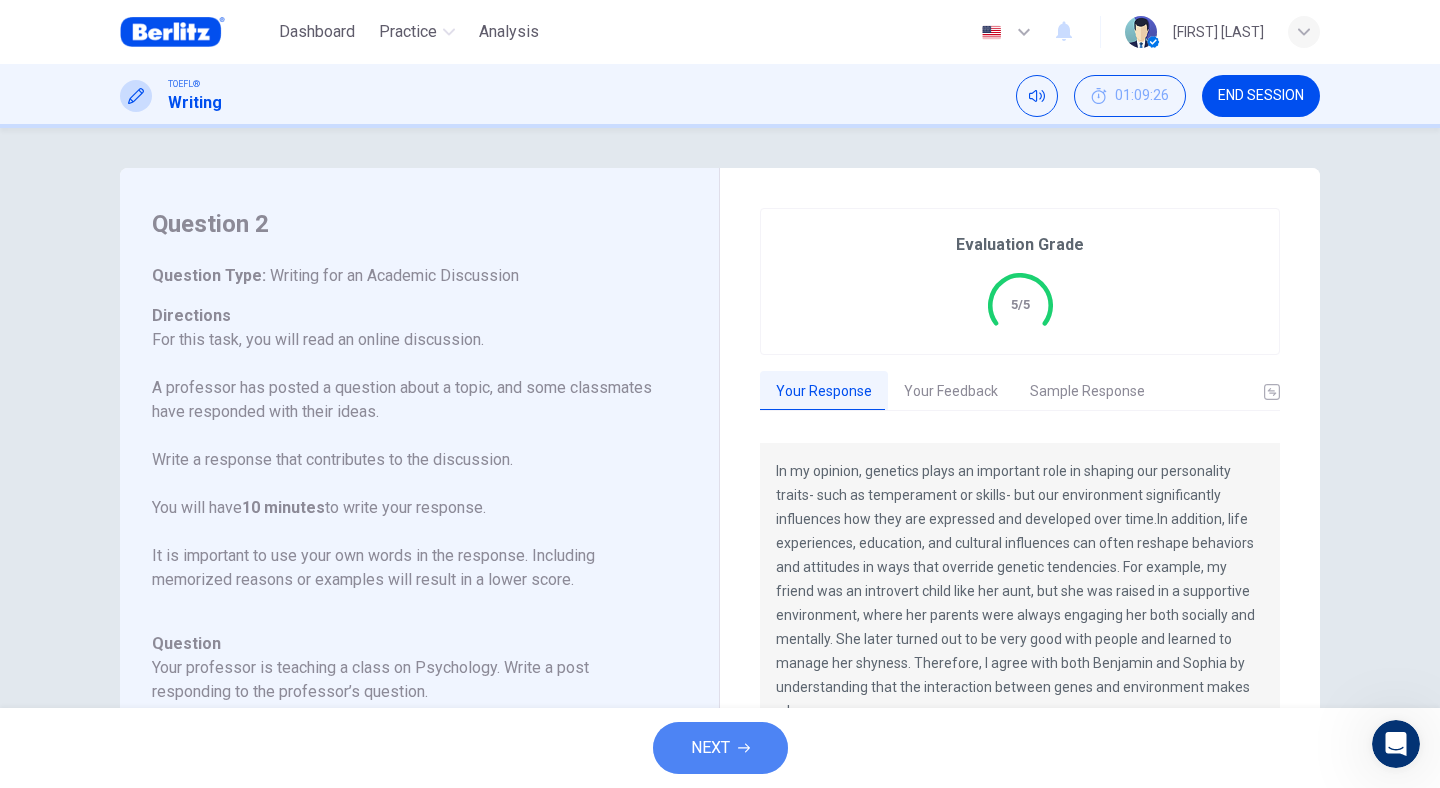 scroll, scrollTop: 0, scrollLeft: 0, axis: both 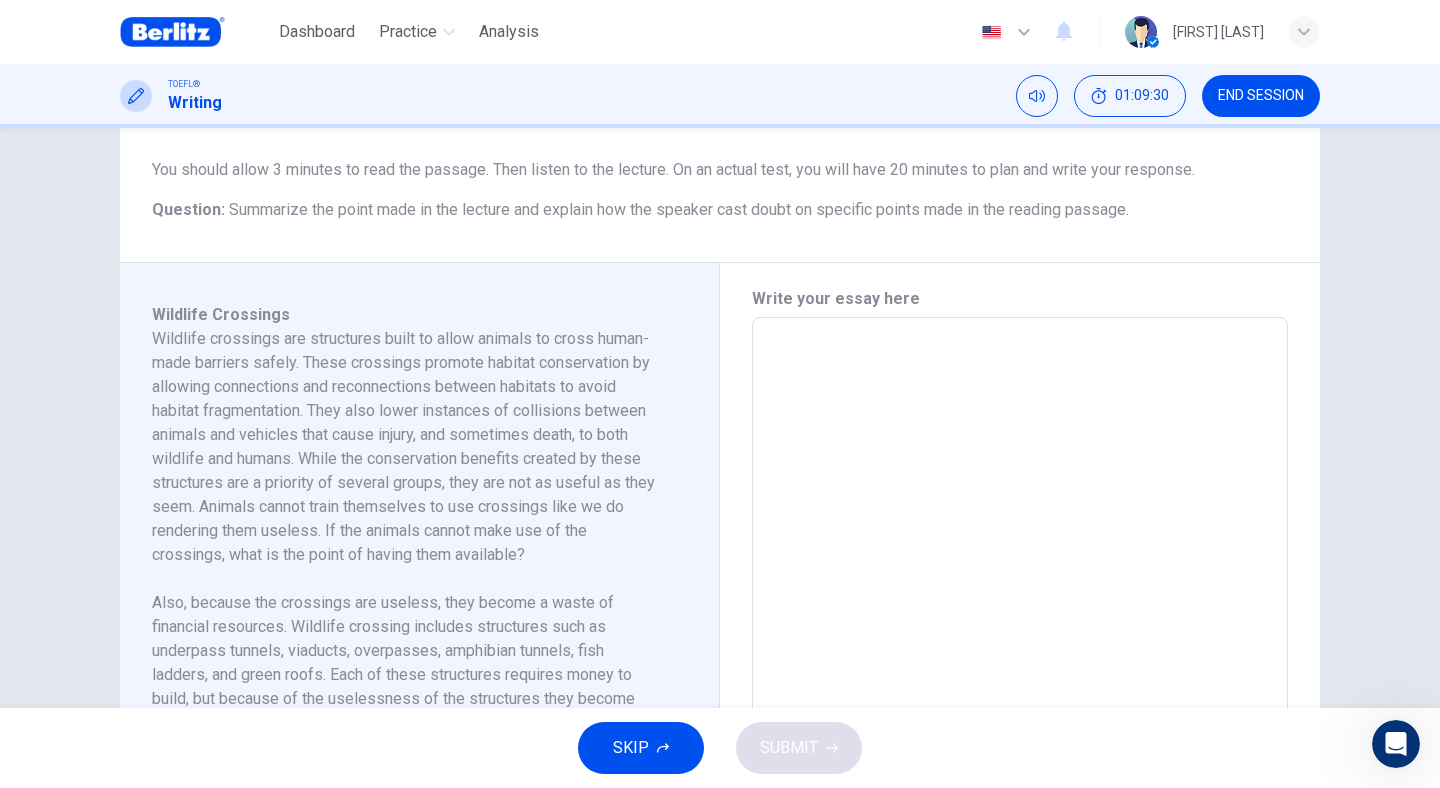 click on "END SESSION" at bounding box center [1261, 96] 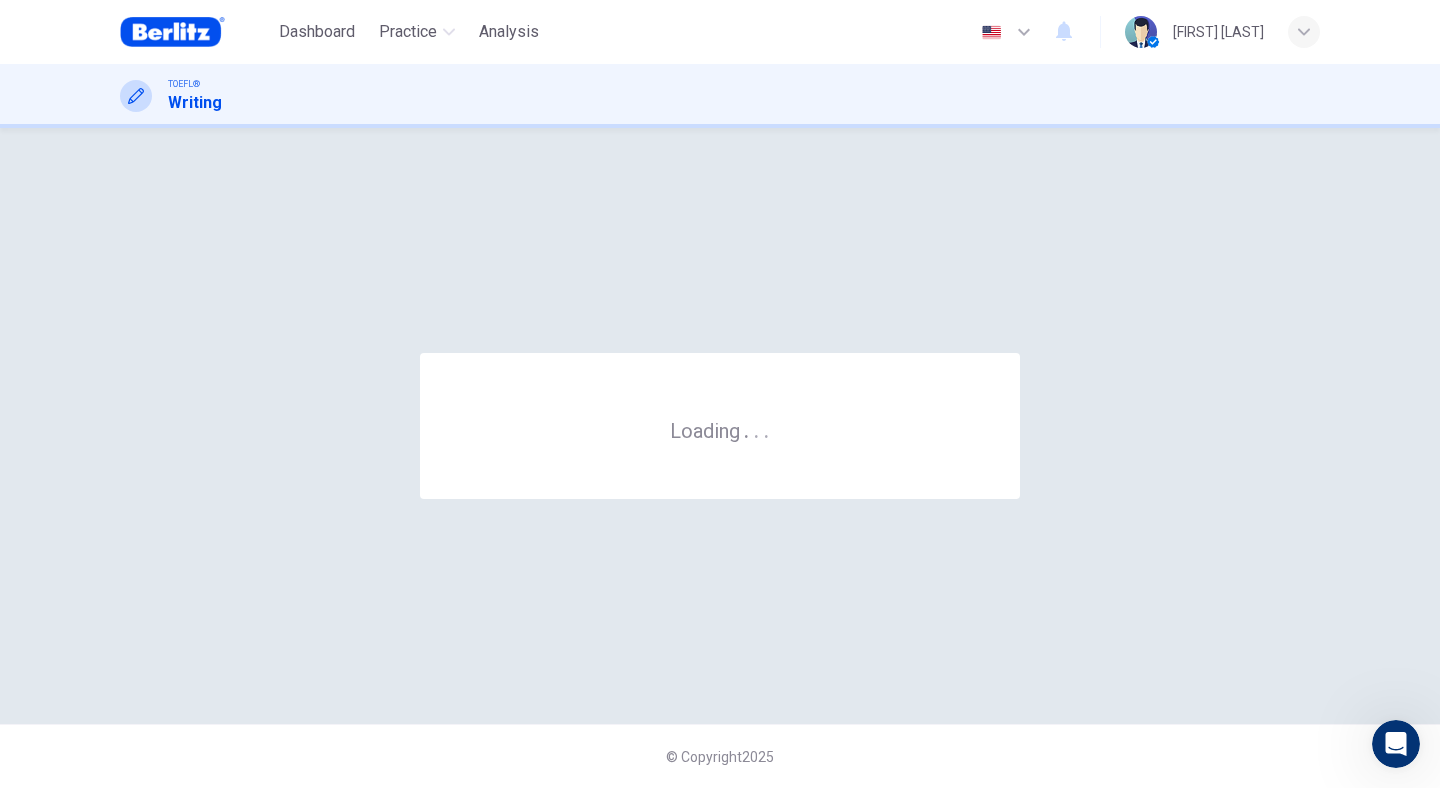 scroll, scrollTop: 0, scrollLeft: 0, axis: both 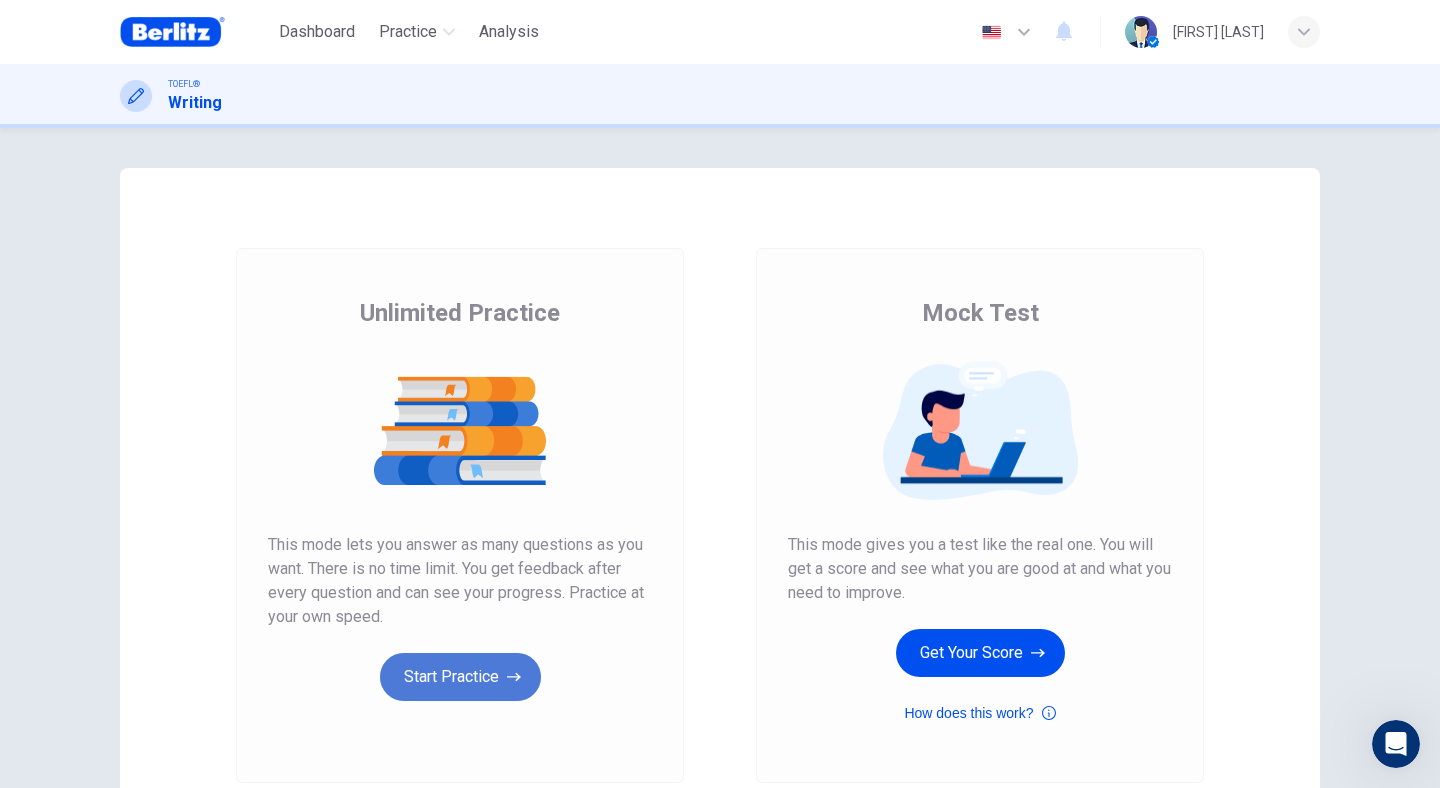 click on "Start Practice" at bounding box center (460, 677) 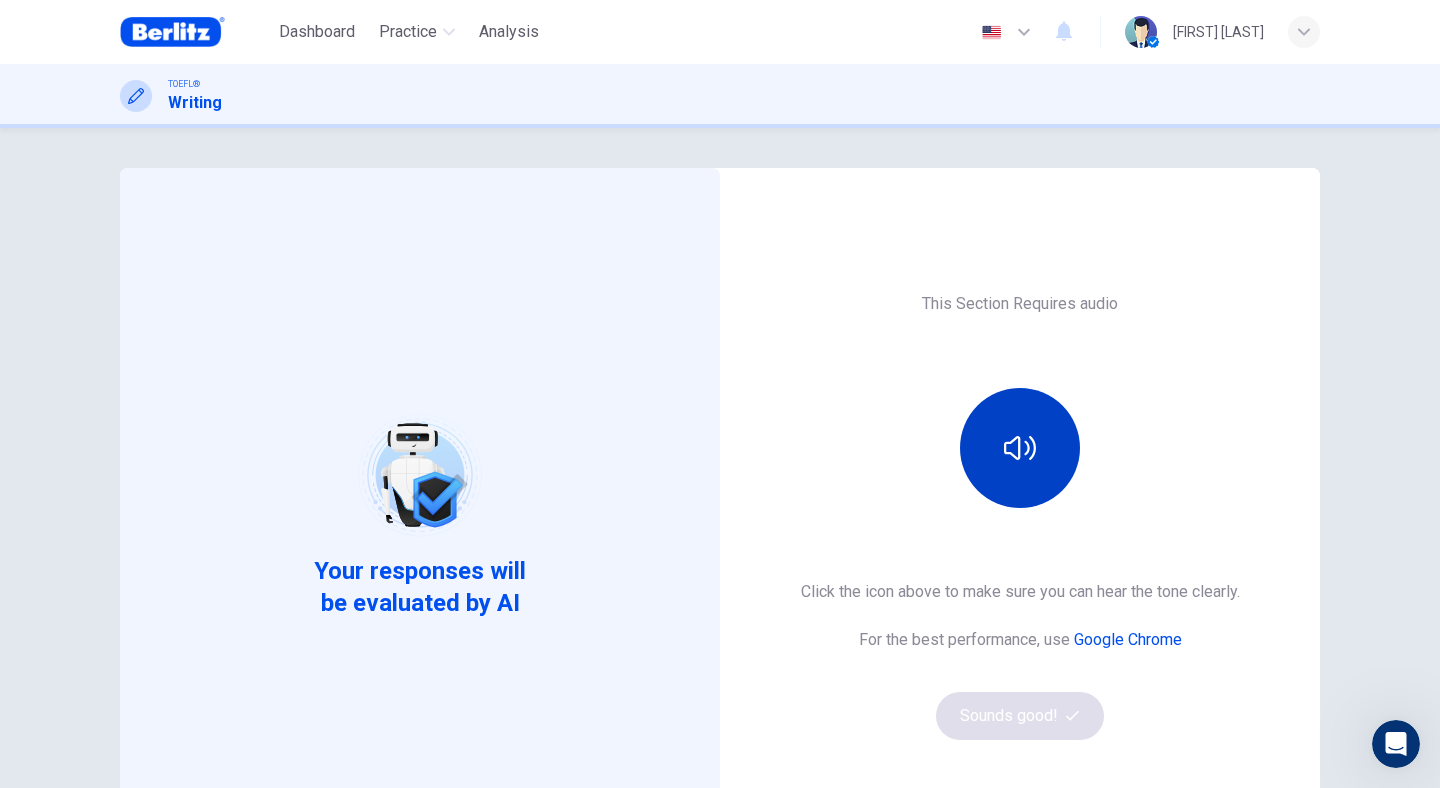 click at bounding box center [1020, 448] 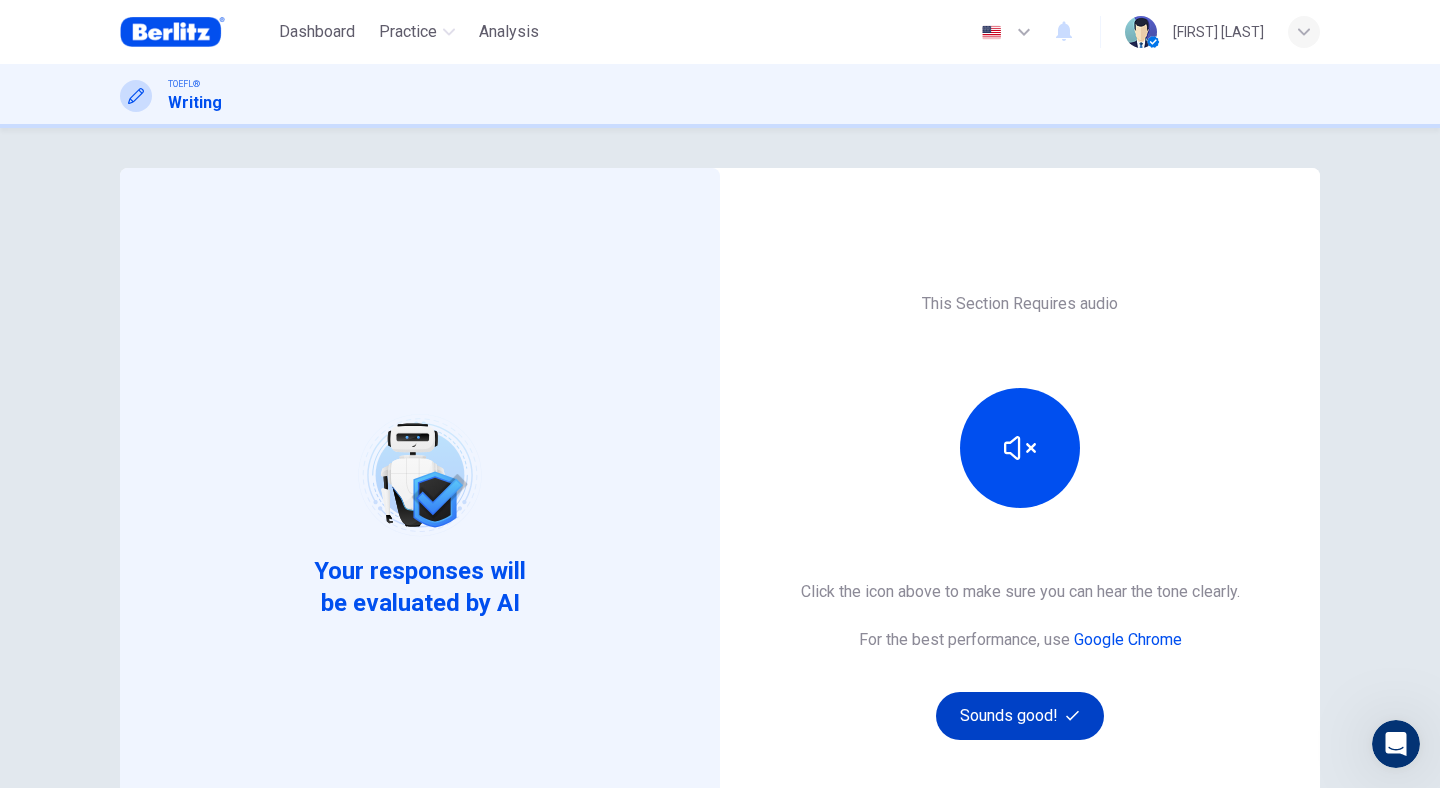 click on "Sounds good!" at bounding box center [1020, 716] 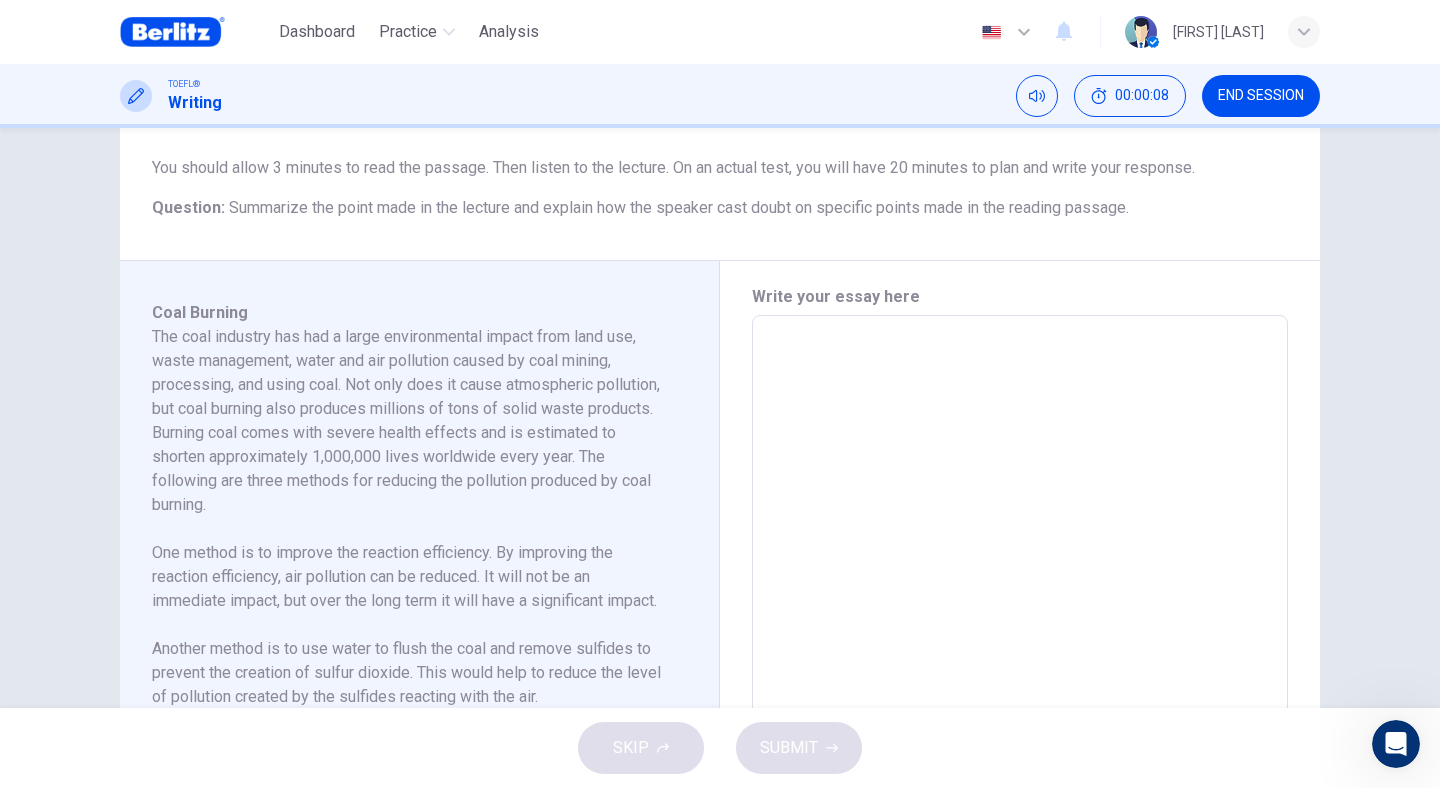 scroll, scrollTop: 288, scrollLeft: 0, axis: vertical 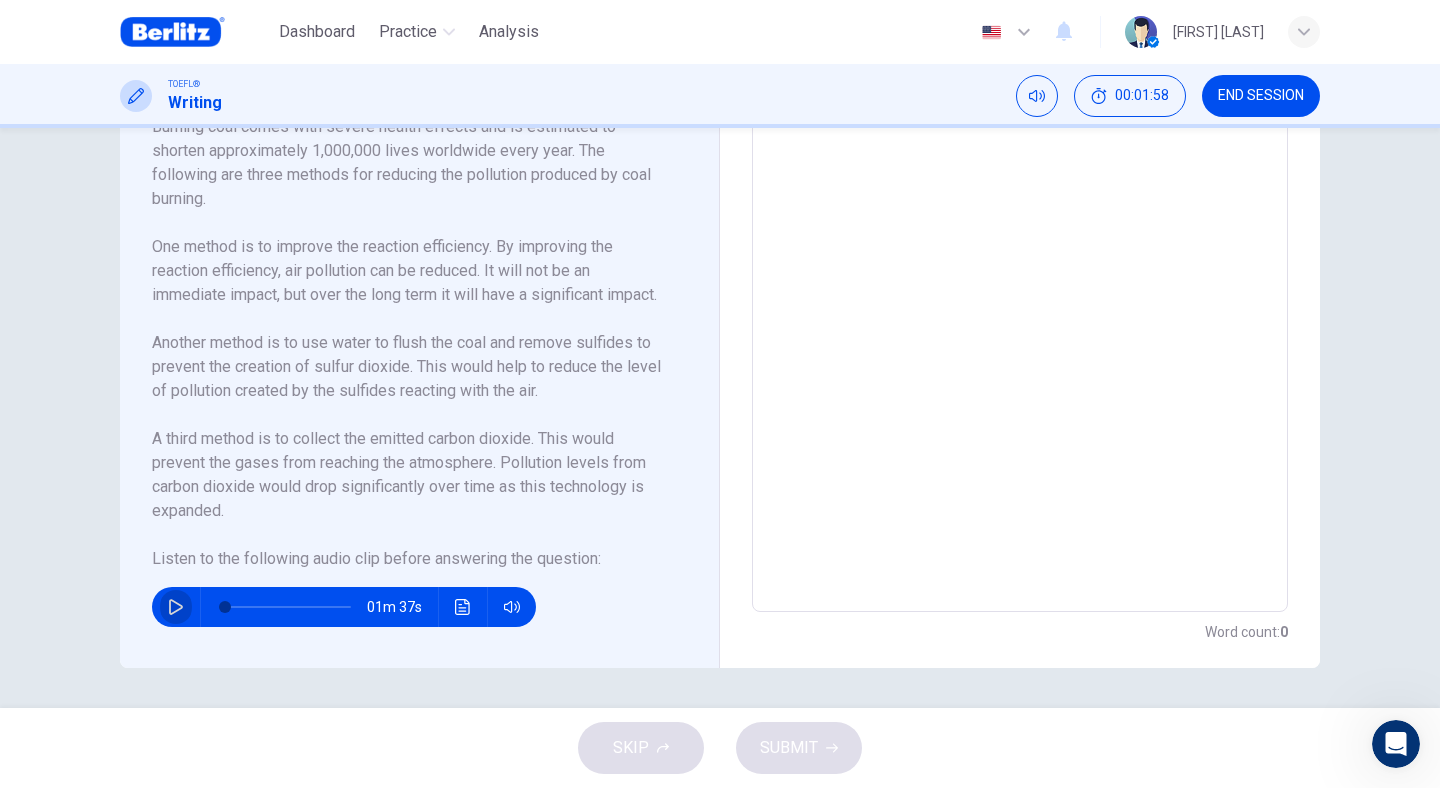 click at bounding box center (176, 607) 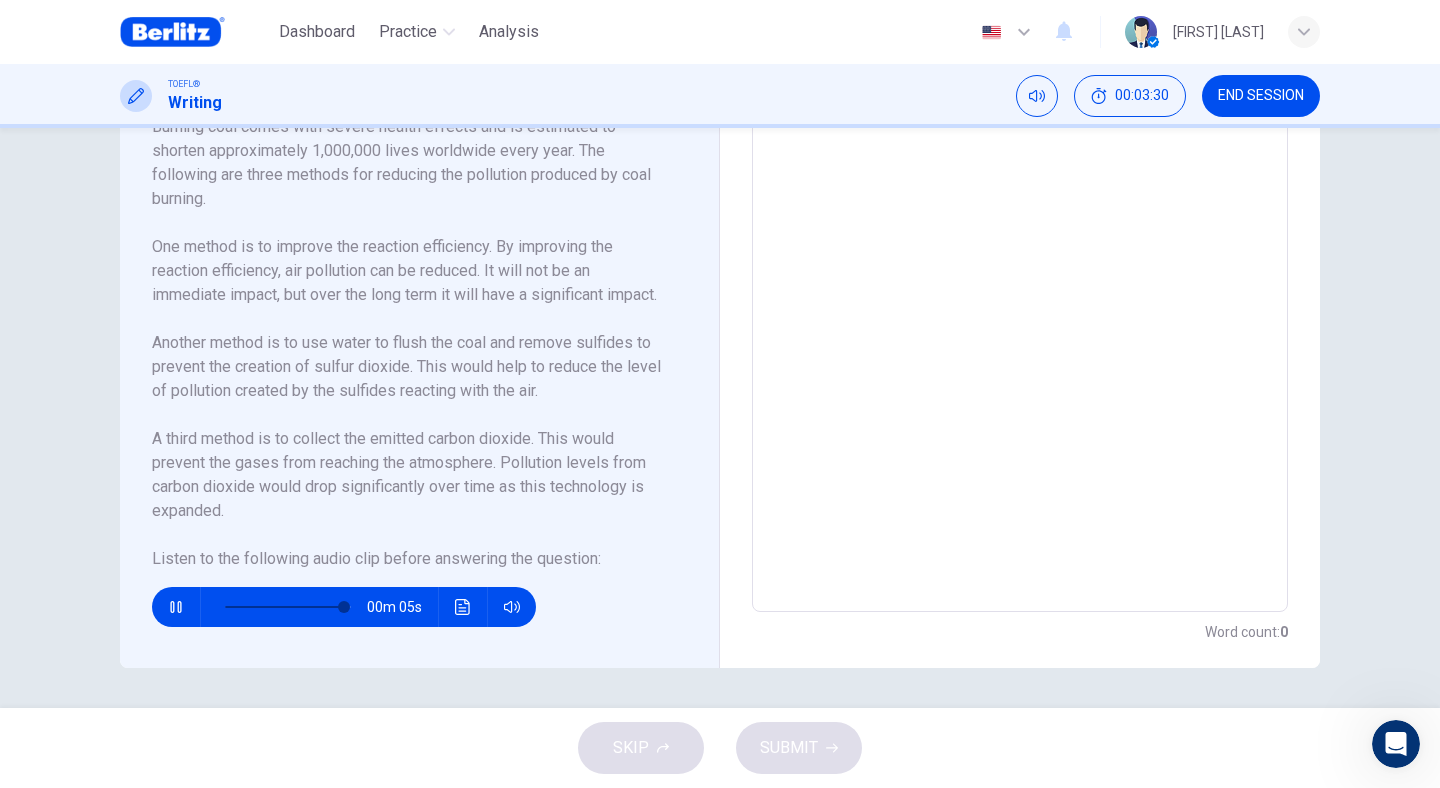 click at bounding box center (176, 607) 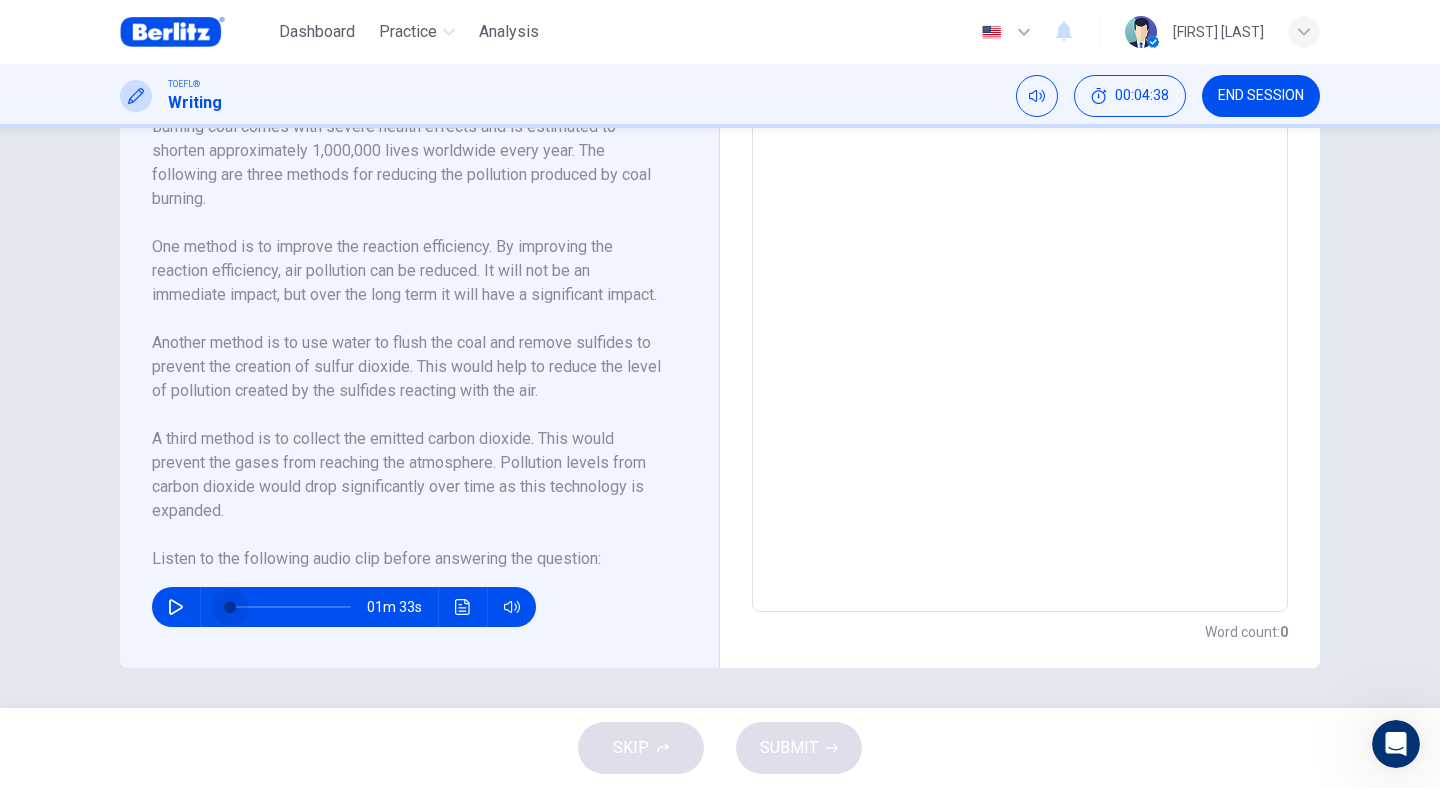 click at bounding box center [288, 607] 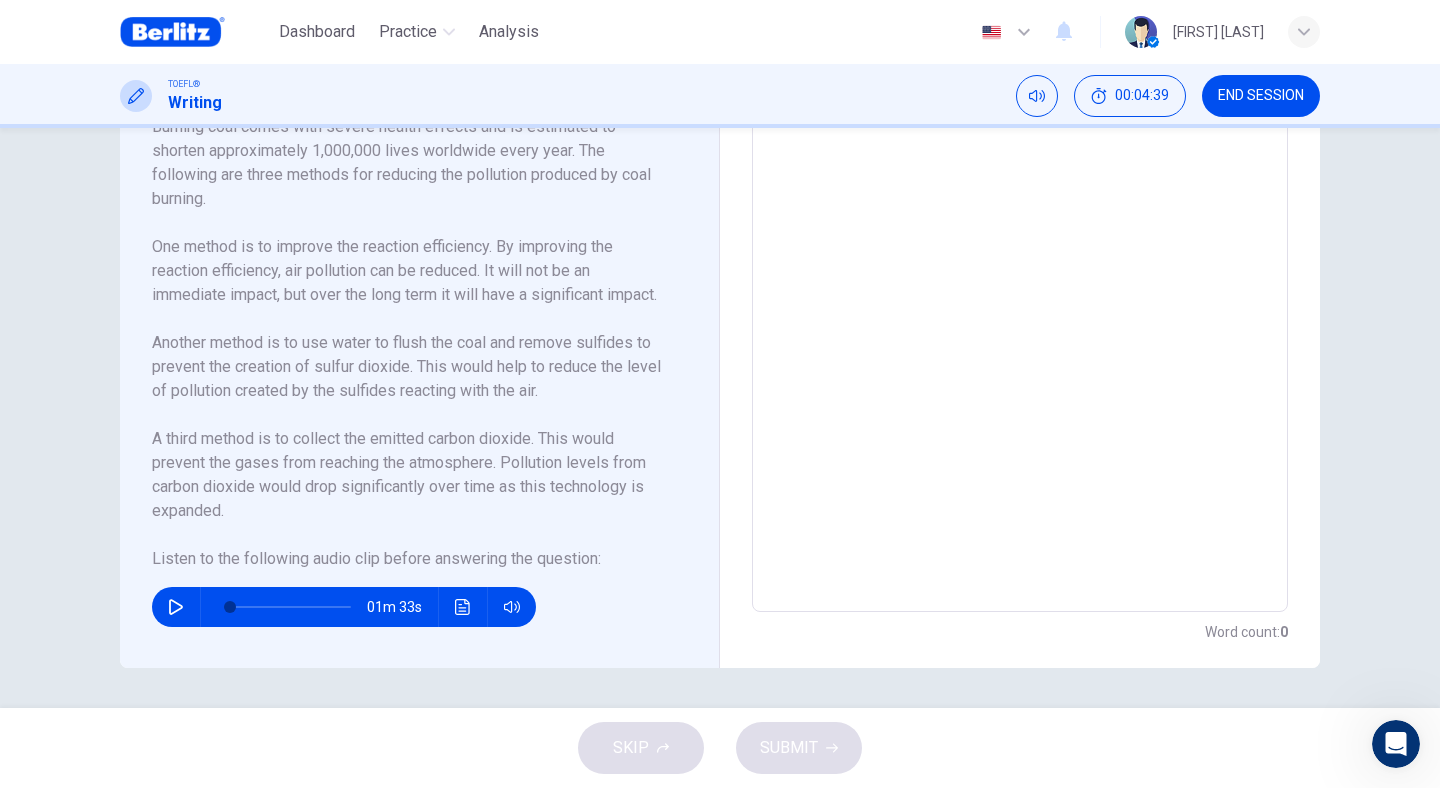 click at bounding box center (176, 607) 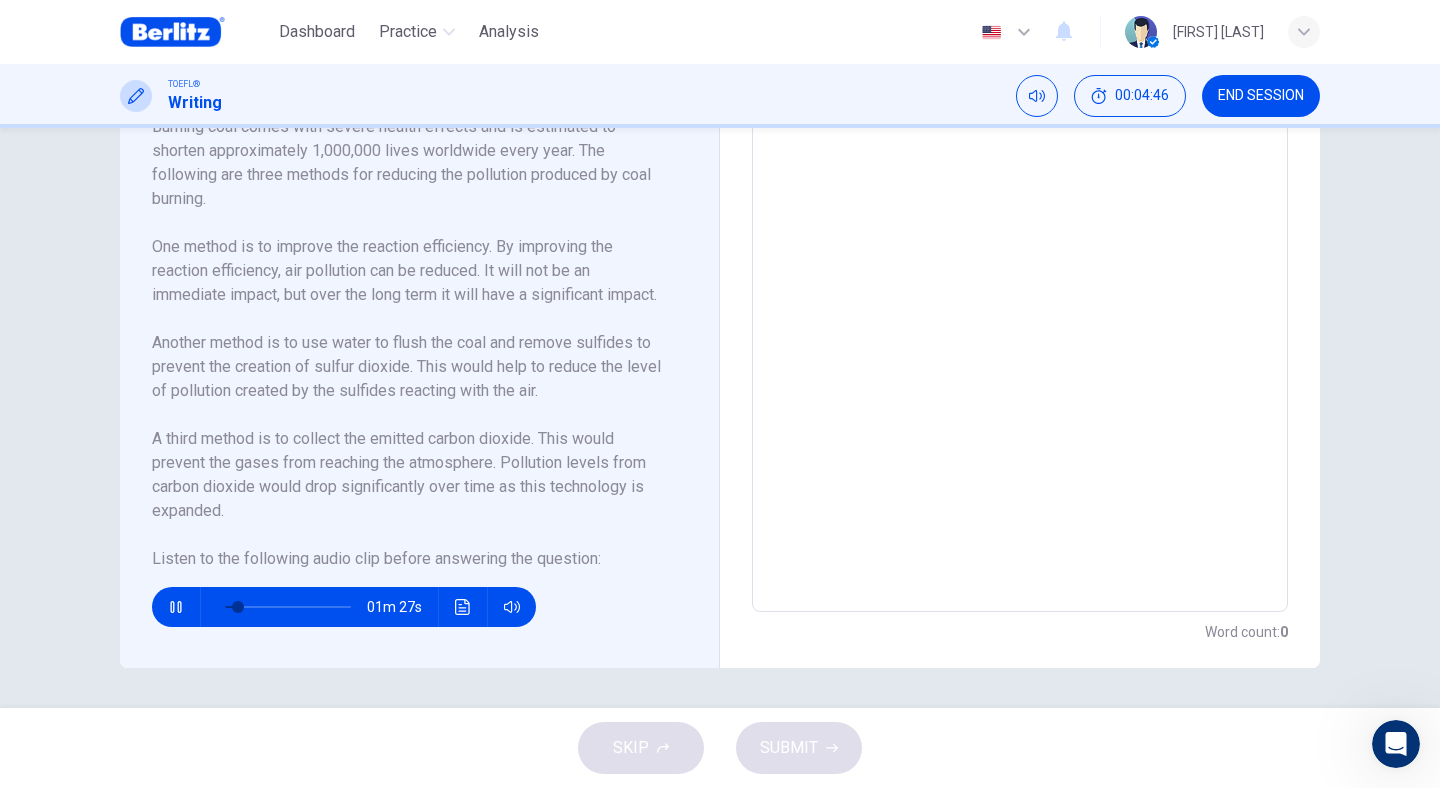 click at bounding box center (176, 607) 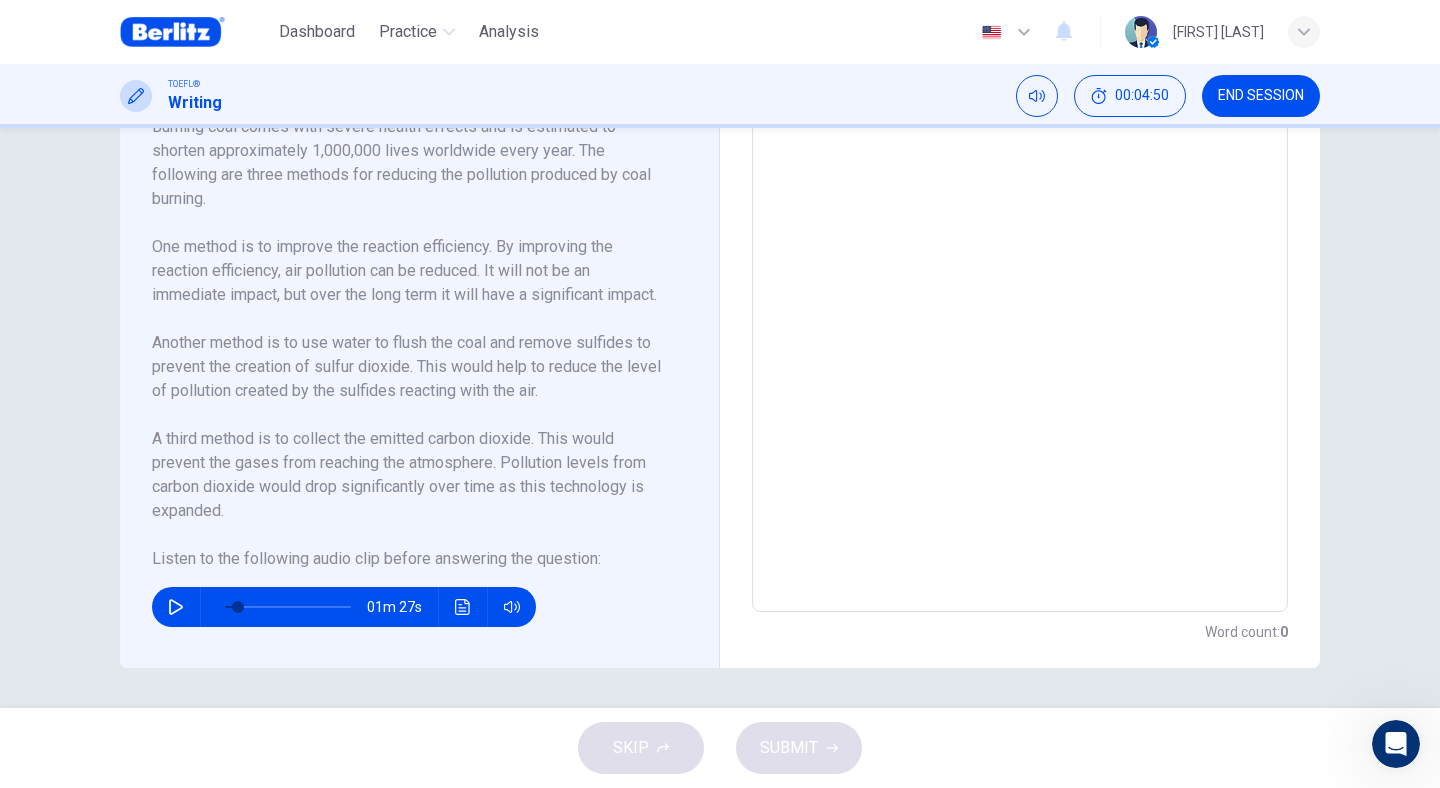 click at bounding box center (176, 607) 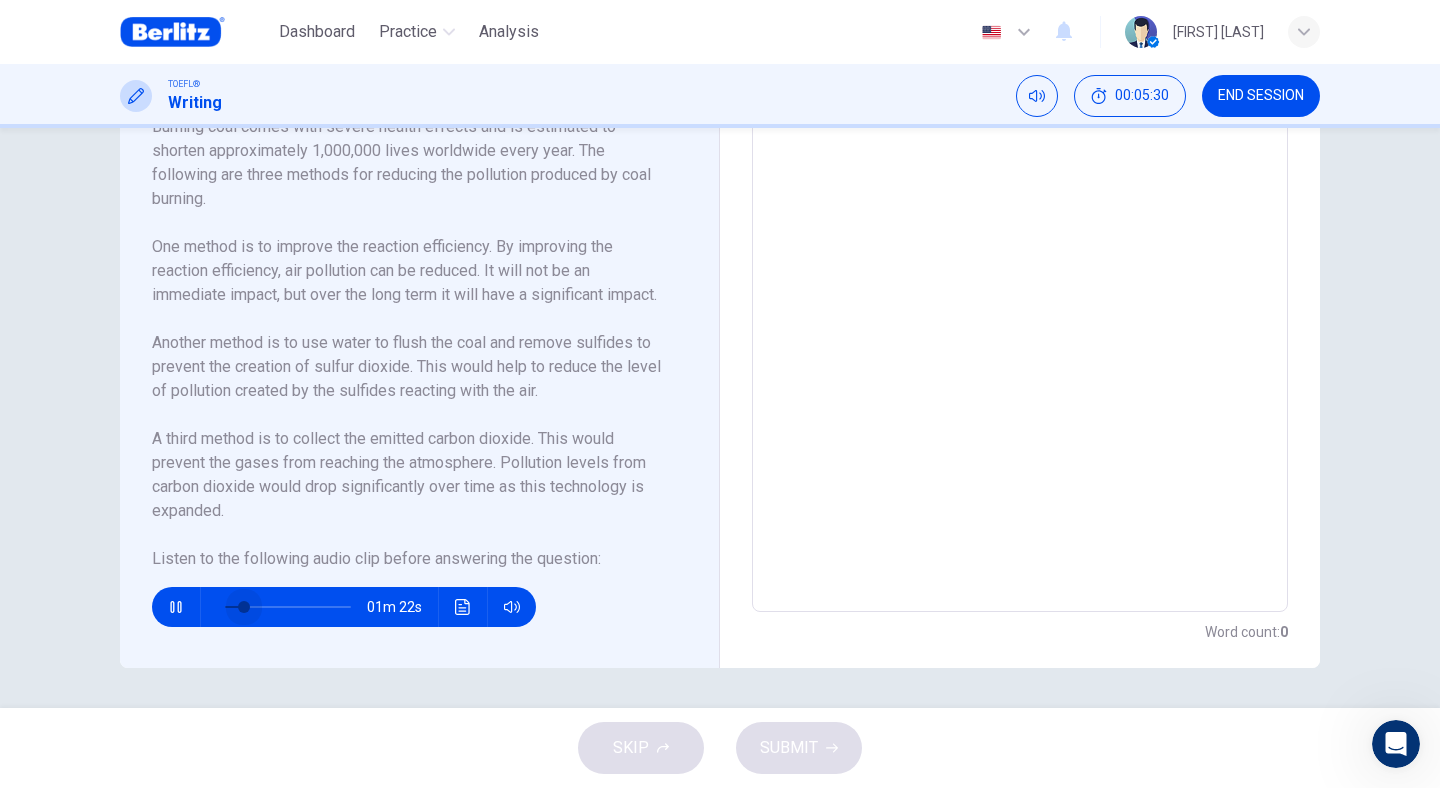 click at bounding box center [288, 607] 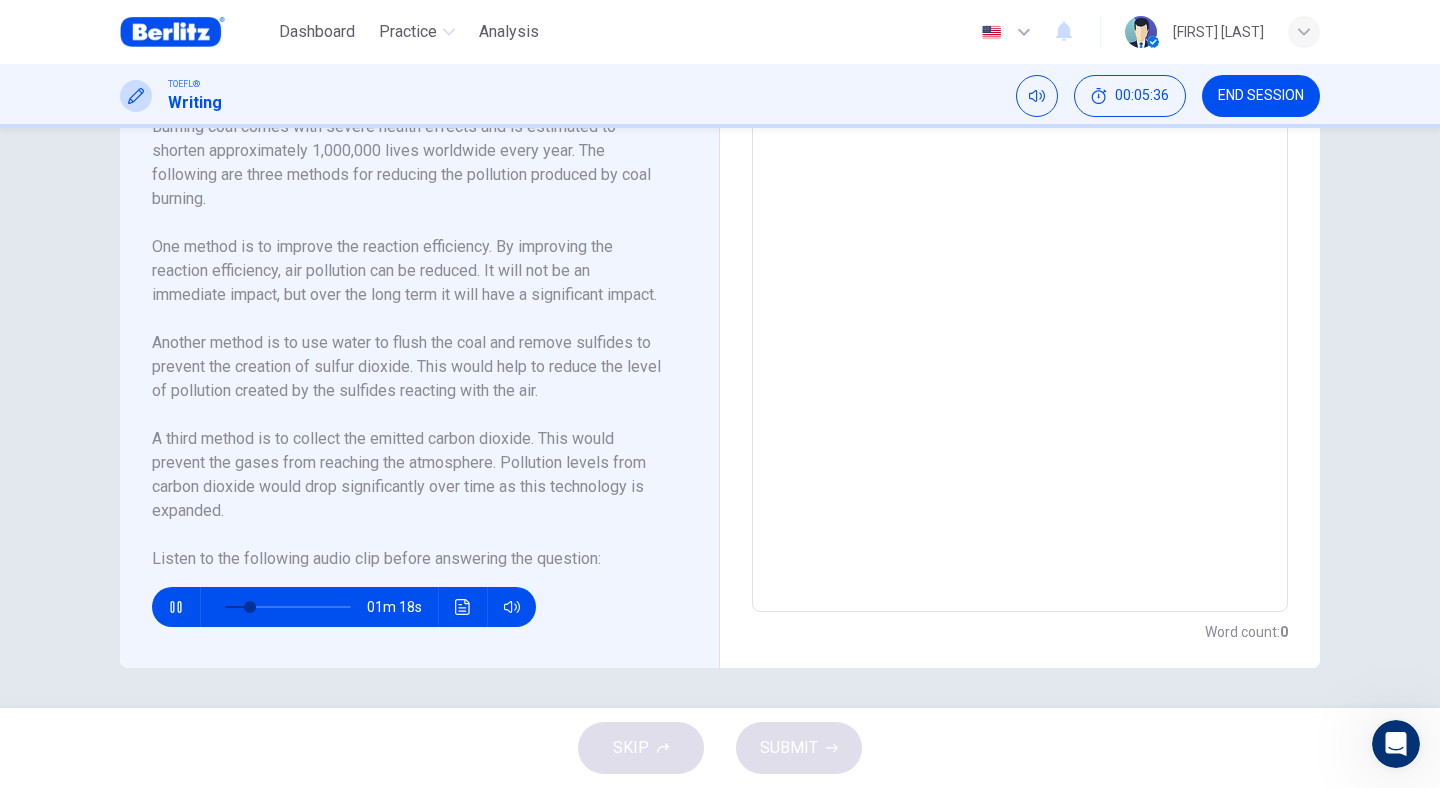 click 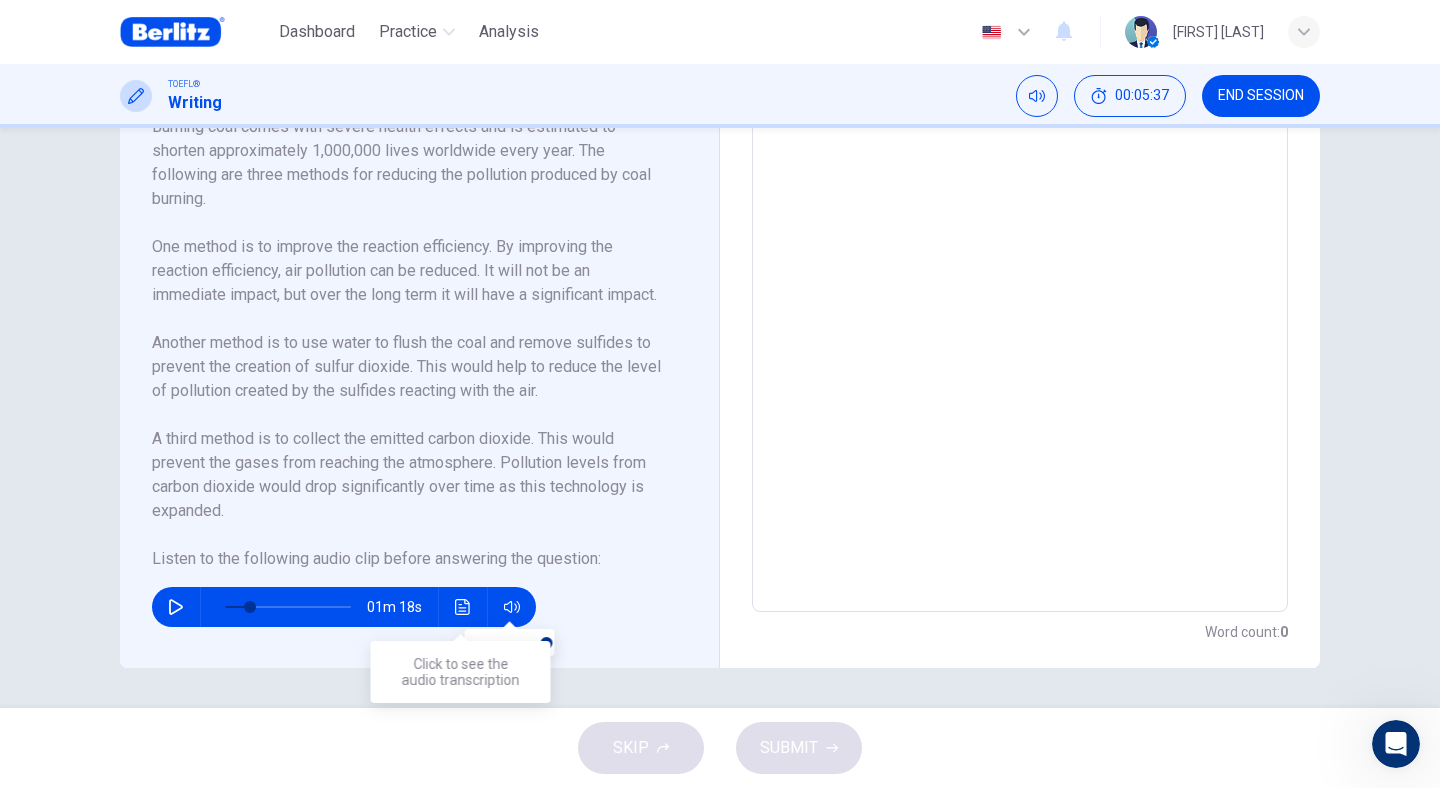 click at bounding box center [463, 607] 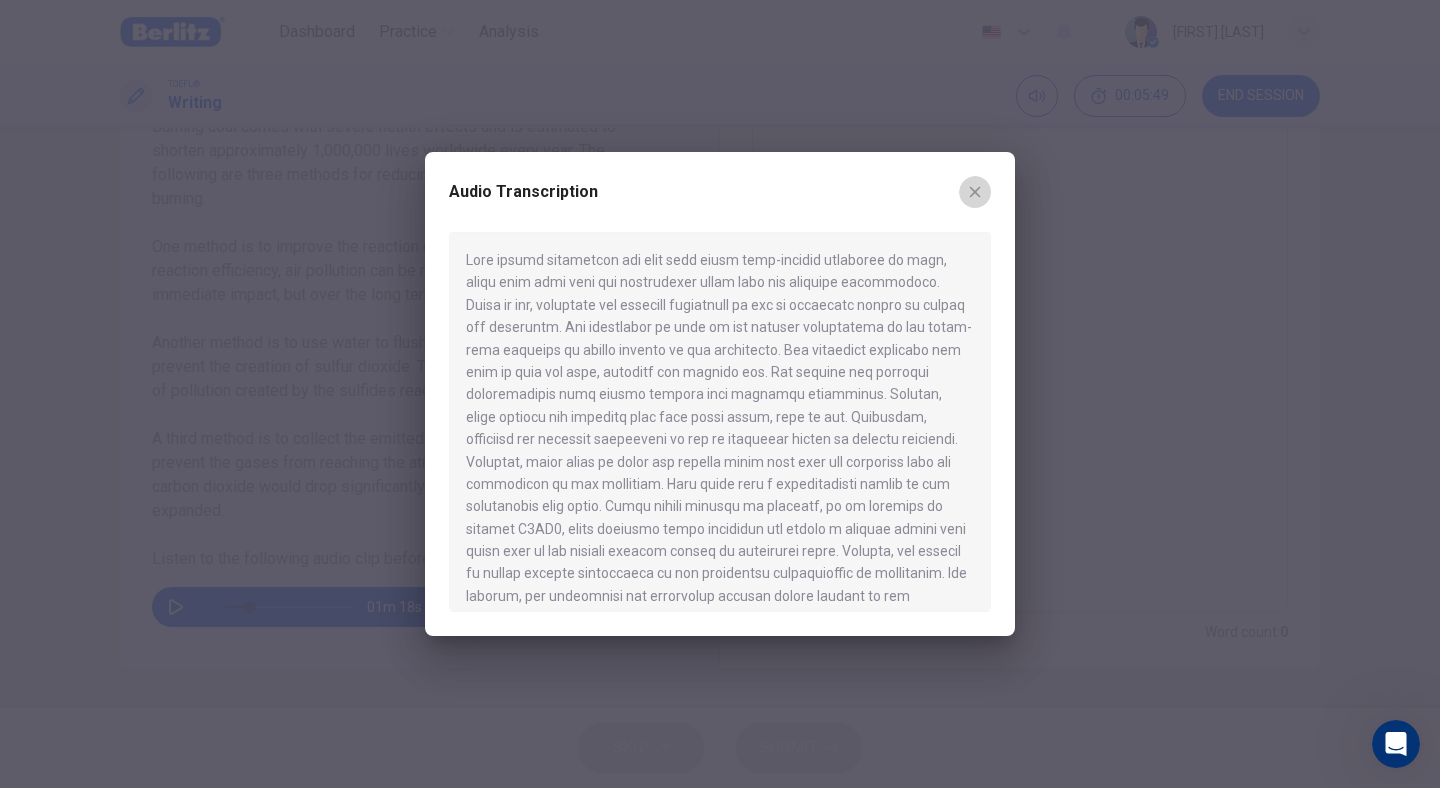 click at bounding box center (975, 192) 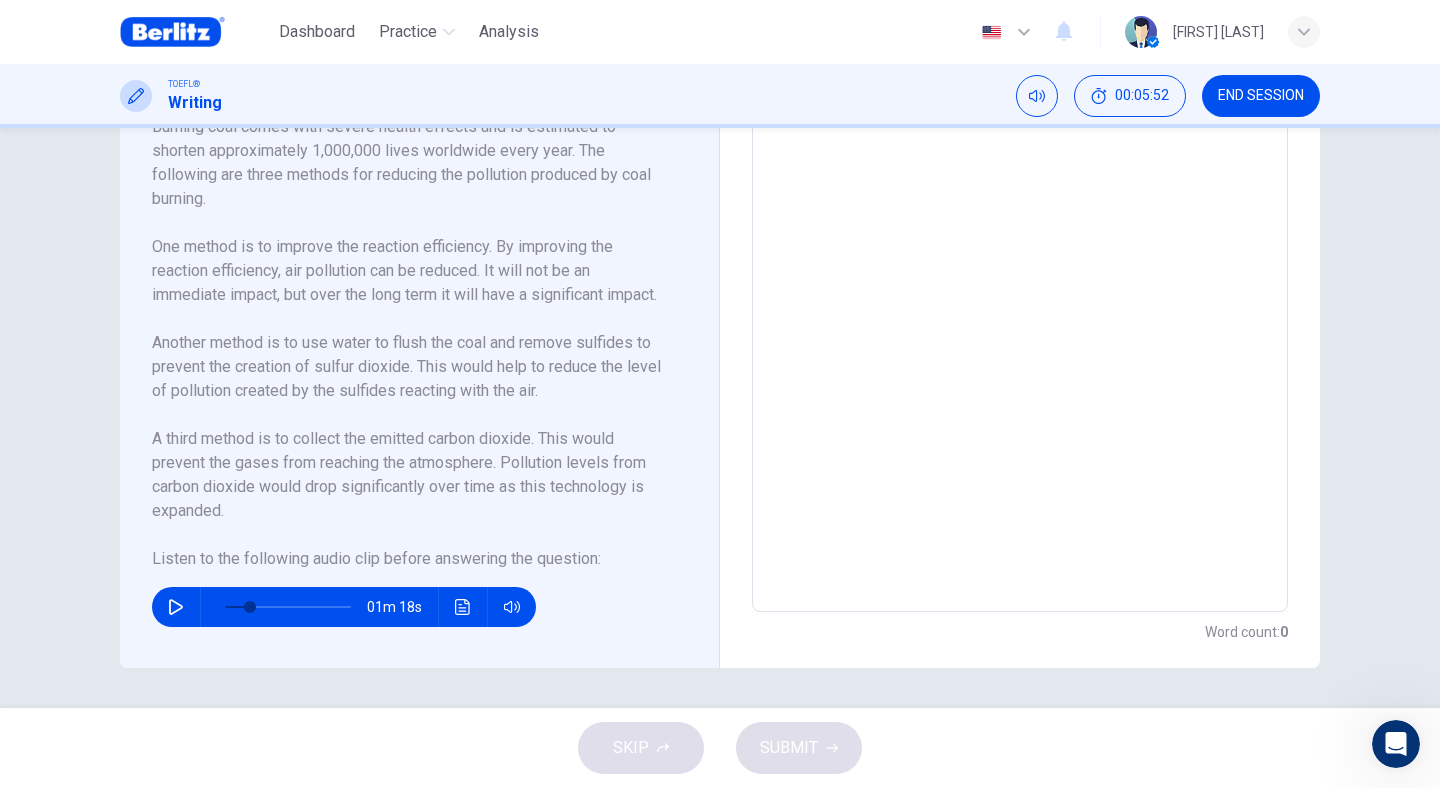 click at bounding box center (288, 607) 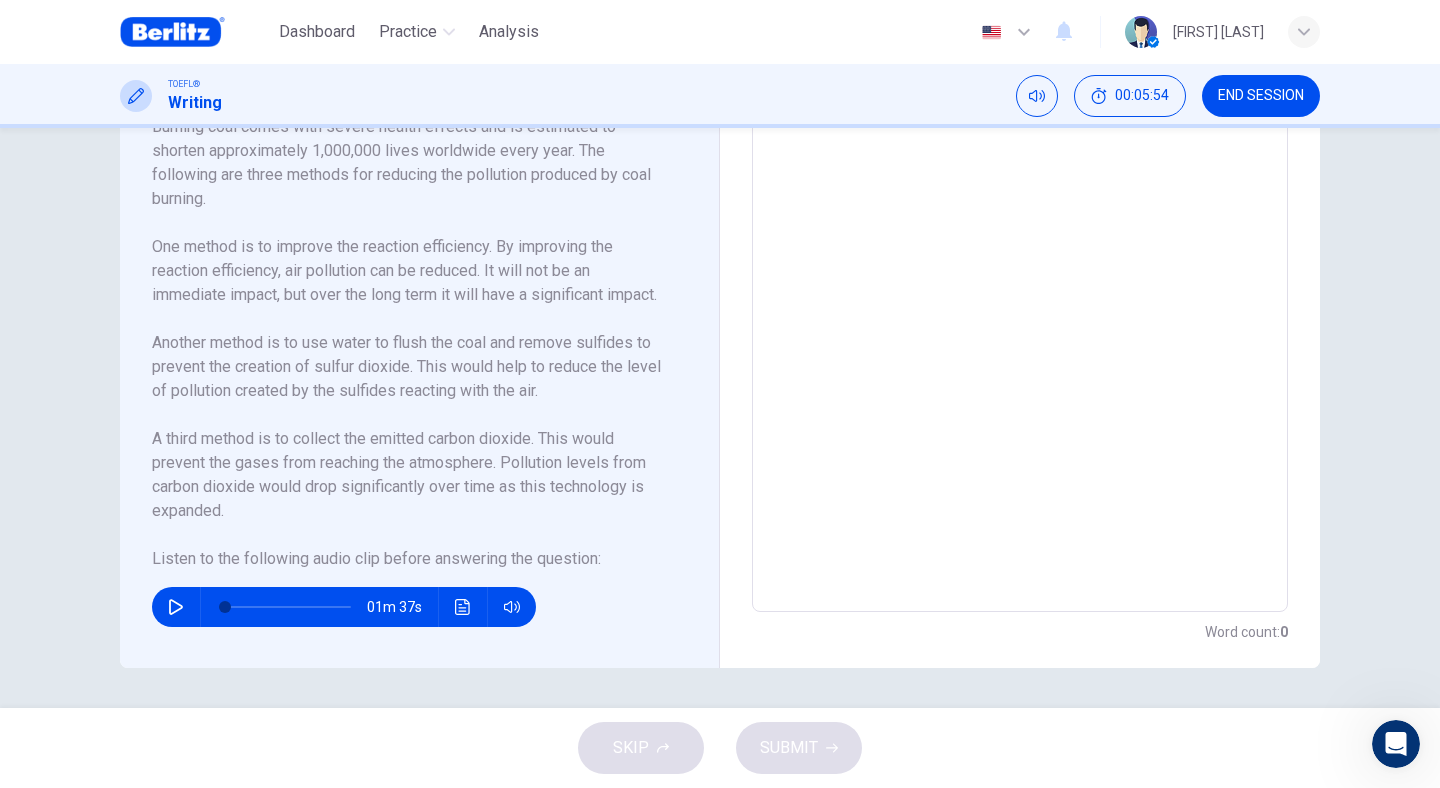 click at bounding box center [176, 607] 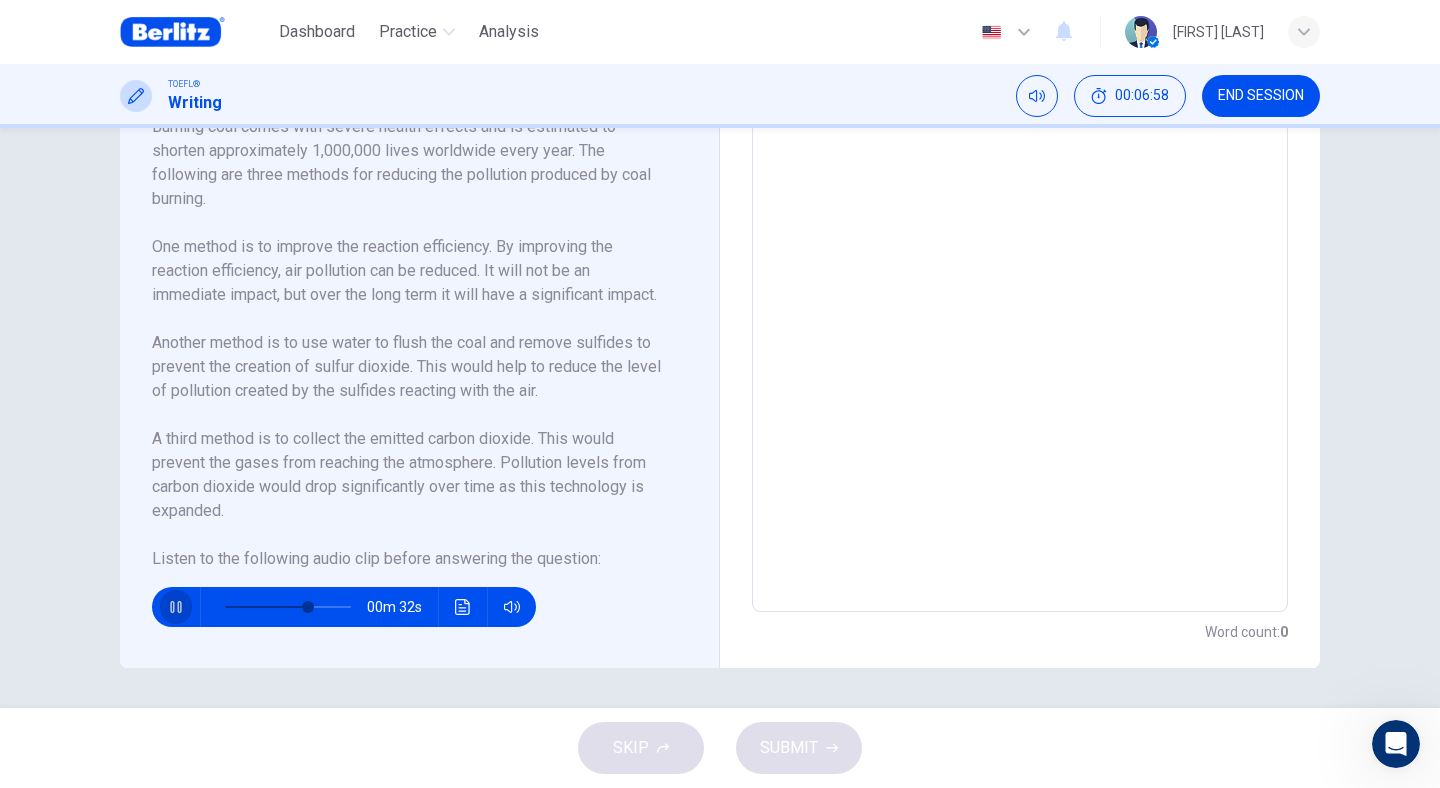 click at bounding box center (176, 607) 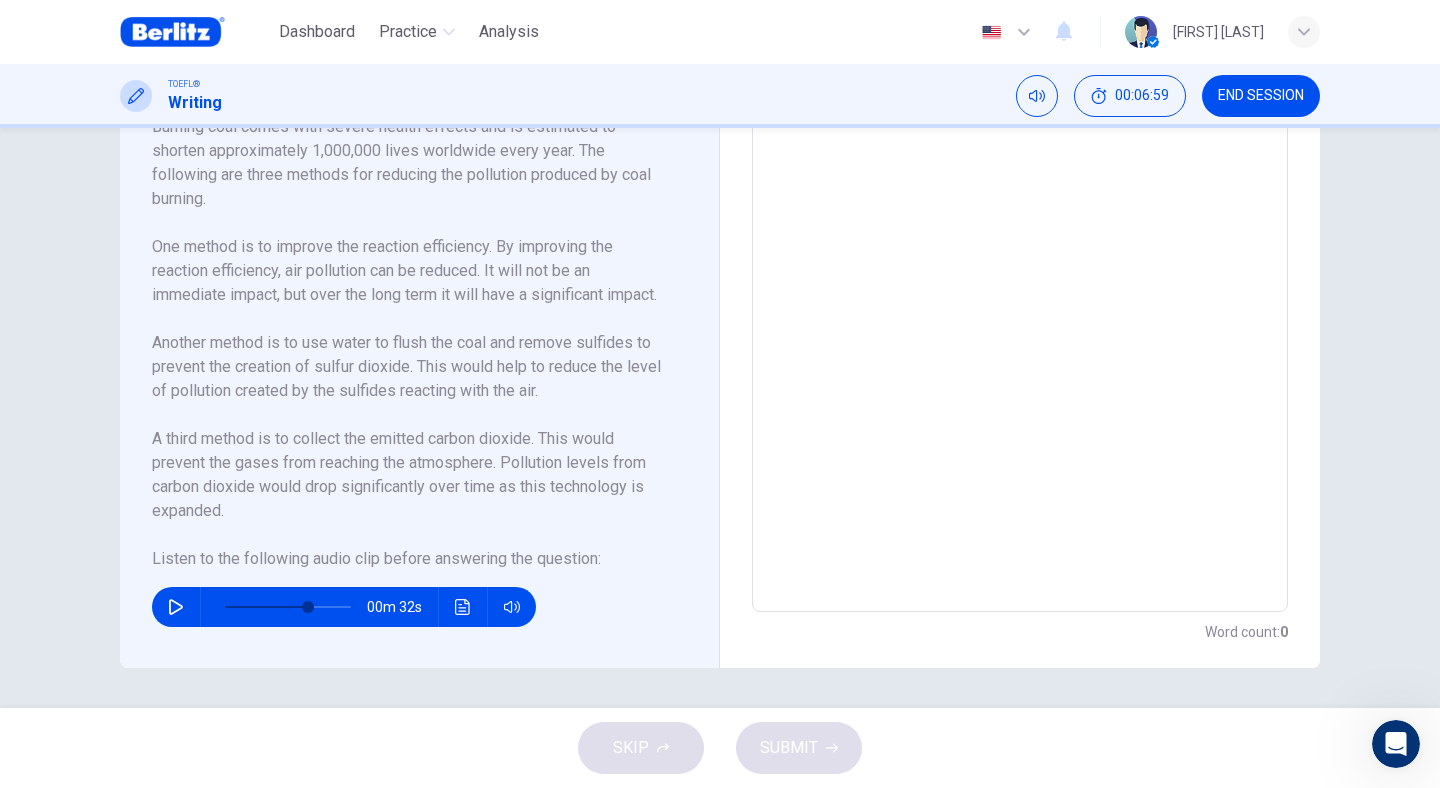 click at bounding box center [463, 607] 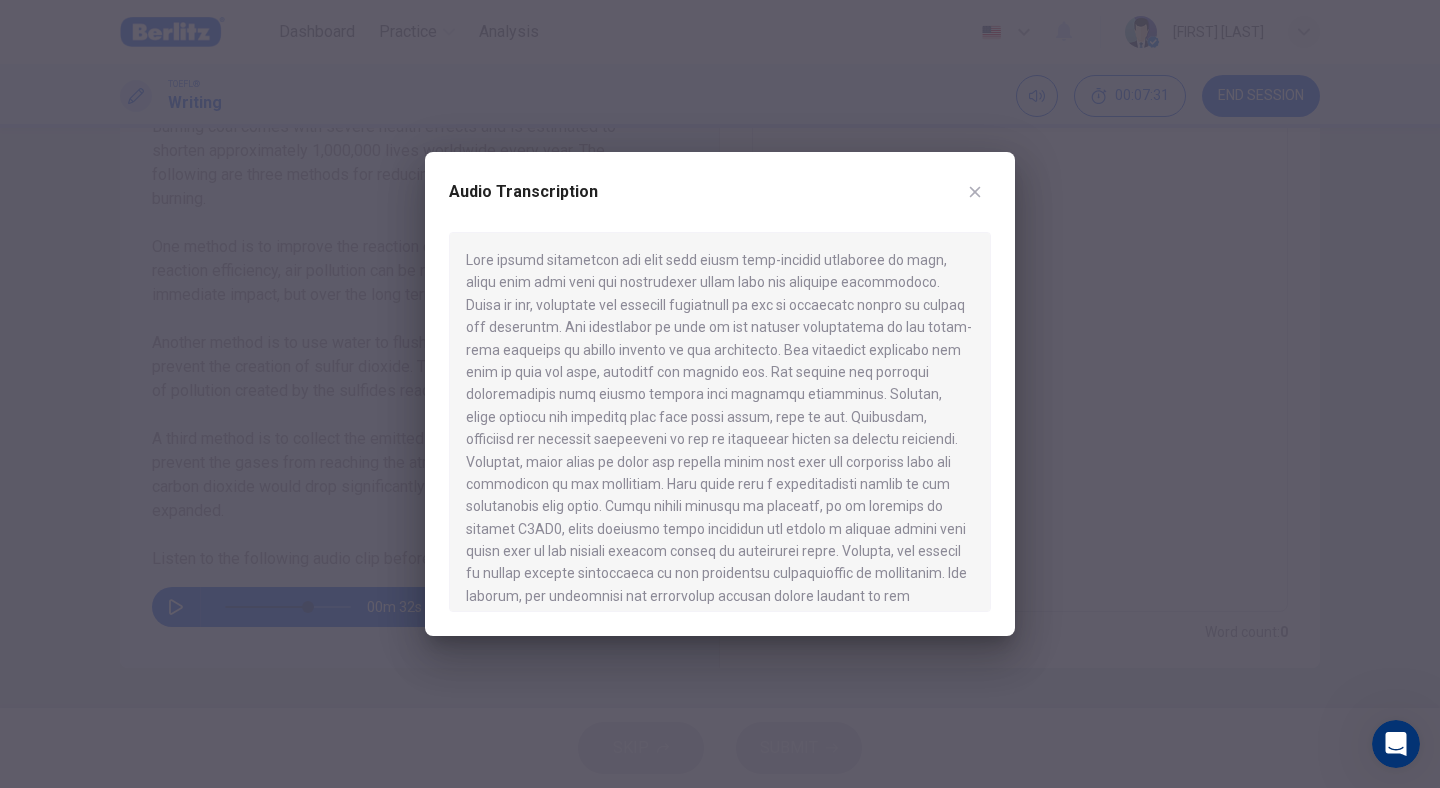 click at bounding box center [720, 422] 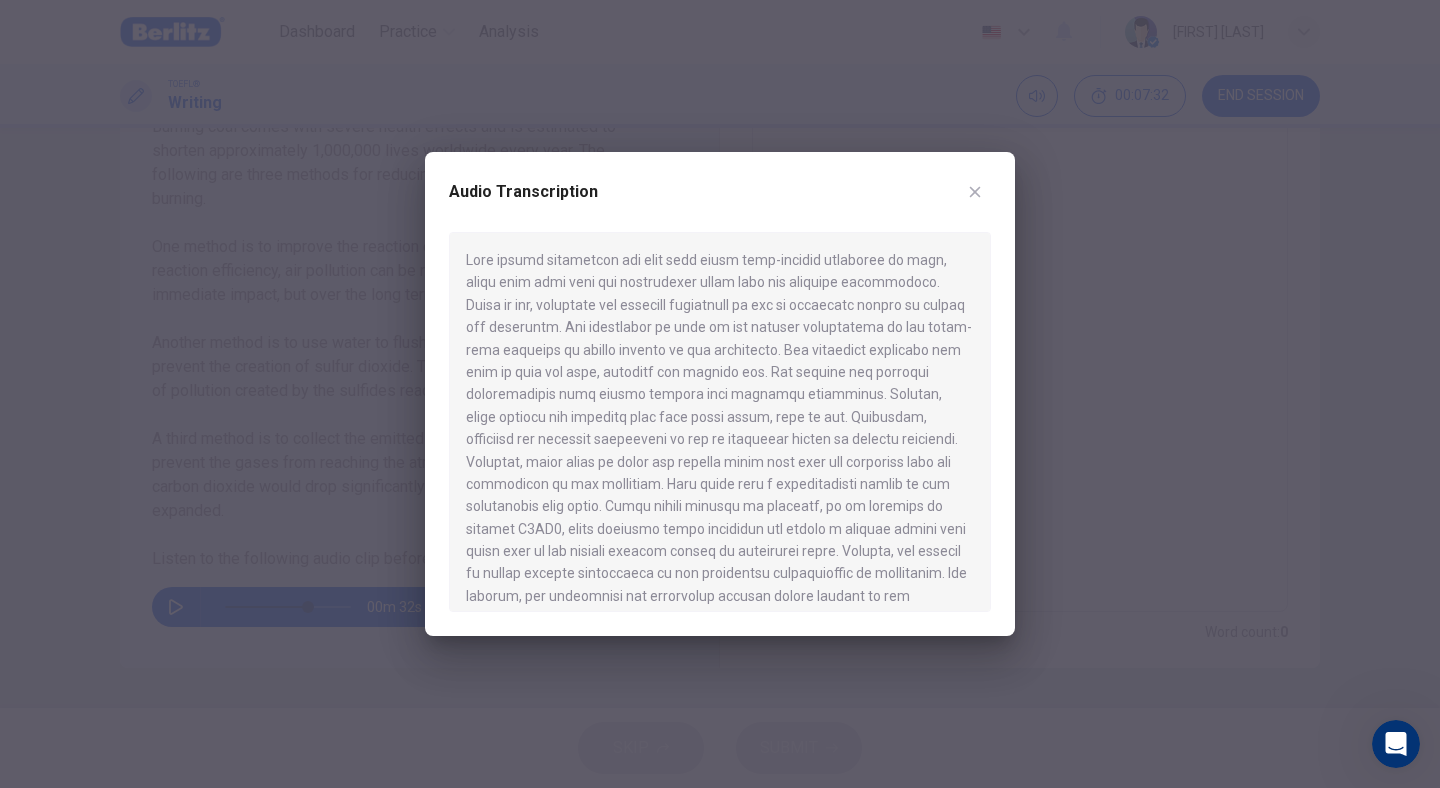click at bounding box center [720, 394] 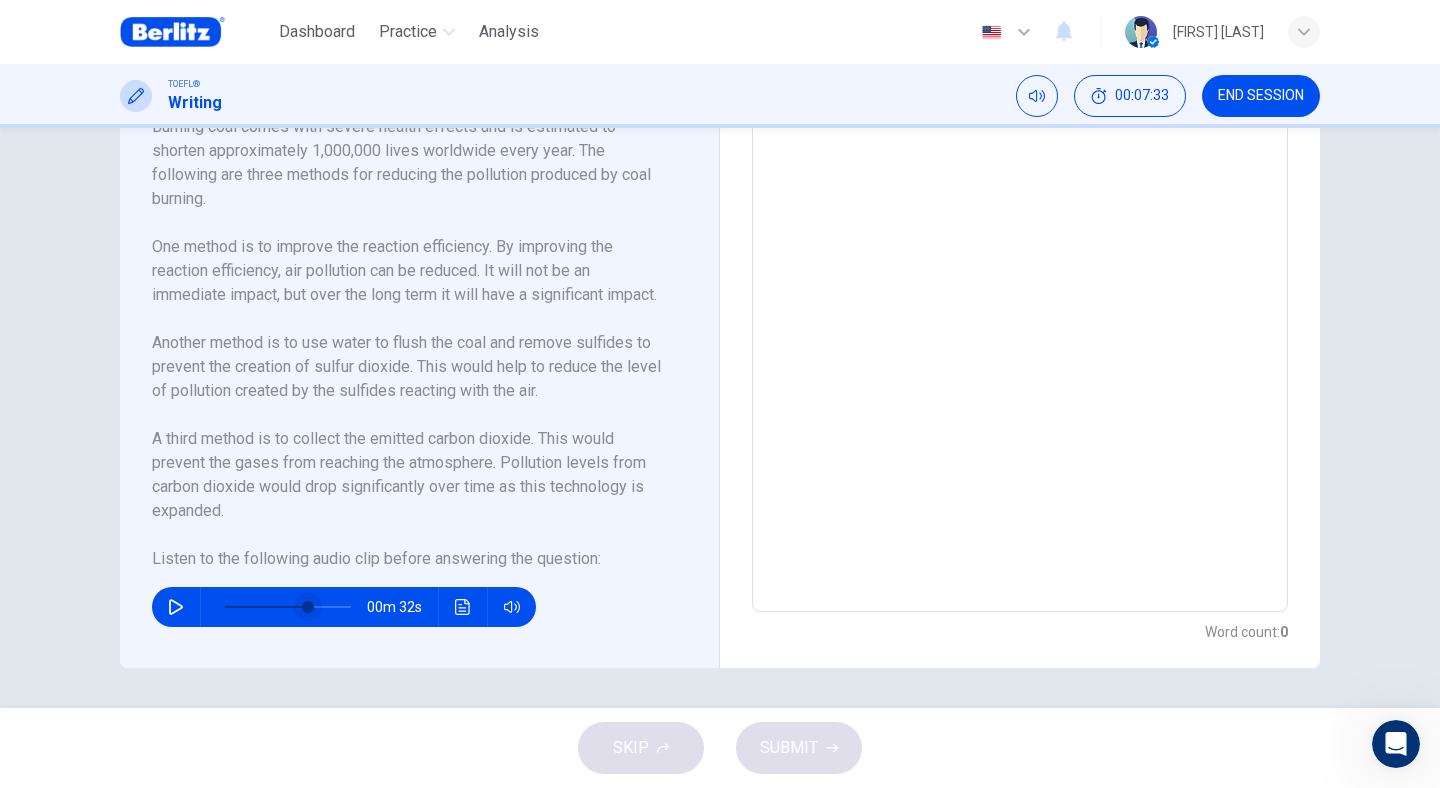 click at bounding box center (308, 607) 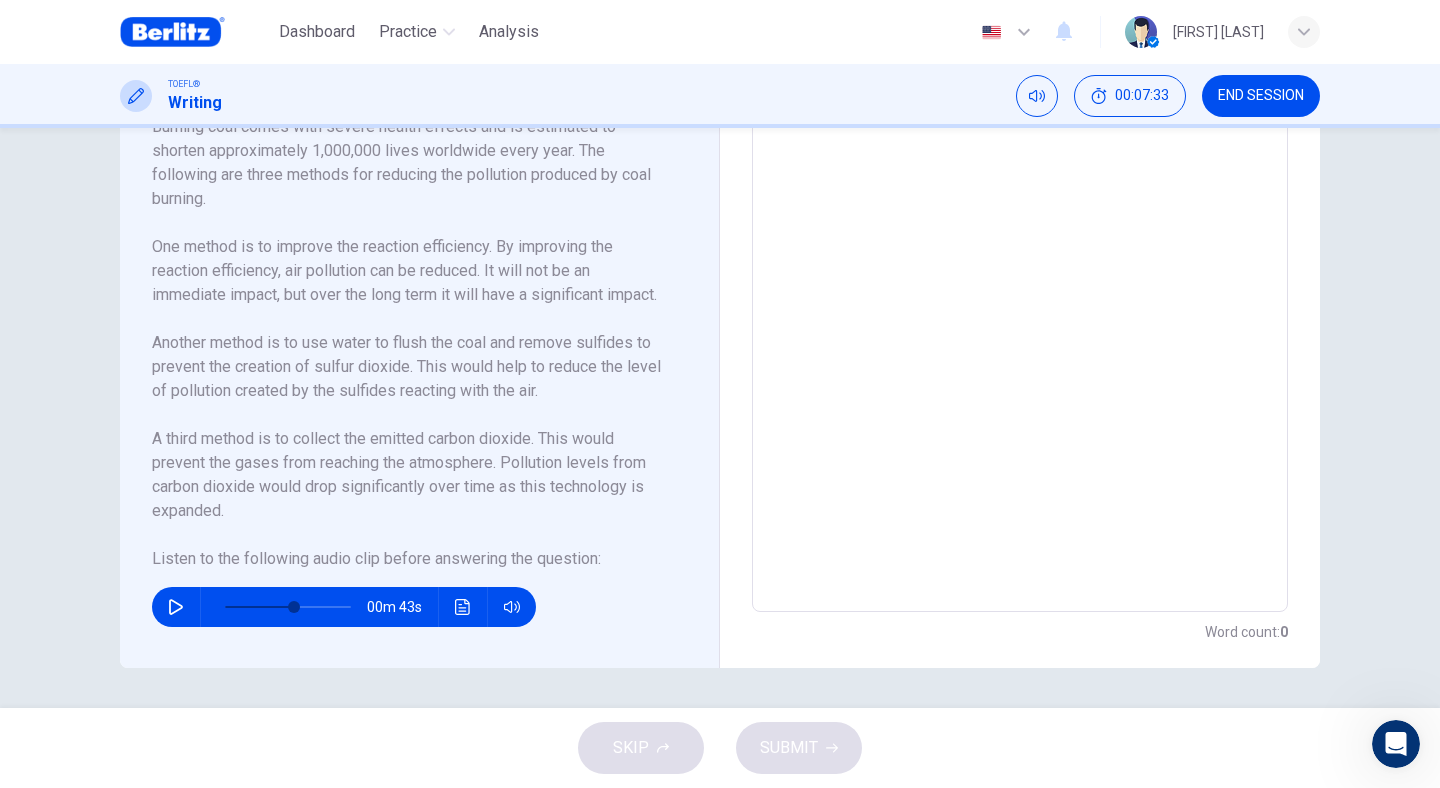 click 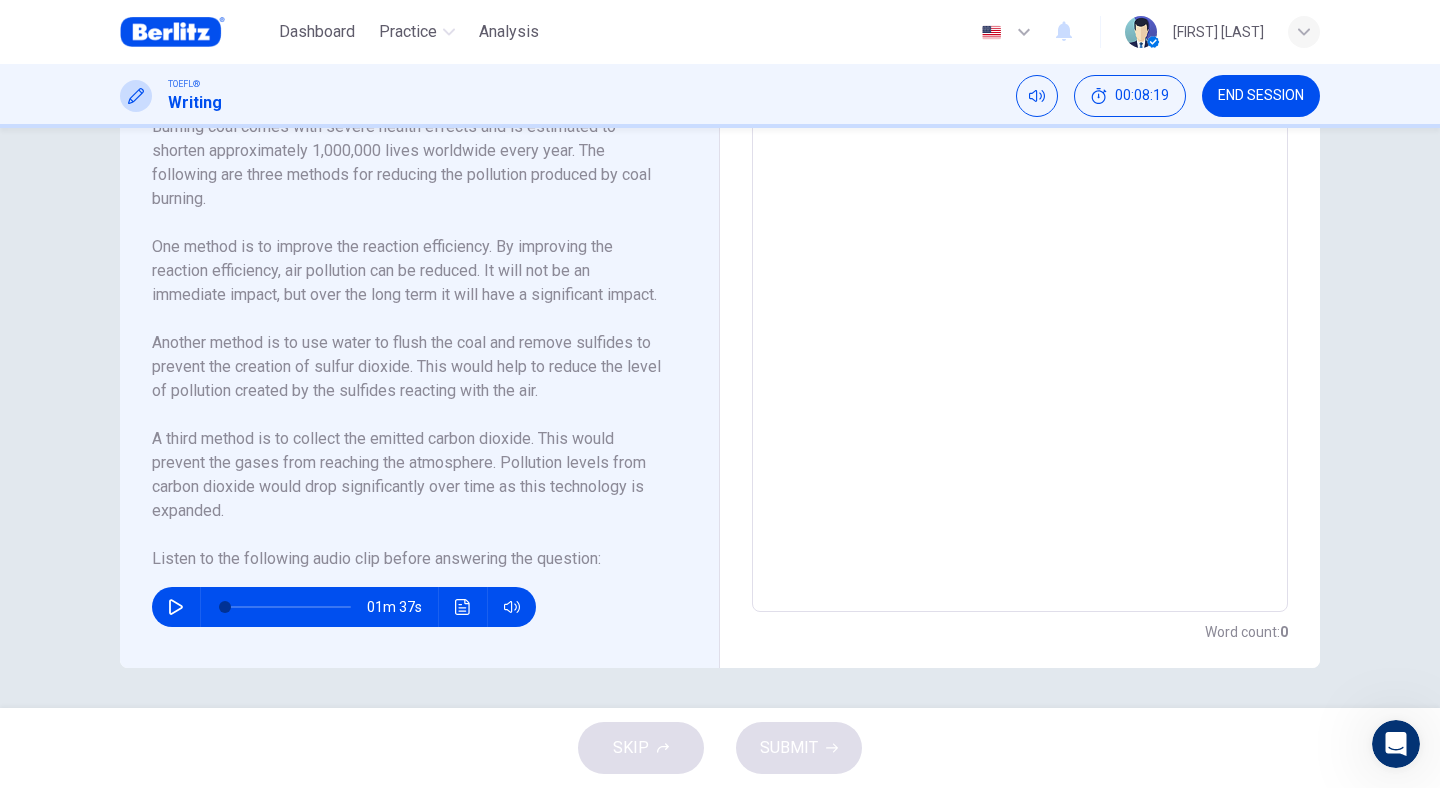 click at bounding box center (288, 607) 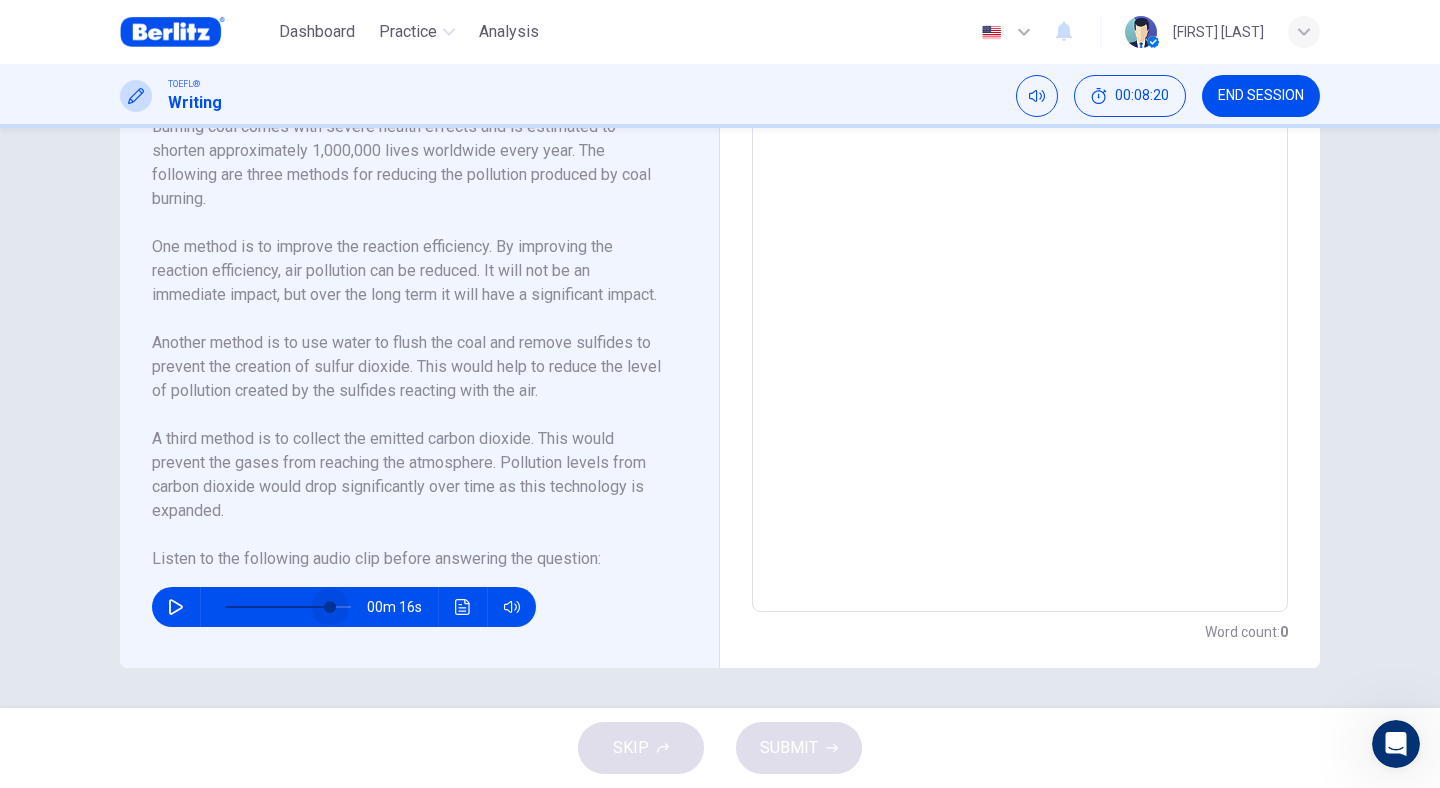 click at bounding box center (330, 607) 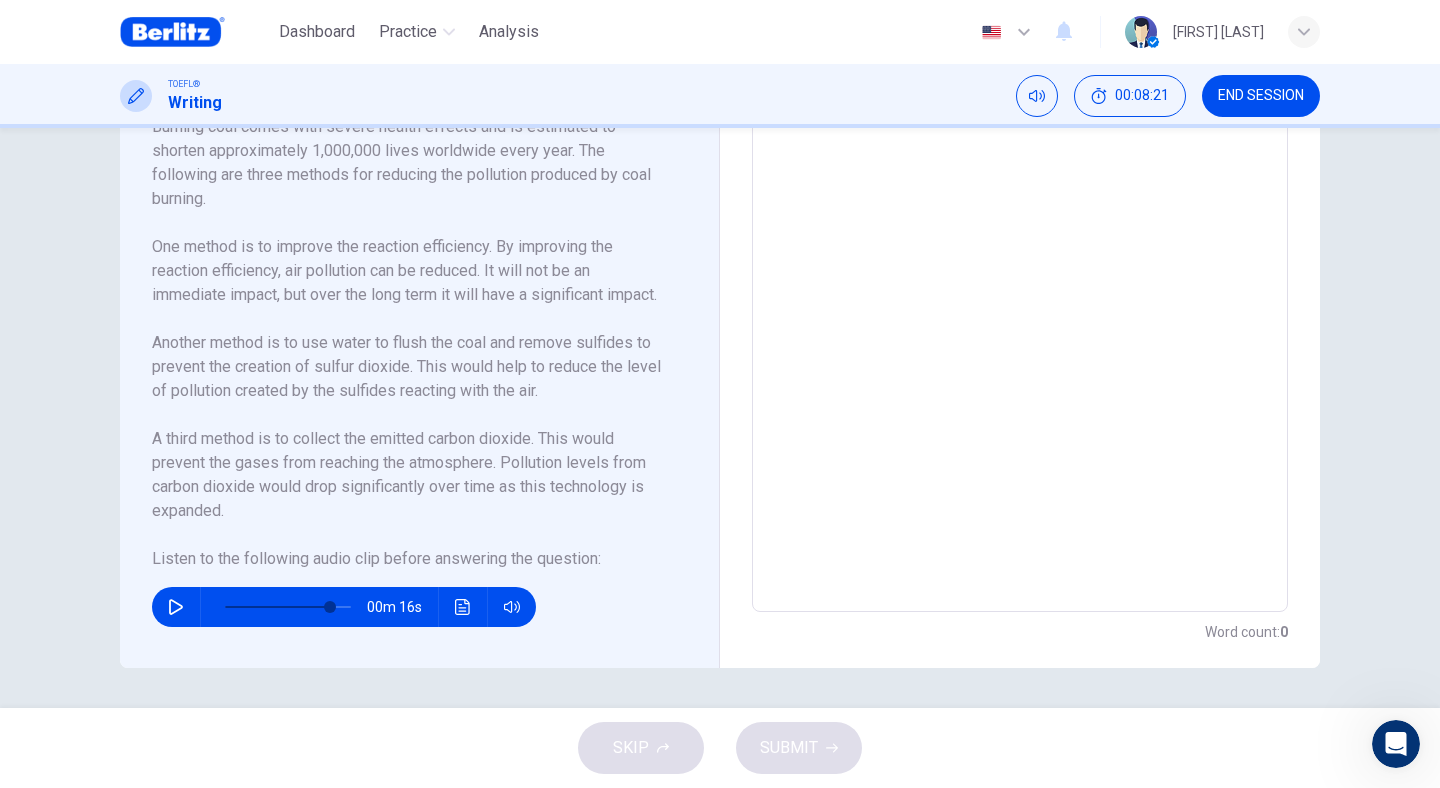 click at bounding box center [176, 607] 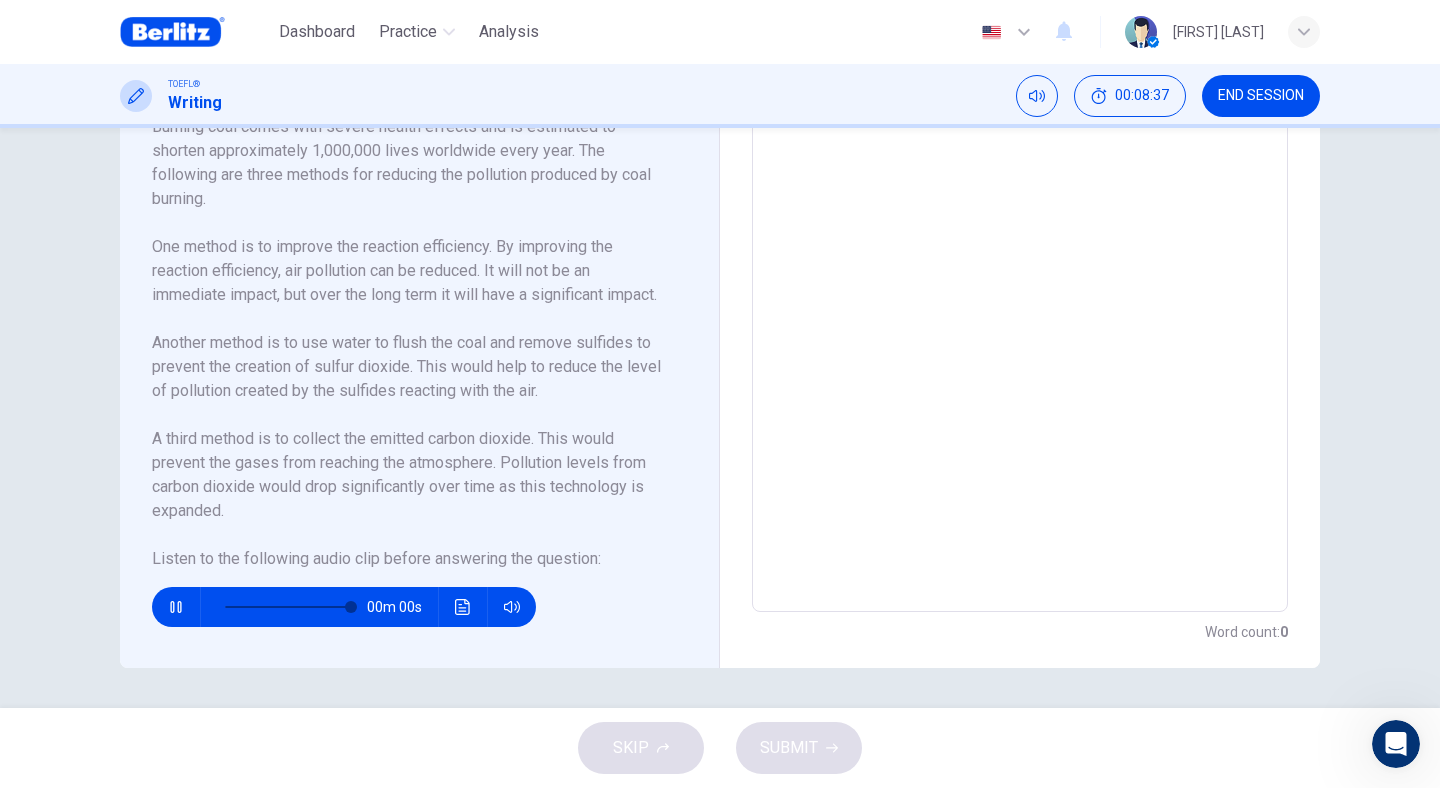 type on "*" 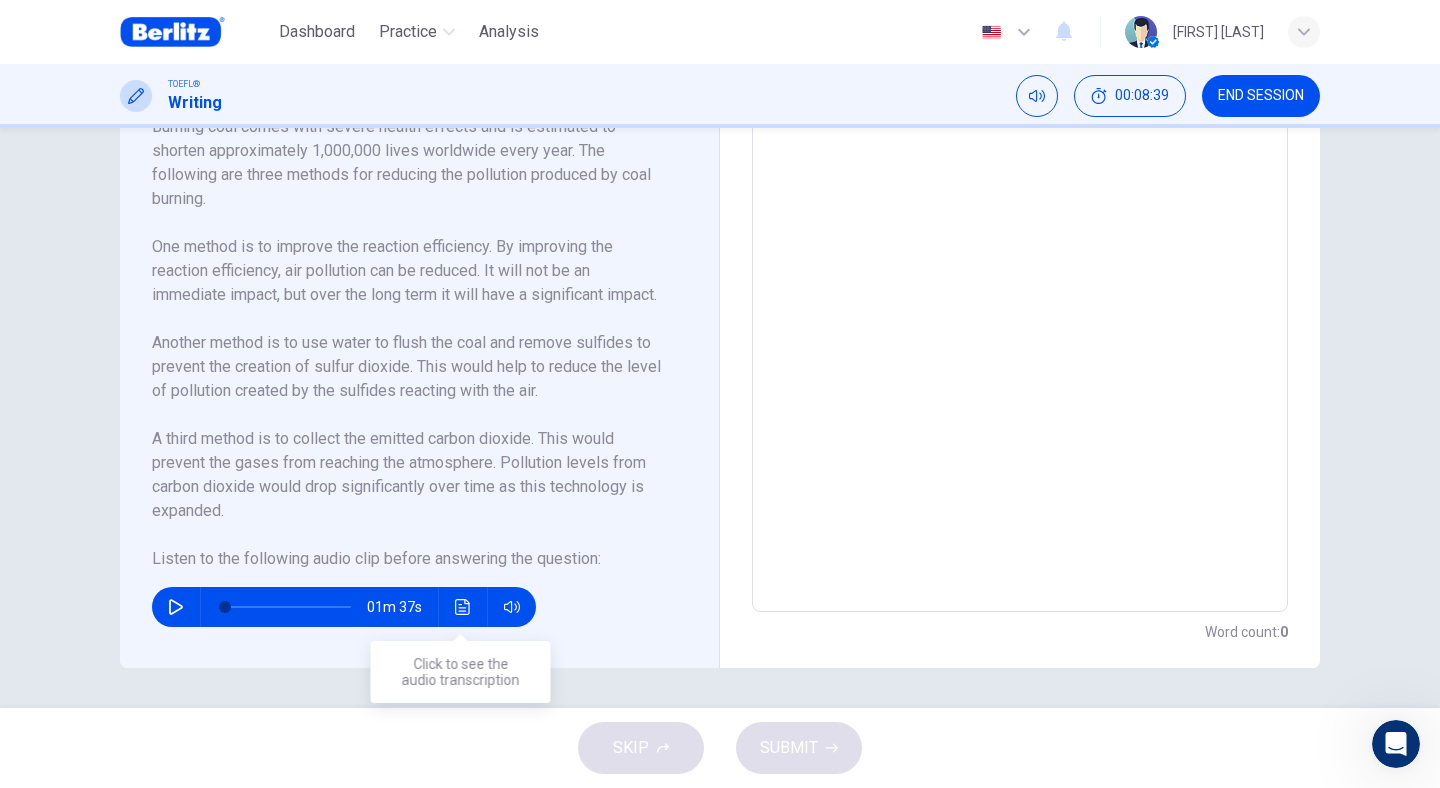 click at bounding box center (463, 607) 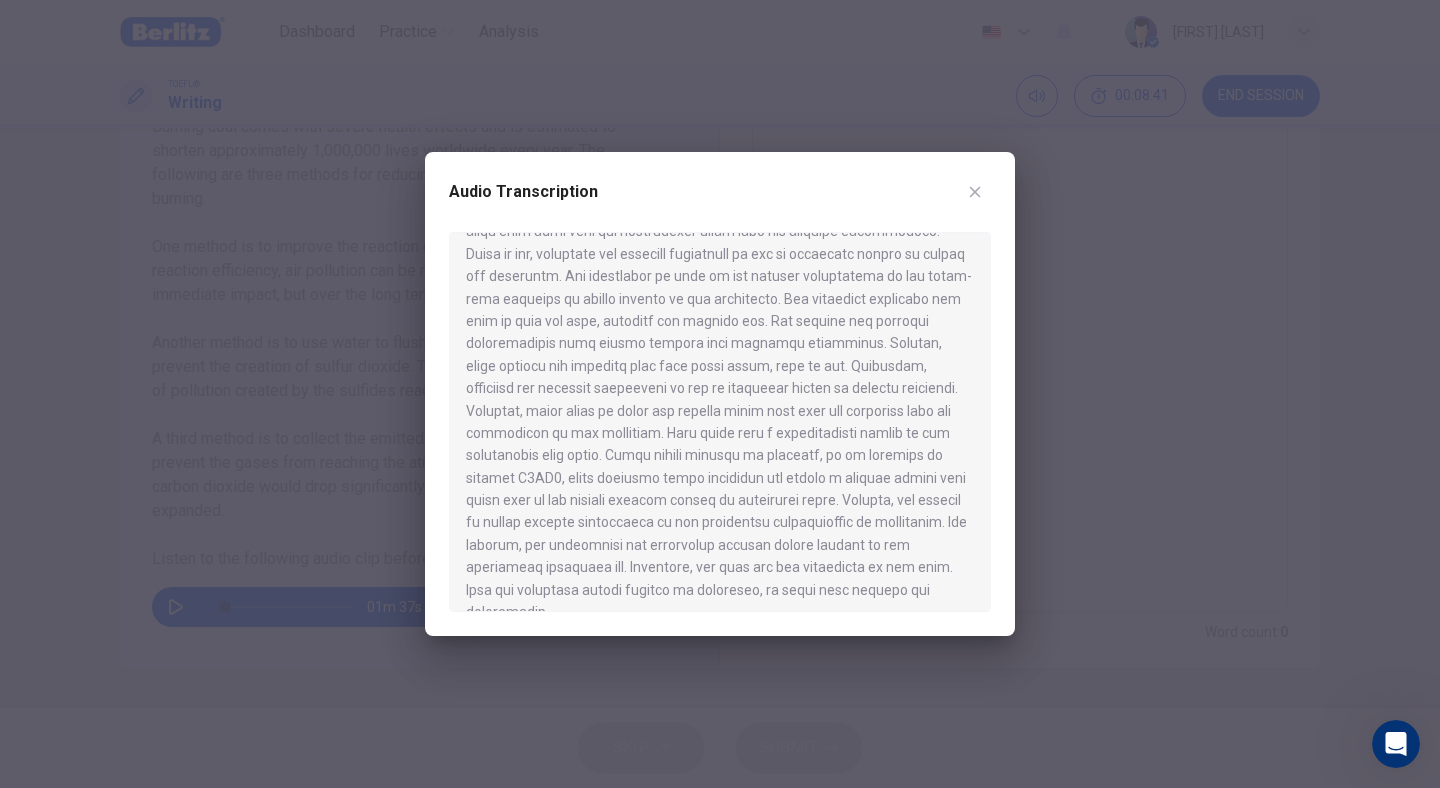 scroll, scrollTop: 50, scrollLeft: 0, axis: vertical 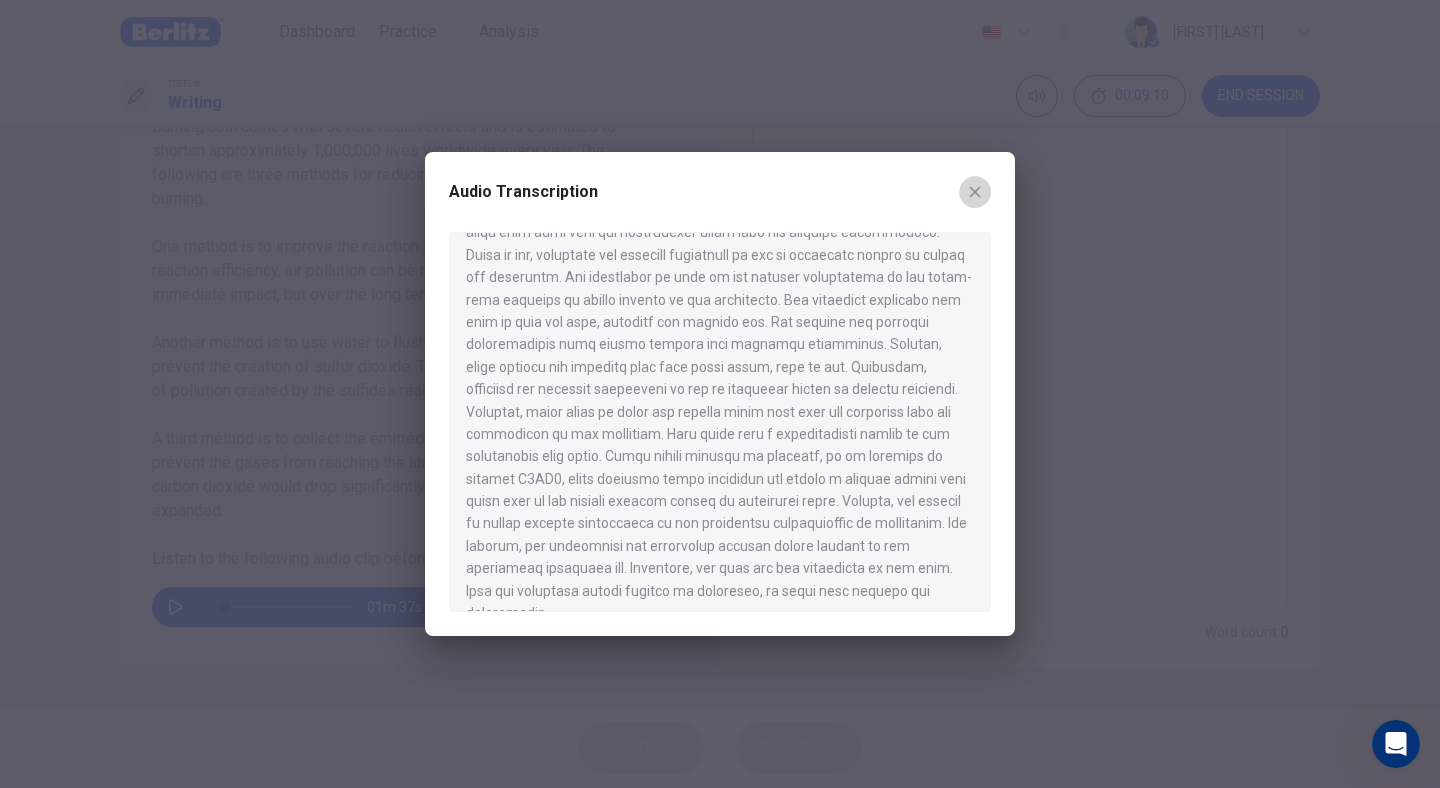 click 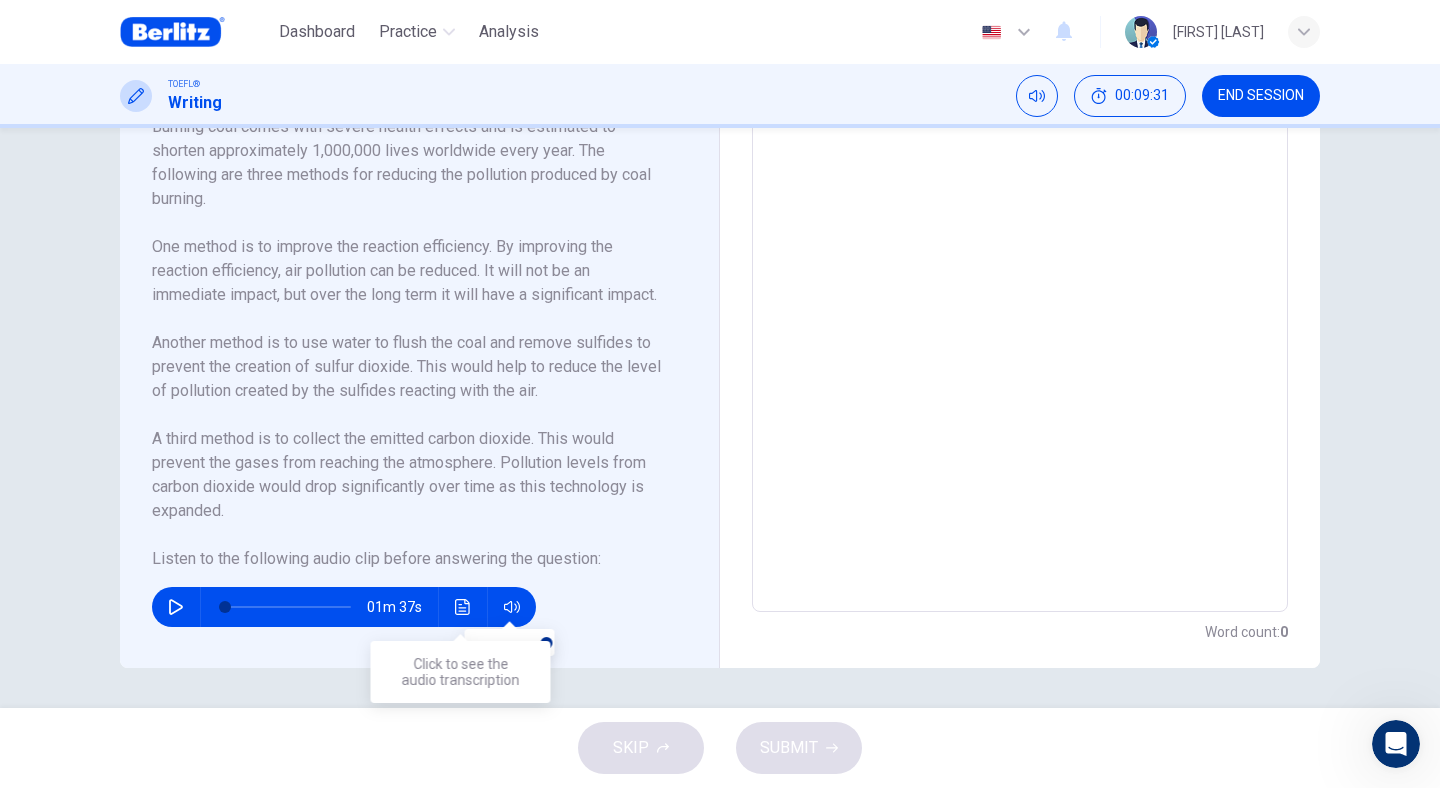 click at bounding box center (463, 607) 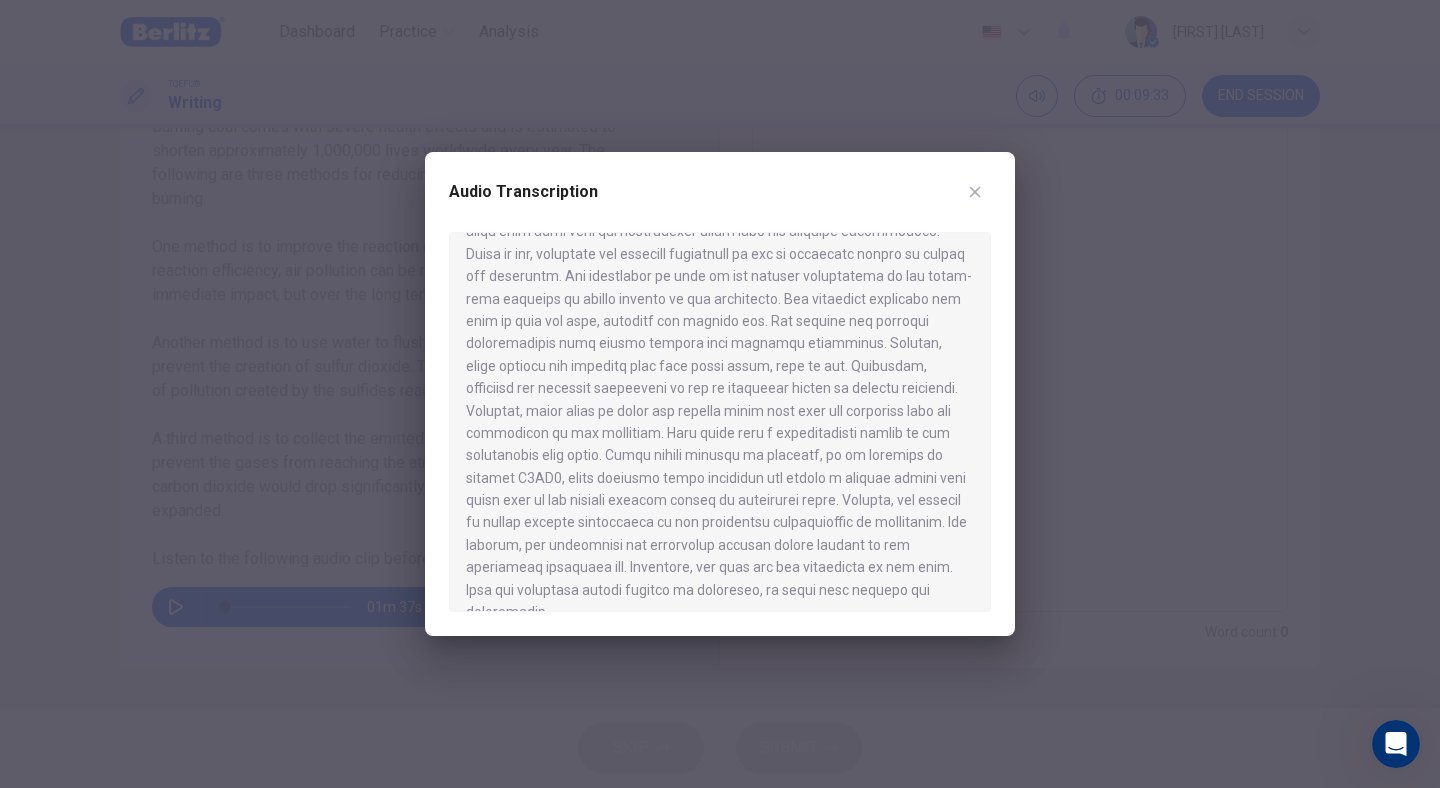 scroll, scrollTop: 50, scrollLeft: 0, axis: vertical 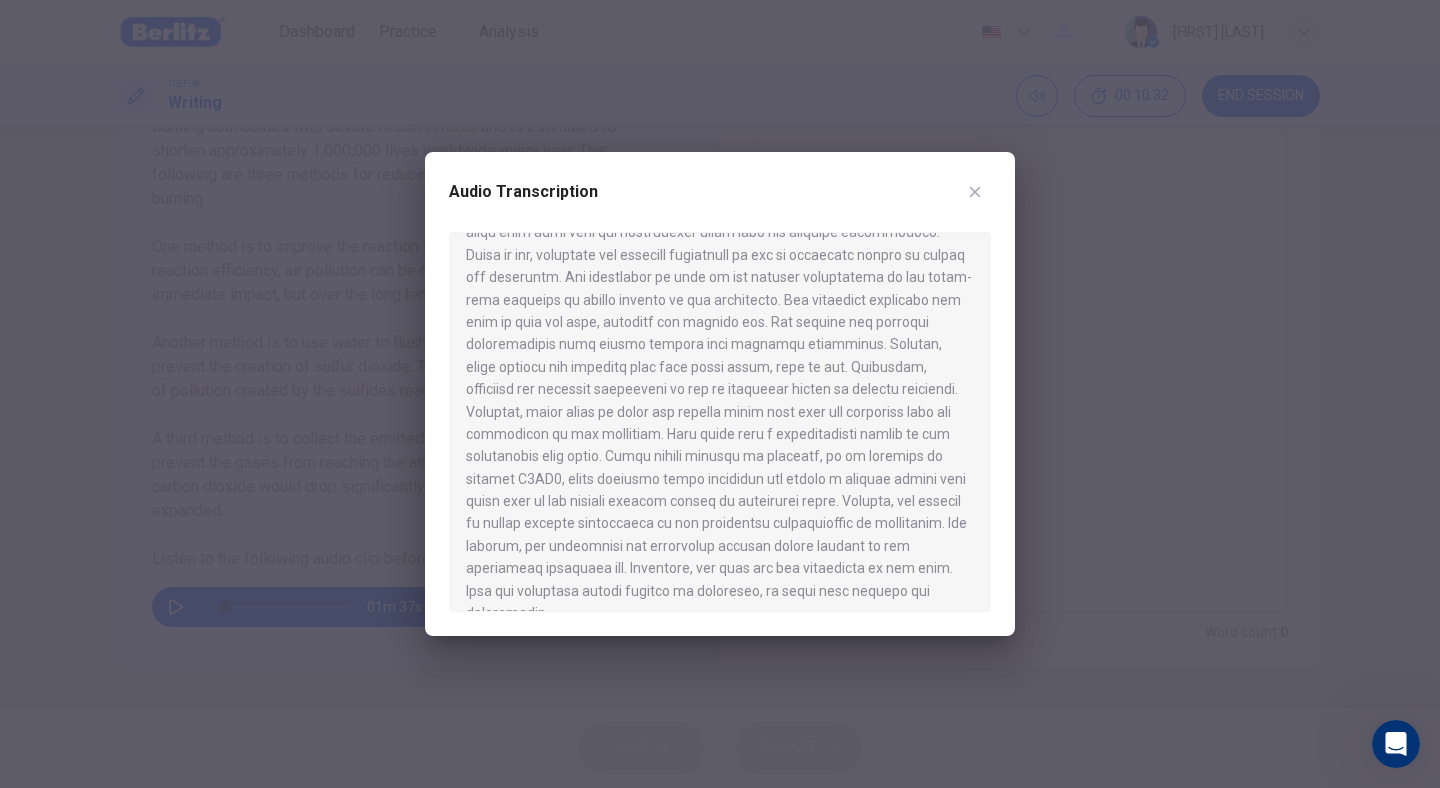 click 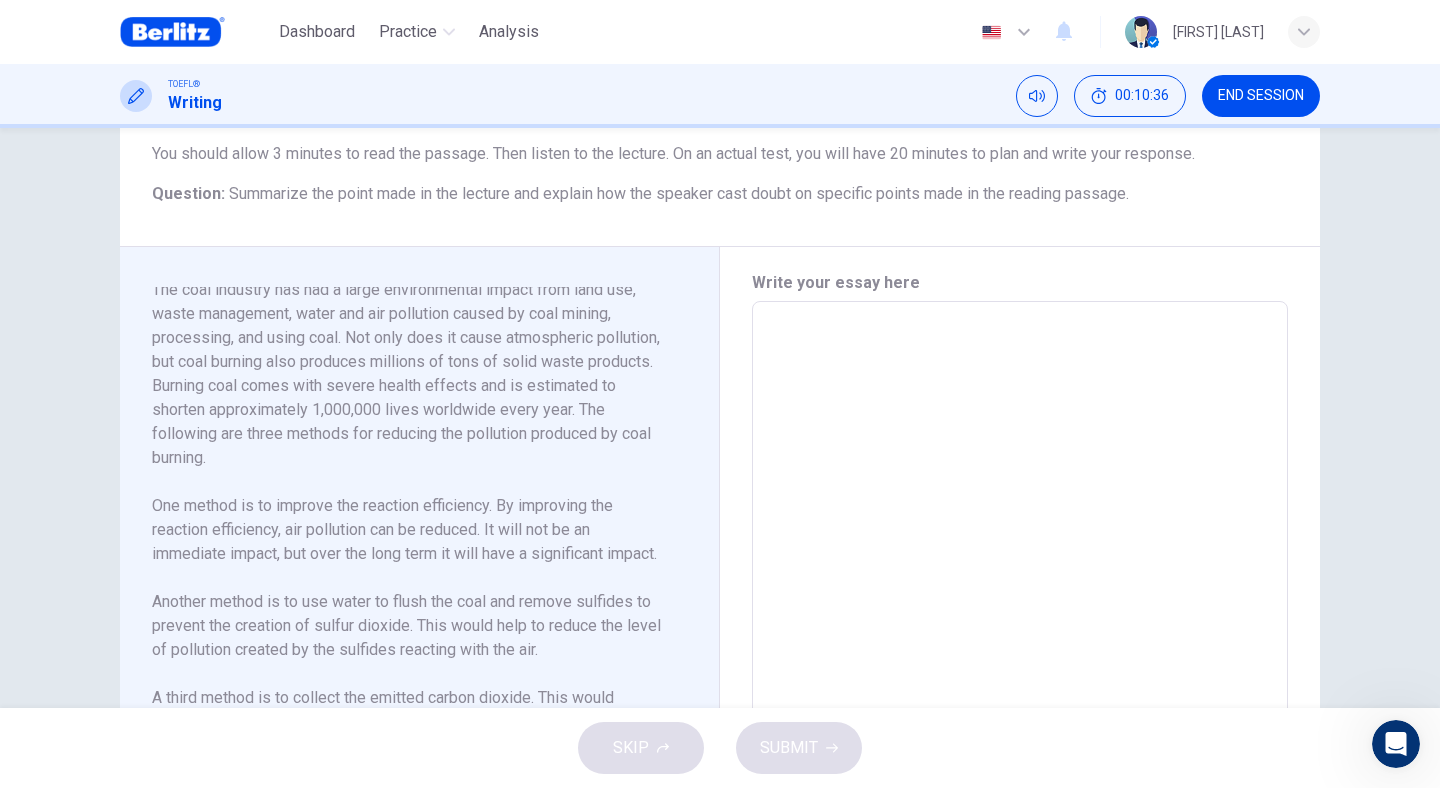 scroll, scrollTop: 324, scrollLeft: 0, axis: vertical 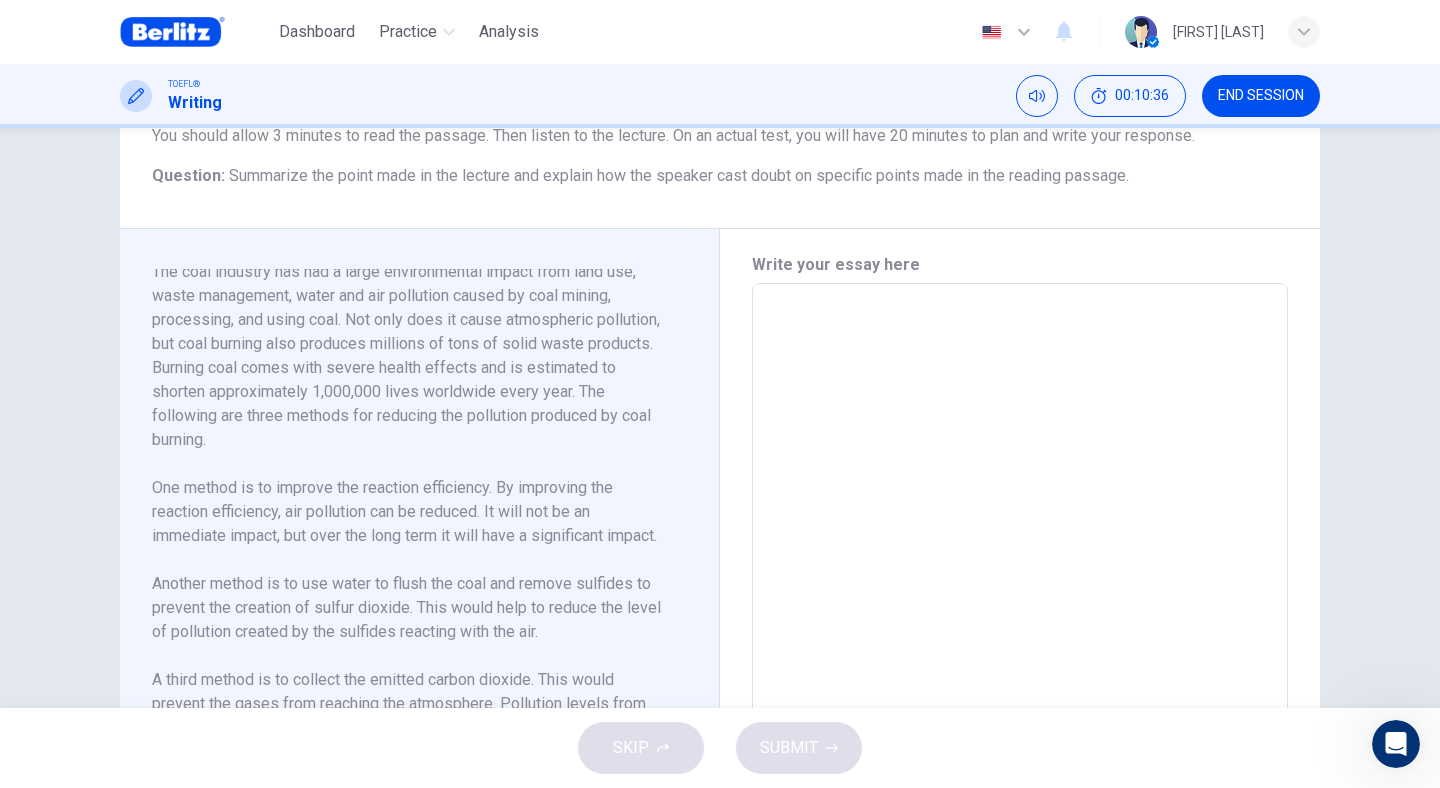 click at bounding box center [1020, 568] 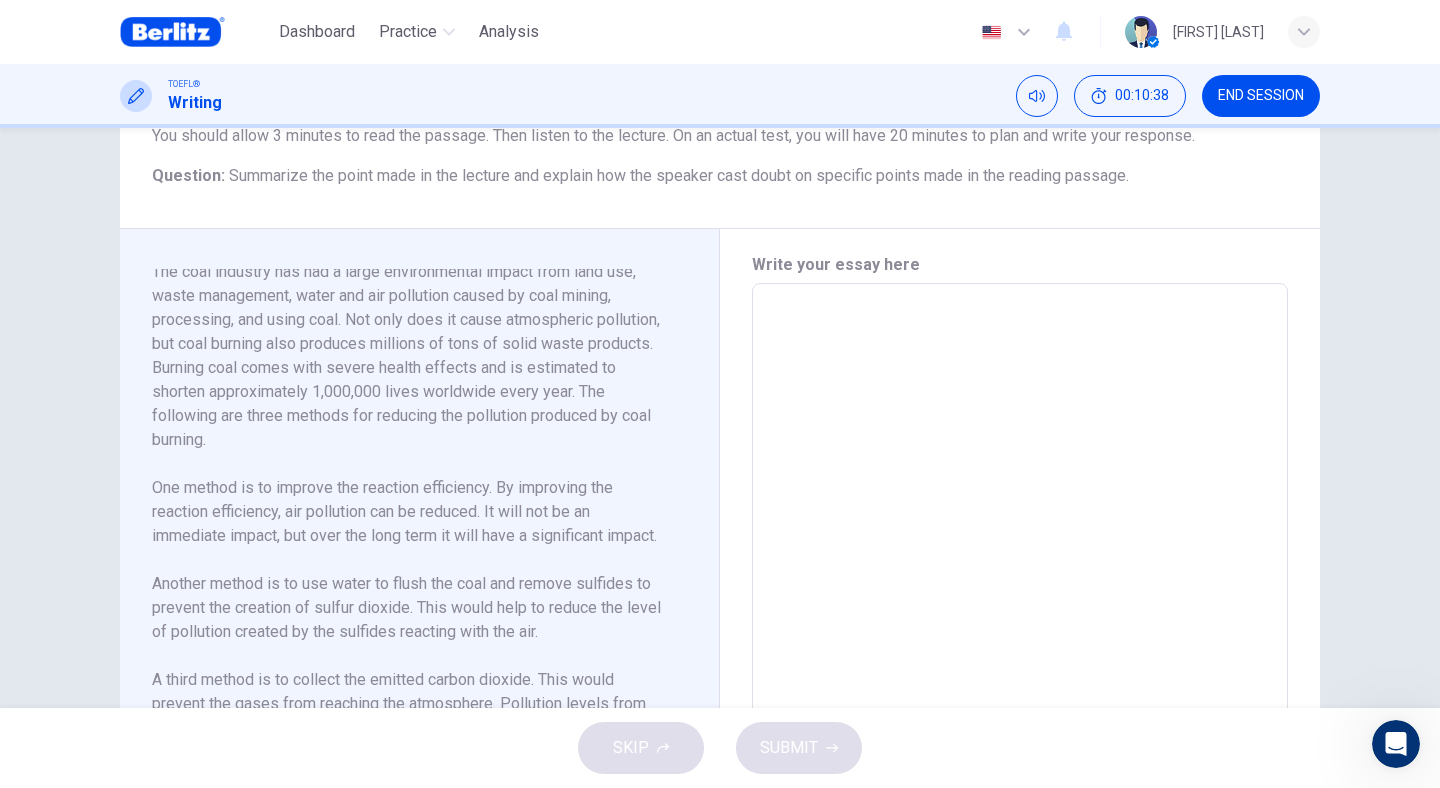type on "*" 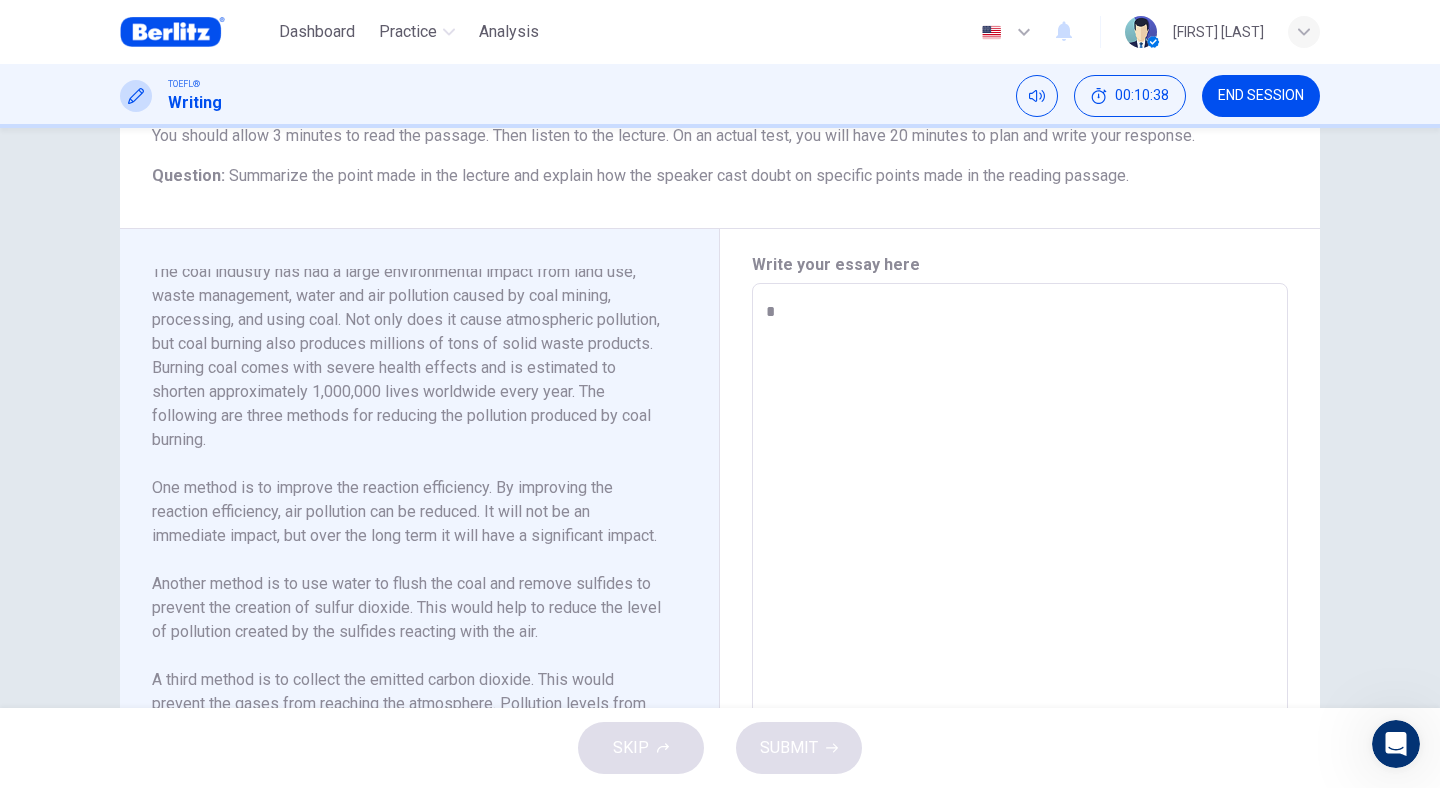 type on "*" 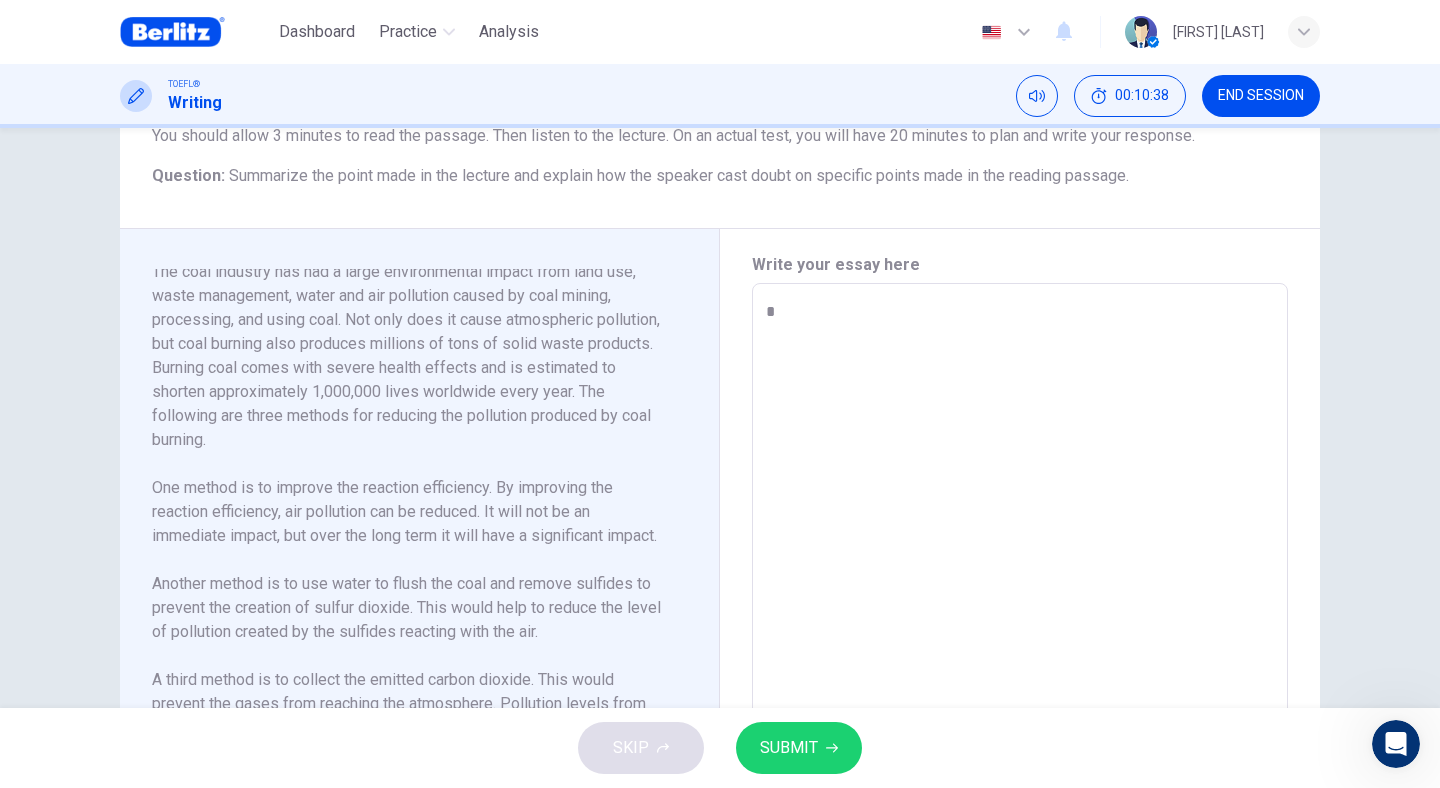type on "**" 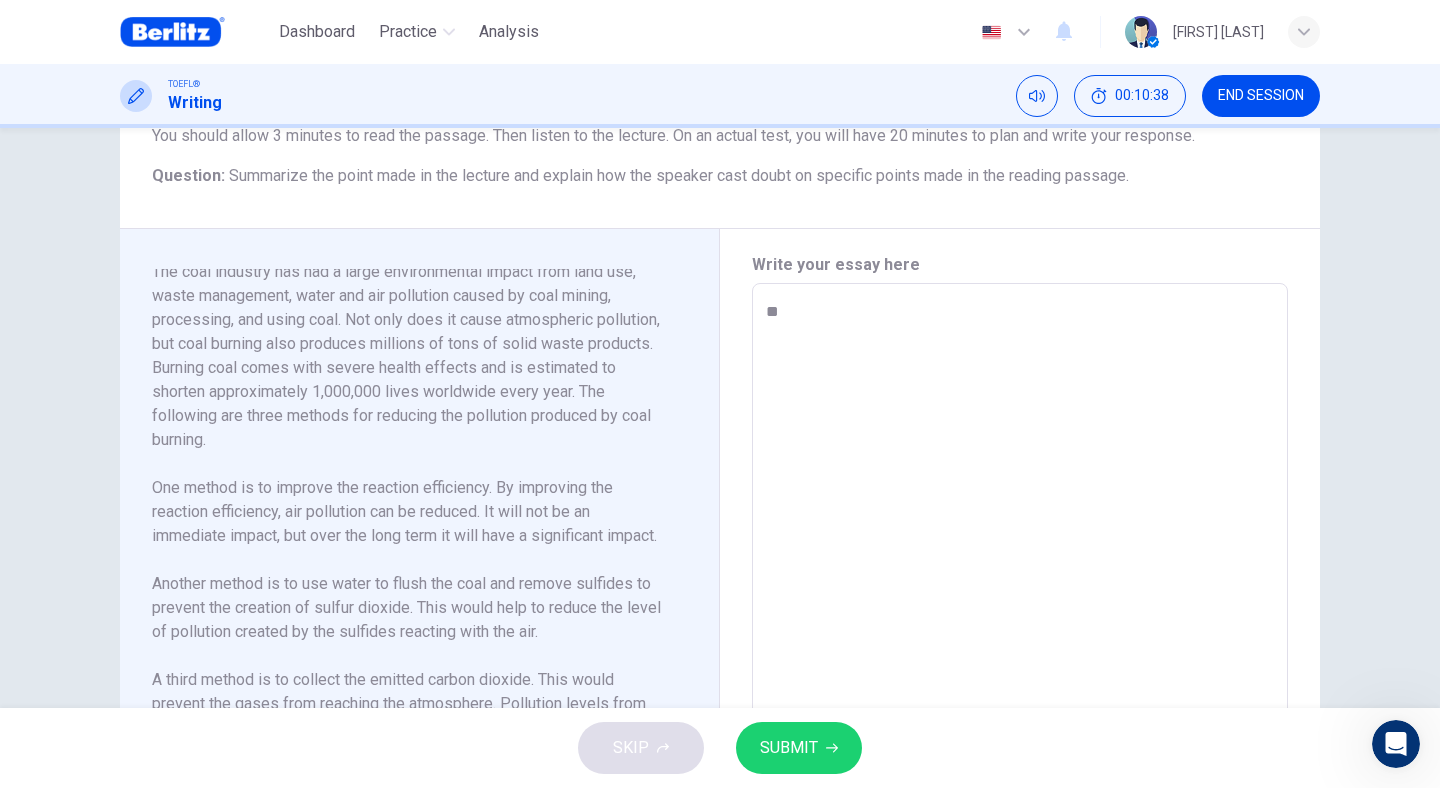 type on "*" 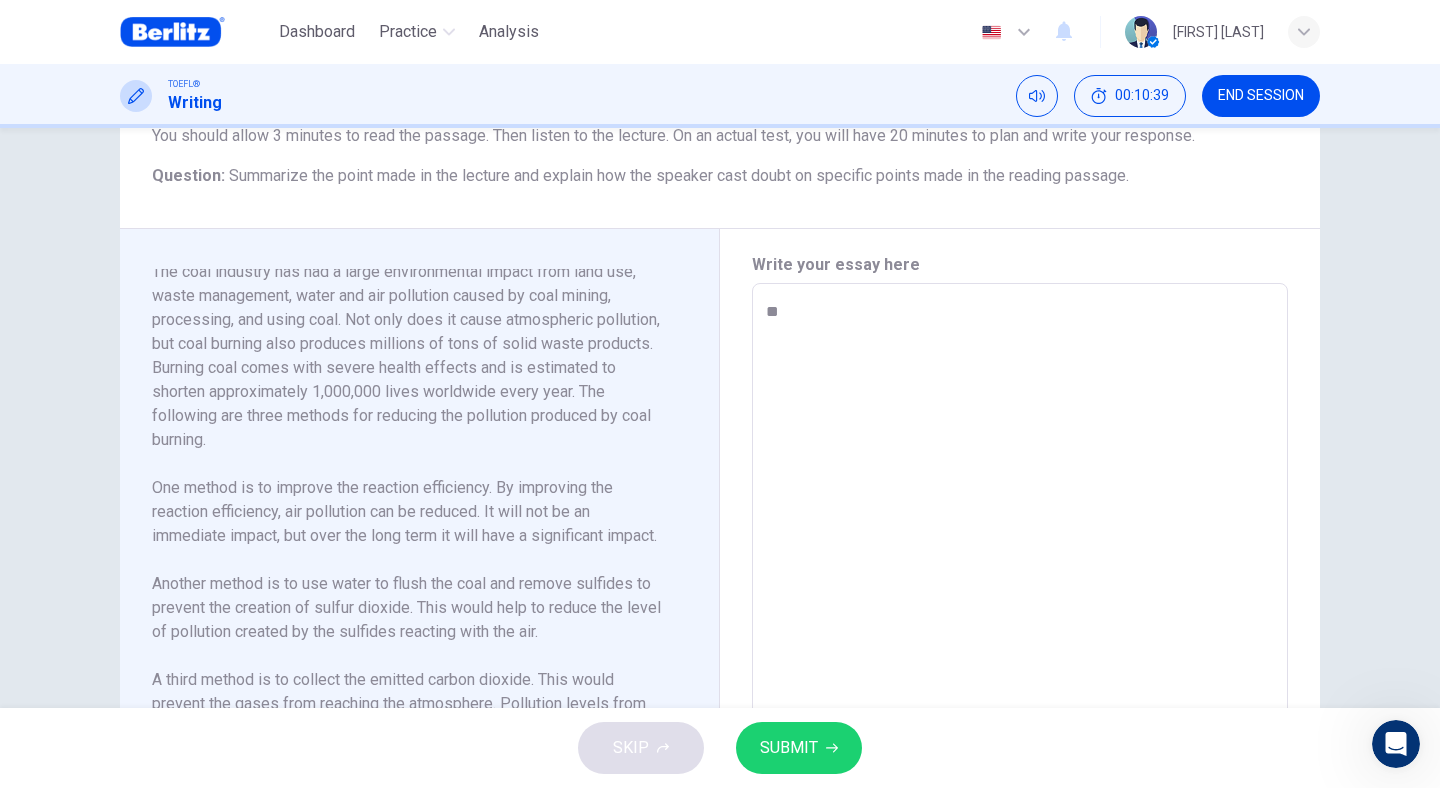 type on "***" 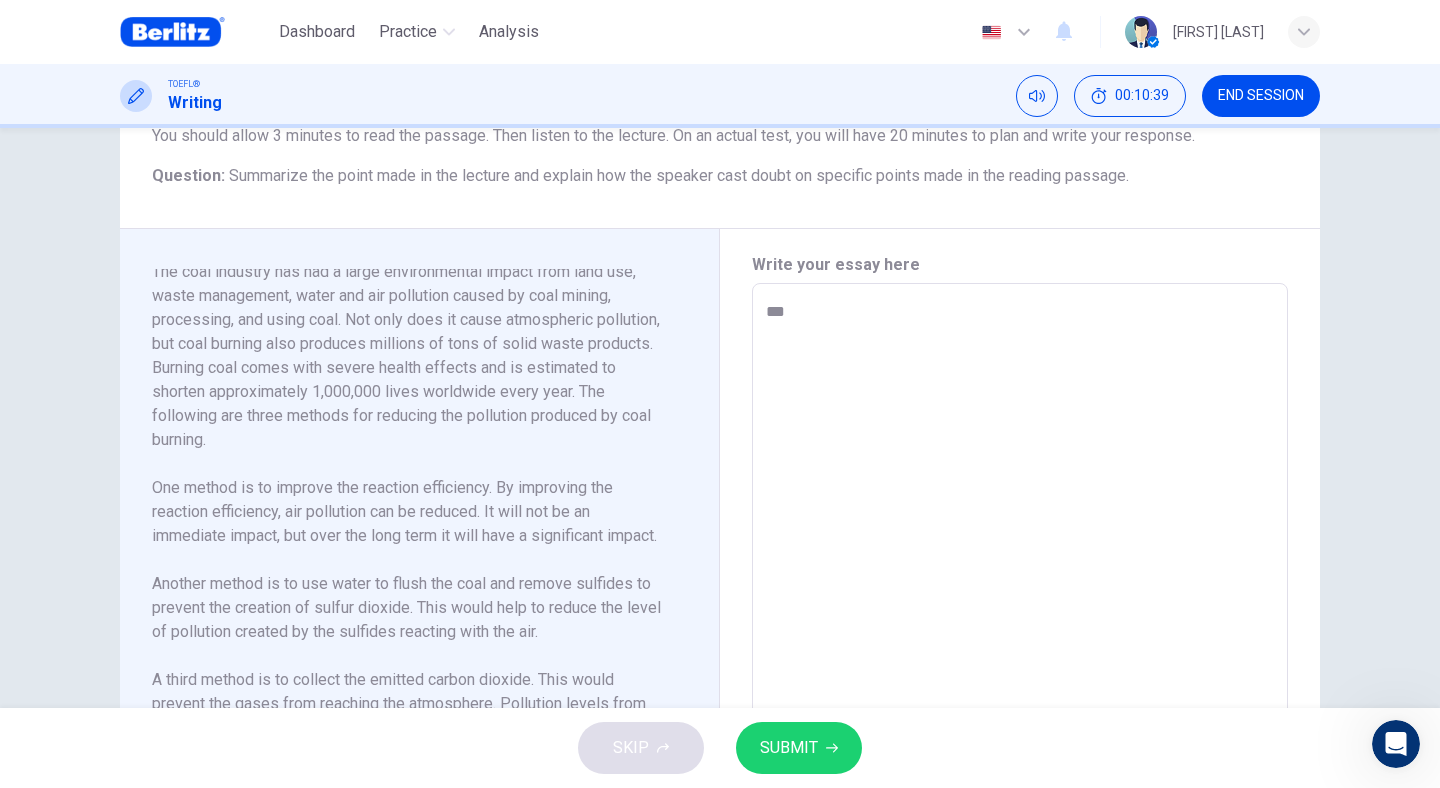 type on "*" 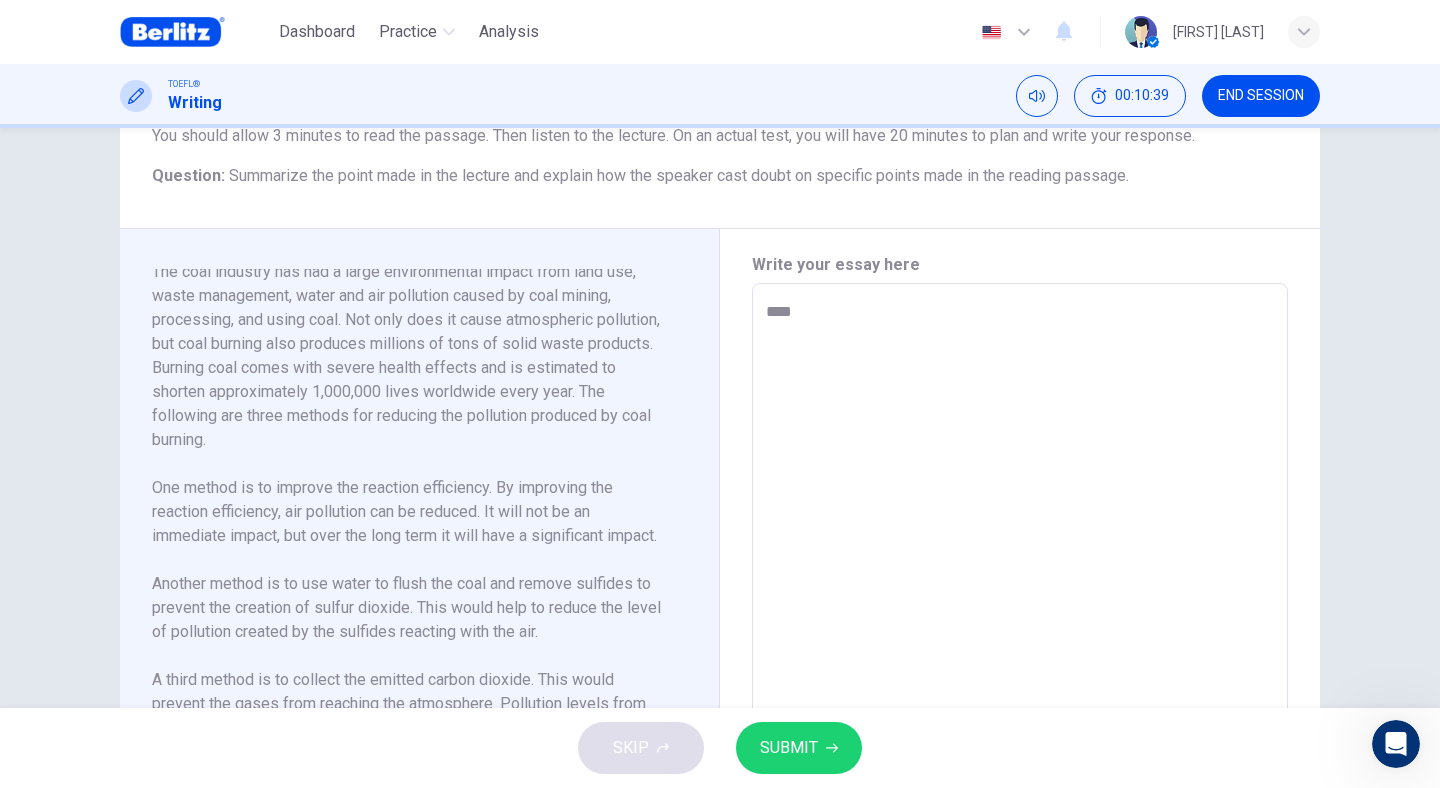 type on "*" 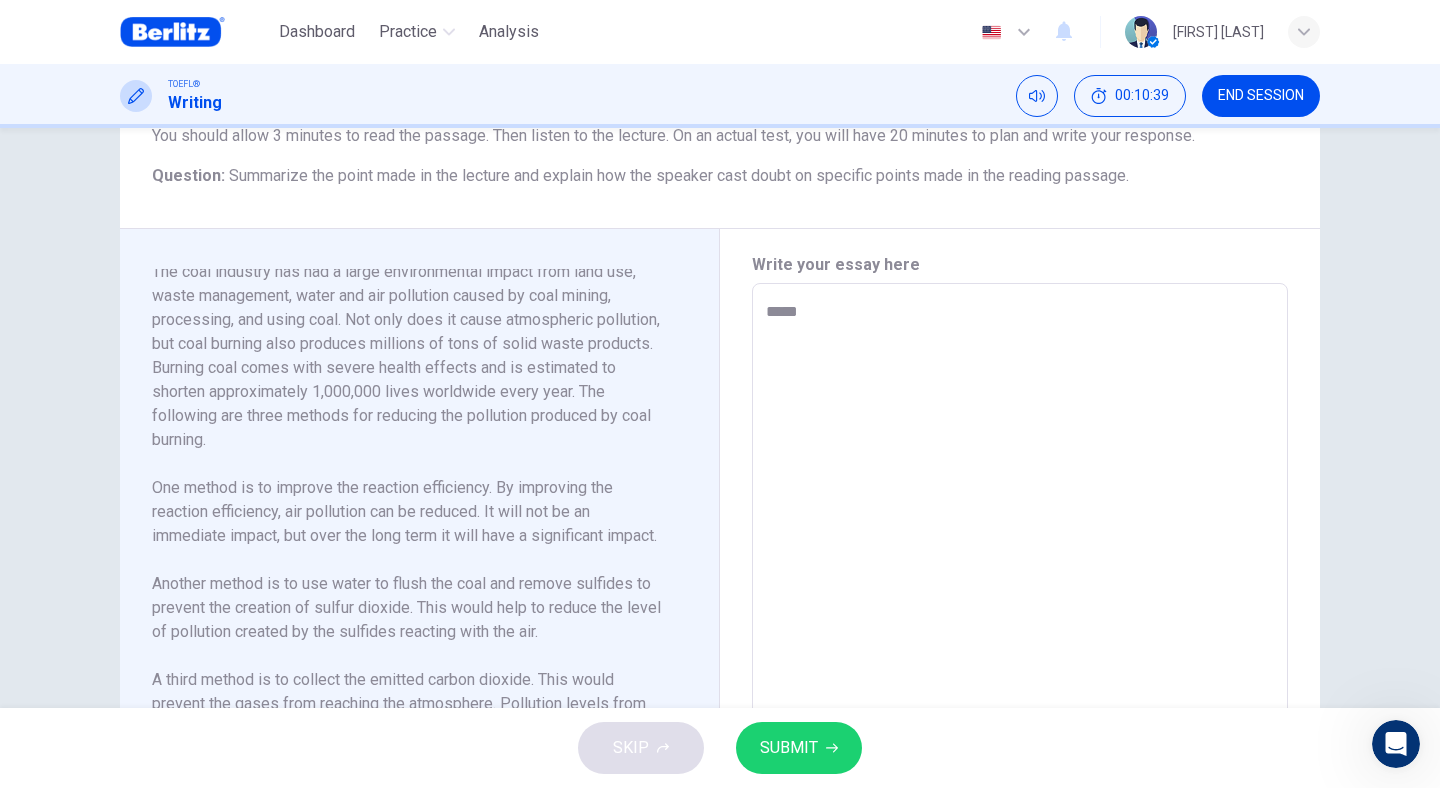 type on "*" 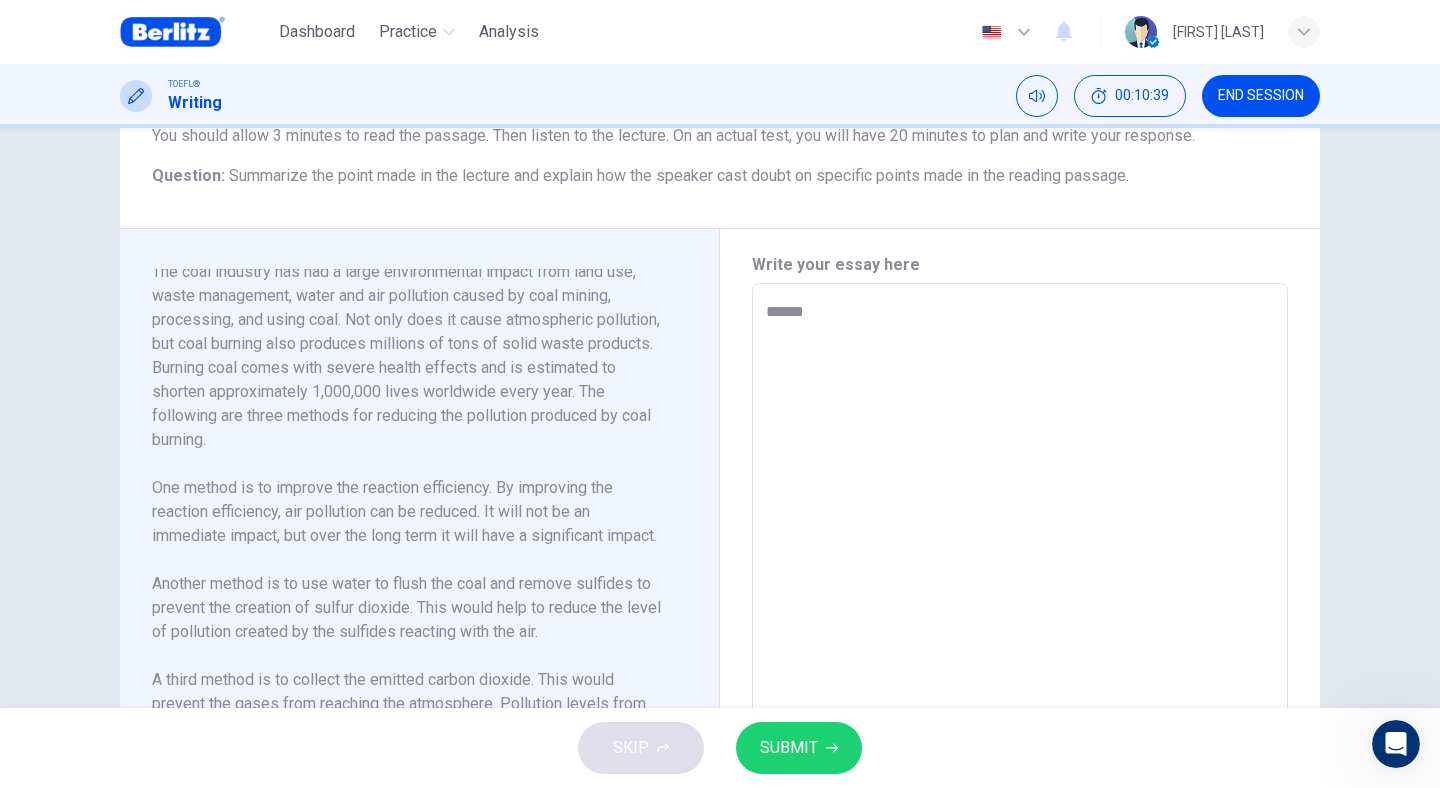 type on "*" 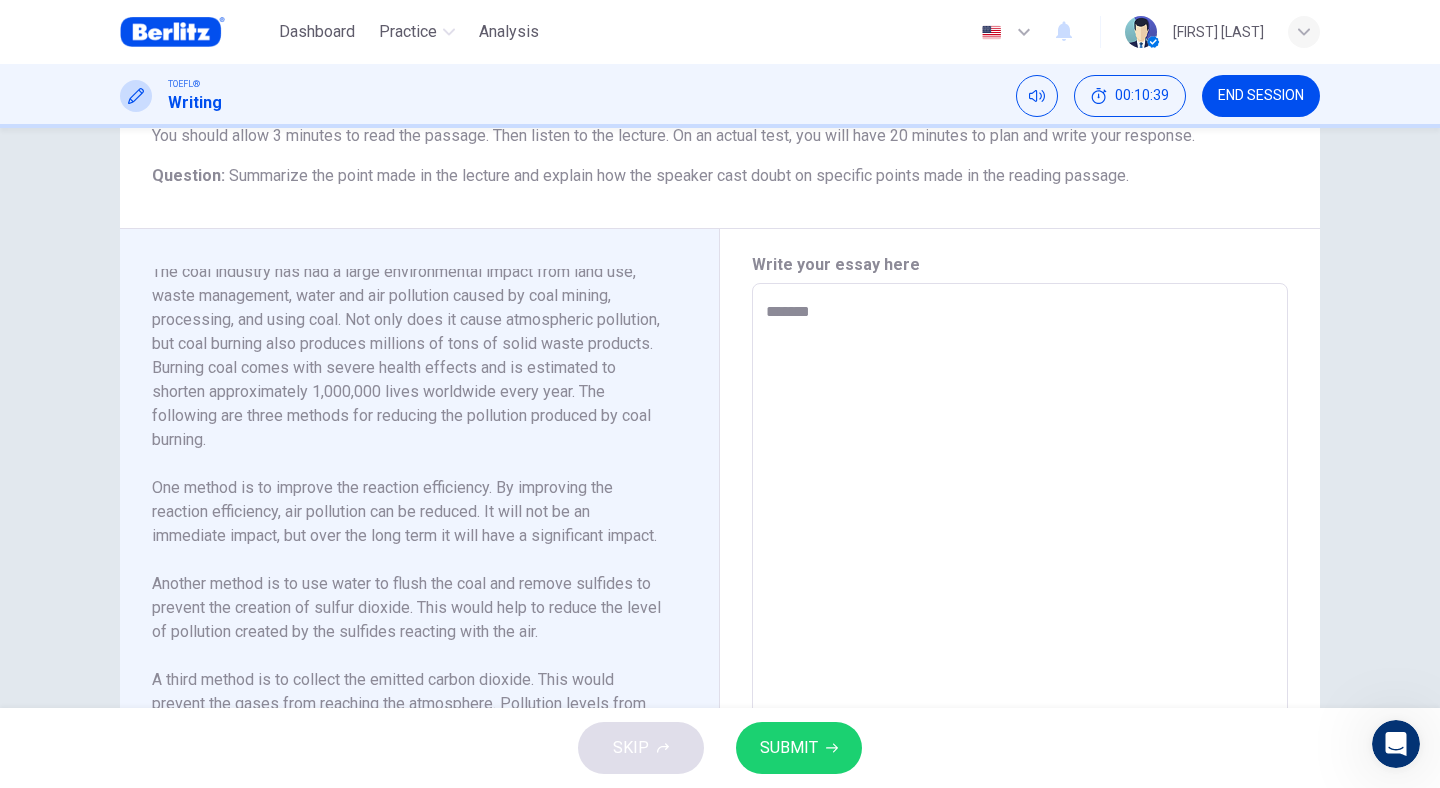 type on "*" 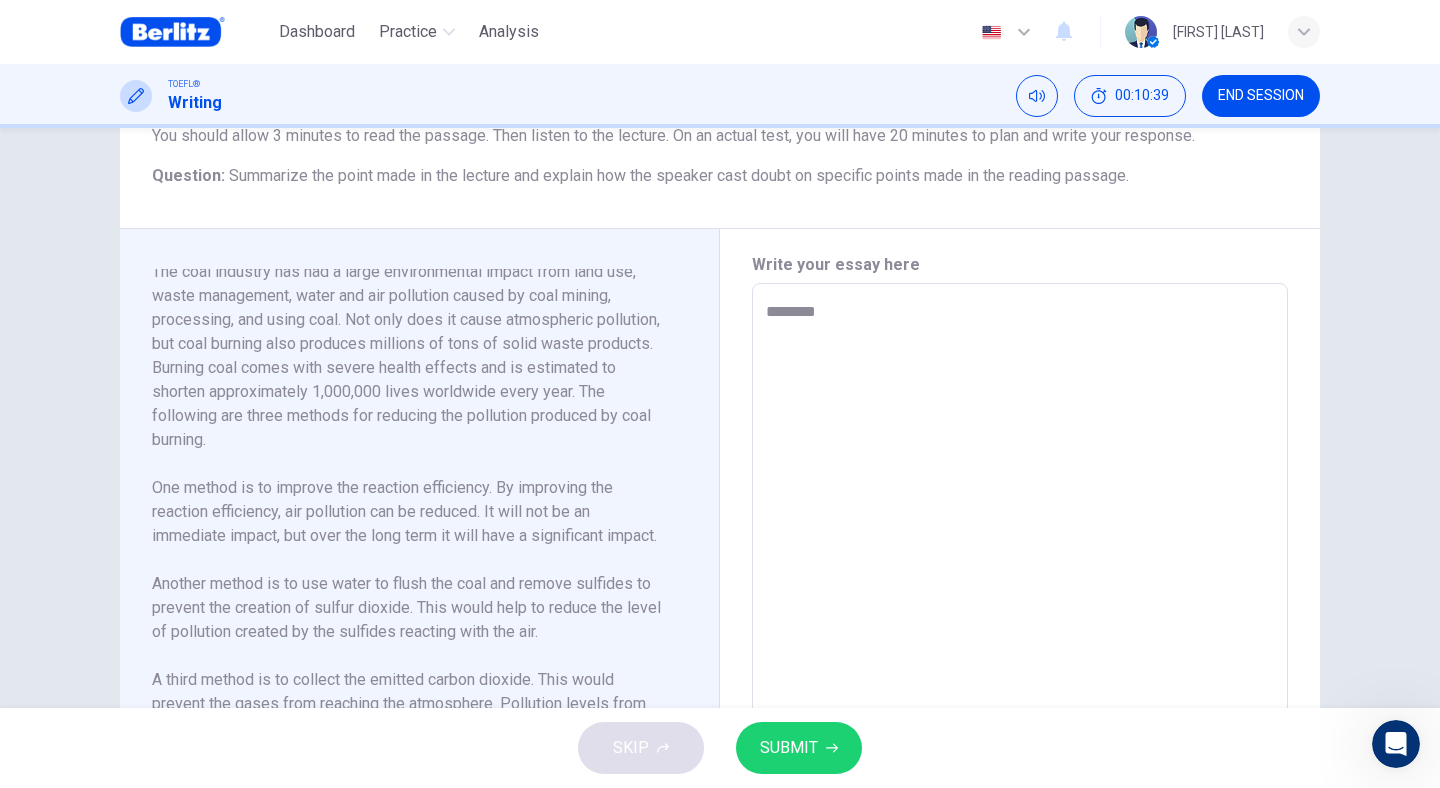 type on "*" 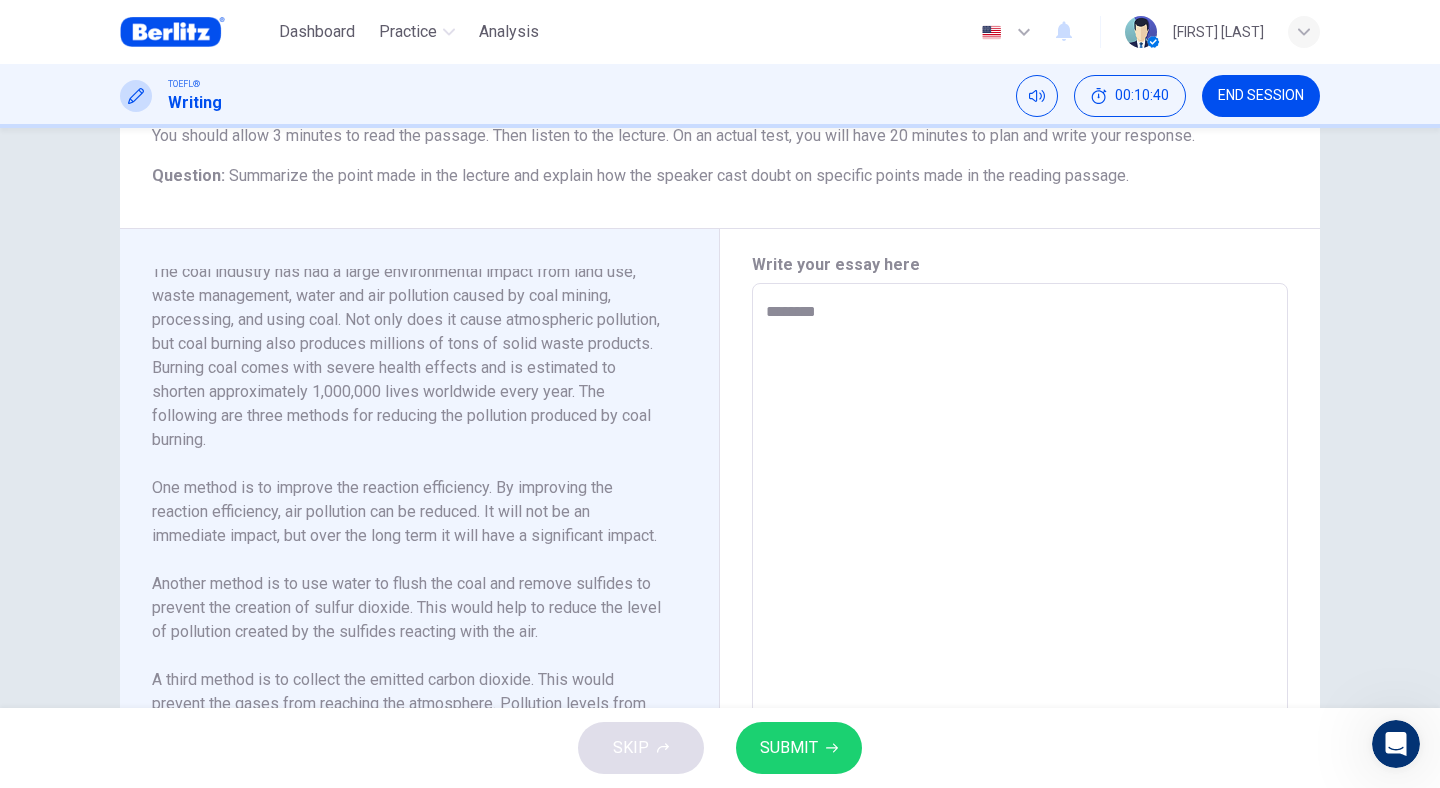 type on "*********" 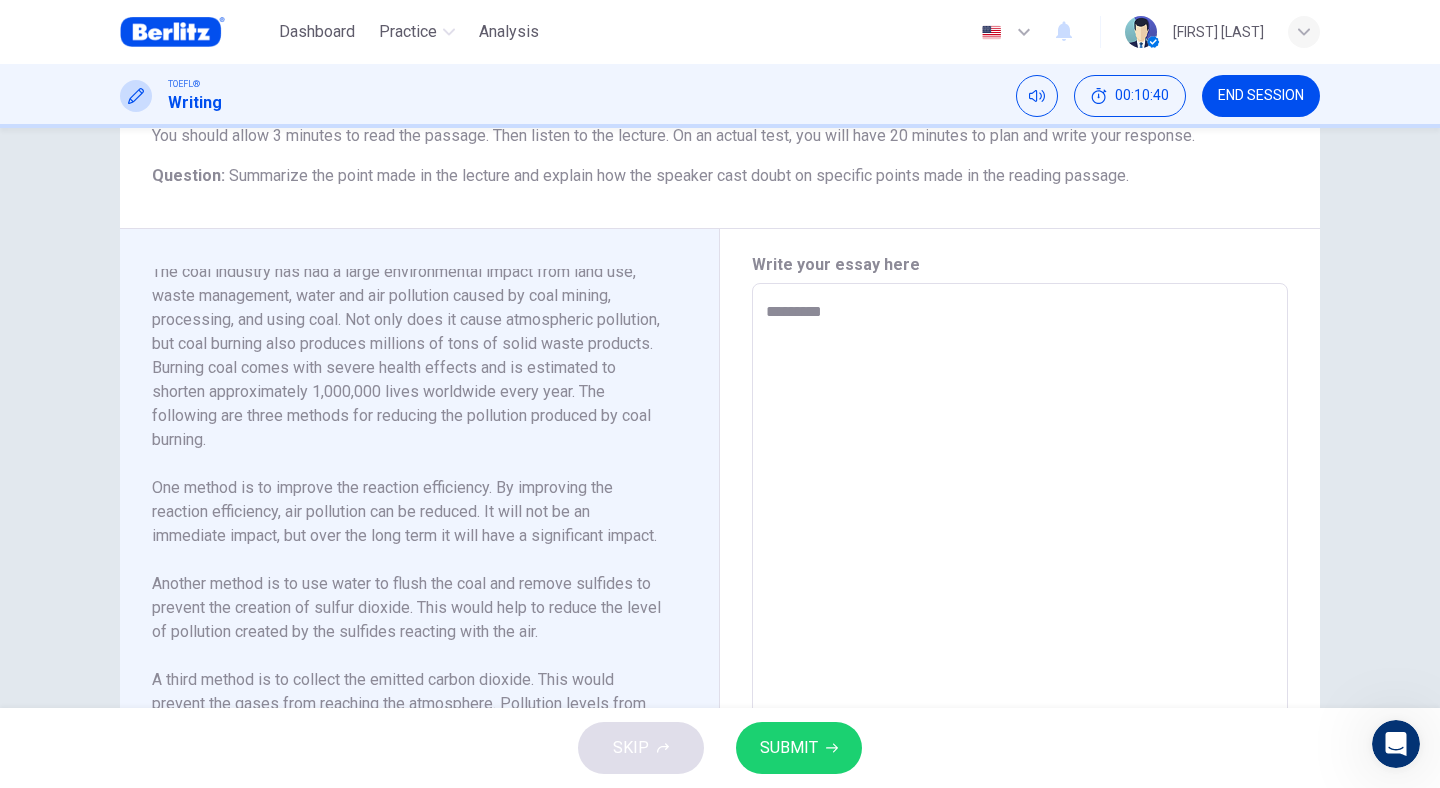 type on "*" 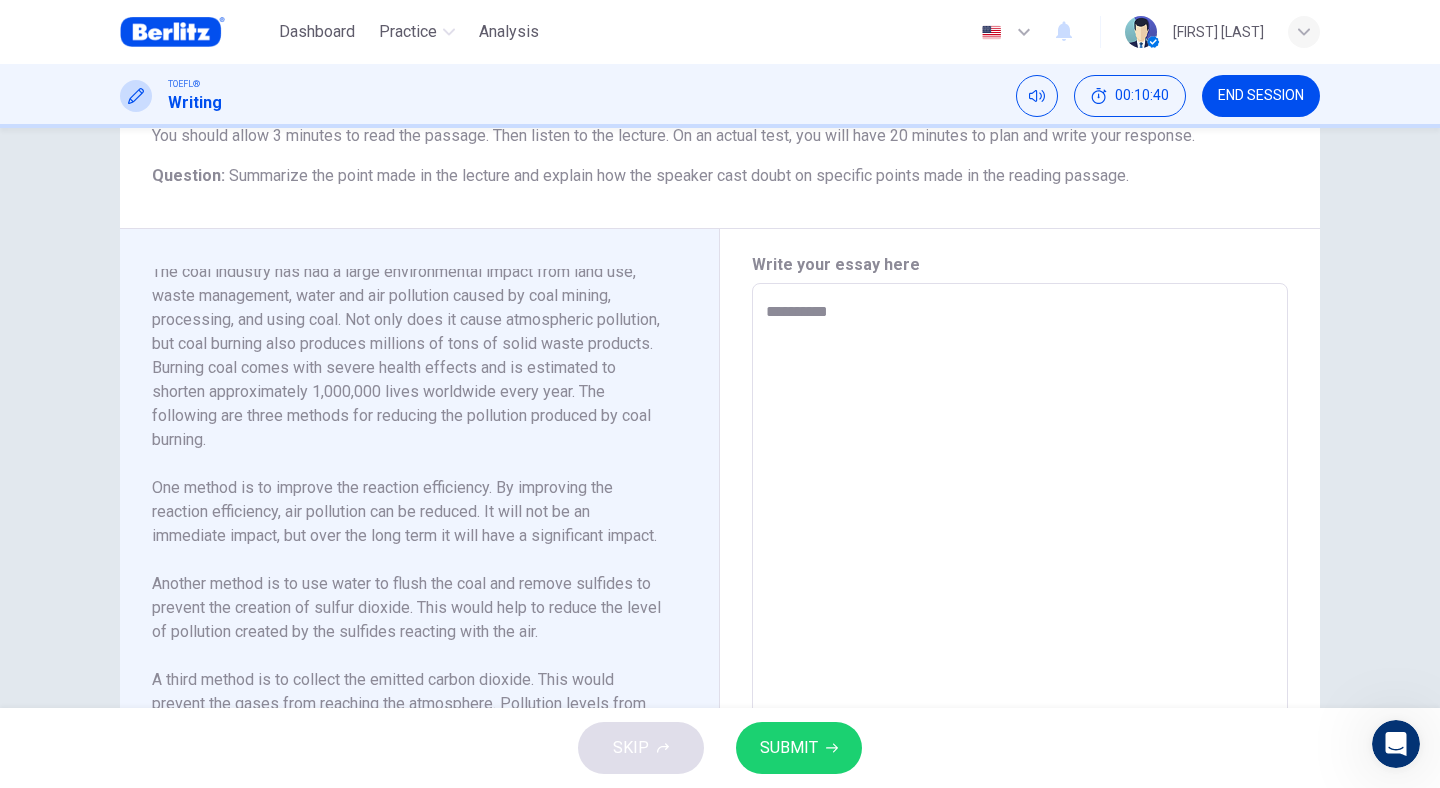 type on "*" 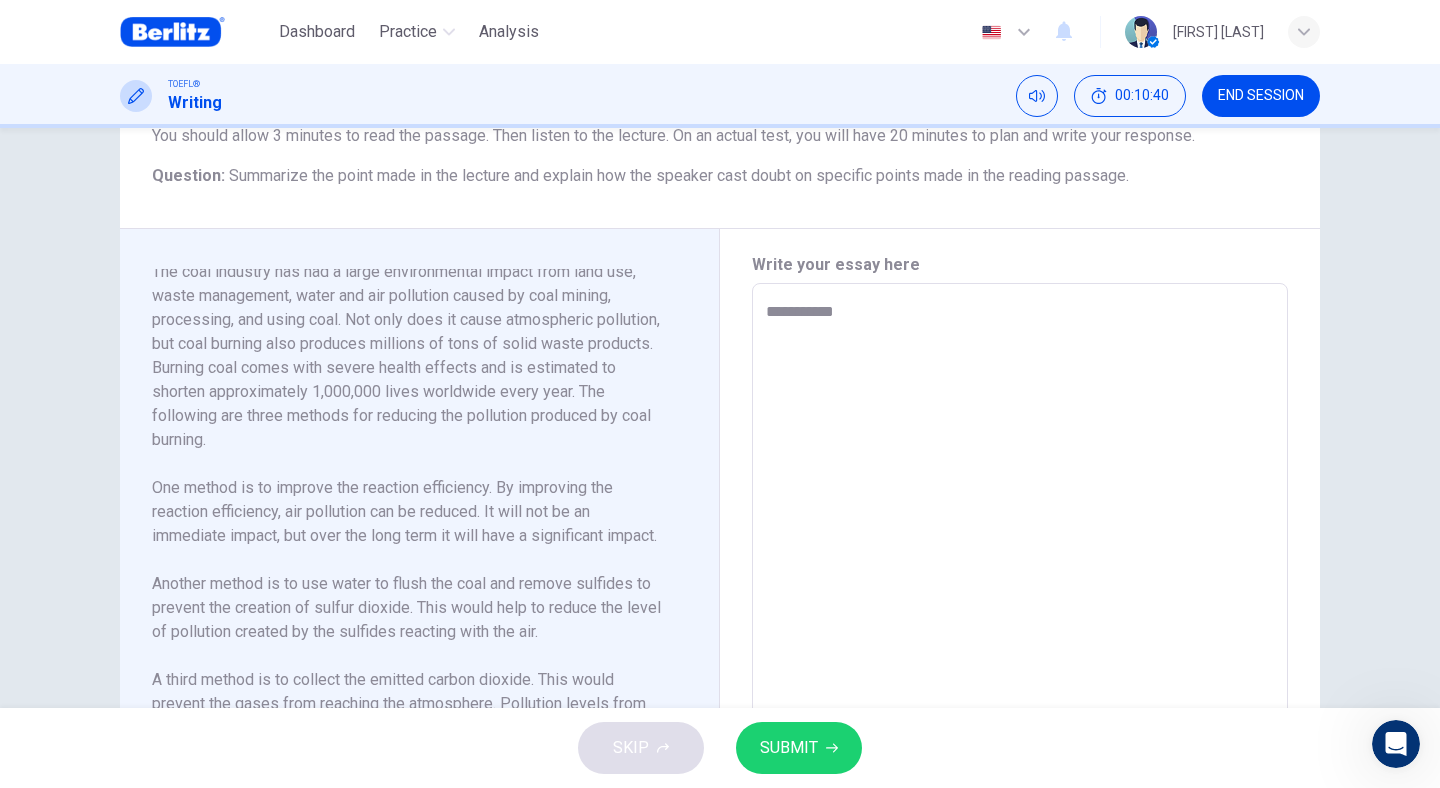 type on "*" 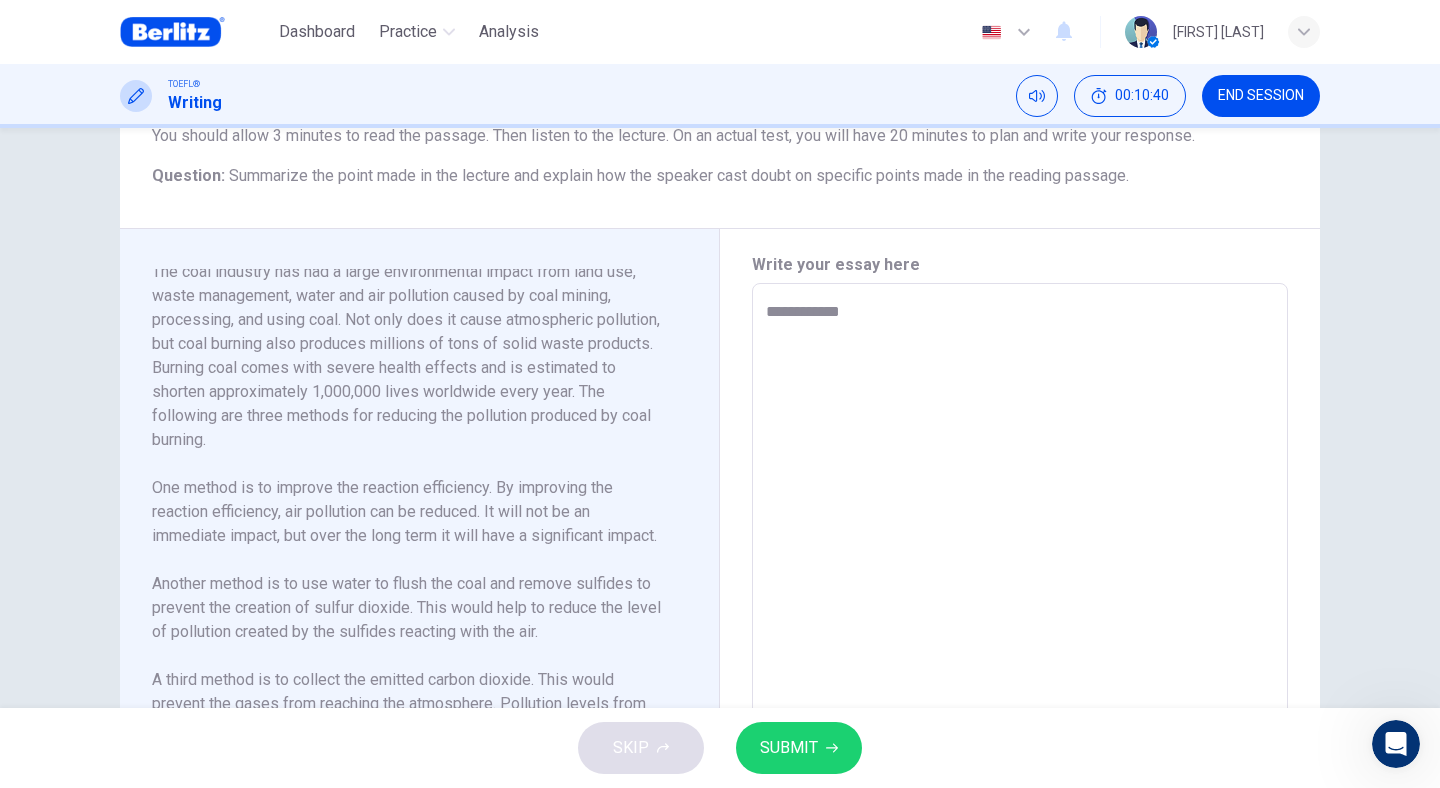 type on "*" 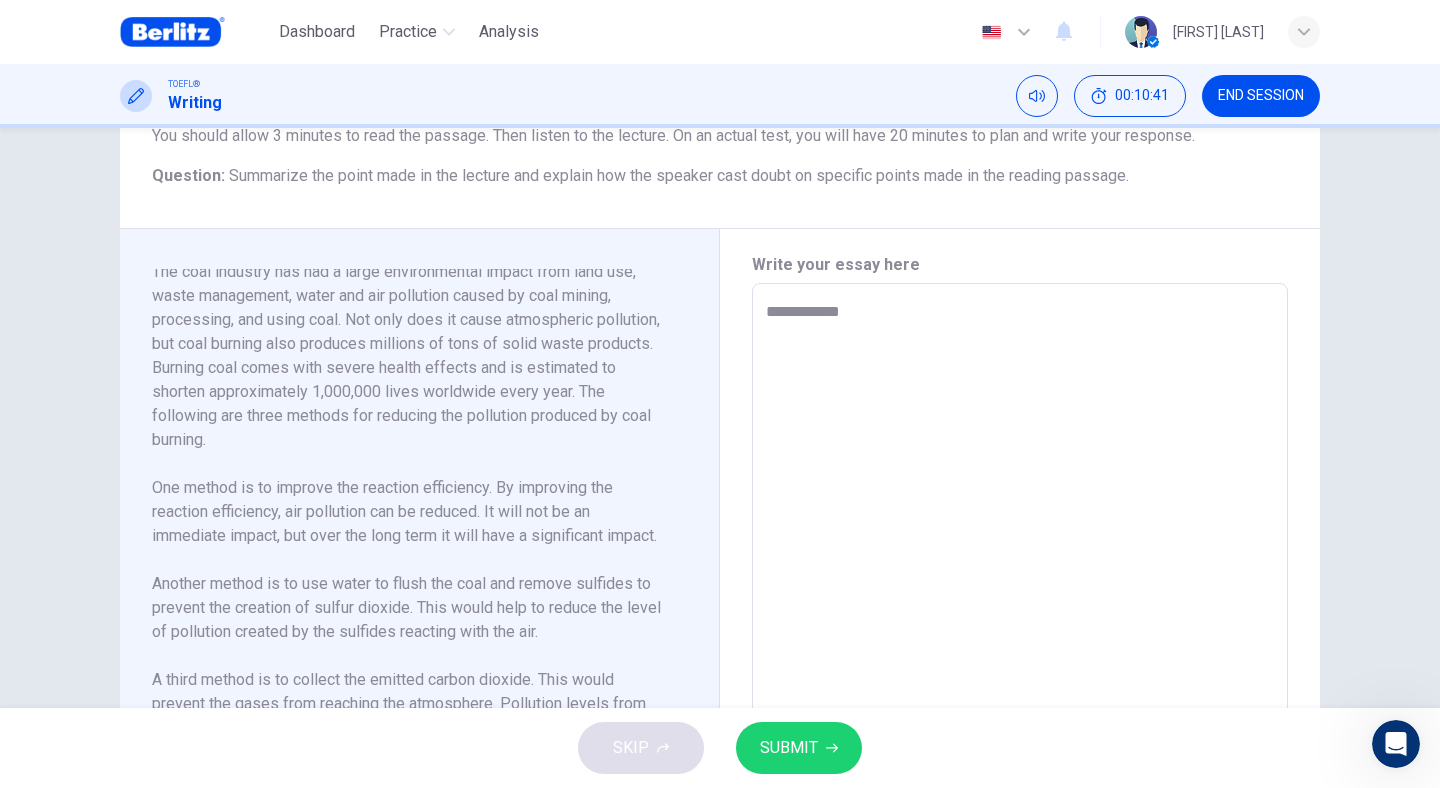 type on "**********" 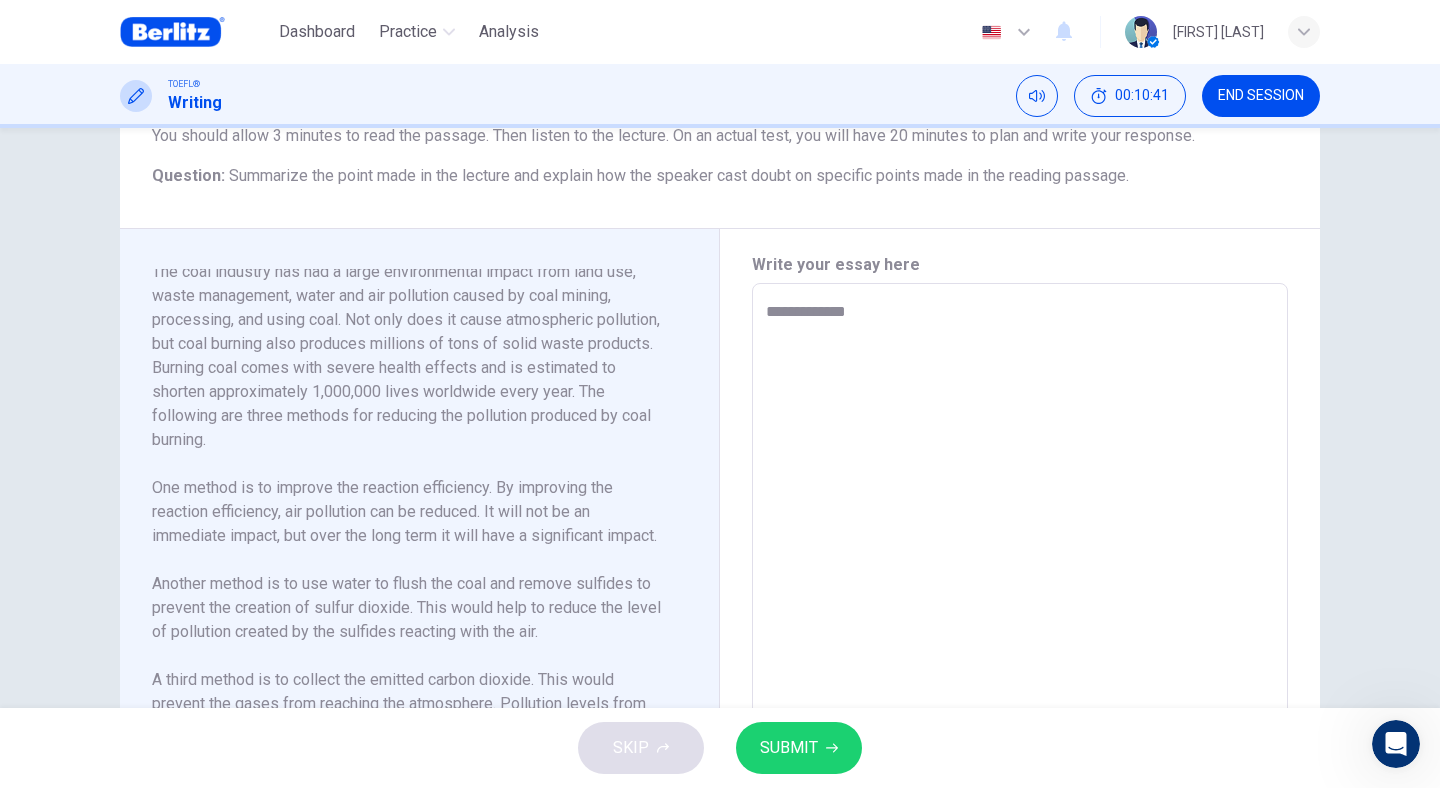 type on "*" 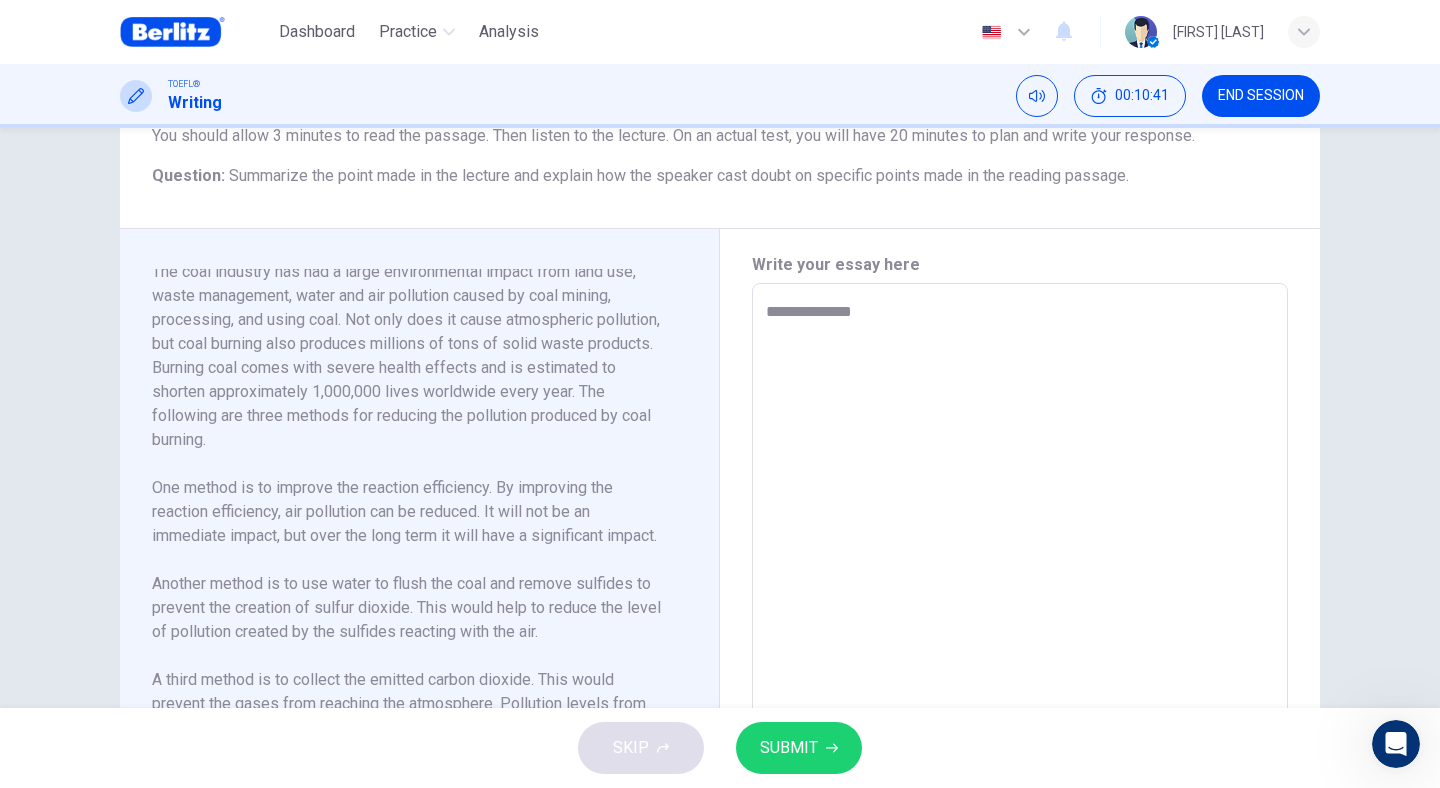 type on "*" 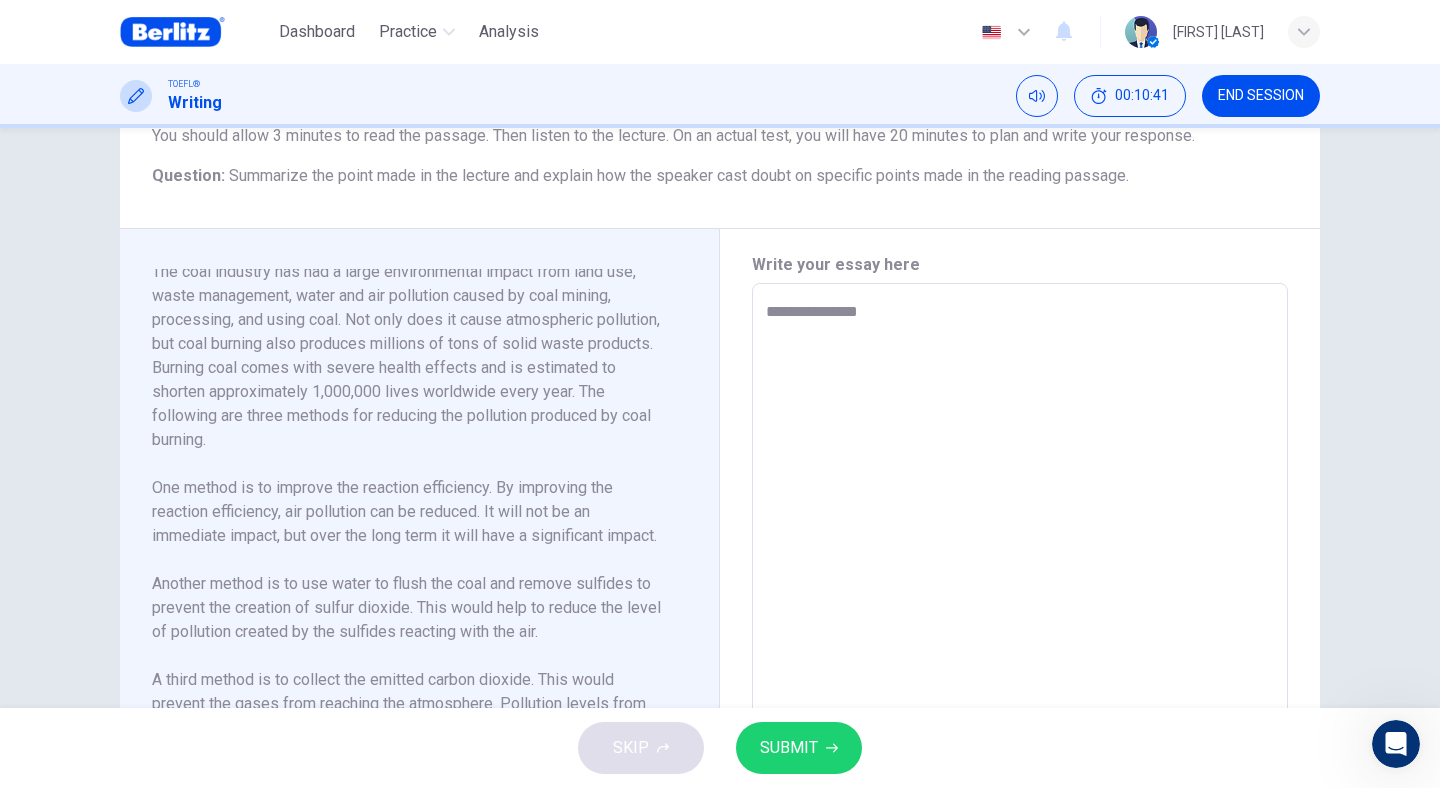 type on "*" 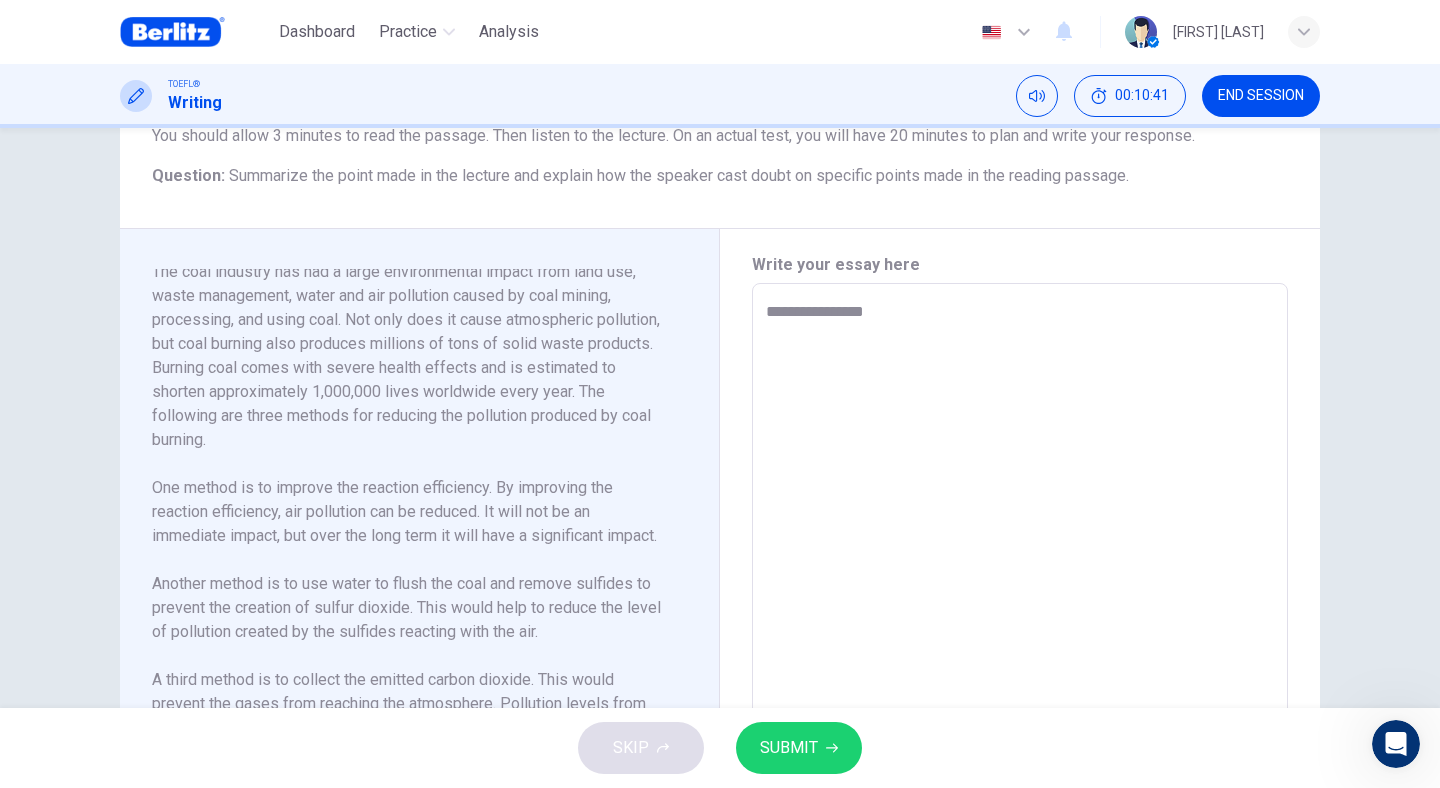 type on "*" 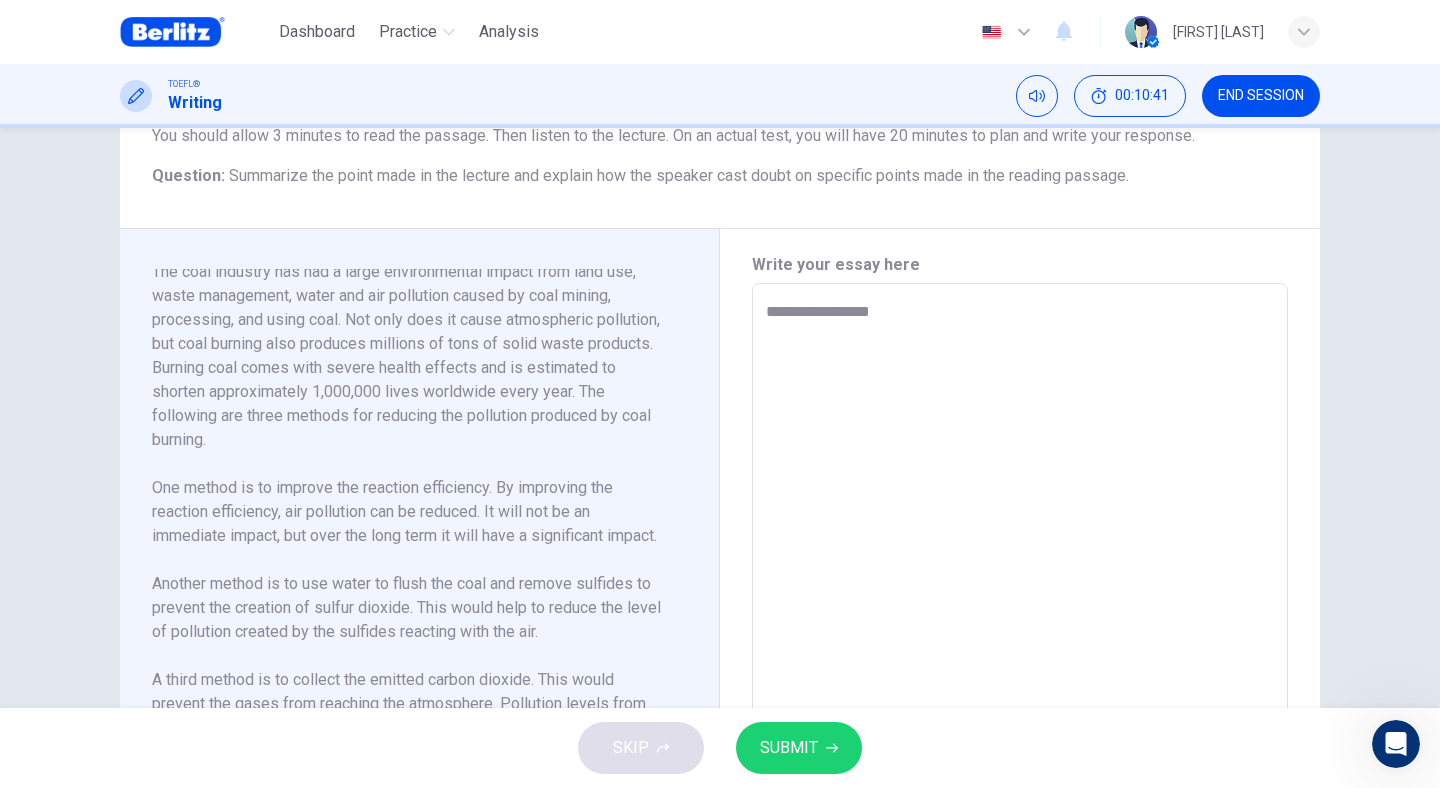 type on "*" 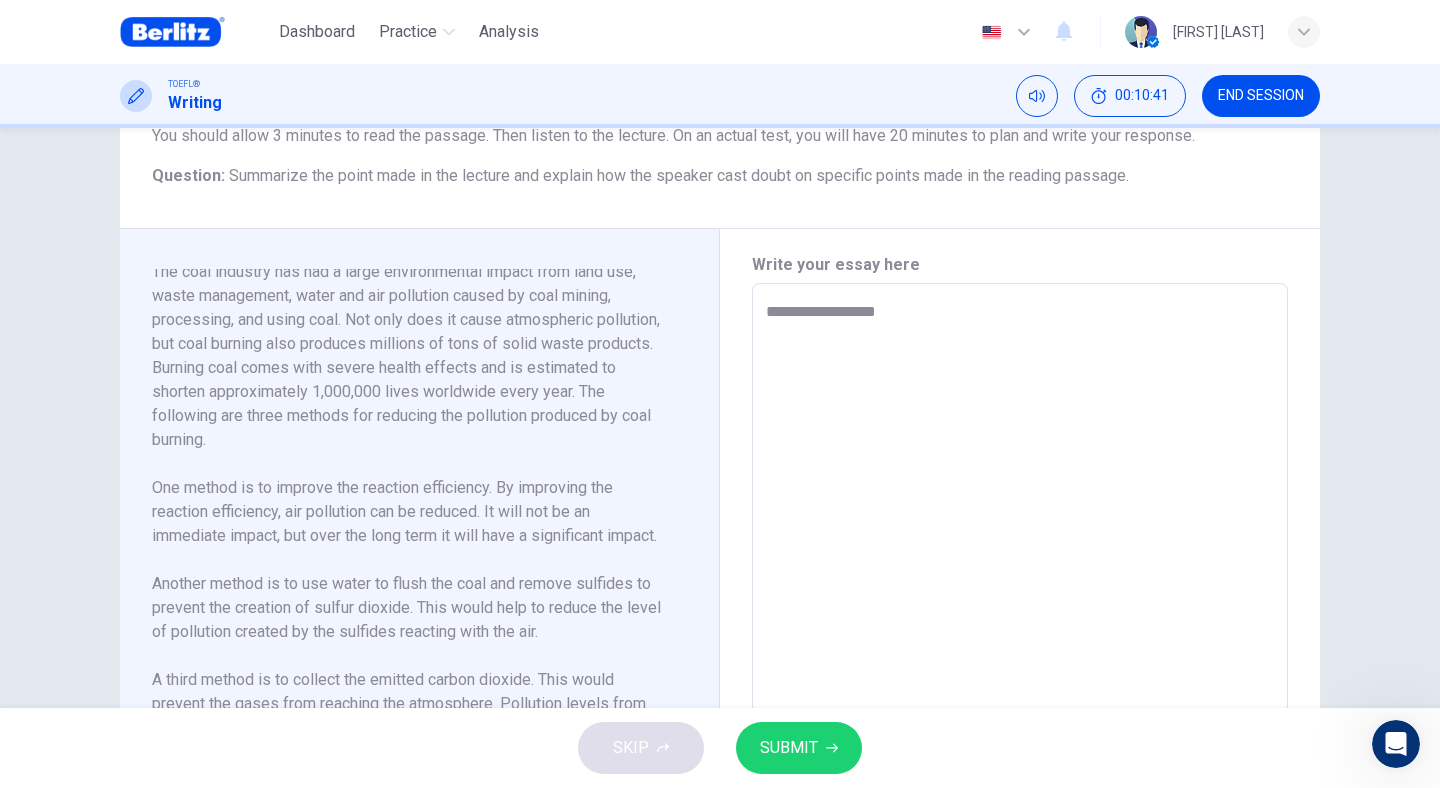 type on "*" 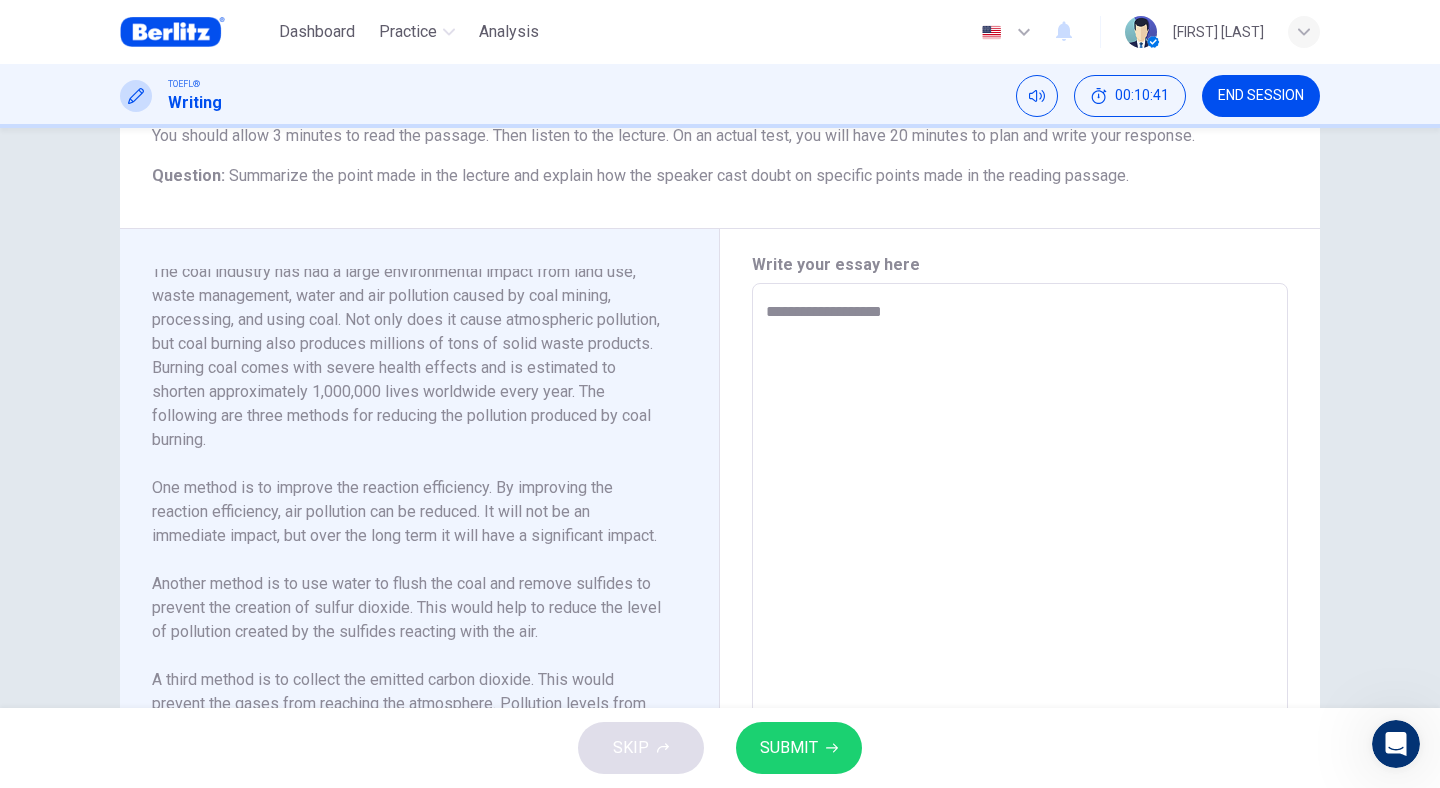 type on "*" 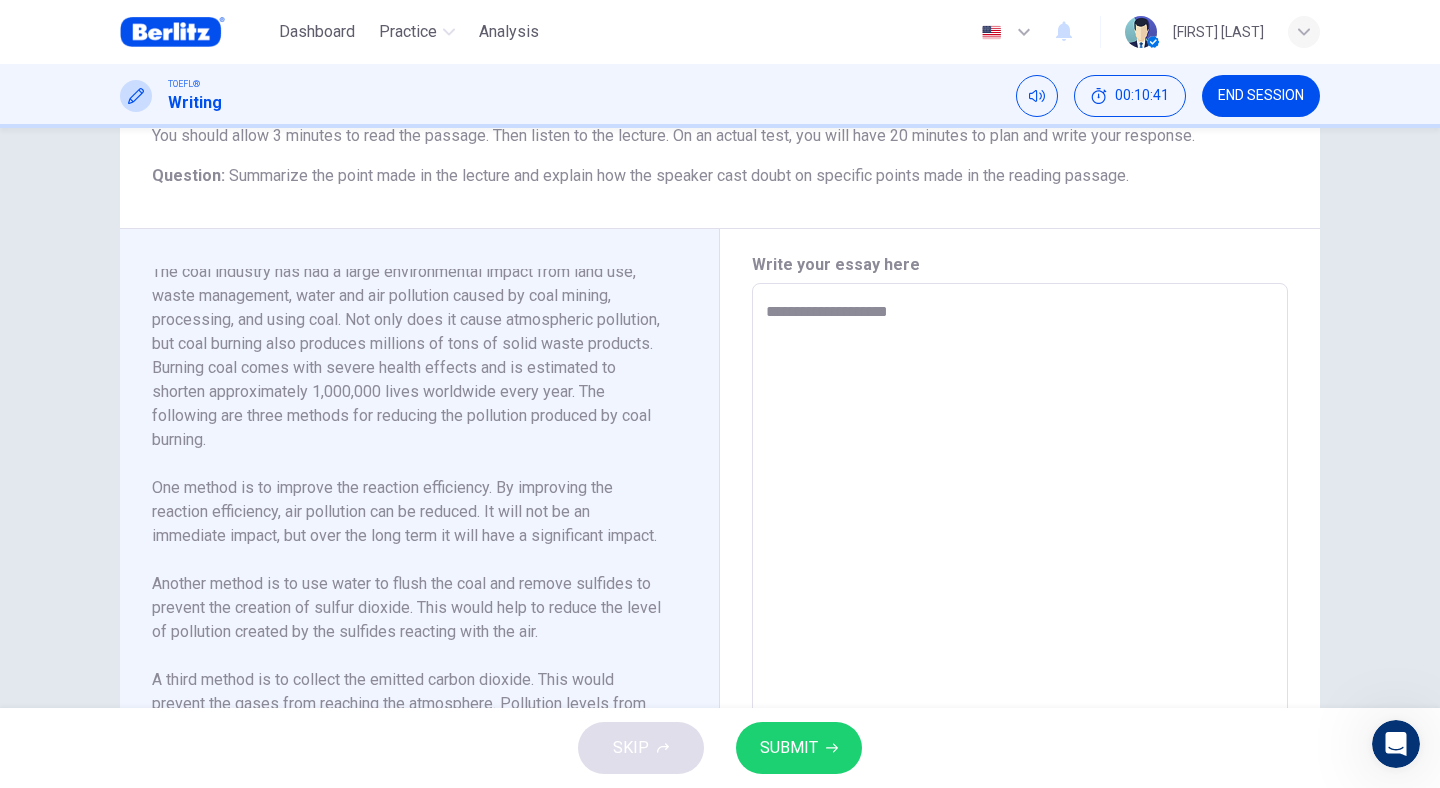 type on "*" 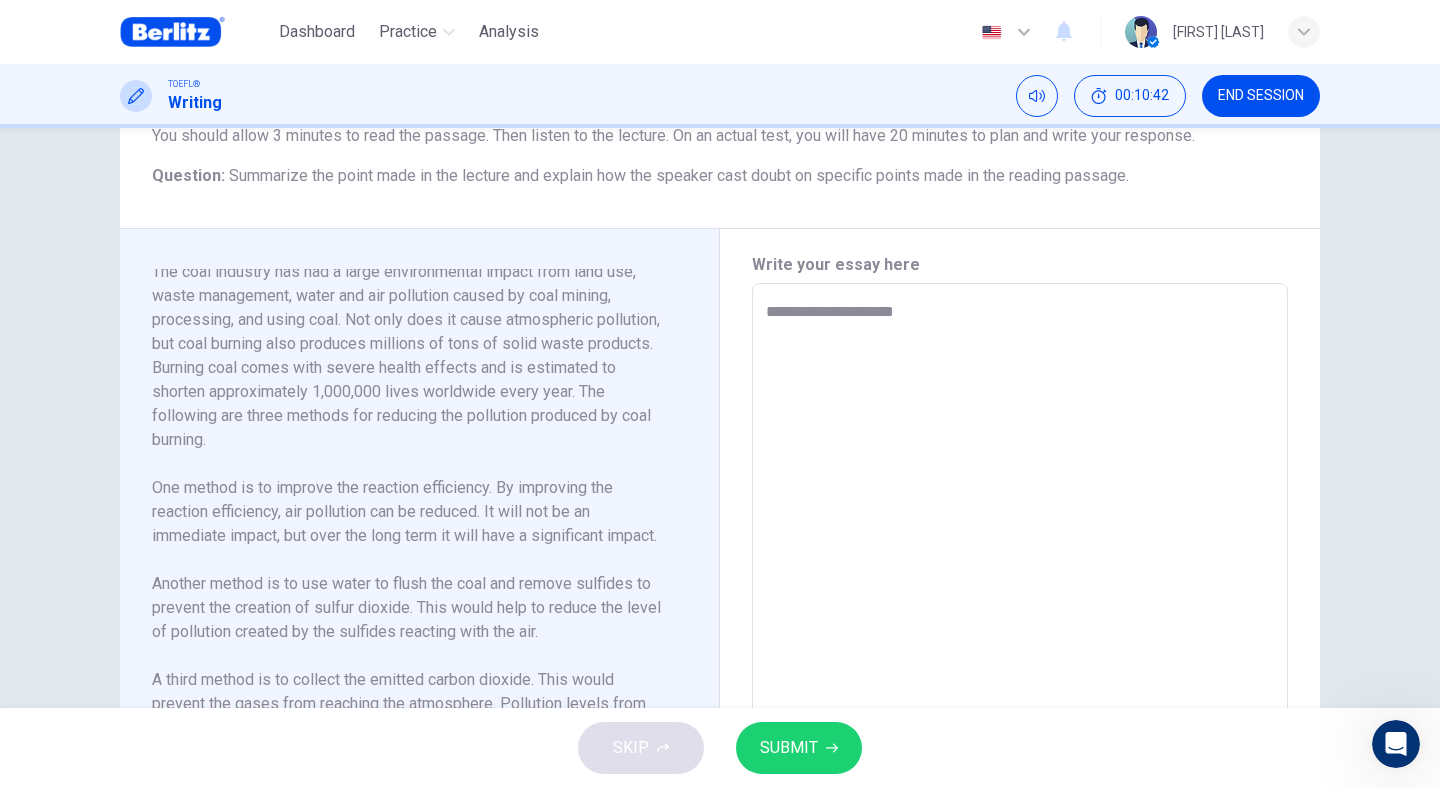 type on "*" 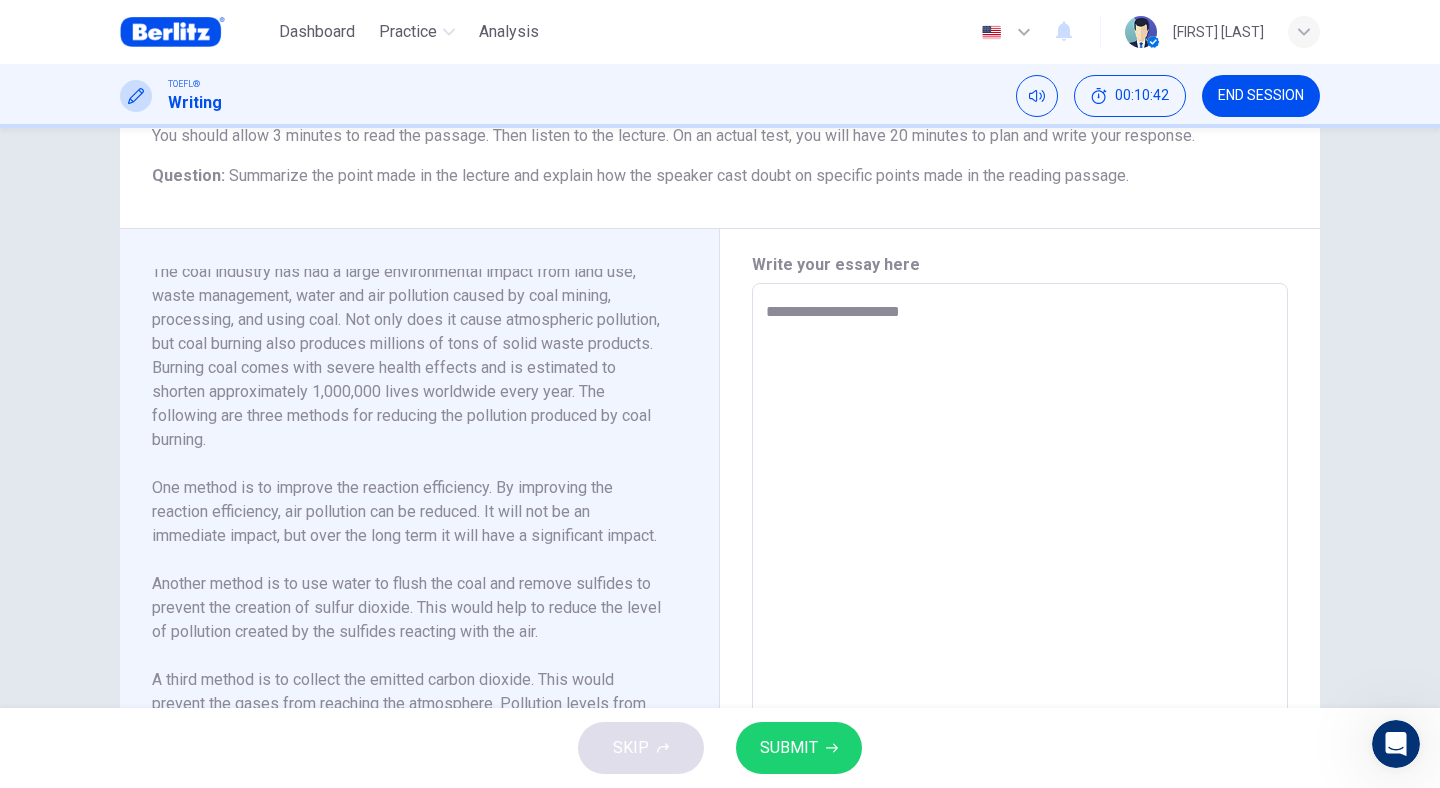 type on "*" 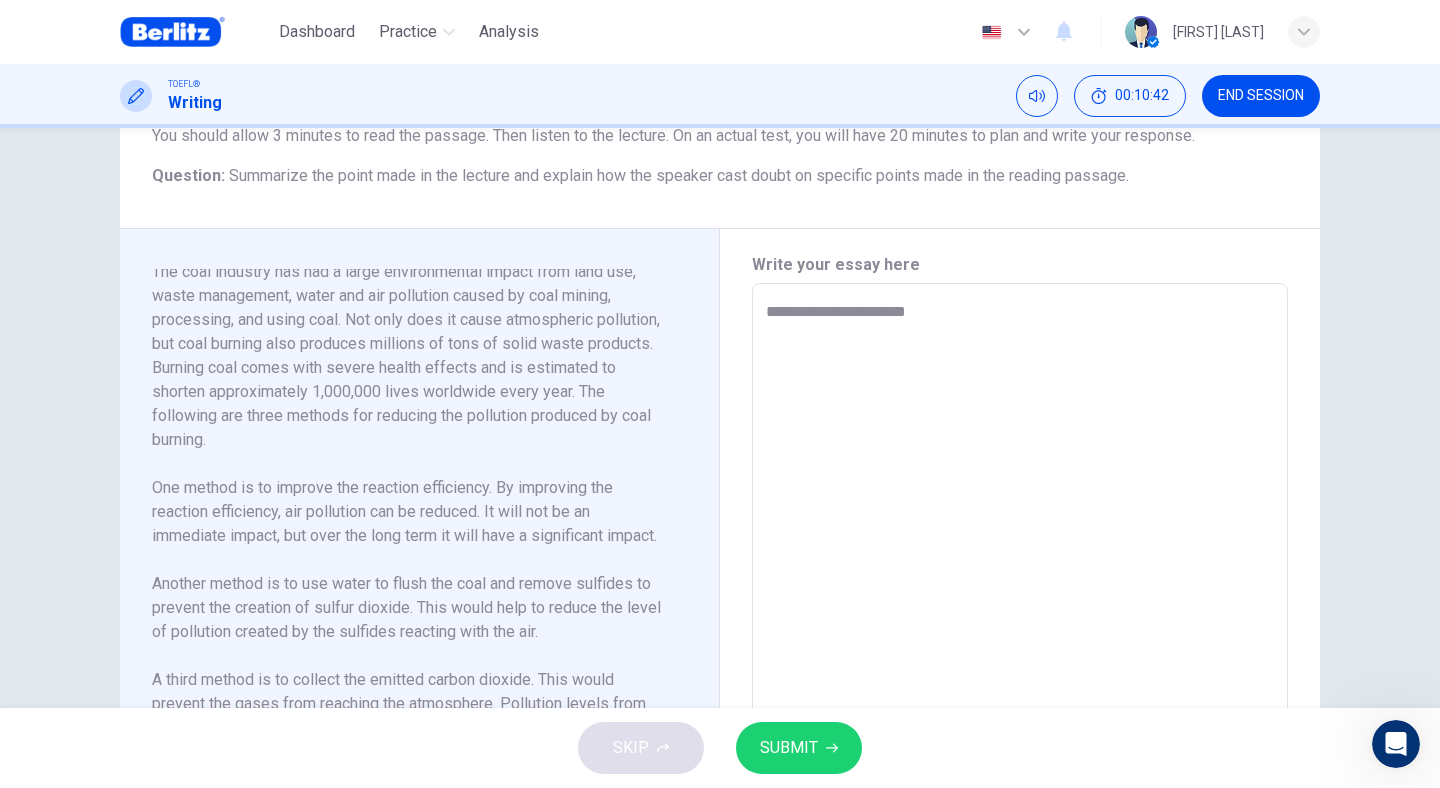 type on "*" 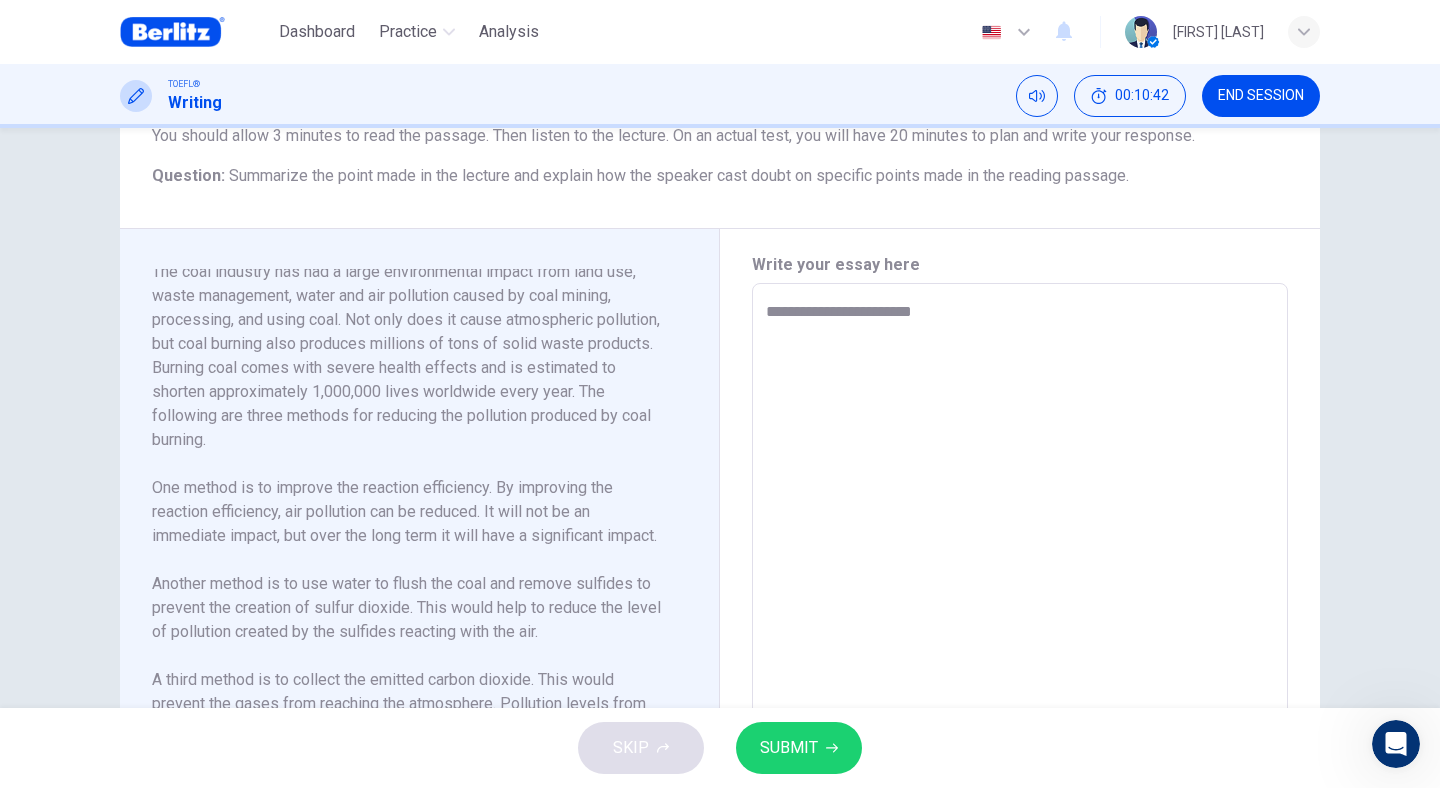 type on "*" 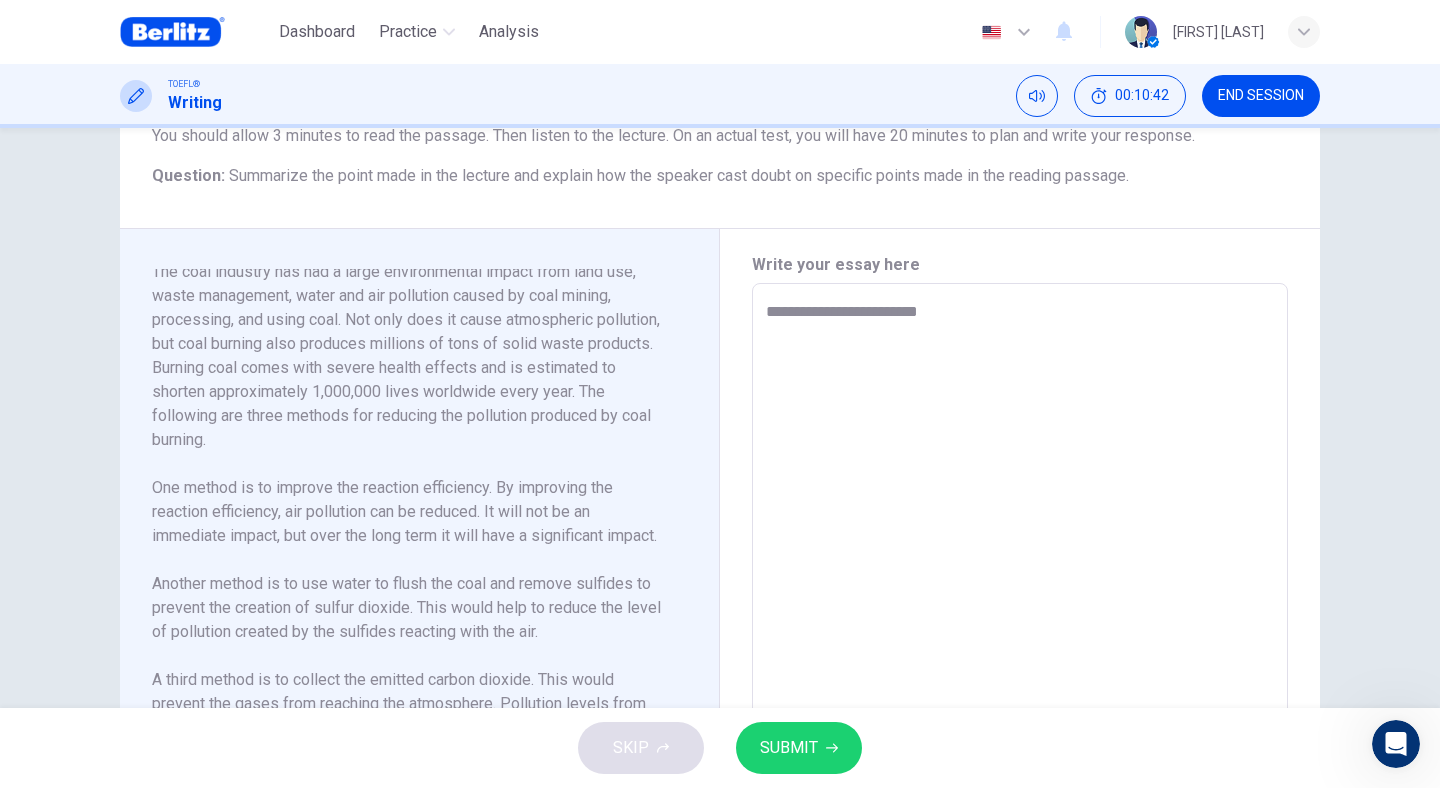 type on "*" 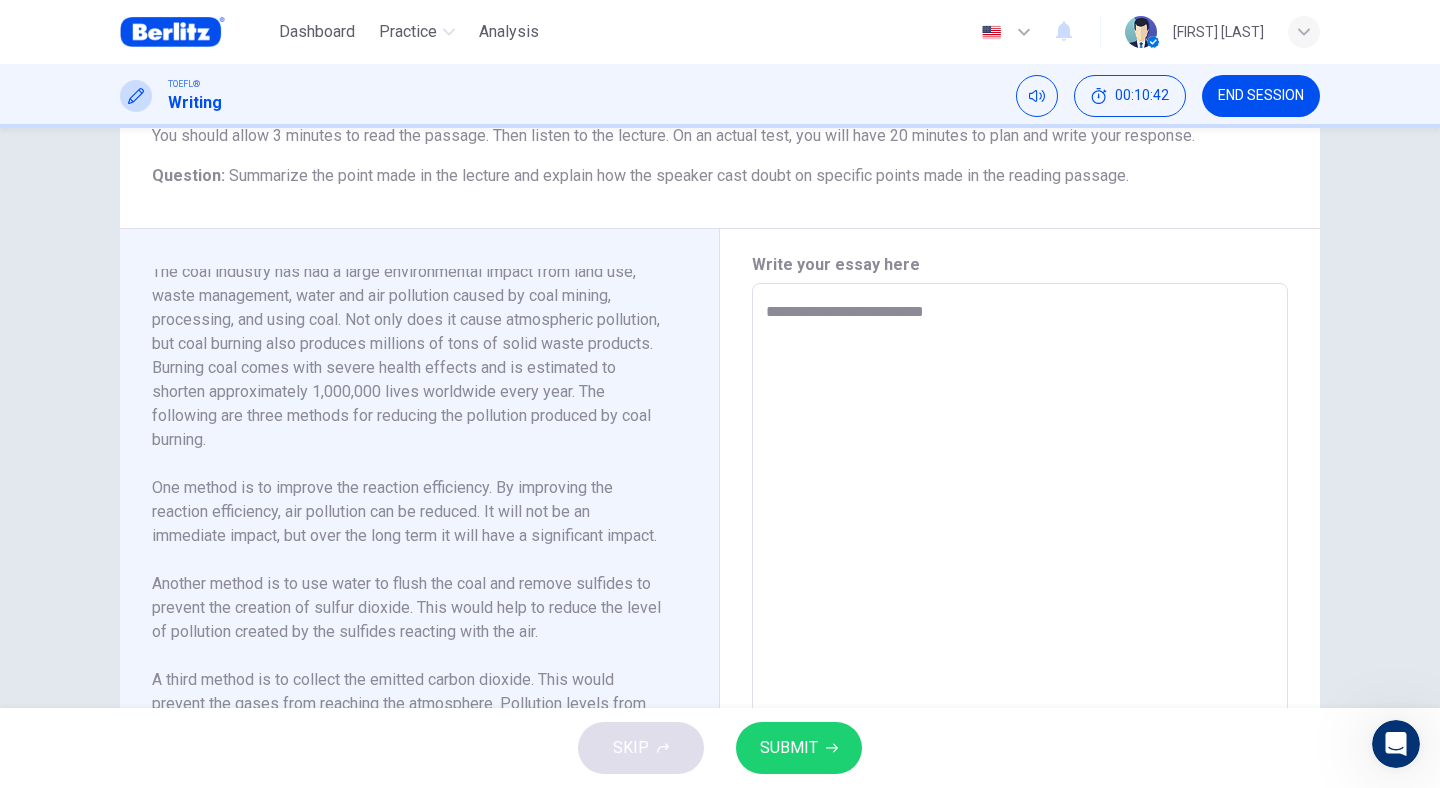 type on "*" 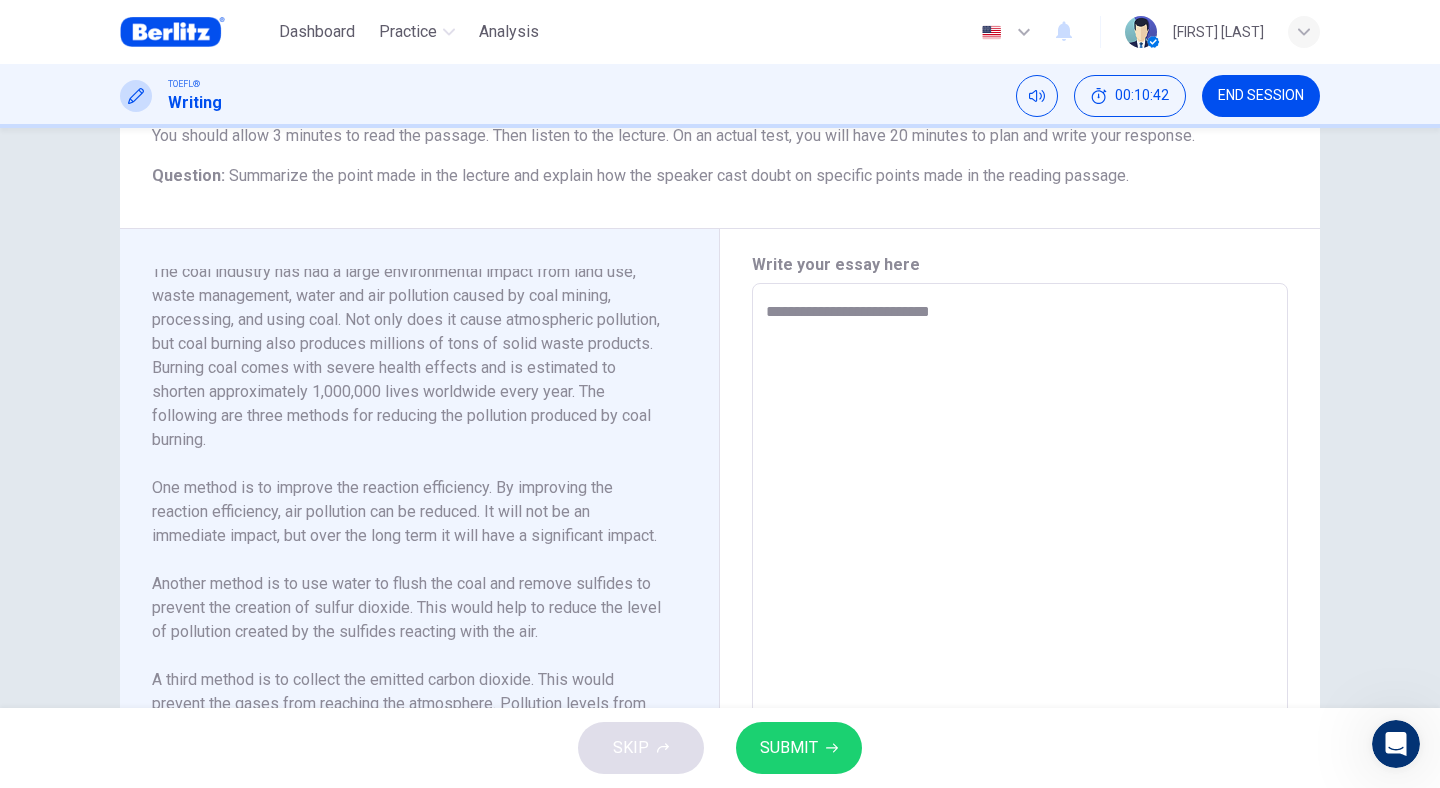 type on "*" 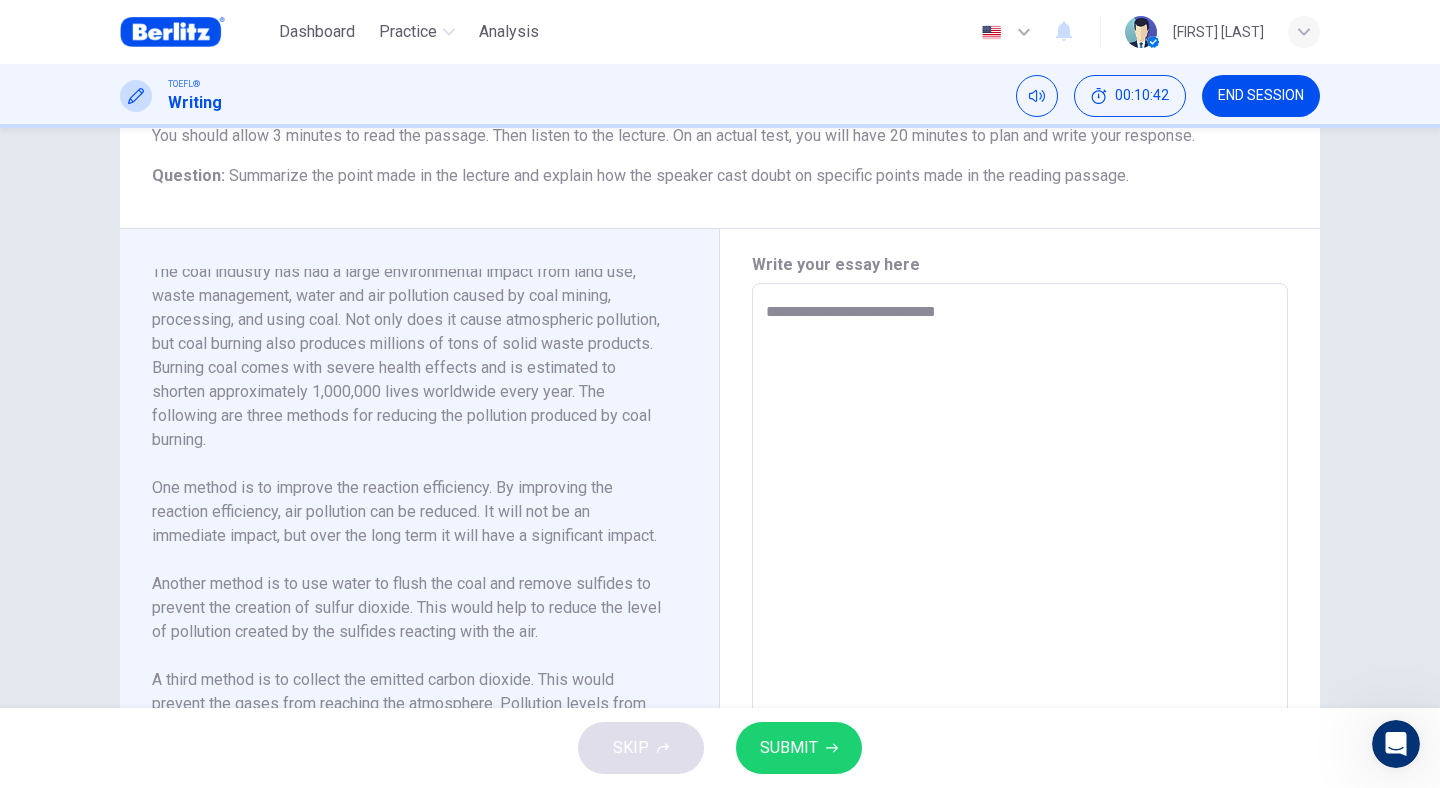 type on "*" 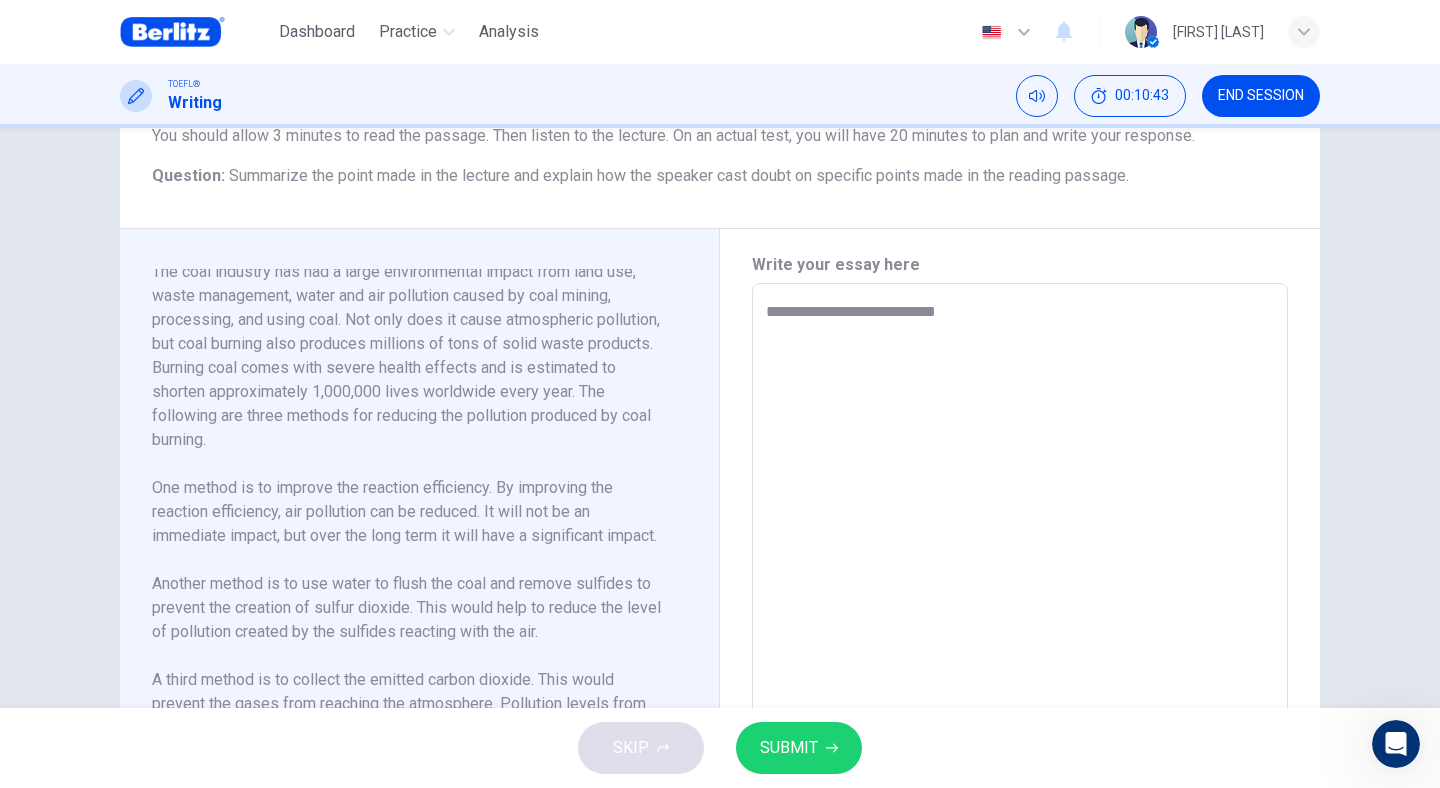 type on "**********" 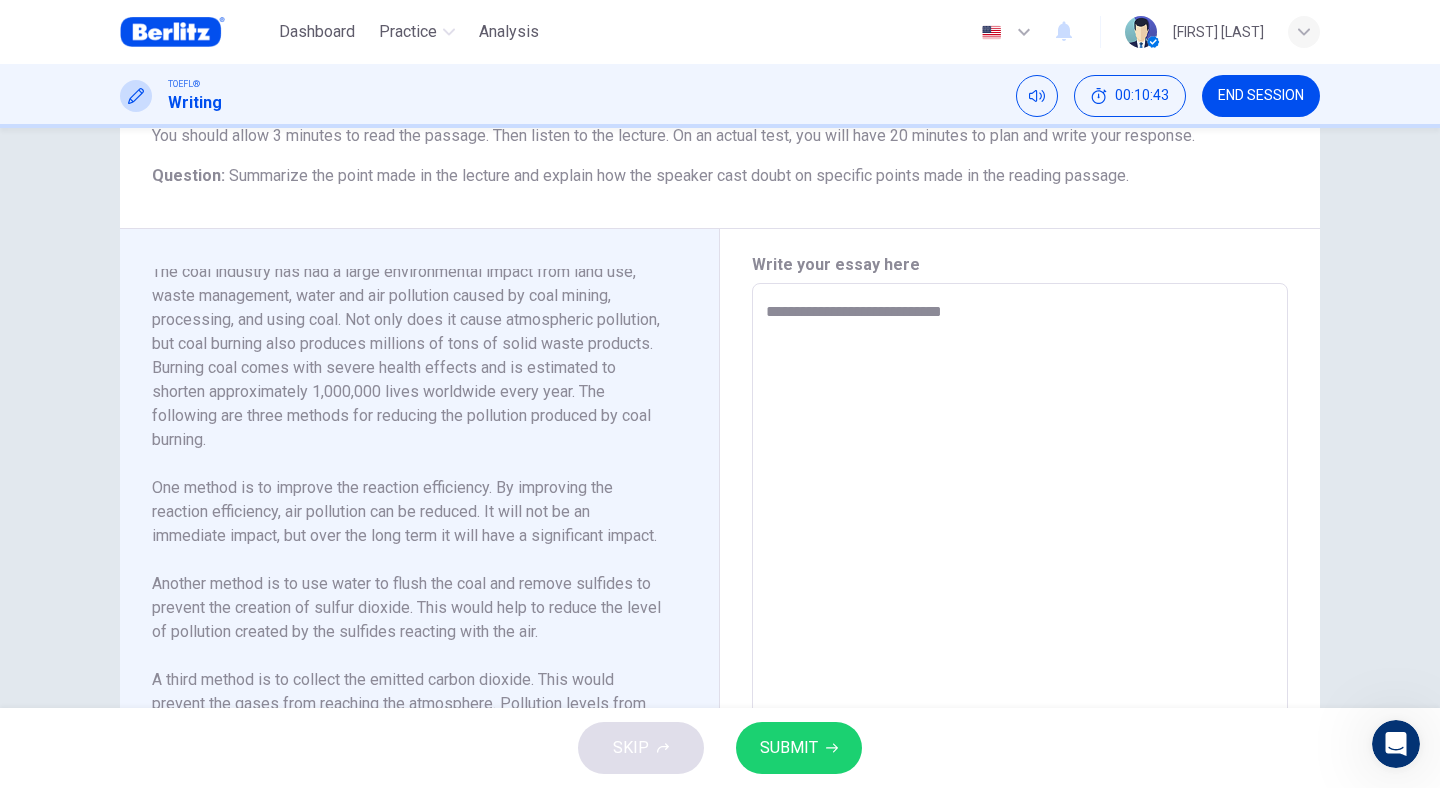 type on "*" 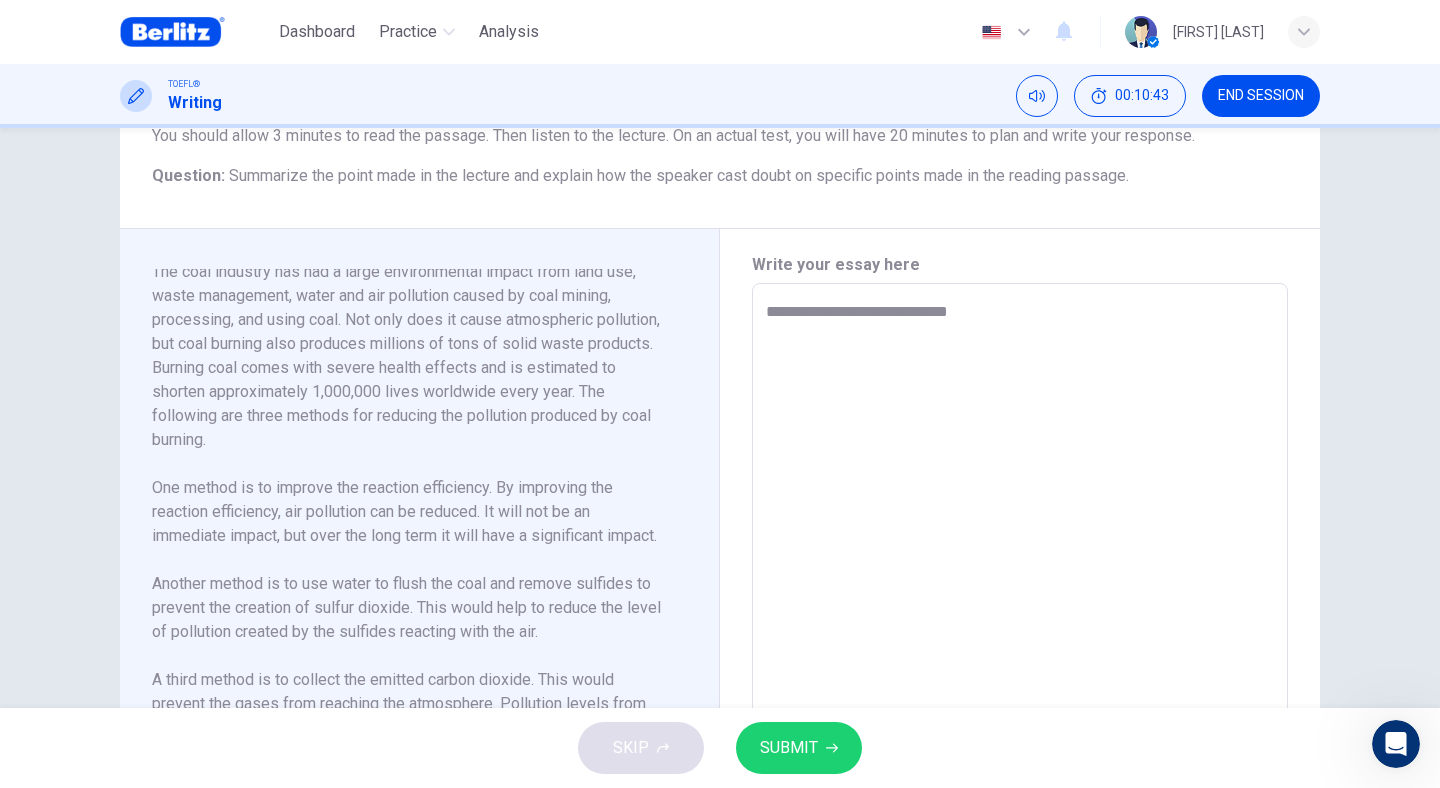 type on "*" 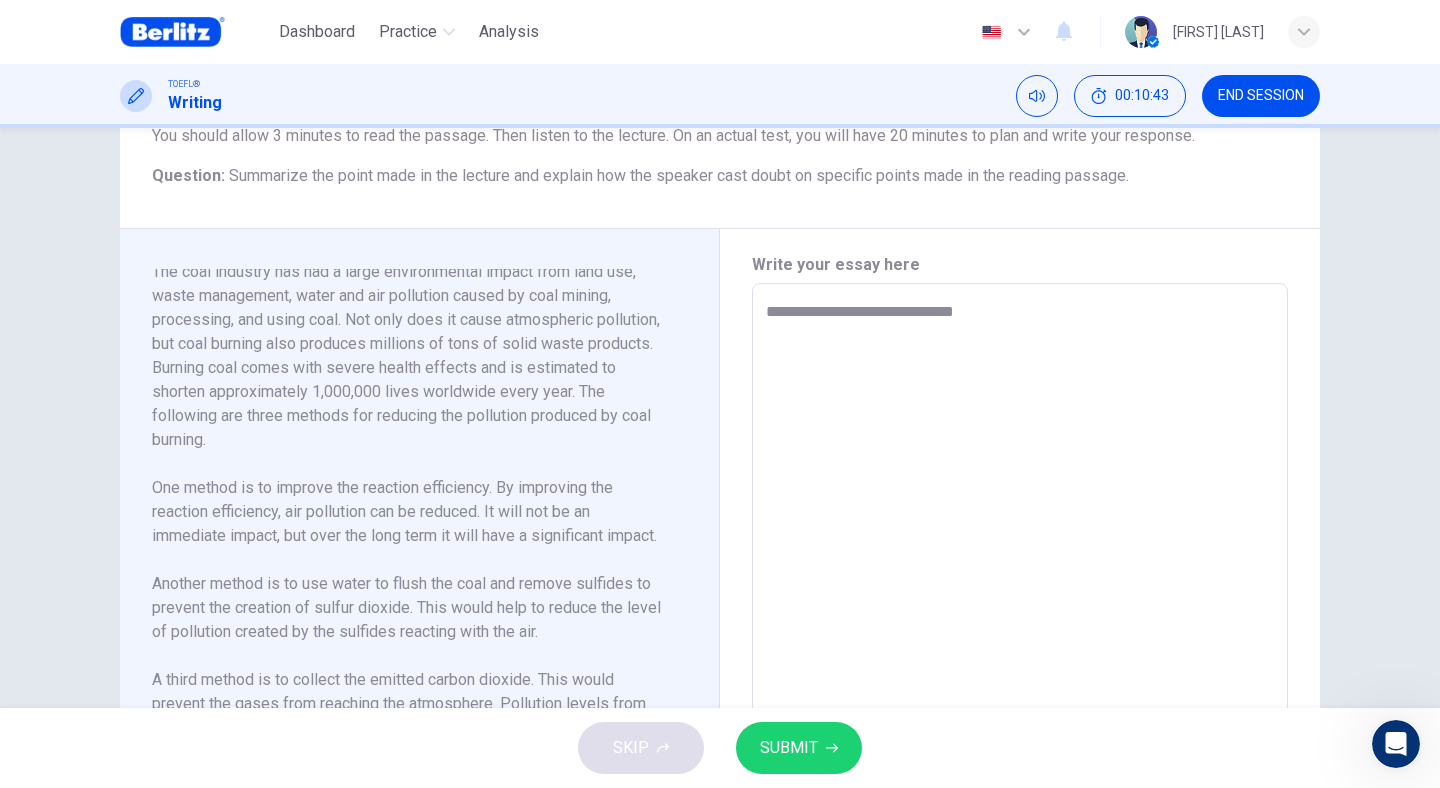 type on "*" 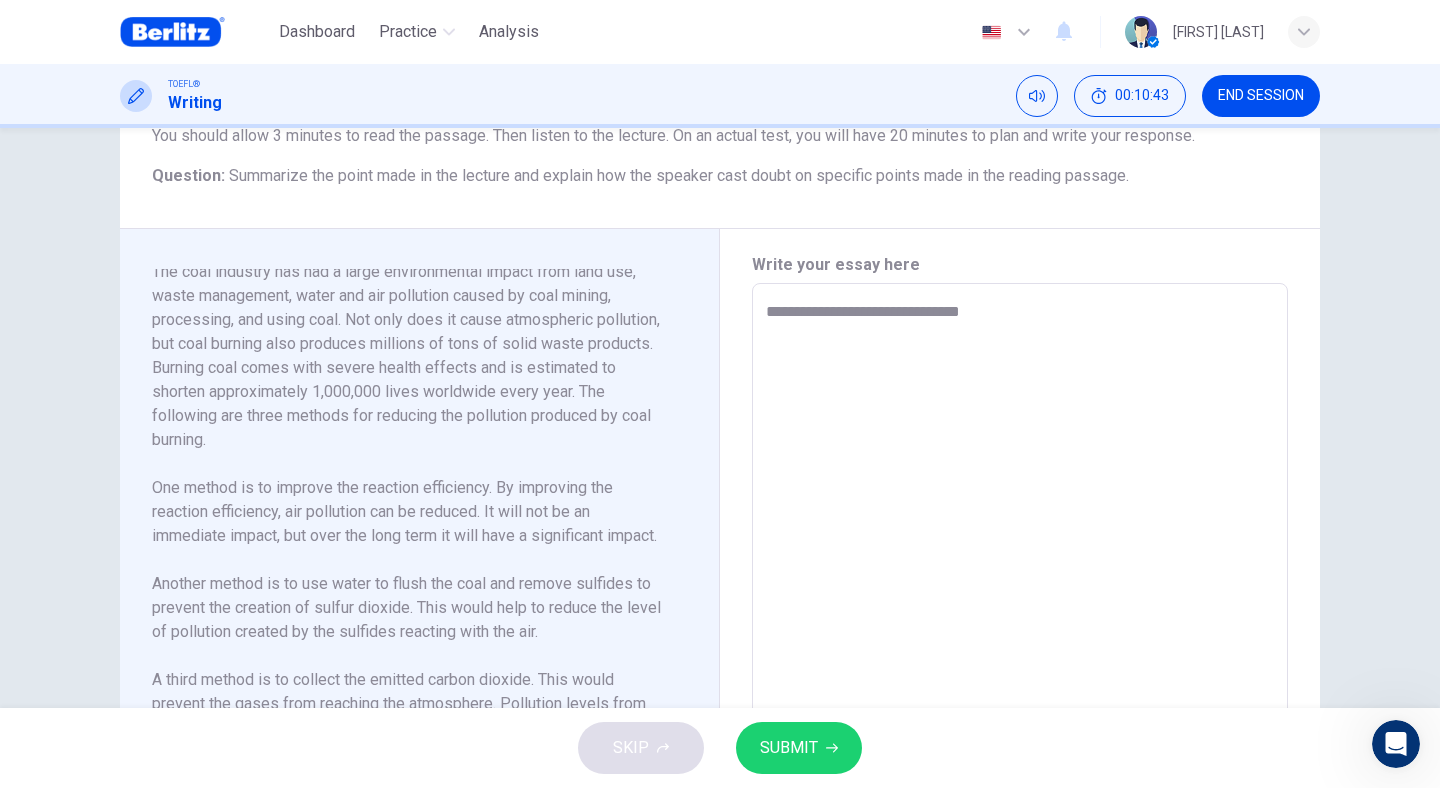 type on "*" 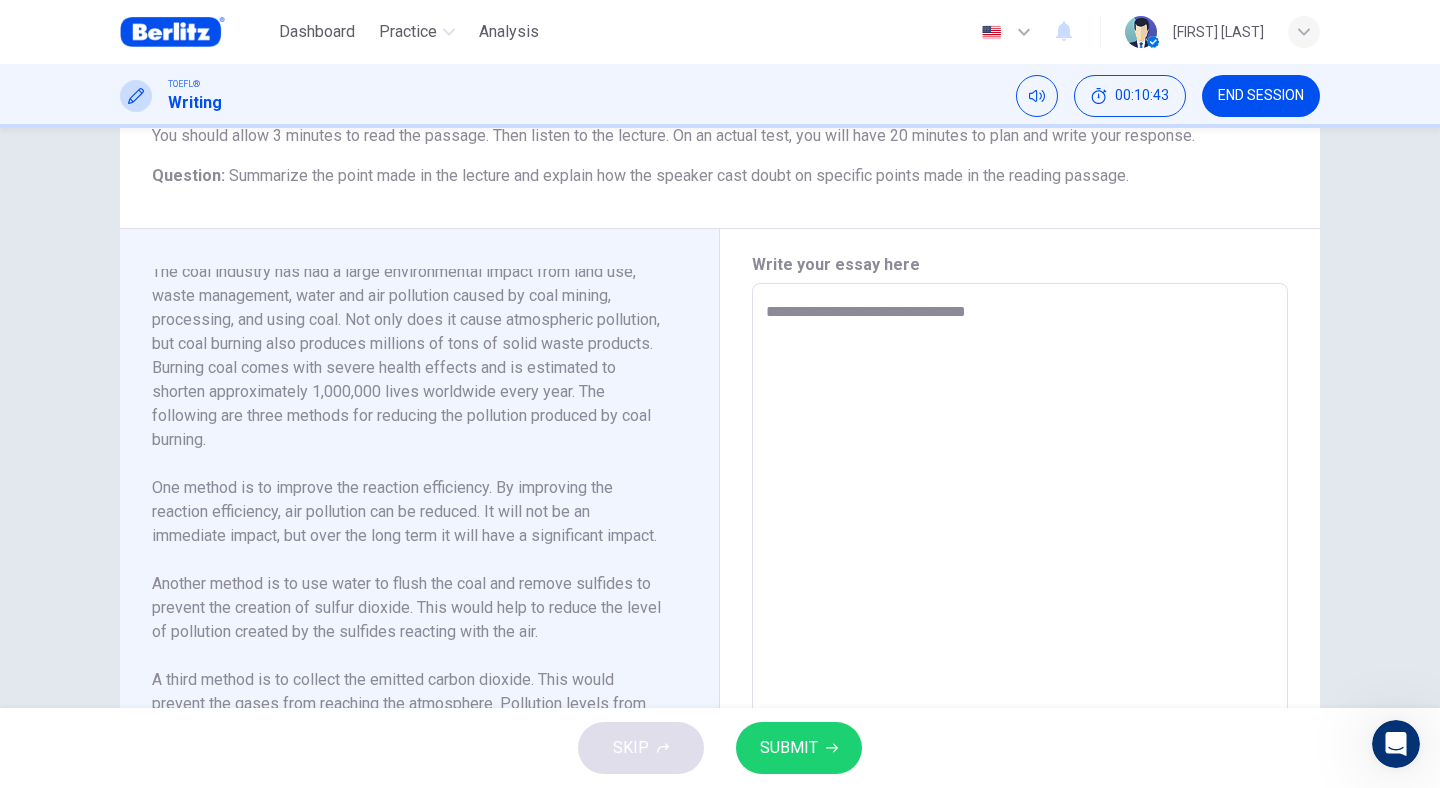 type on "*" 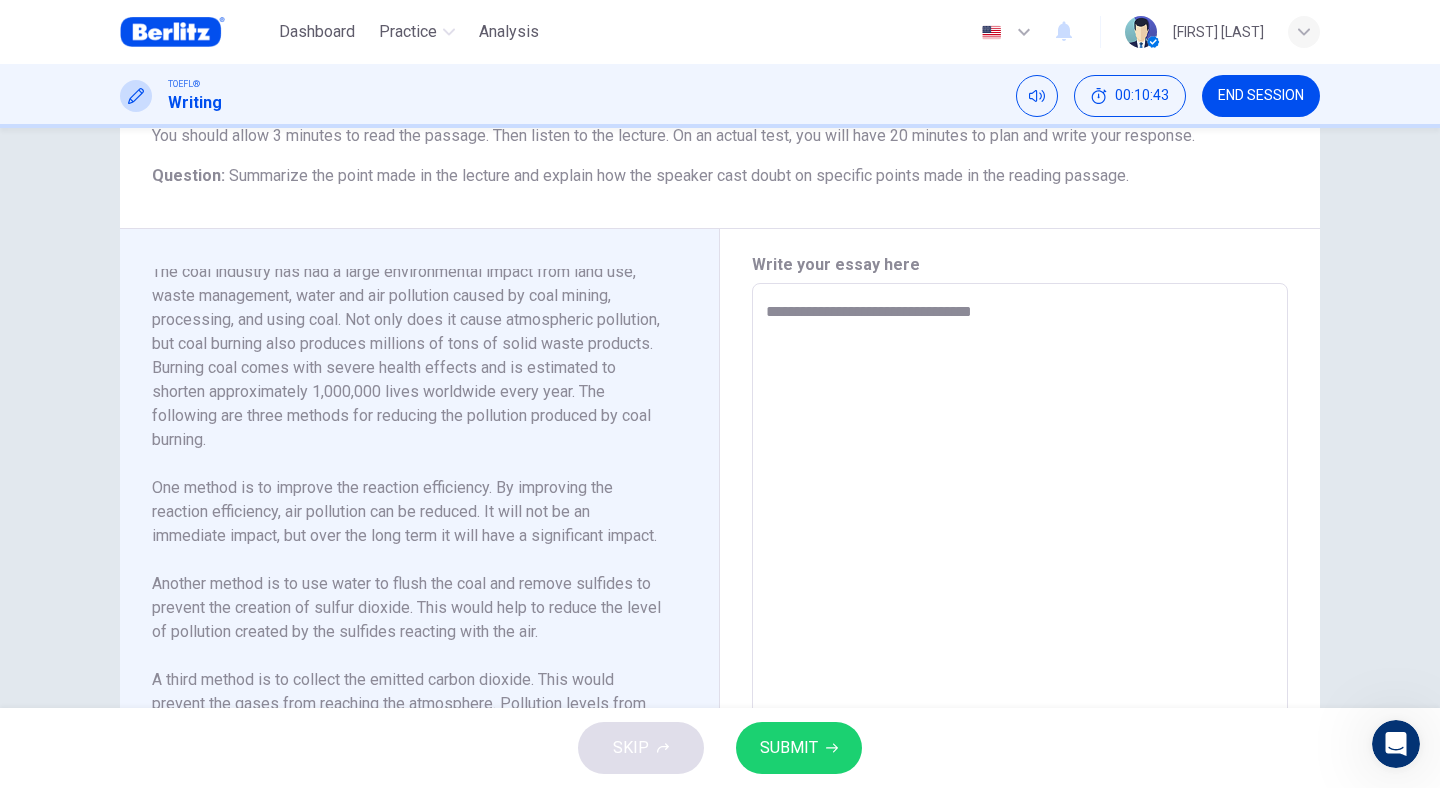 type on "*" 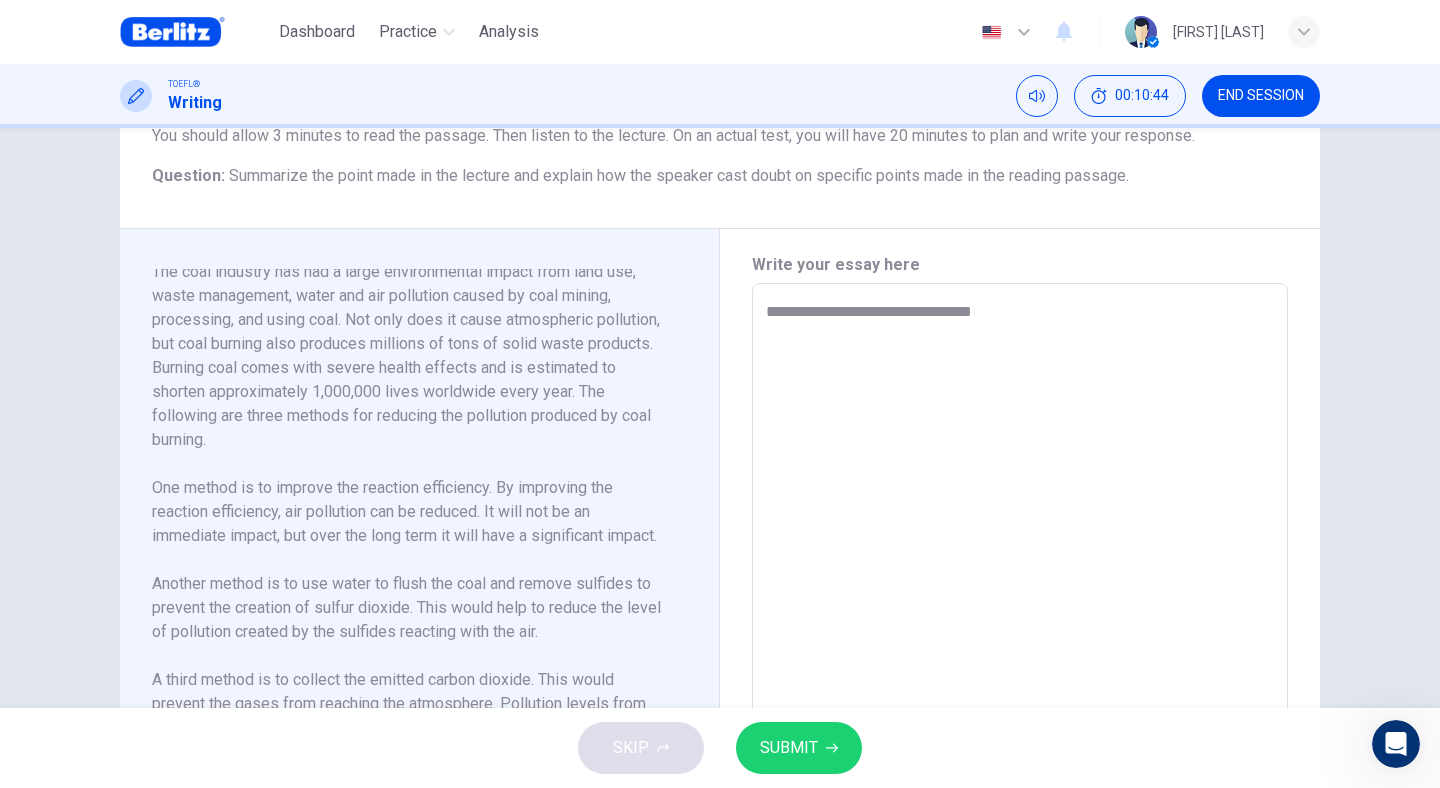 type on "**********" 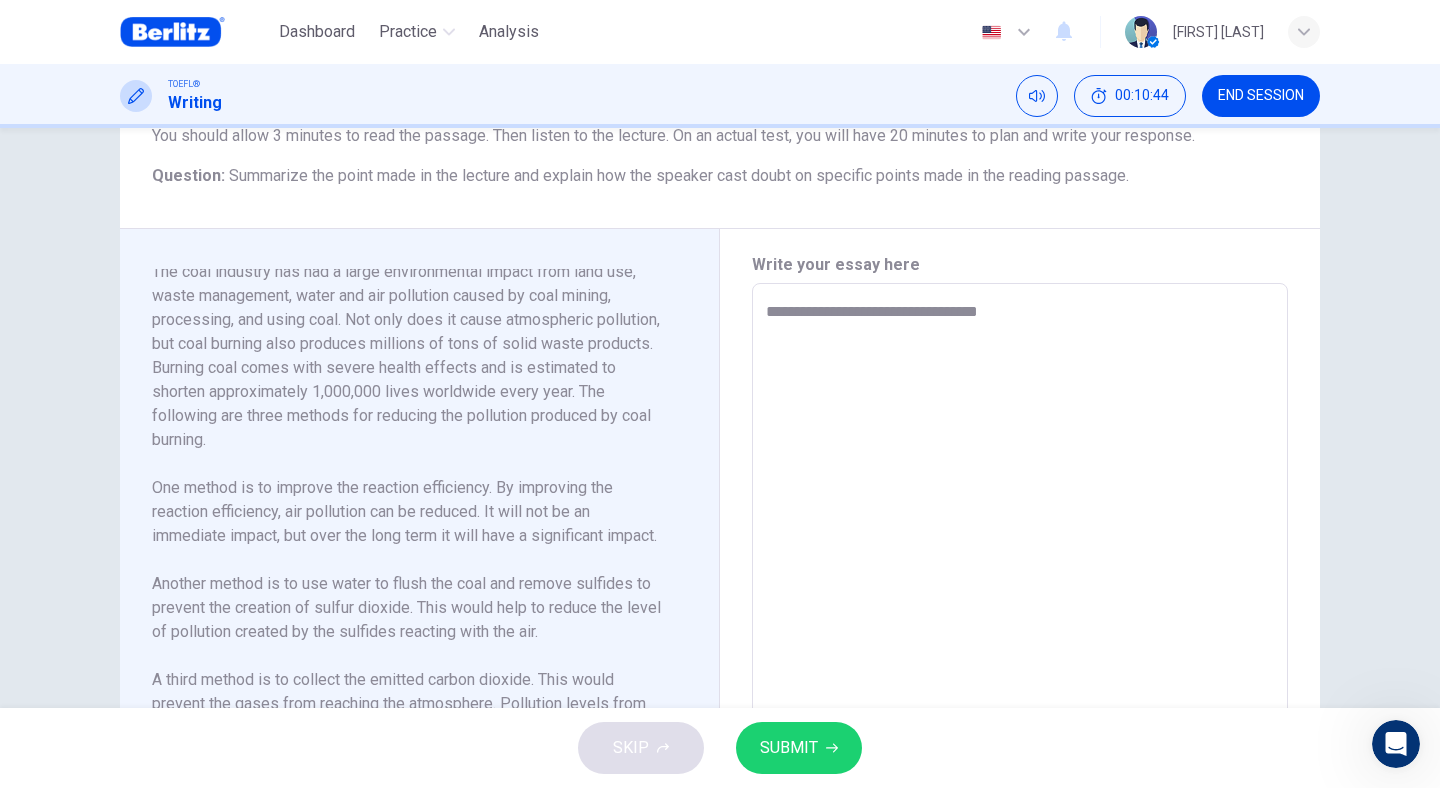 type on "*" 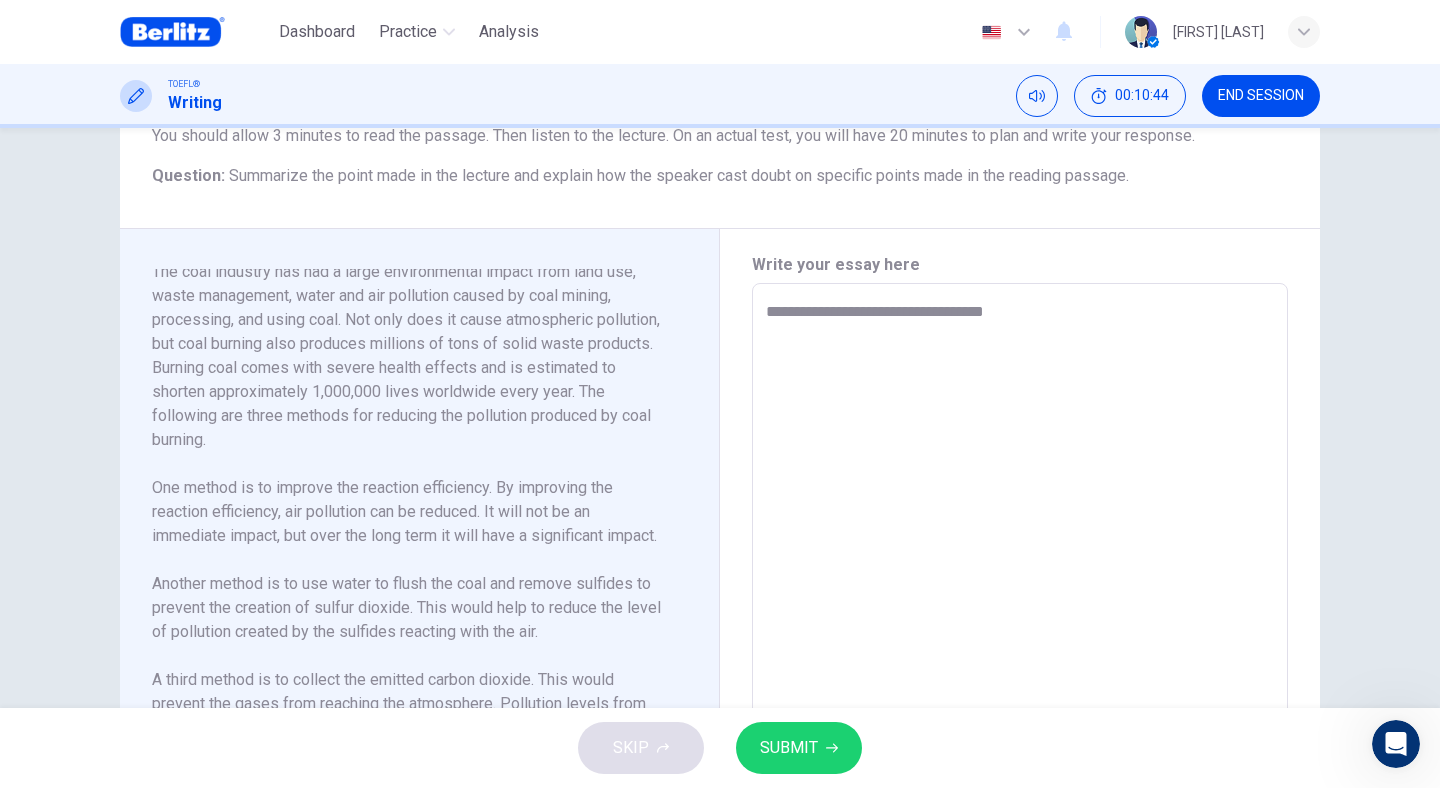 type on "*" 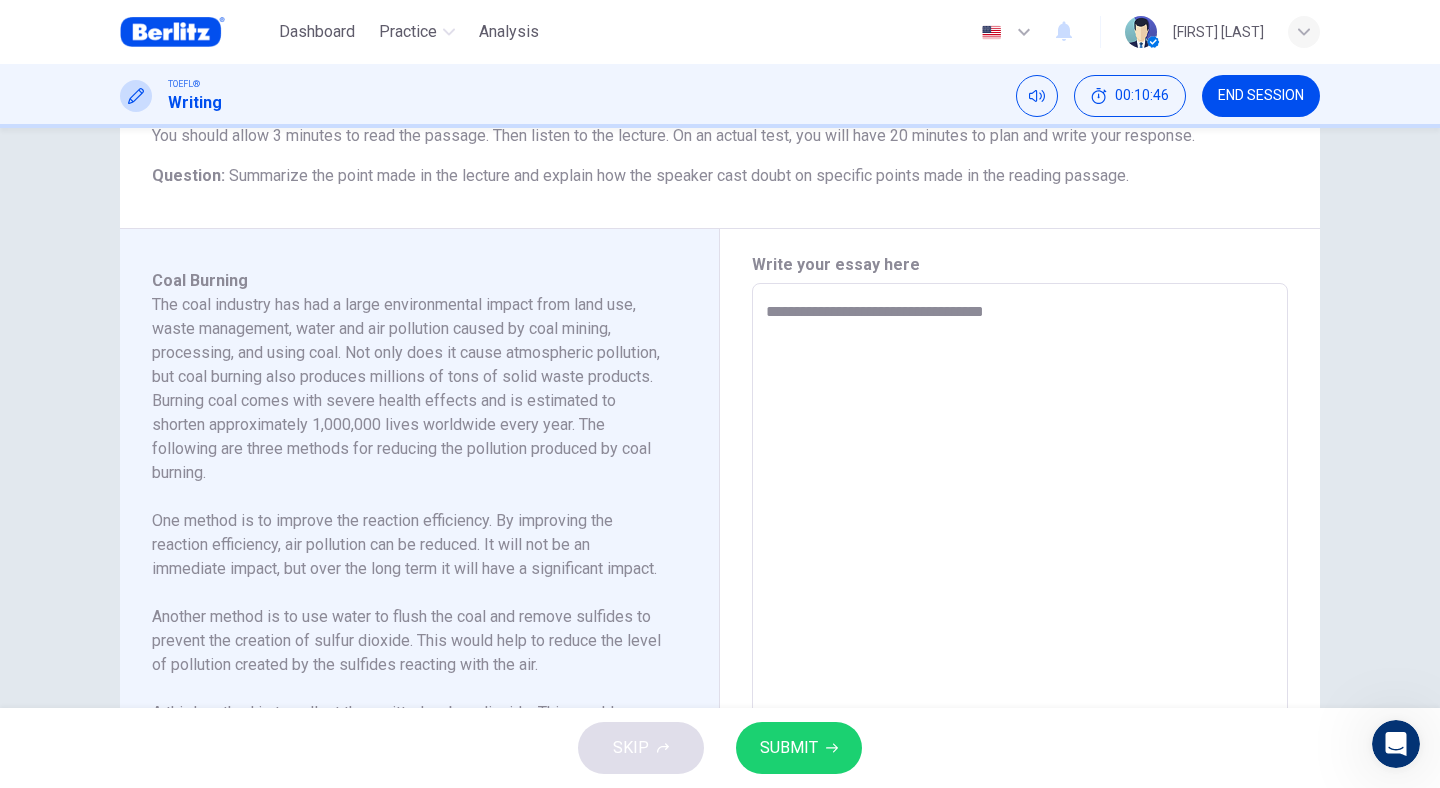 scroll, scrollTop: 0, scrollLeft: 0, axis: both 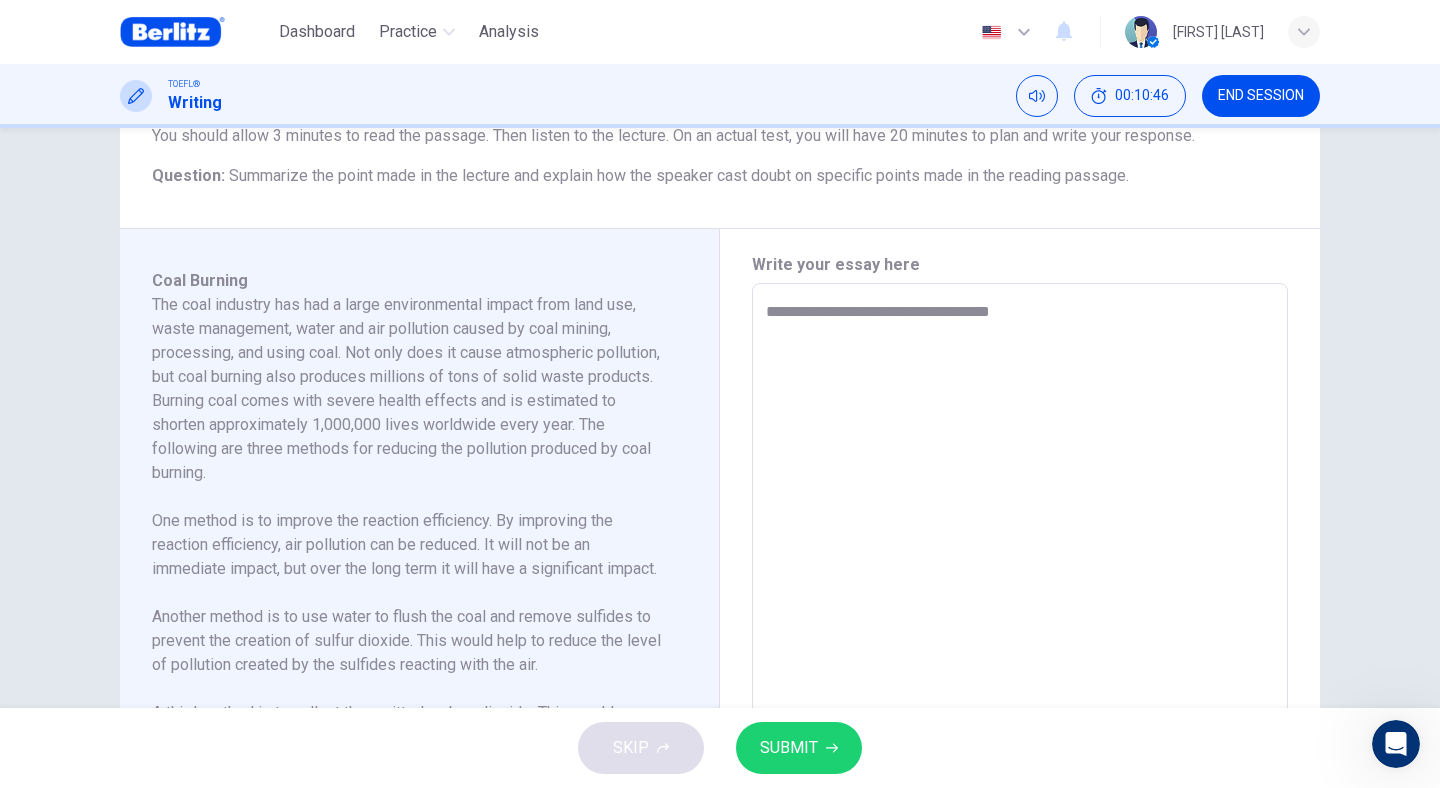 type on "*" 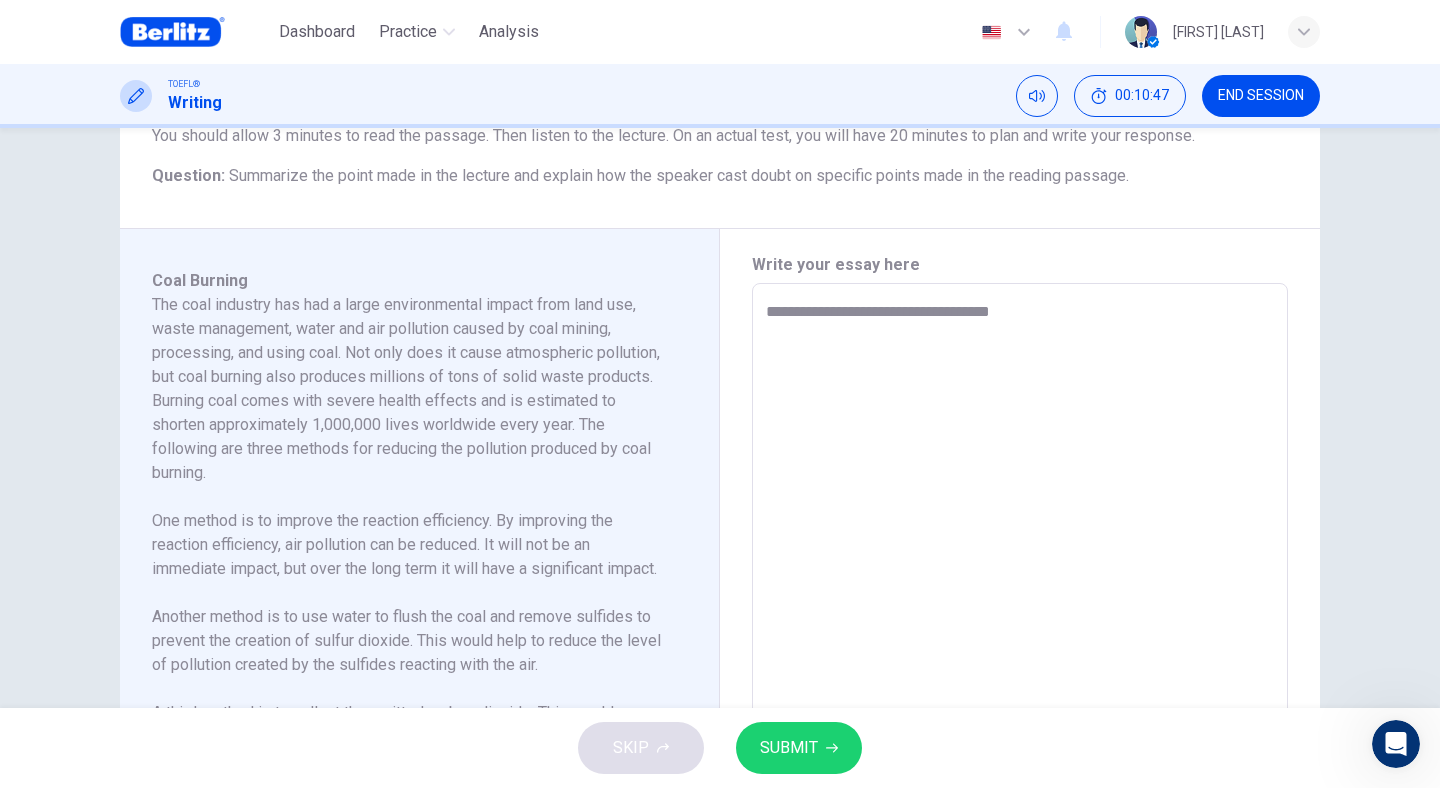 type on "**********" 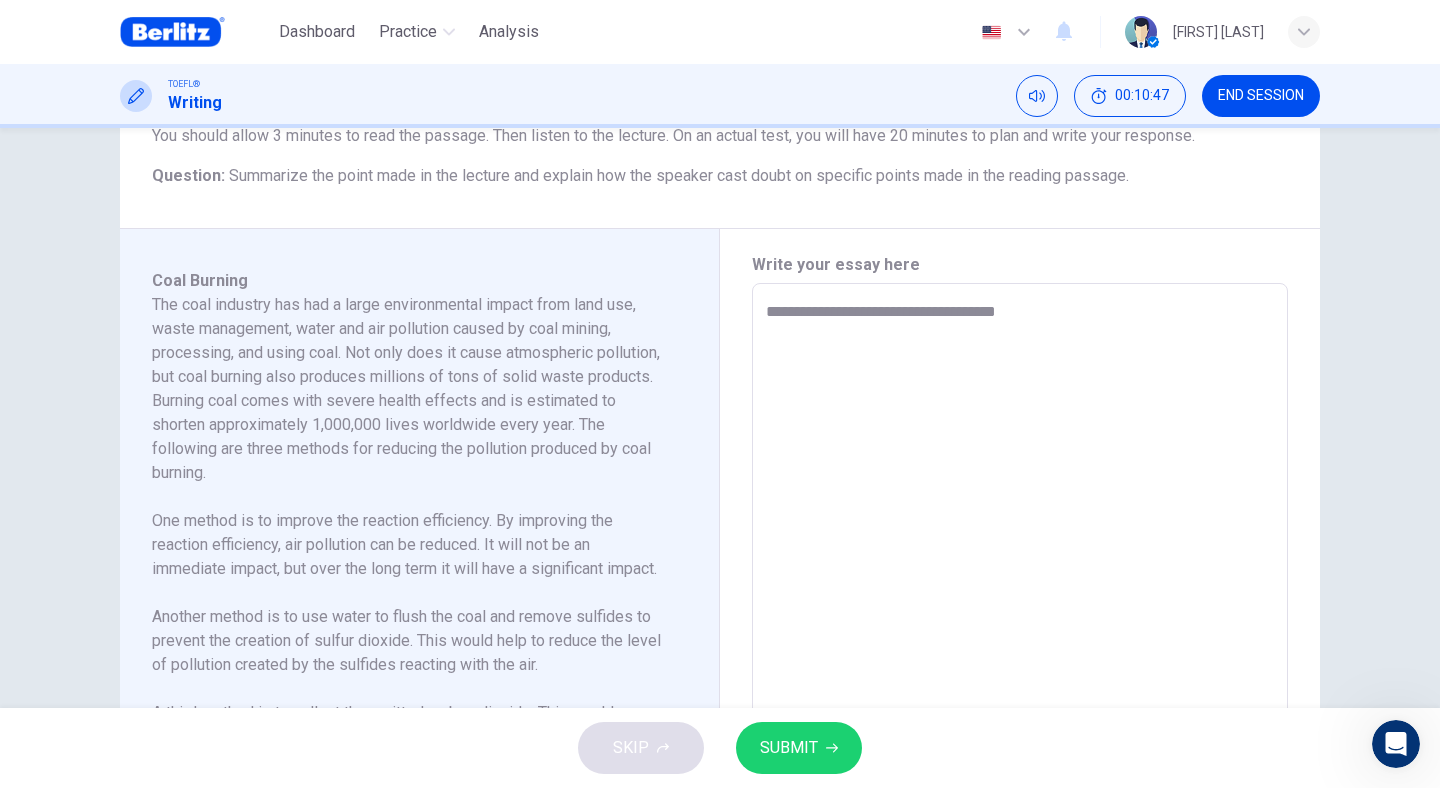 type on "*" 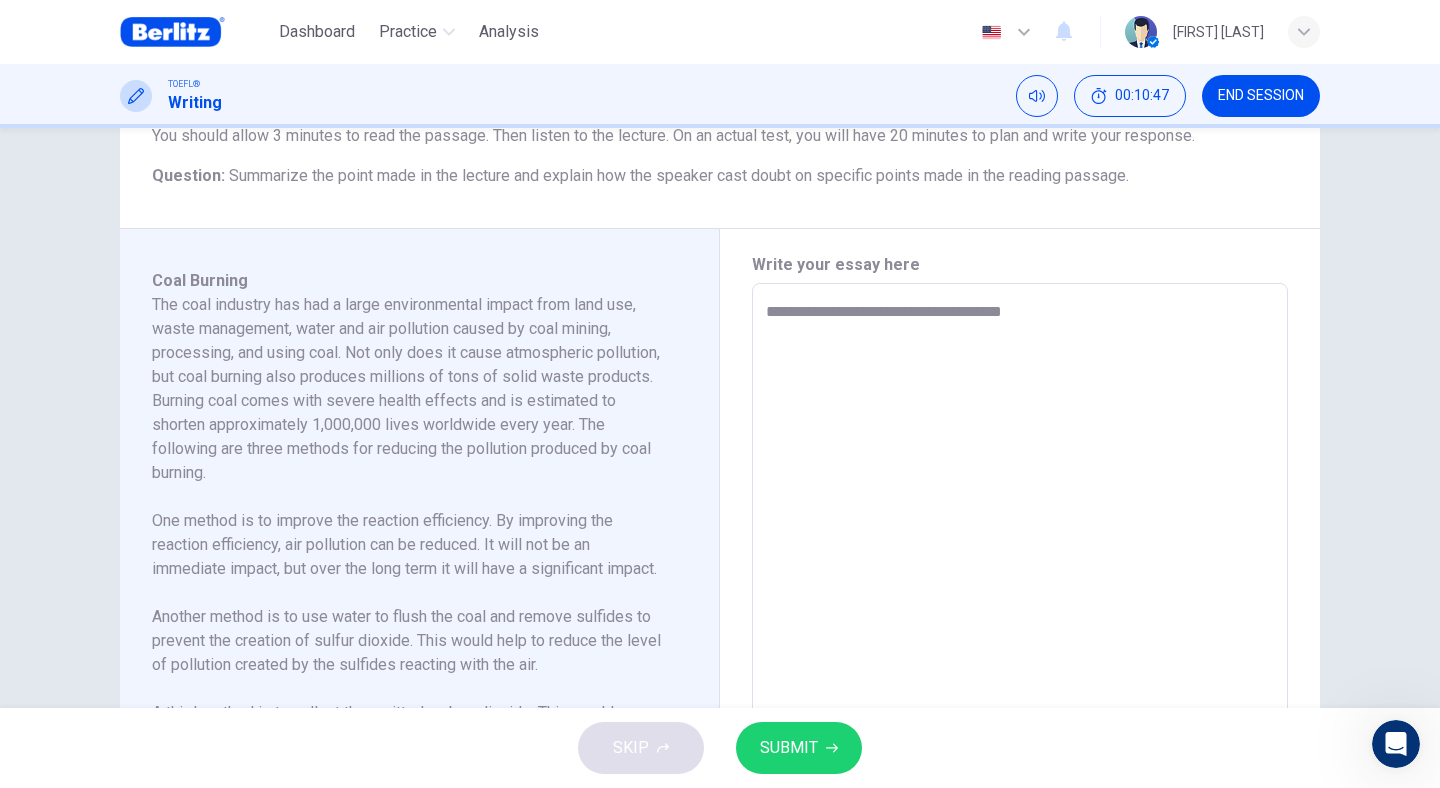 type on "*" 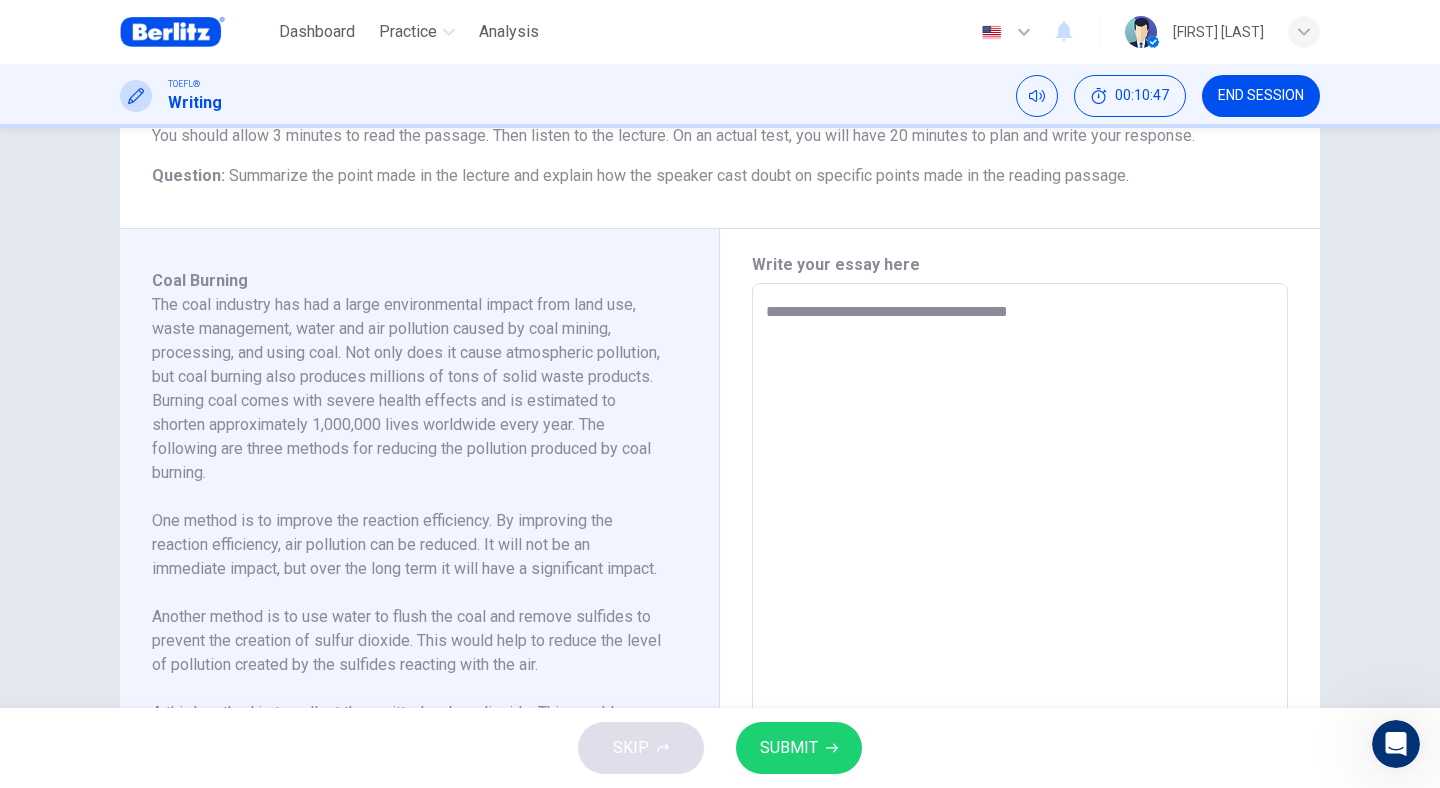 type on "*" 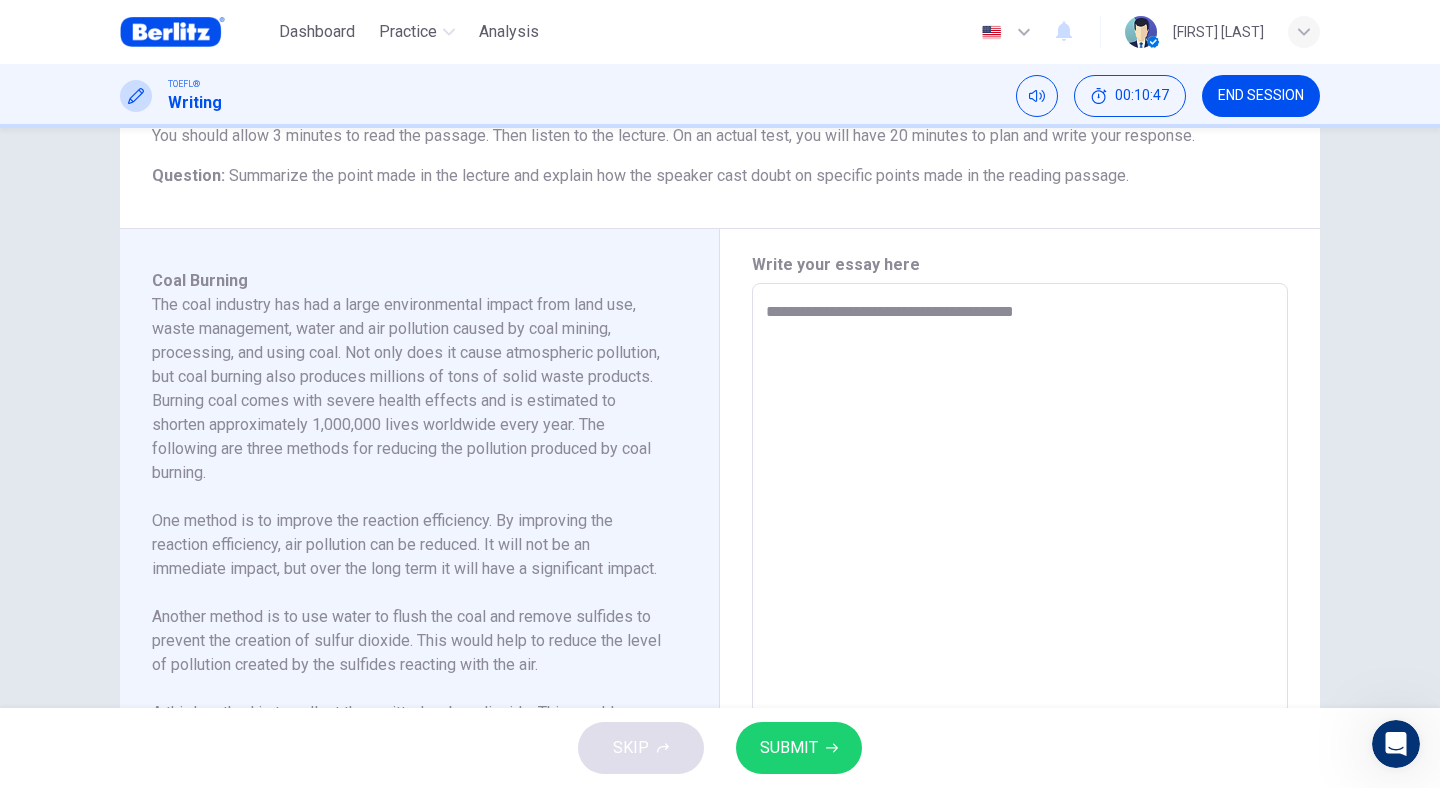 type on "*" 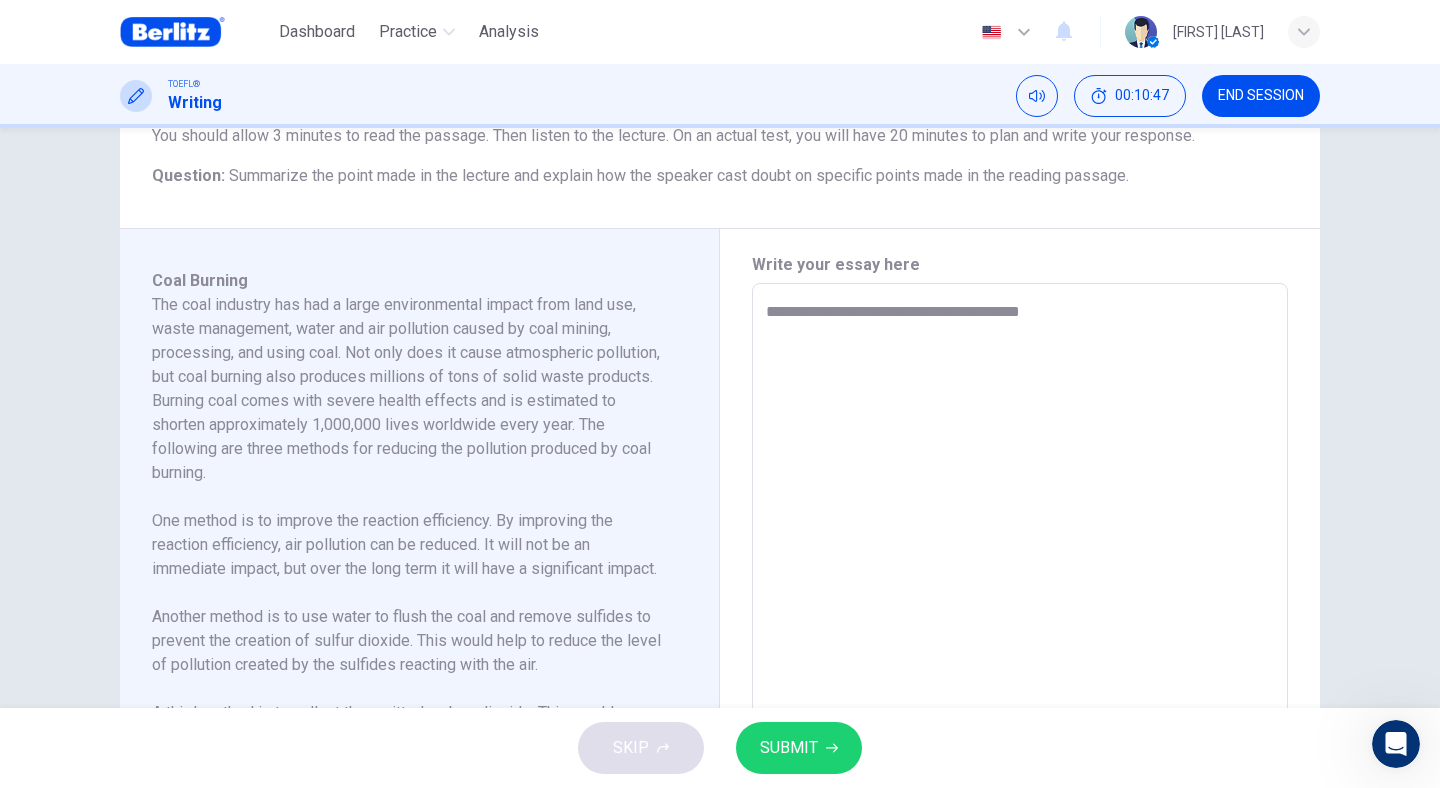 type on "*" 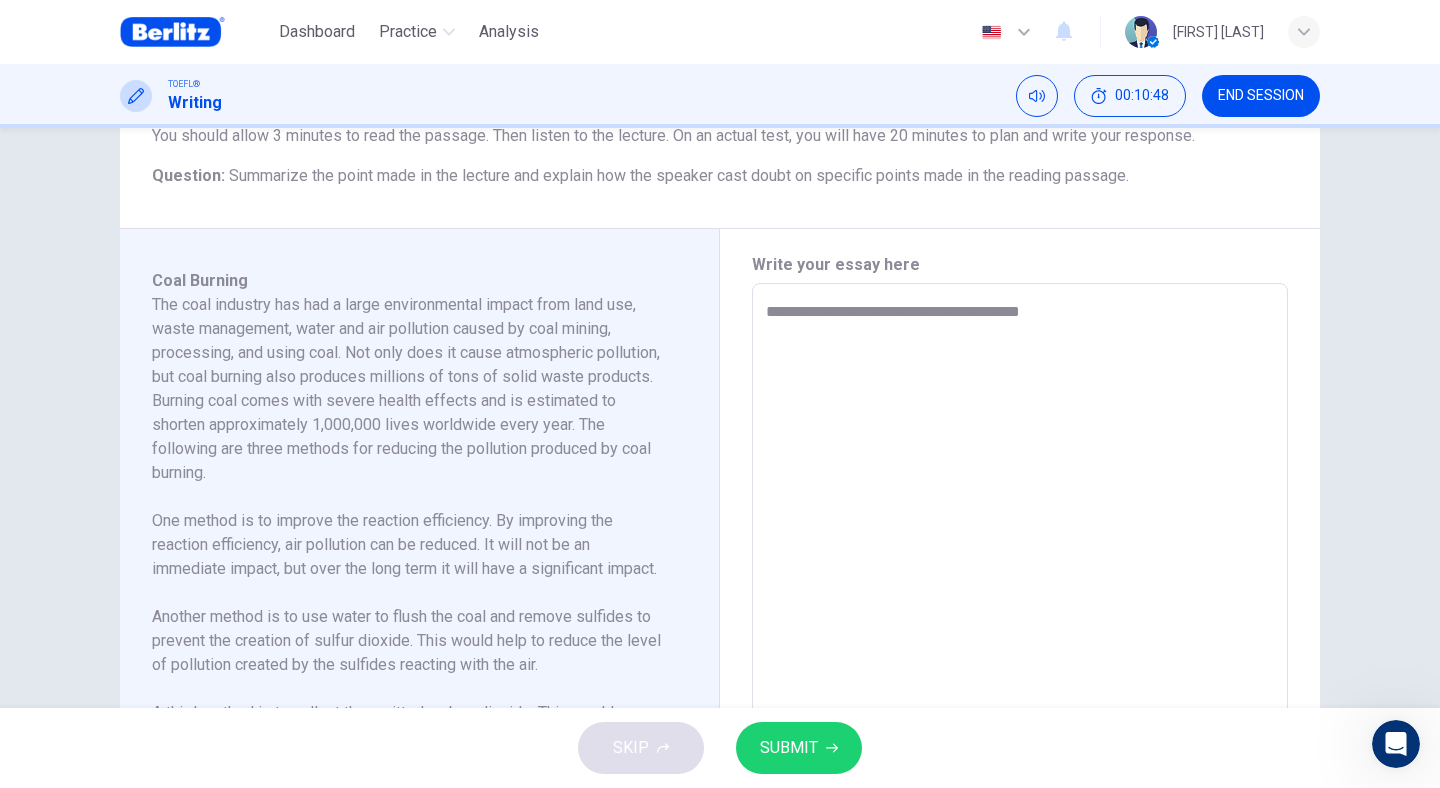 type on "**********" 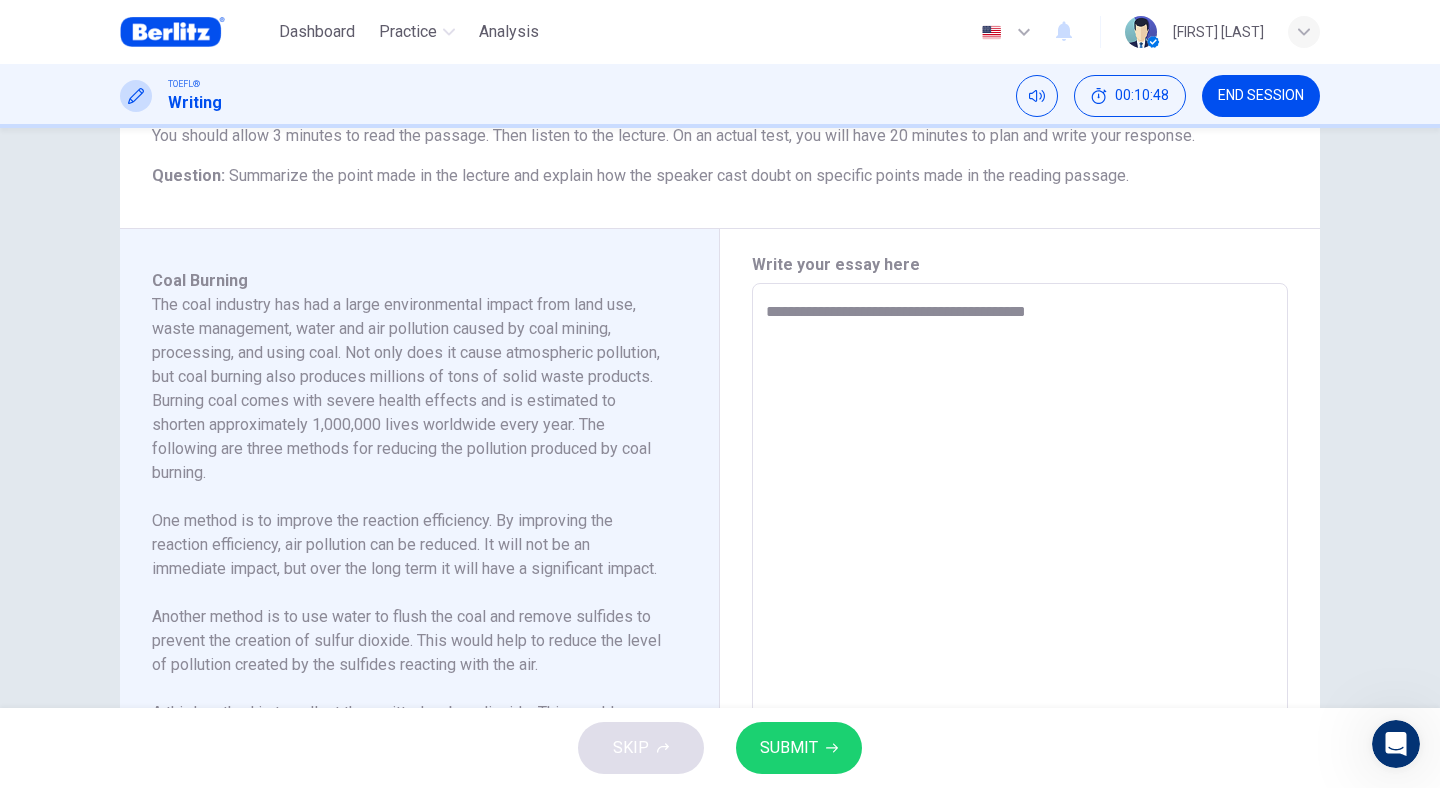 type on "*" 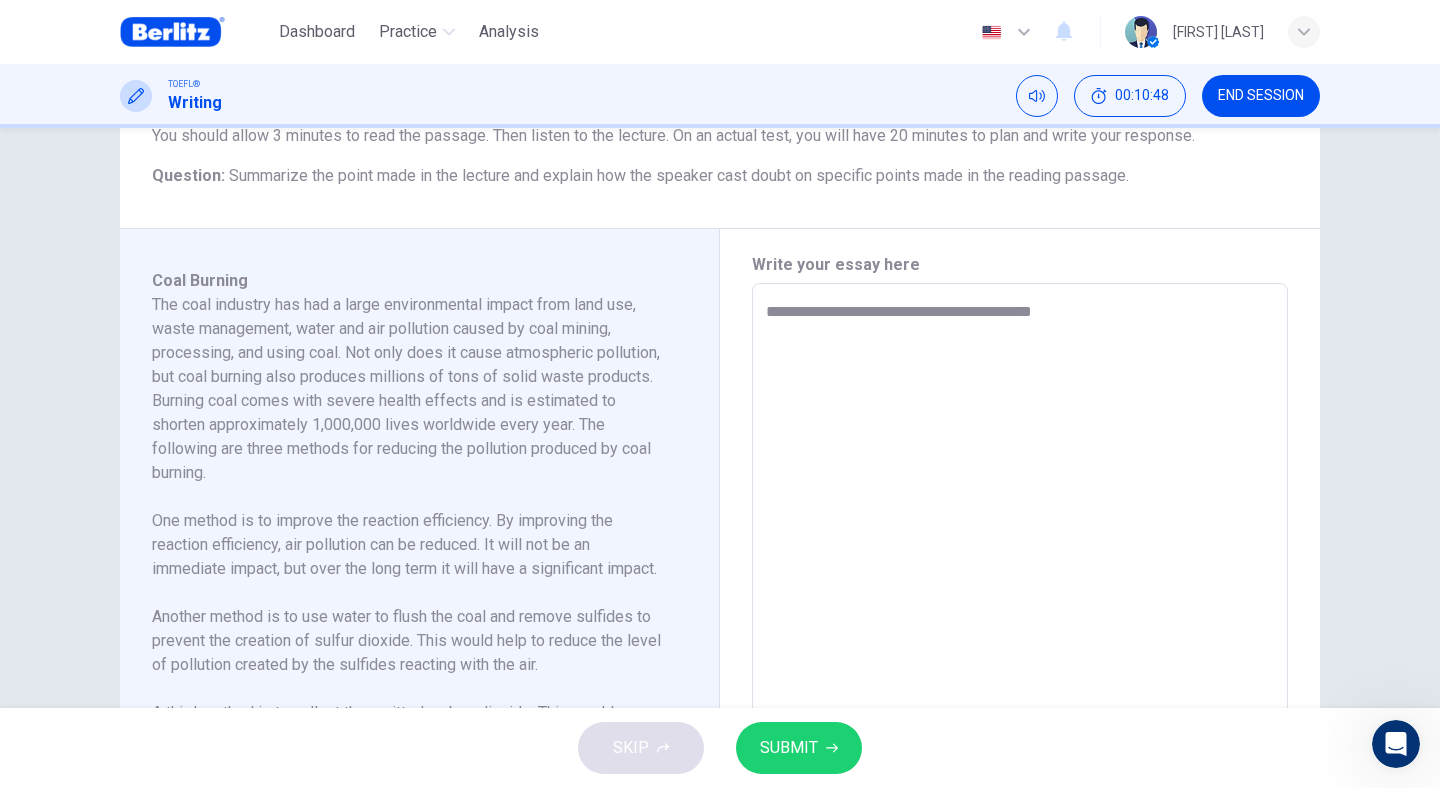 type on "*" 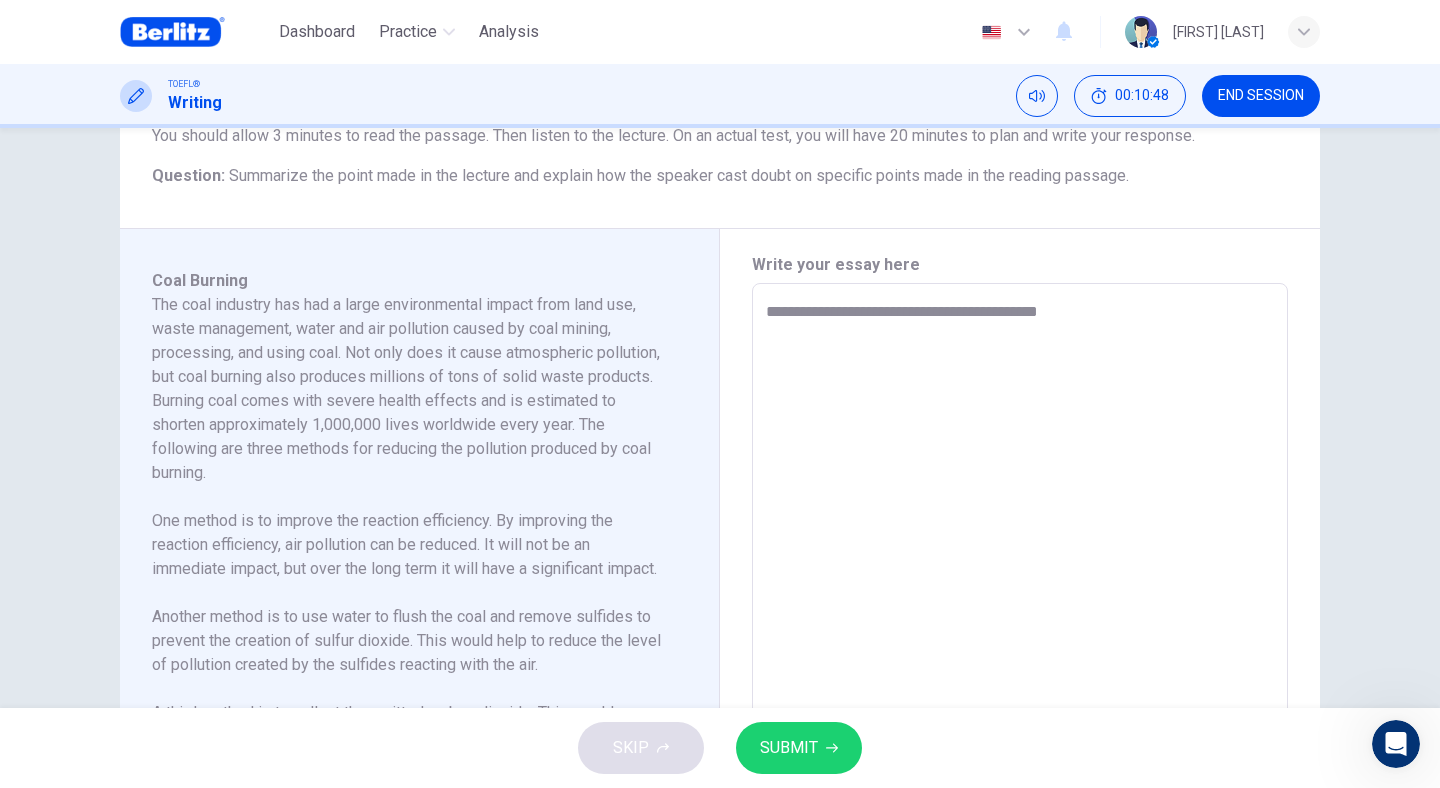 type on "*" 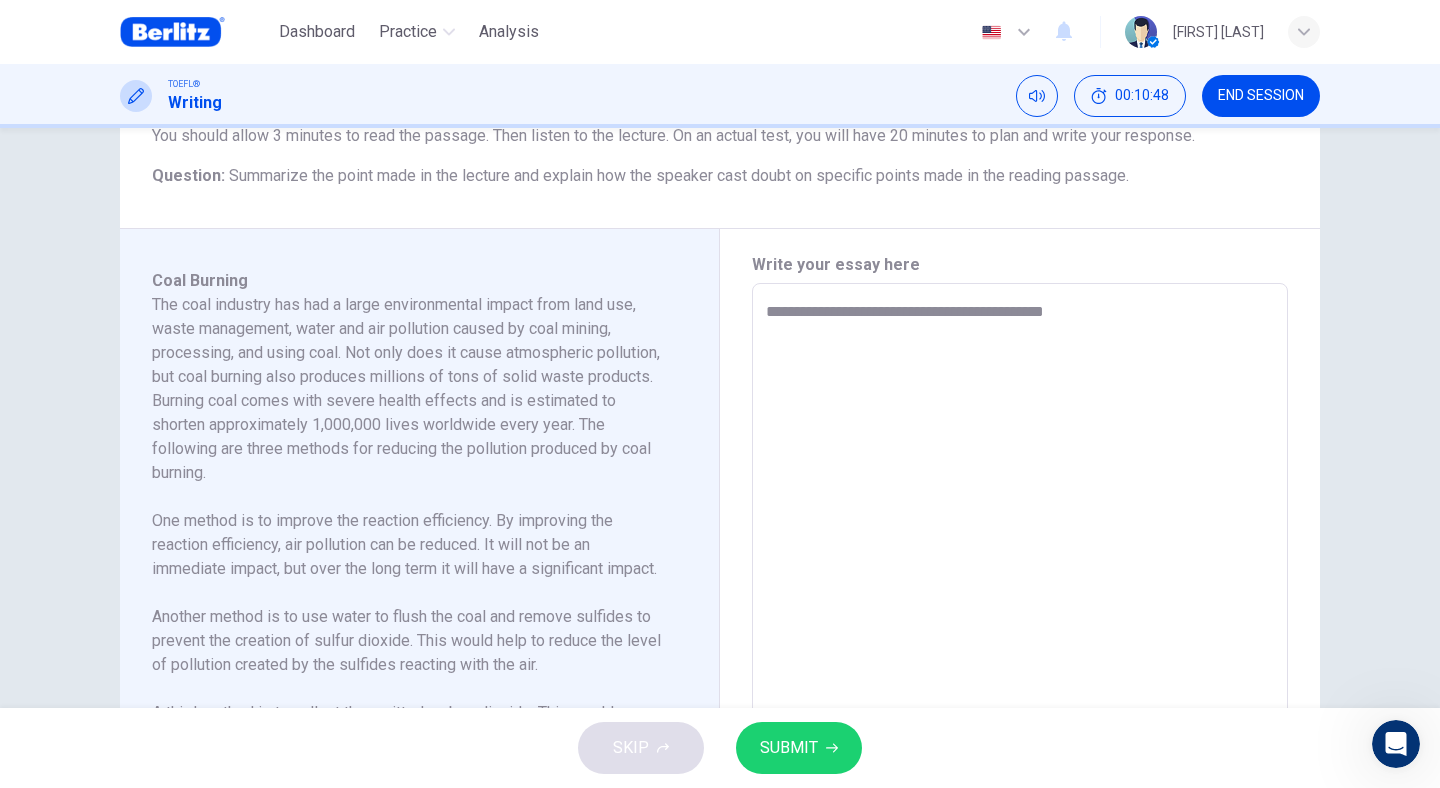 type on "*" 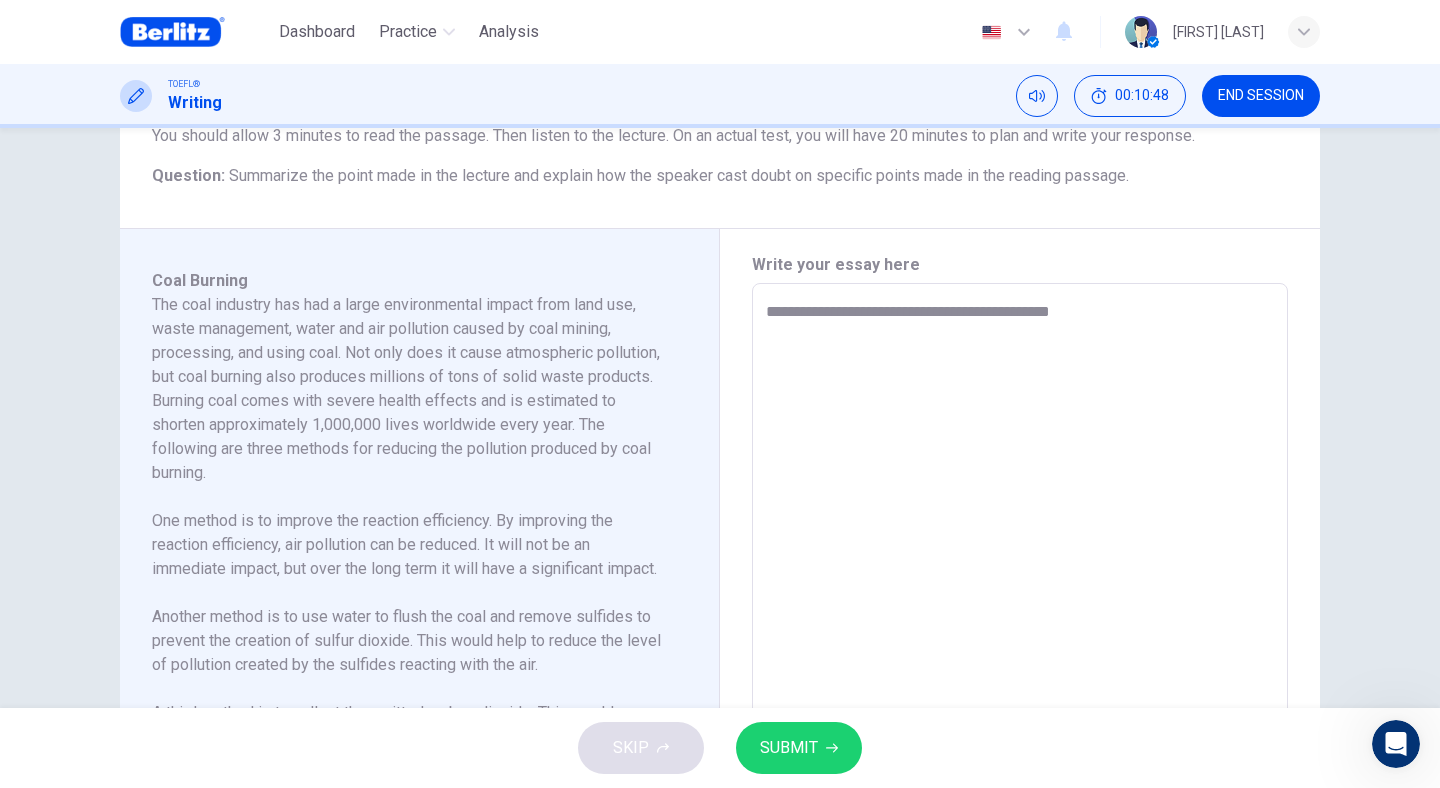 type on "*" 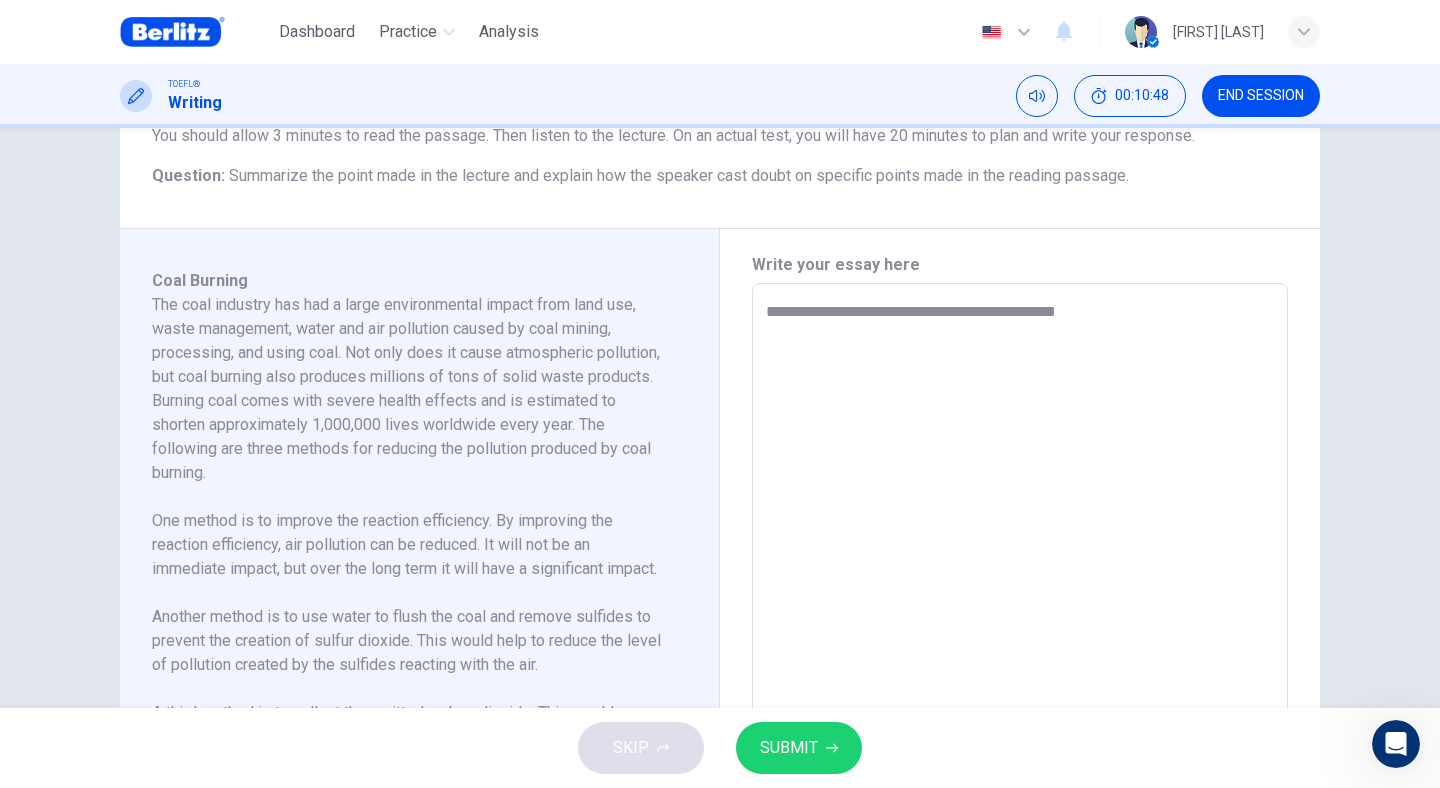 type on "*" 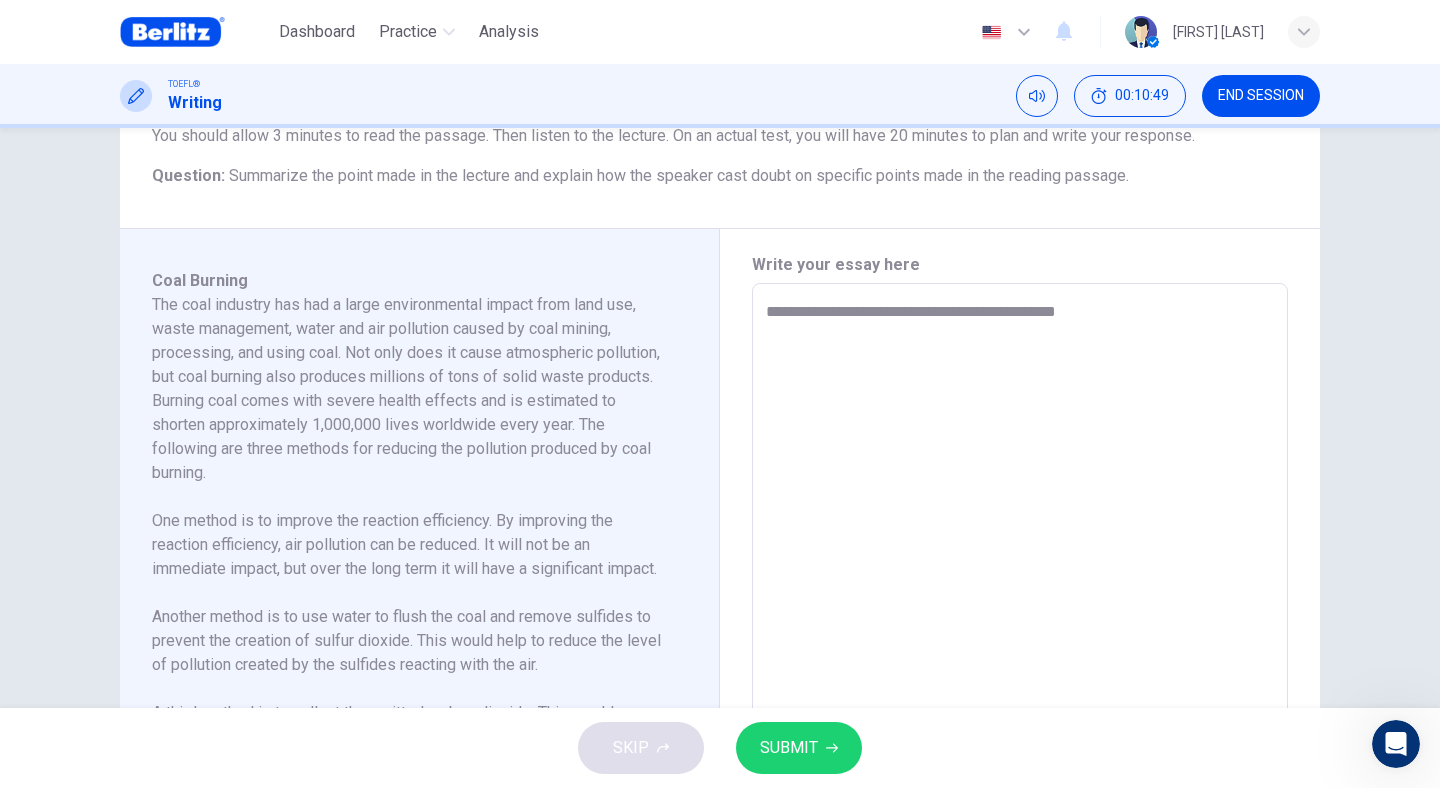 type on "**********" 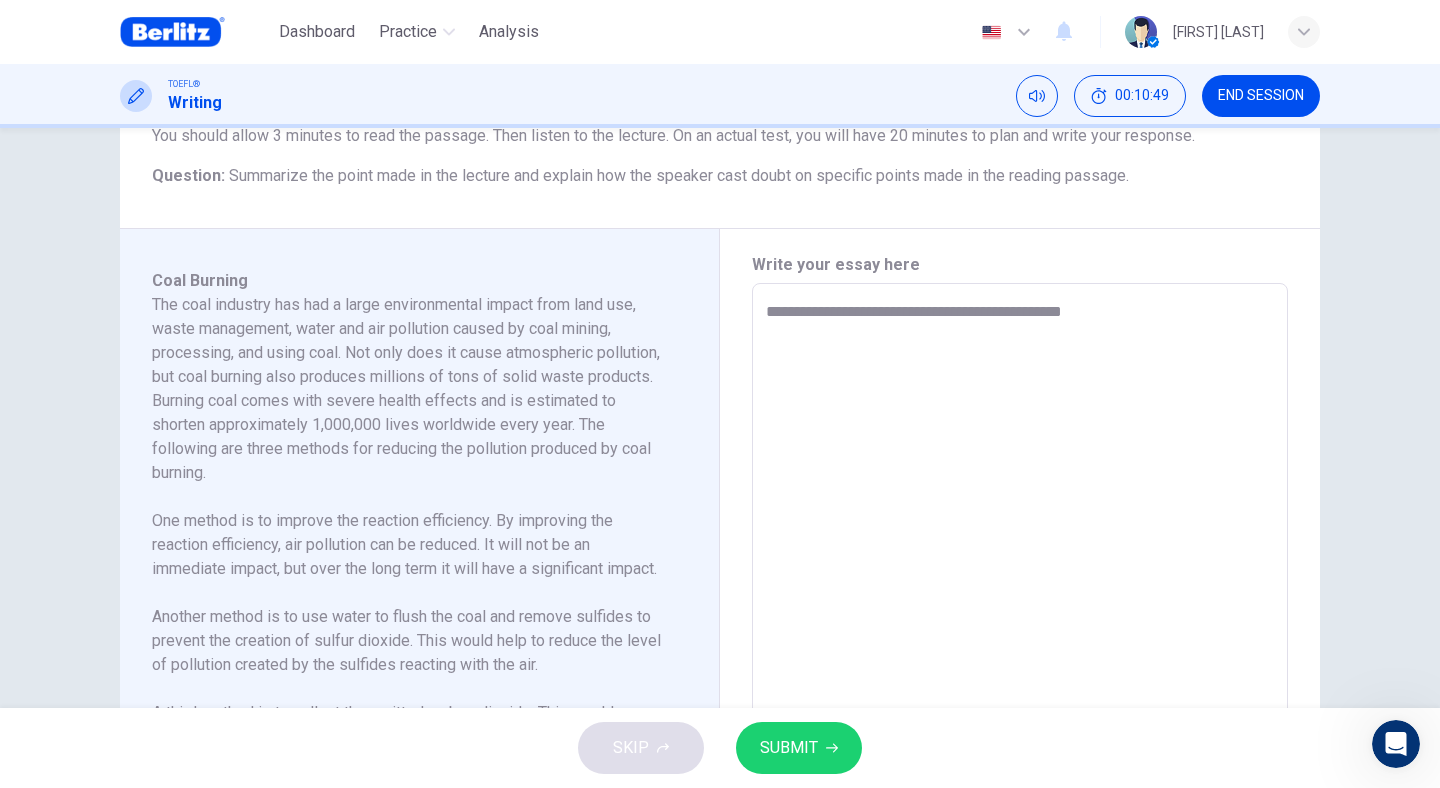 type on "*" 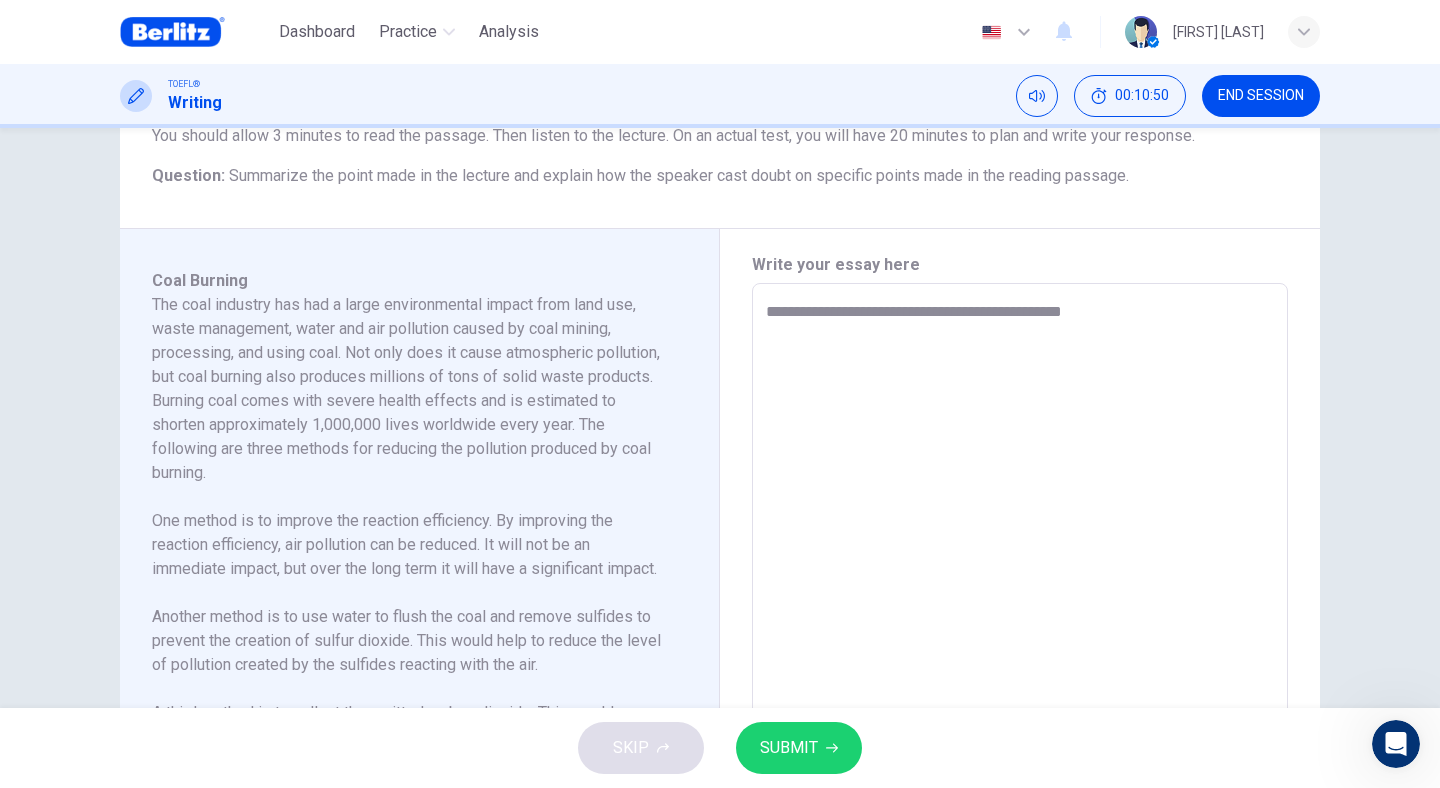 type on "**********" 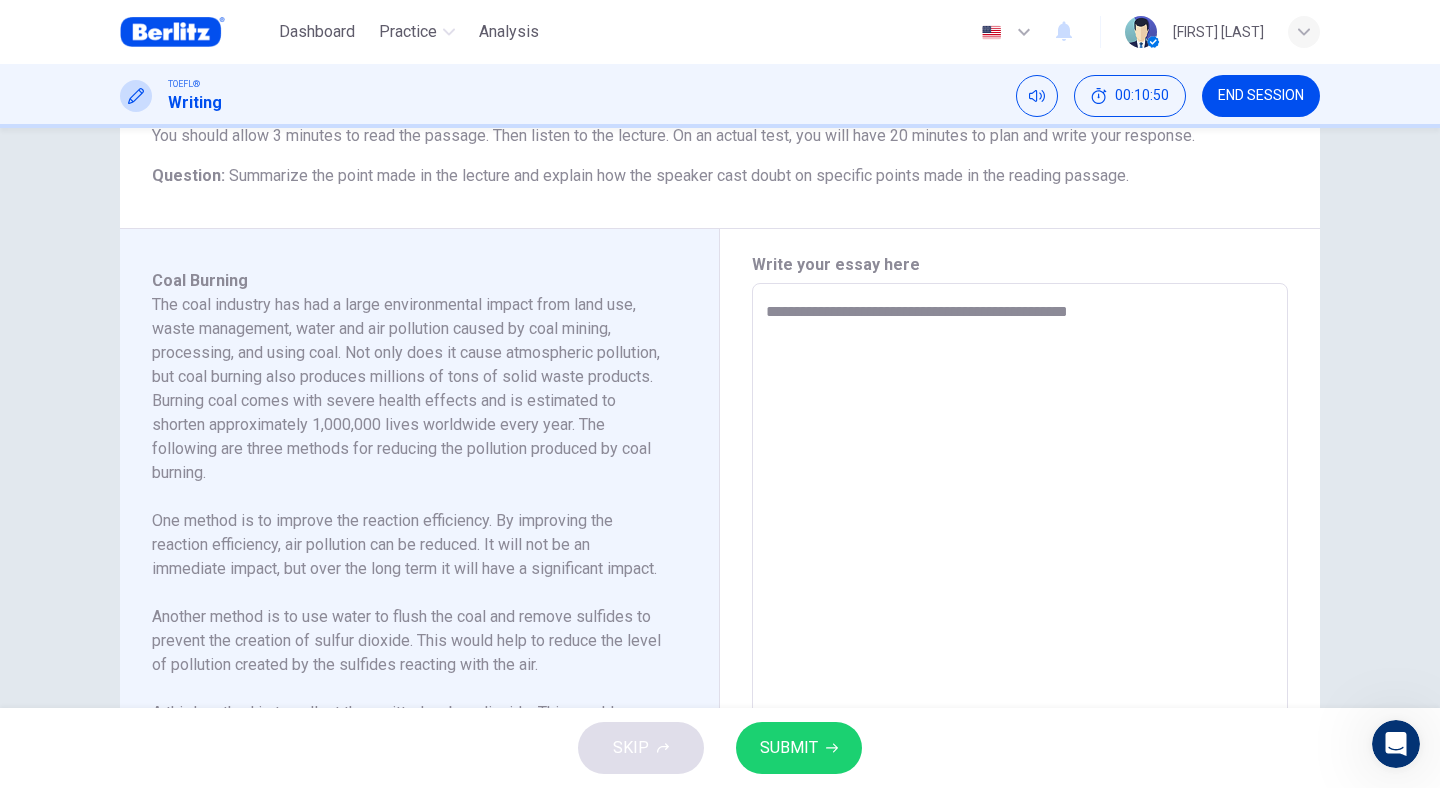 type on "*" 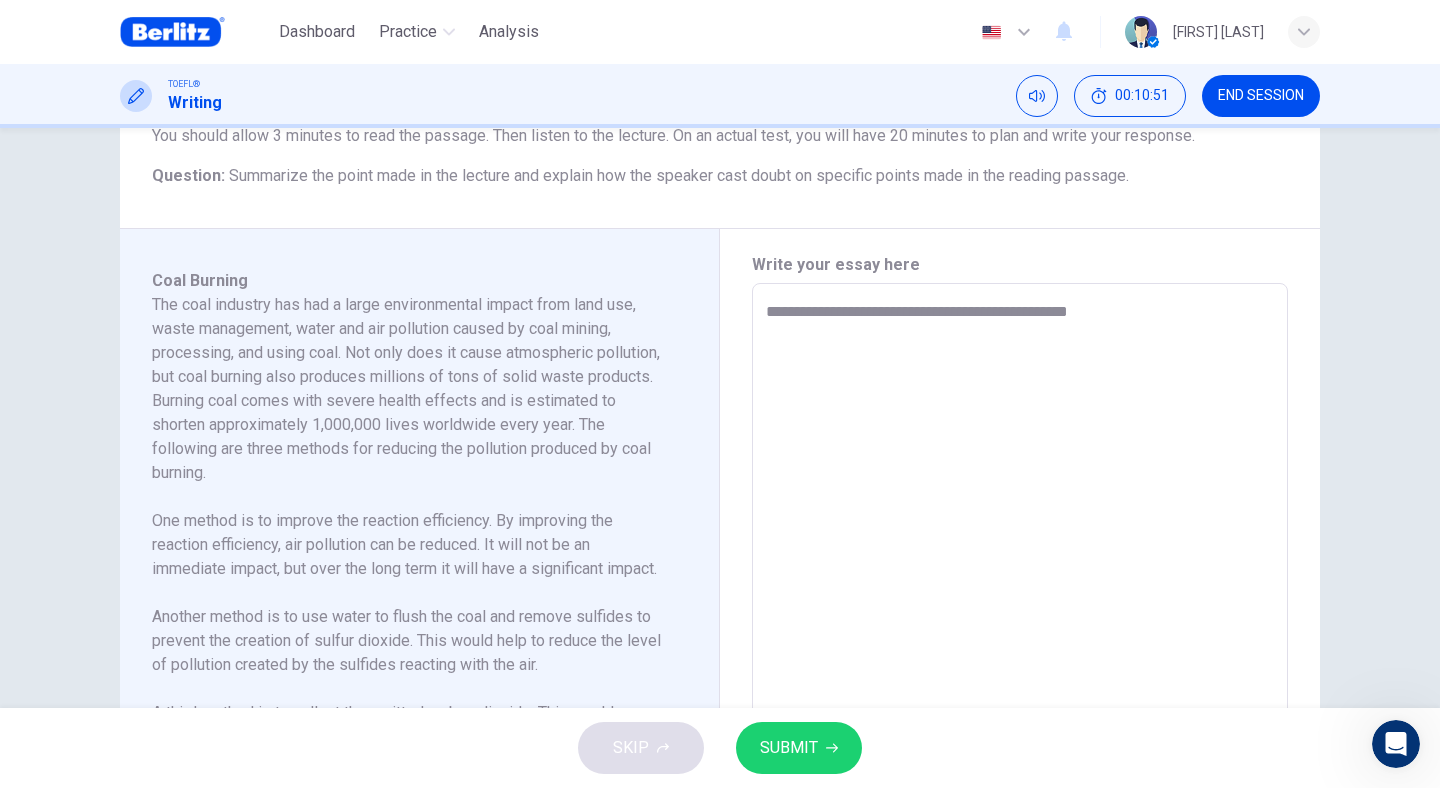 type on "**********" 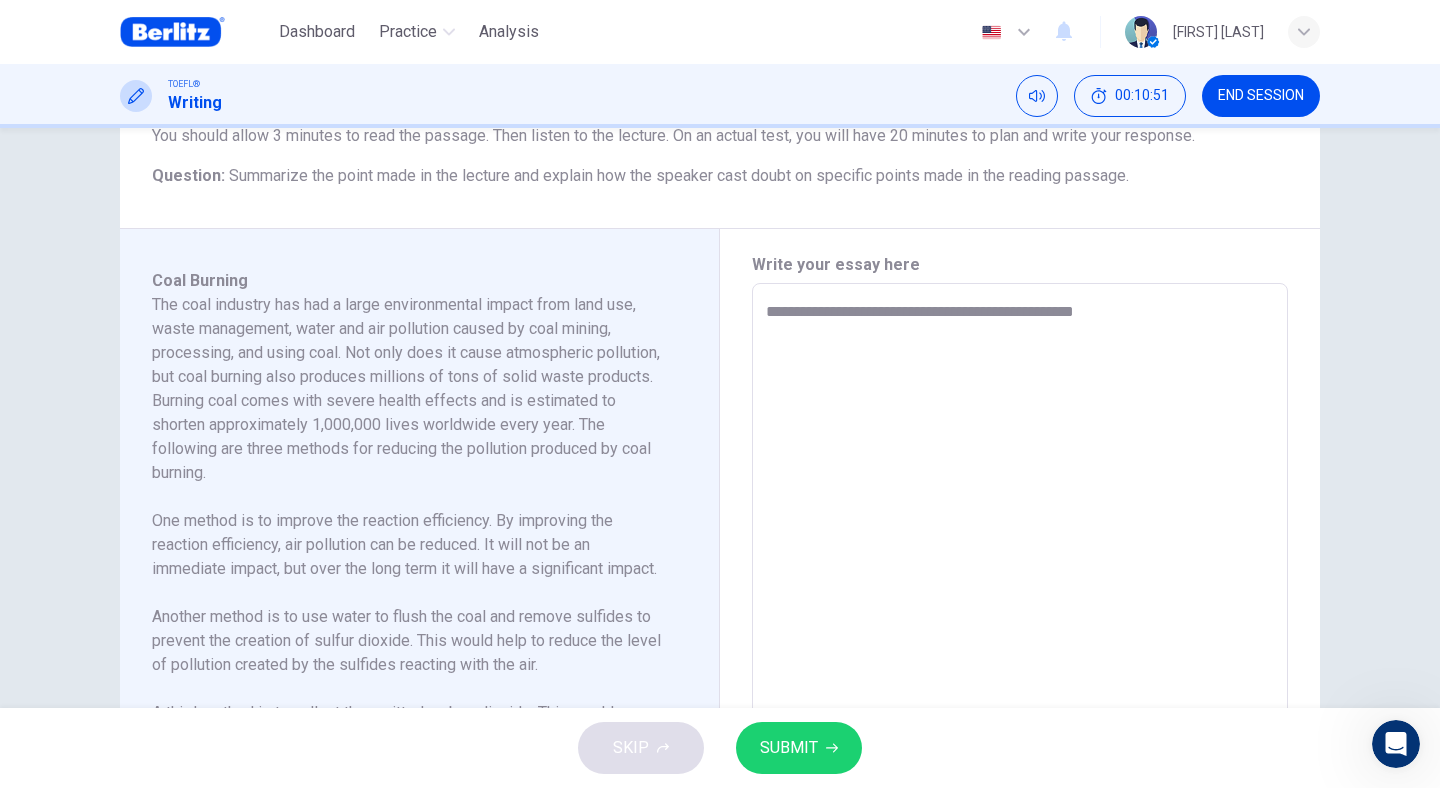 type on "*" 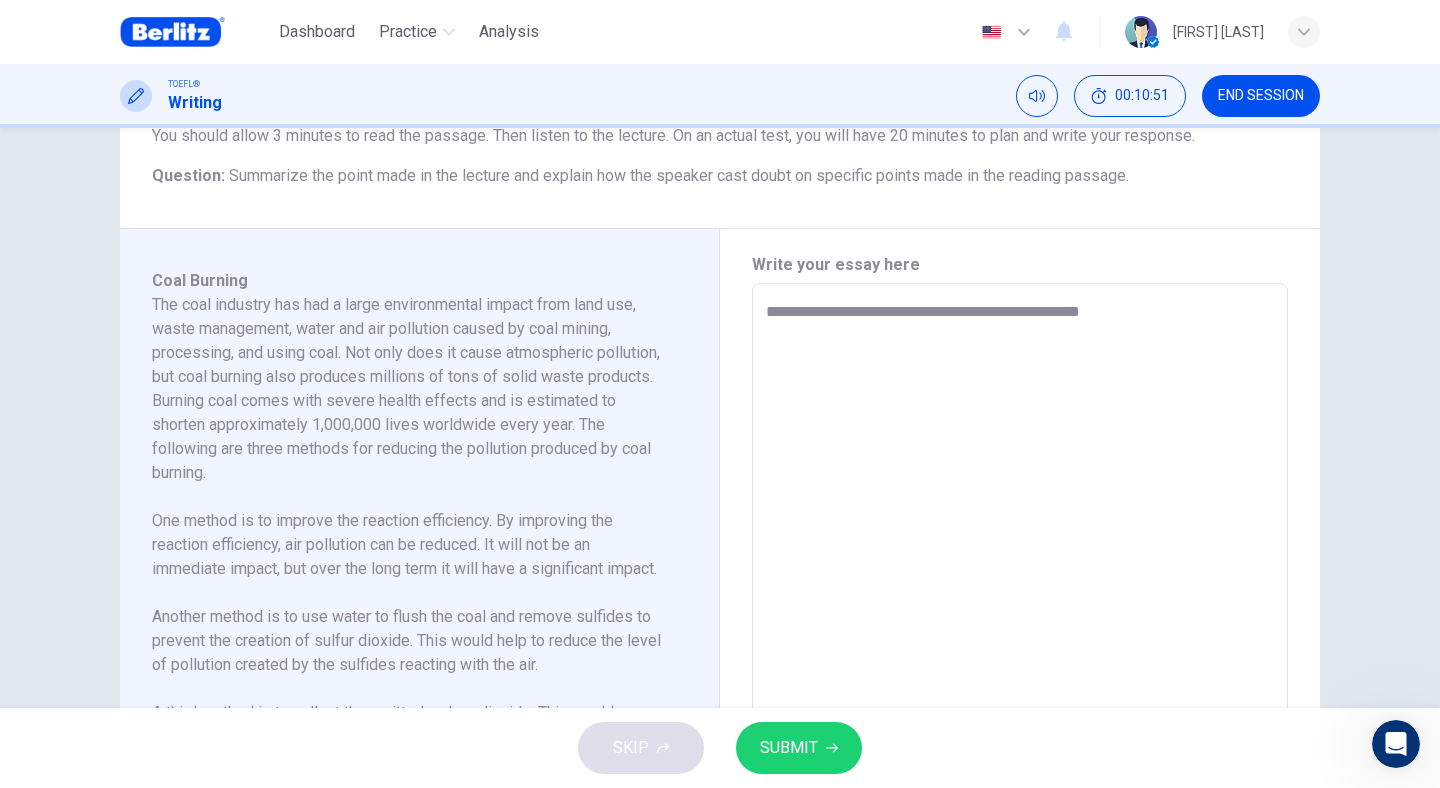 type on "*" 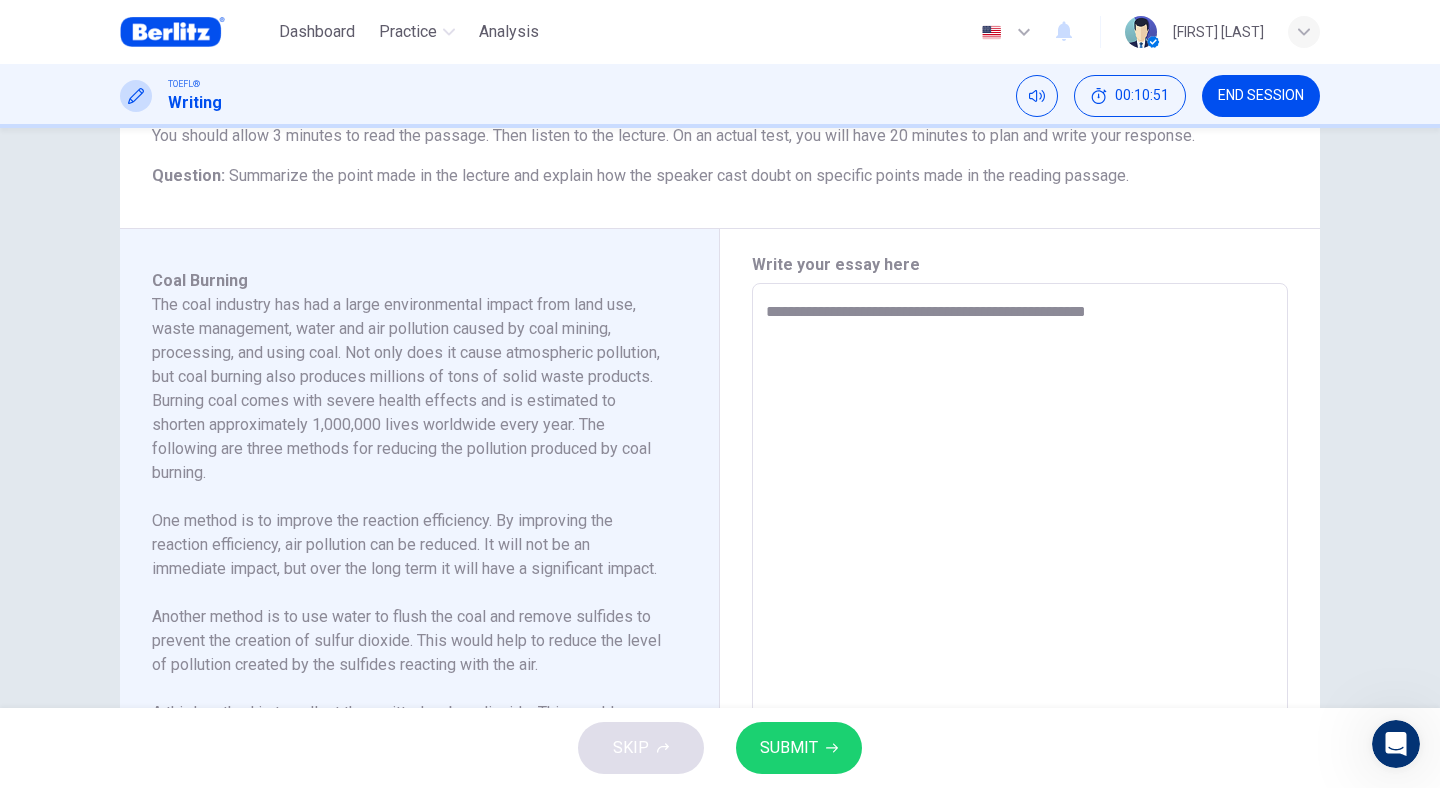 type on "*" 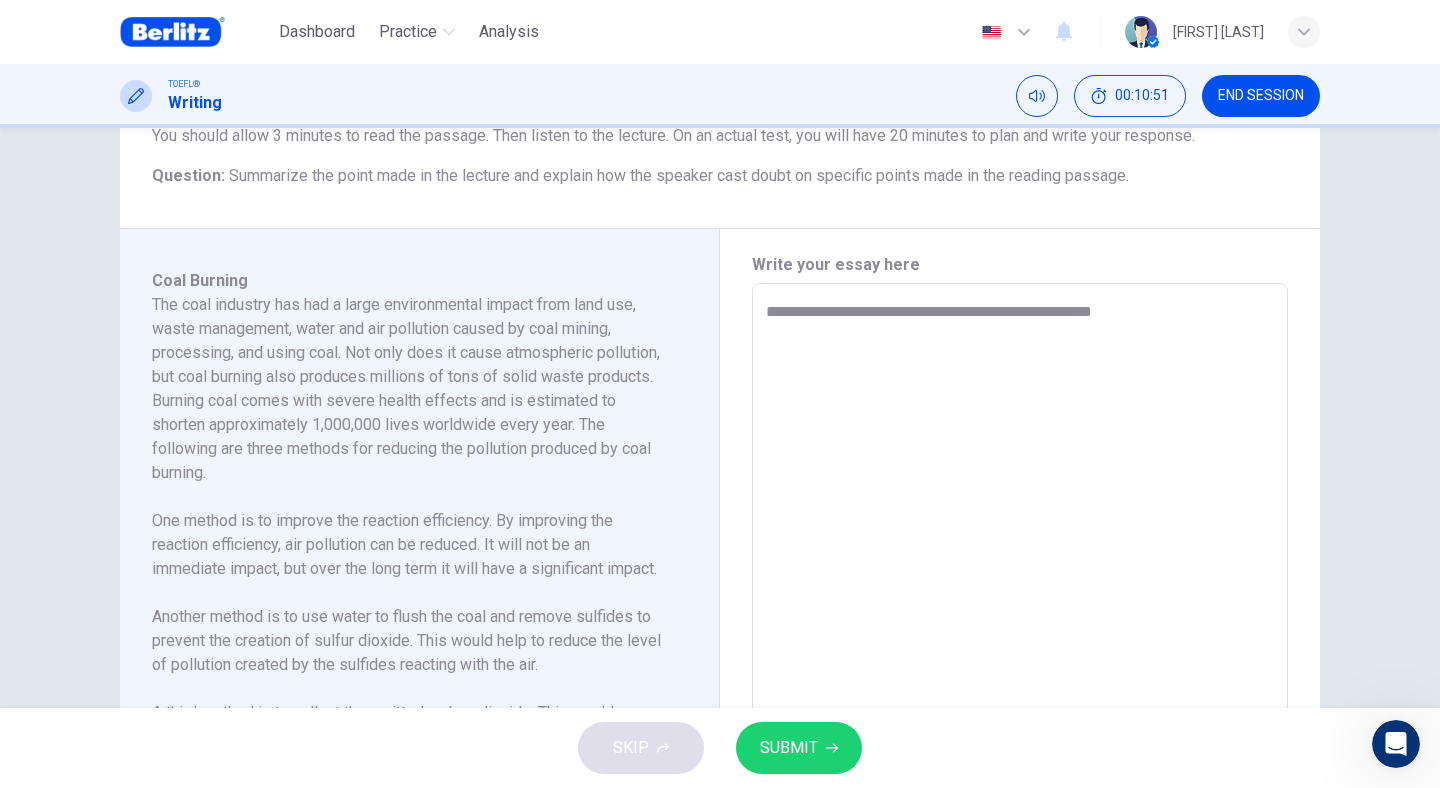 type on "*" 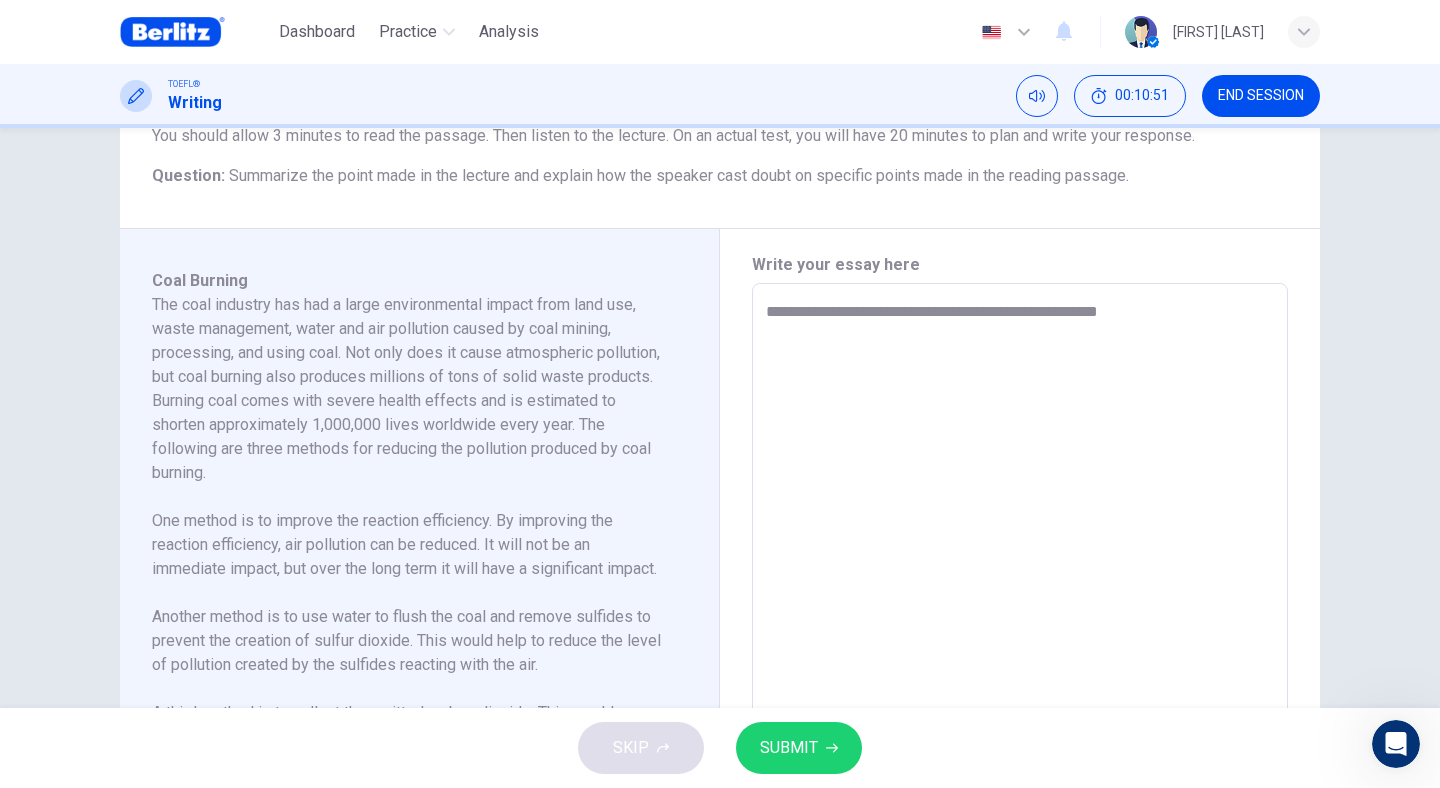 type on "*" 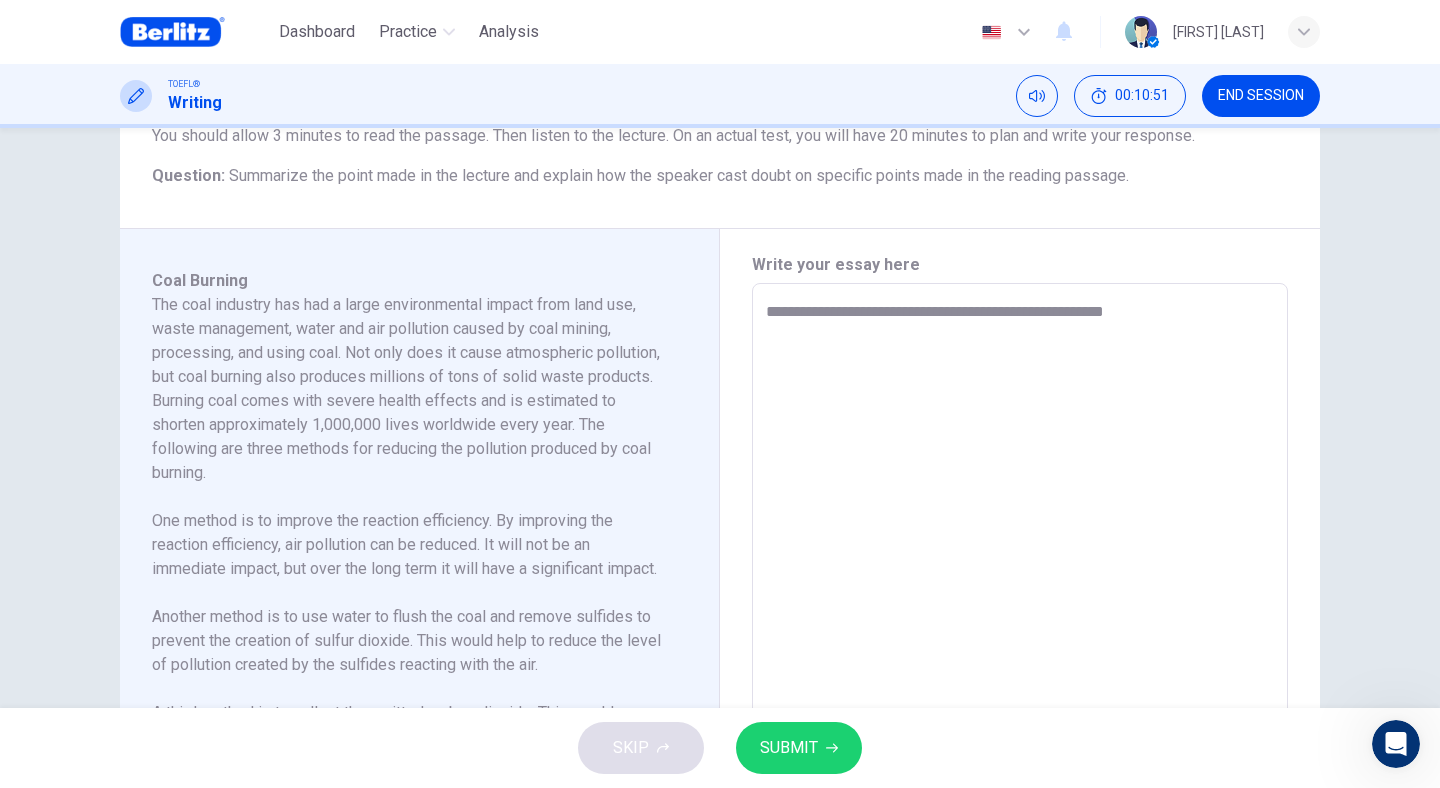 type on "*" 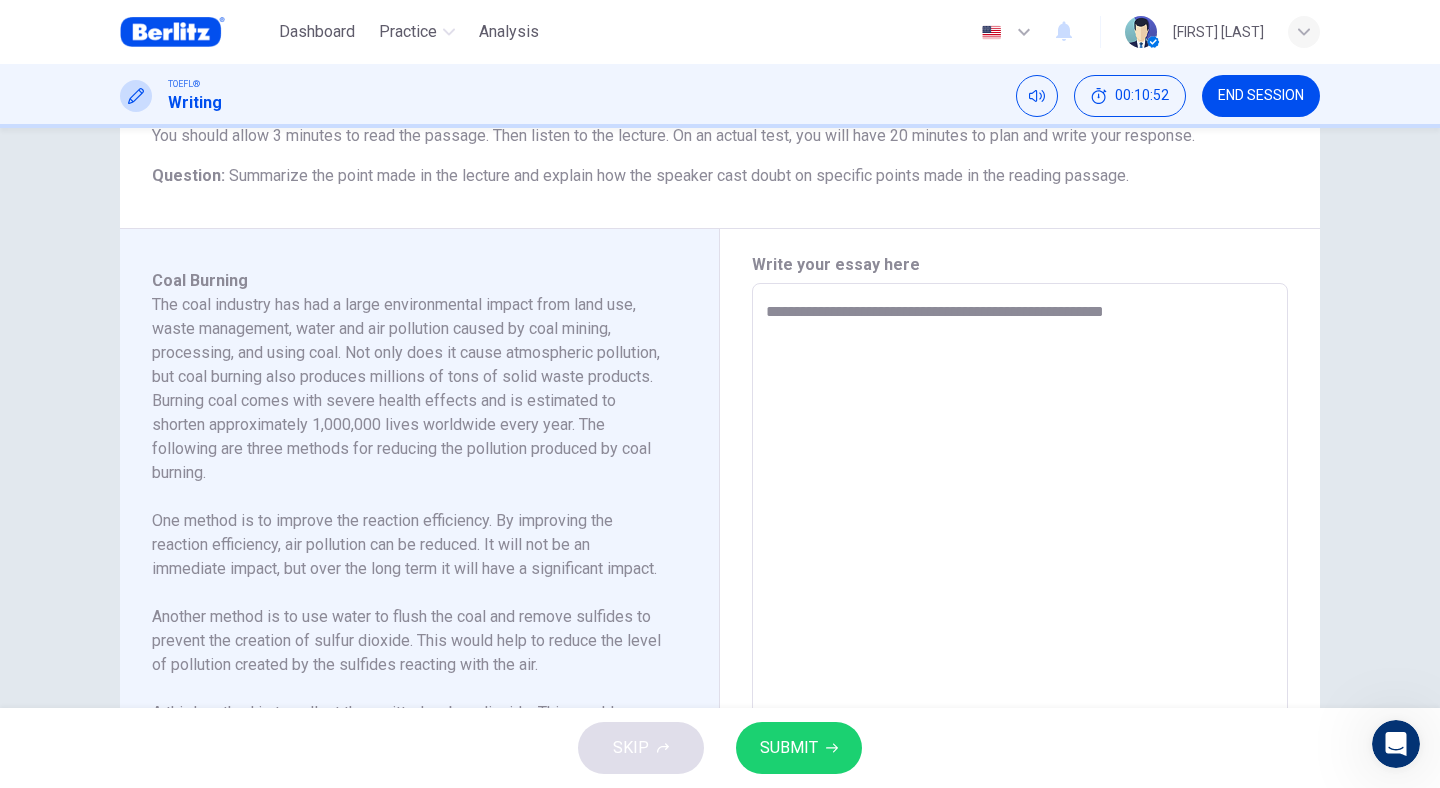 type on "**********" 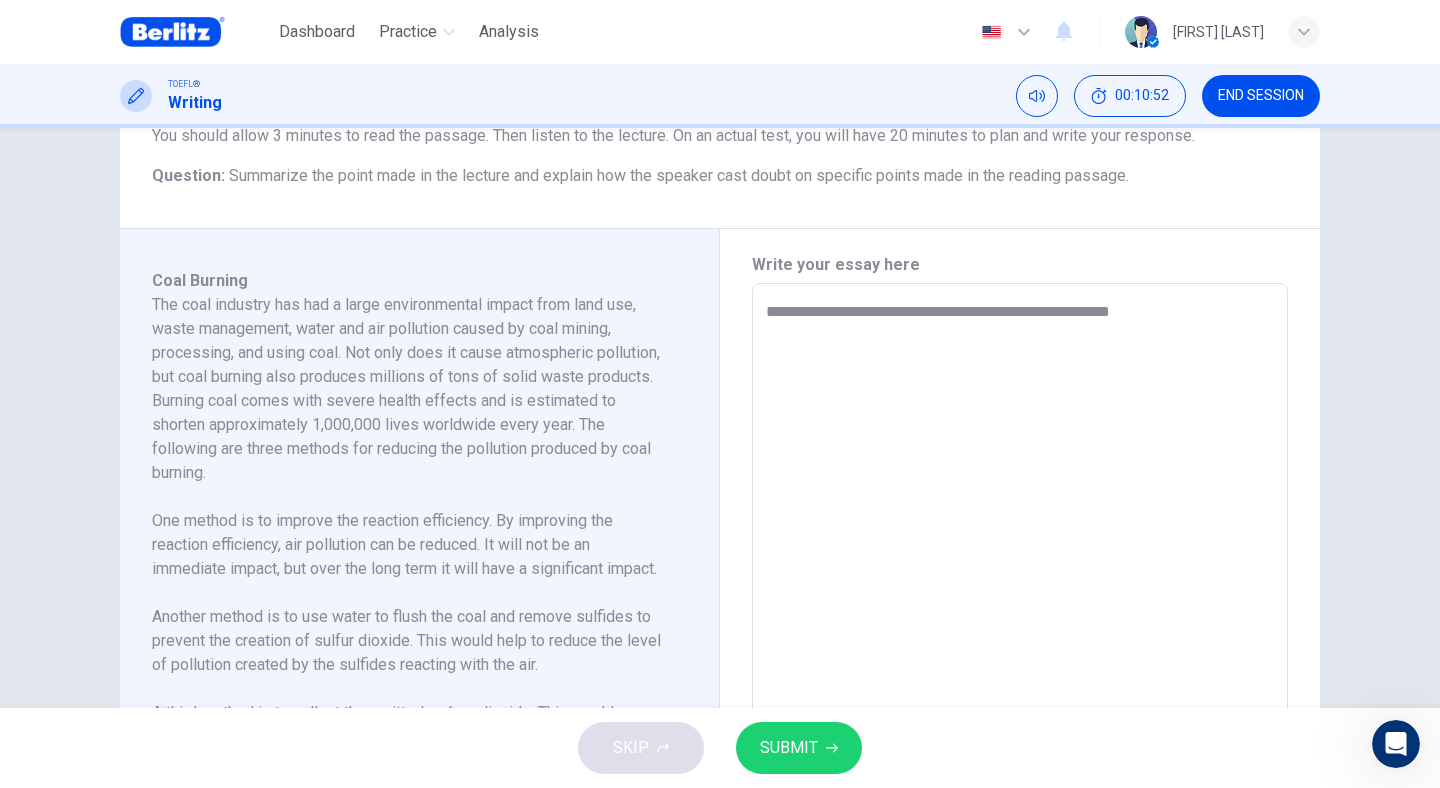 type on "*" 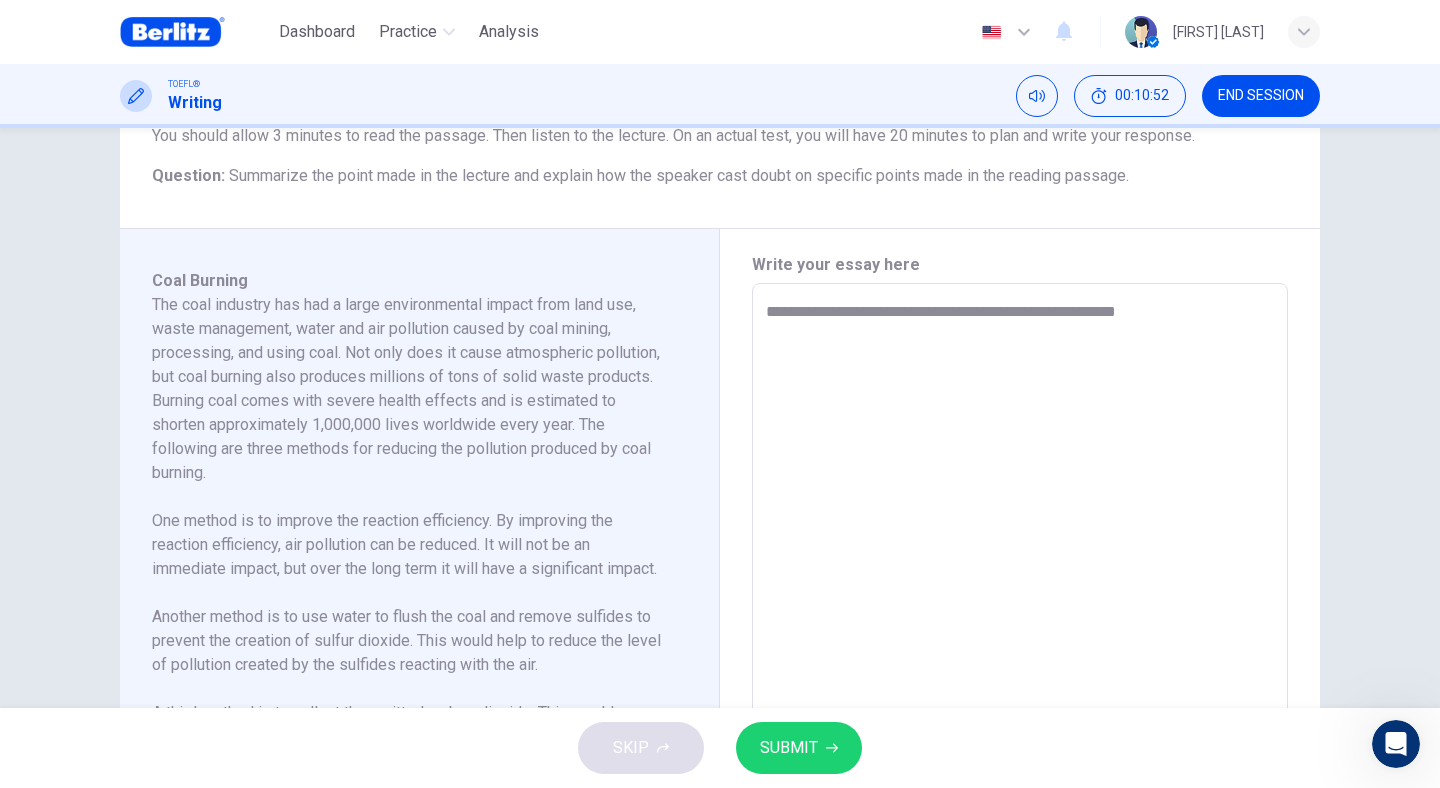 type on "*" 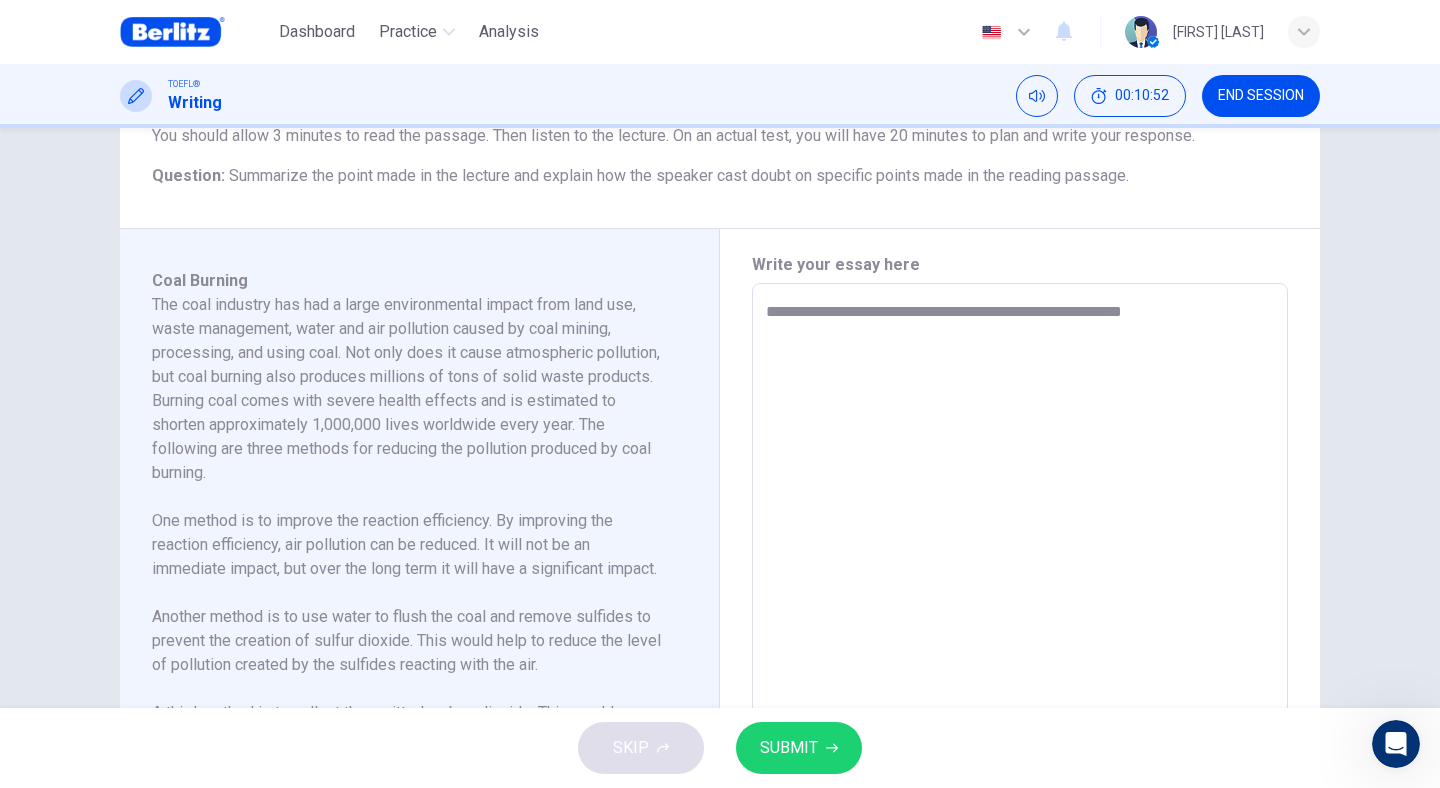 type on "*" 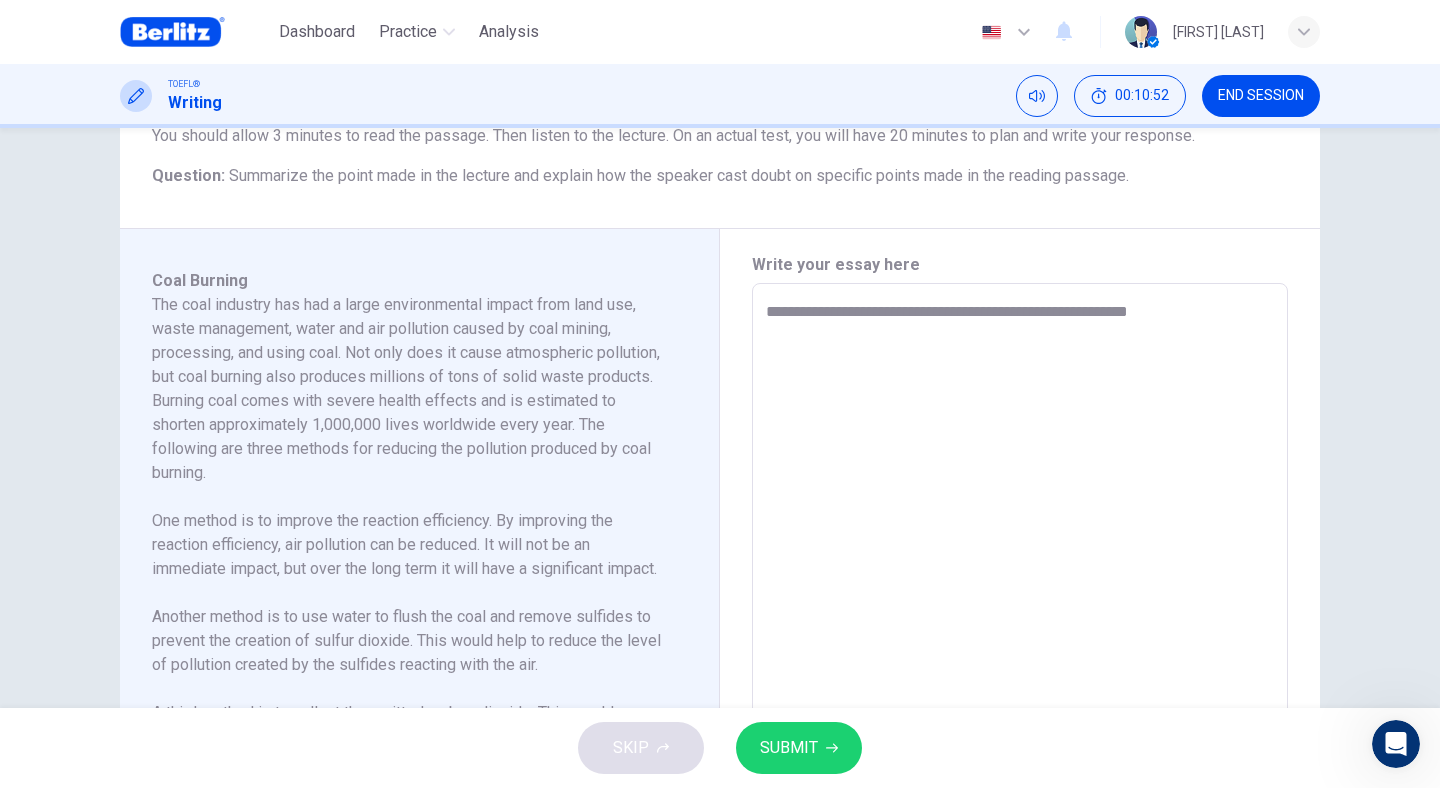 type on "*" 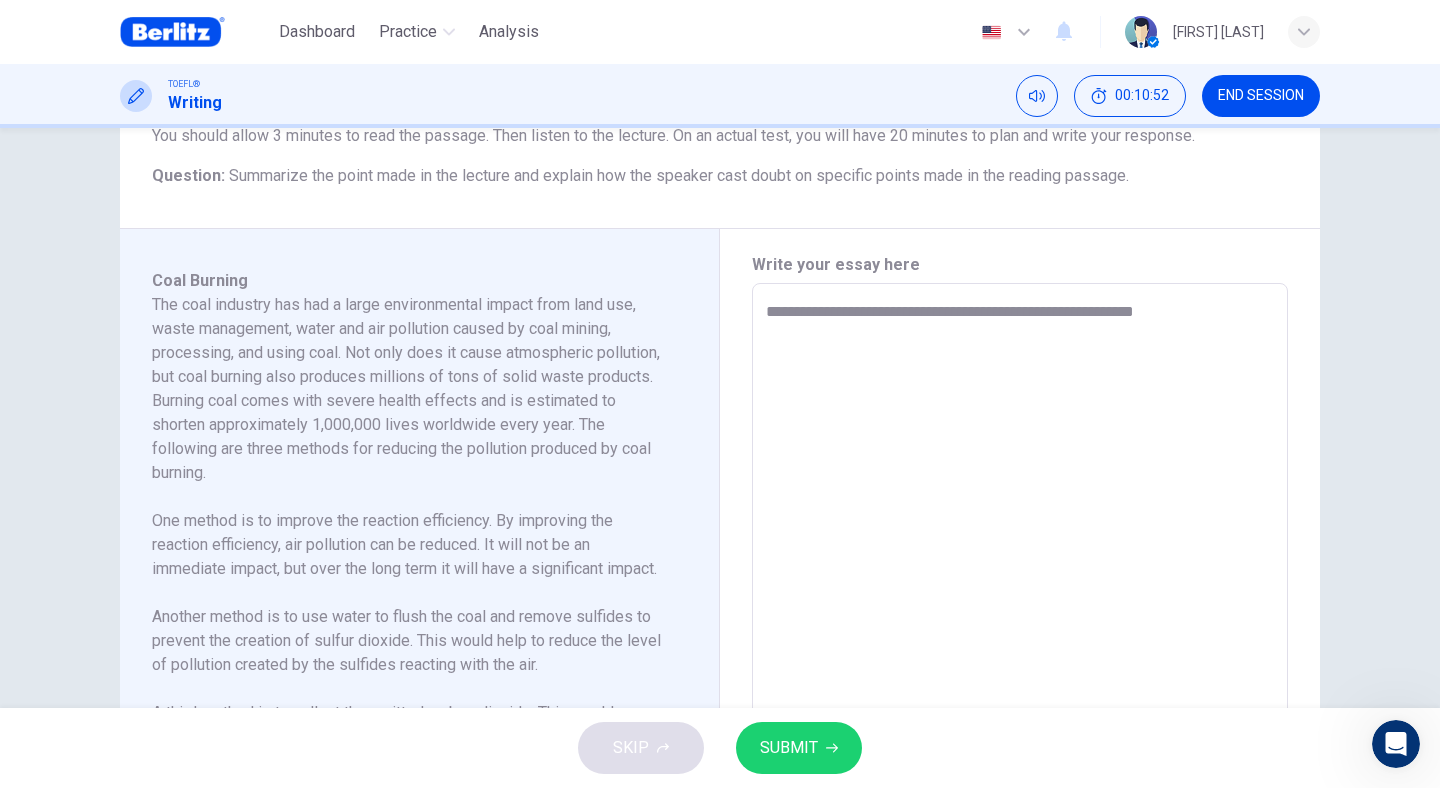 type on "*" 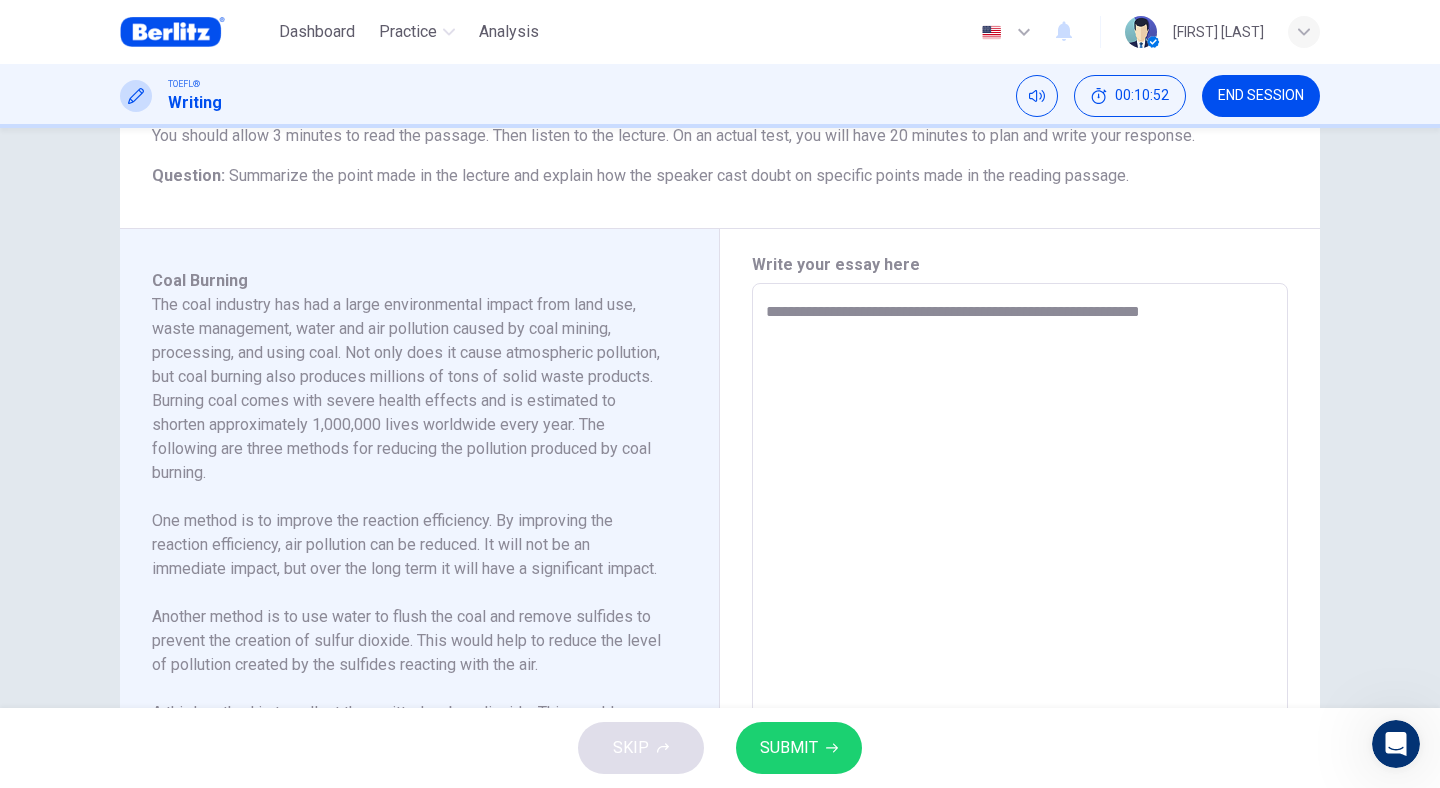type on "*" 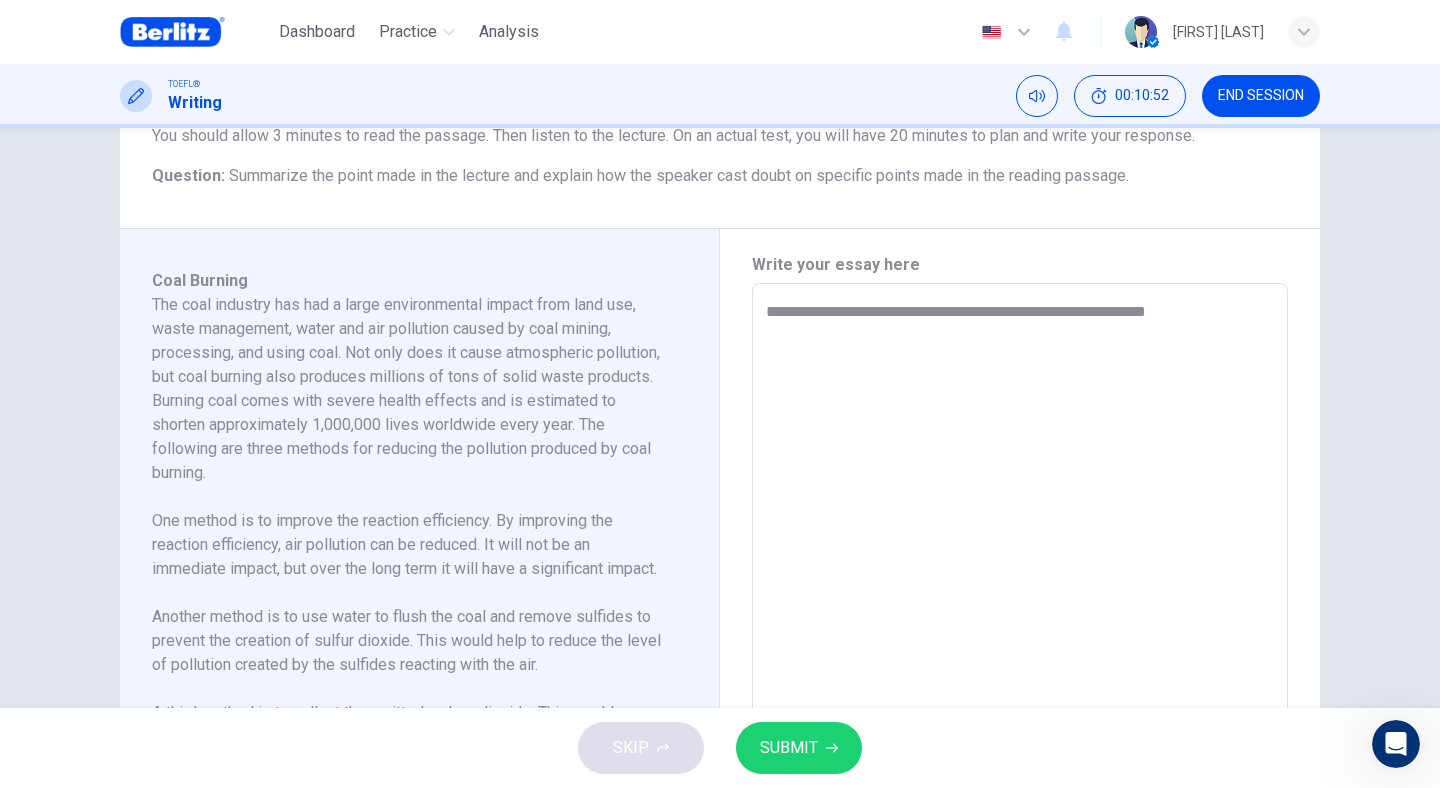 type on "*" 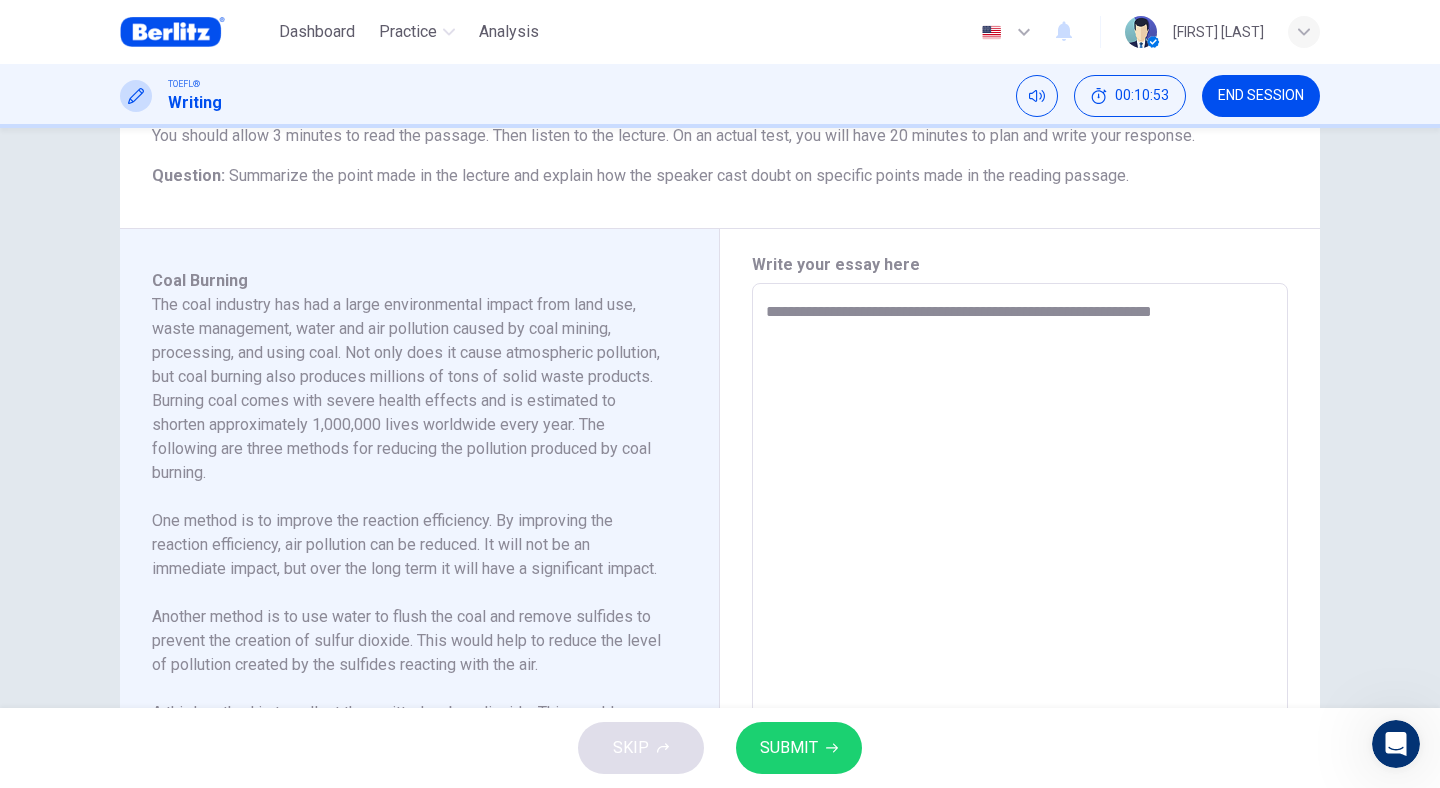type on "*" 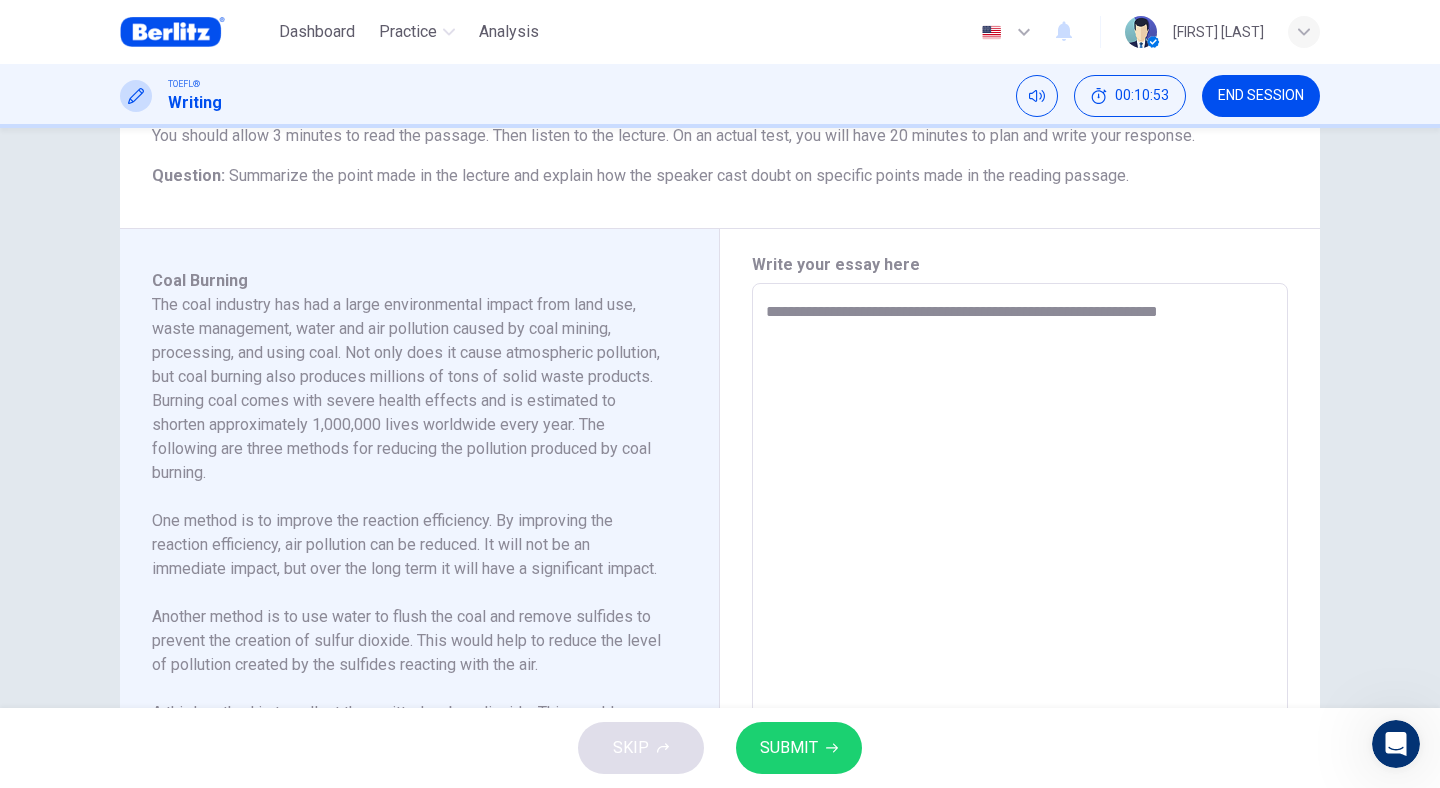 type on "*" 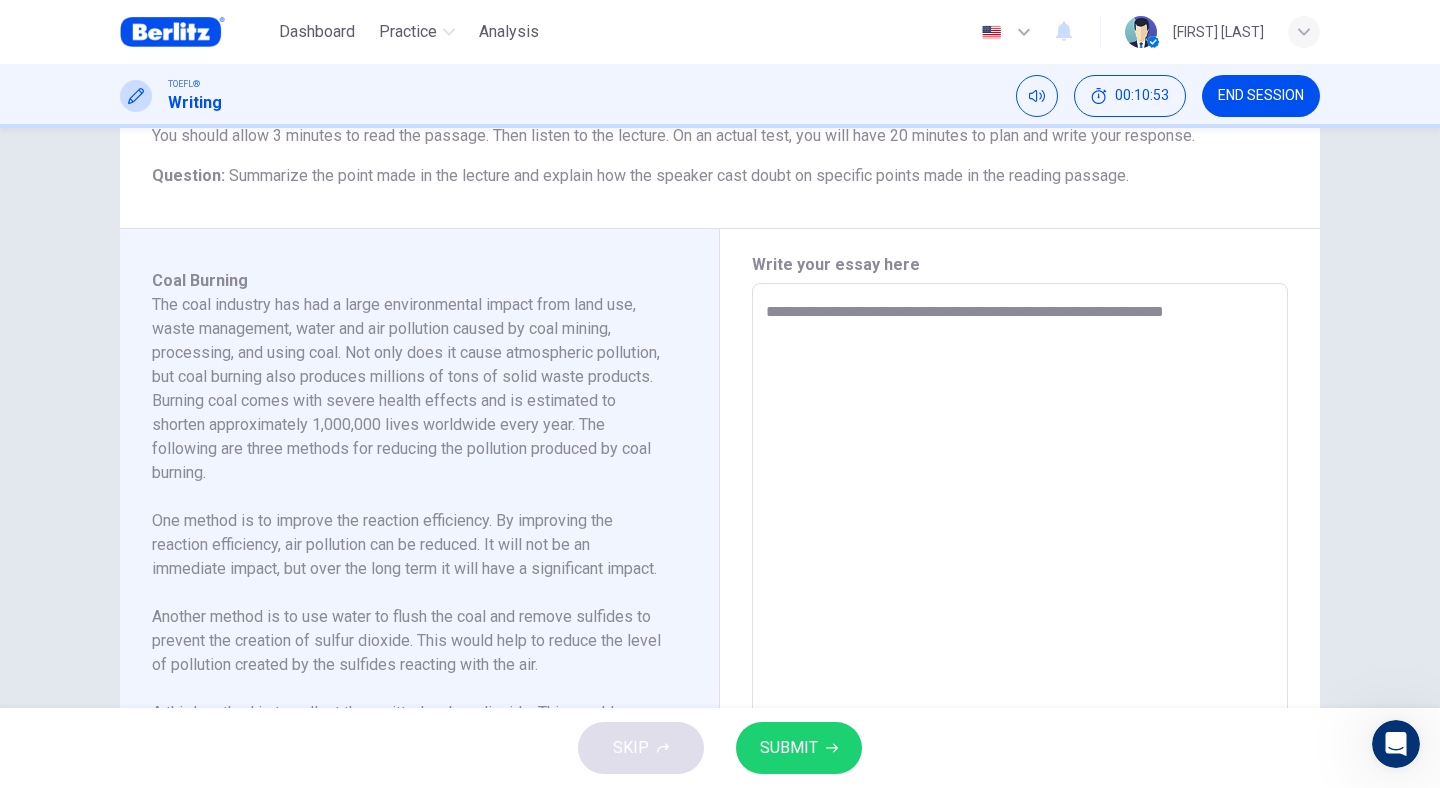 type on "*" 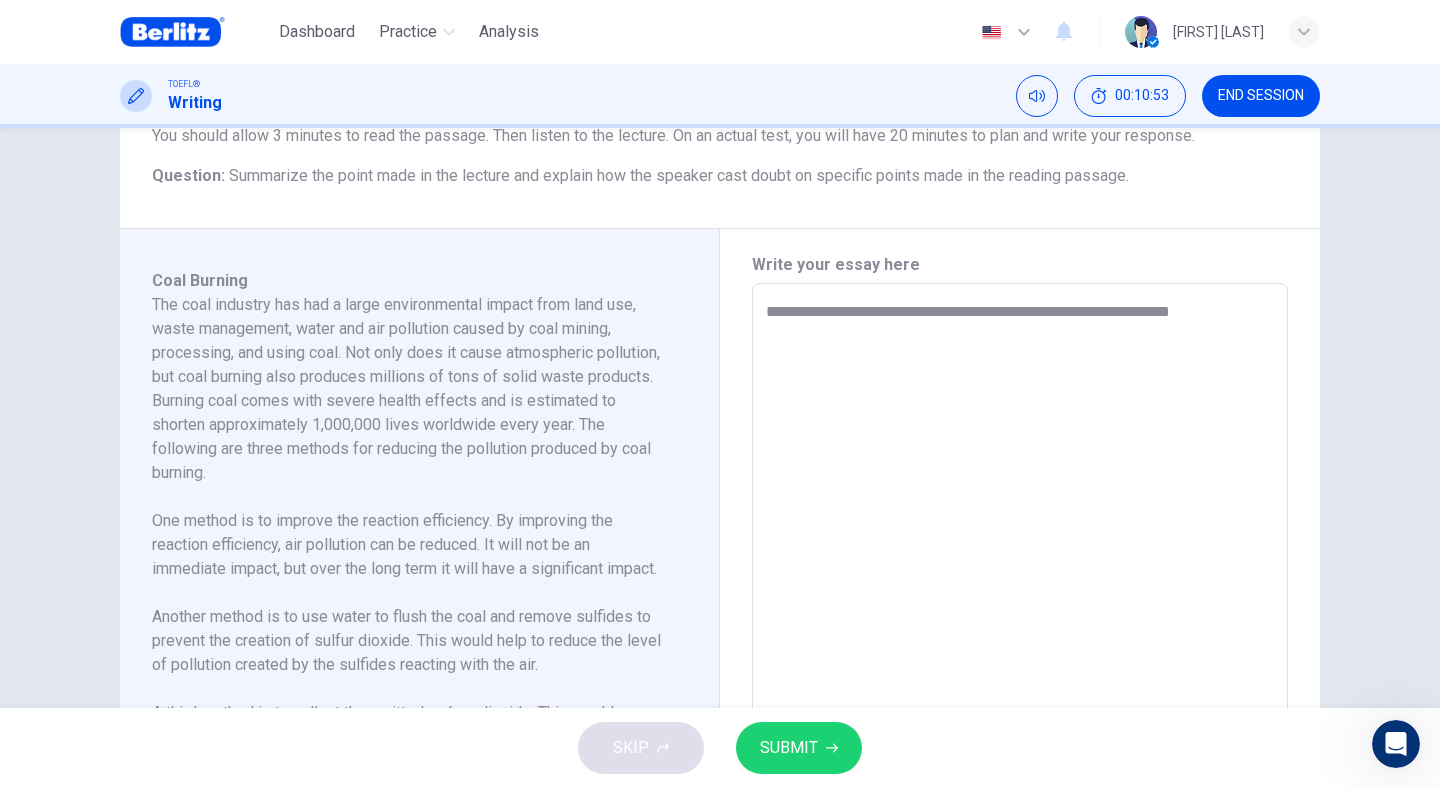 type on "*" 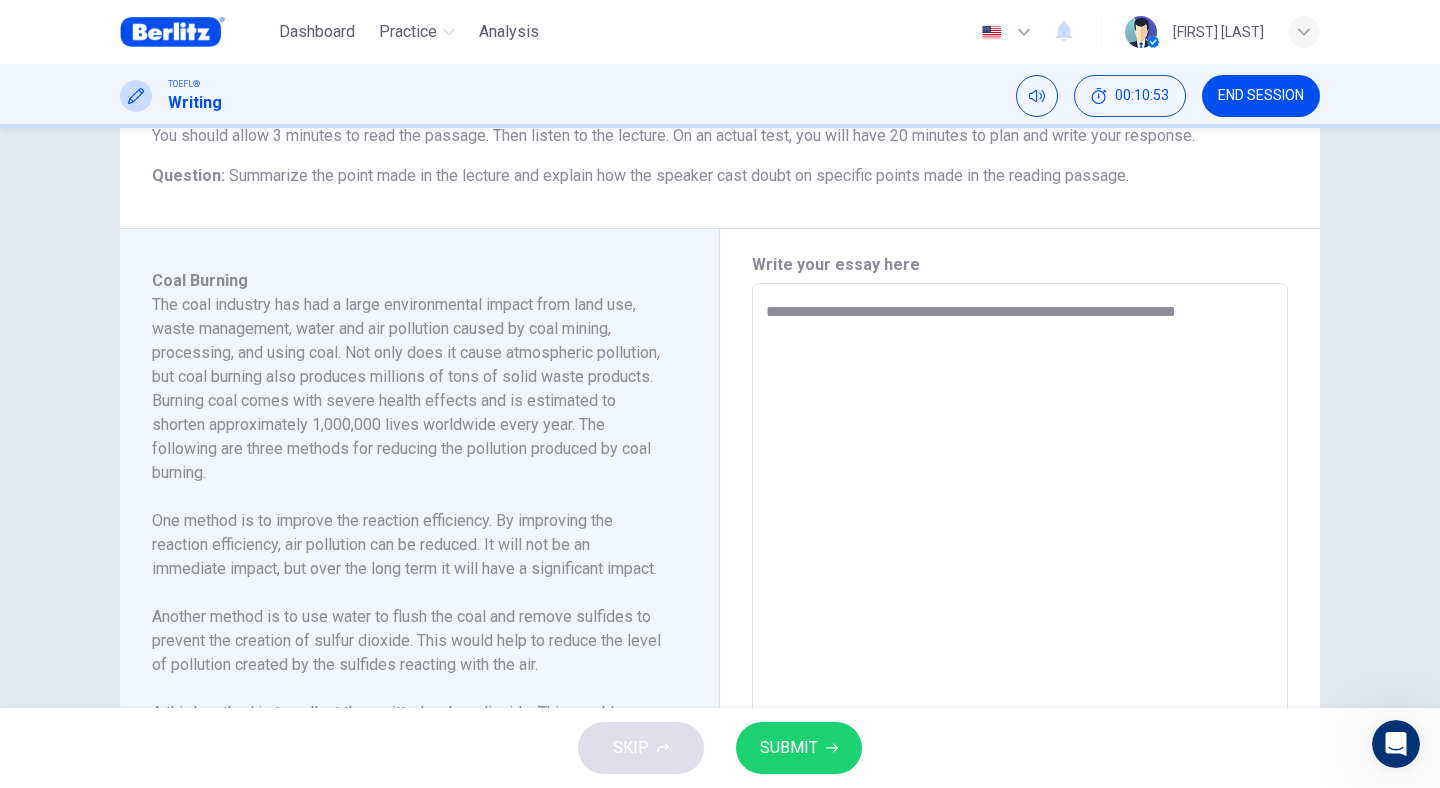 type on "*" 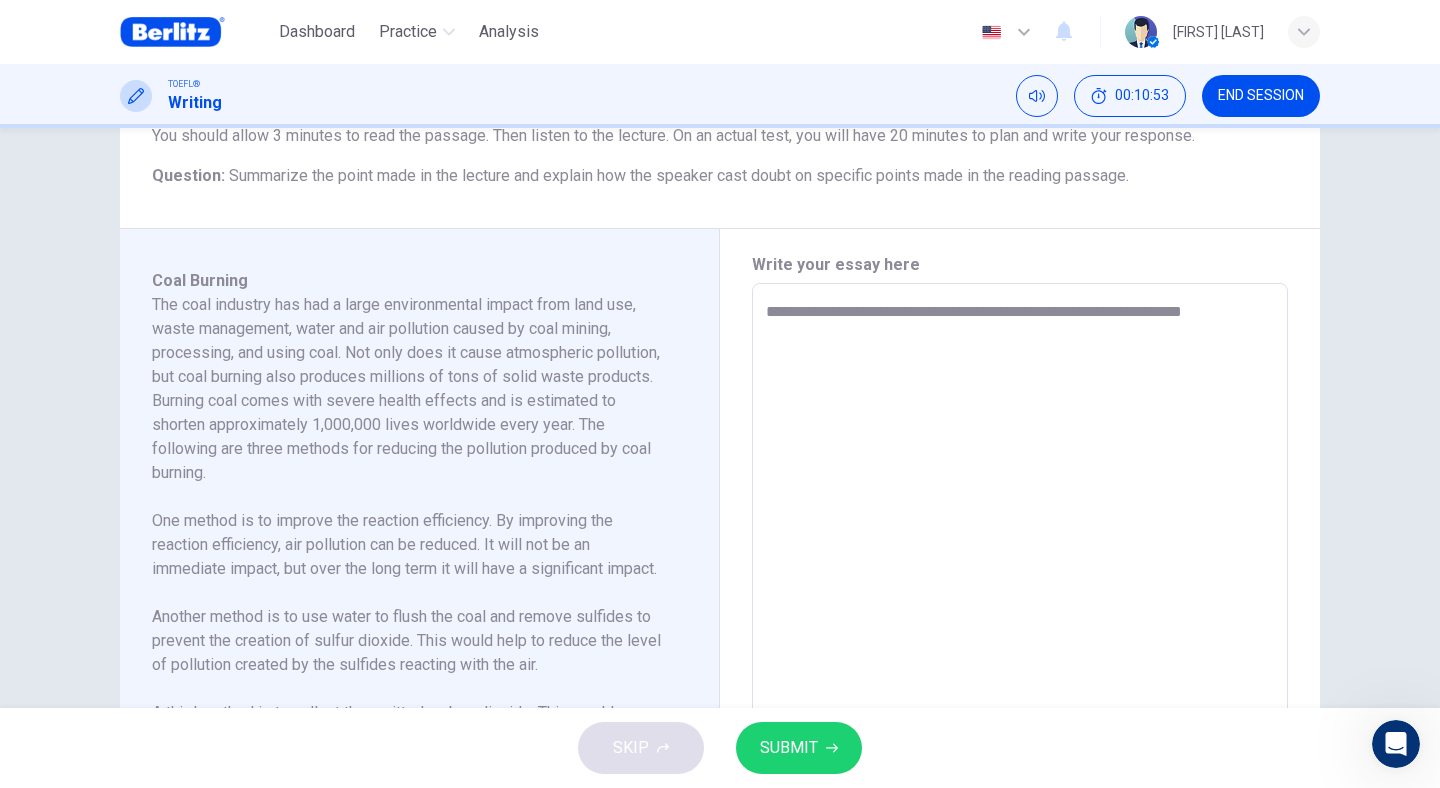 type on "*" 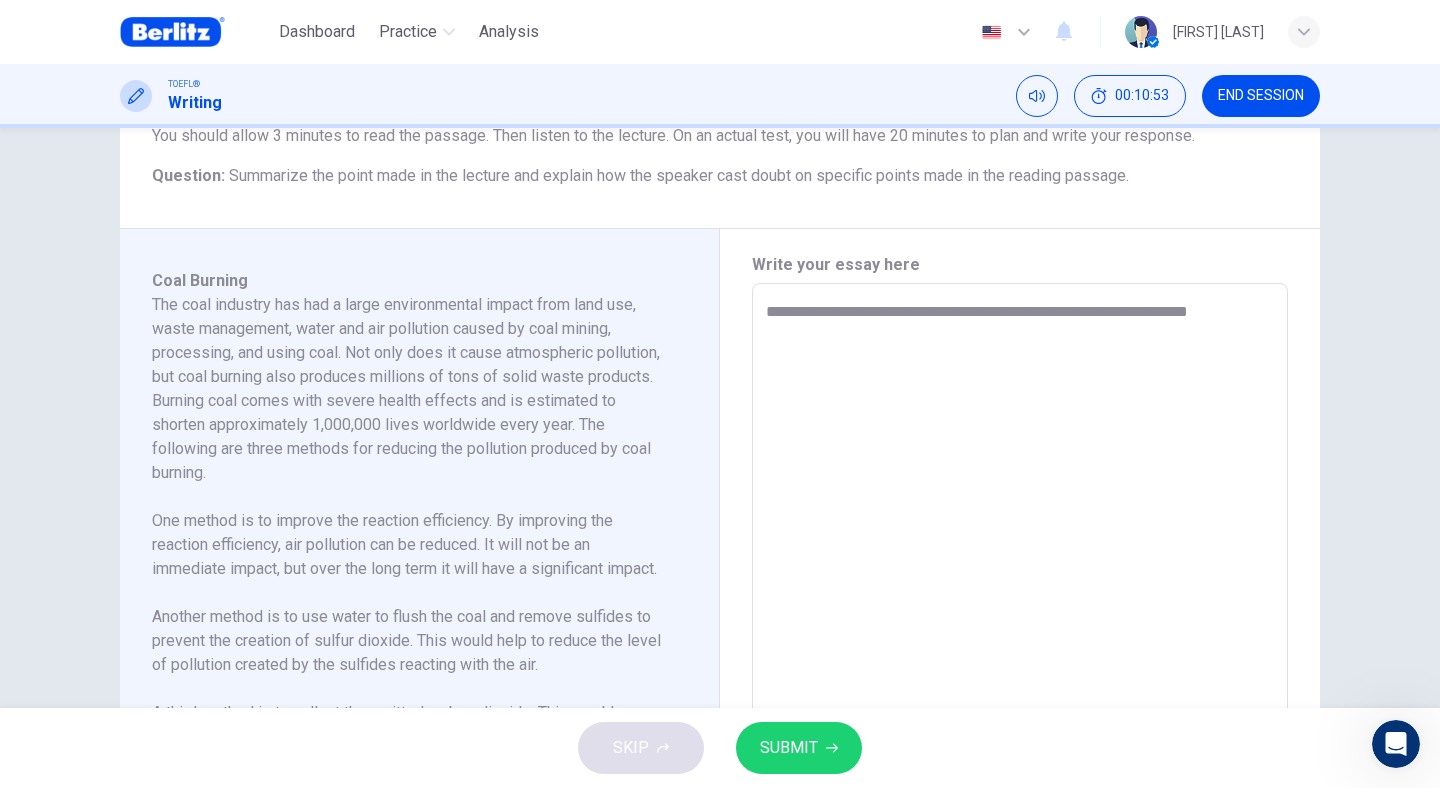 type on "*" 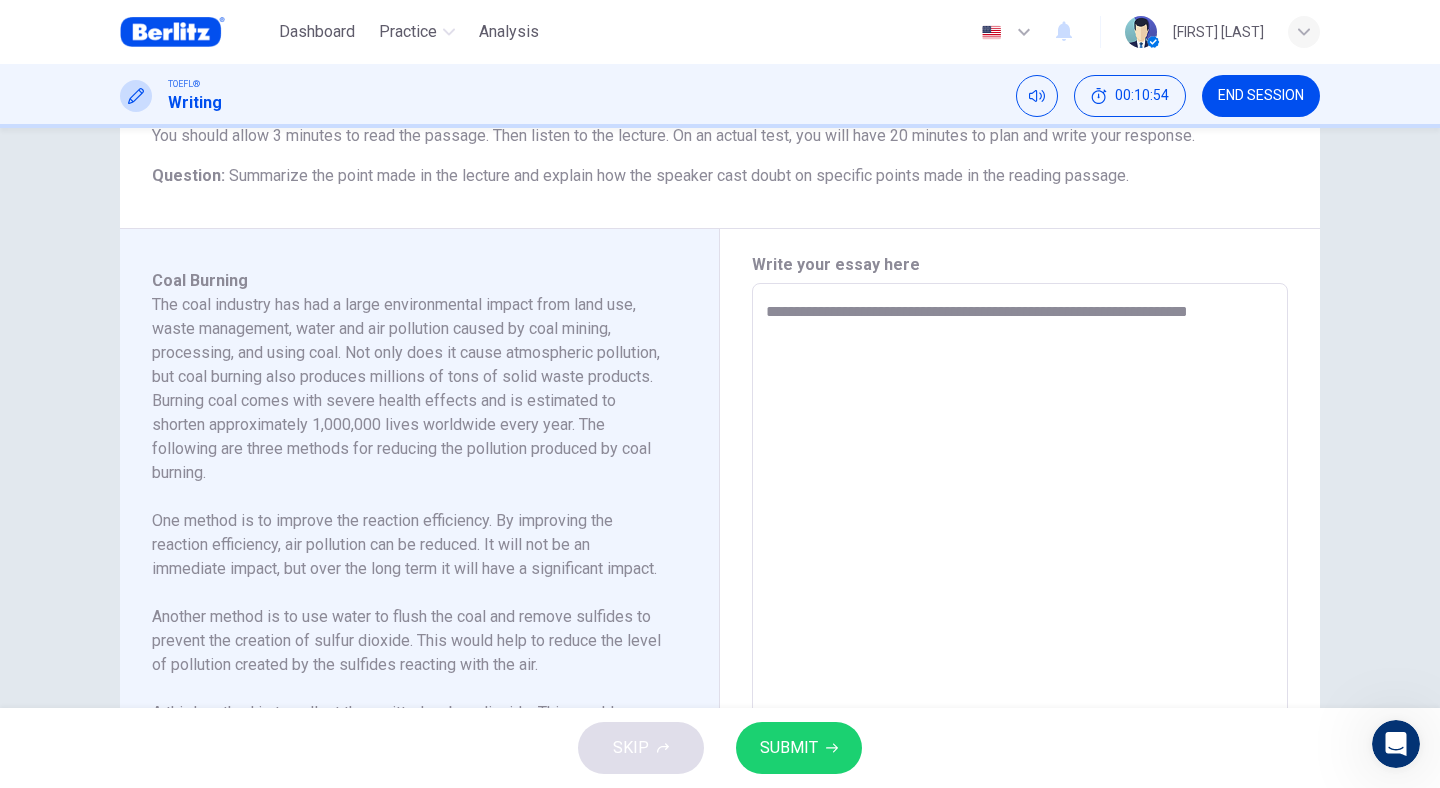 type on "**********" 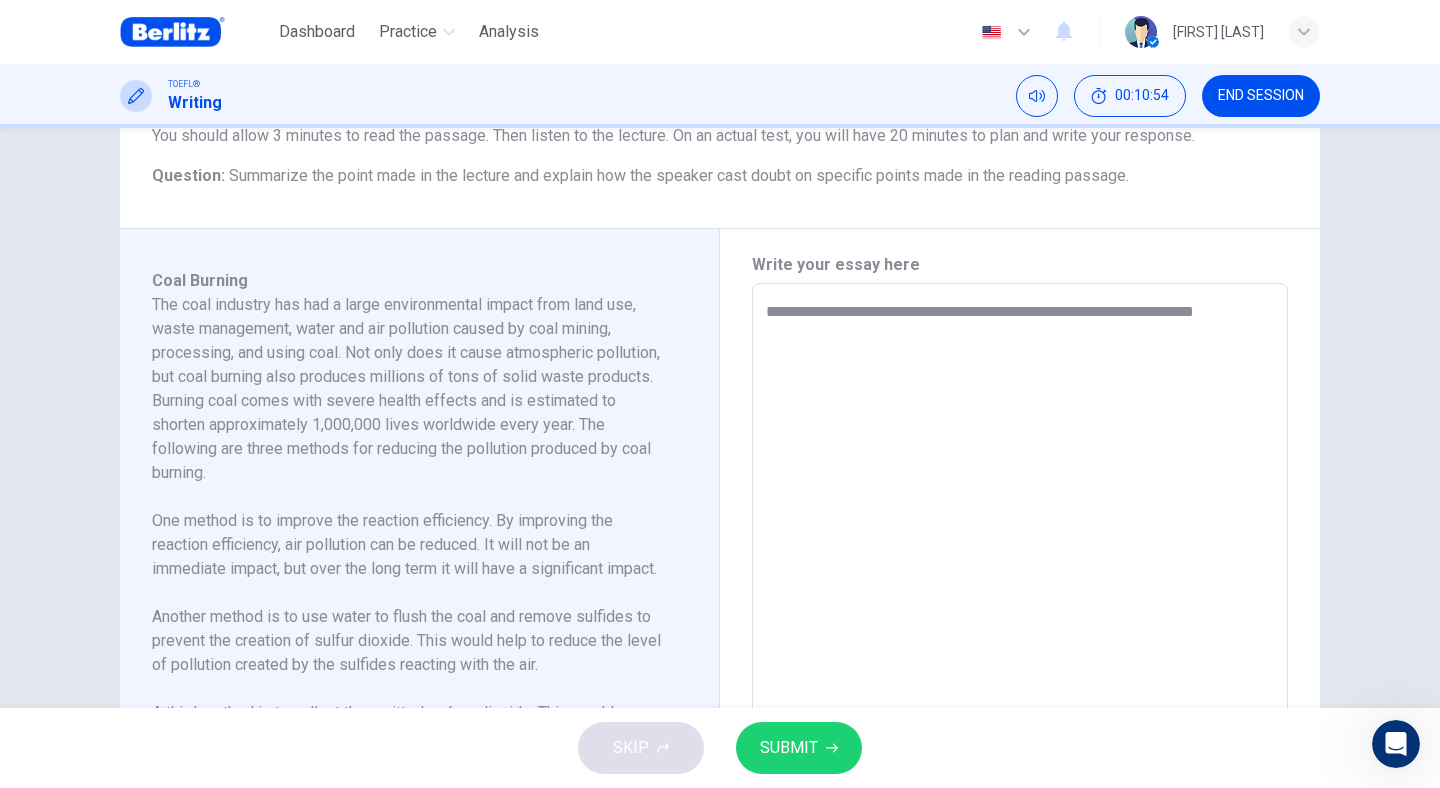 type on "*" 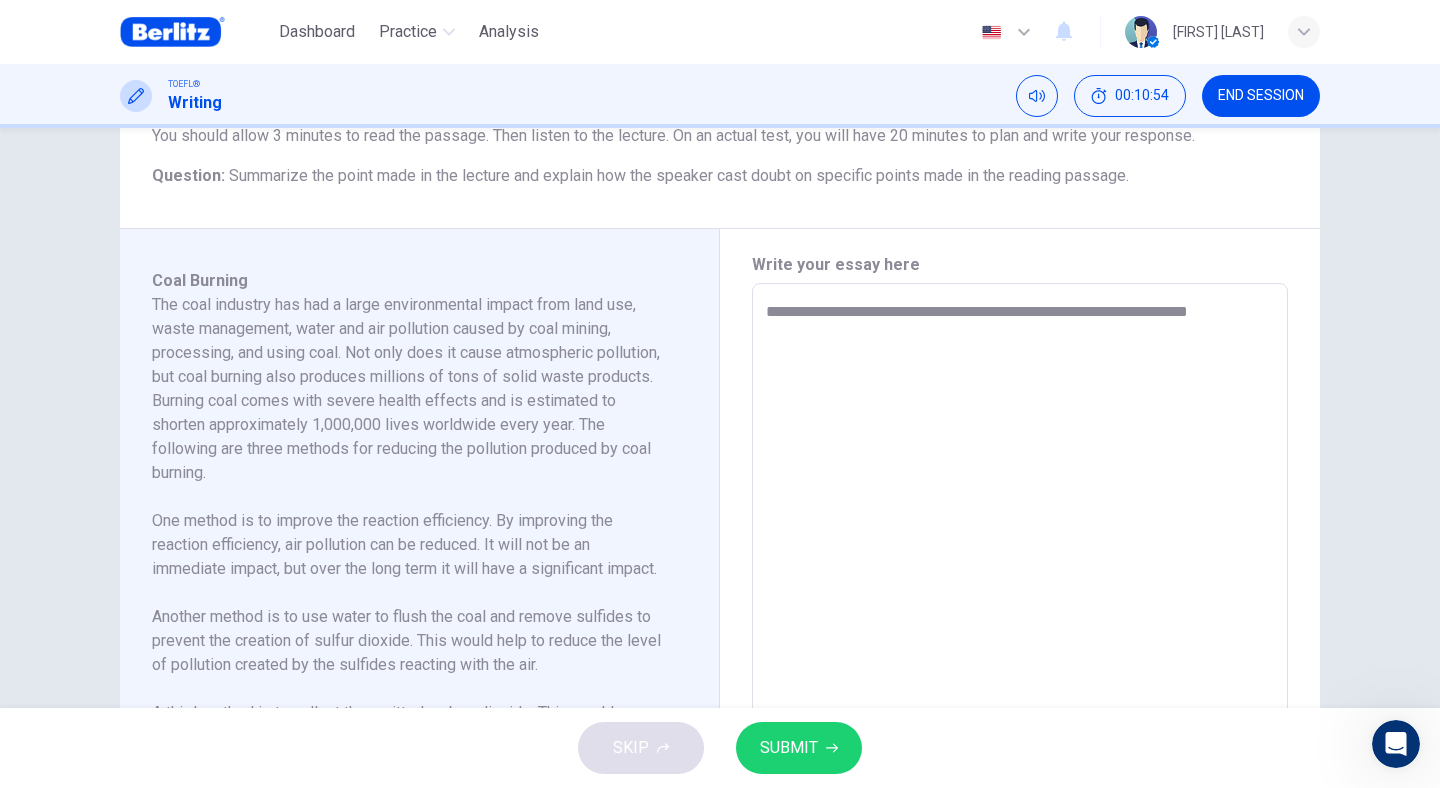 type on "*" 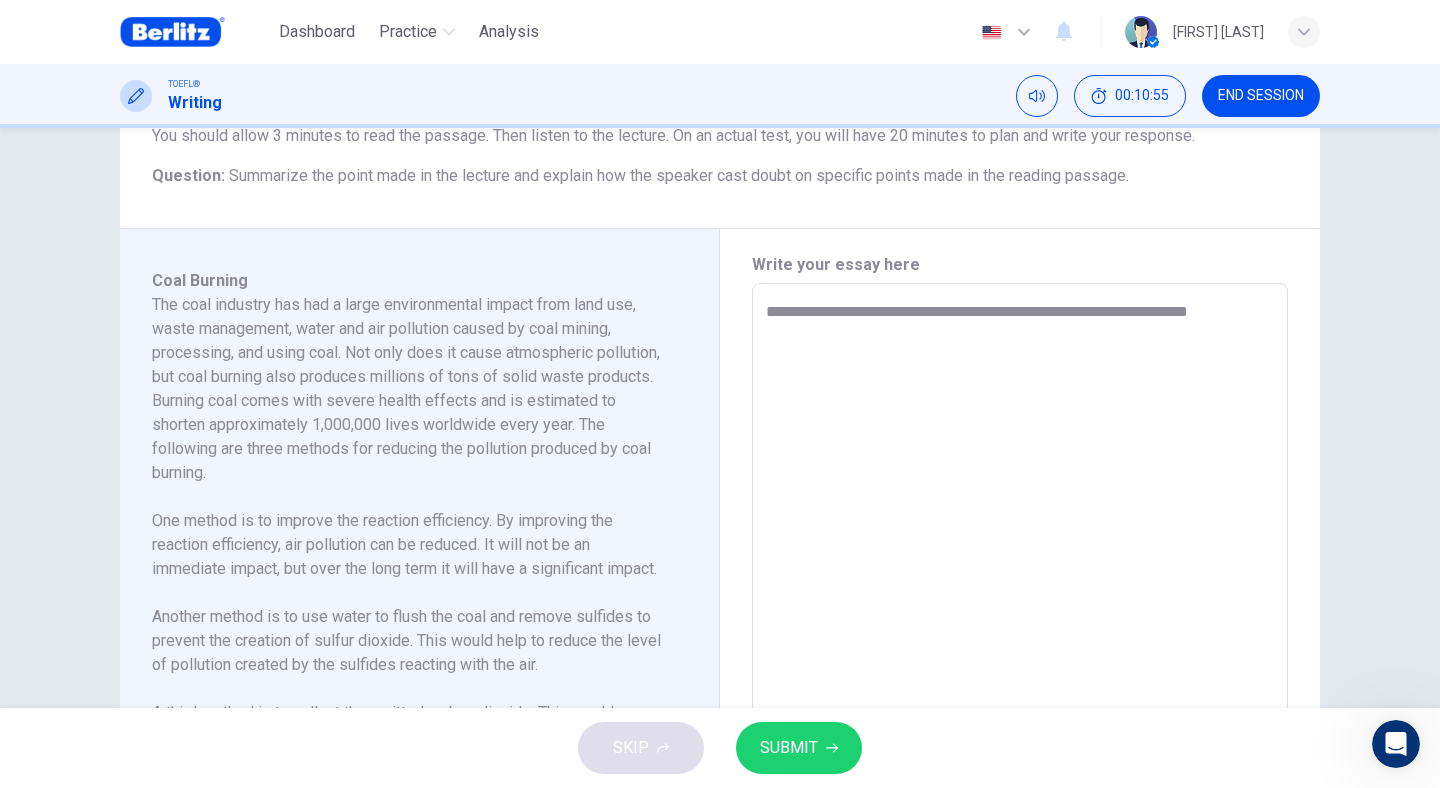 type on "**********" 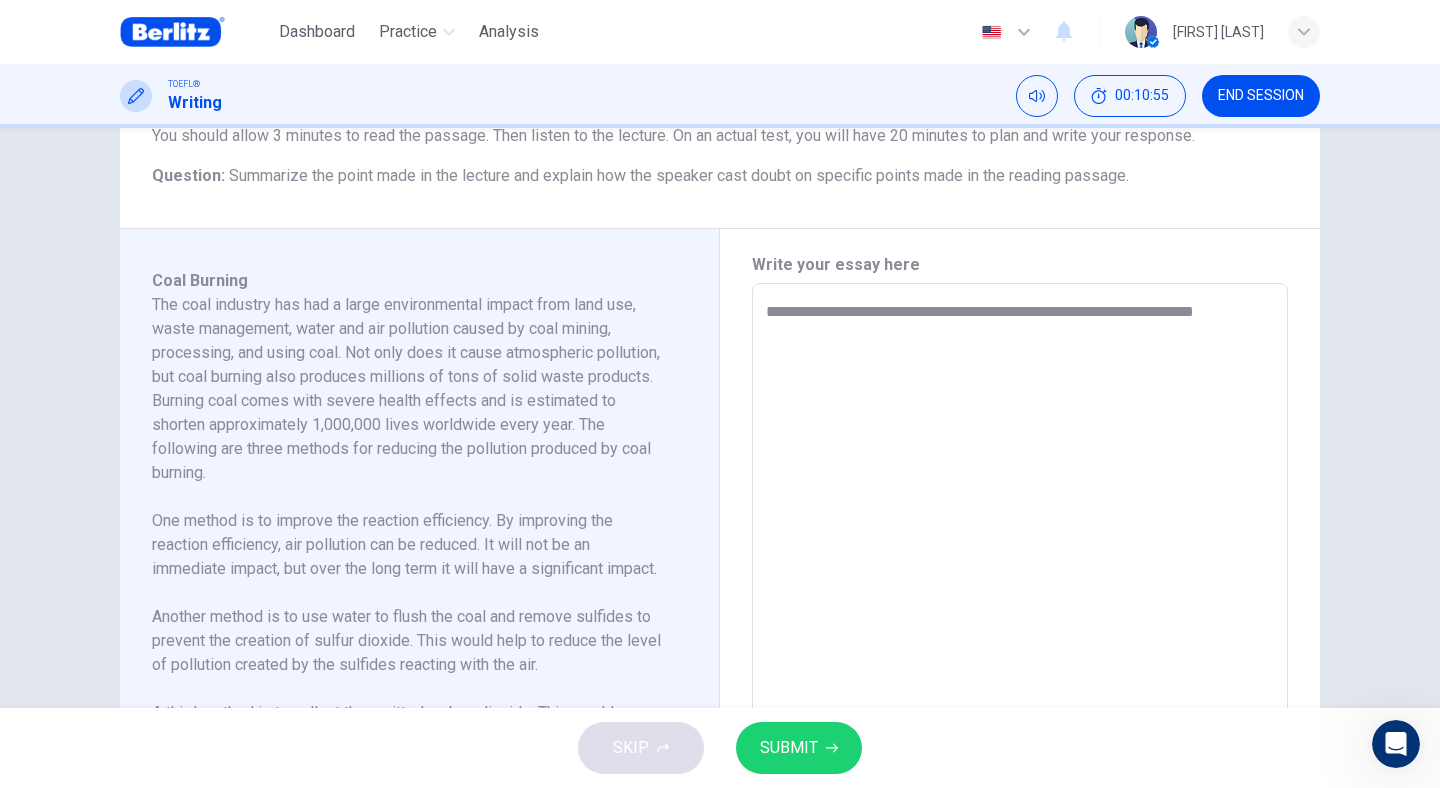 type on "*" 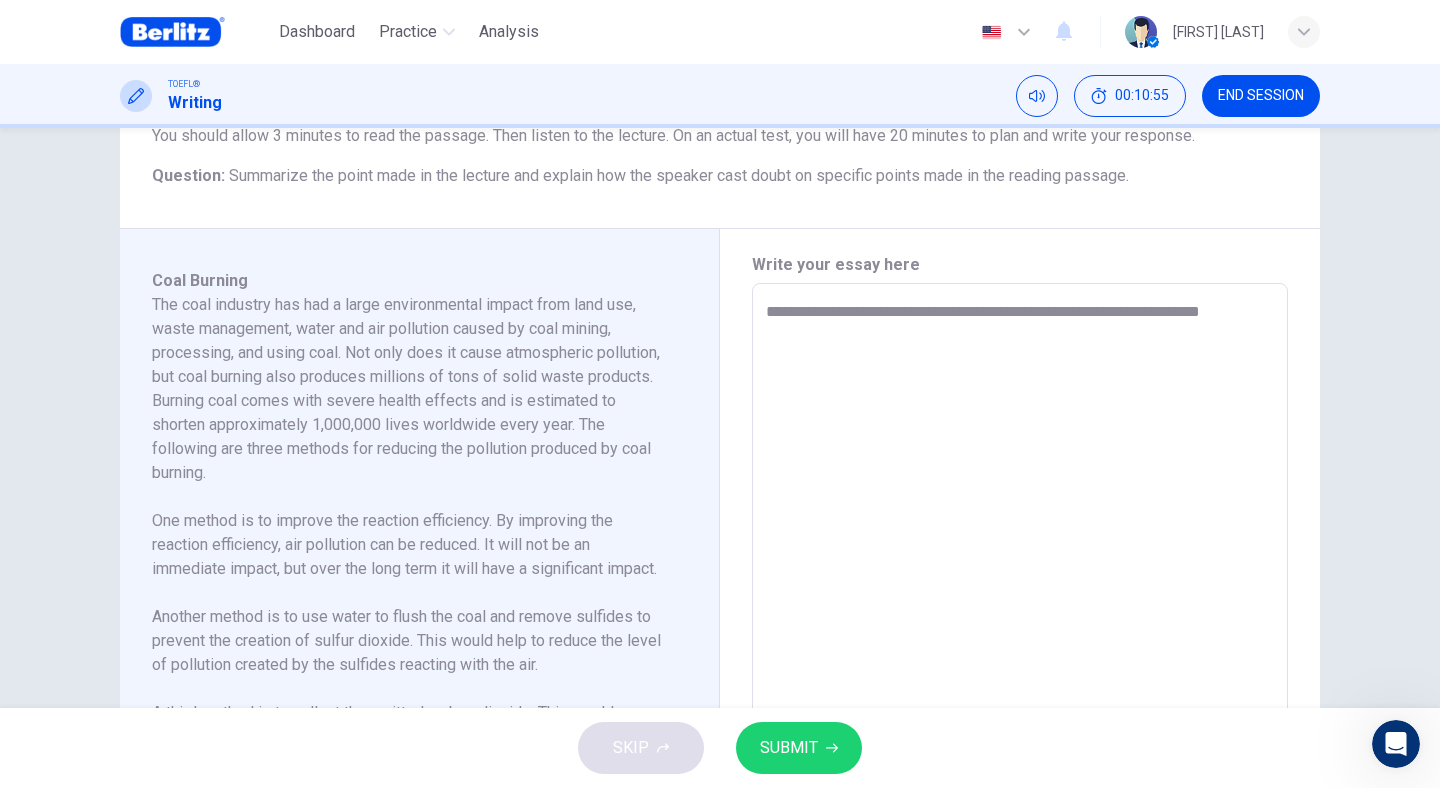 type on "*" 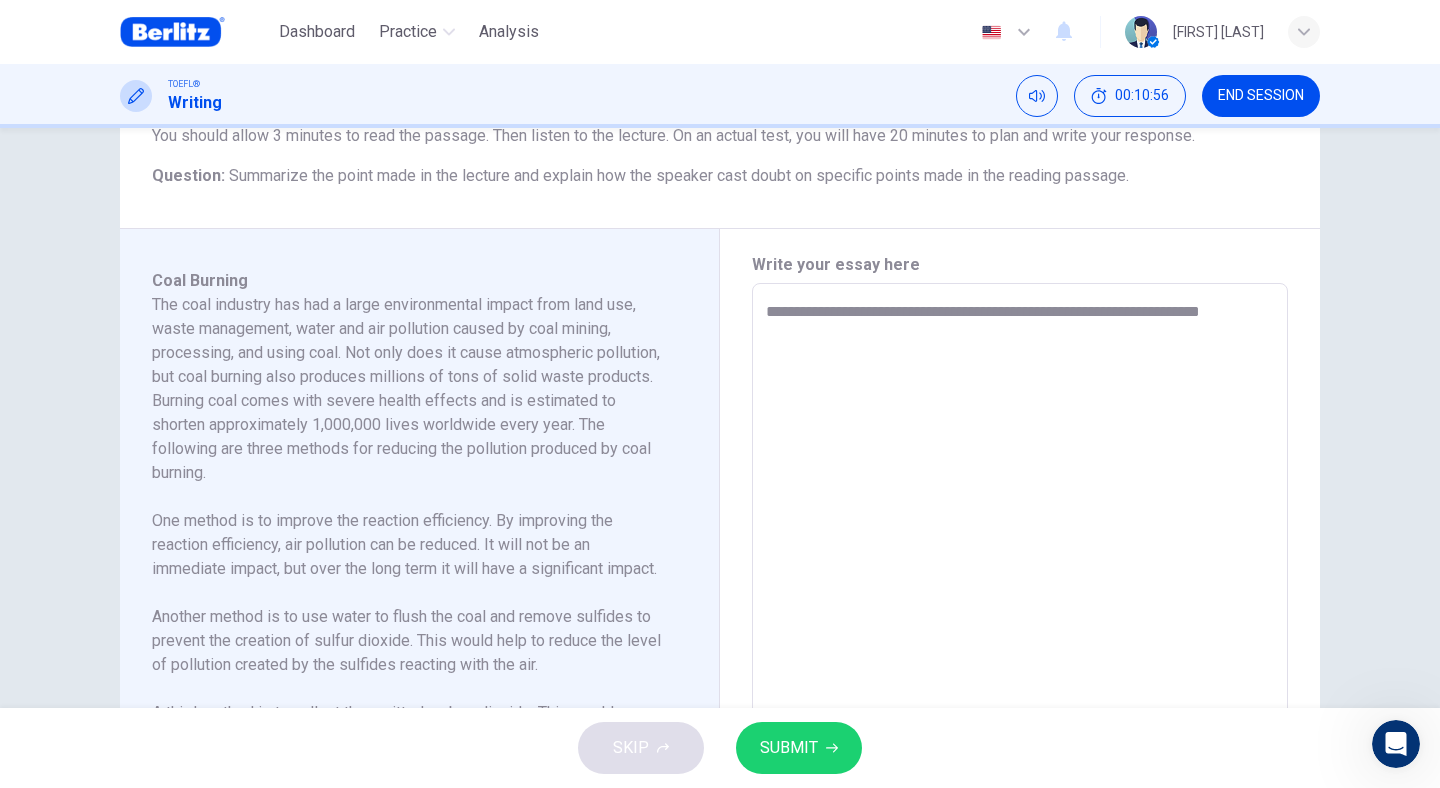 type on "**********" 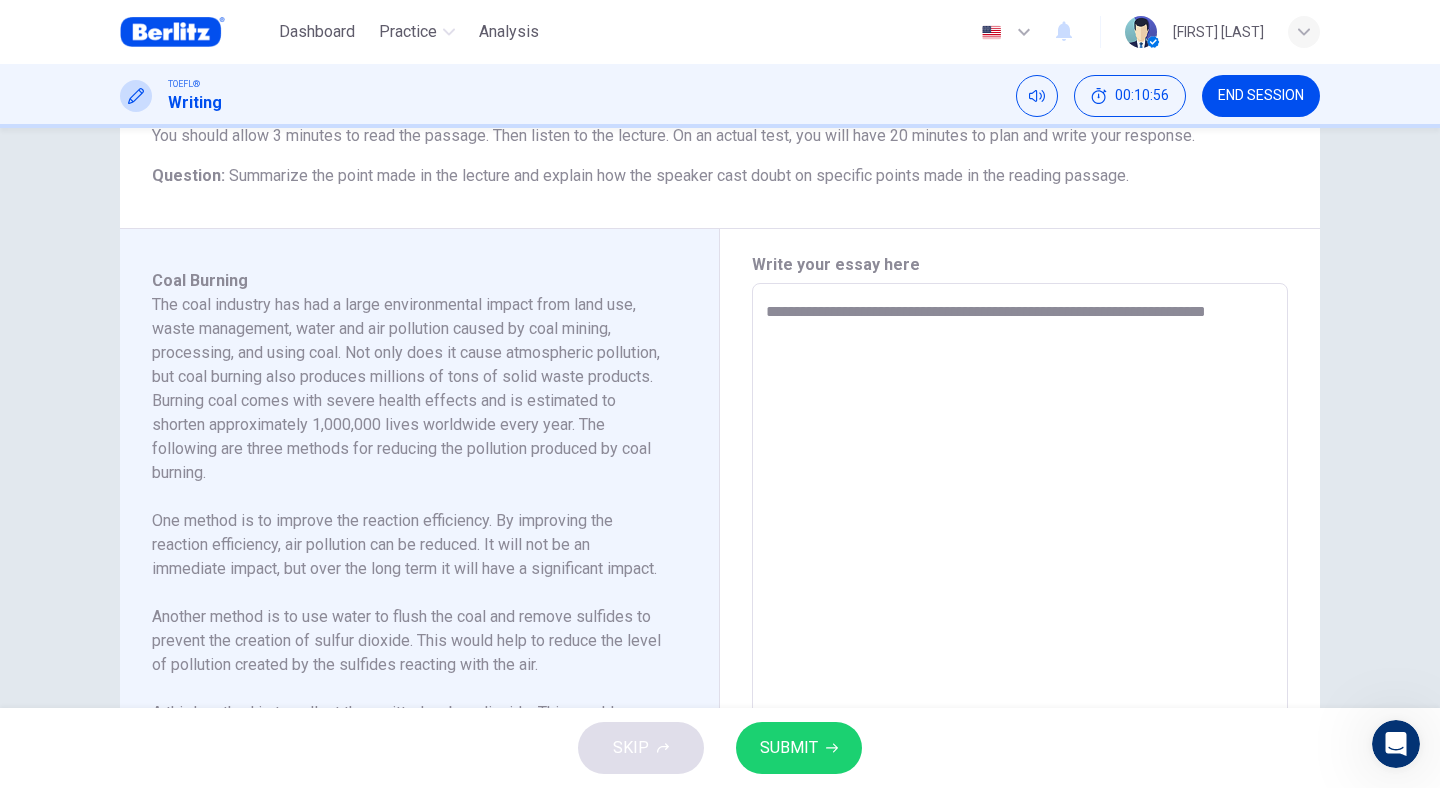 type on "*" 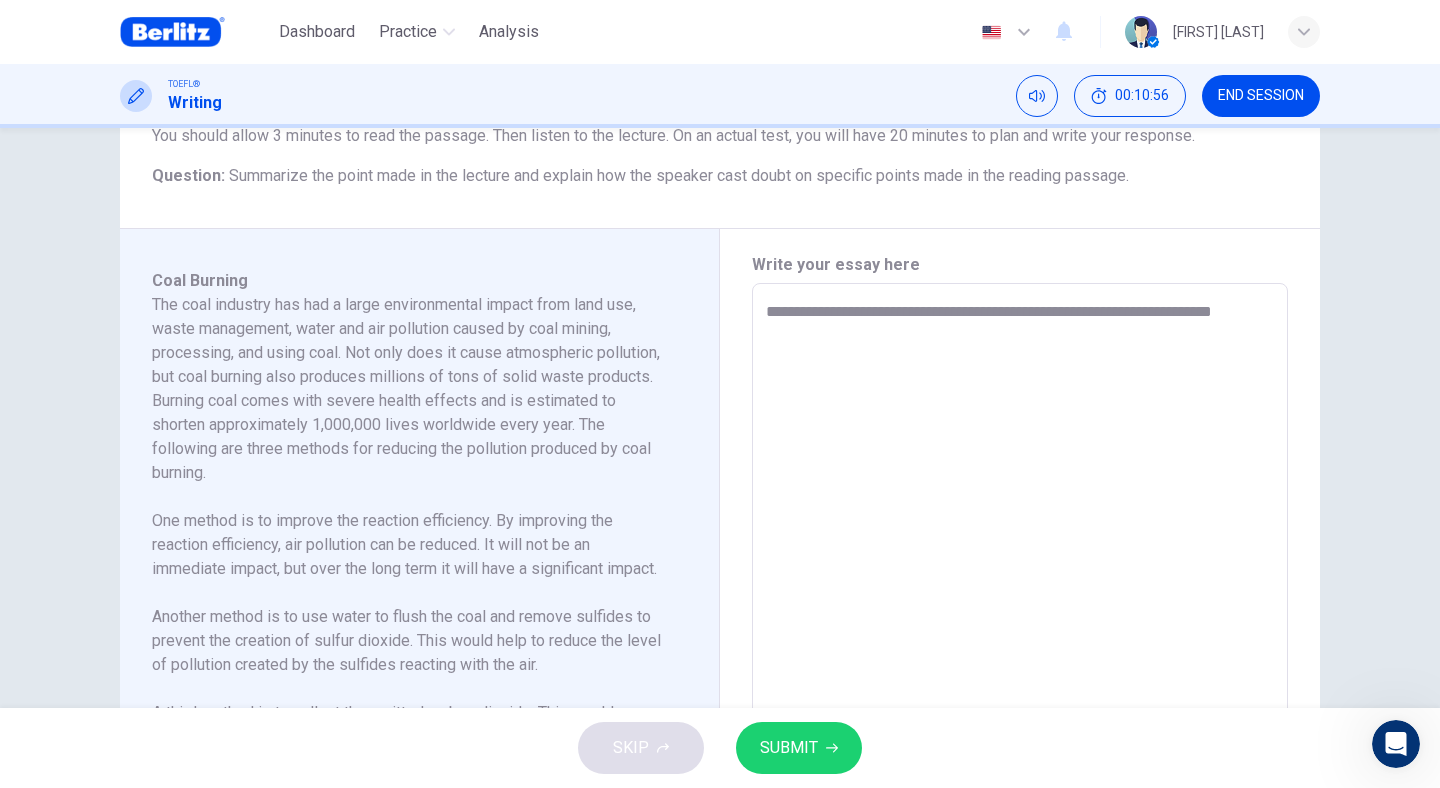 type on "*" 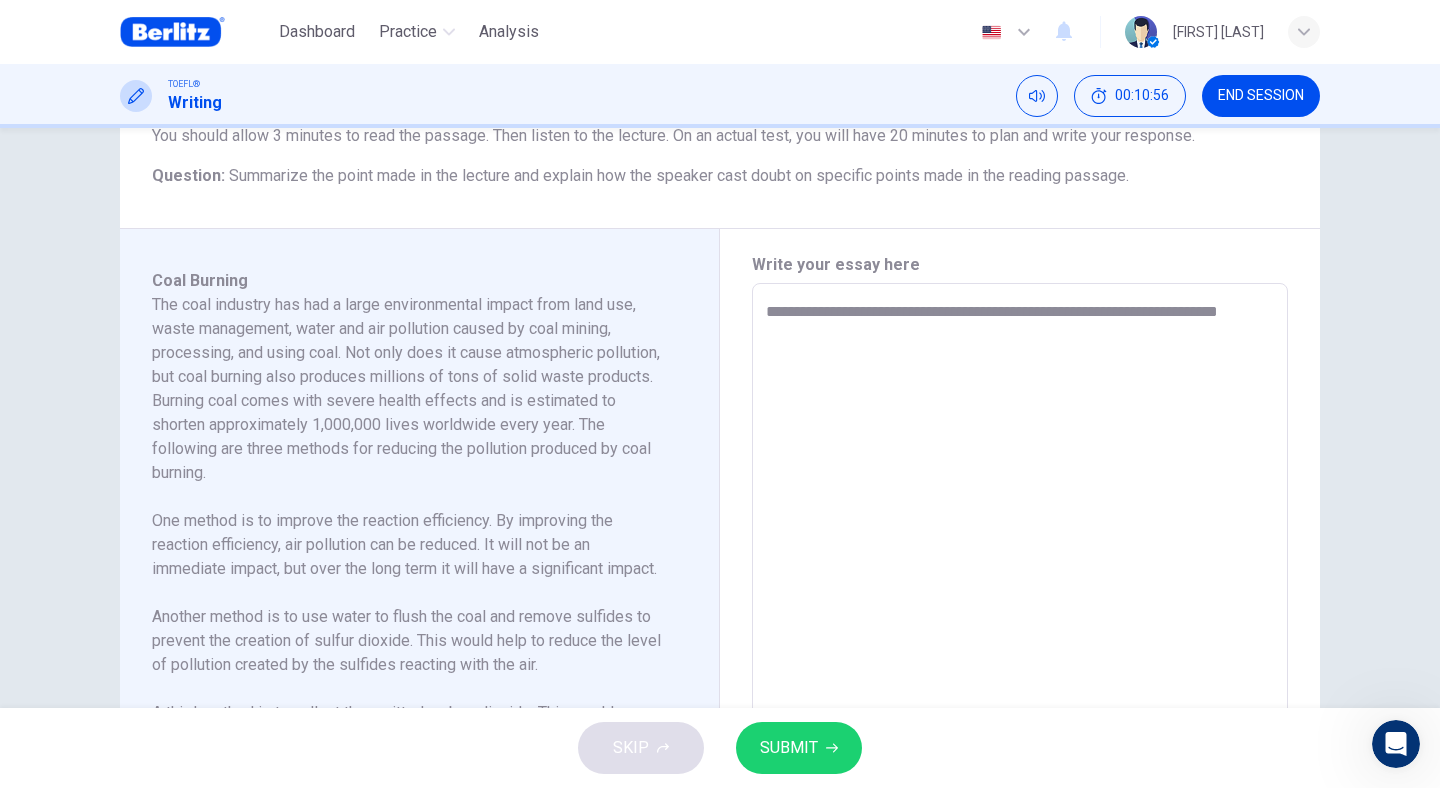 type on "*" 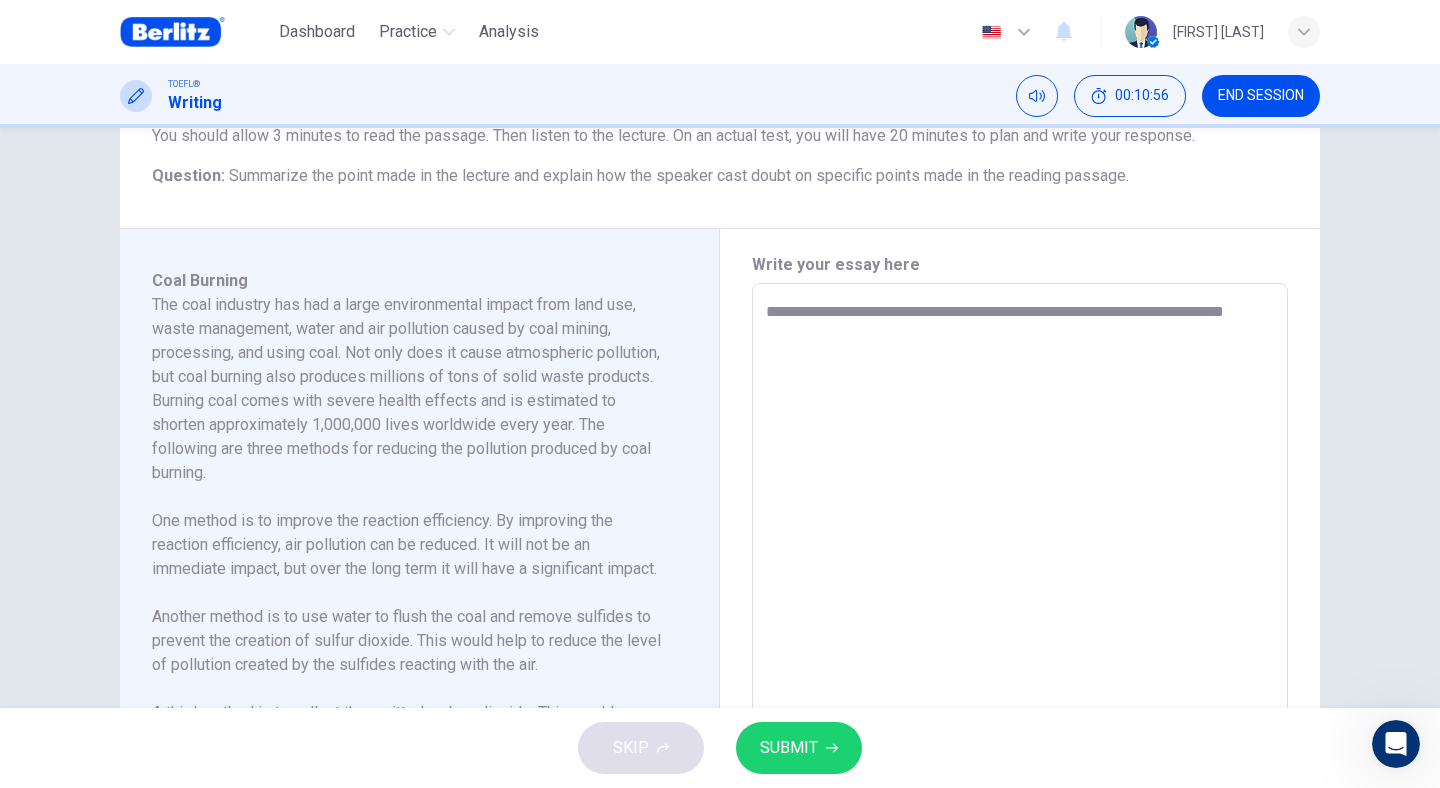 type on "*" 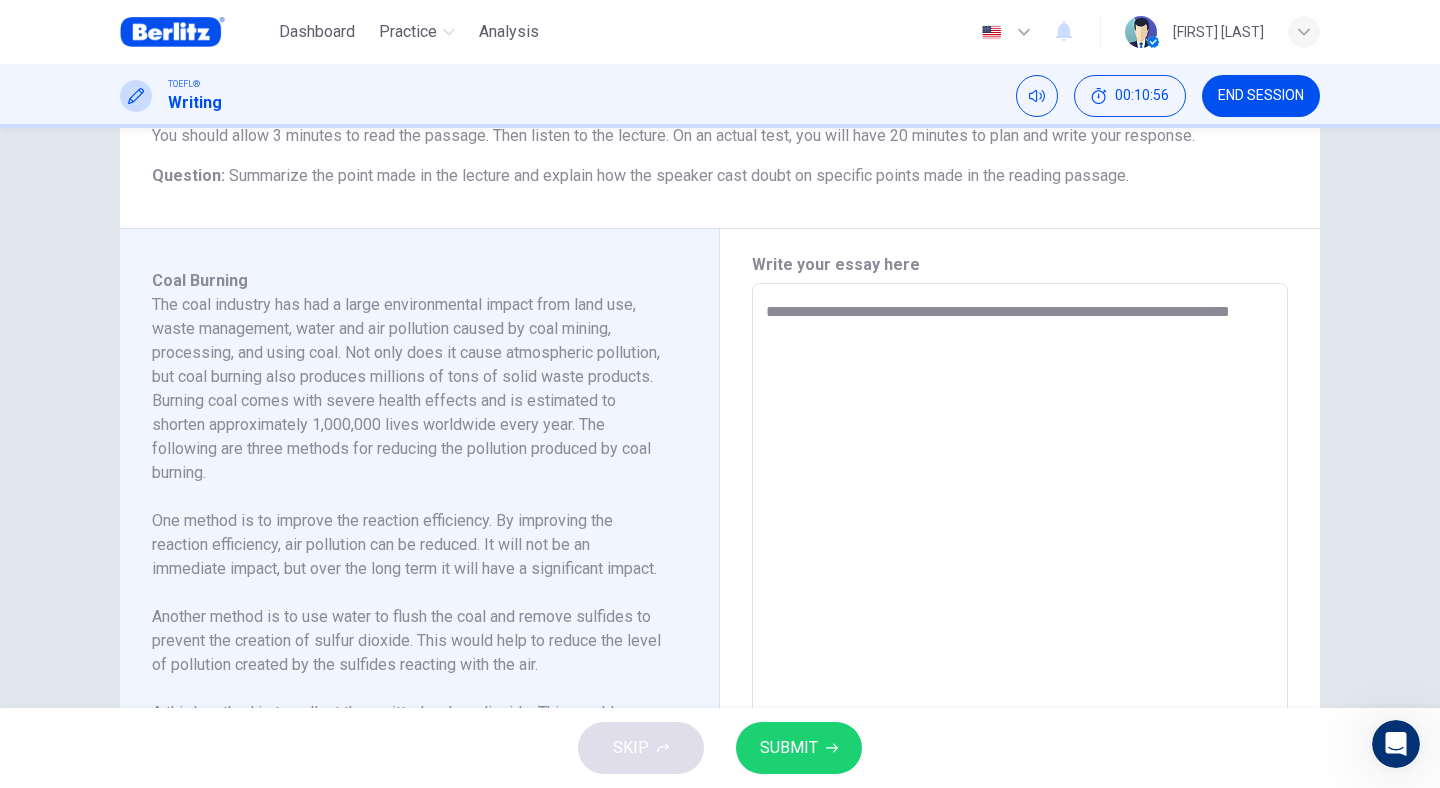 type on "*" 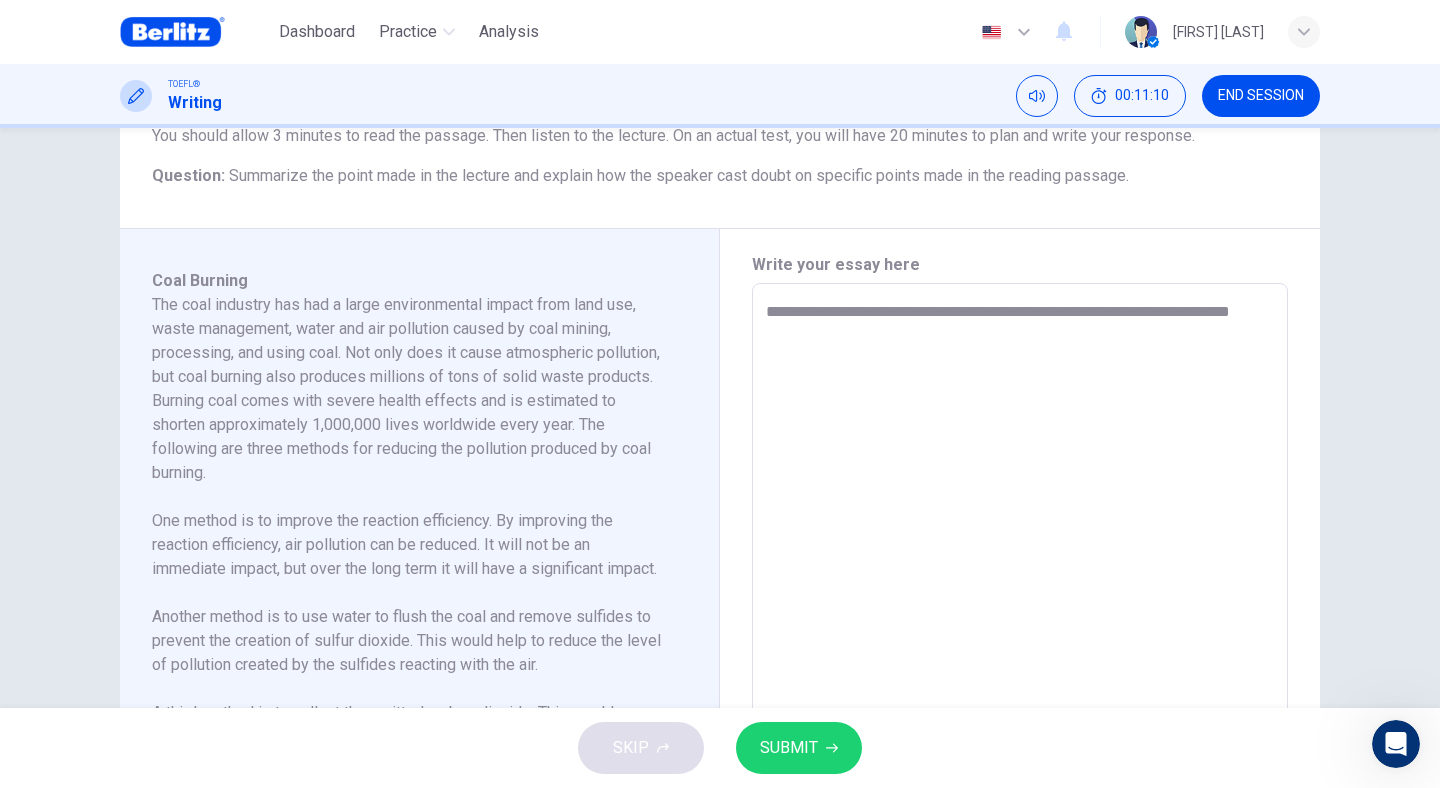 click on "**********" at bounding box center [1020, 568] 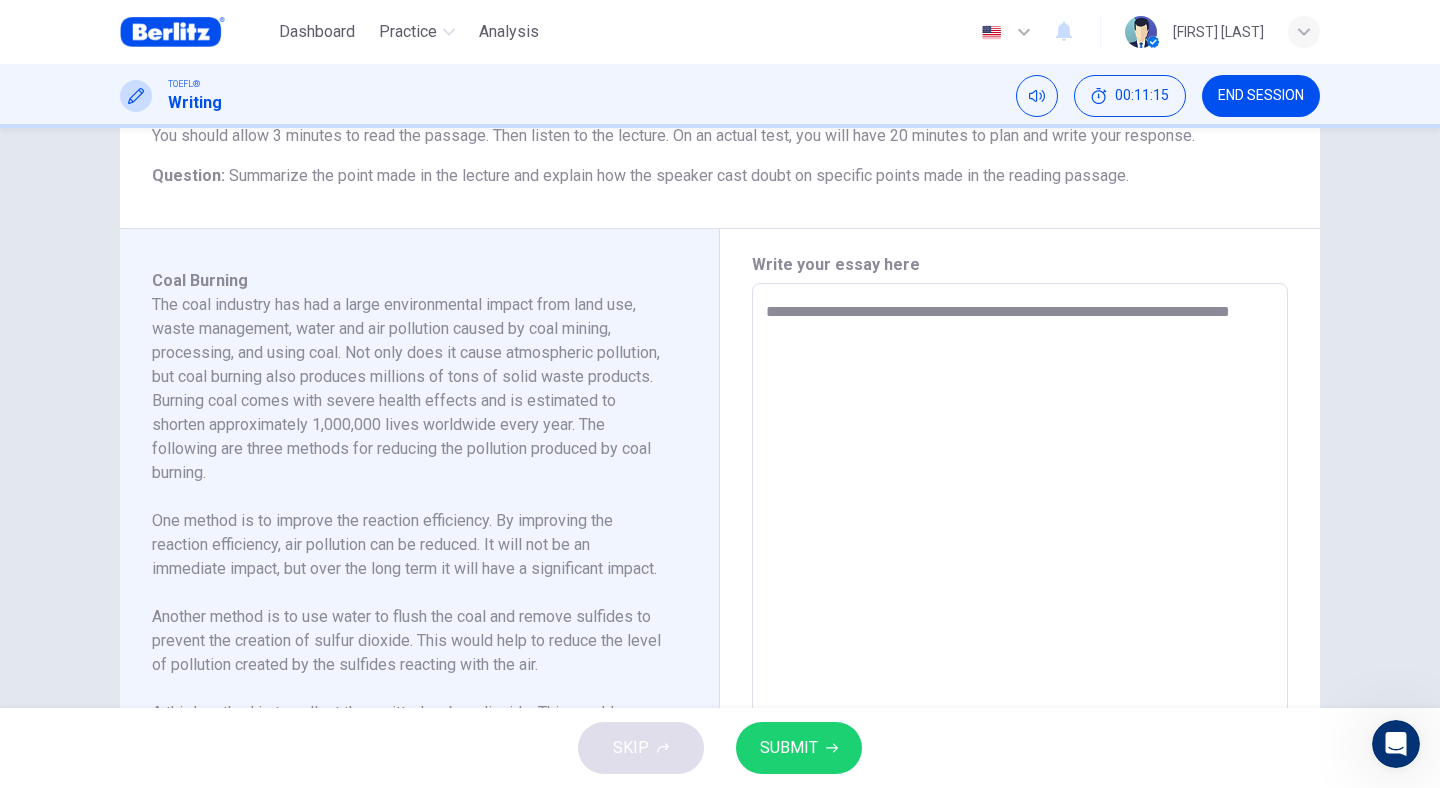 click on "**********" at bounding box center [1020, 568] 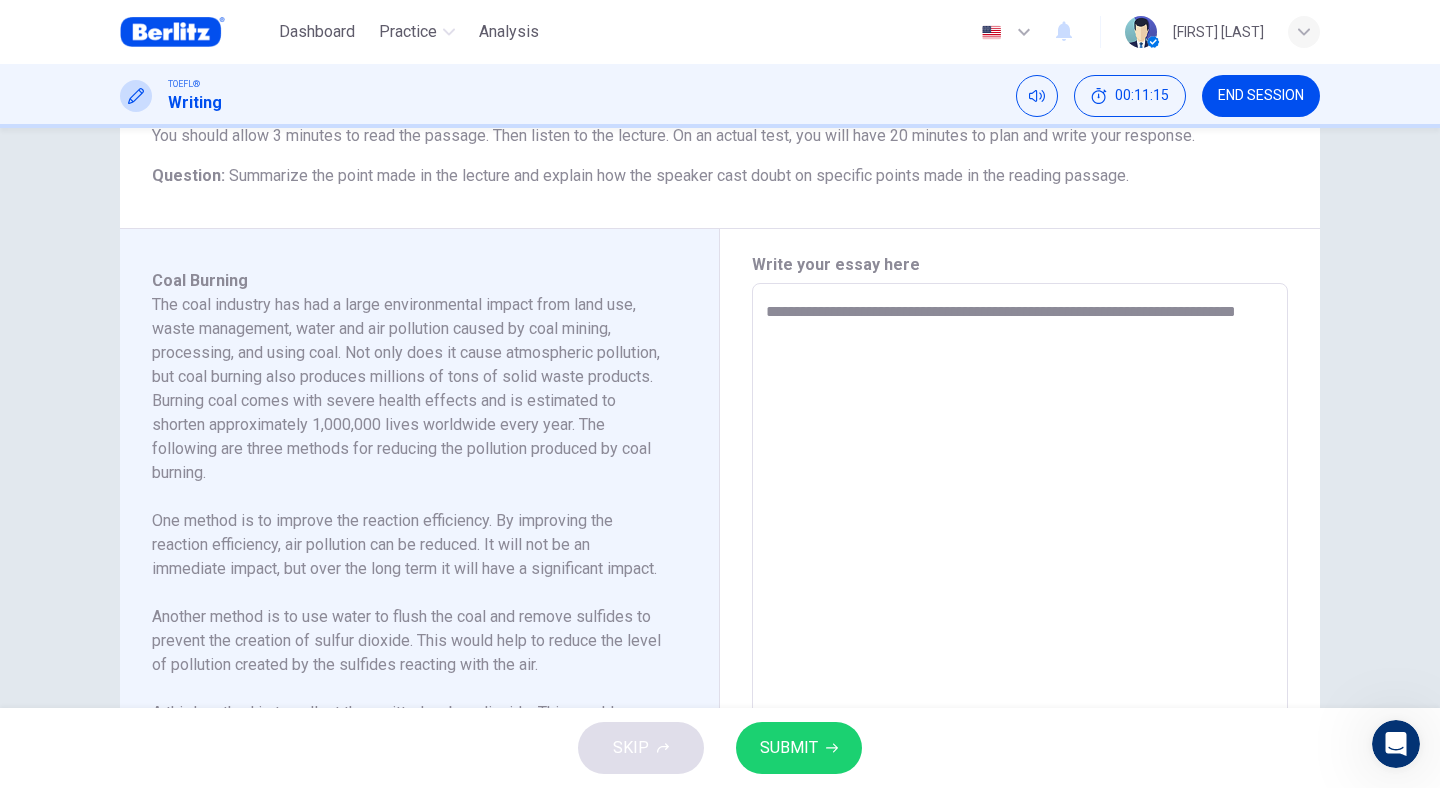 type on "*" 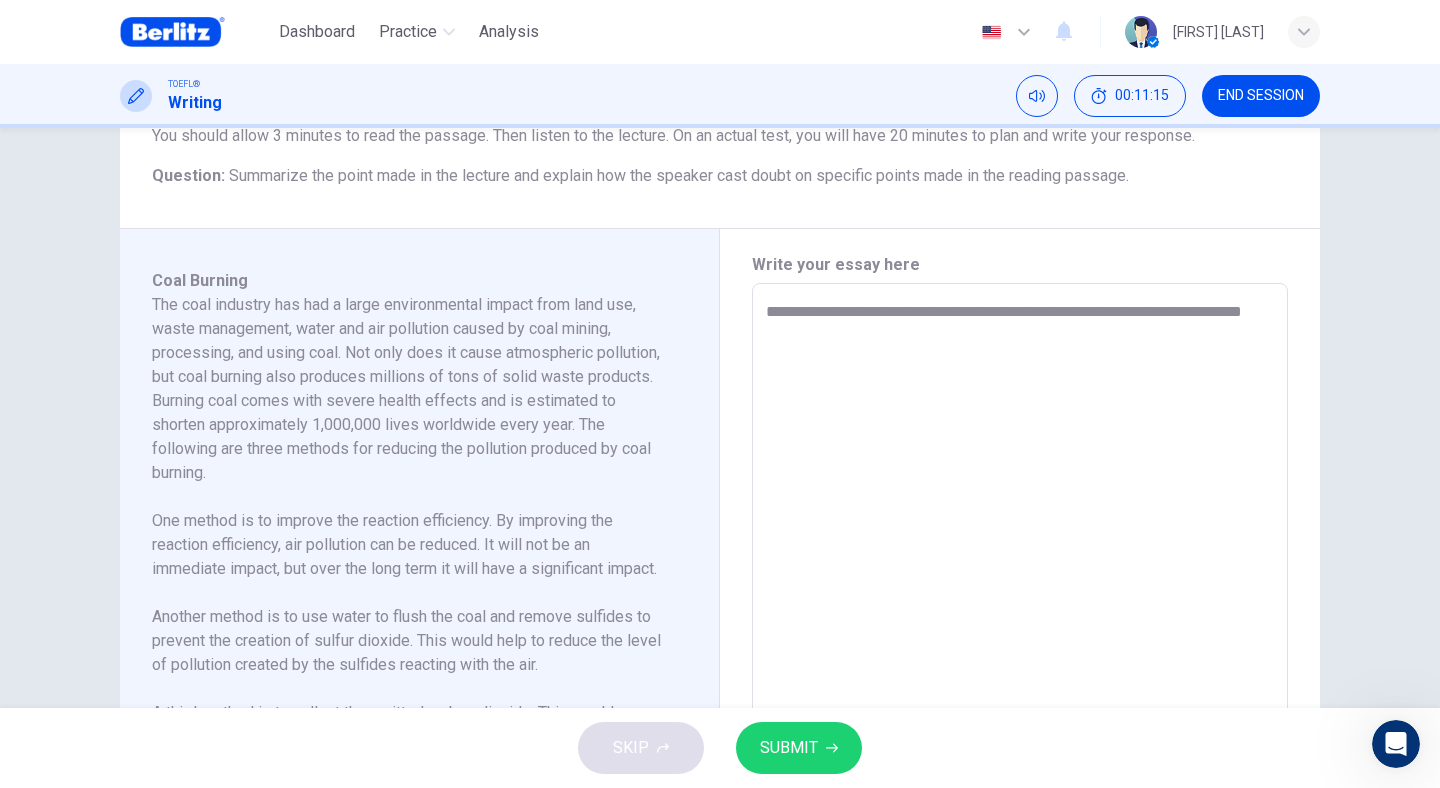 type on "*" 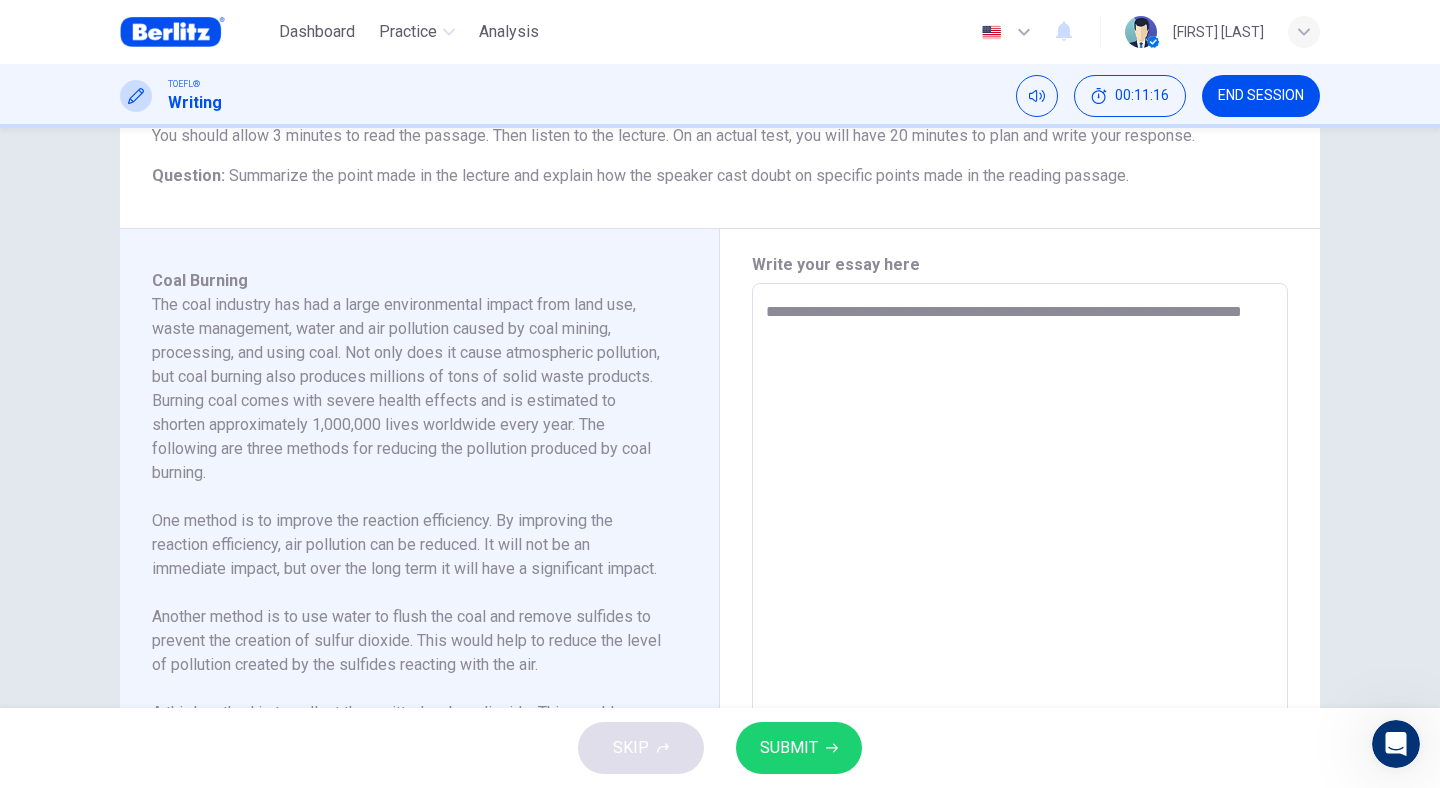 type on "**********" 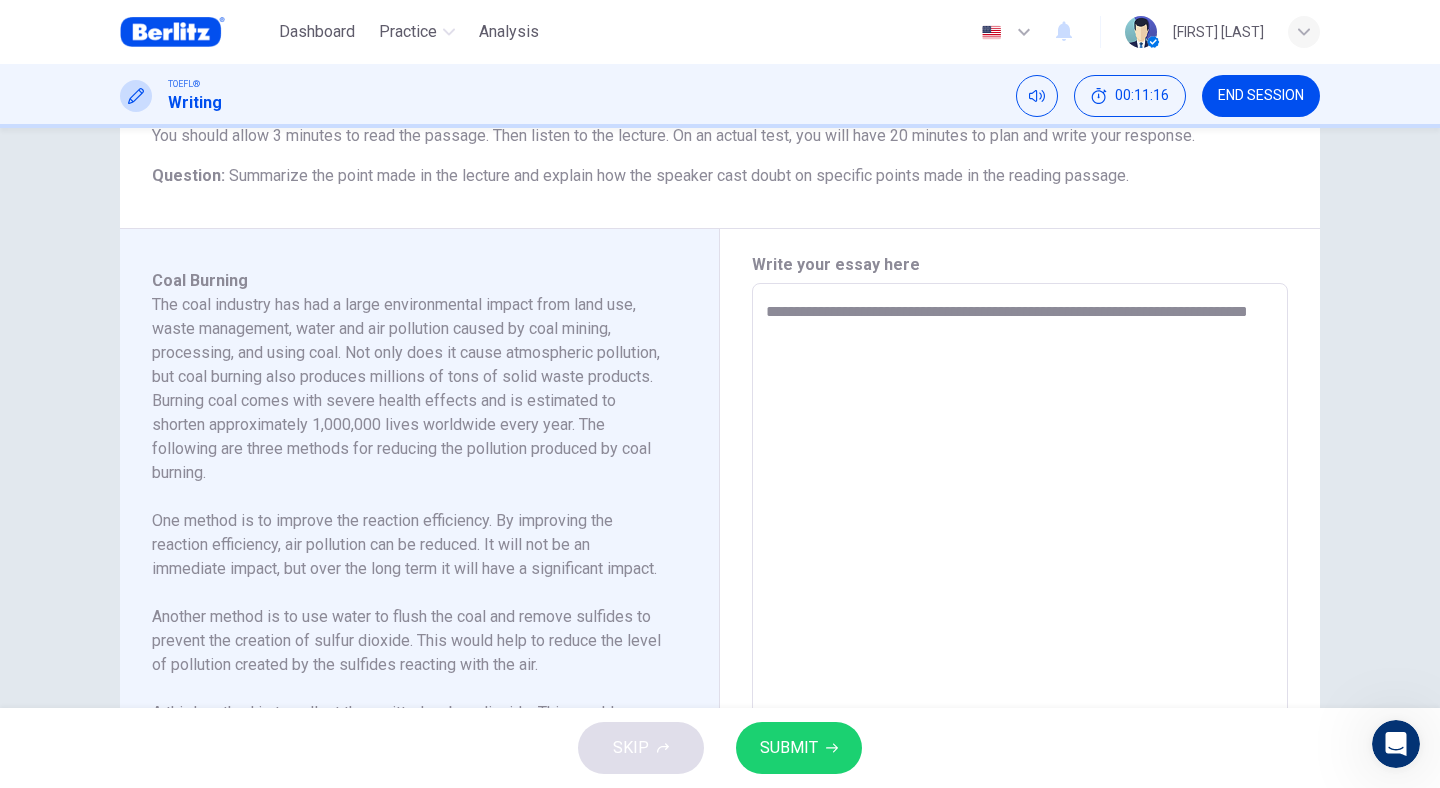 type on "*" 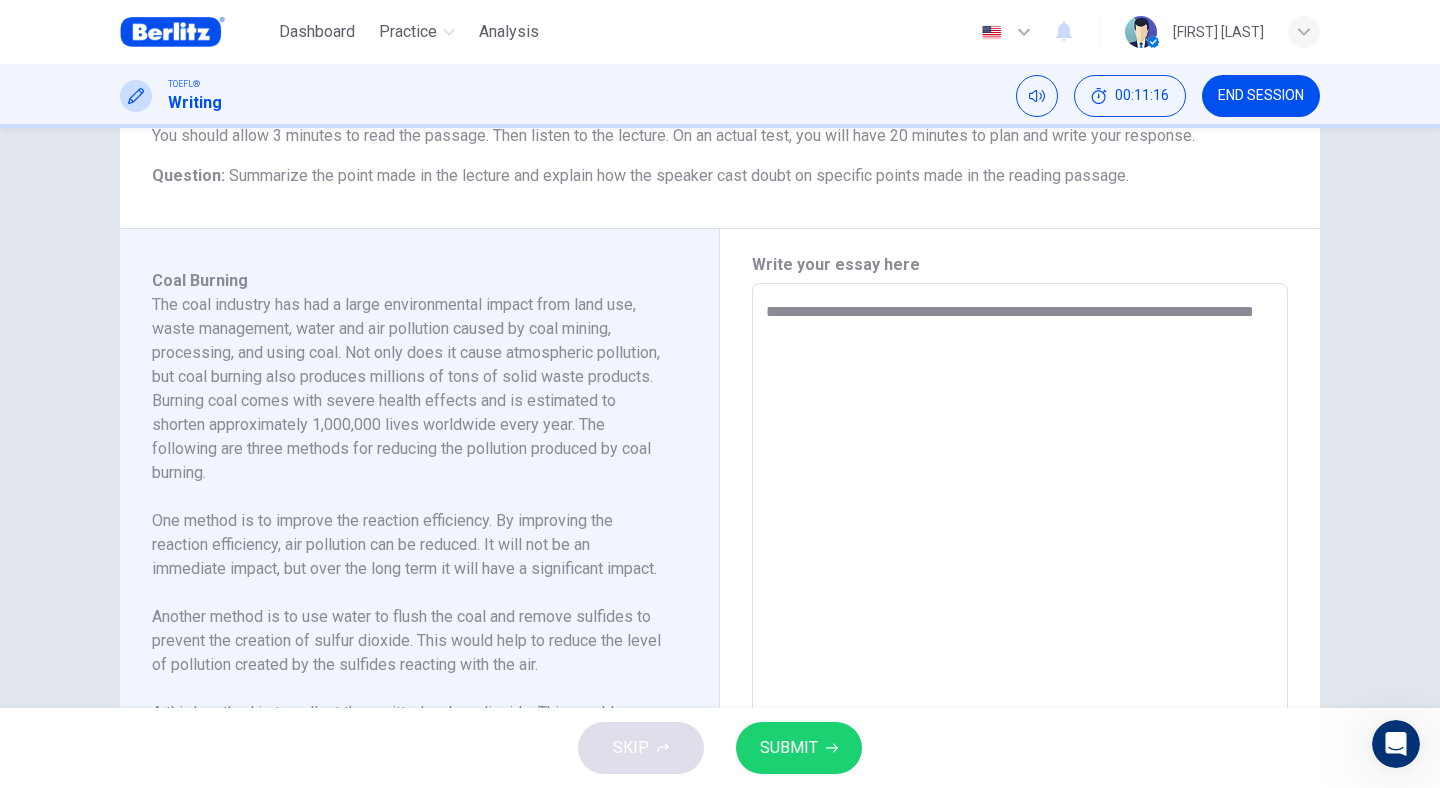 type on "*" 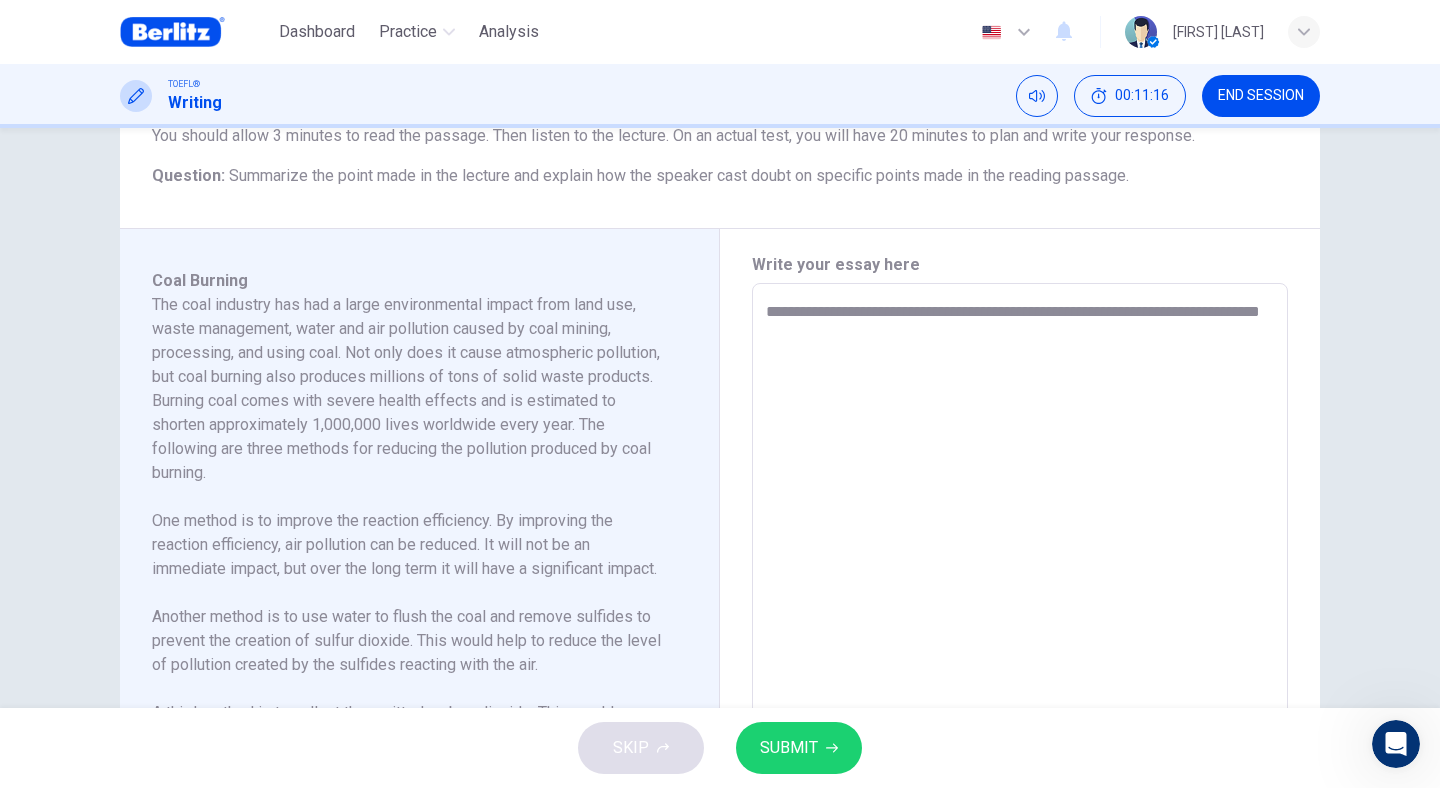 type on "*" 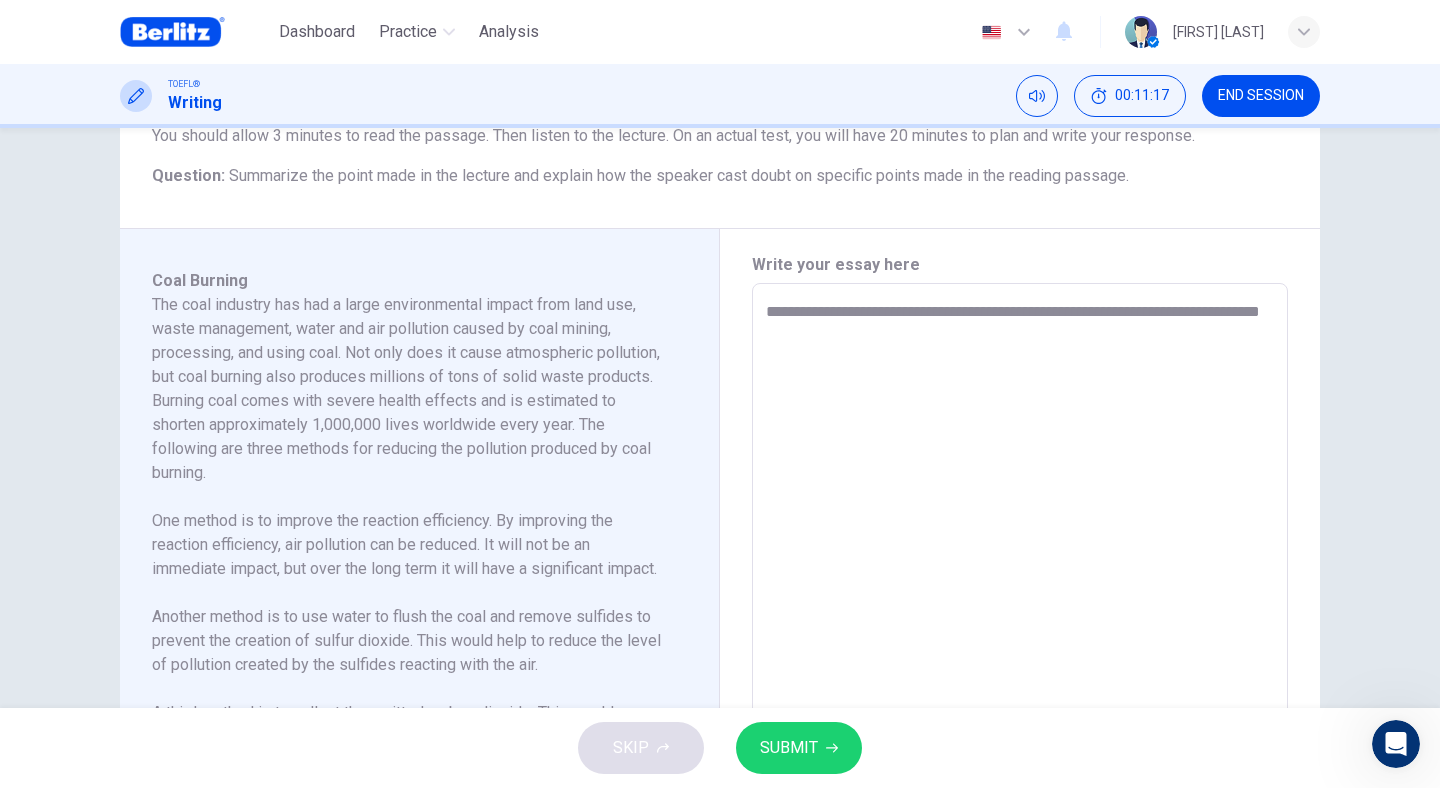 type on "**********" 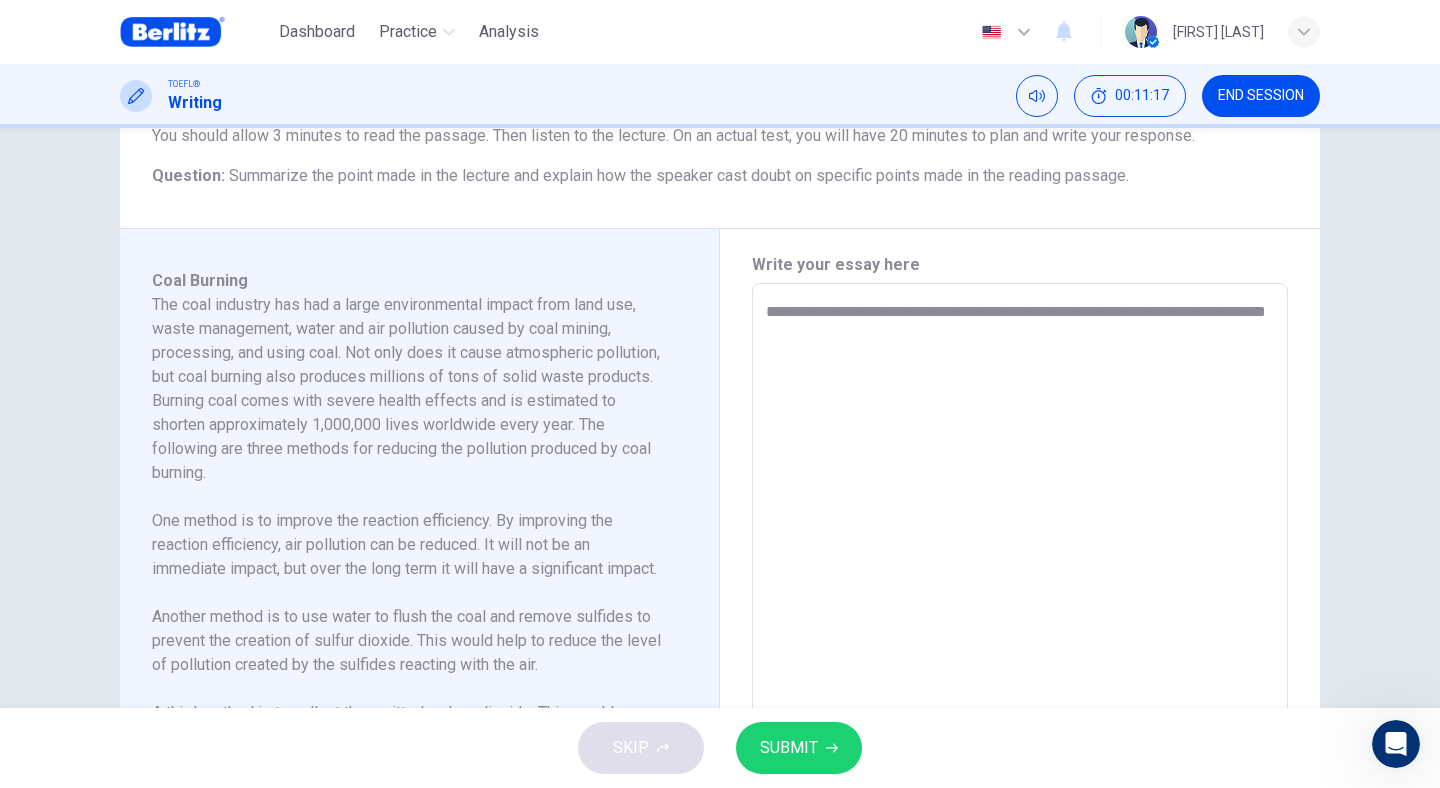 type on "*" 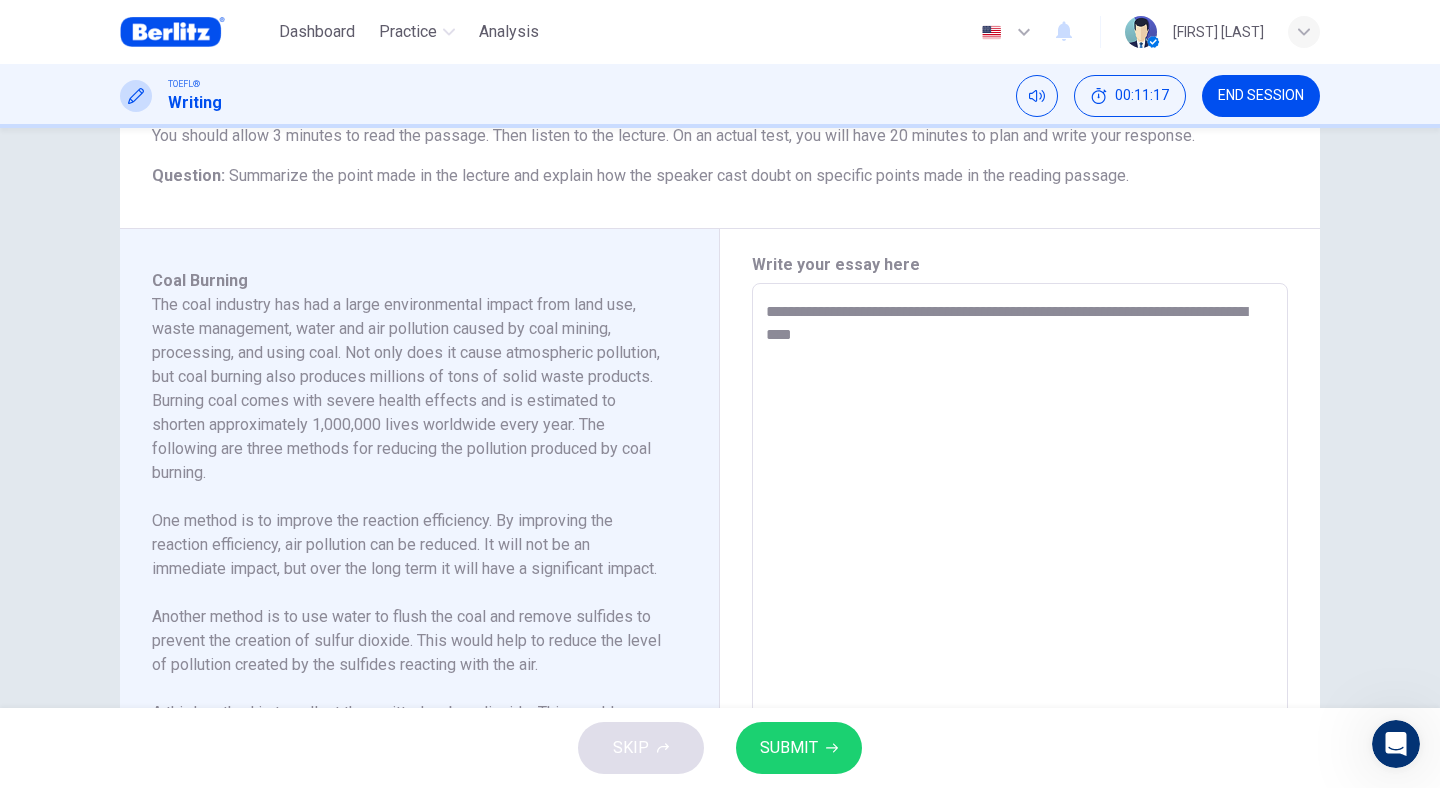type on "*" 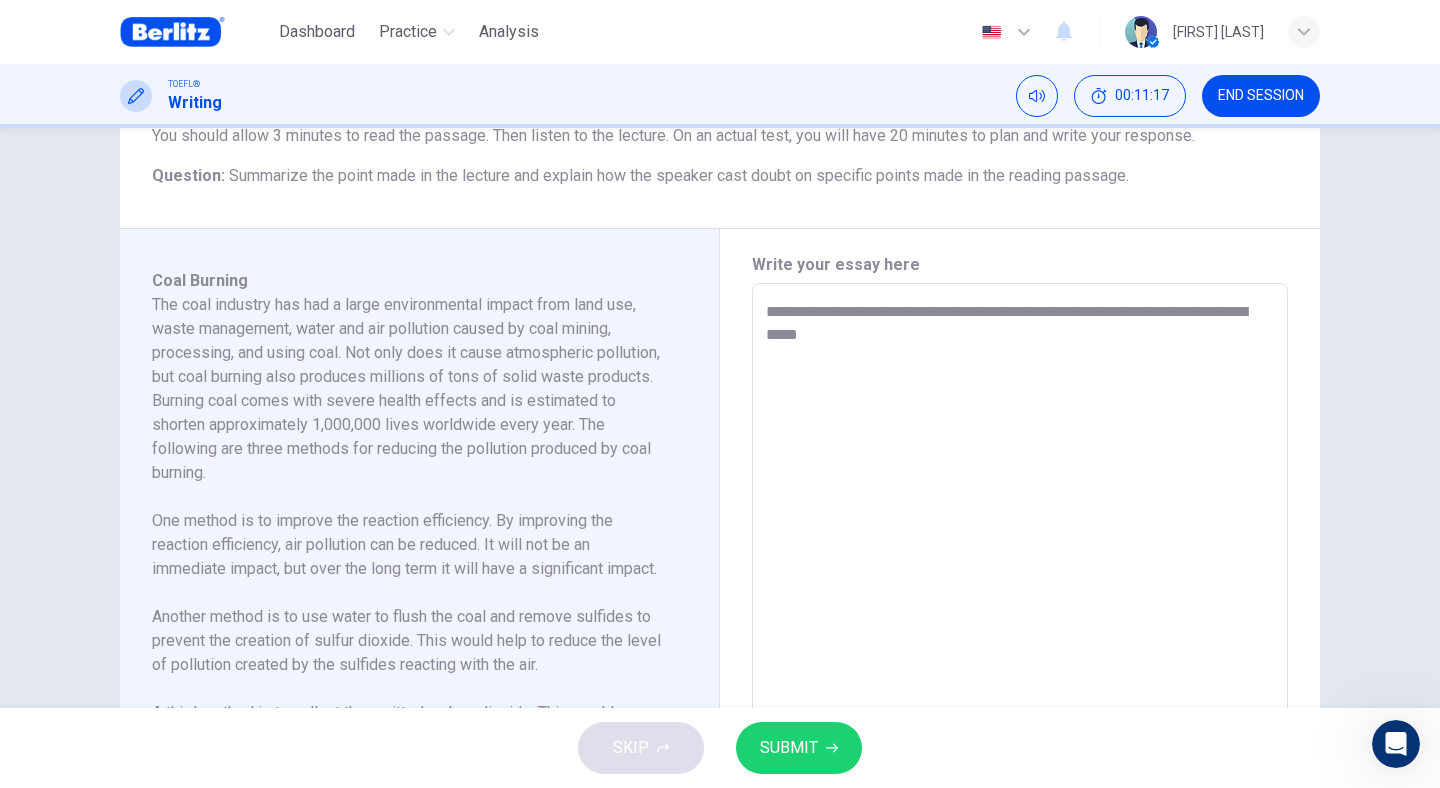 type on "*" 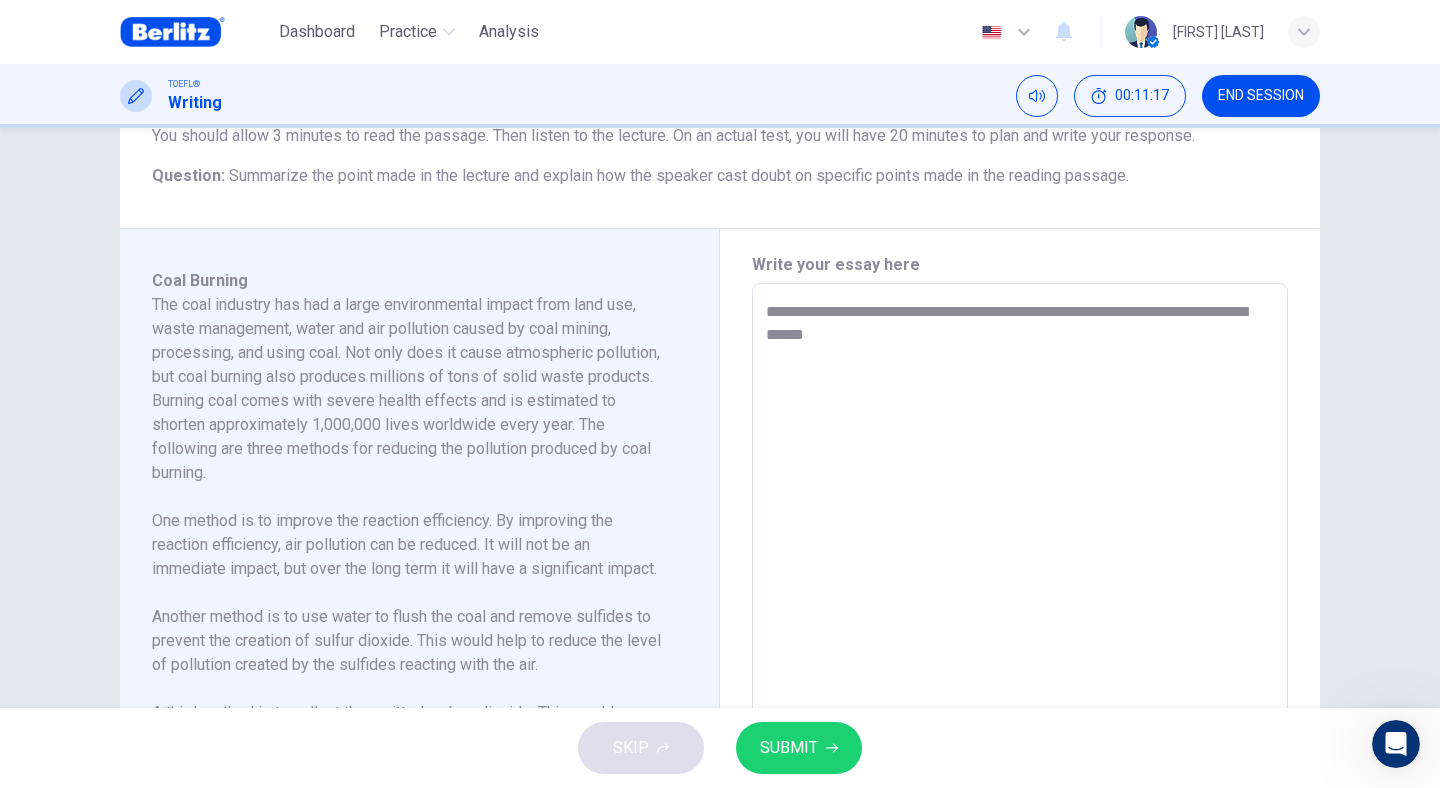 type on "*" 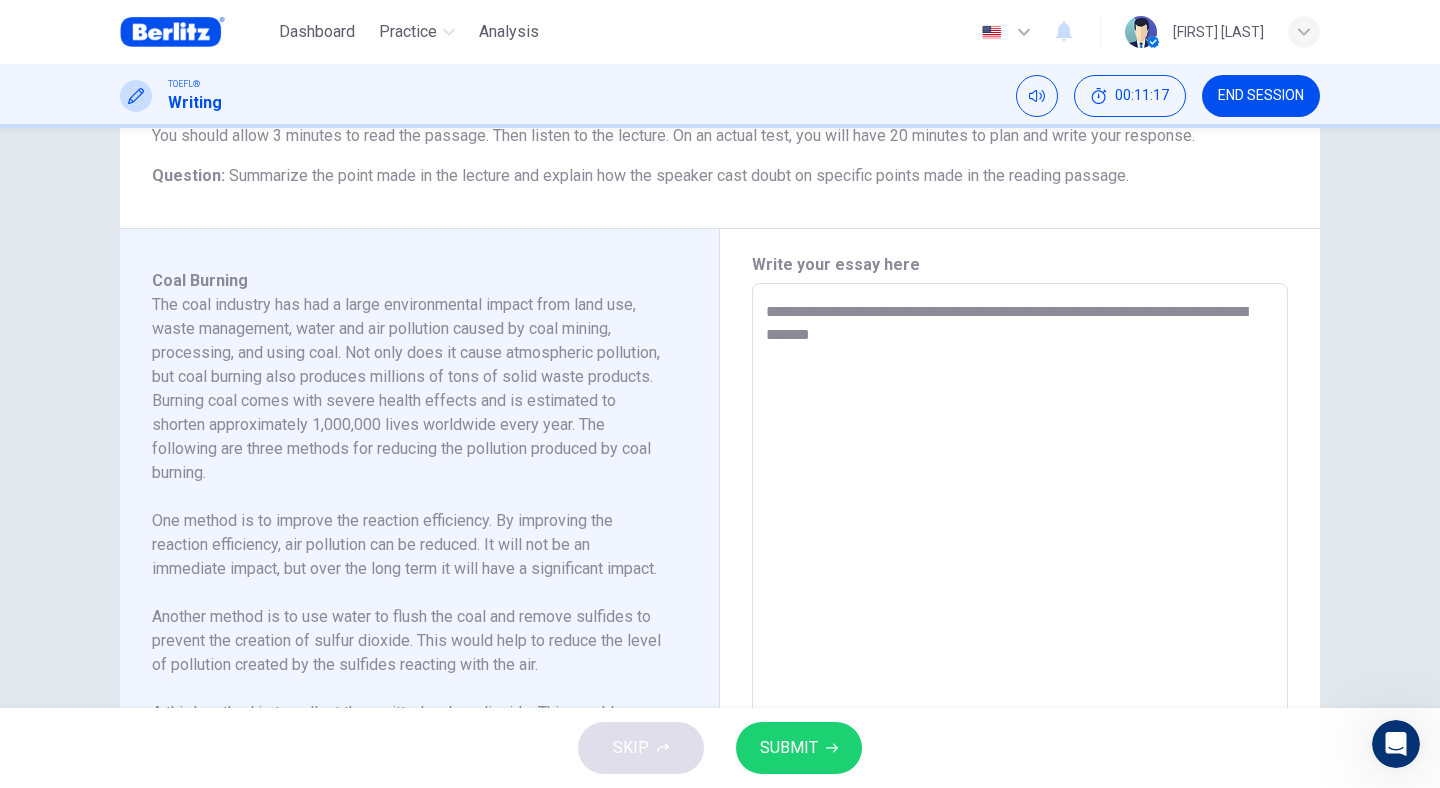 type on "*" 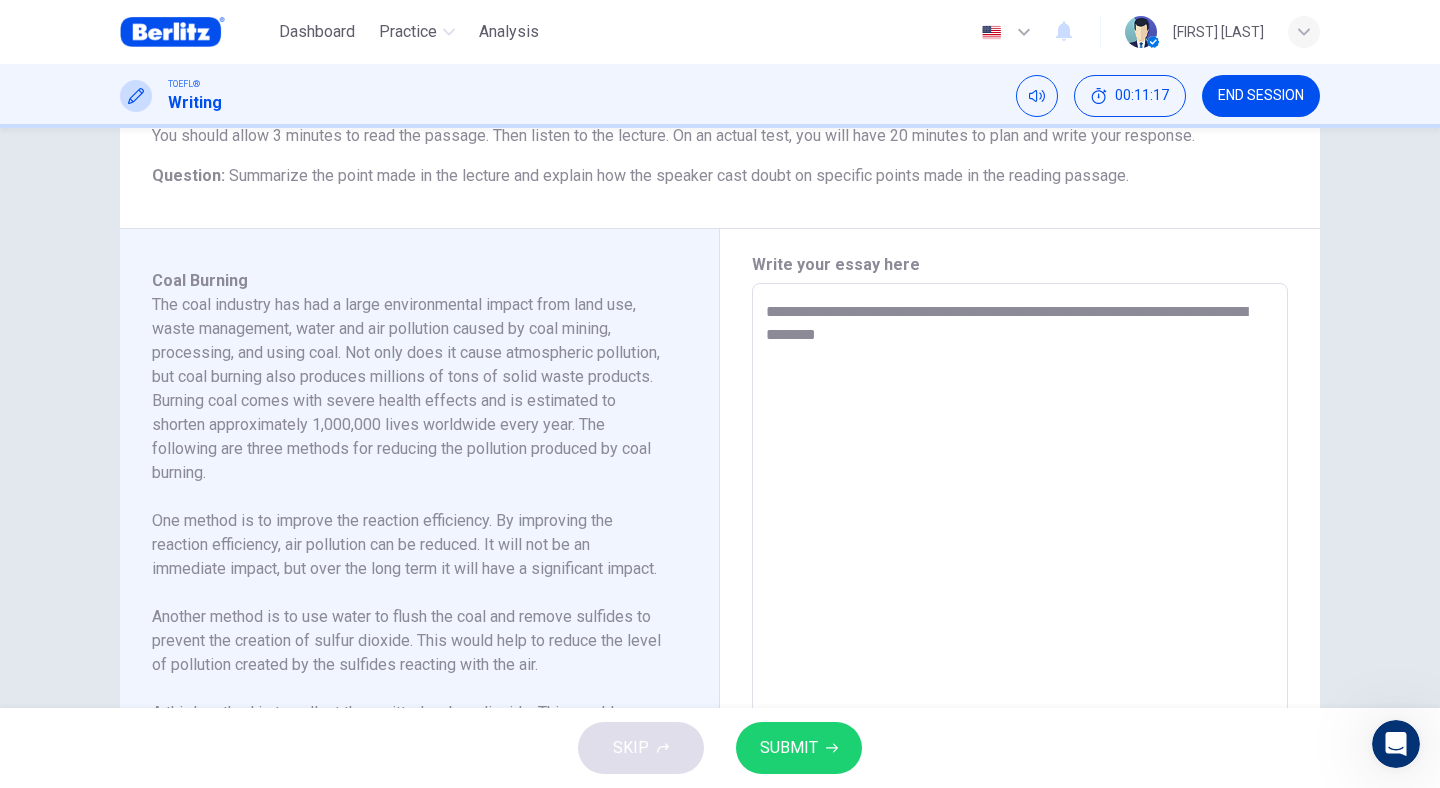 type on "*" 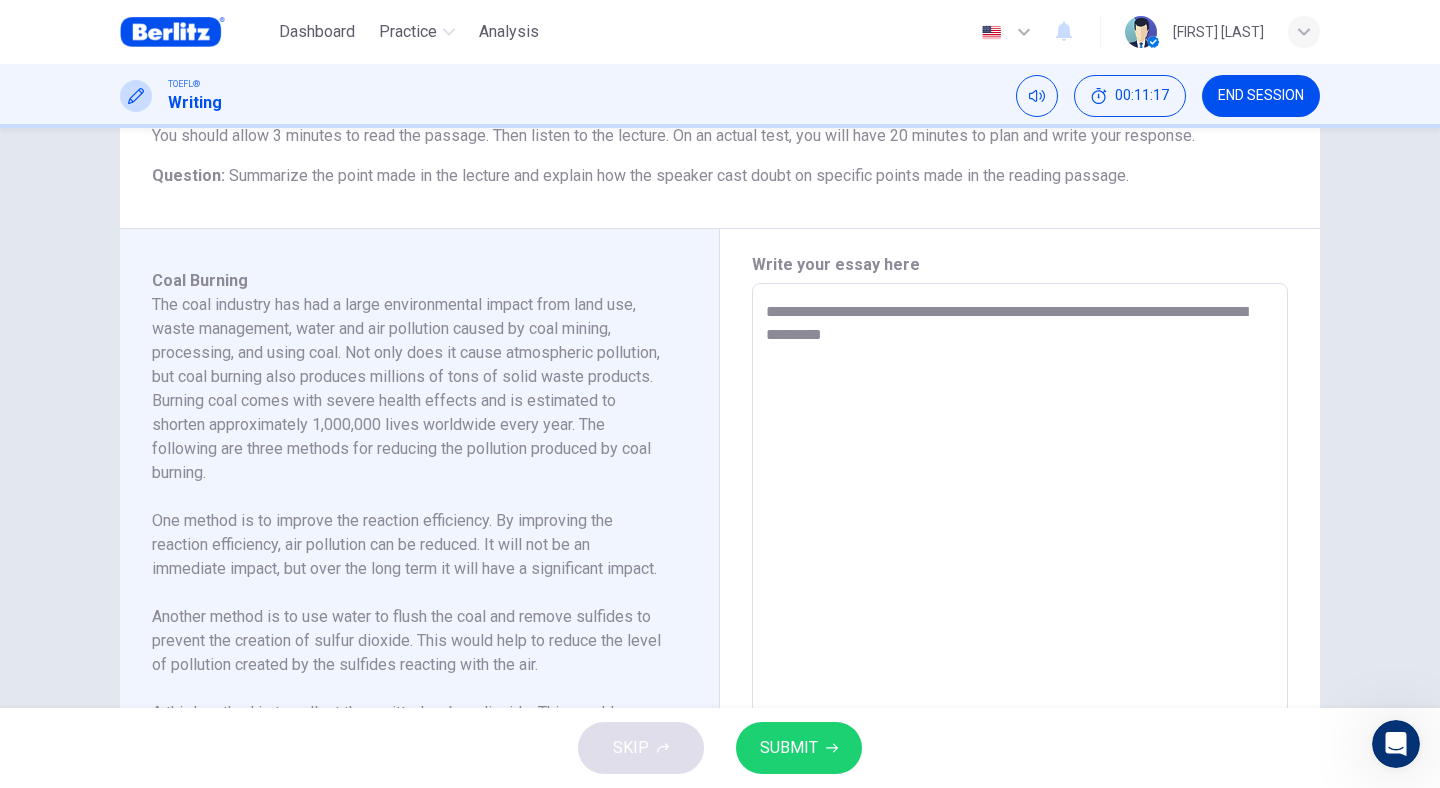 type on "*" 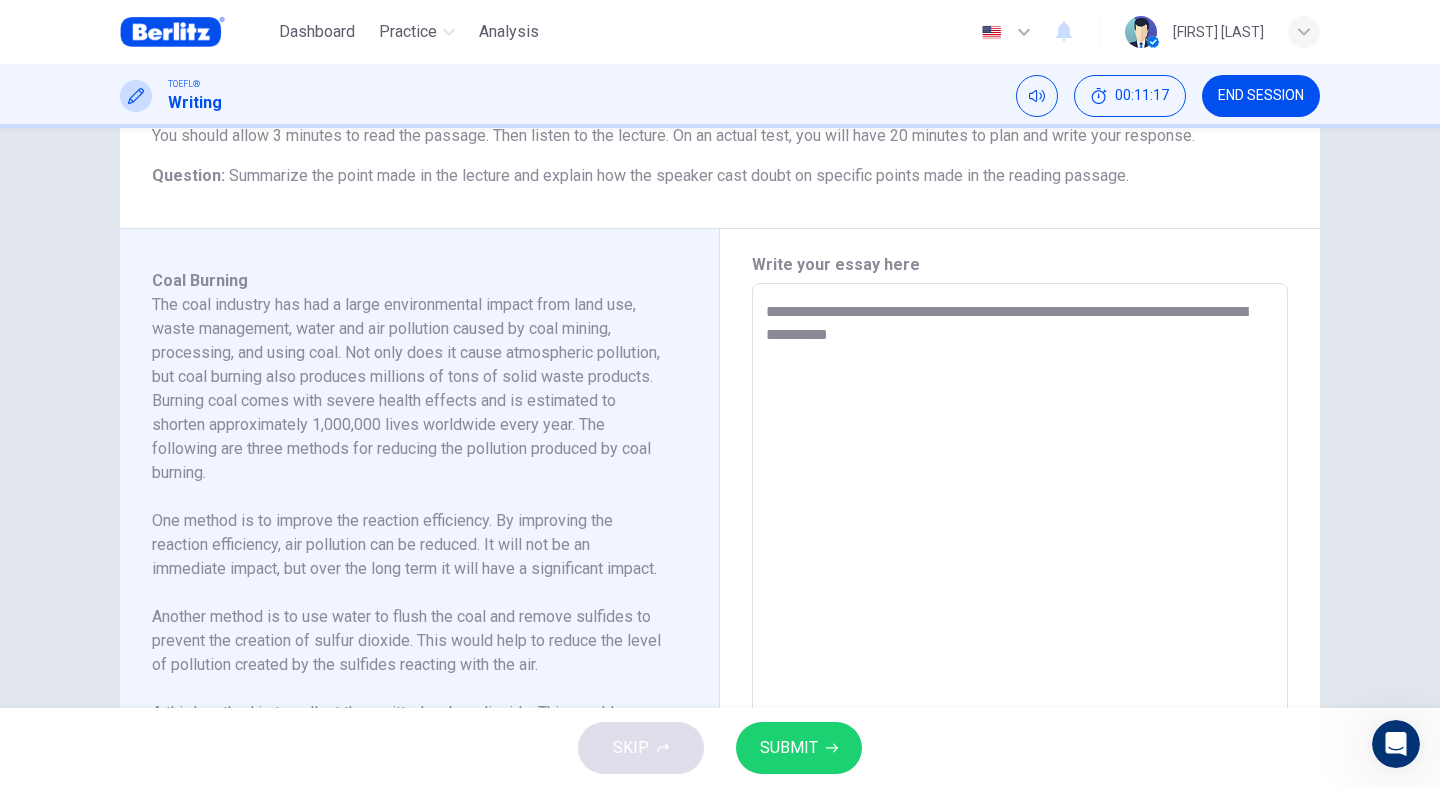 type on "*" 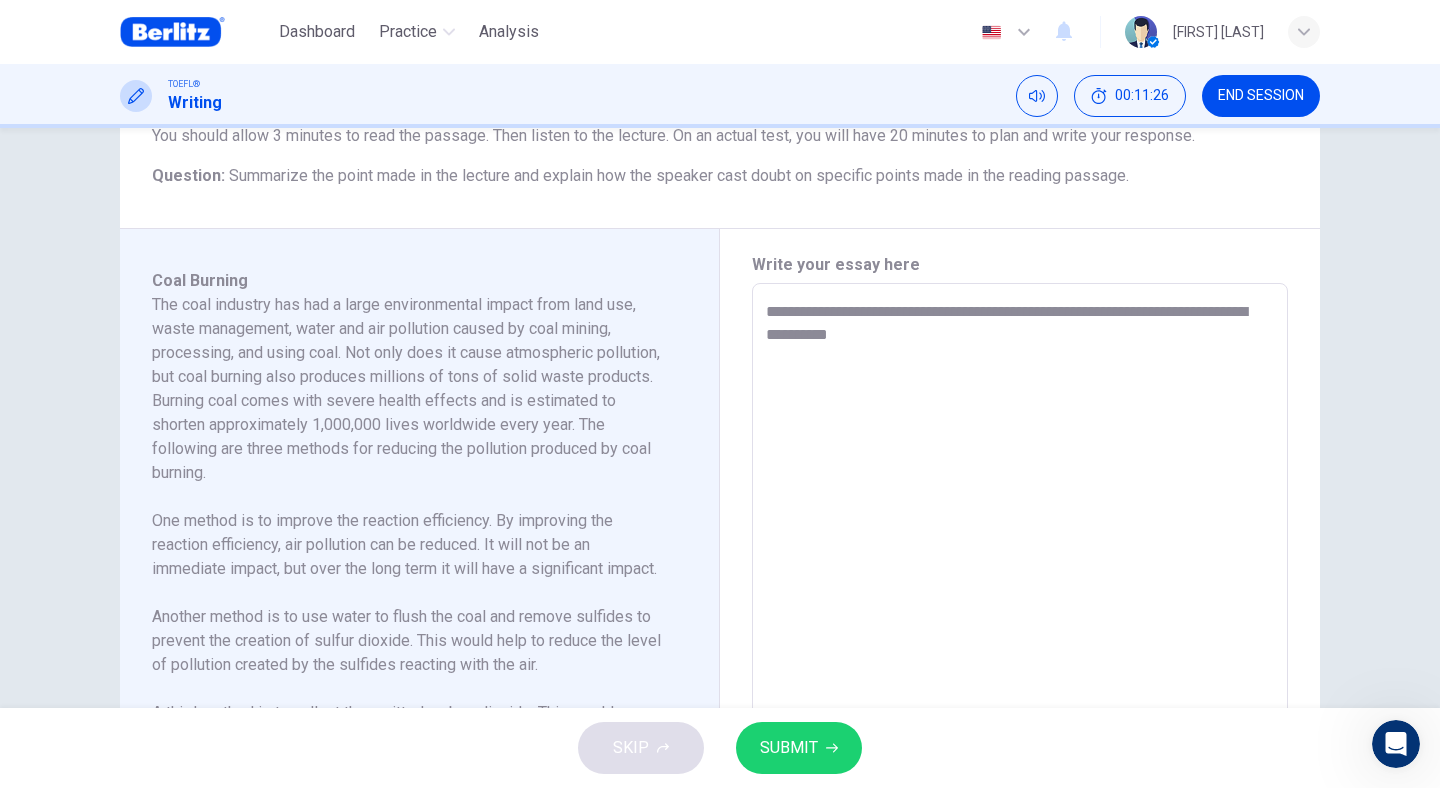 type on "**********" 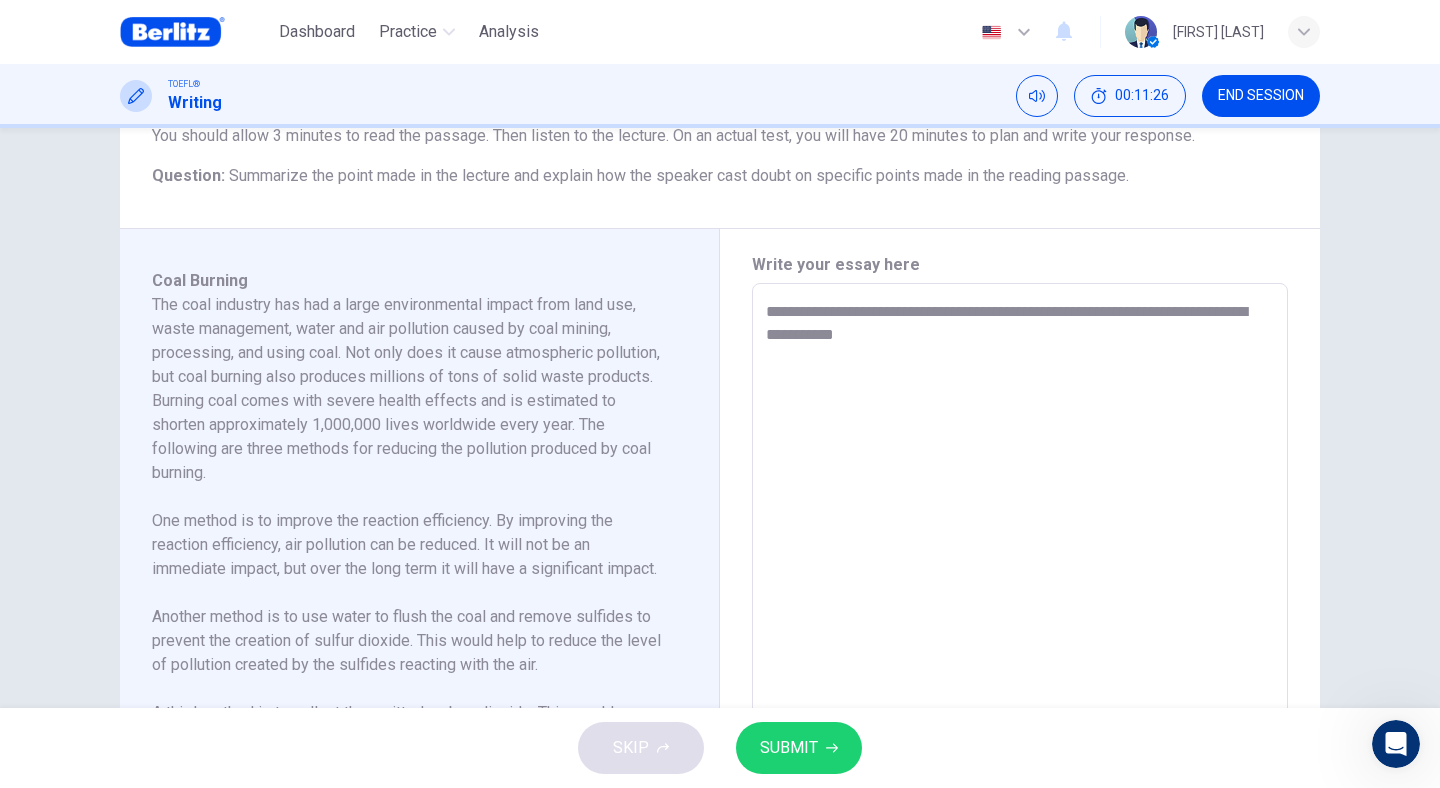type on "*" 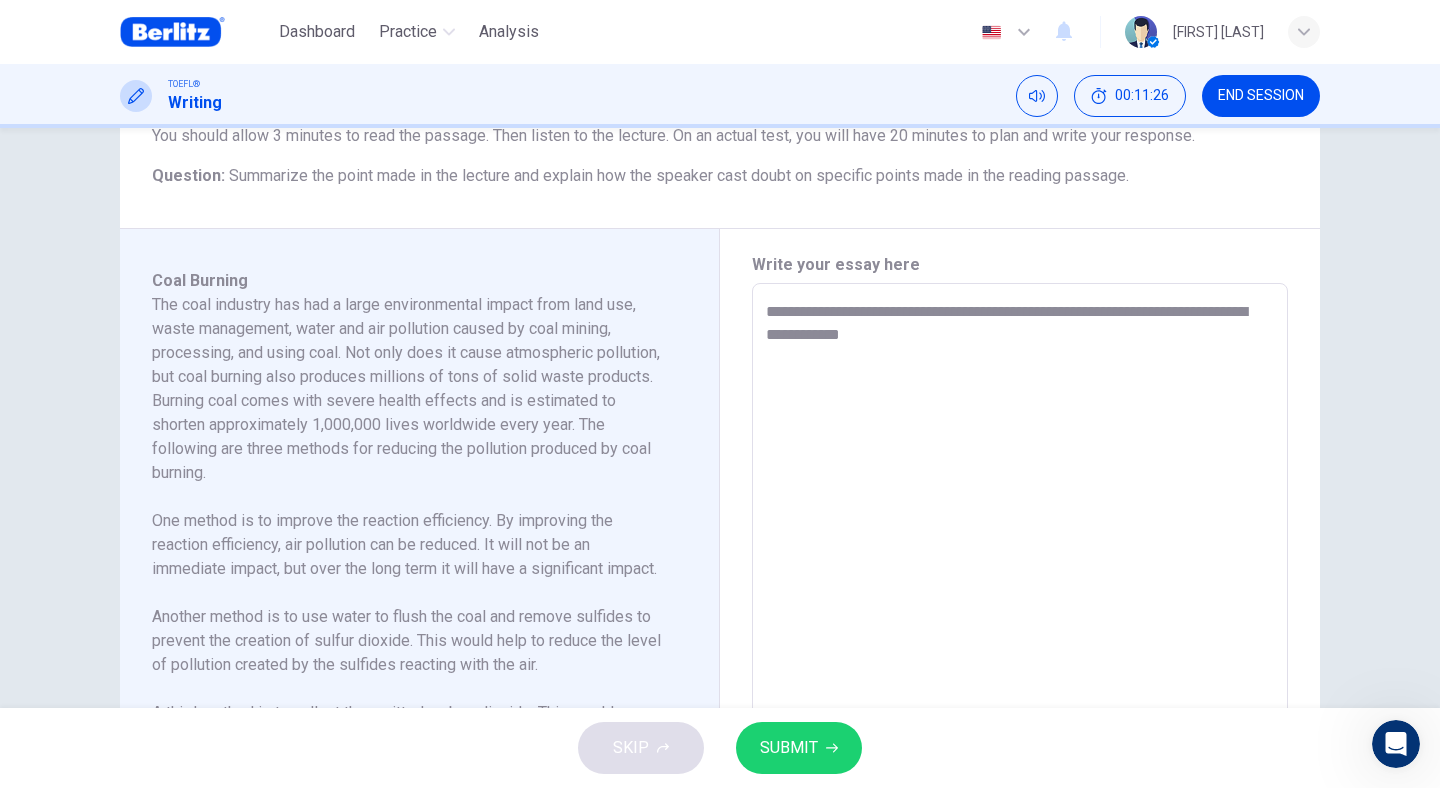 type on "*" 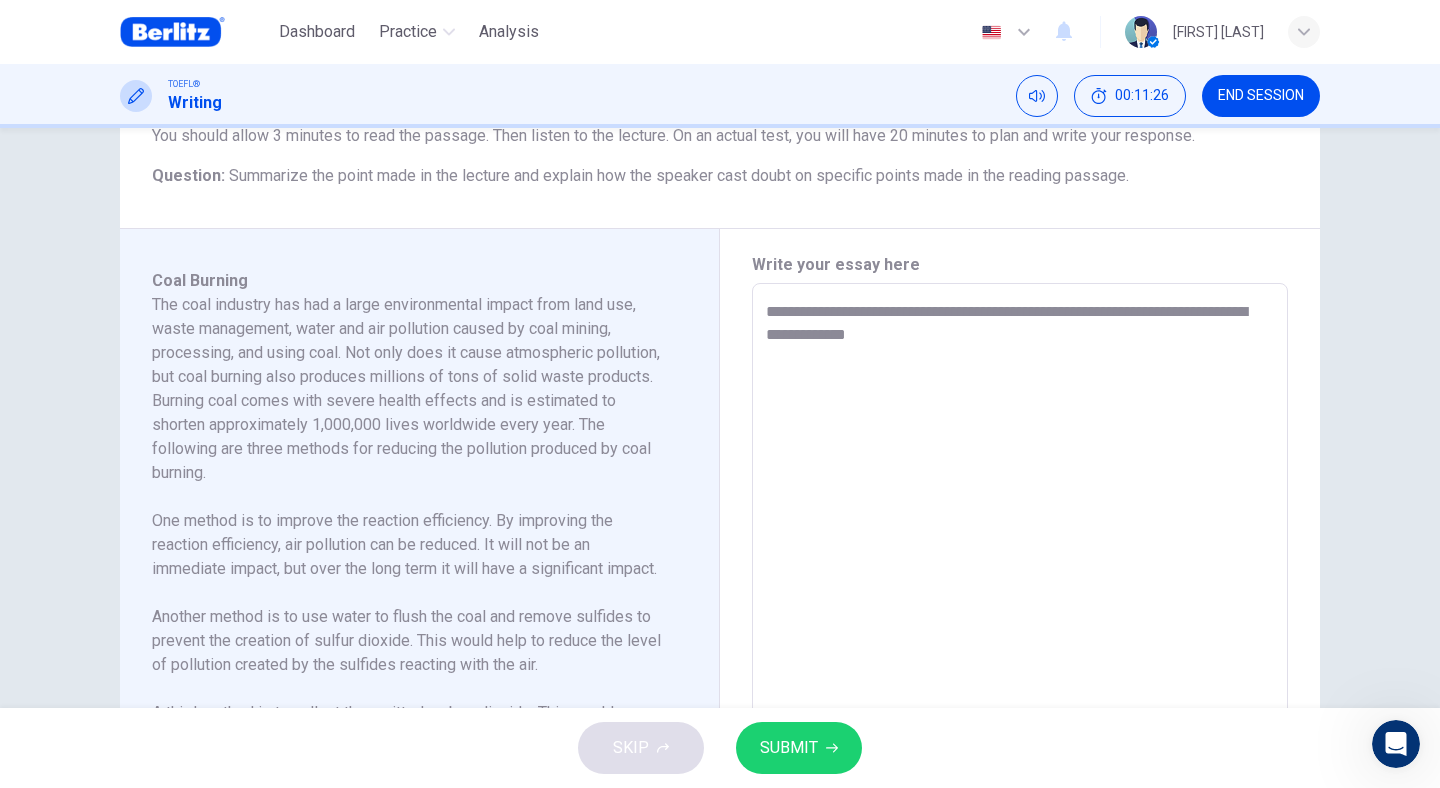 type on "*" 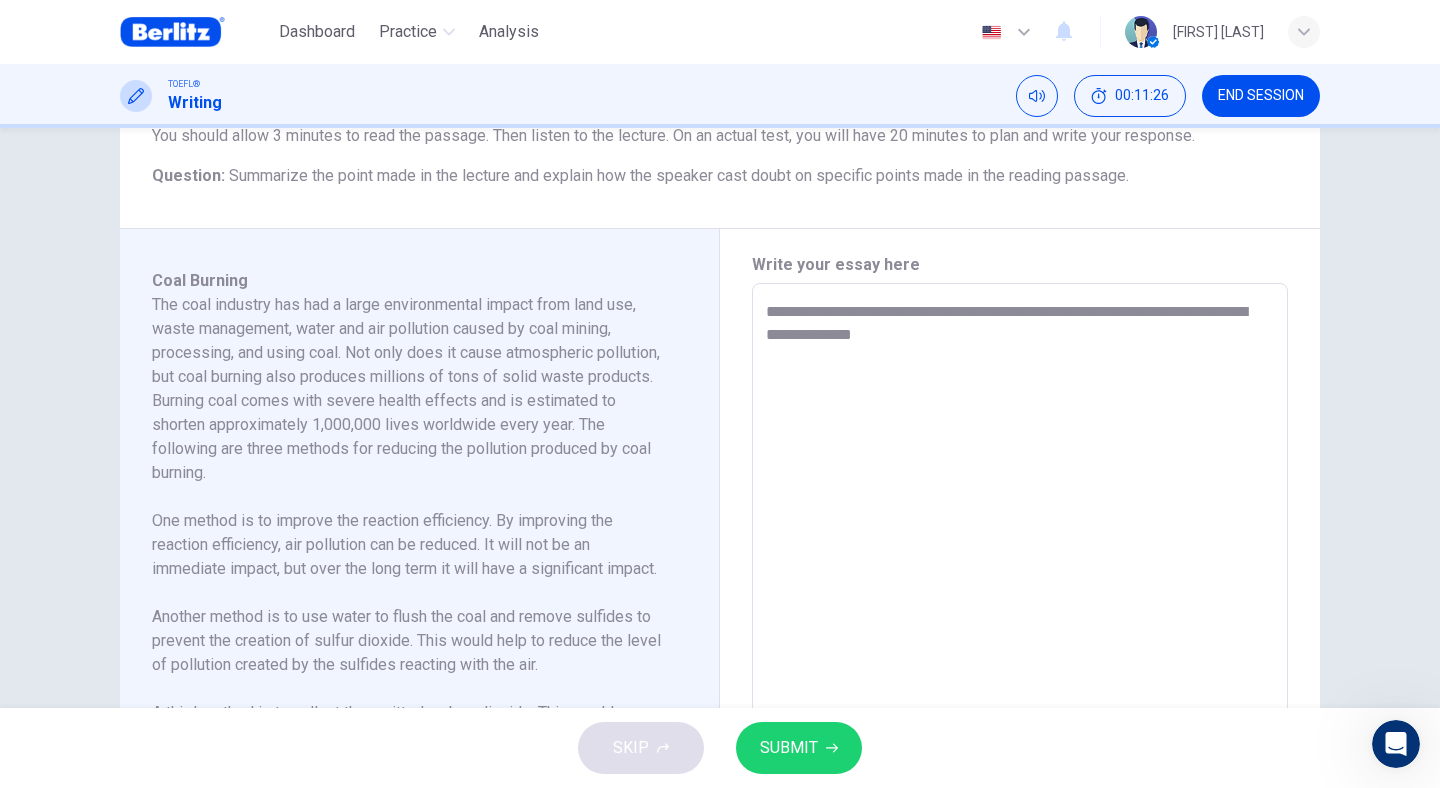 type on "*" 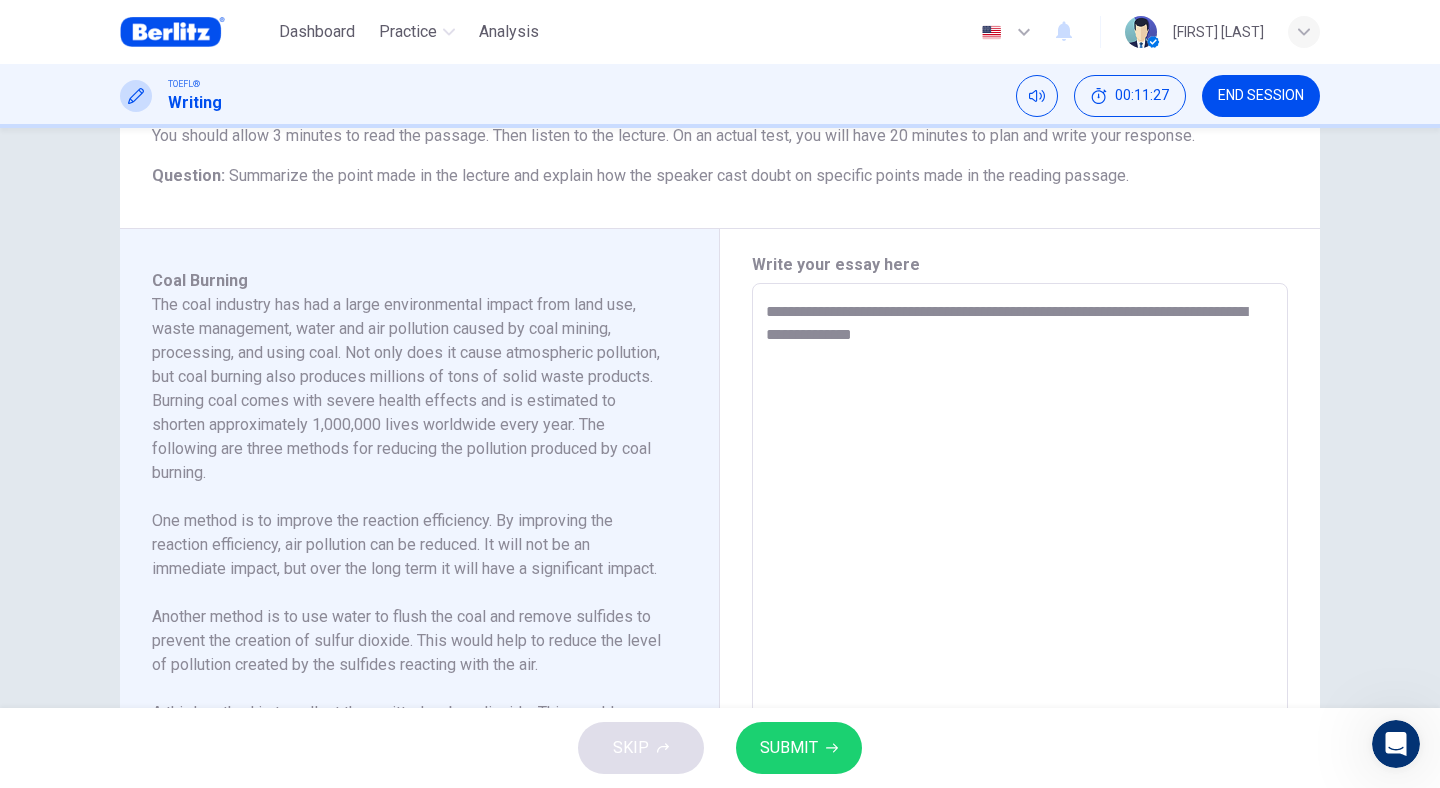type on "**********" 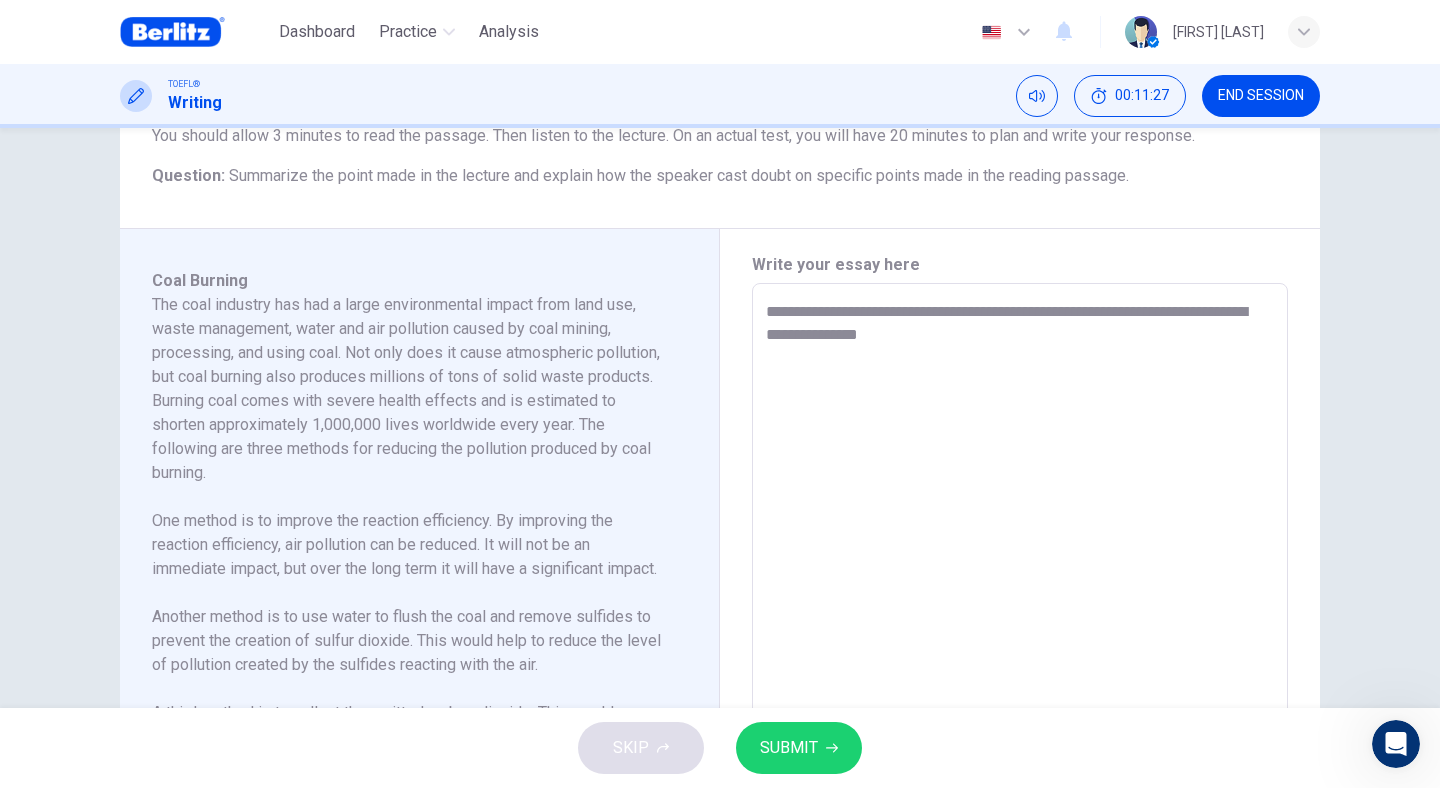 type on "*" 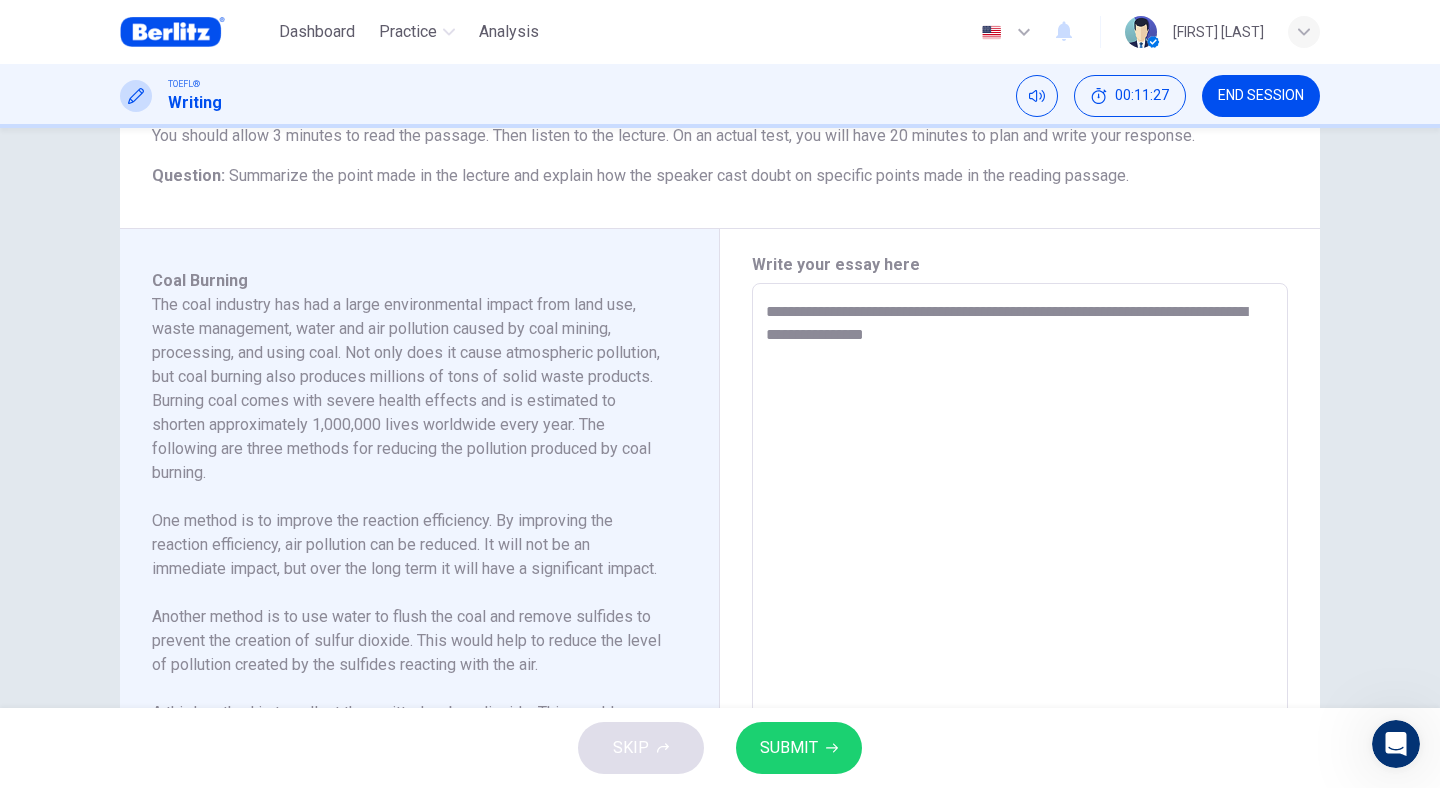 type on "*" 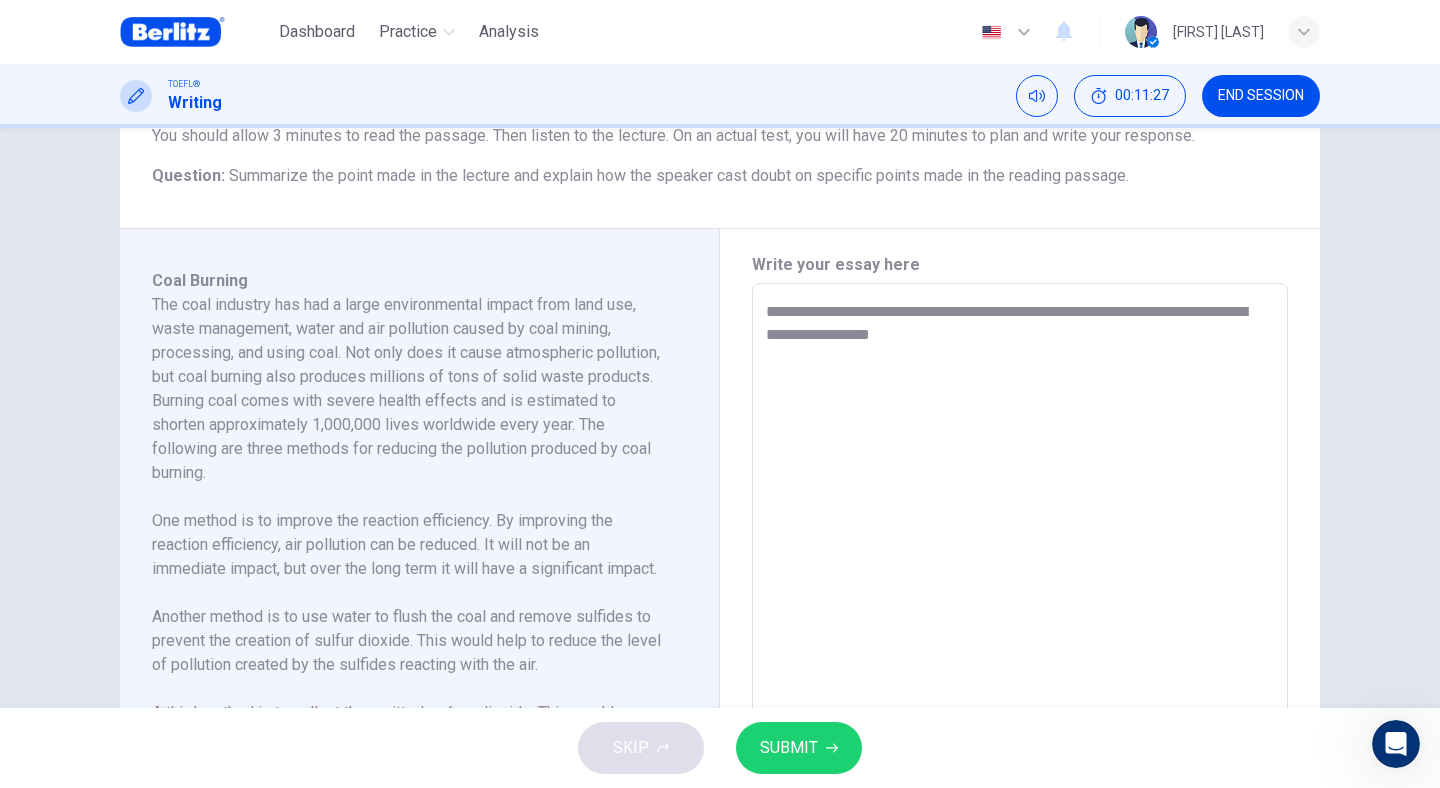 type on "*" 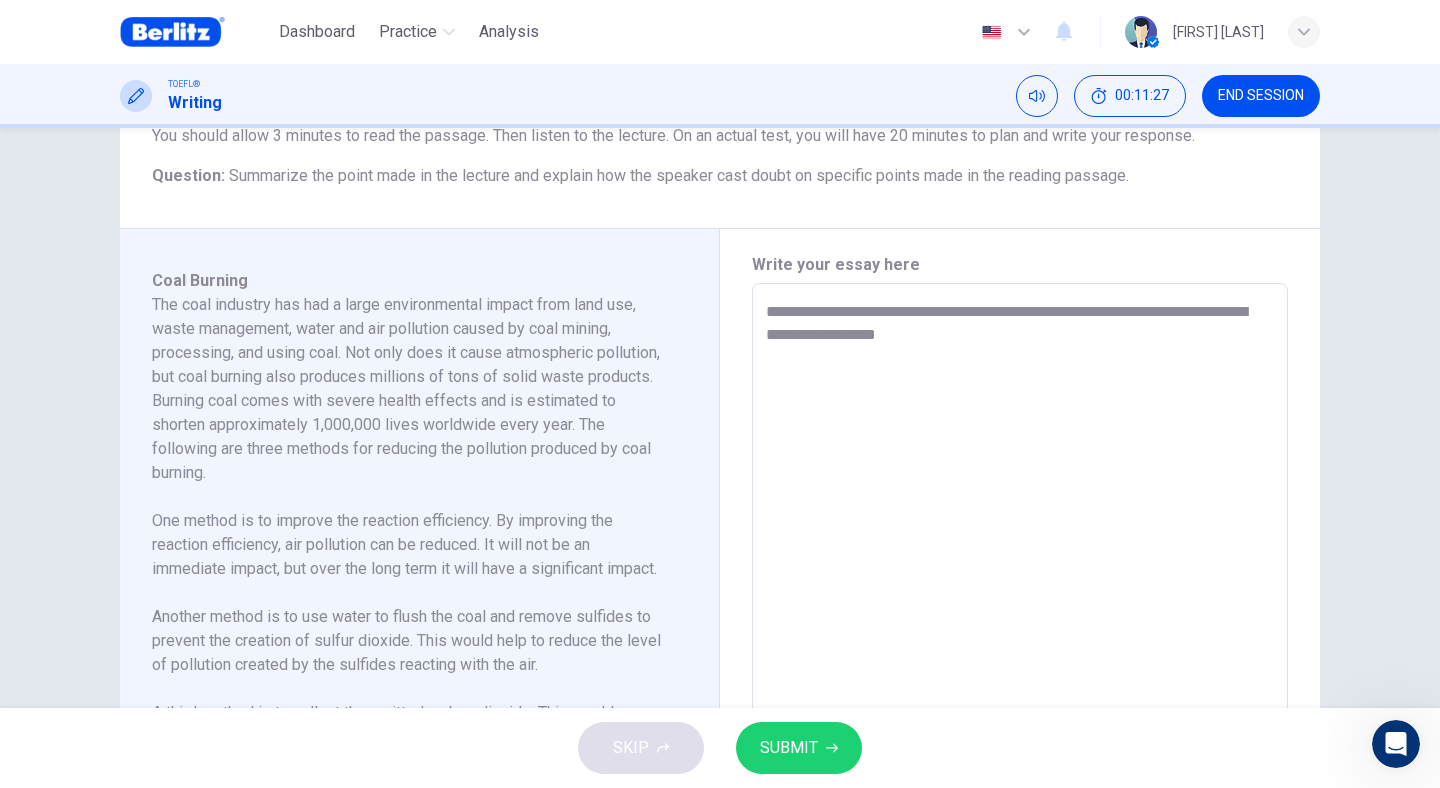 type 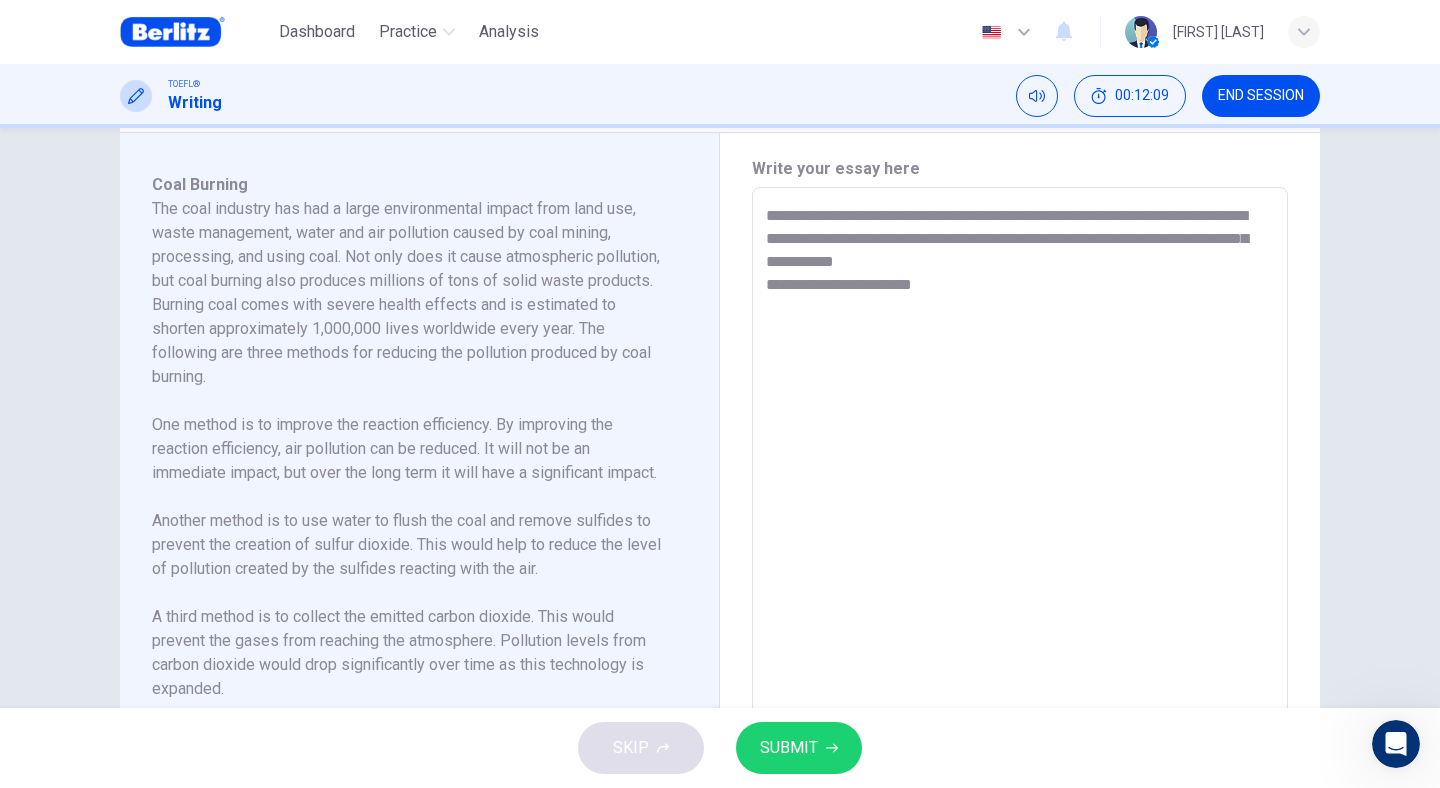 scroll, scrollTop: 421, scrollLeft: 0, axis: vertical 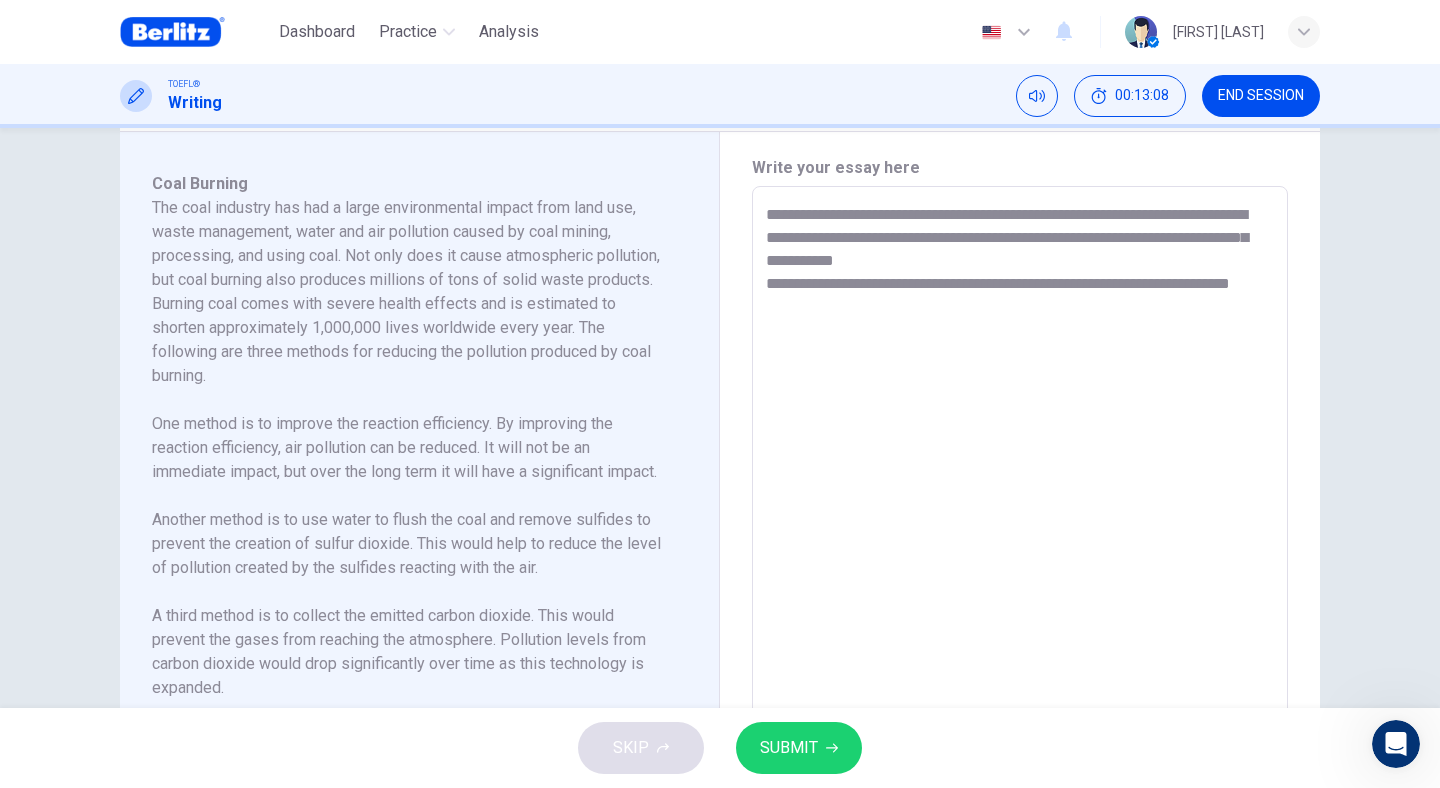 click on "**********" at bounding box center (1020, 471) 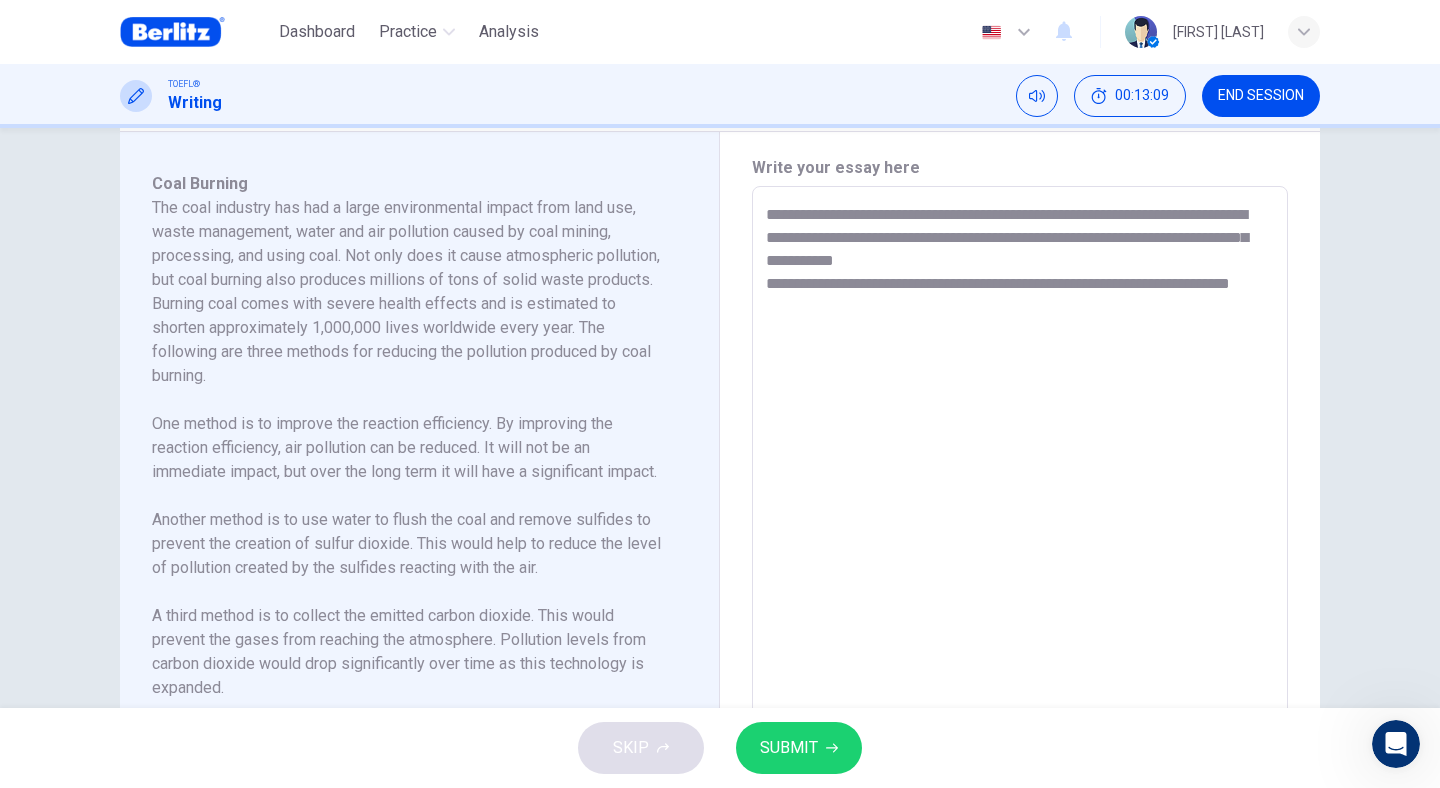 click on "**********" at bounding box center (1020, 471) 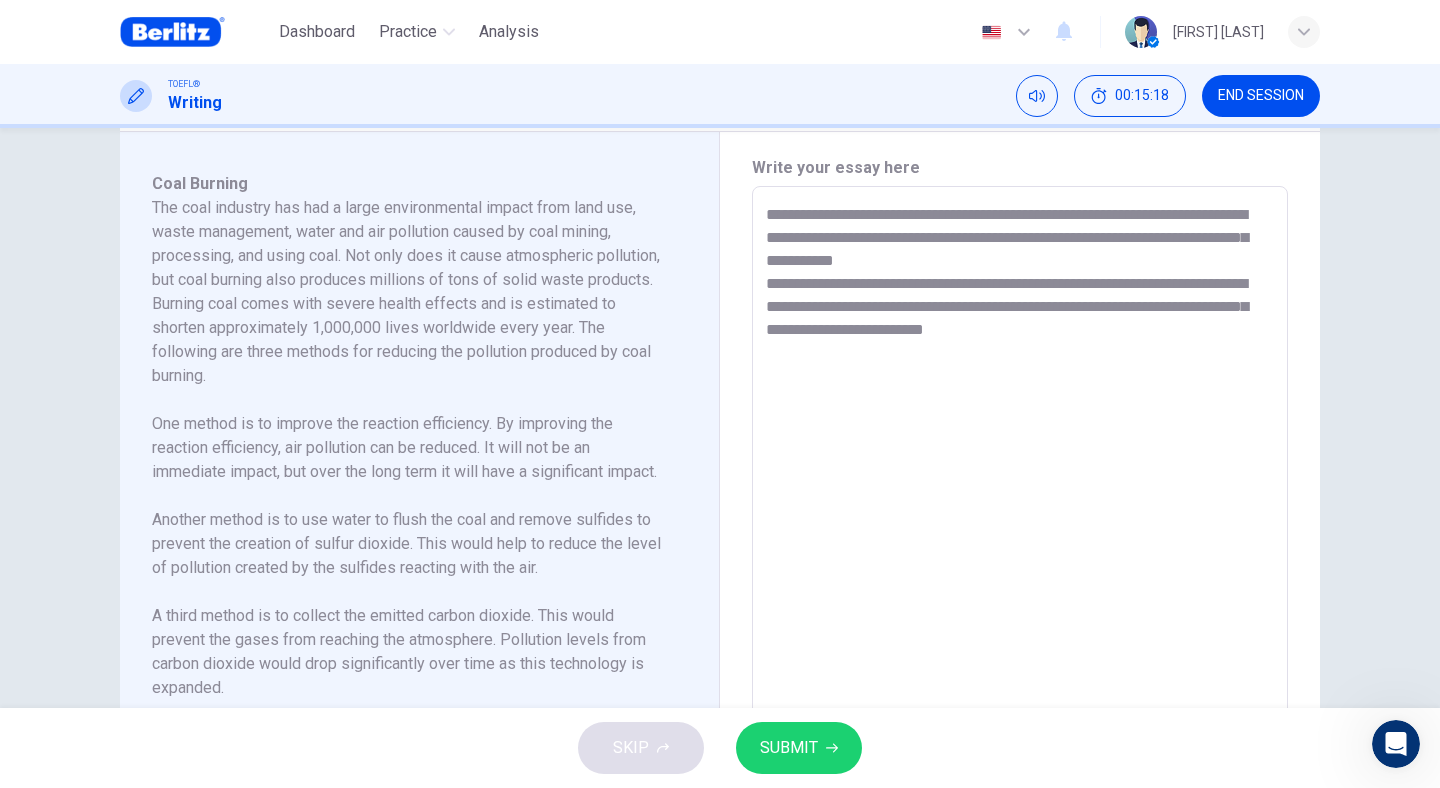 click on "**********" at bounding box center [1020, 471] 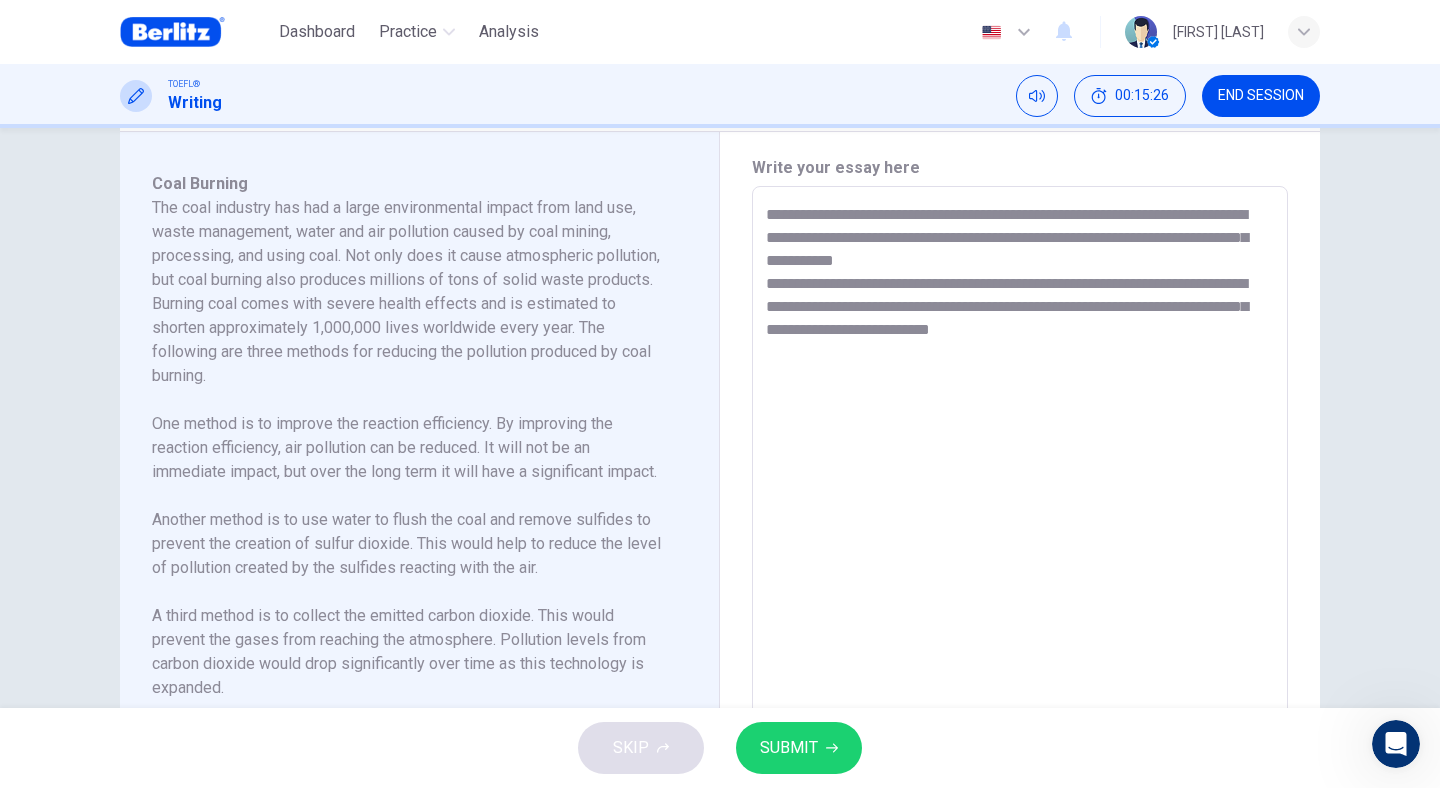 click on "**********" at bounding box center (1020, 471) 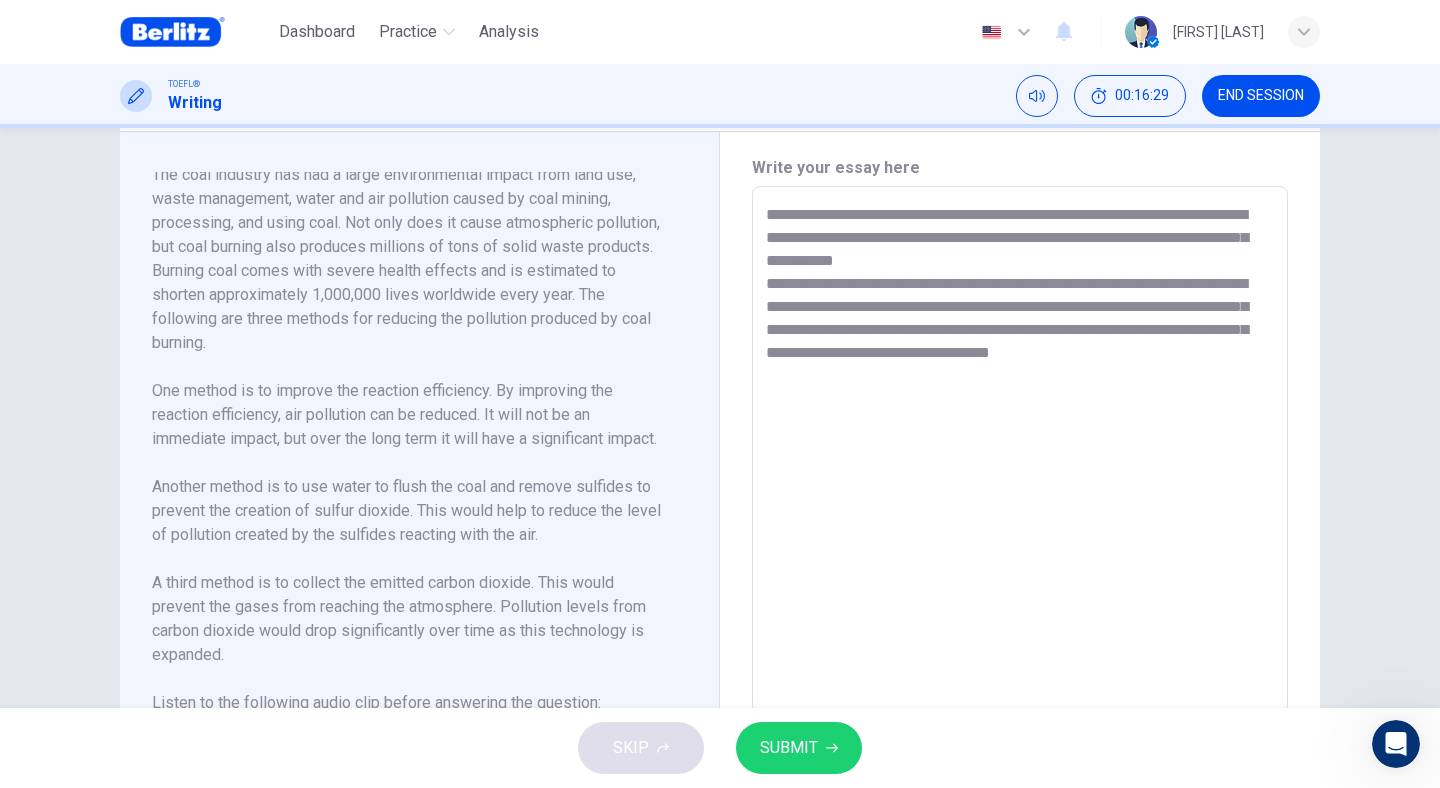 scroll, scrollTop: 57, scrollLeft: 0, axis: vertical 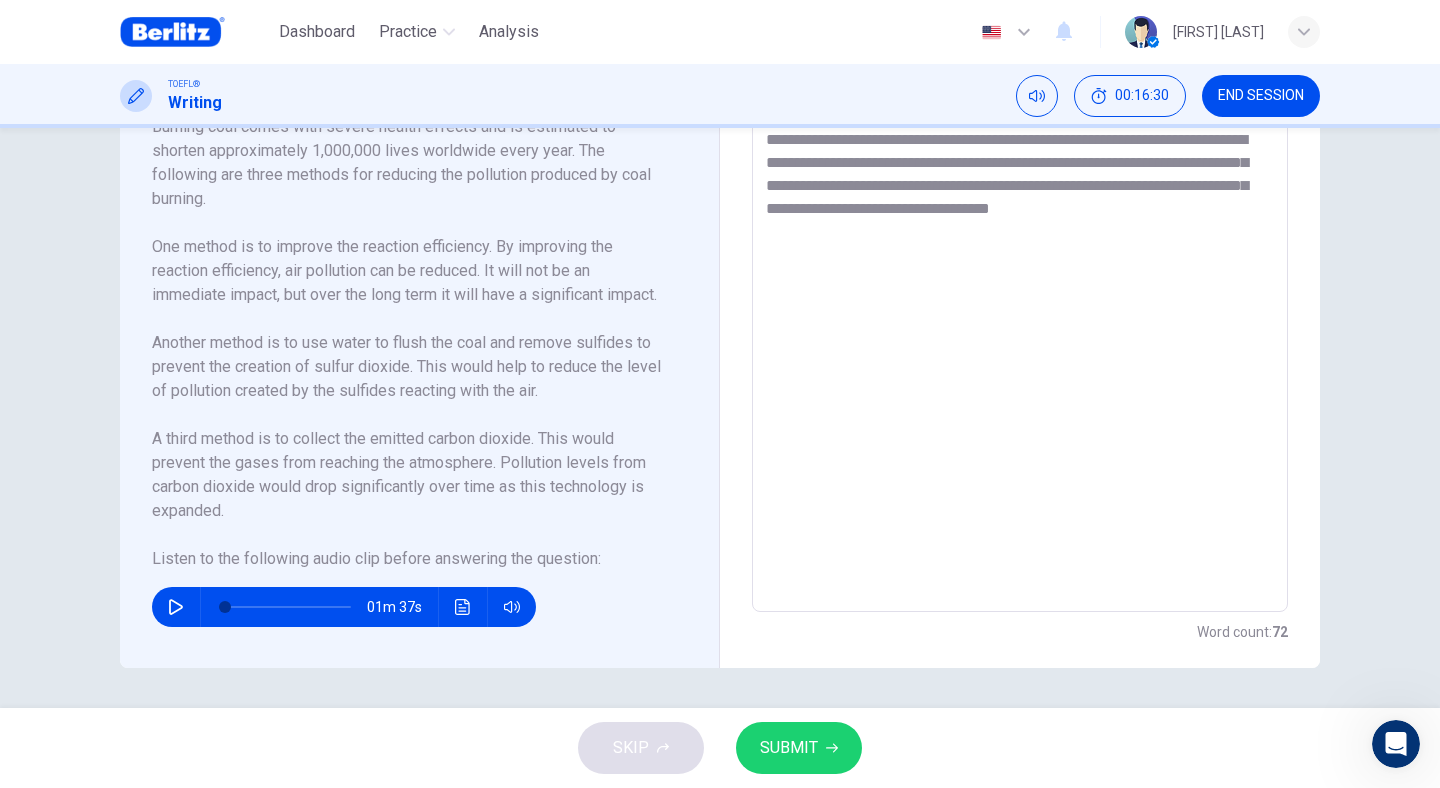 click 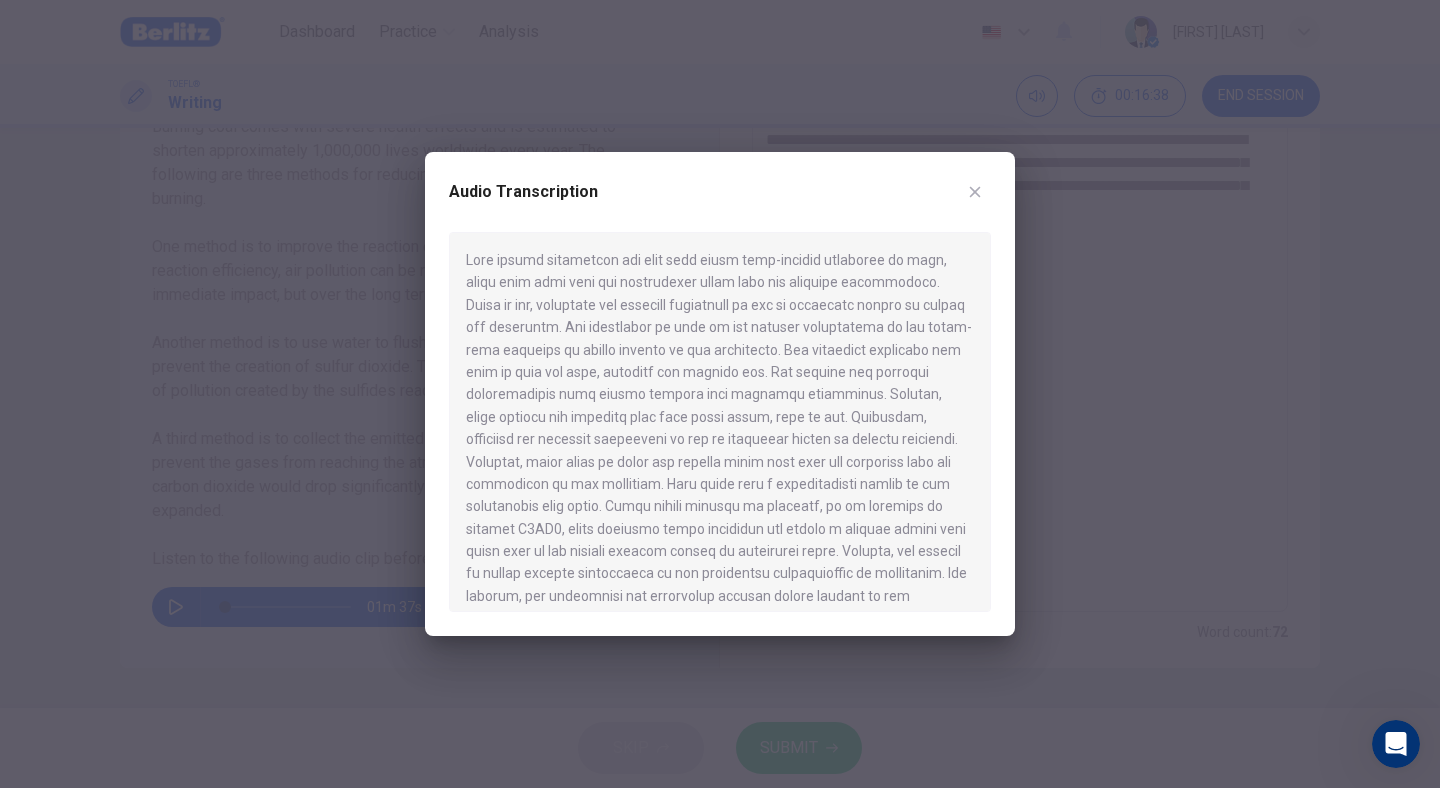 click at bounding box center [975, 192] 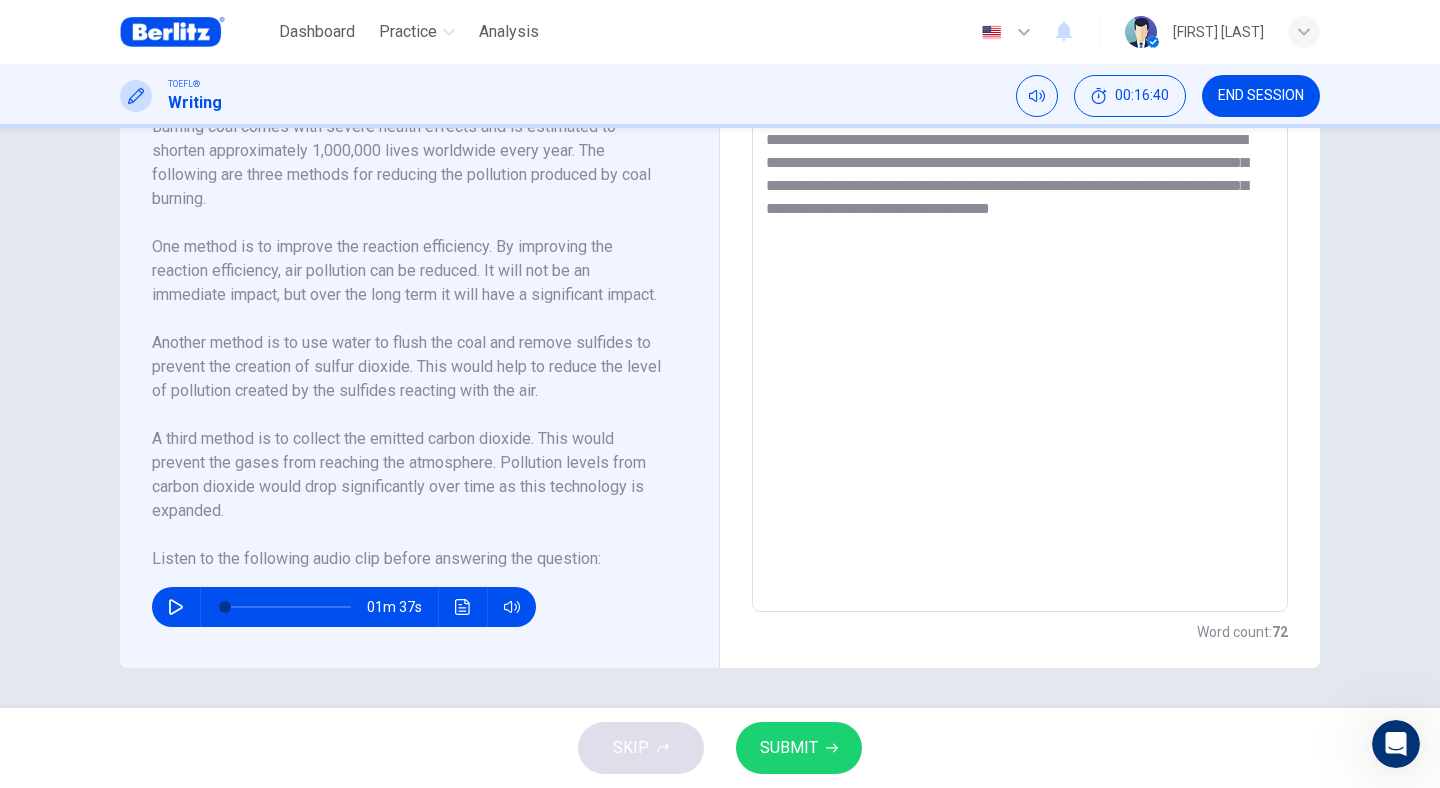 click on "**********" at bounding box center [1020, 327] 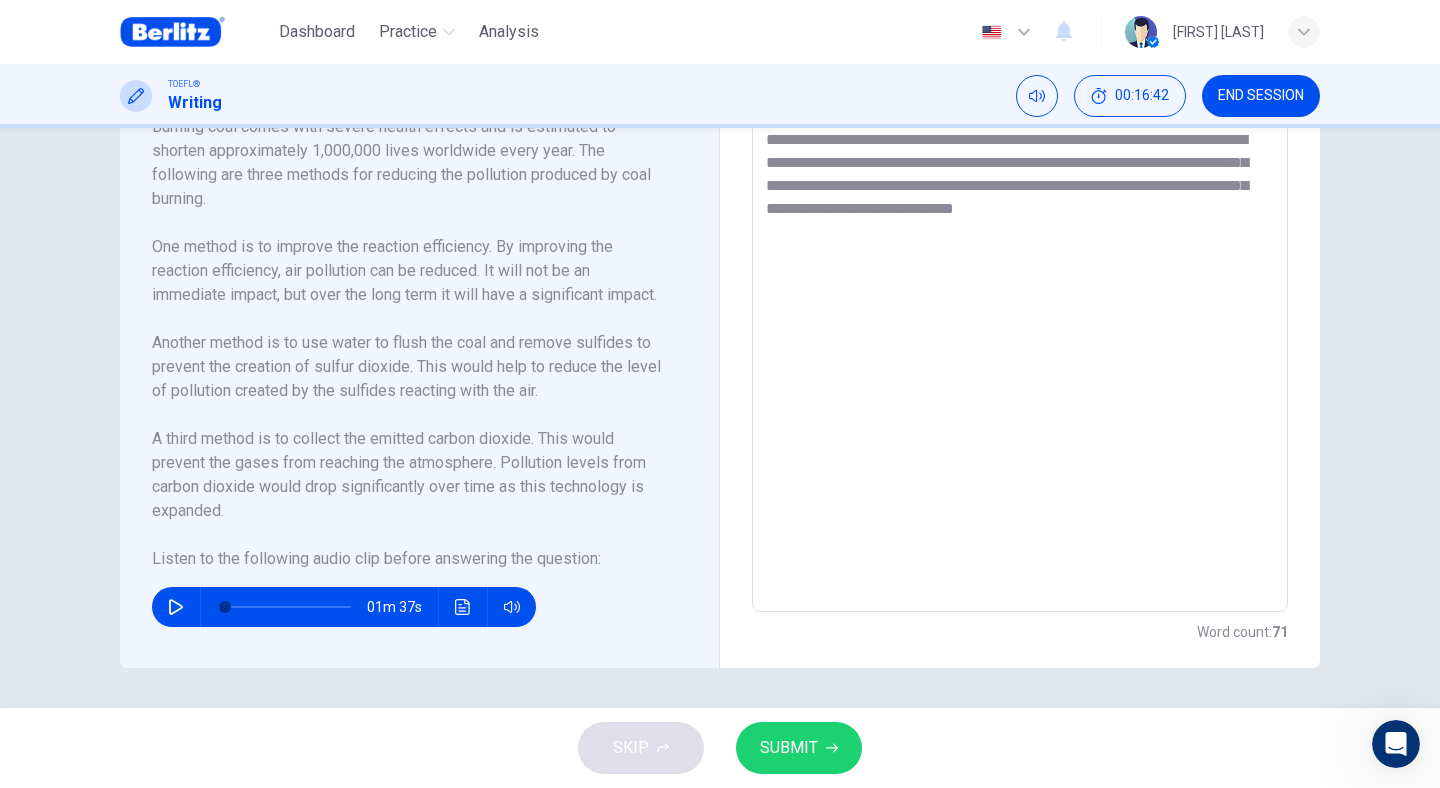 click on "**********" at bounding box center [1020, 327] 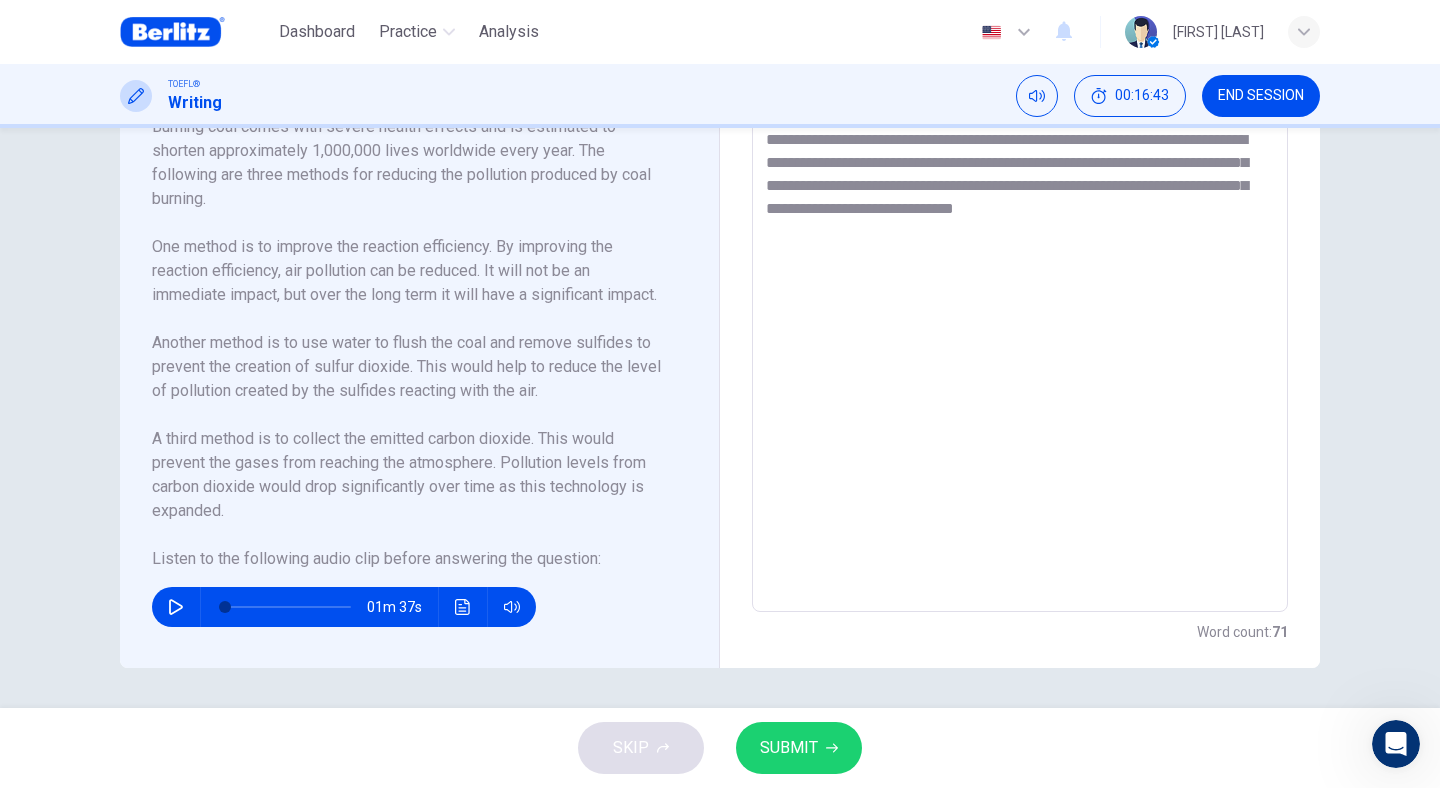 click on "**********" at bounding box center (1020, 327) 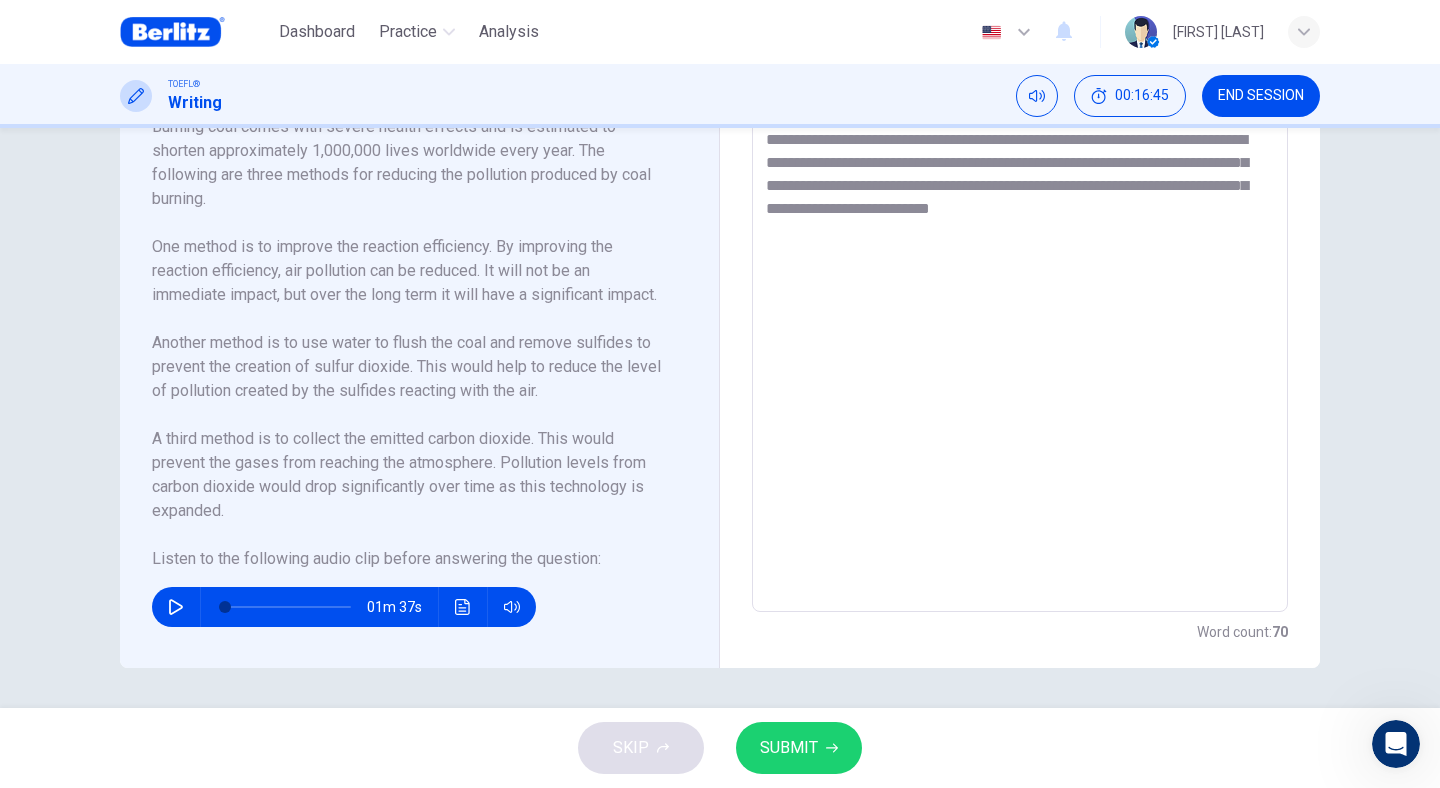 click on "**********" at bounding box center [1020, 327] 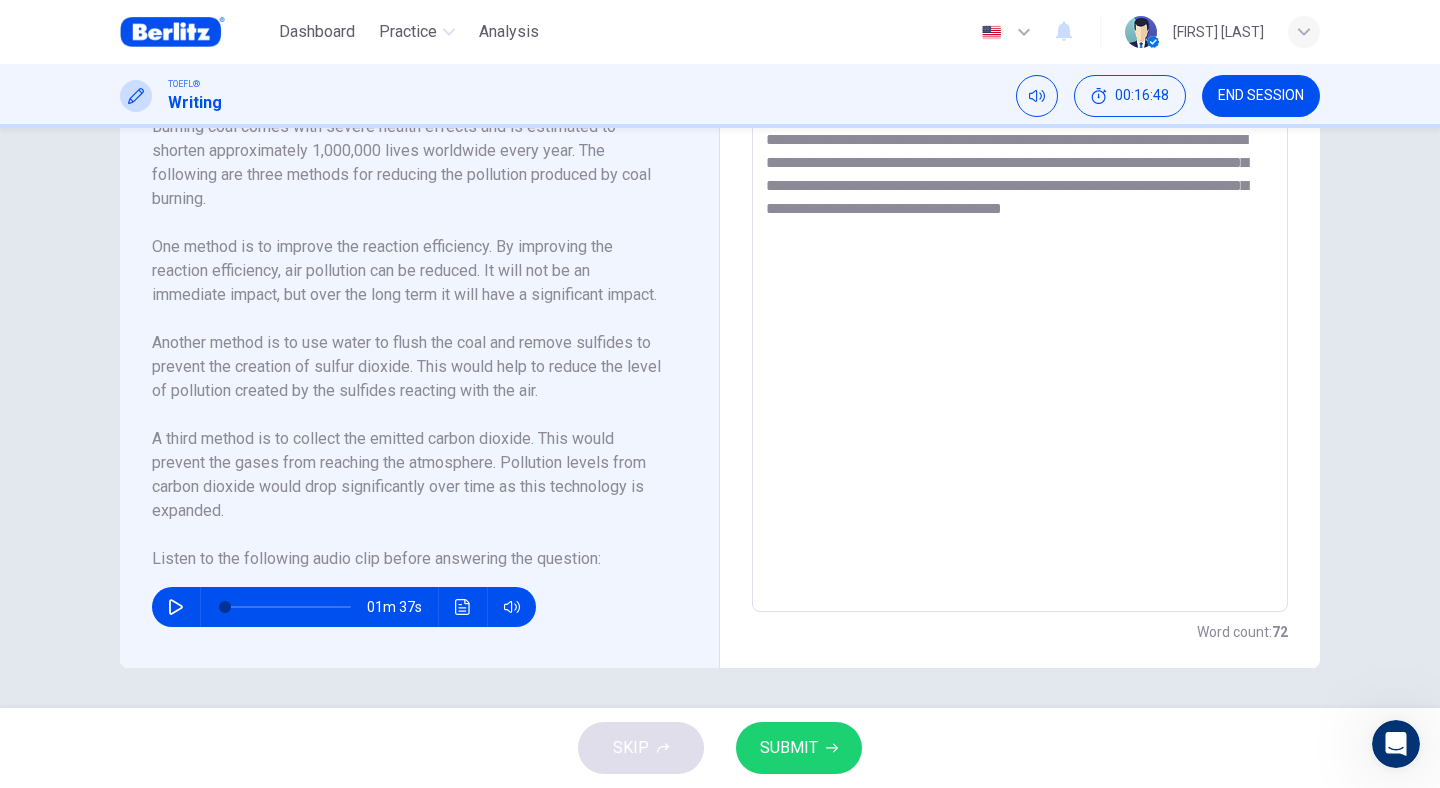 click on "**********" at bounding box center (1020, 327) 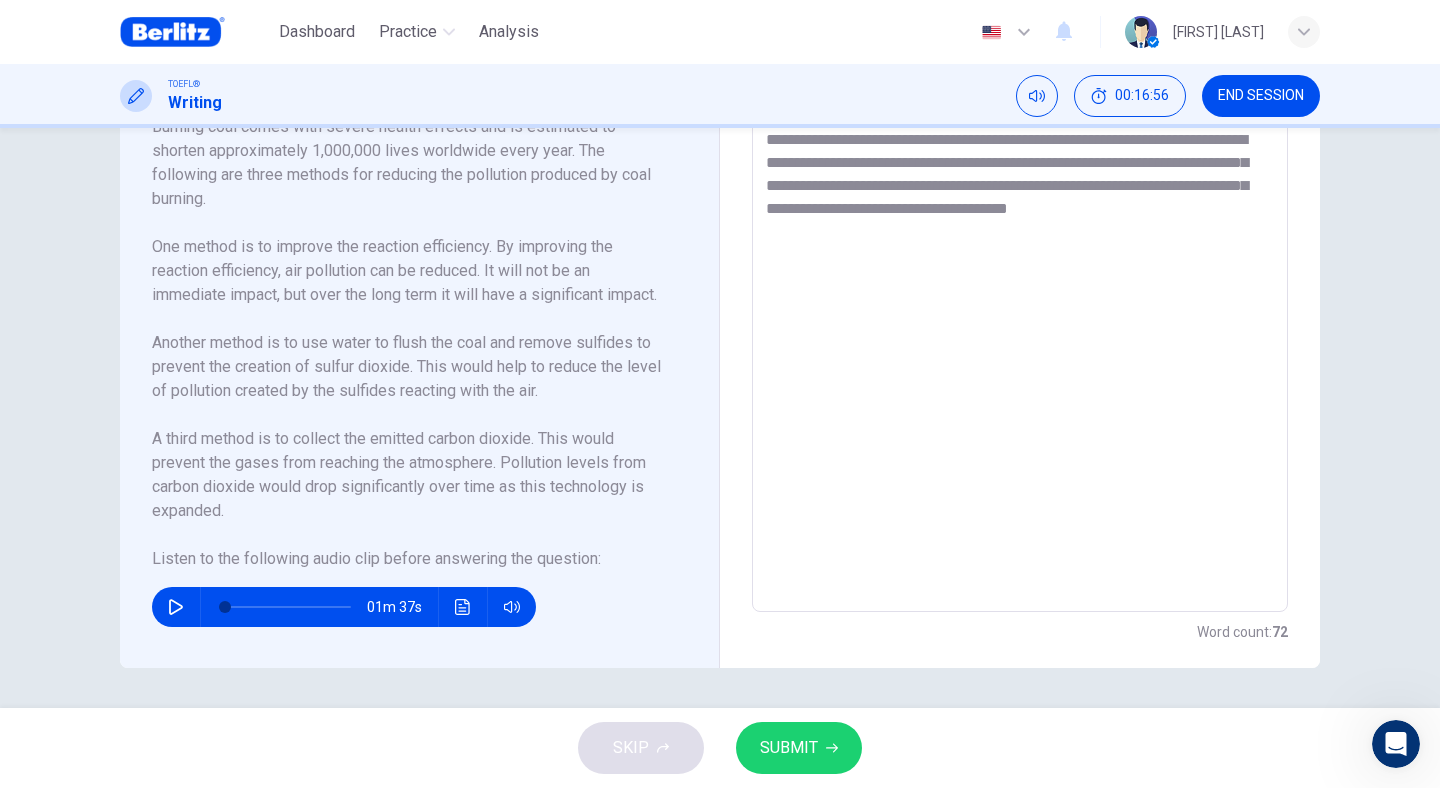 click at bounding box center (463, 607) 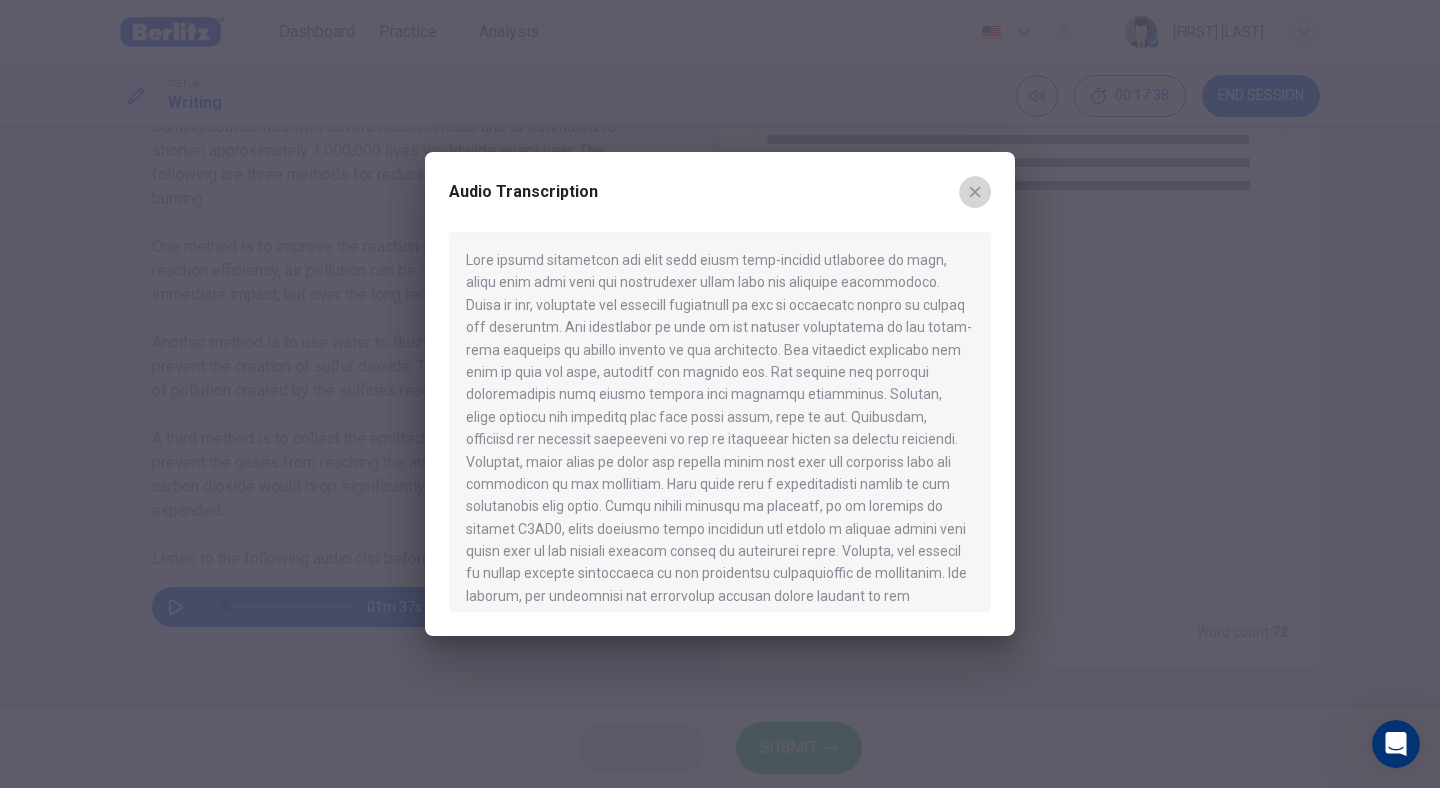 click 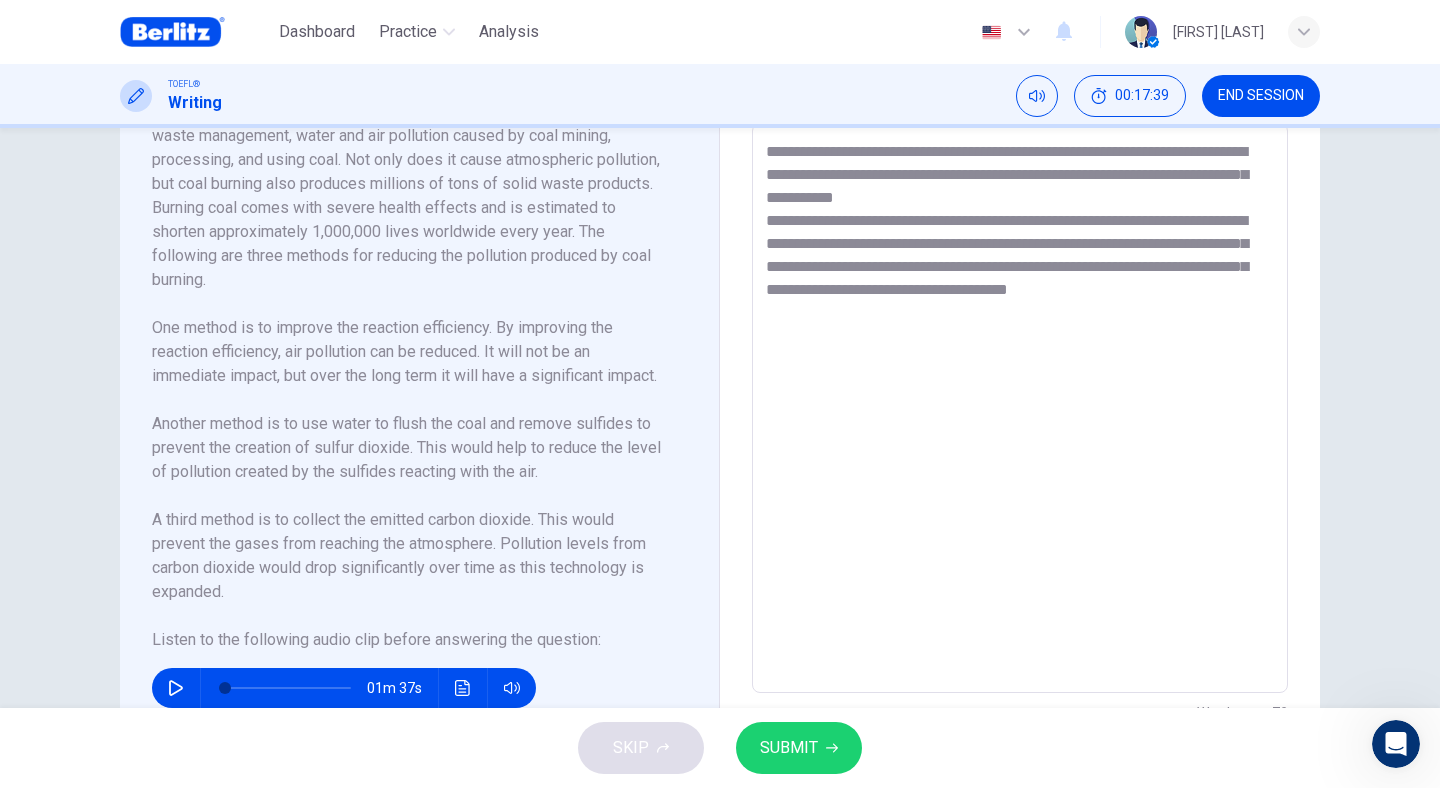 scroll, scrollTop: 479, scrollLeft: 0, axis: vertical 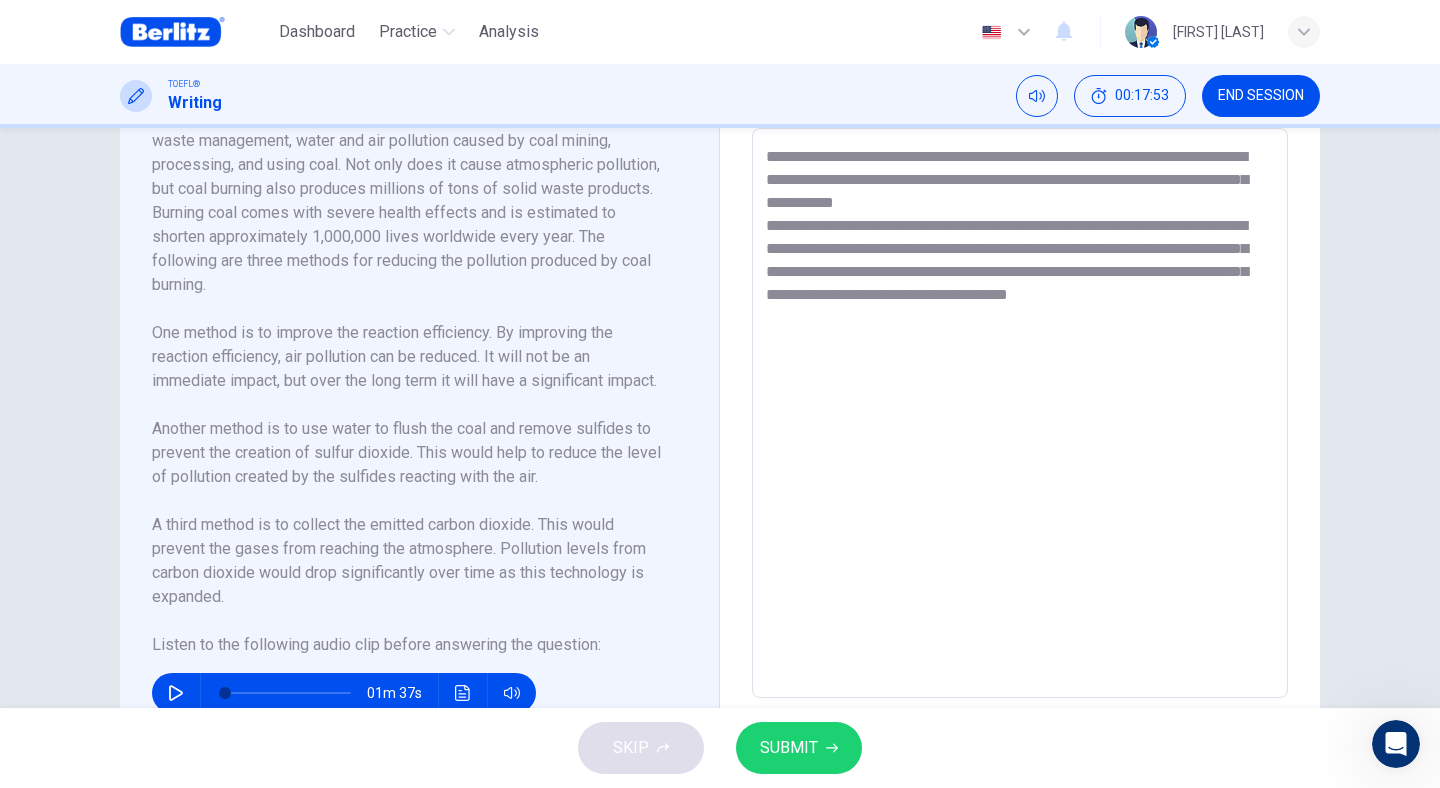 click on "**********" at bounding box center [1020, 413] 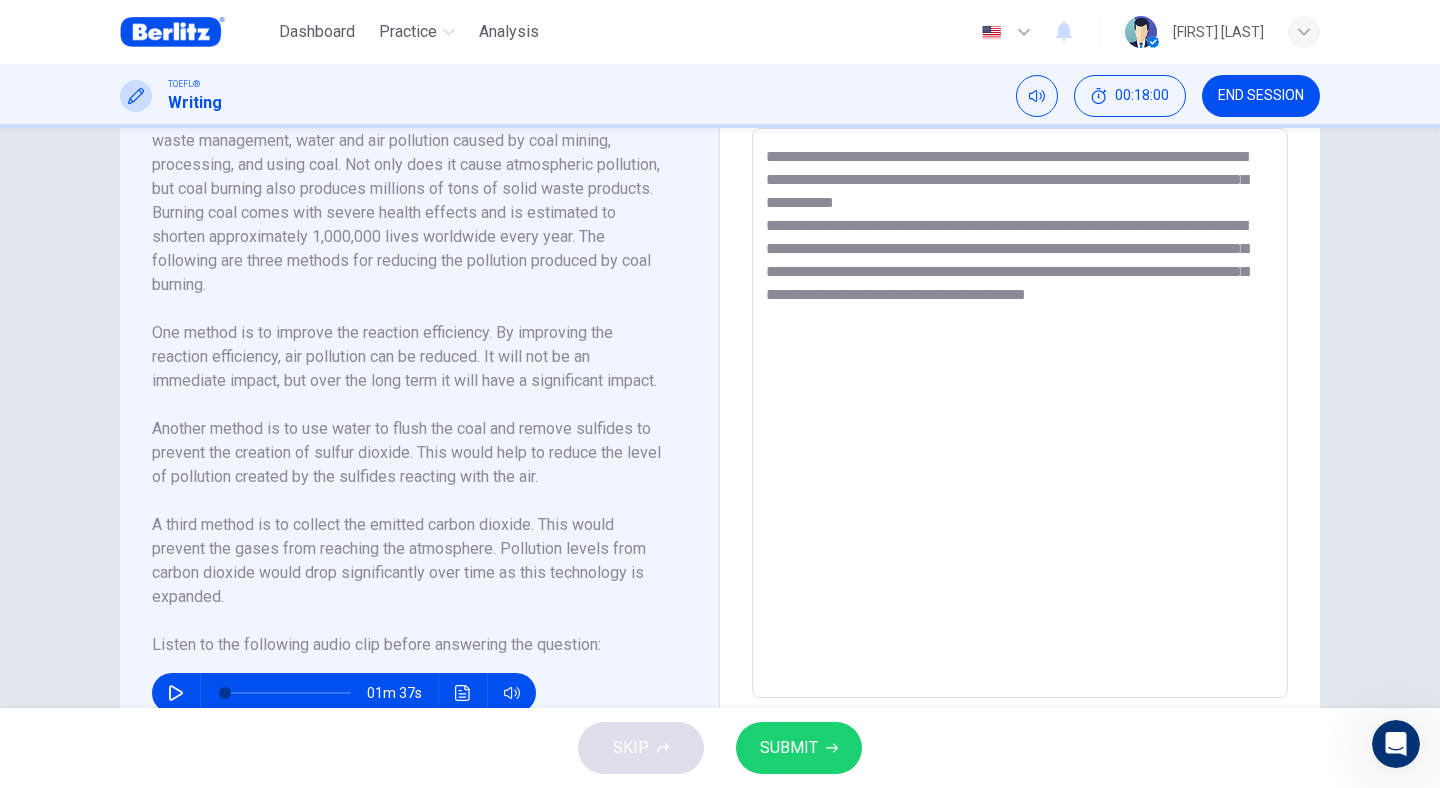 click on "**********" at bounding box center [1020, 413] 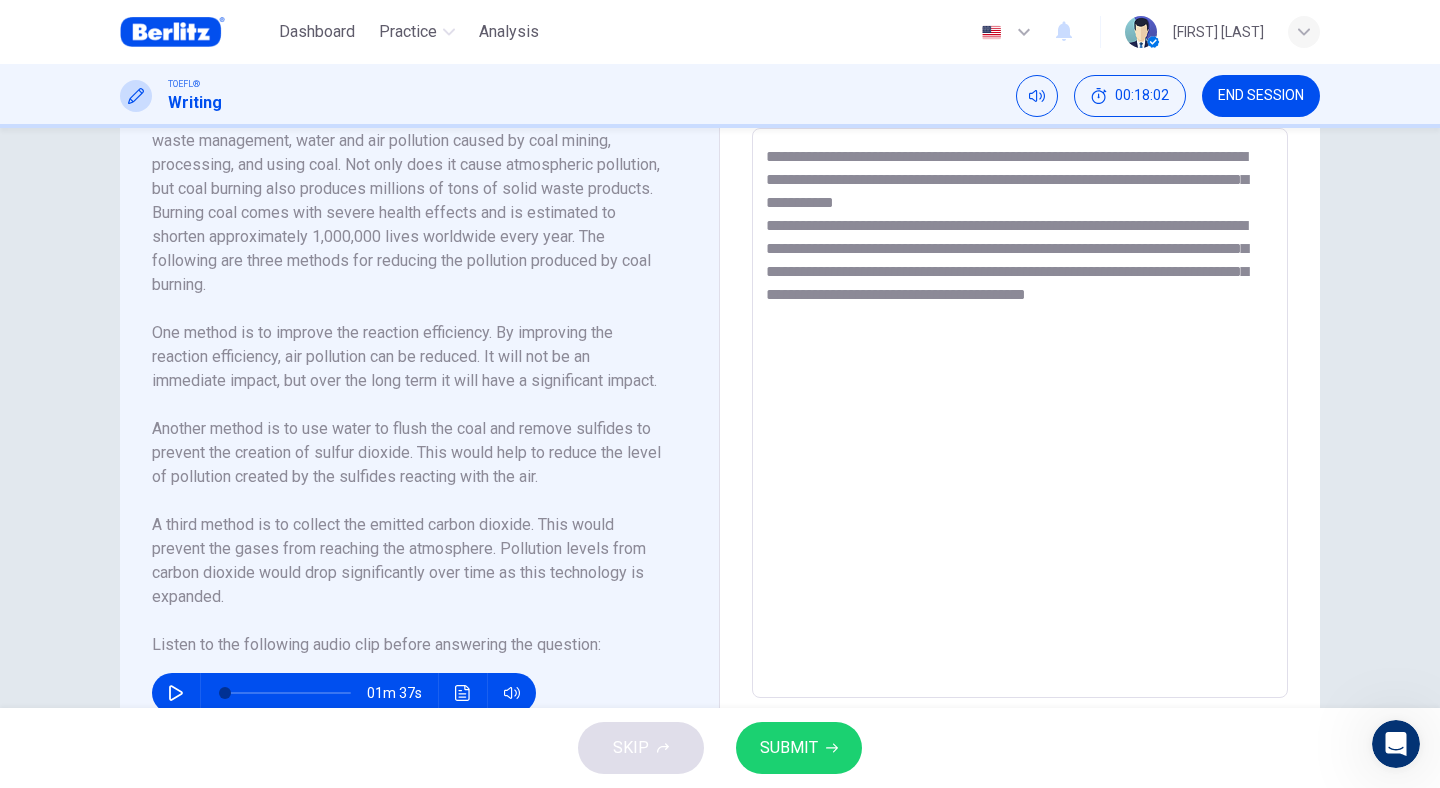click on "**********" at bounding box center [1020, 413] 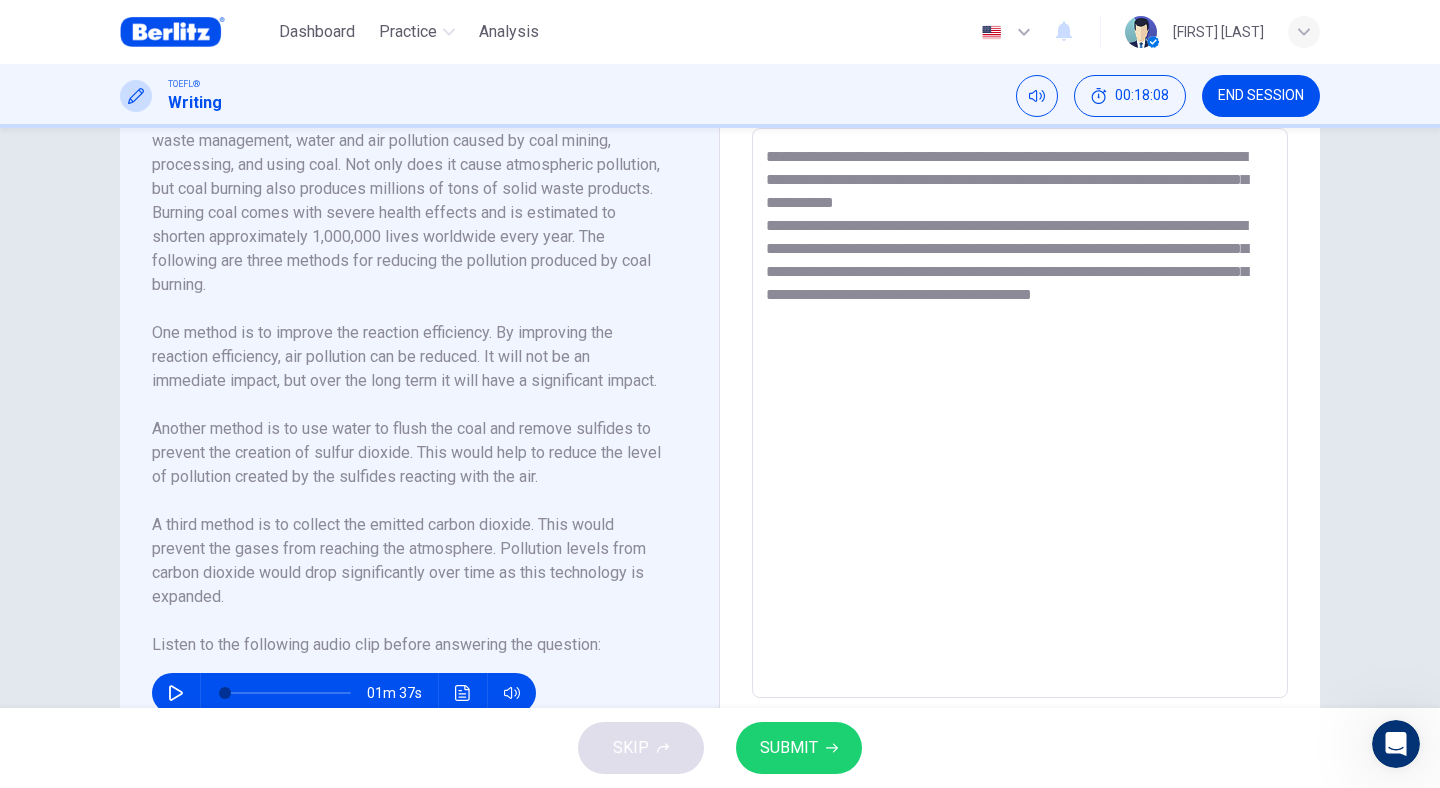 click on "**********" at bounding box center [1020, 413] 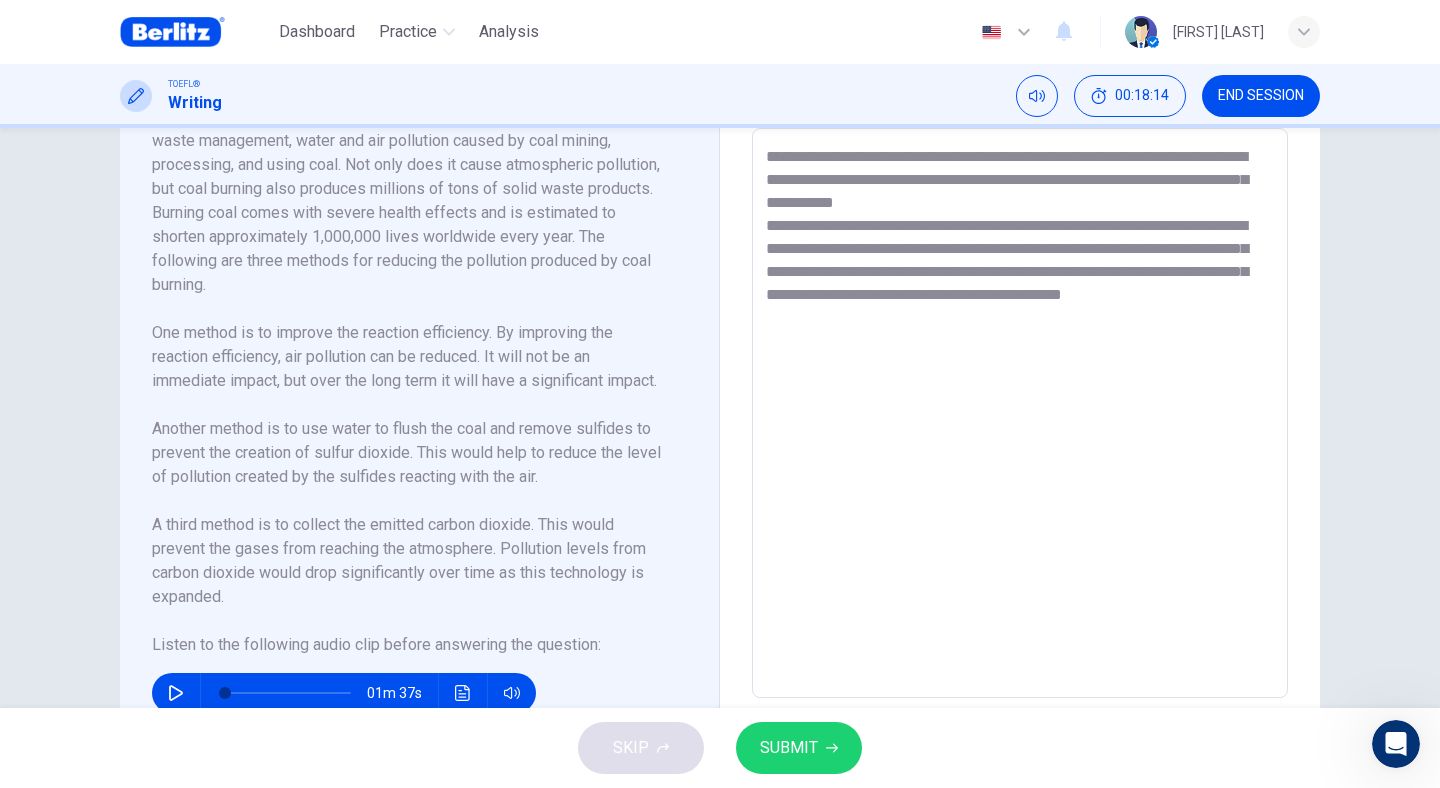 click on "**********" at bounding box center (1020, 413) 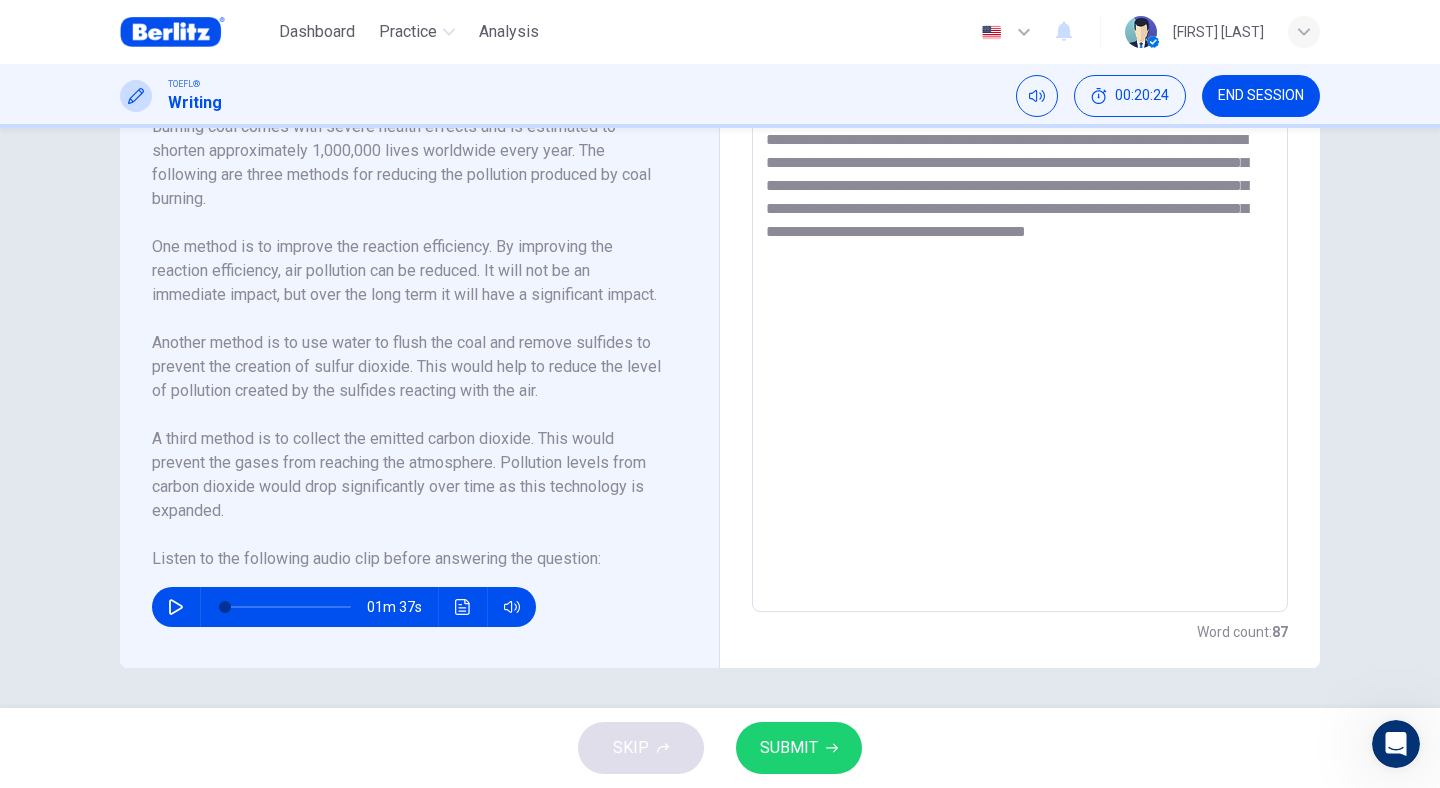 scroll, scrollTop: 565, scrollLeft: 0, axis: vertical 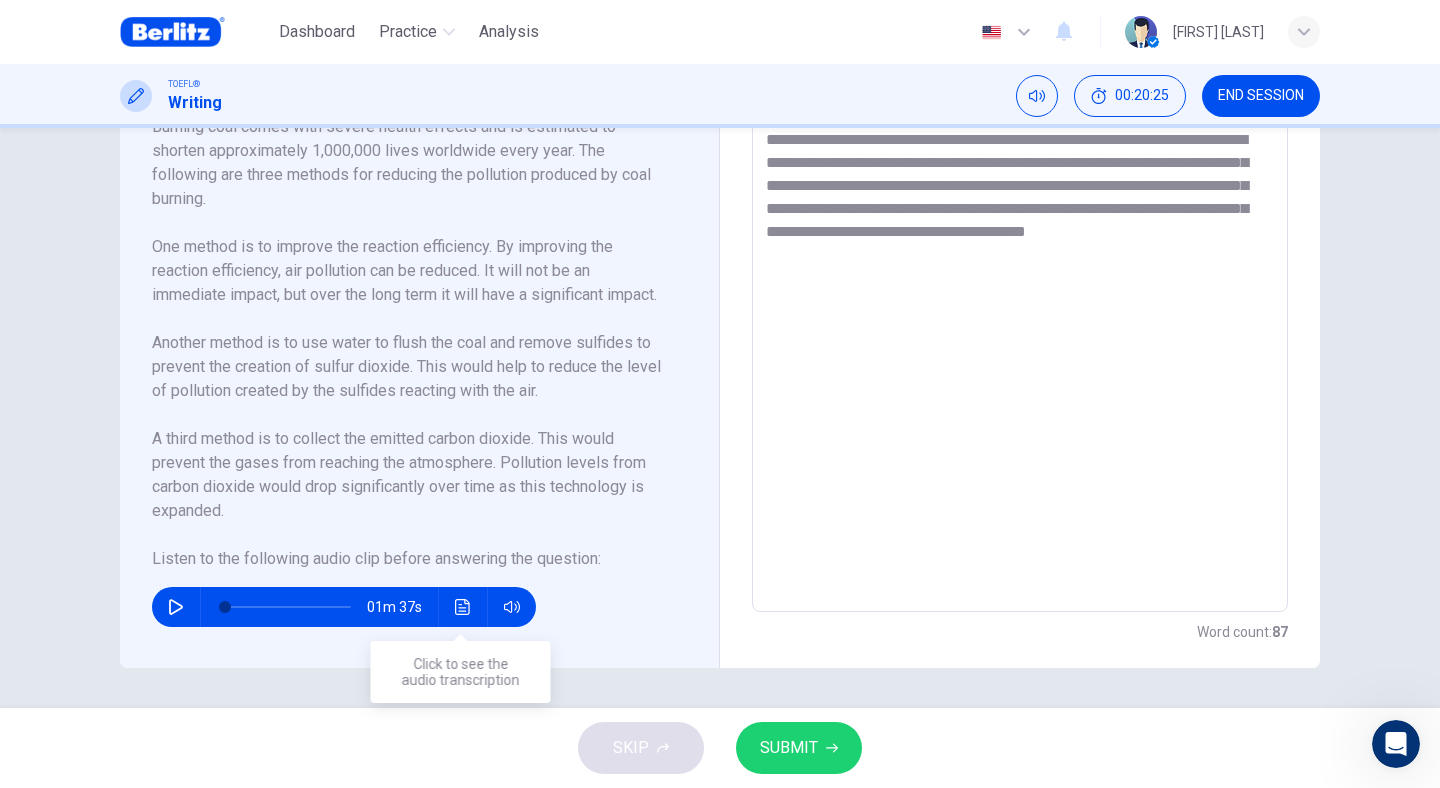 click 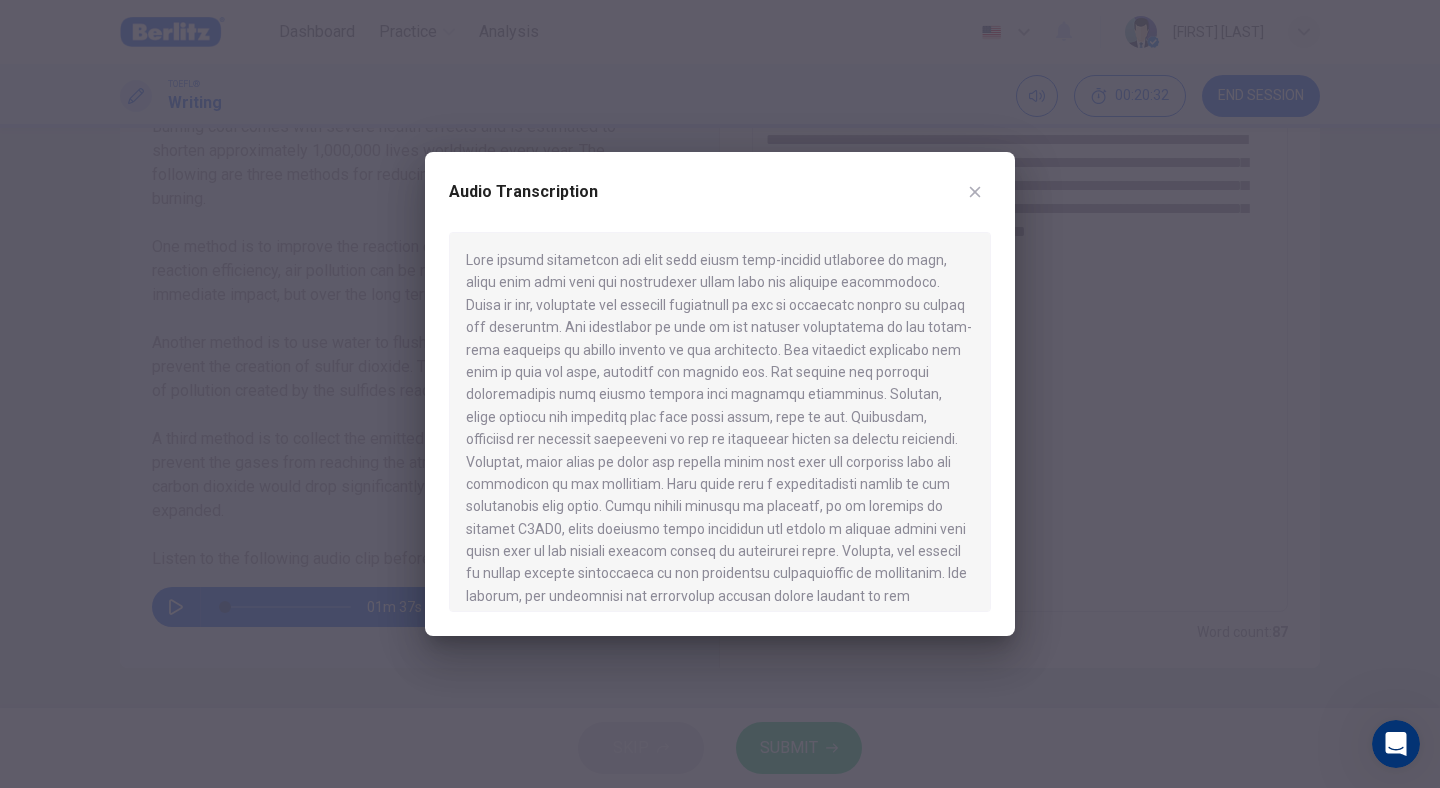 click 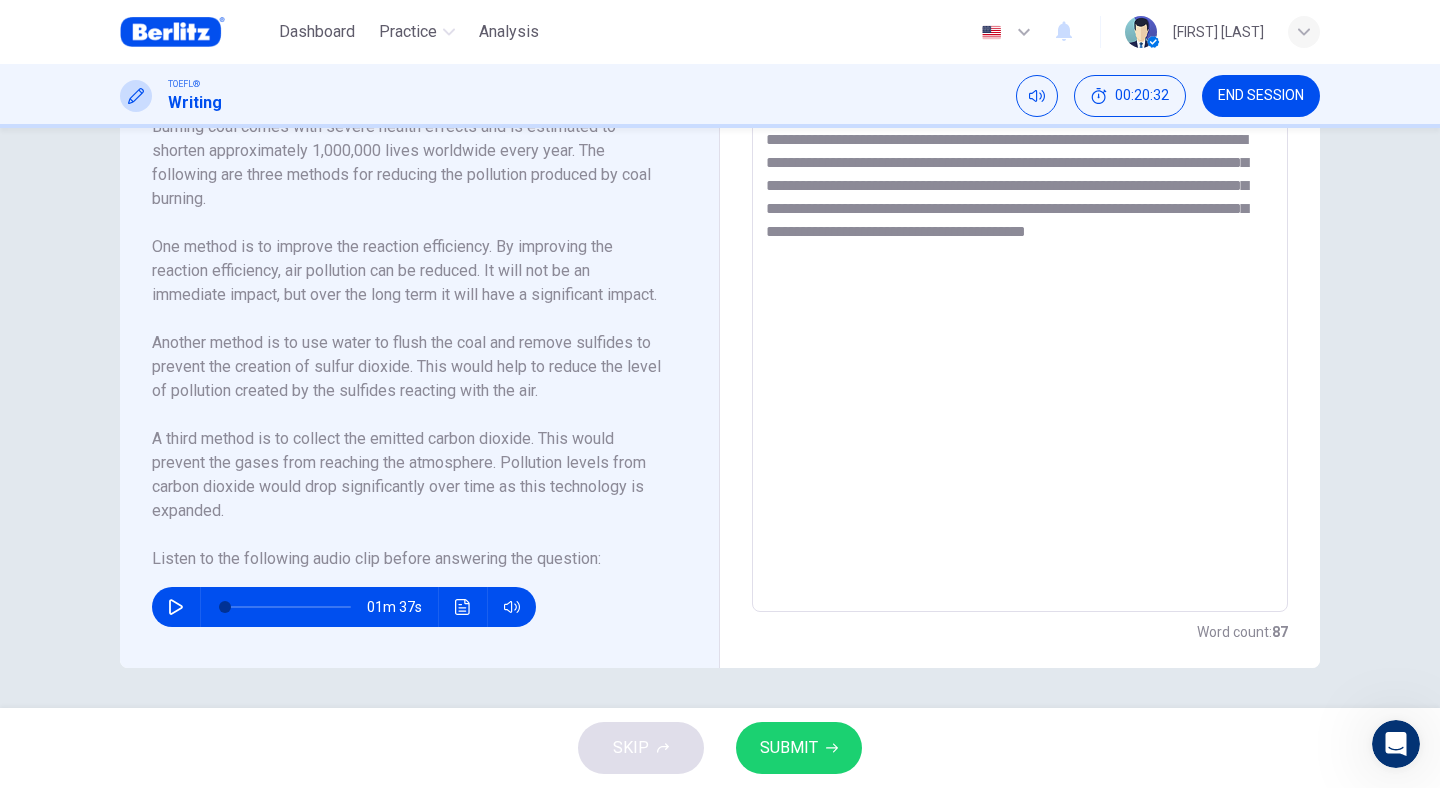 click on "**********" at bounding box center (1020, 327) 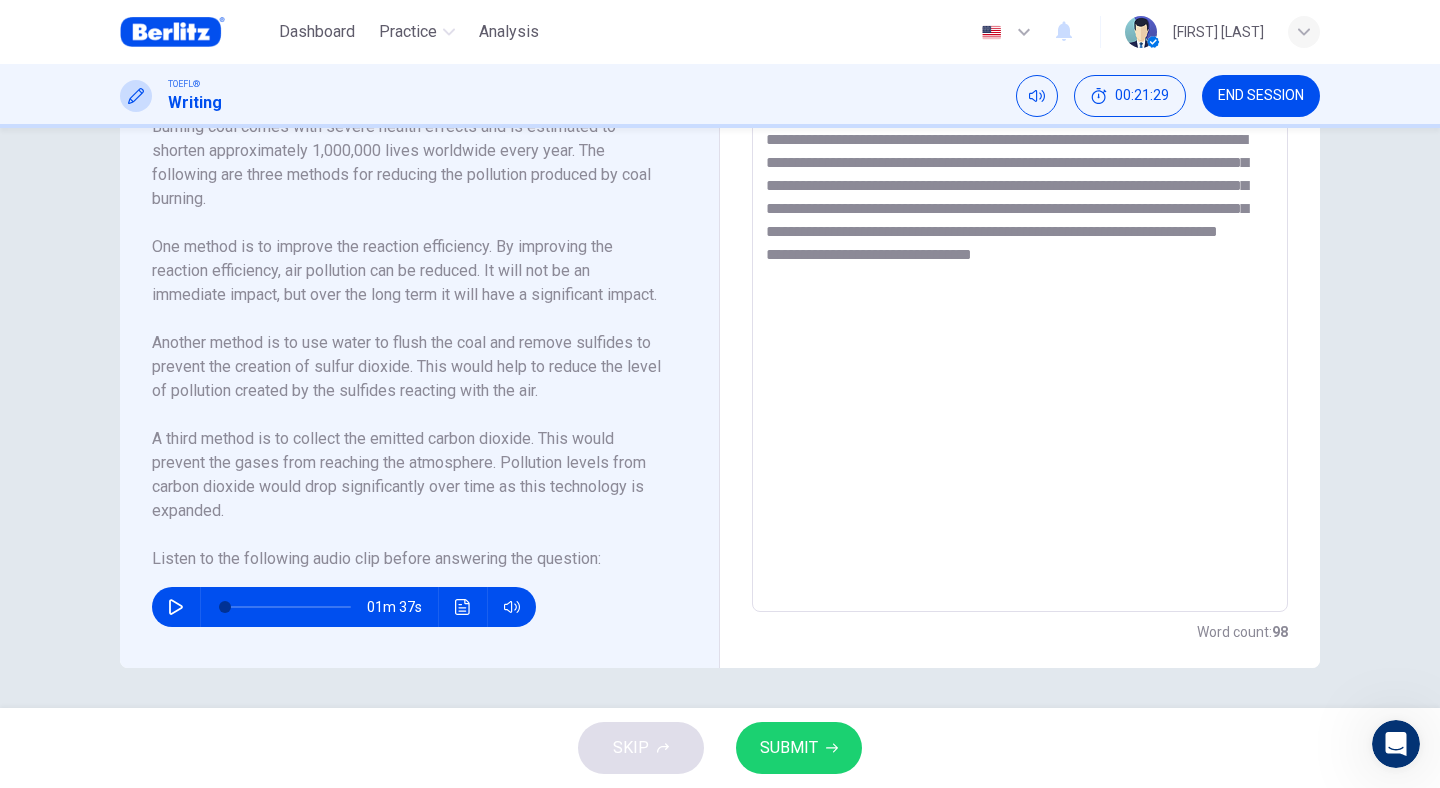 click on "**********" at bounding box center (1020, 327) 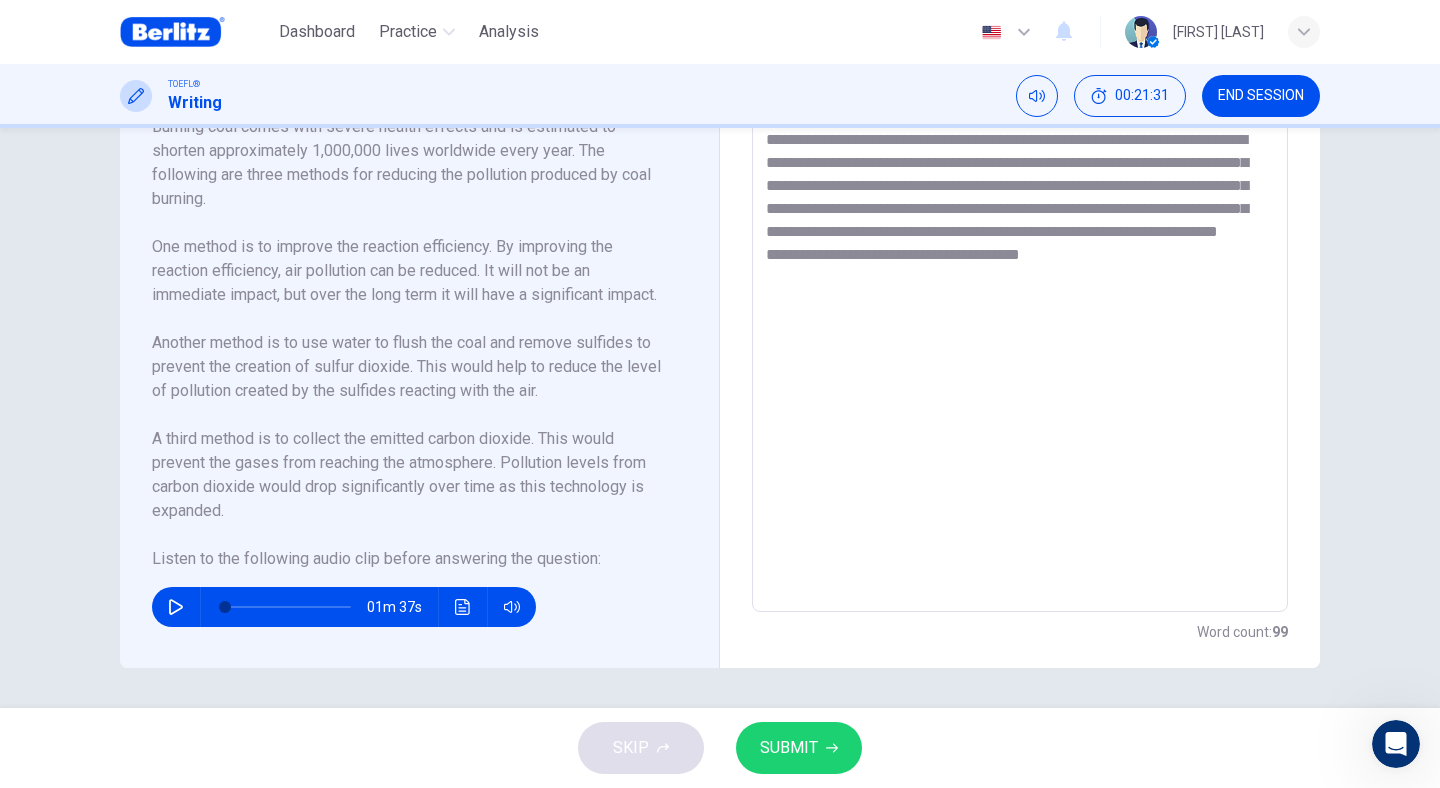 click on "**********" at bounding box center [1020, 327] 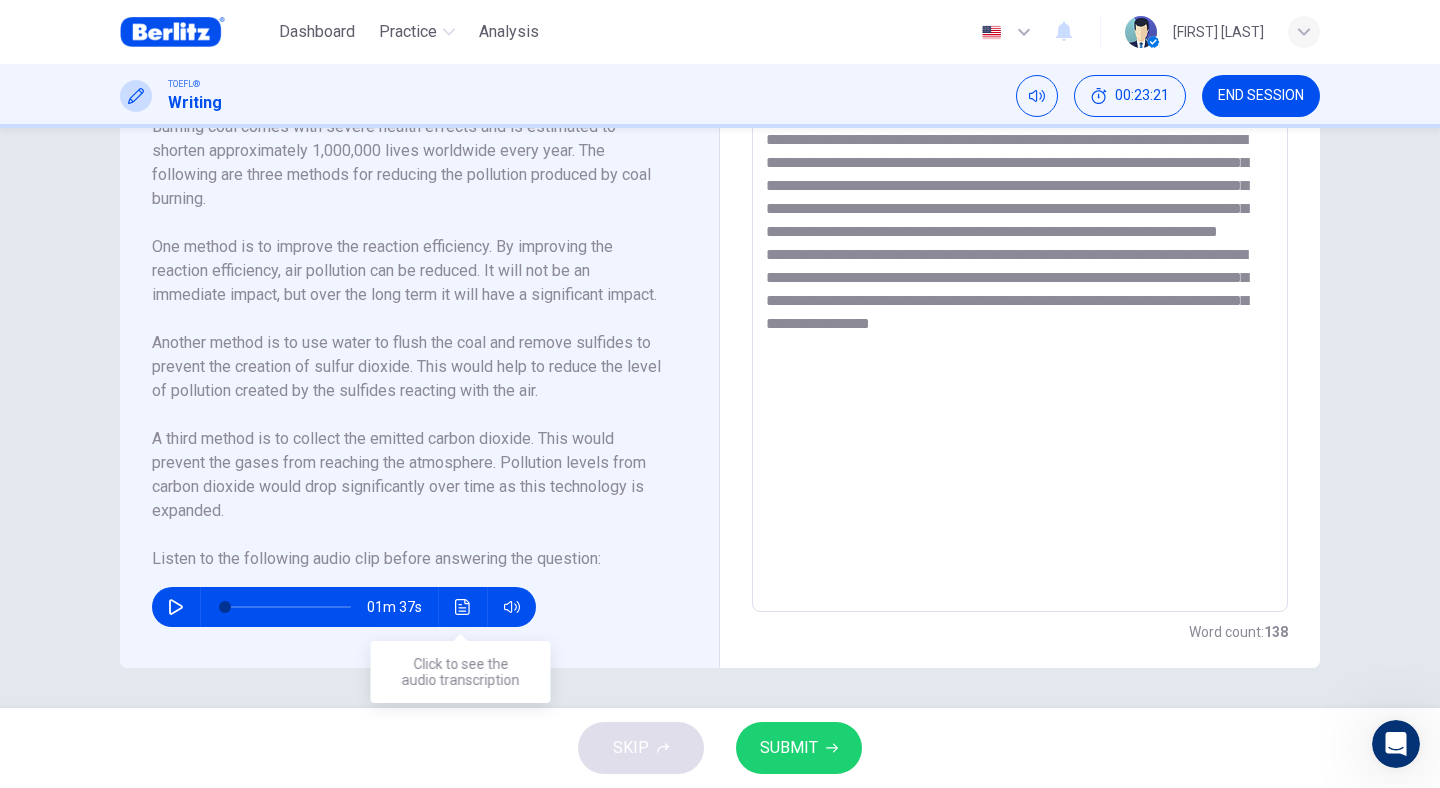 click at bounding box center [463, 607] 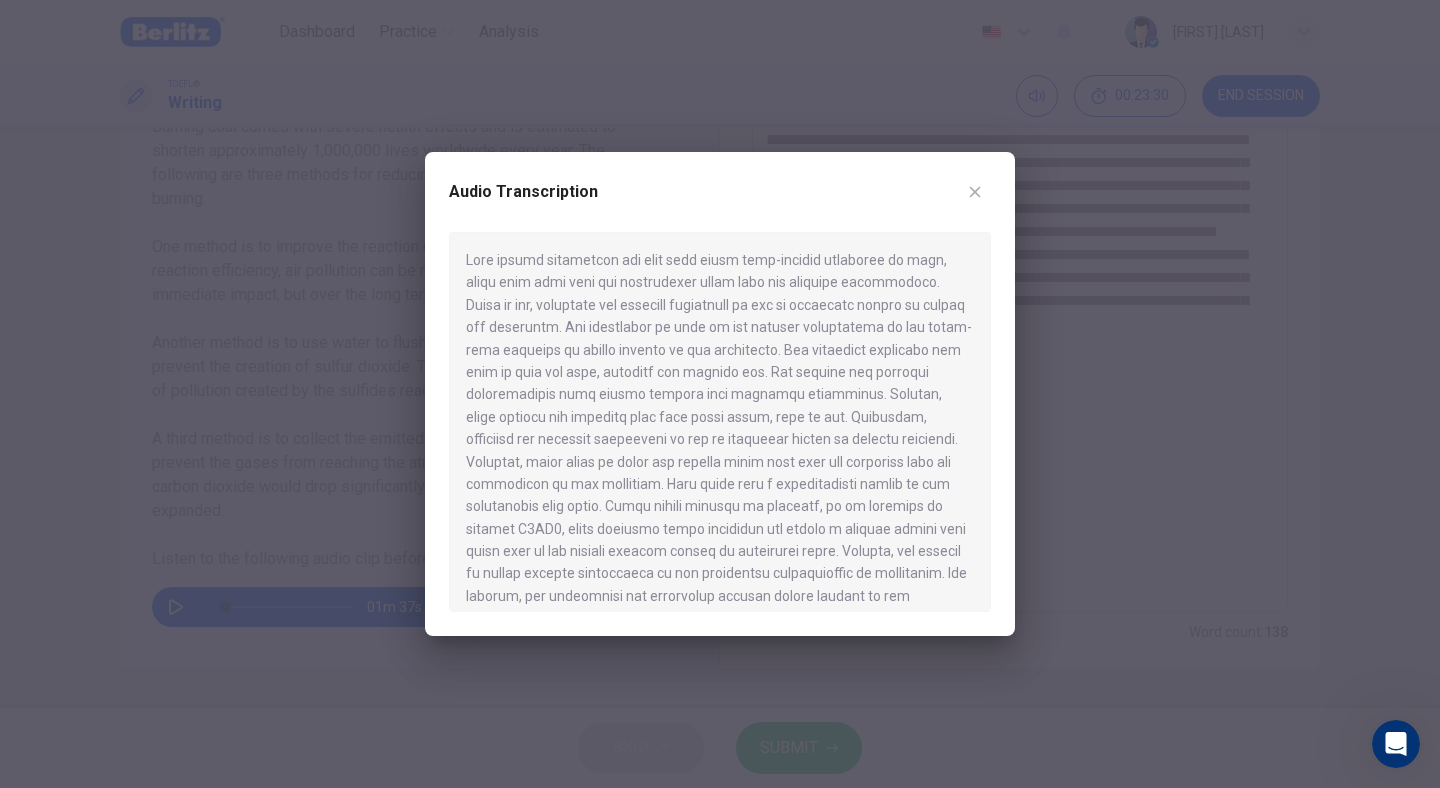 click 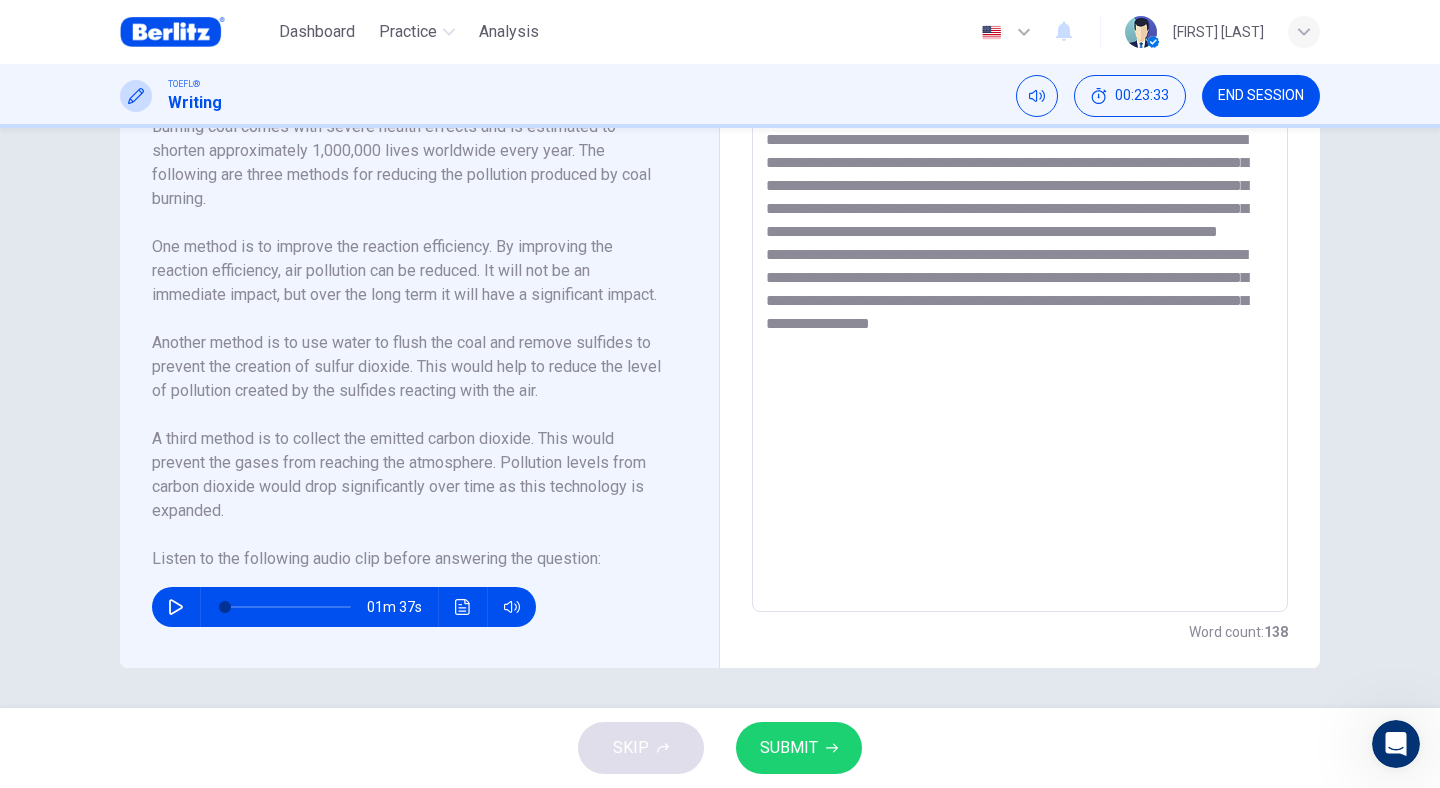 click on "**********" at bounding box center [1020, 327] 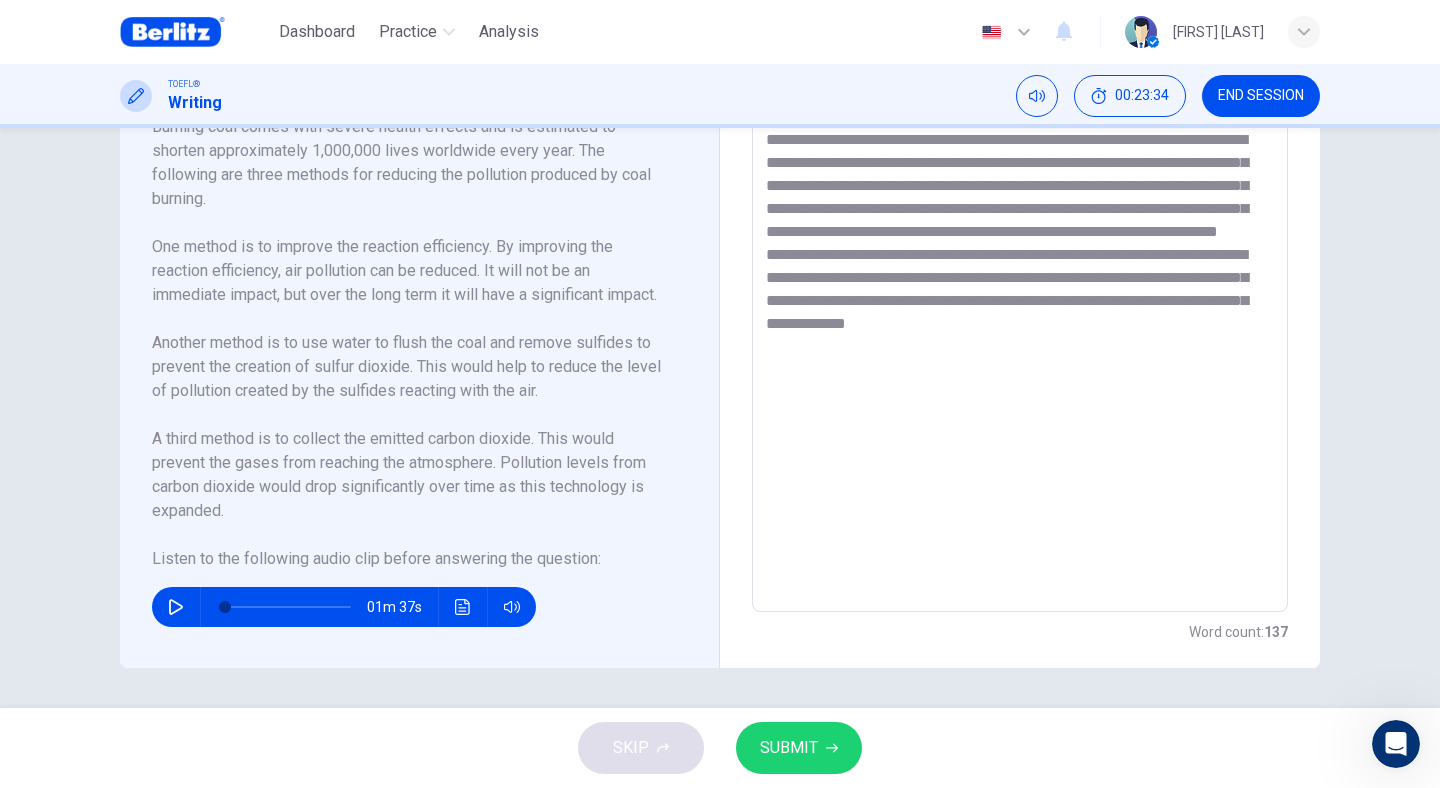 click on "**********" at bounding box center (1020, 327) 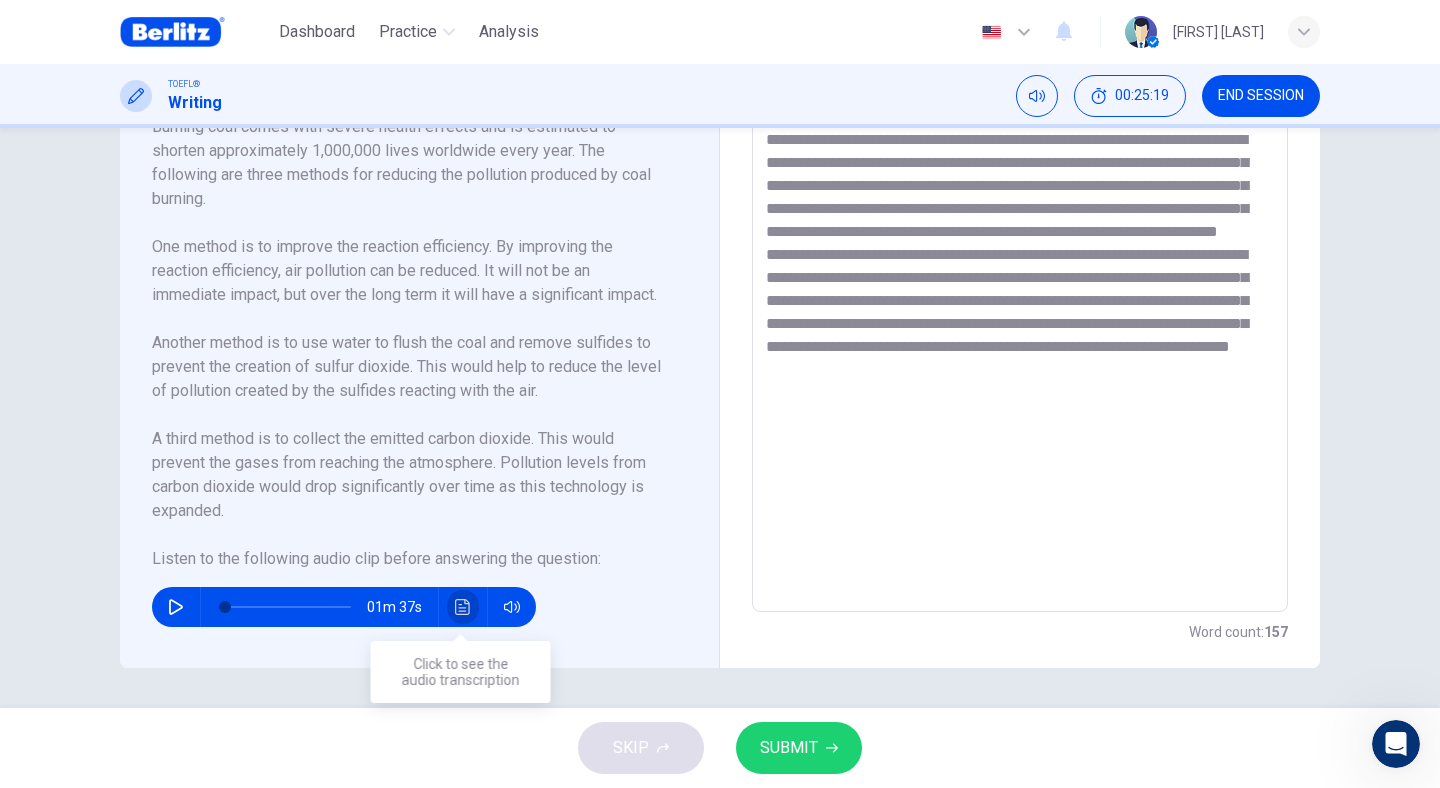 click 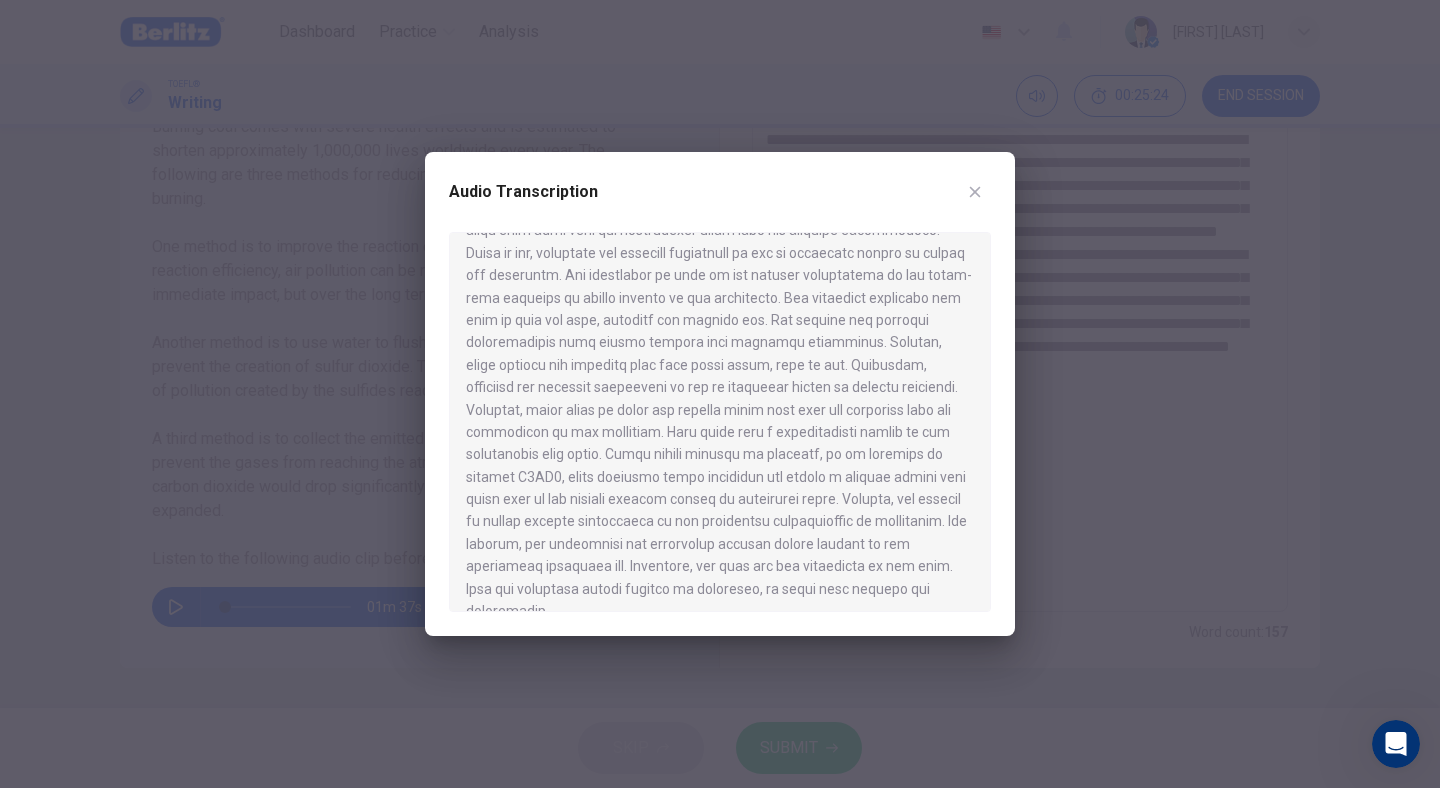 scroll, scrollTop: 50, scrollLeft: 0, axis: vertical 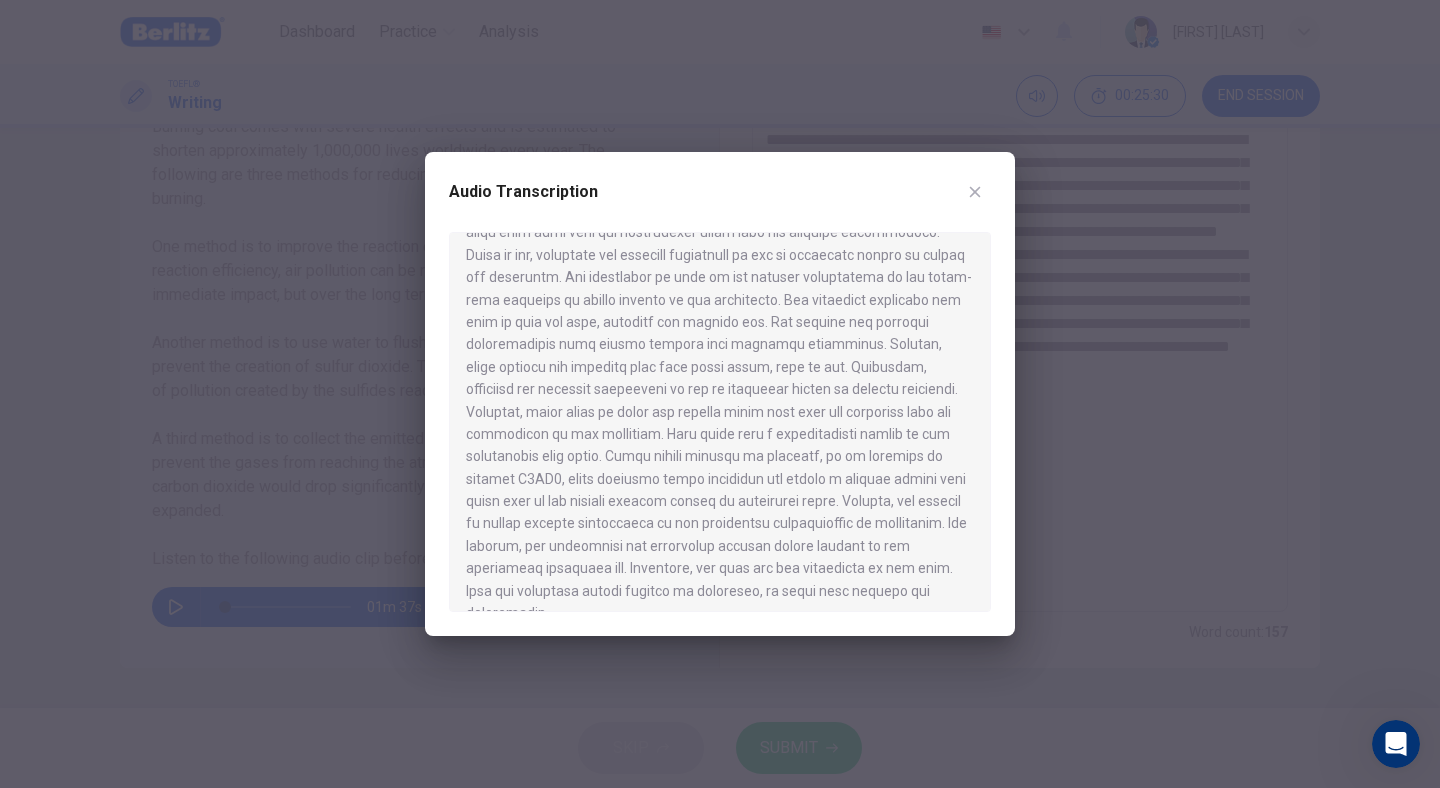 click 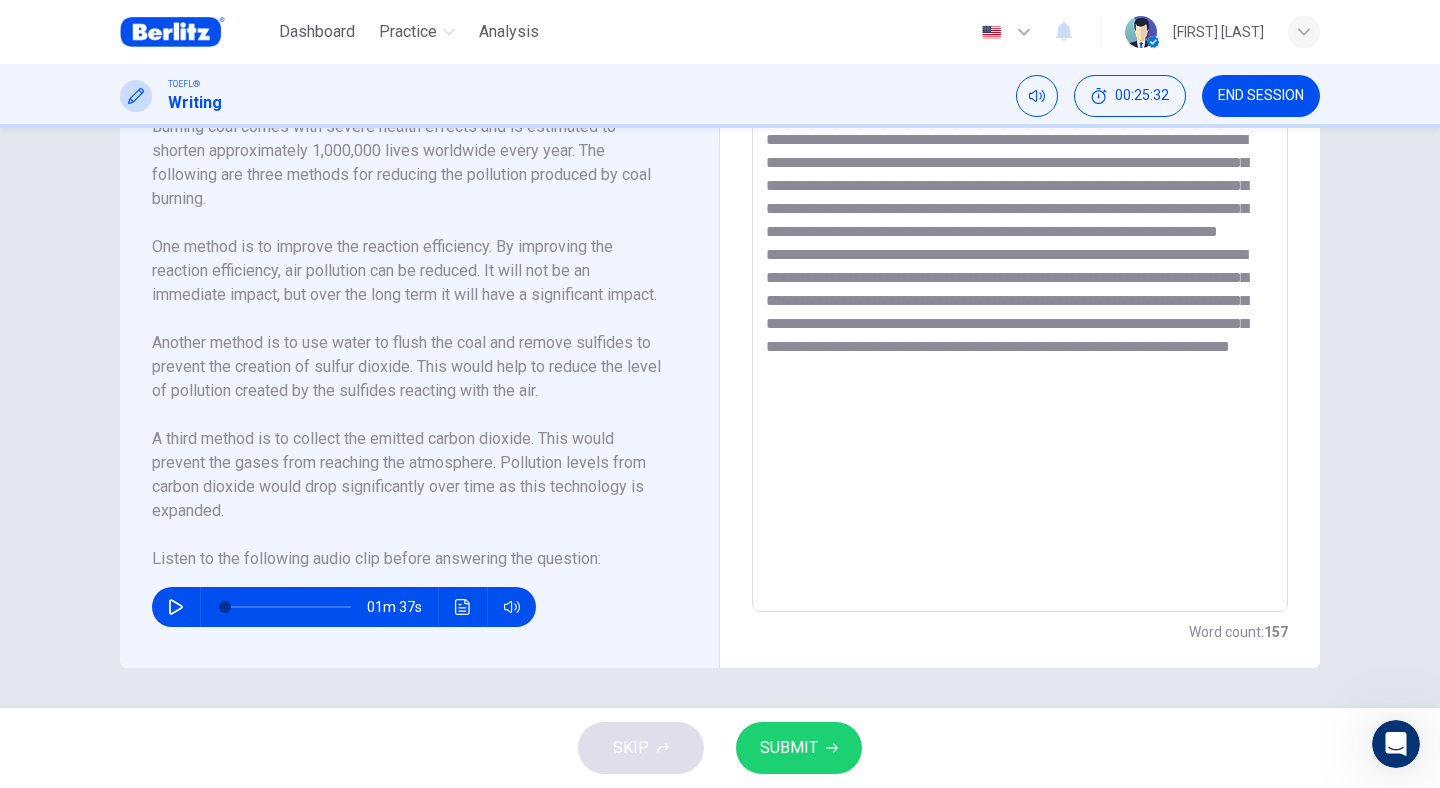 click on "**********" at bounding box center (1020, 327) 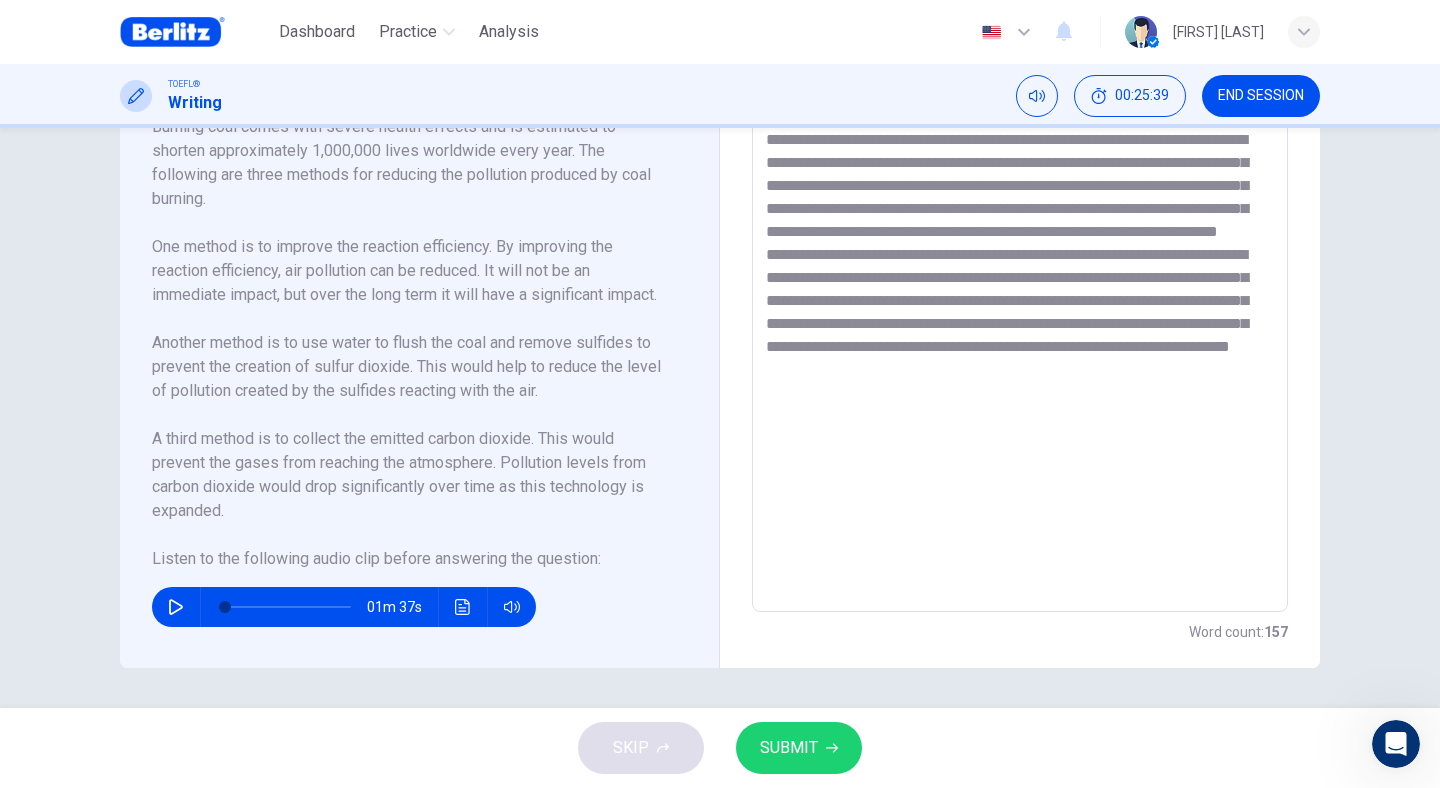 click on "**********" at bounding box center [1020, 327] 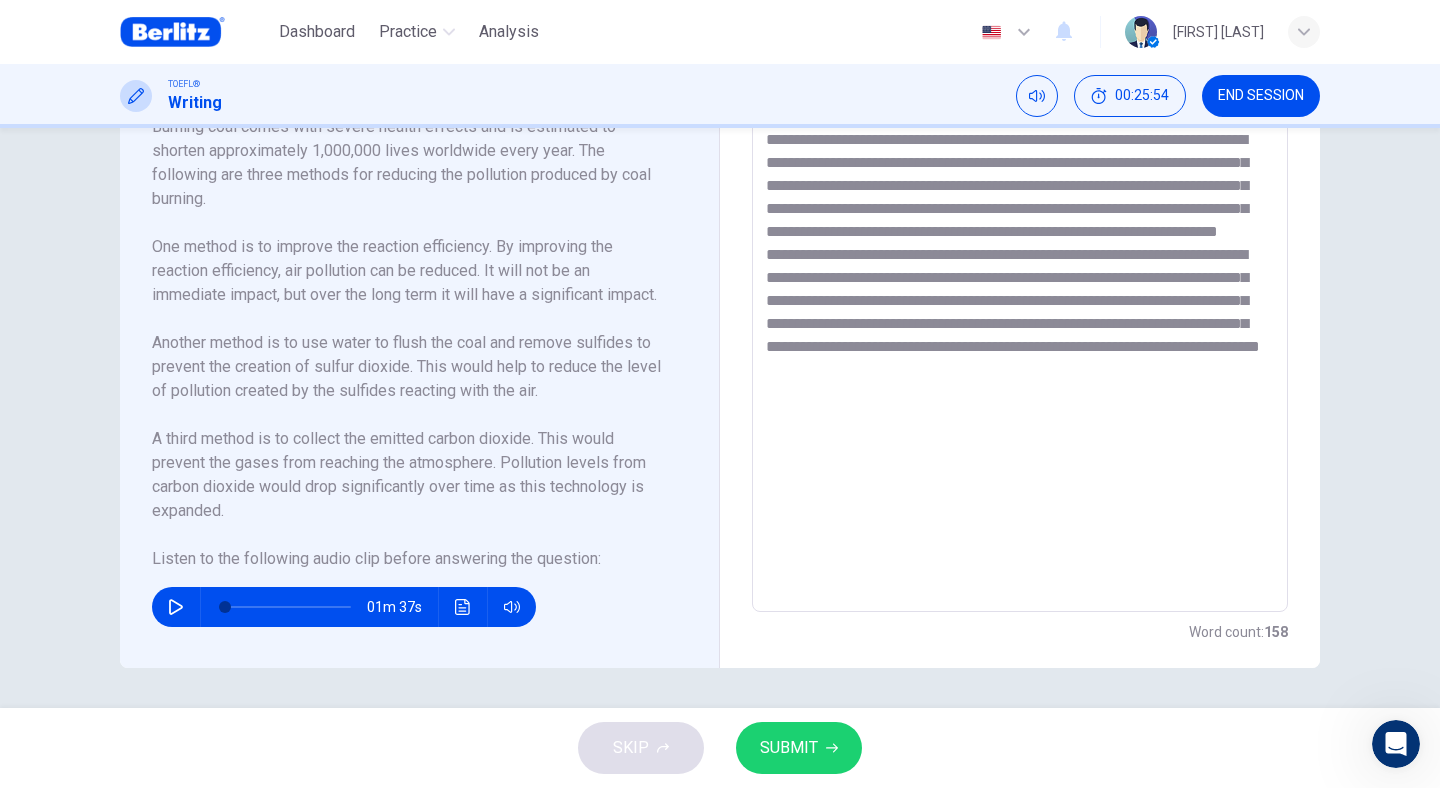 click on "**********" at bounding box center [1020, 327] 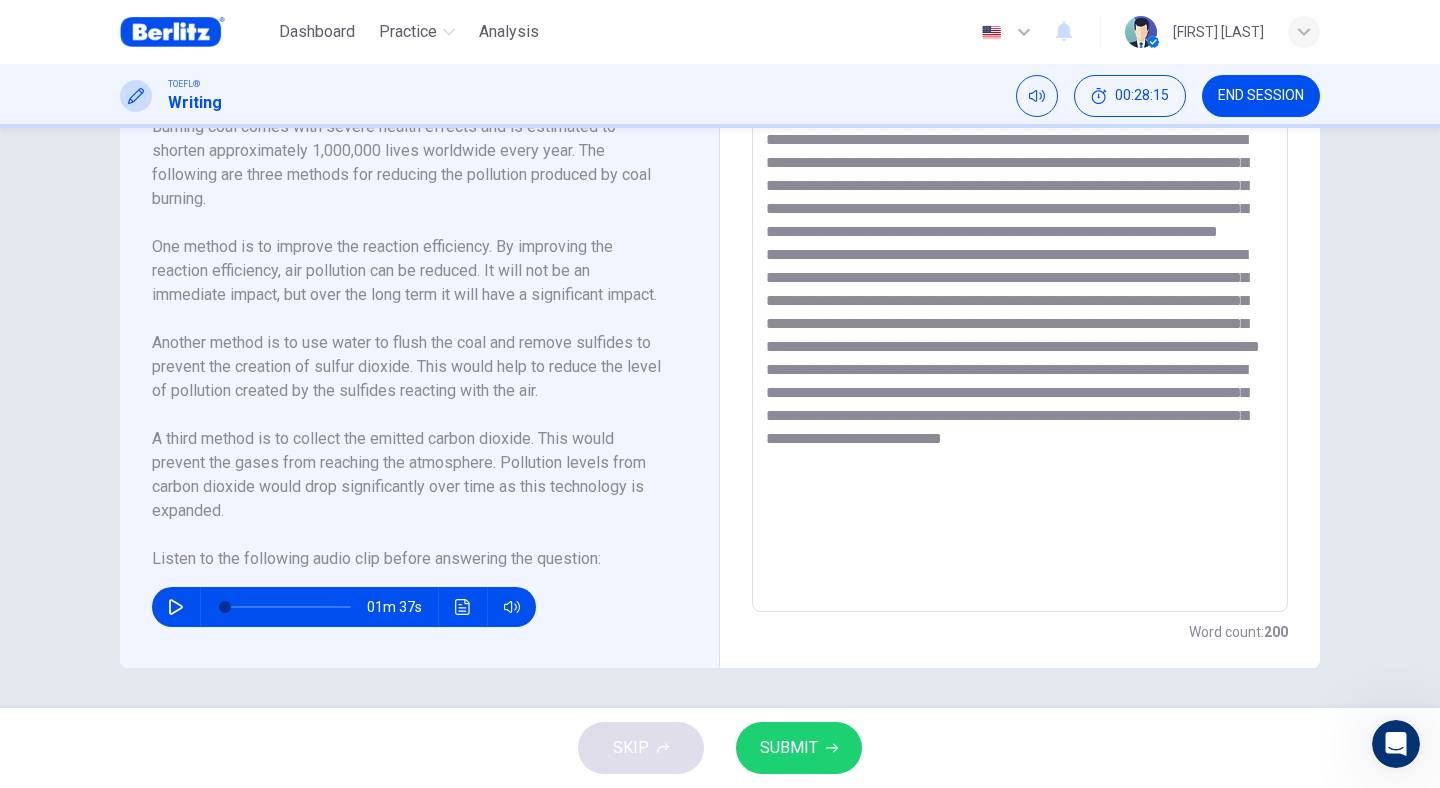 click at bounding box center (1020, 327) 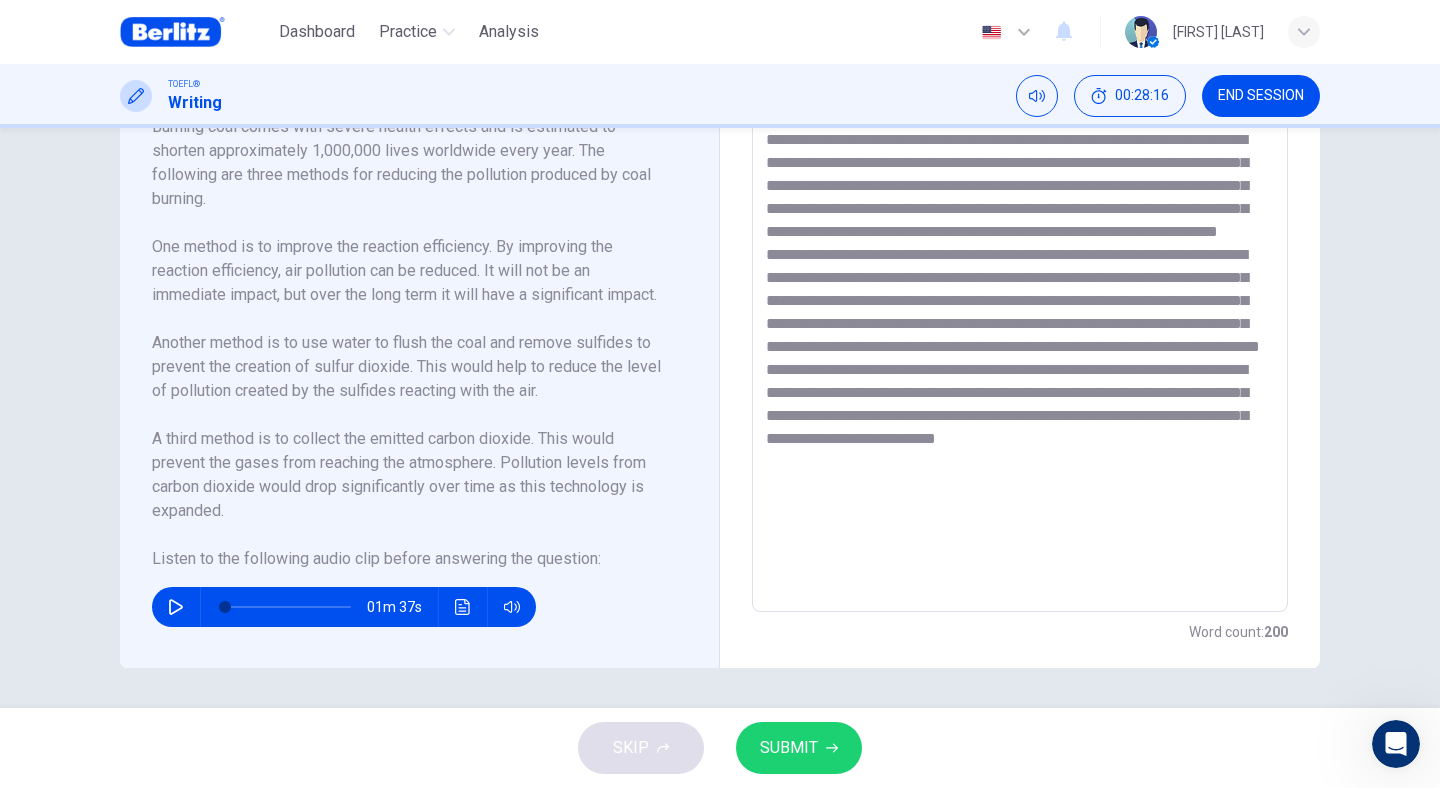 click at bounding box center (1020, 327) 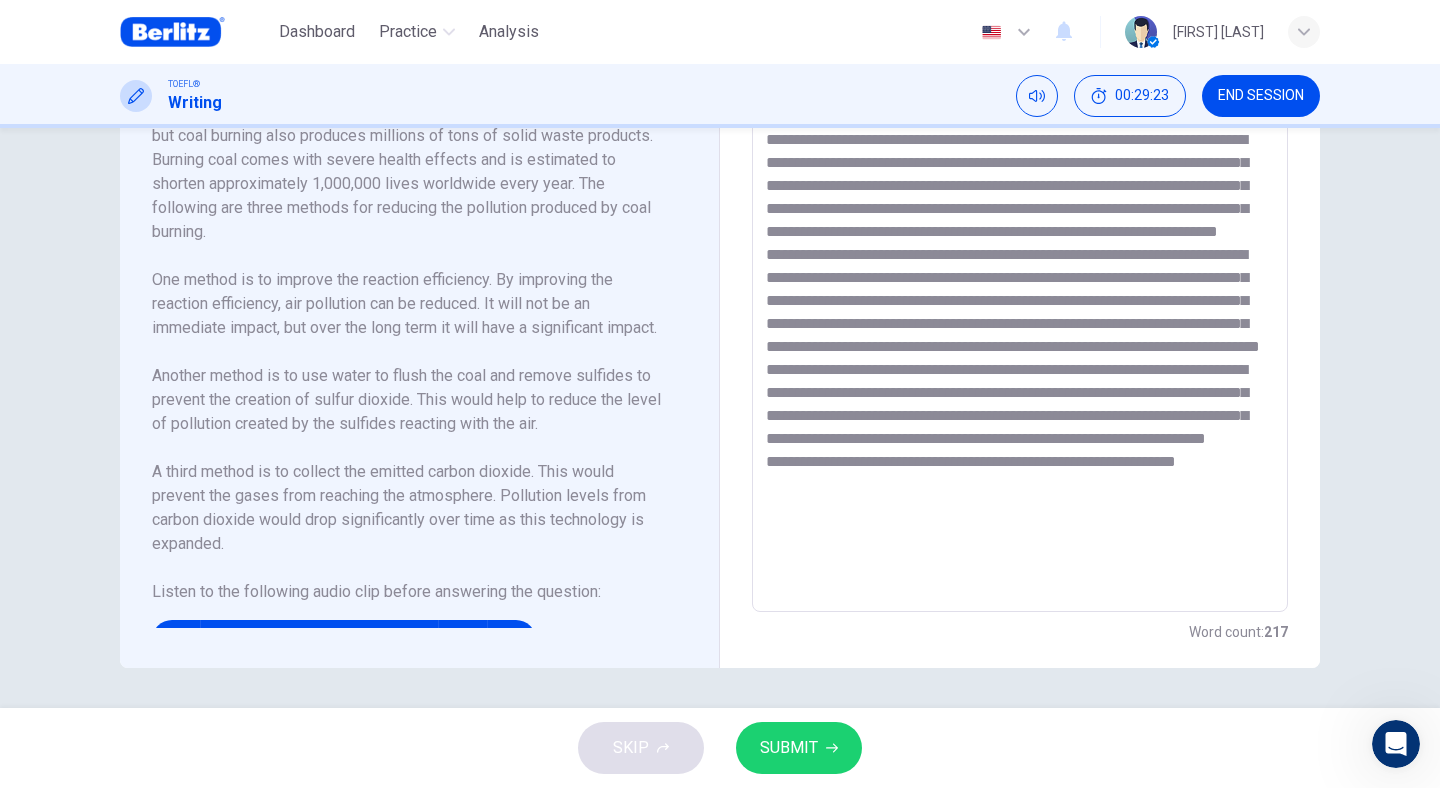 scroll, scrollTop: 0, scrollLeft: 0, axis: both 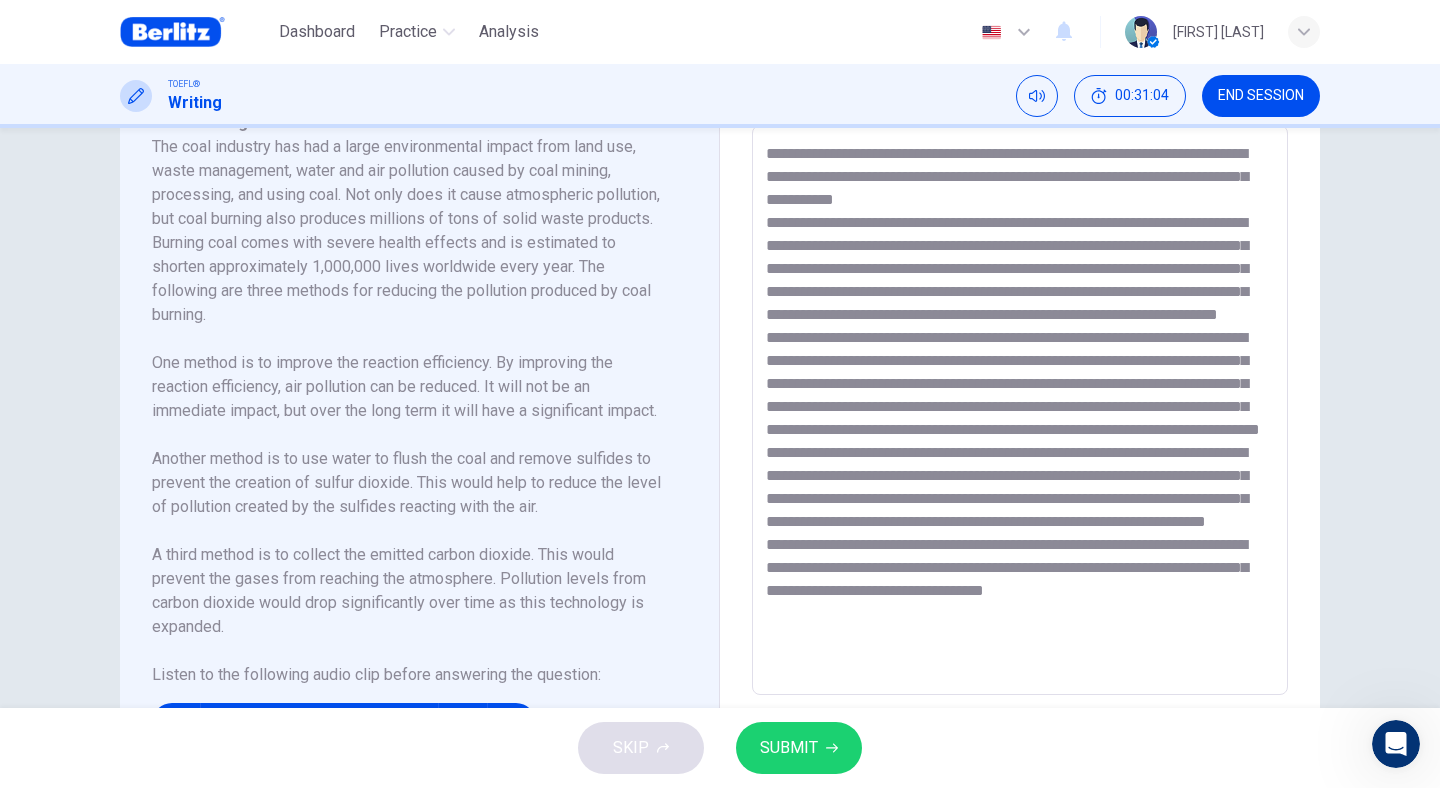 click 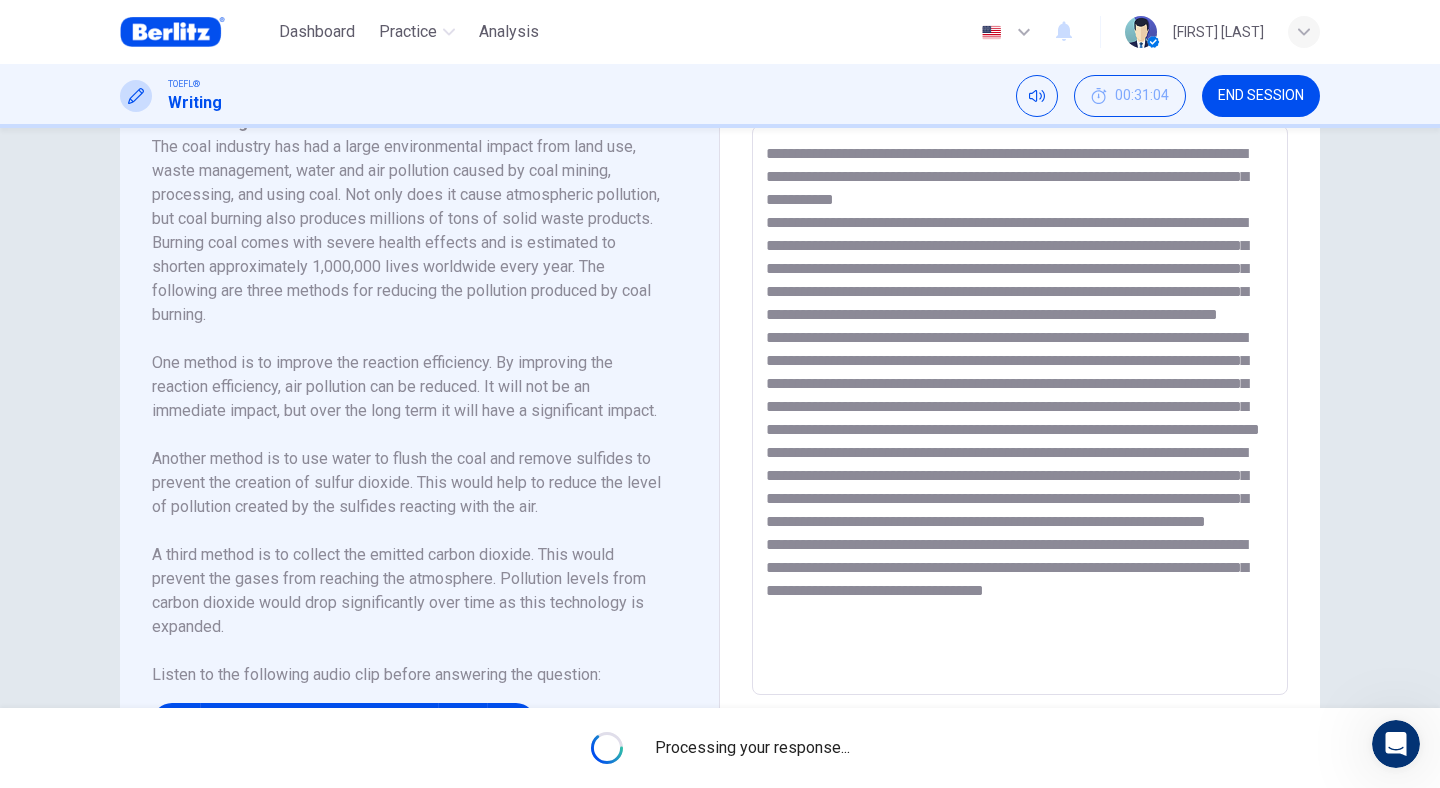 scroll, scrollTop: 498, scrollLeft: 0, axis: vertical 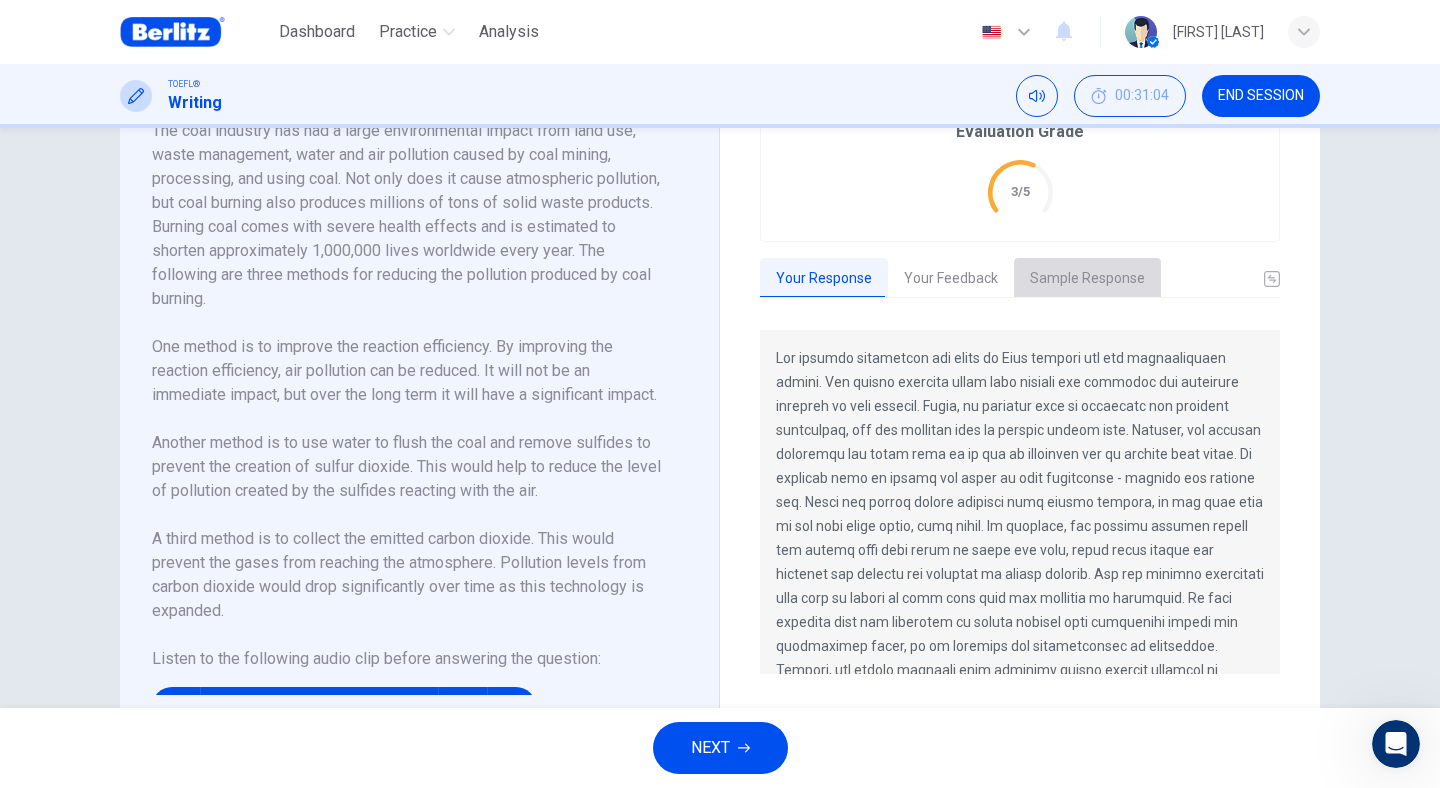 click on "Sample Response" at bounding box center (1087, 279) 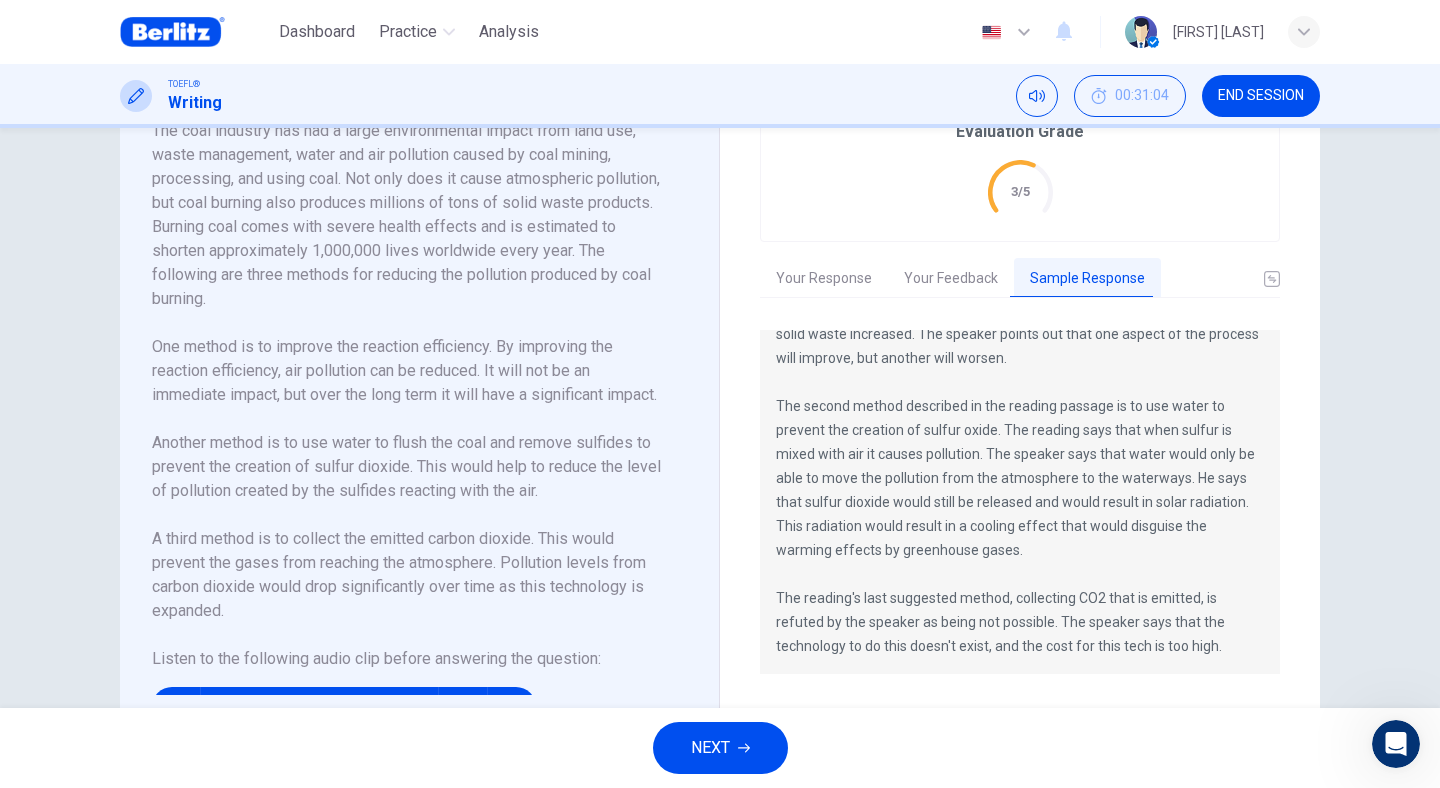 scroll, scrollTop: 336, scrollLeft: 0, axis: vertical 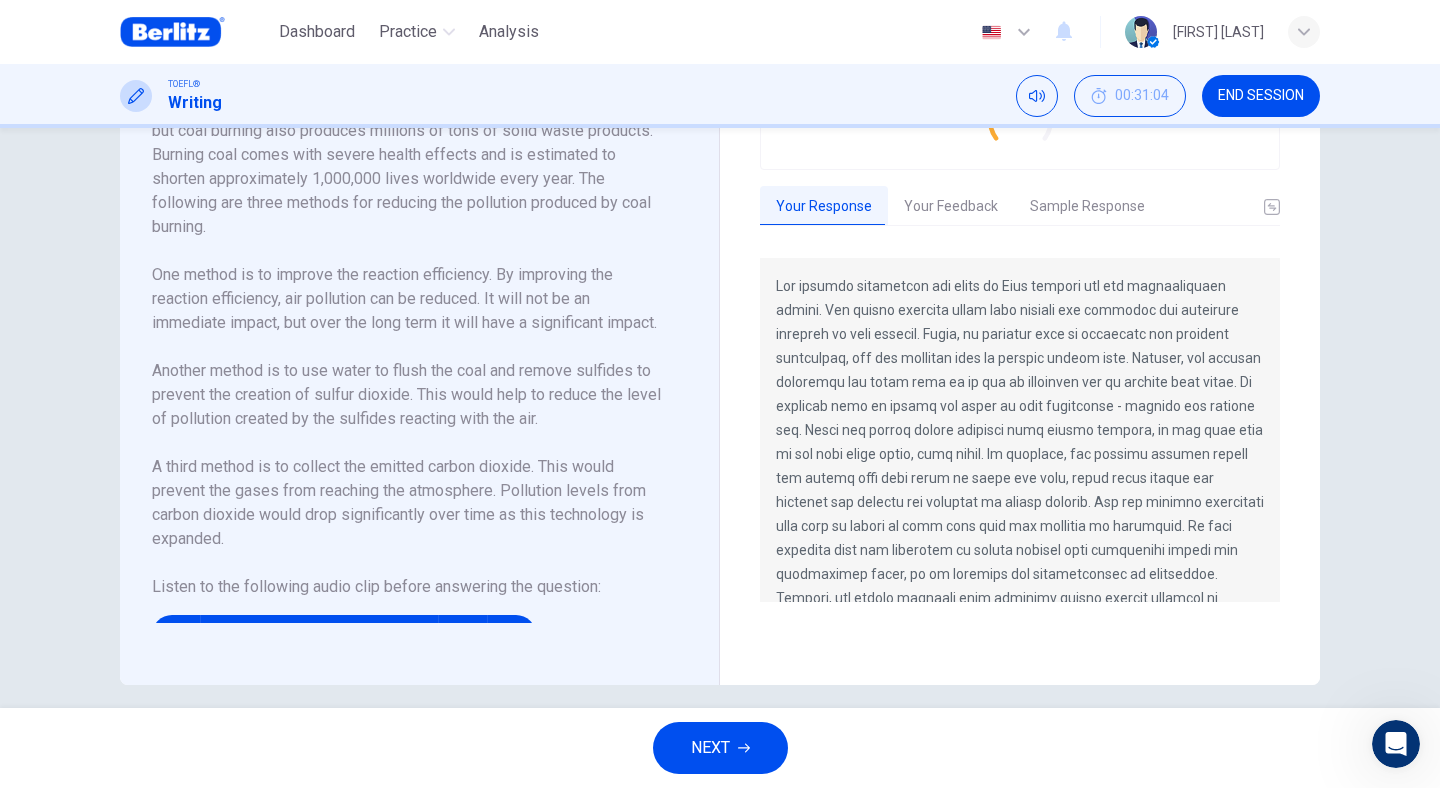 click on "NEXT" at bounding box center (720, 748) 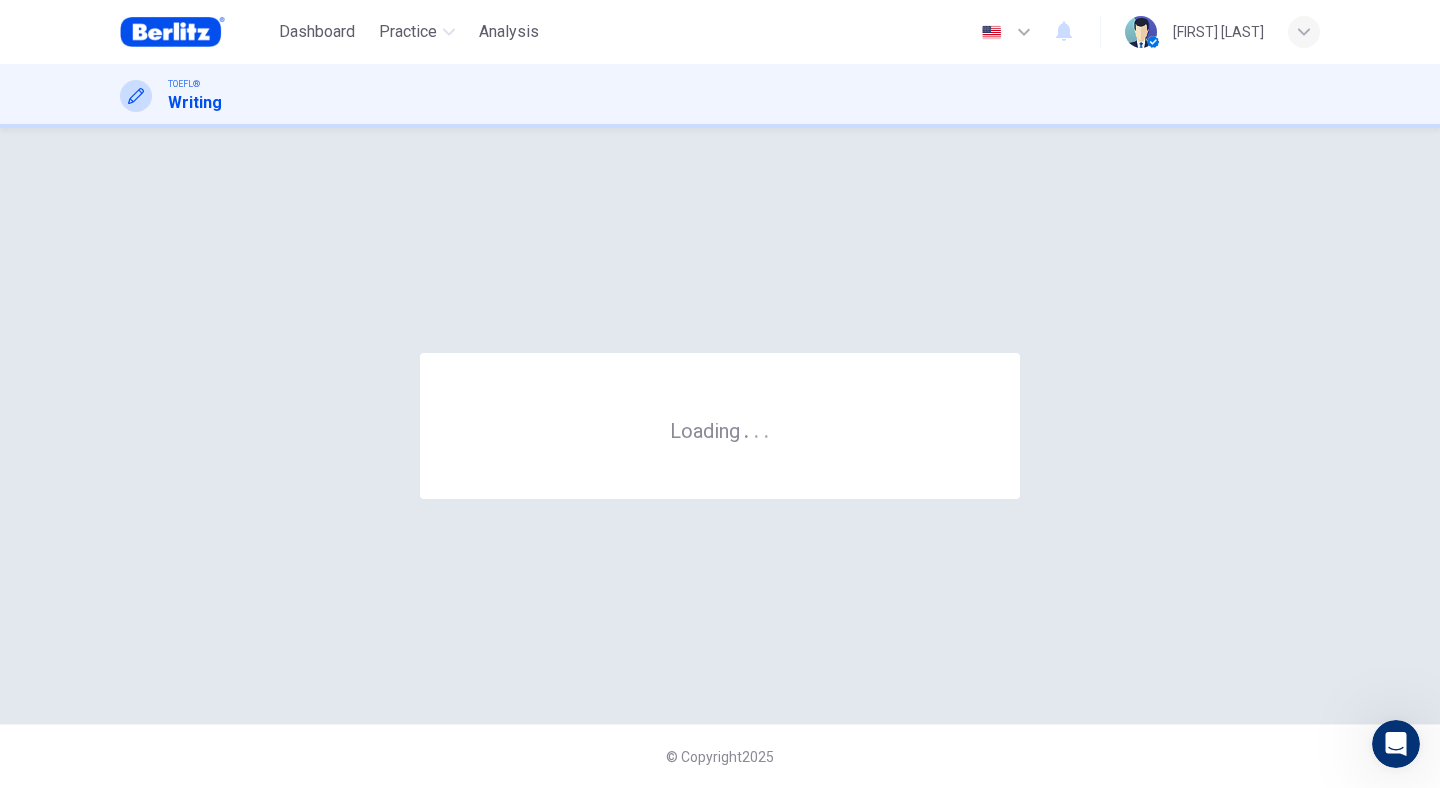 scroll, scrollTop: 0, scrollLeft: 0, axis: both 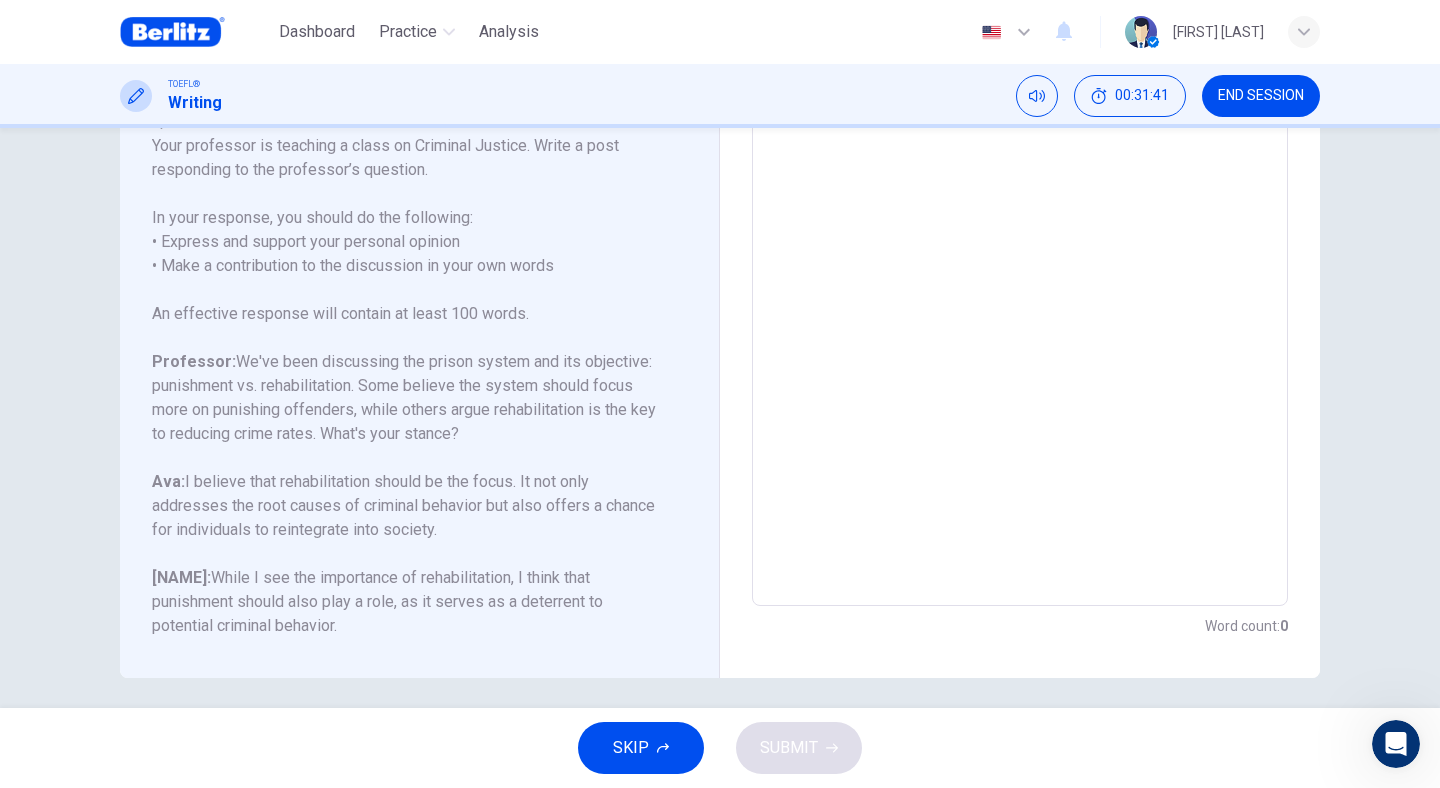 click at bounding box center [1020, 272] 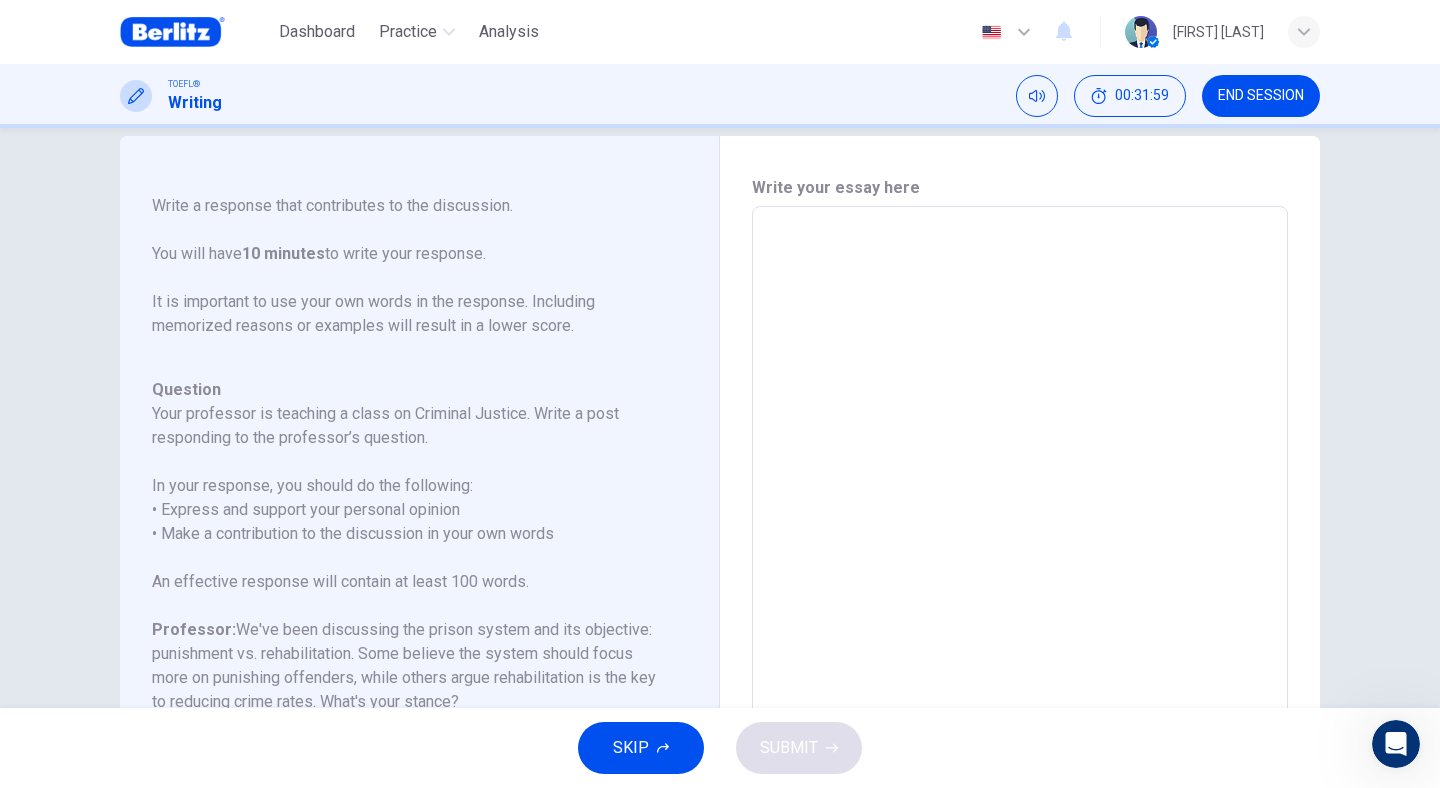scroll, scrollTop: 20, scrollLeft: 0, axis: vertical 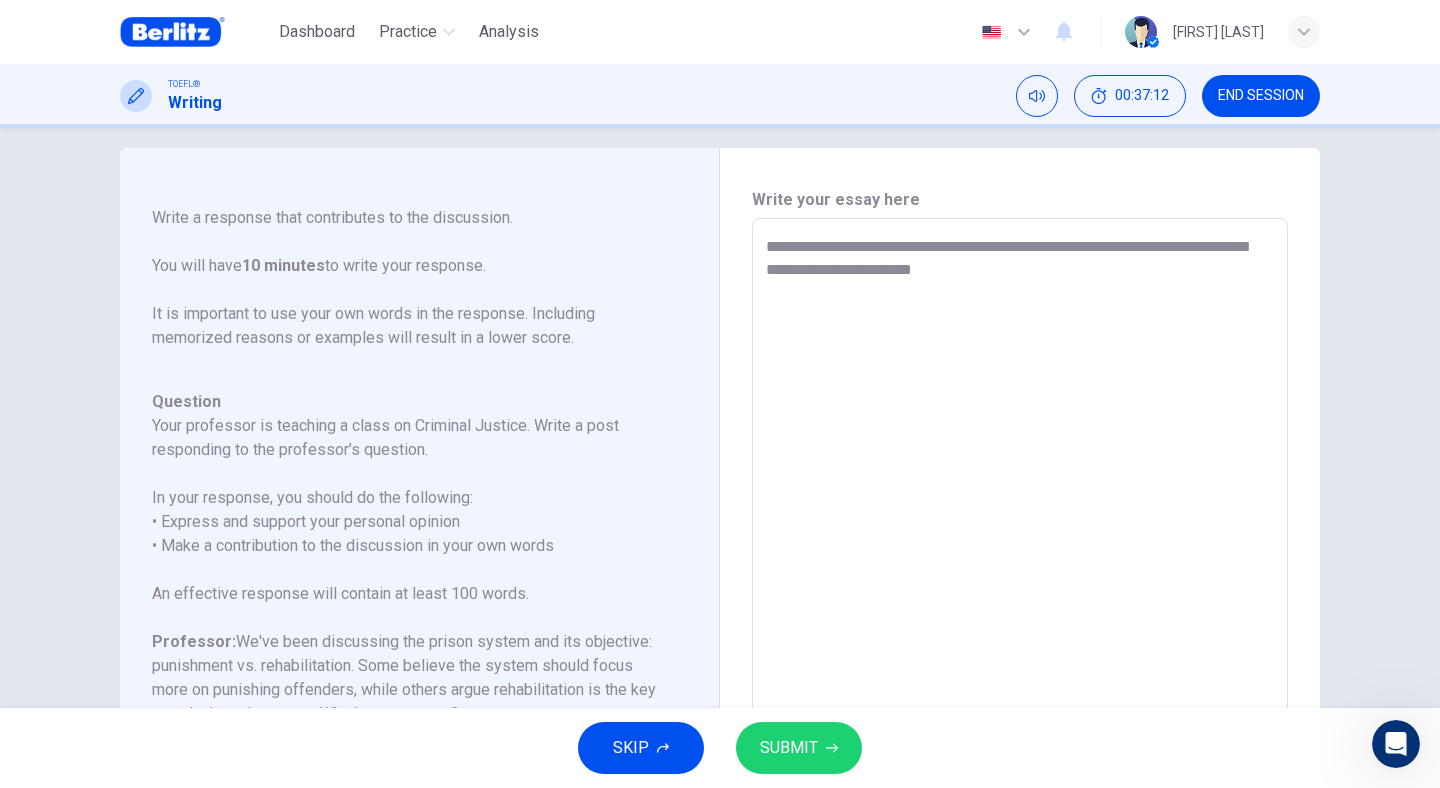 click on "**********" at bounding box center [1020, 552] 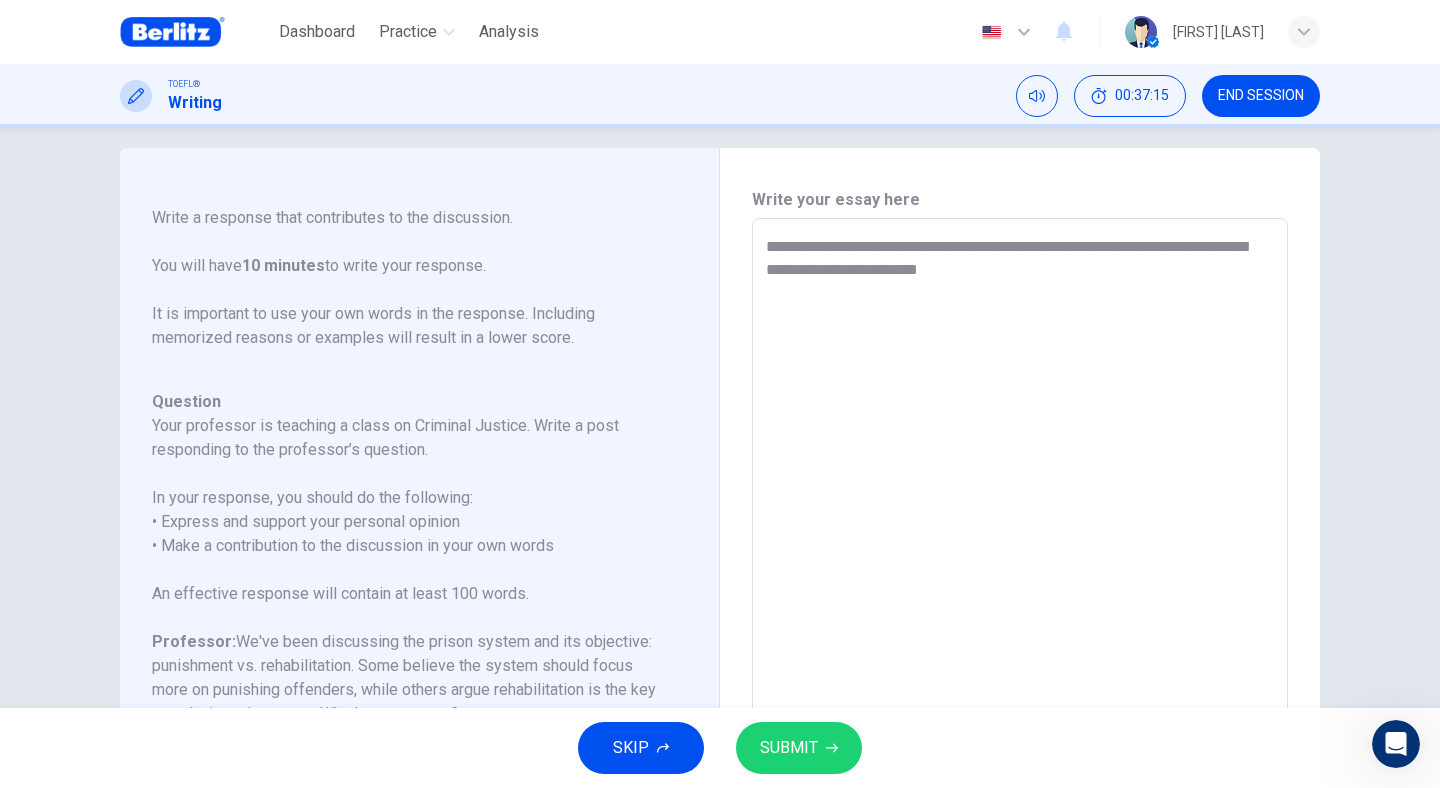 click on "**********" at bounding box center [1020, 552] 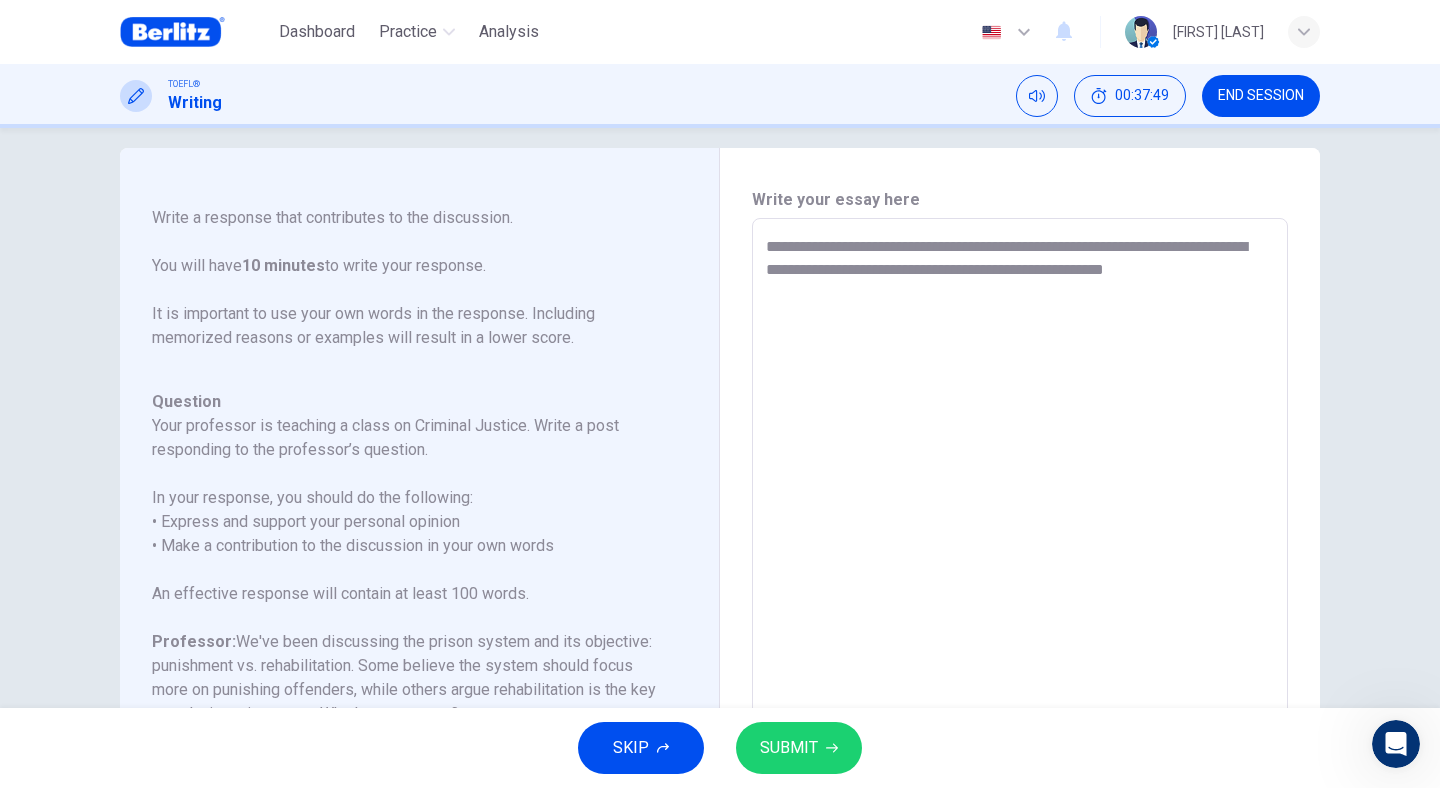 click on "**********" at bounding box center (1020, 552) 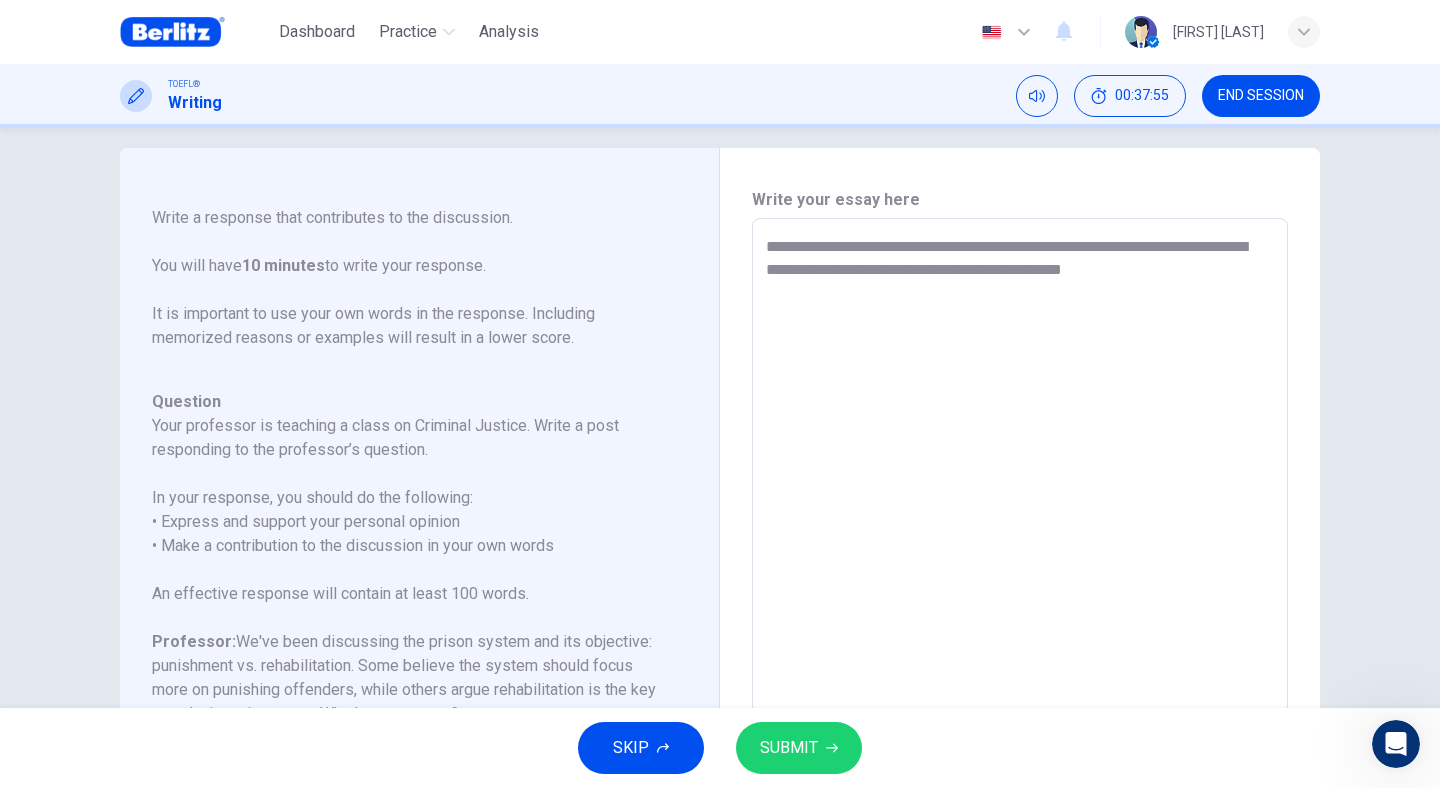 click on "**********" at bounding box center (1020, 552) 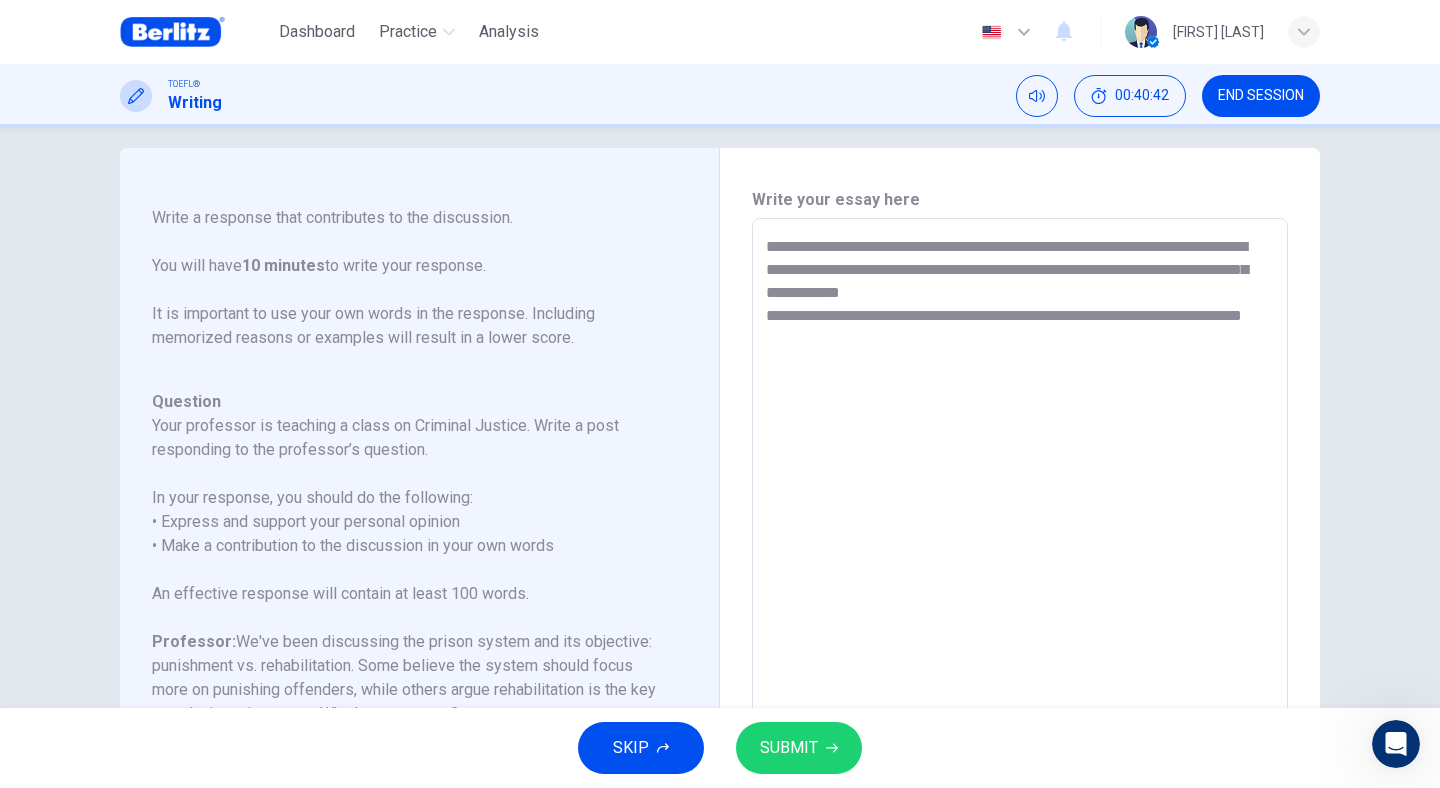 click on "**********" at bounding box center (1020, 552) 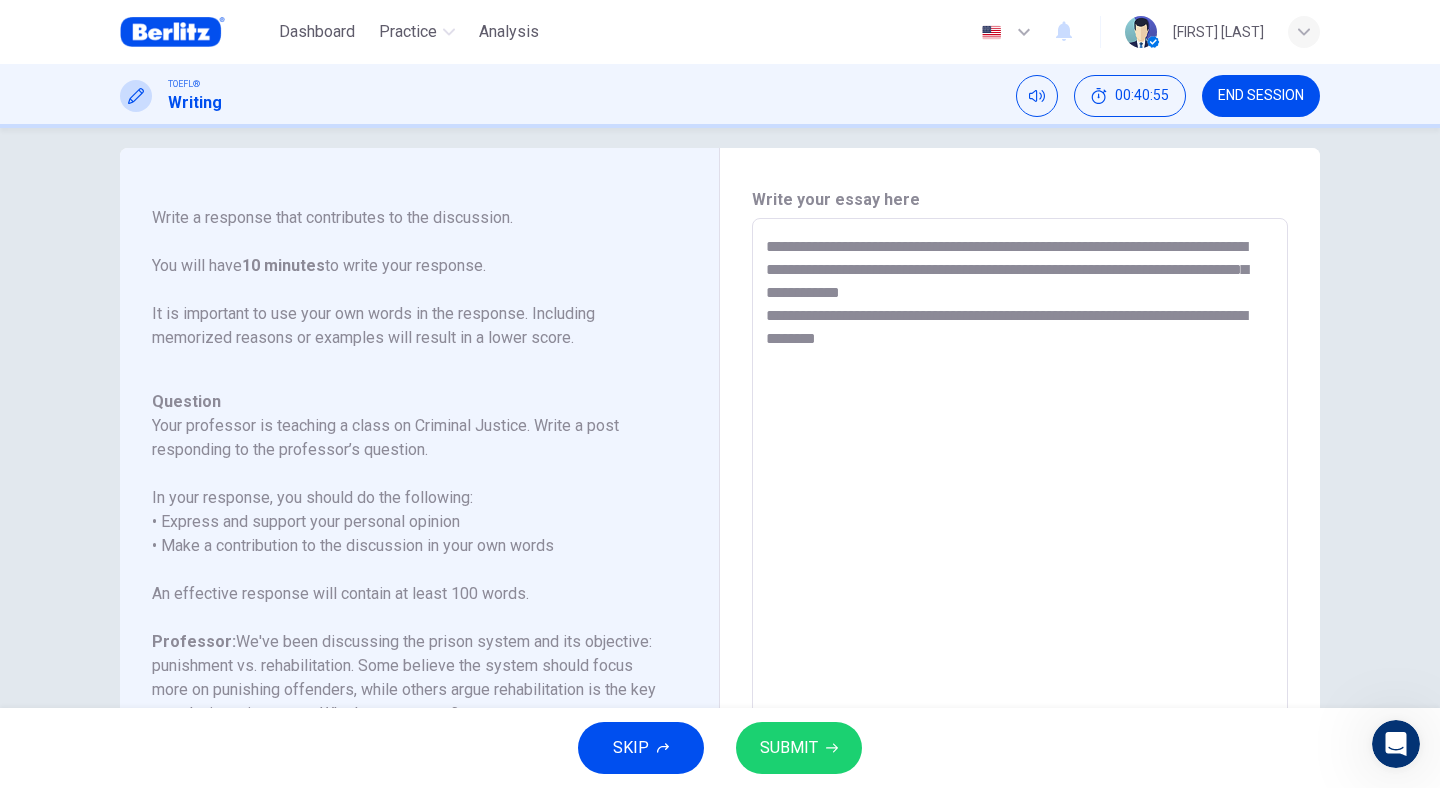 click on "**********" at bounding box center [1020, 552] 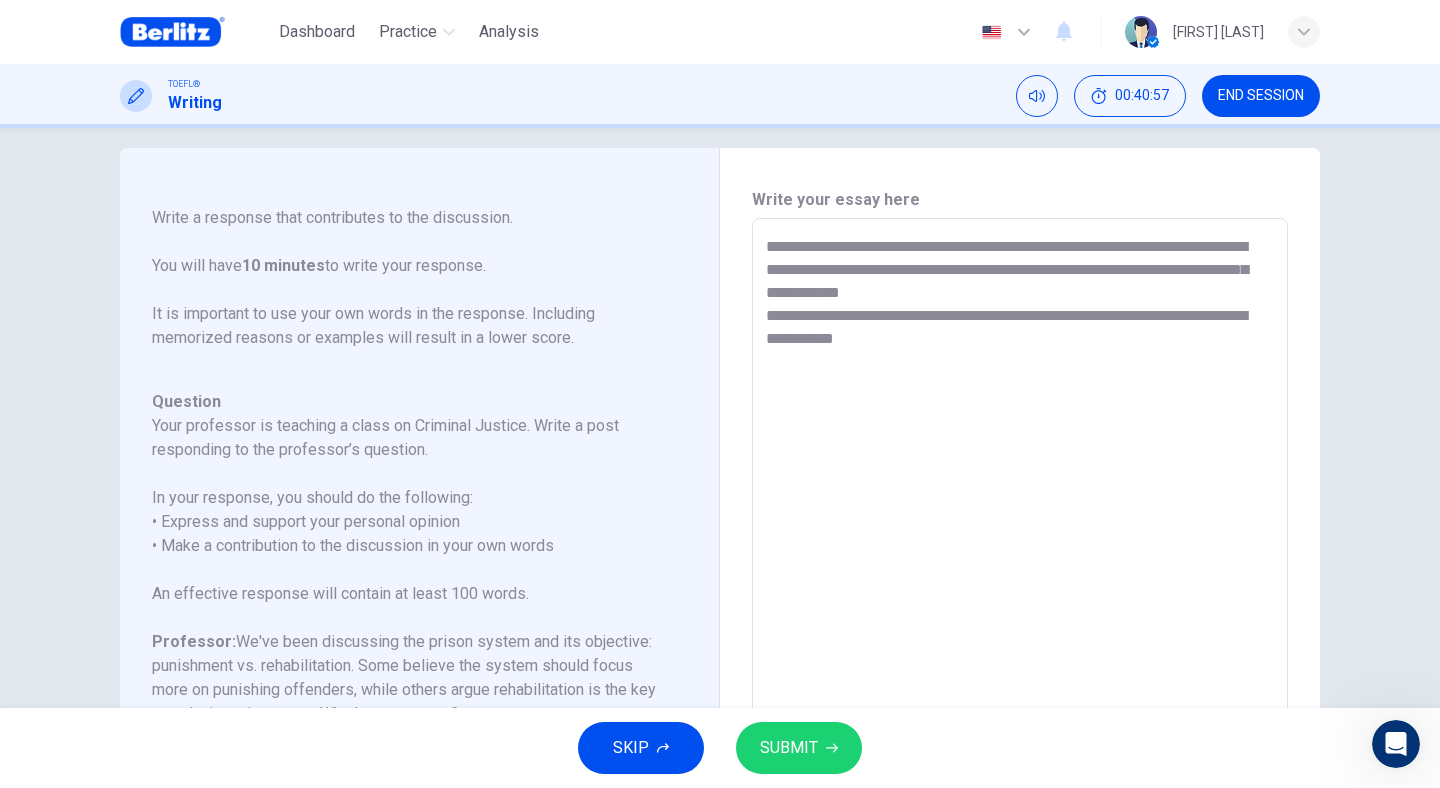 click on "**********" at bounding box center (1020, 552) 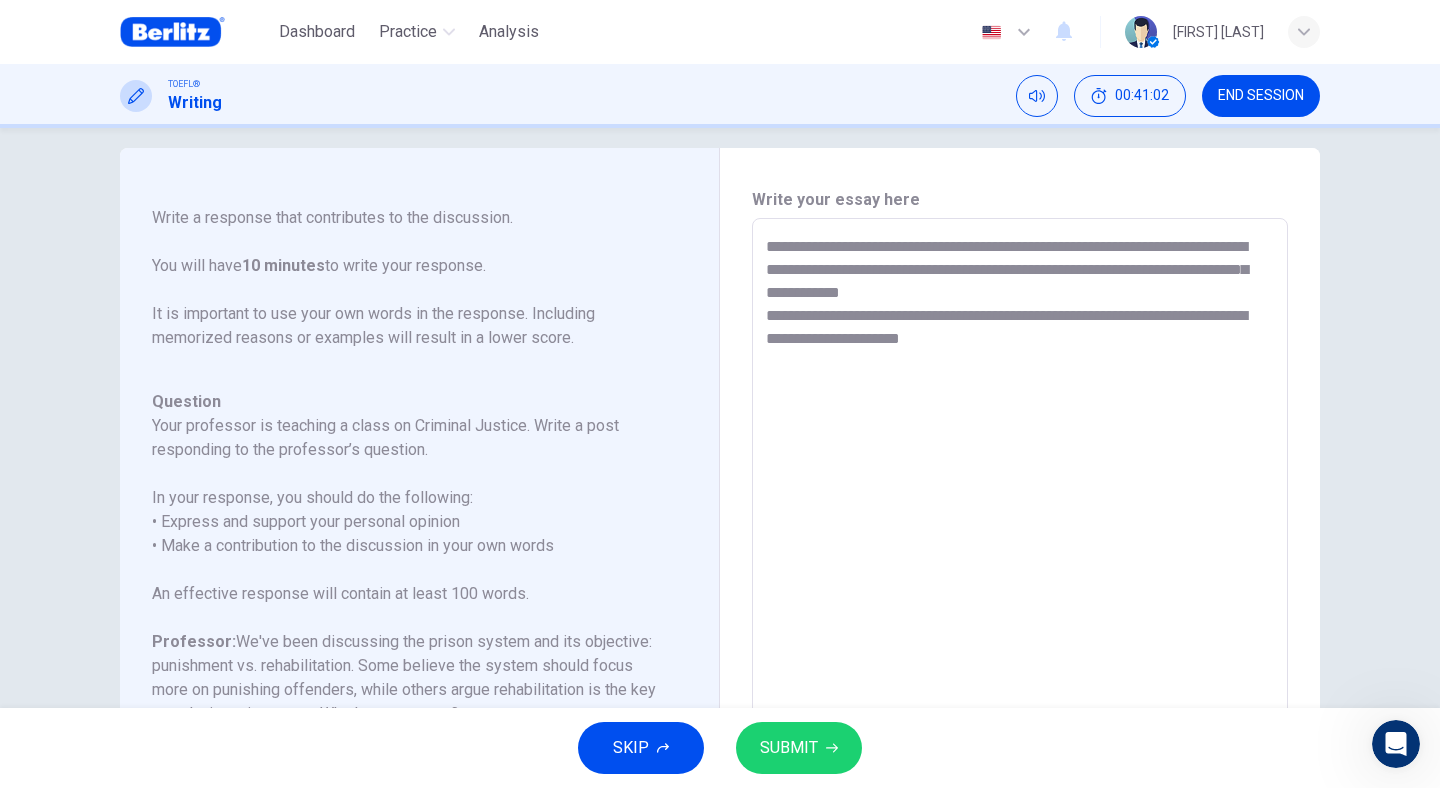 click on "**********" at bounding box center (1020, 552) 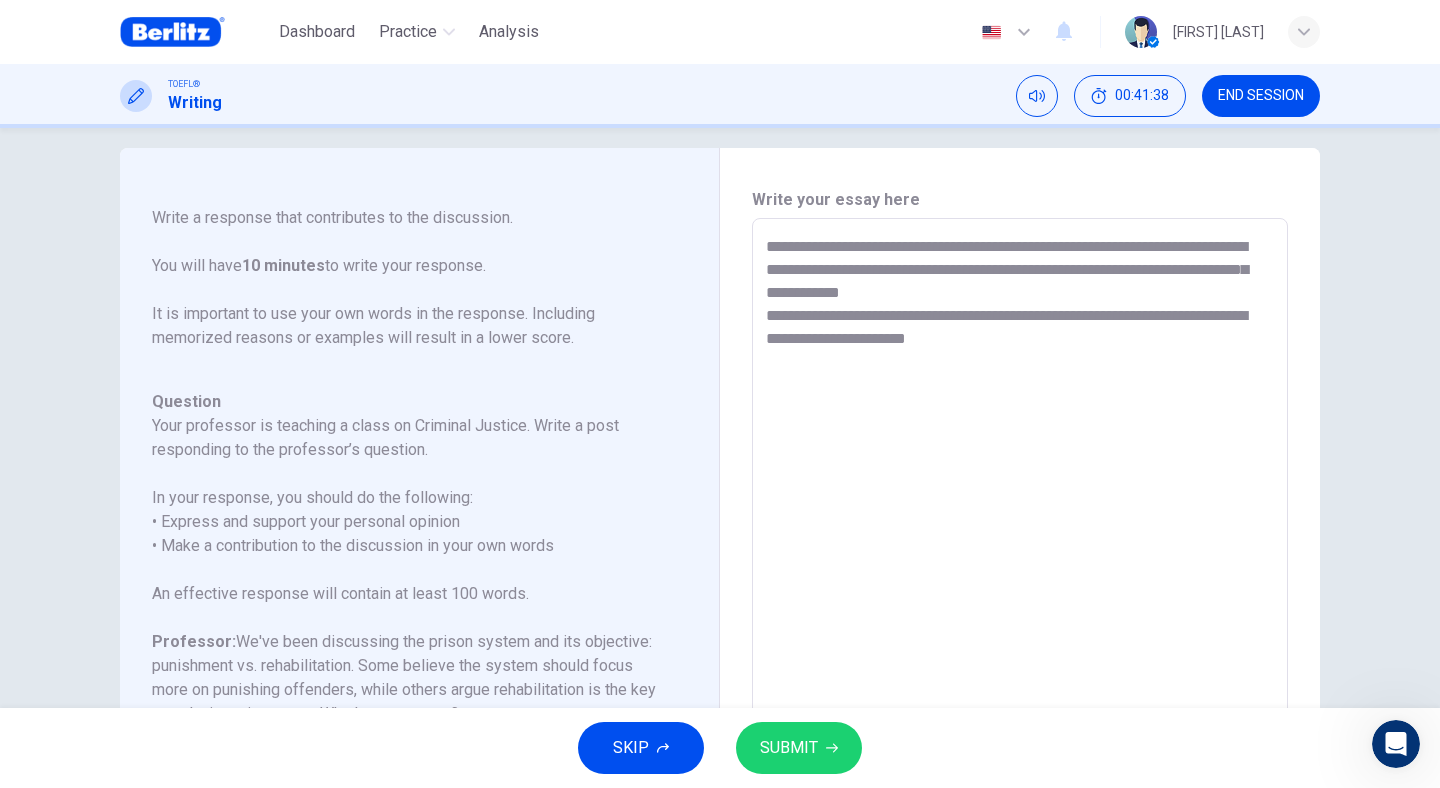click on "**********" at bounding box center (1020, 552) 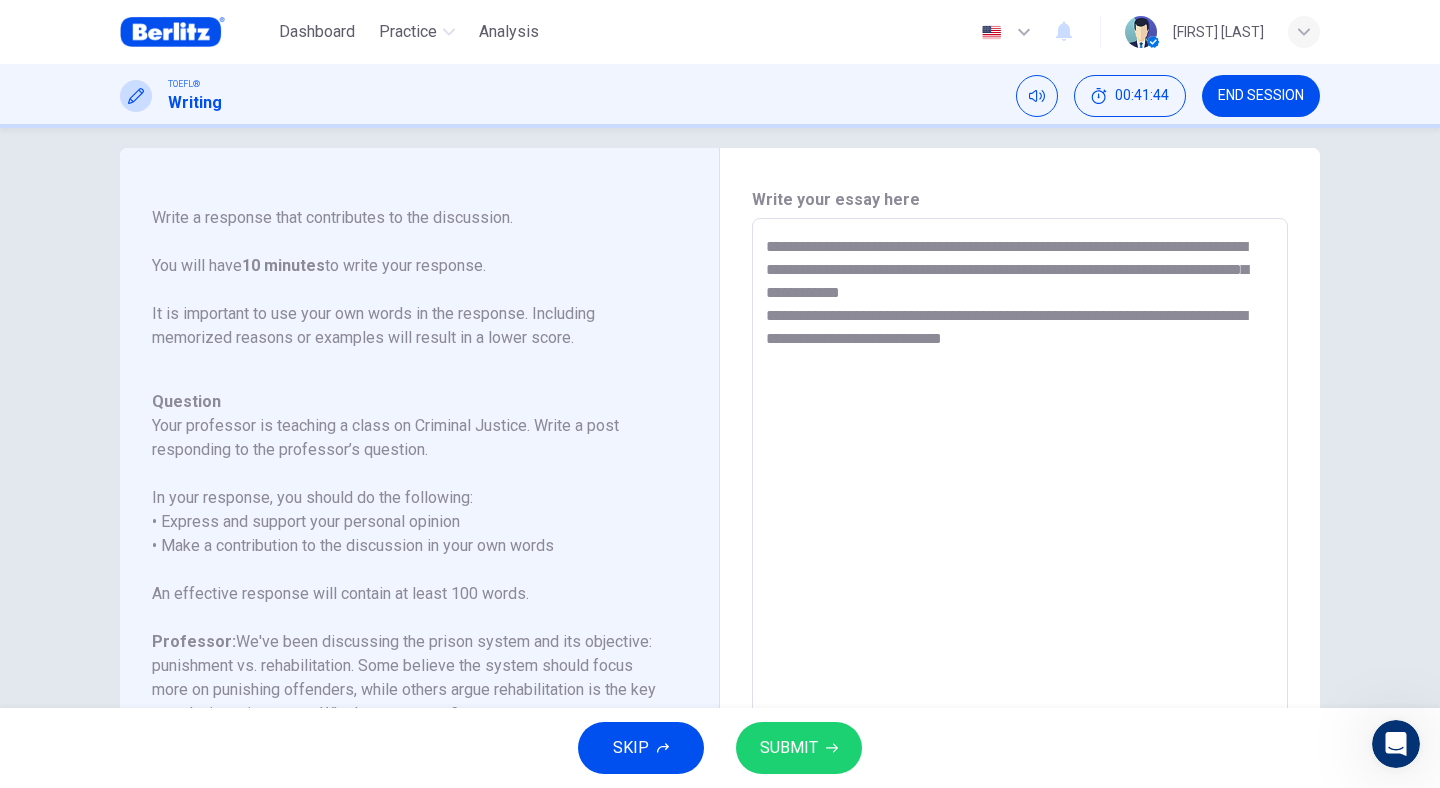 drag, startPoint x: 998, startPoint y: 321, endPoint x: 857, endPoint y: 322, distance: 141.00354 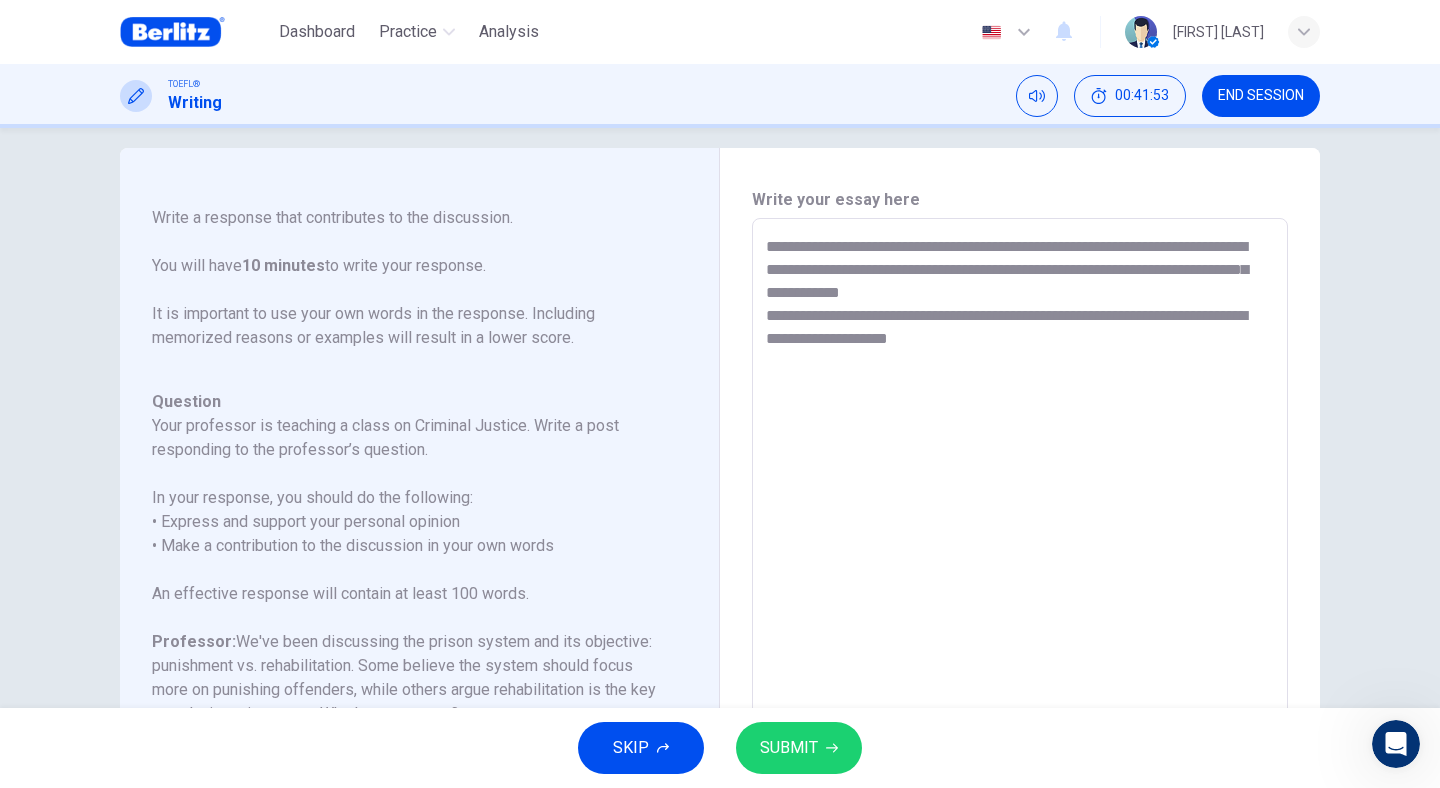 drag, startPoint x: 1087, startPoint y: 319, endPoint x: 934, endPoint y: 318, distance: 153.00327 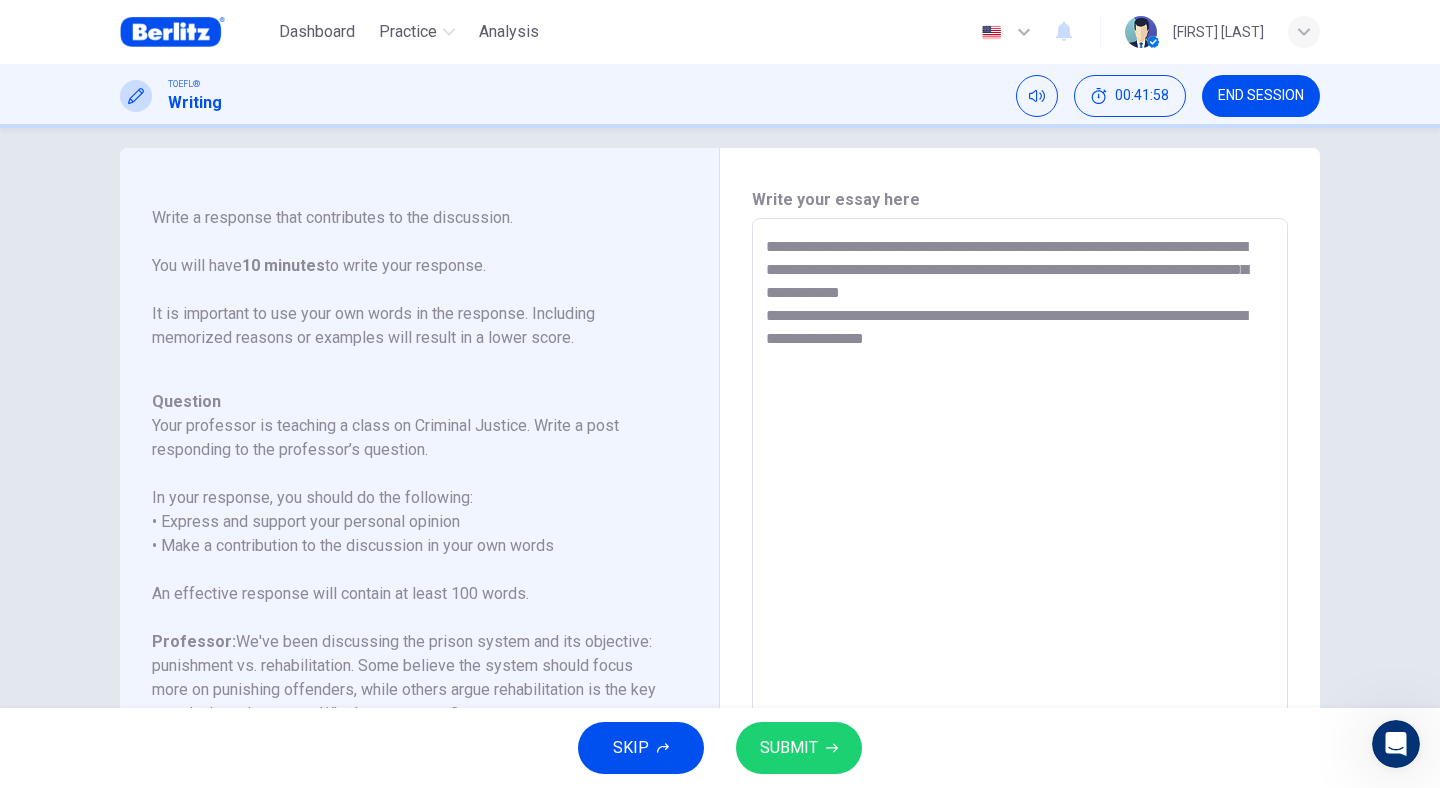 click on "**********" at bounding box center (1020, 552) 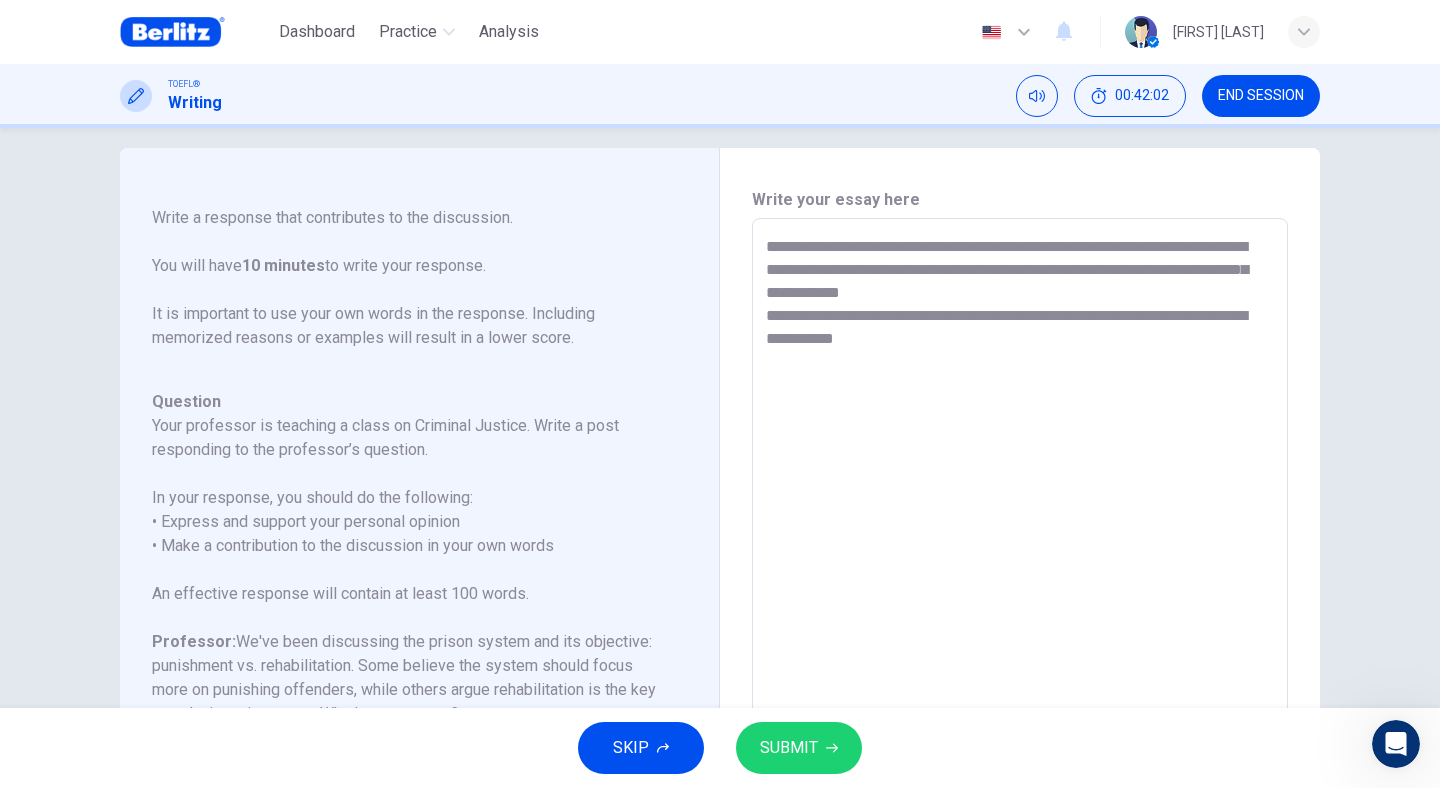 click on "**********" at bounding box center [1020, 552] 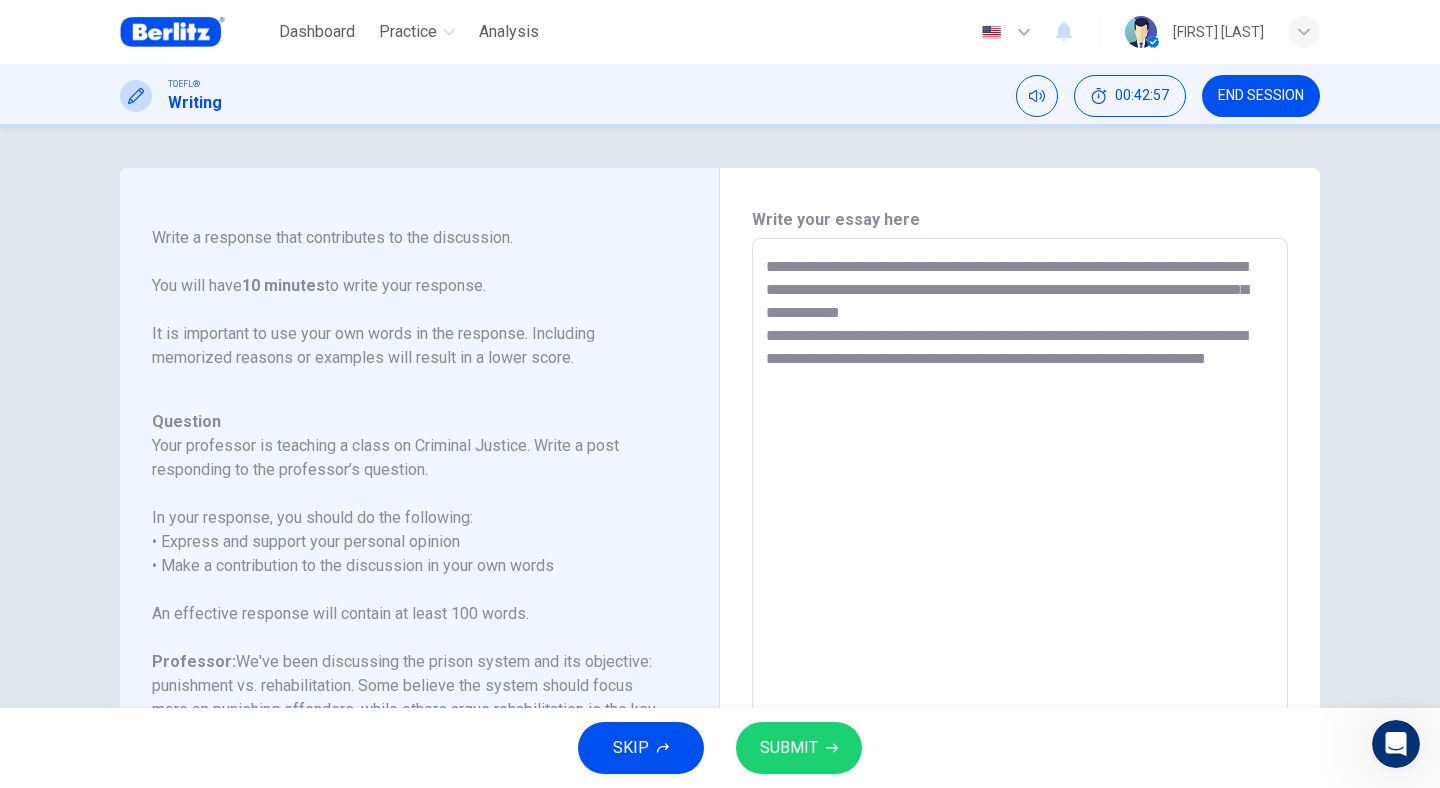 scroll, scrollTop: 0, scrollLeft: 0, axis: both 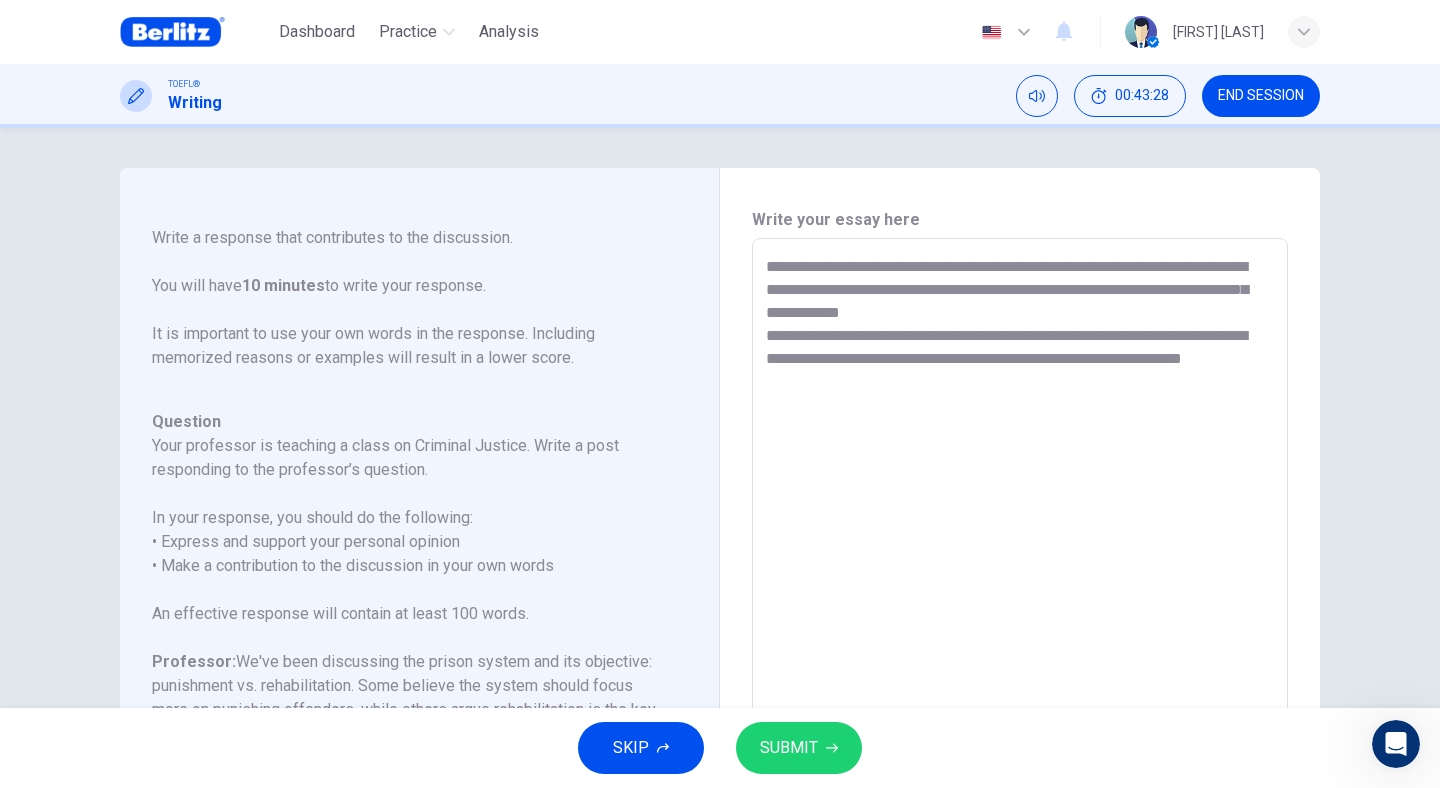click on "**********" at bounding box center [1020, 572] 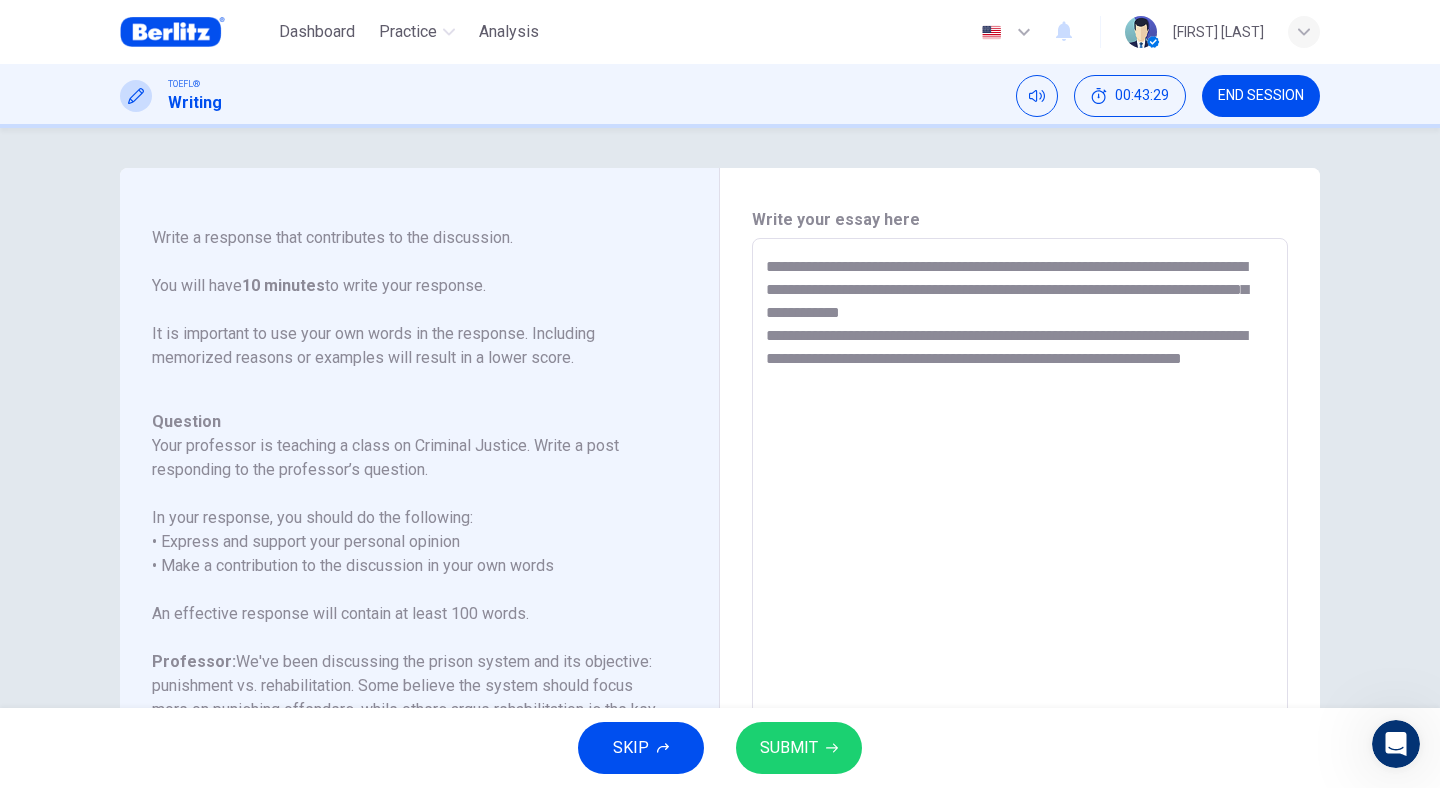 click on "**********" at bounding box center (1020, 572) 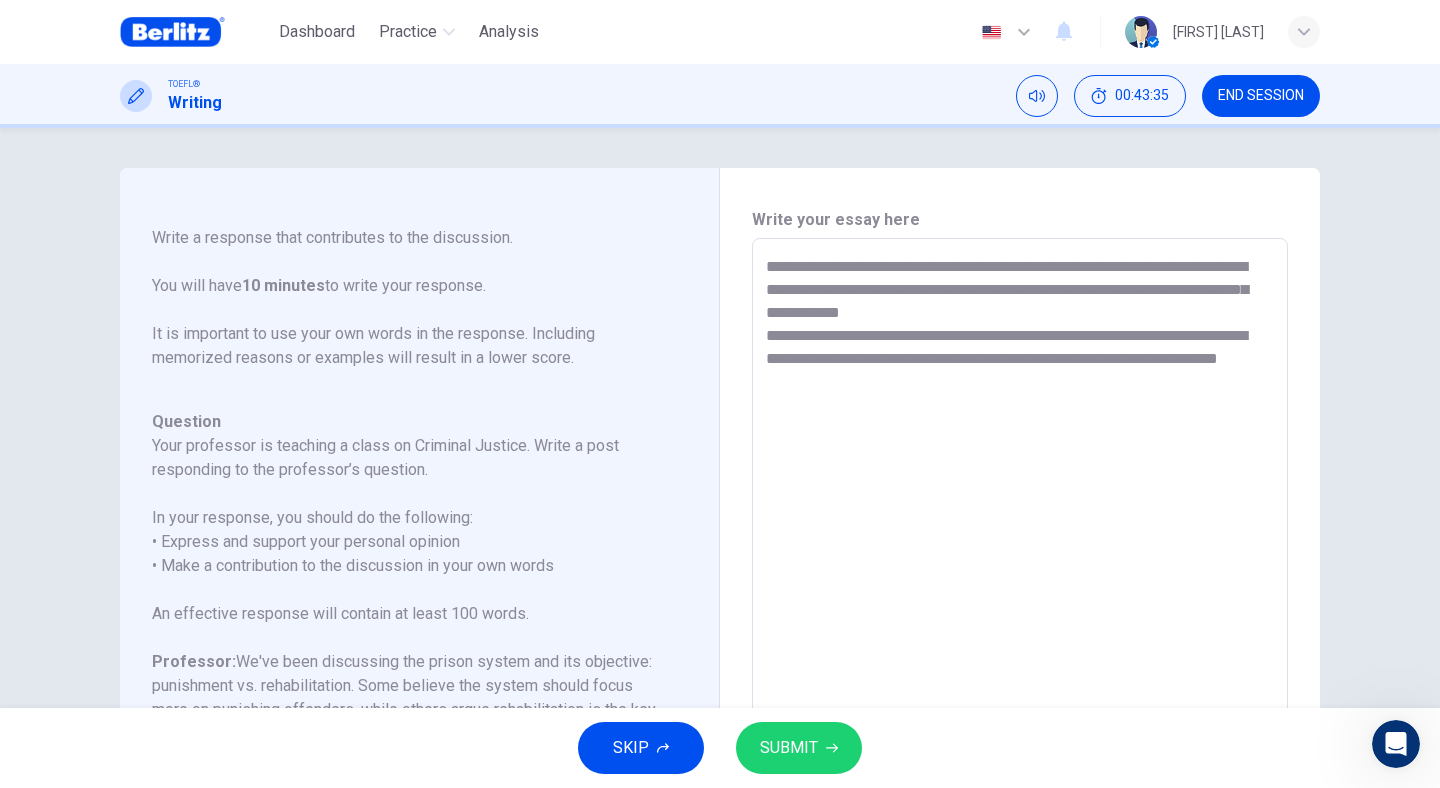 click on "**********" at bounding box center [1020, 572] 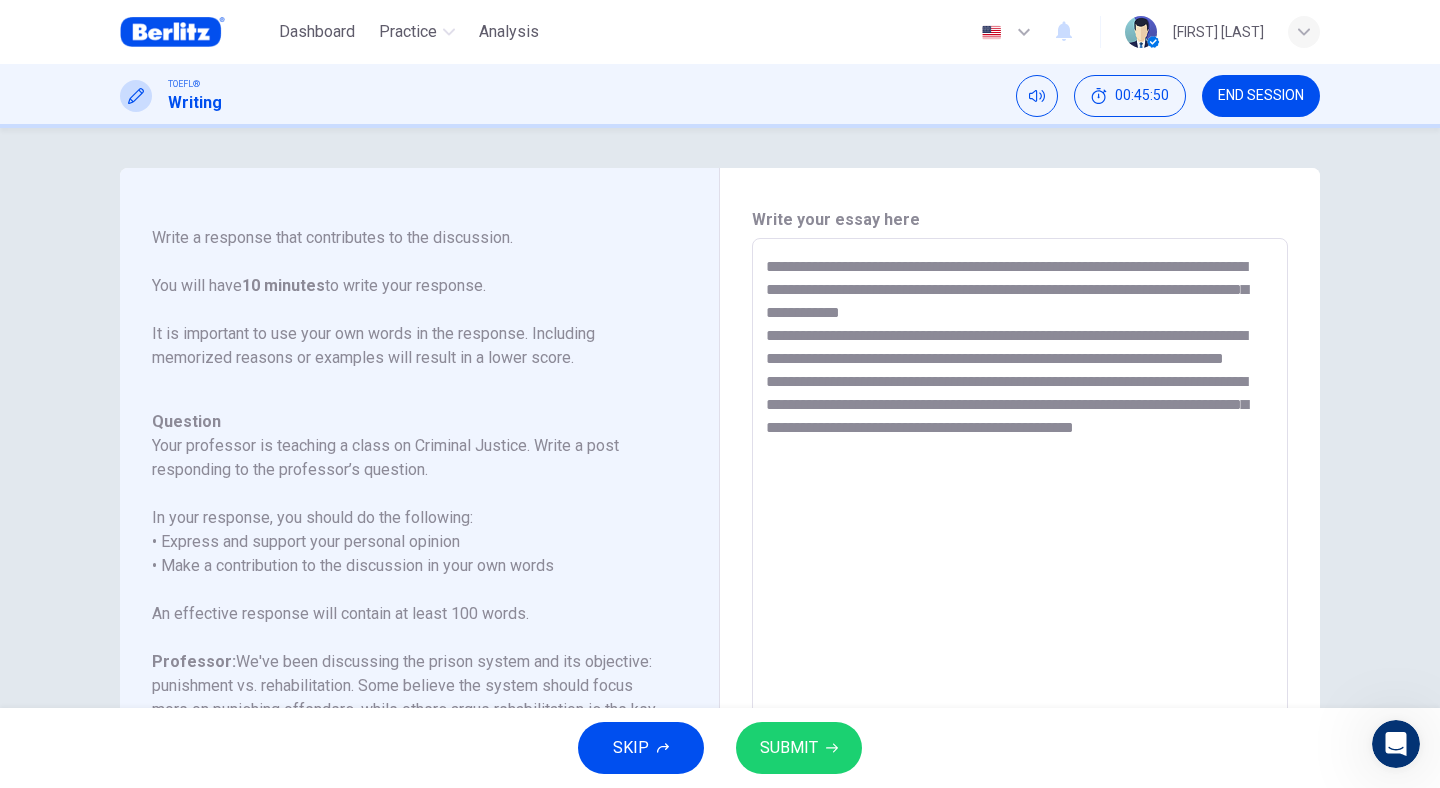 click on "**********" at bounding box center (1020, 572) 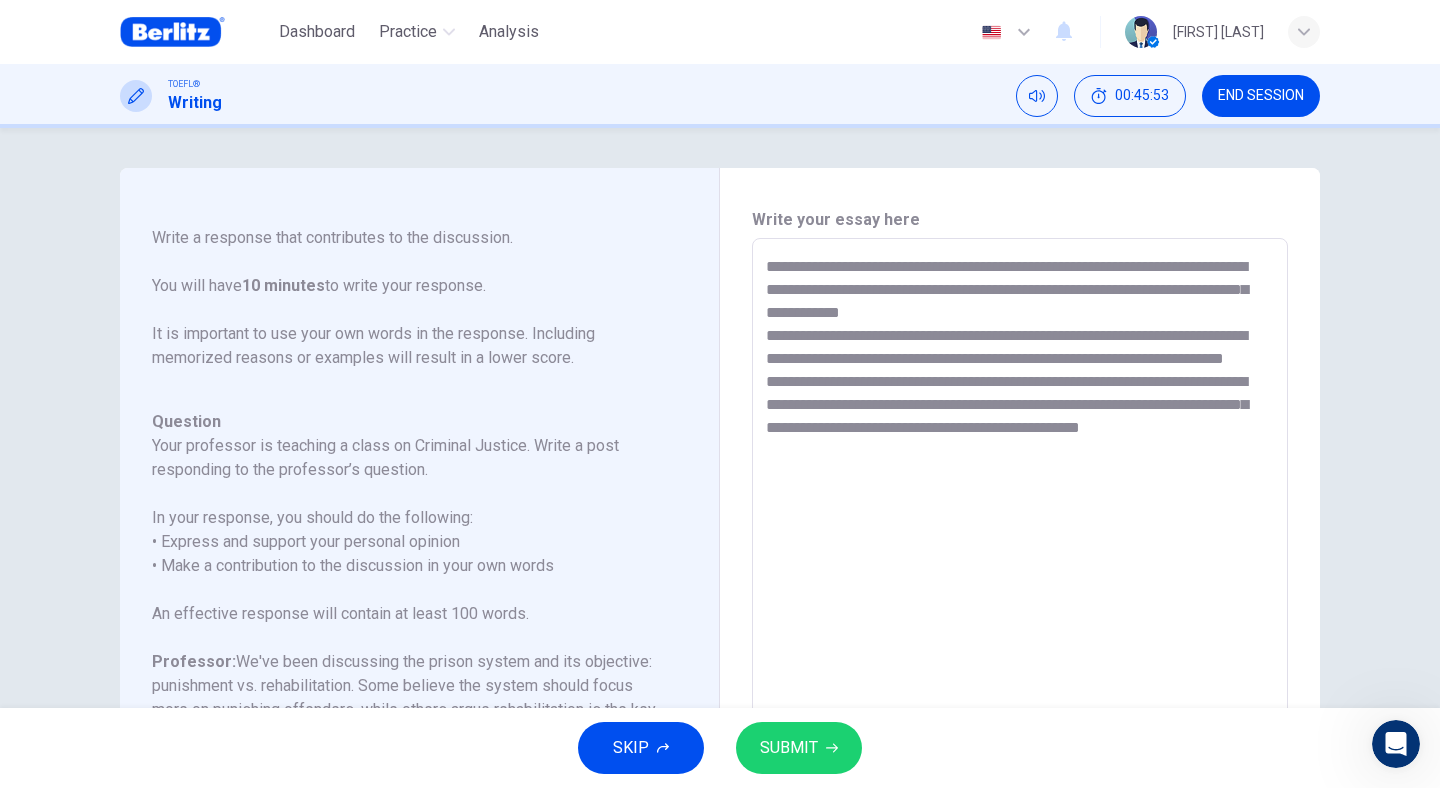 click on "**********" at bounding box center (1020, 572) 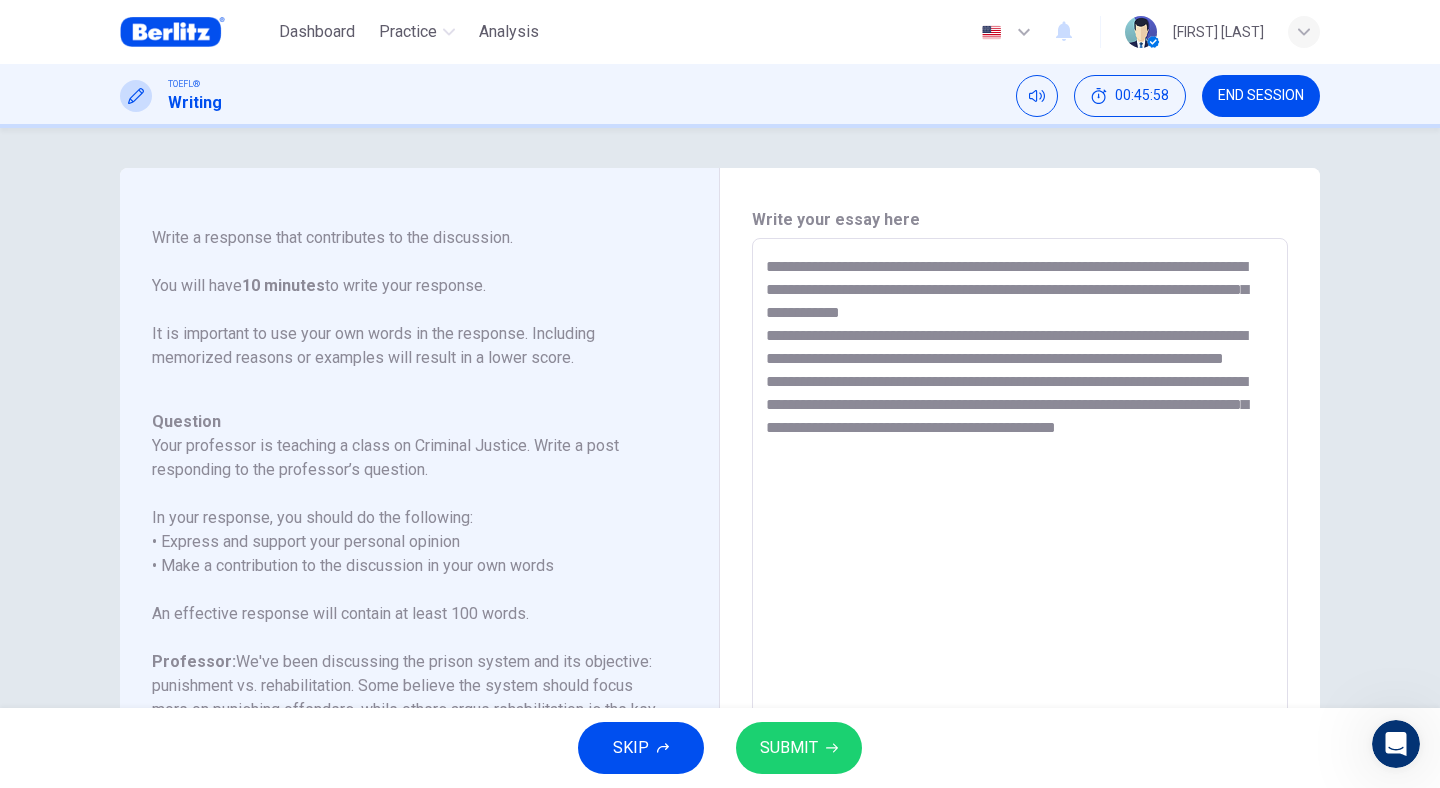 click on "**********" at bounding box center (1020, 572) 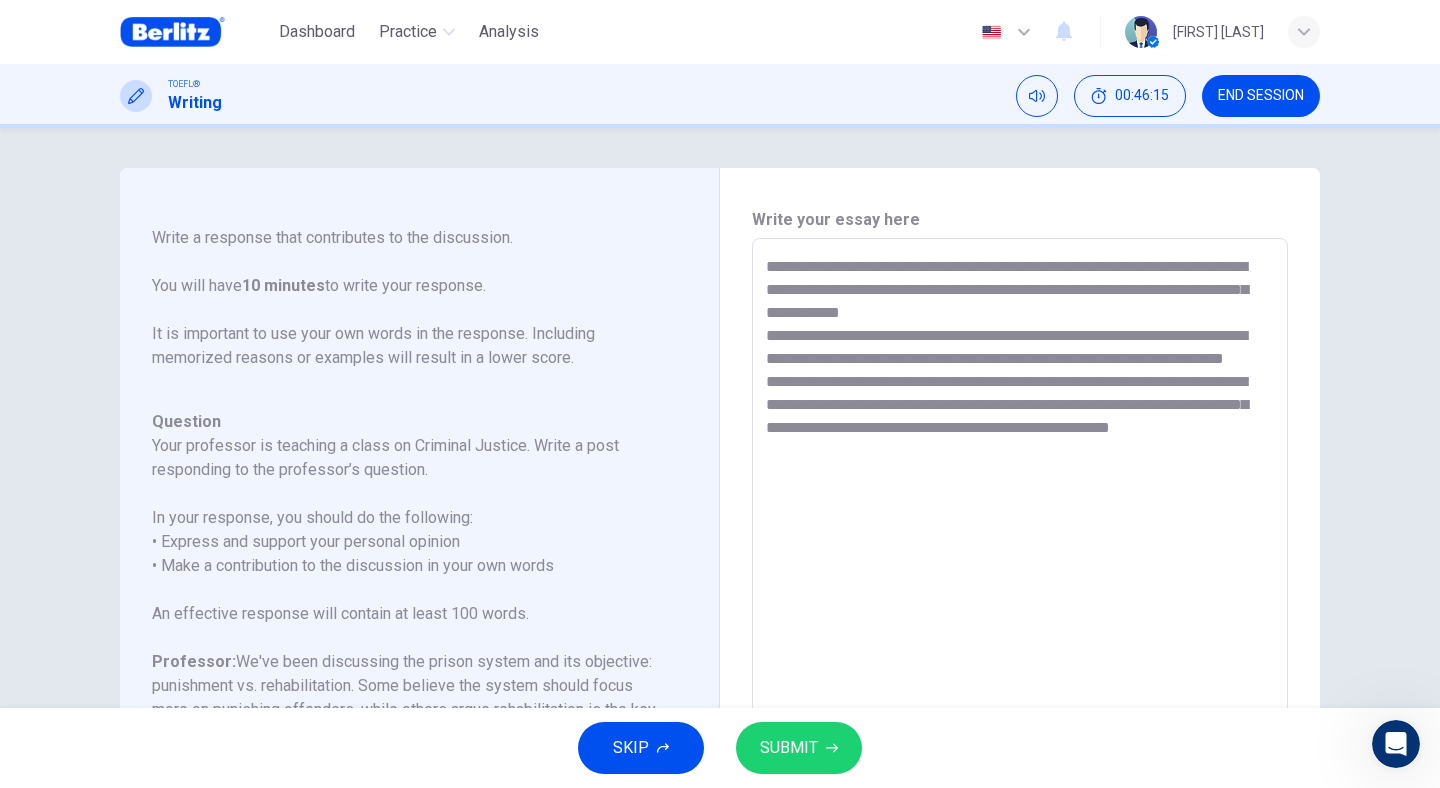 click on "**********" at bounding box center (1020, 572) 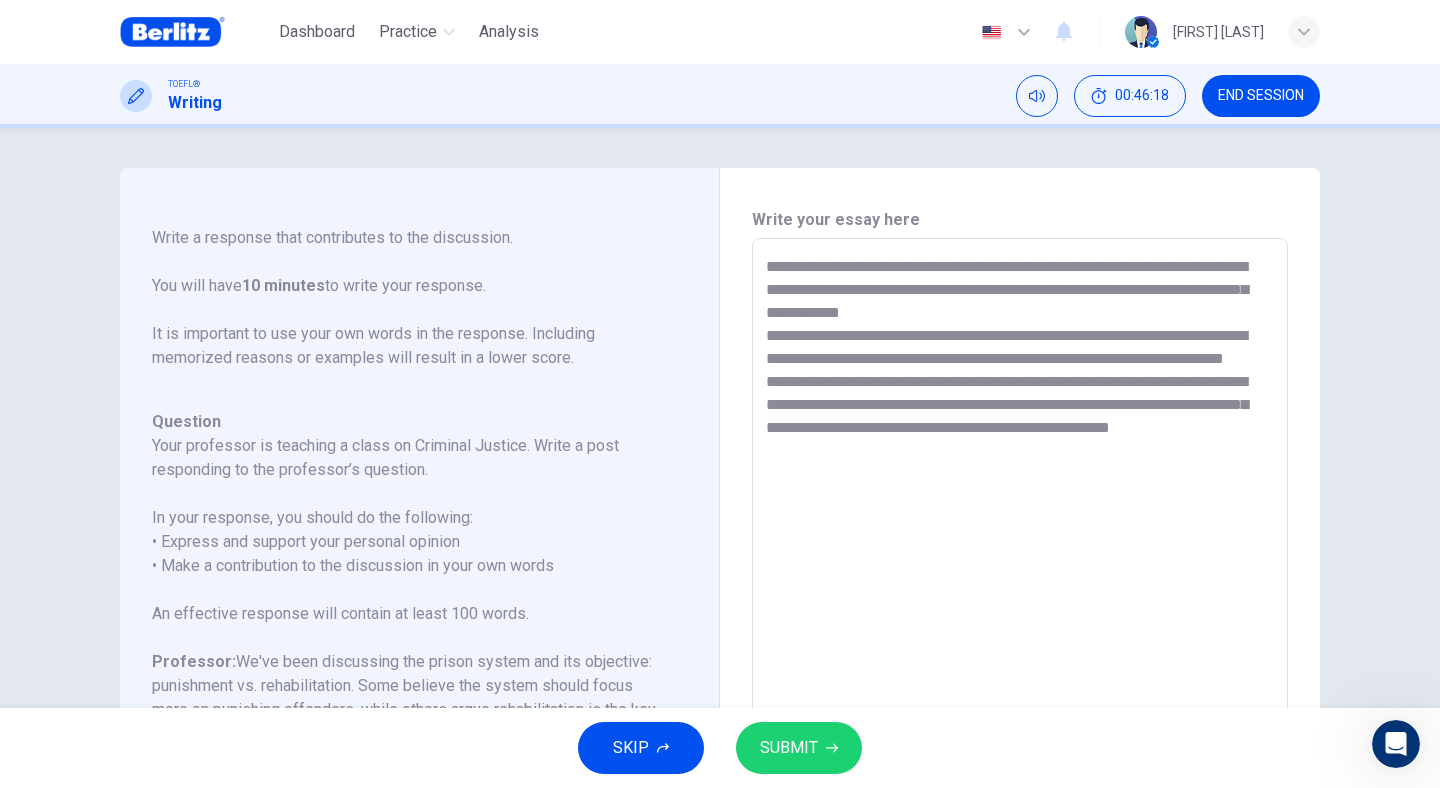 click on "**********" at bounding box center (1020, 572) 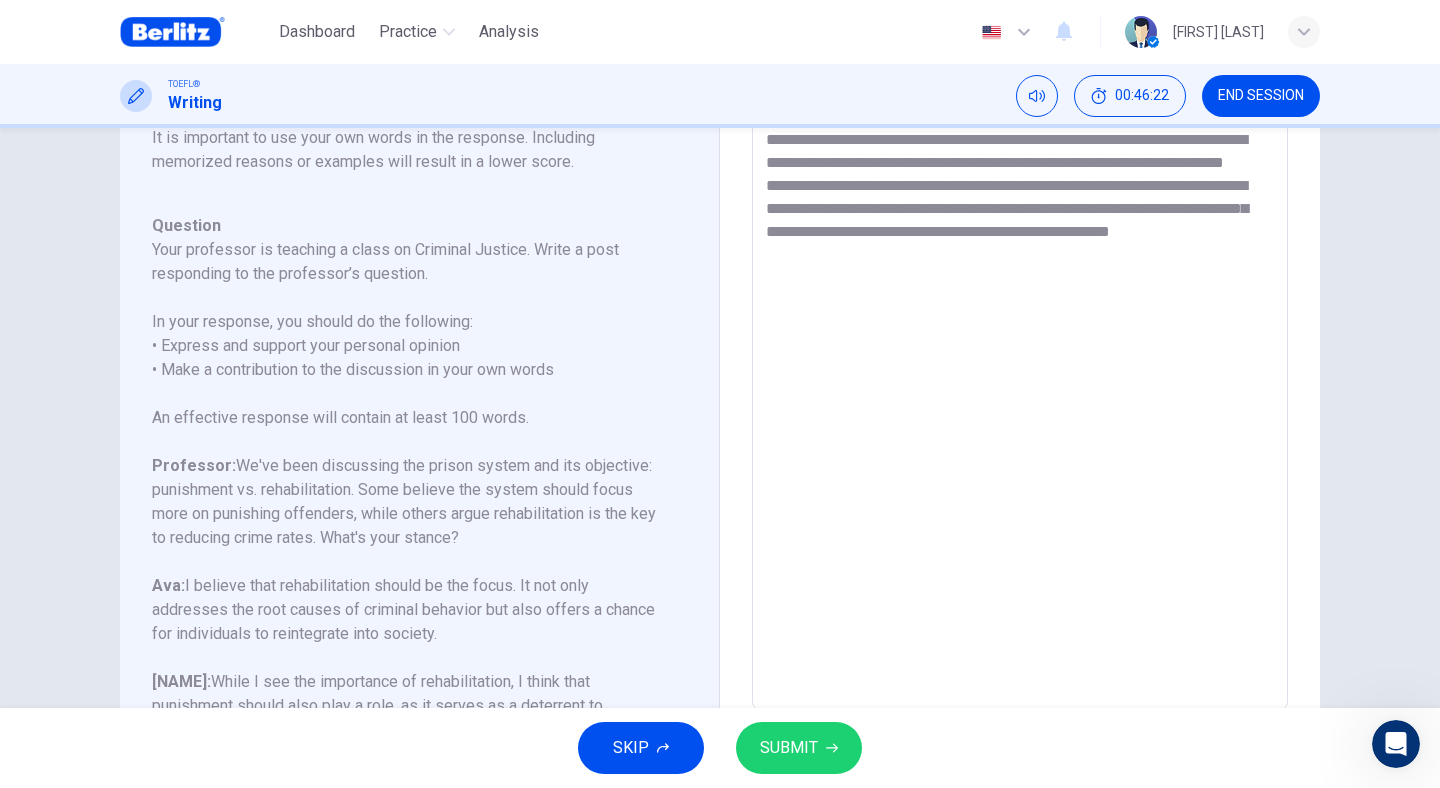 scroll, scrollTop: 119, scrollLeft: 0, axis: vertical 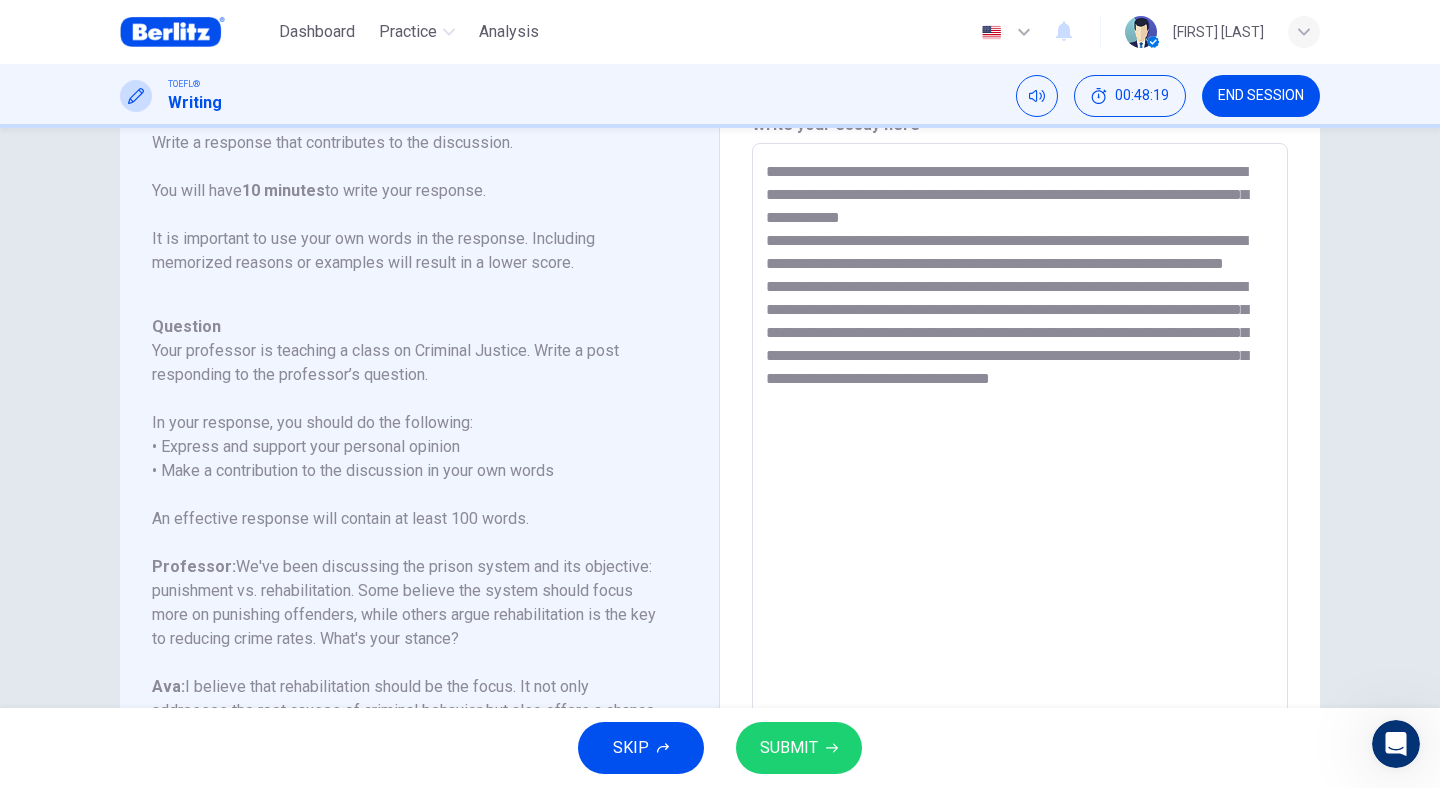 click on "**********" at bounding box center [1020, 477] 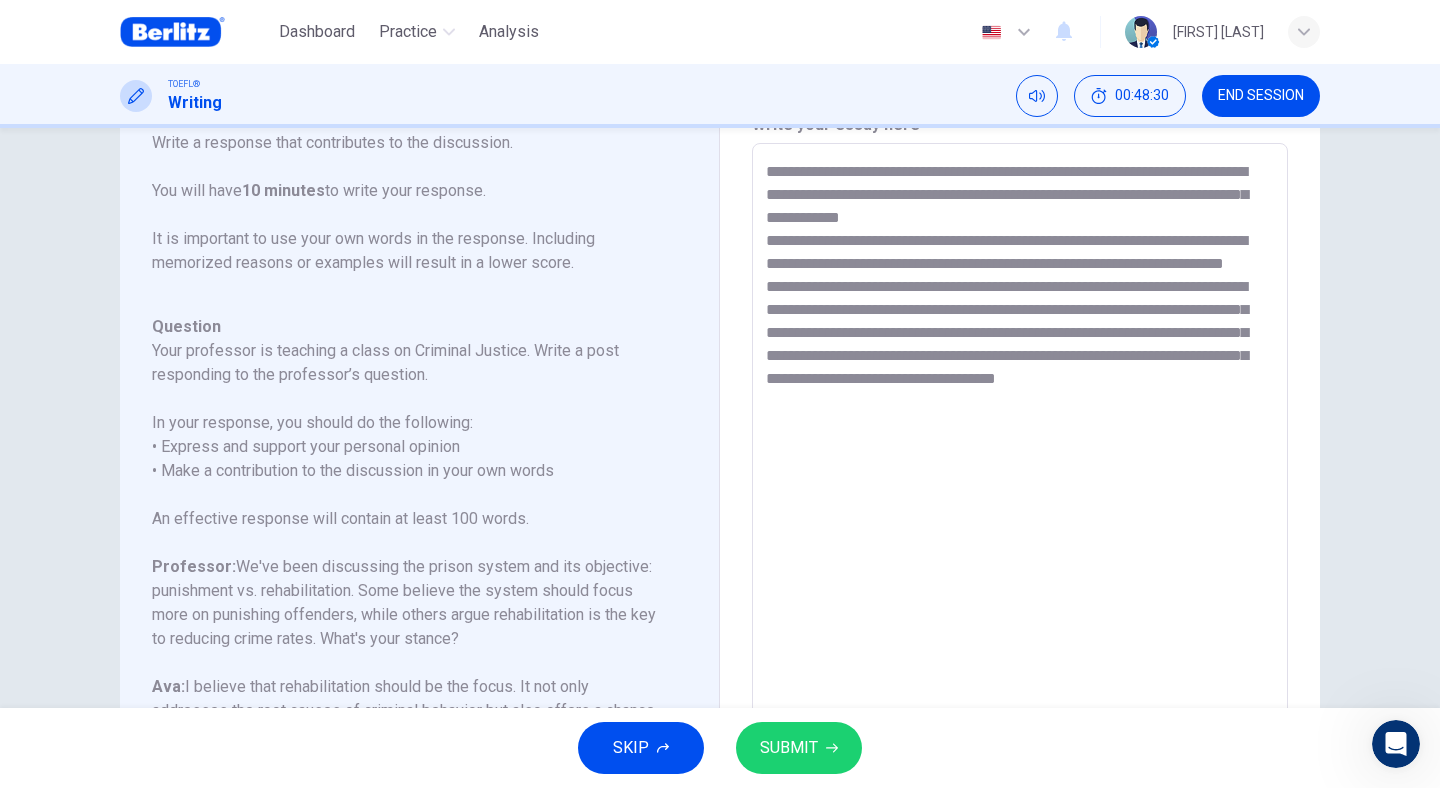 click on "**********" at bounding box center (1020, 477) 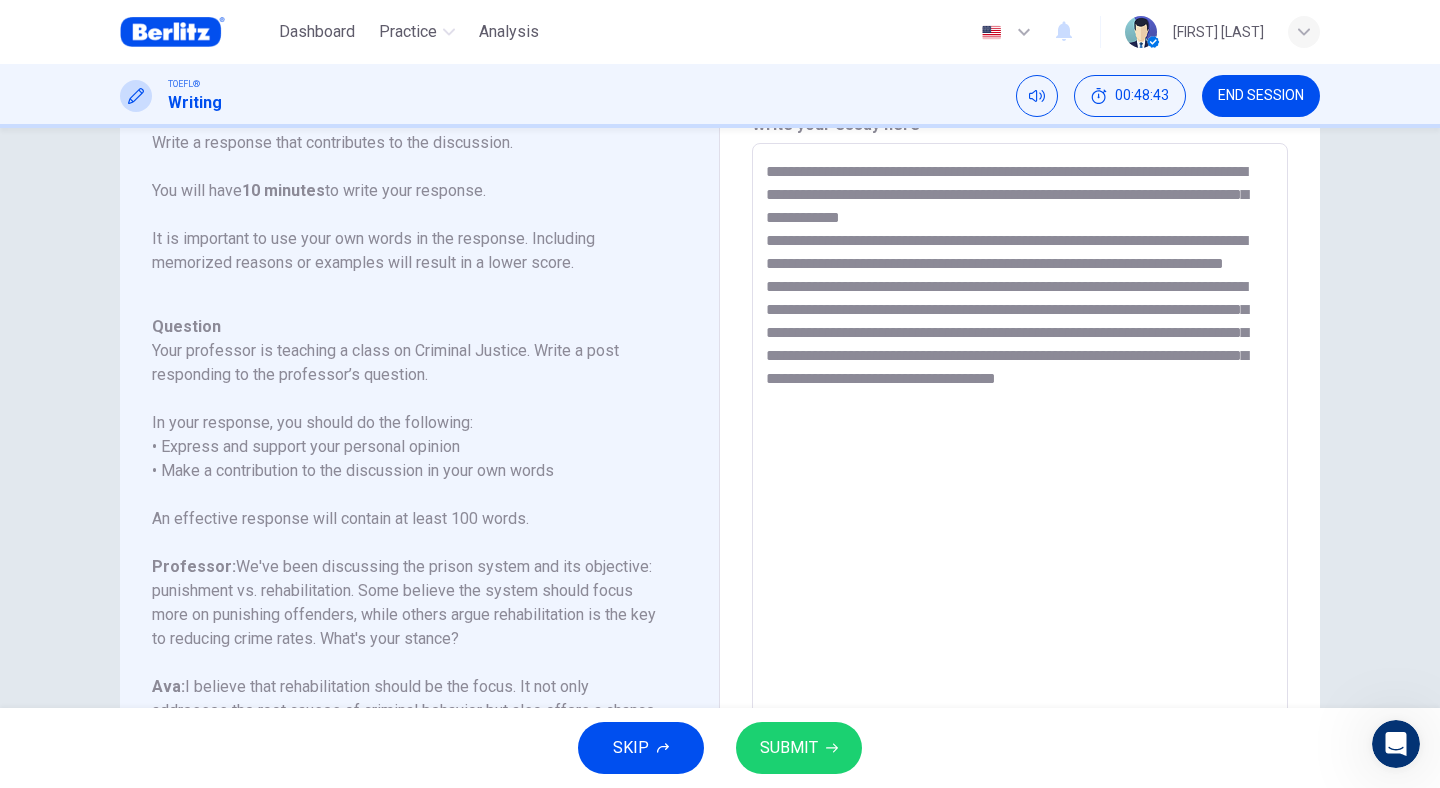 click on "**********" at bounding box center (1020, 477) 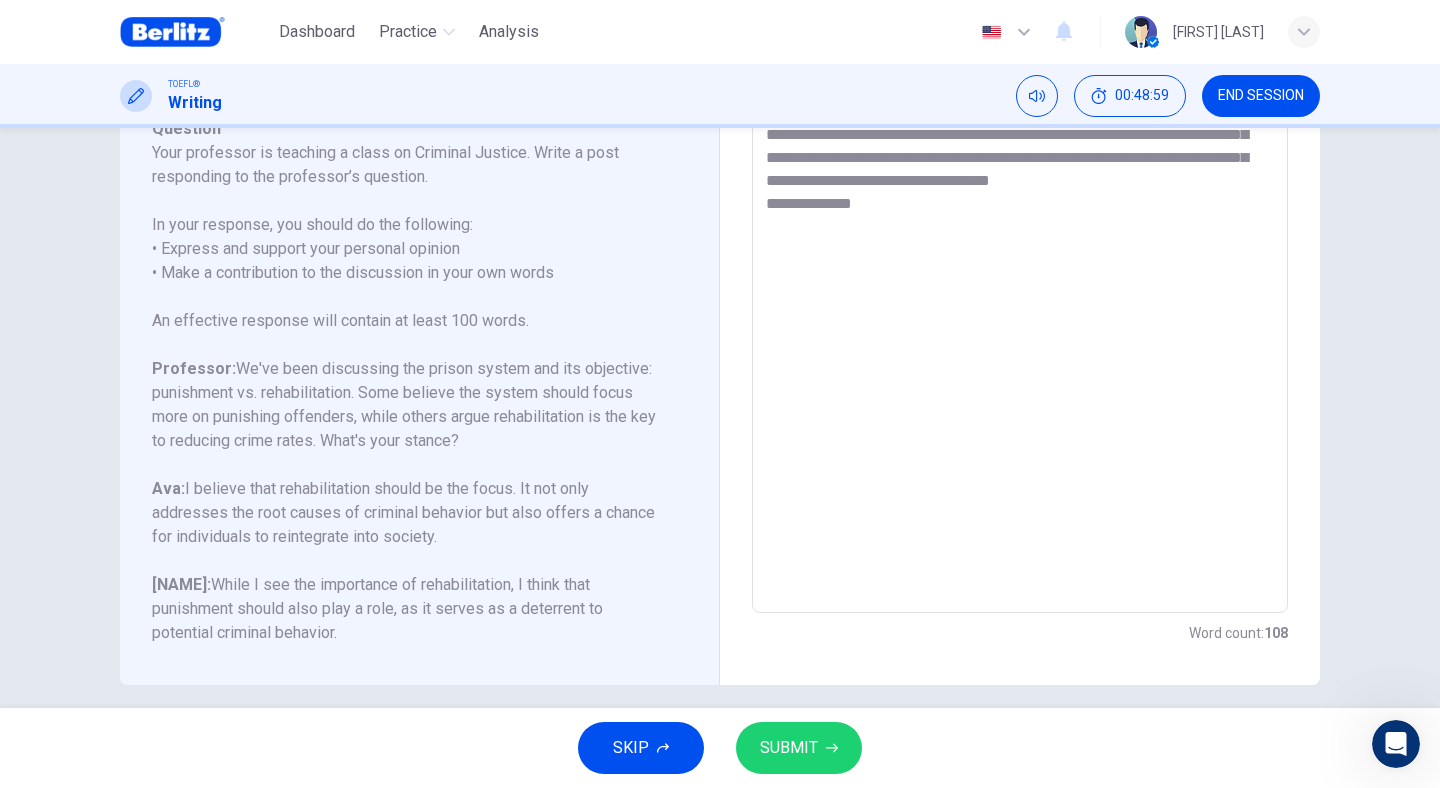 scroll, scrollTop: 311, scrollLeft: 0, axis: vertical 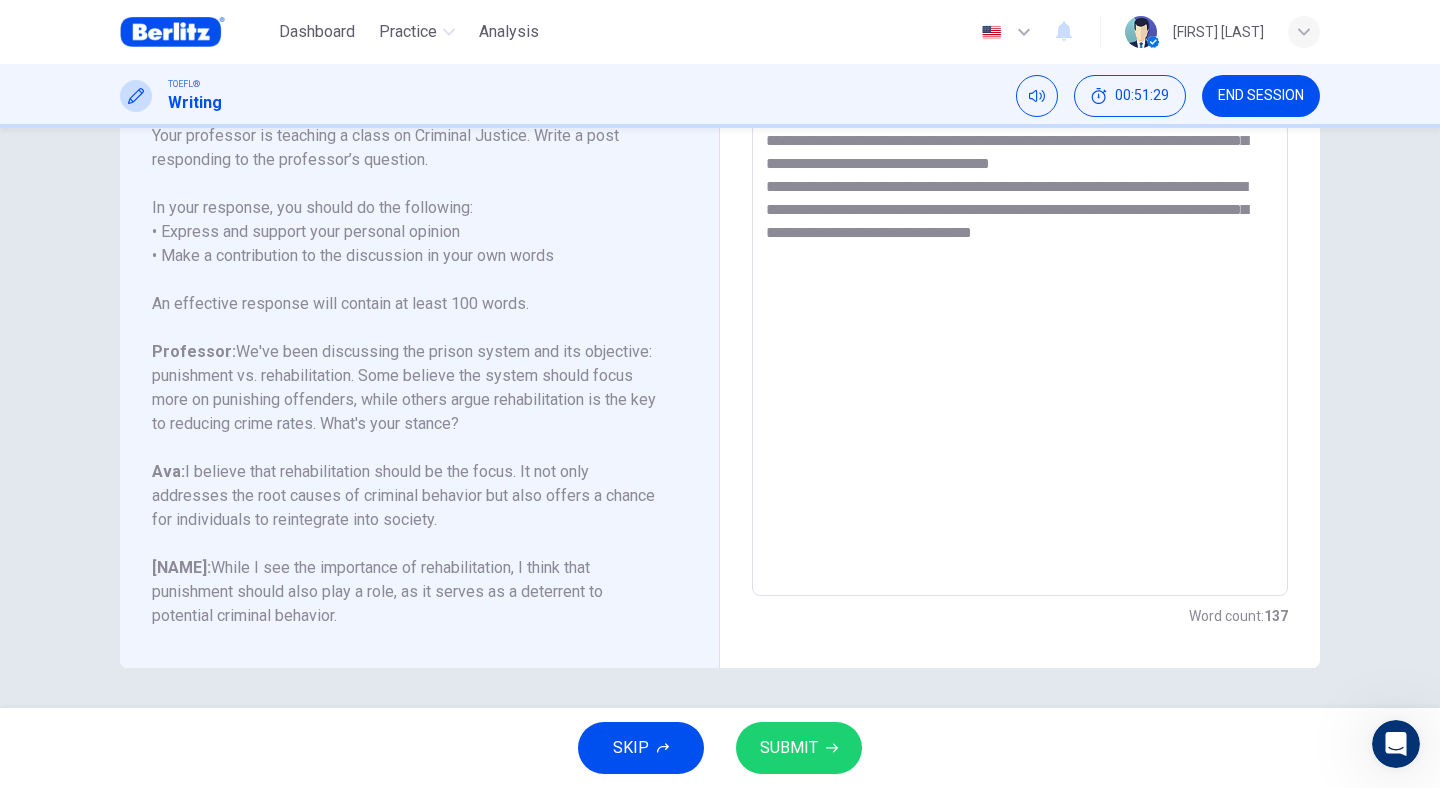 click on "**********" at bounding box center [1020, 262] 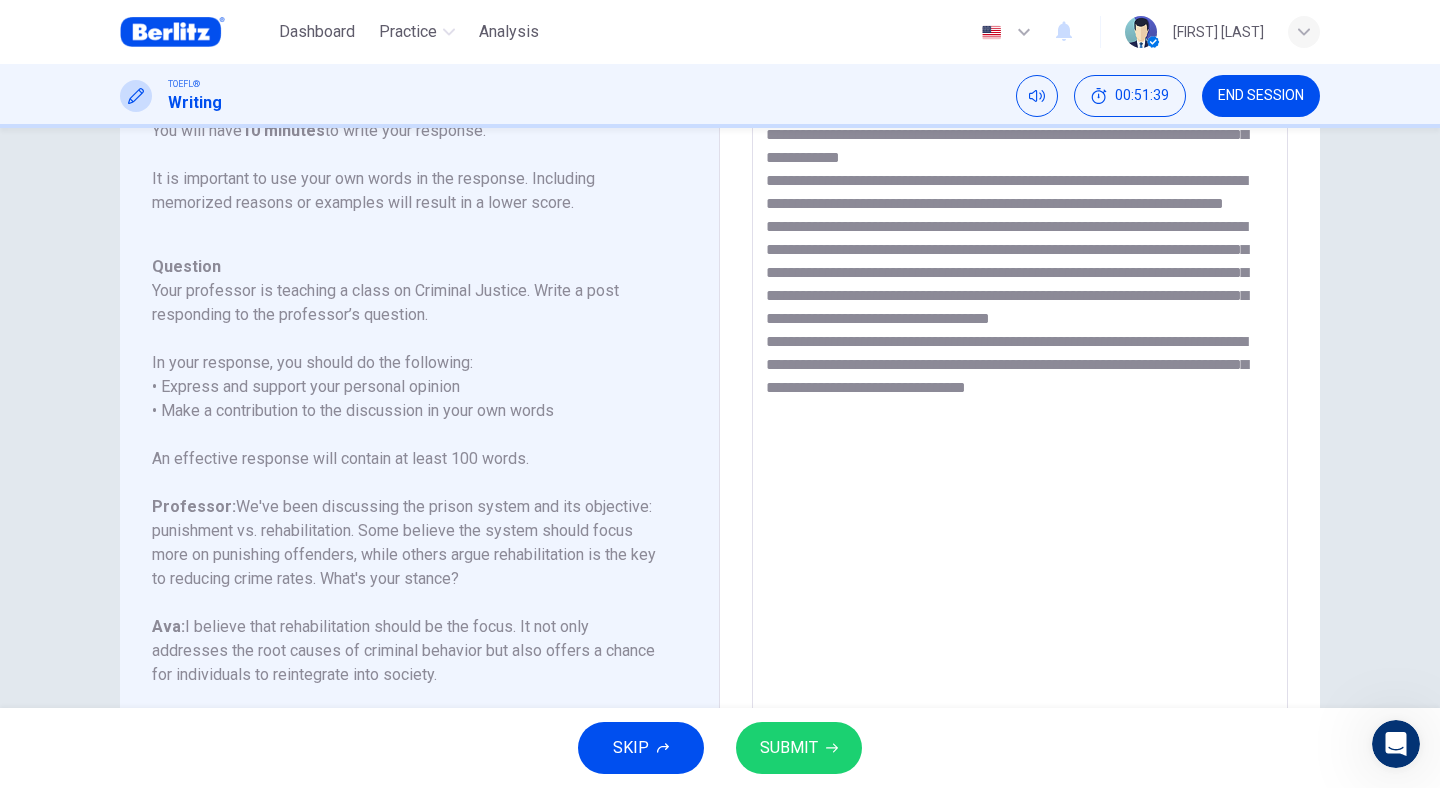 scroll, scrollTop: 0, scrollLeft: 0, axis: both 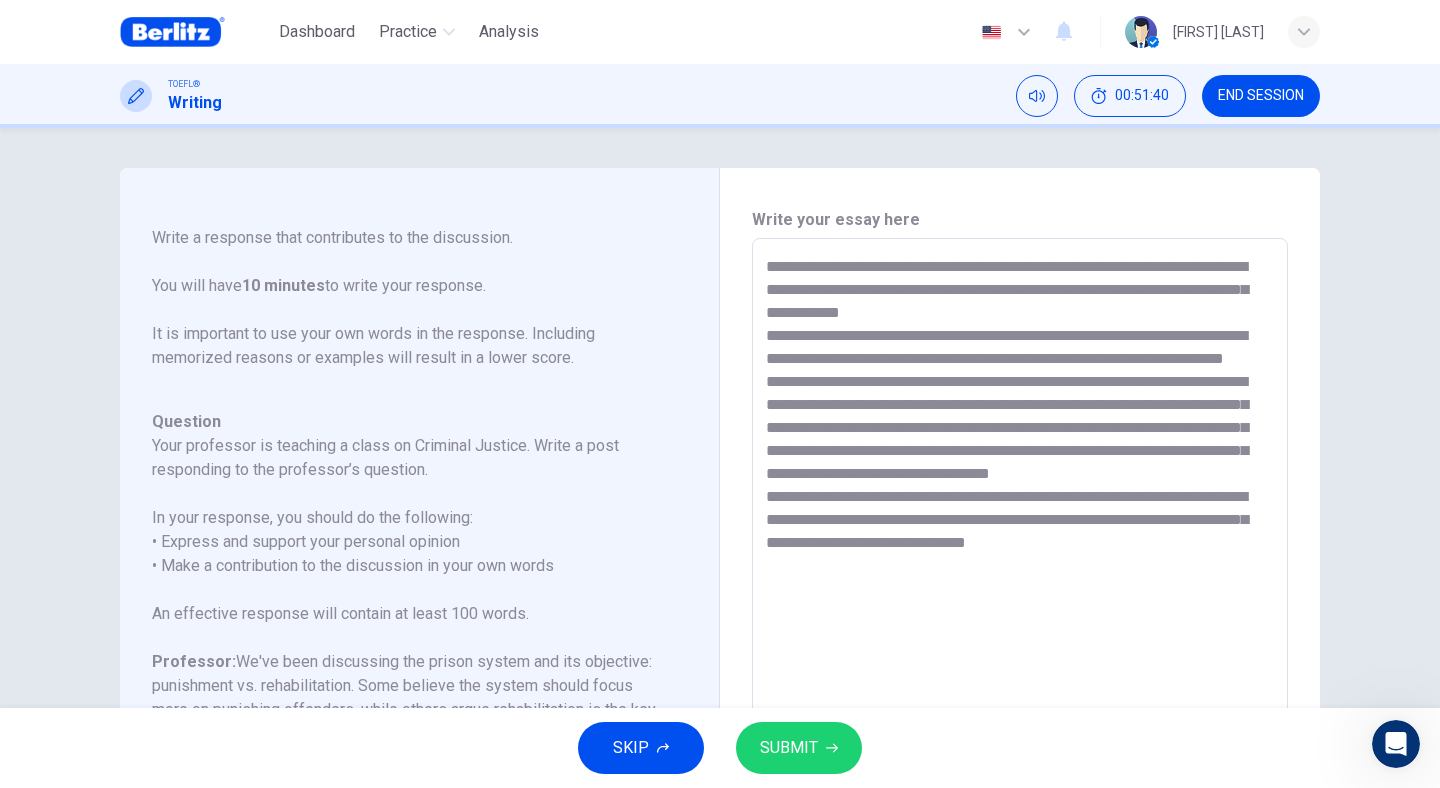 drag, startPoint x: 1114, startPoint y: 280, endPoint x: 764, endPoint y: 225, distance: 354.29507 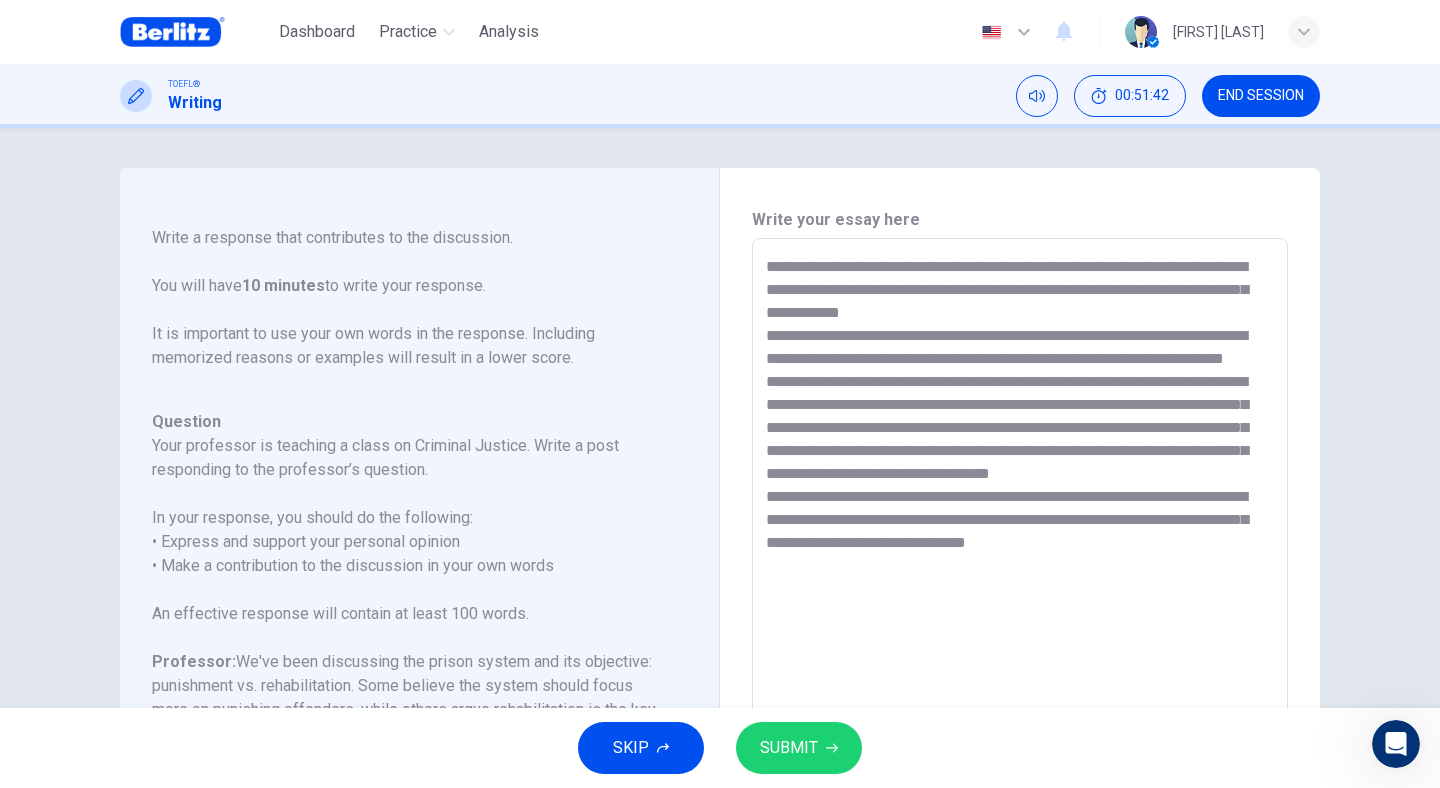 click on "**********" at bounding box center [1020, 572] 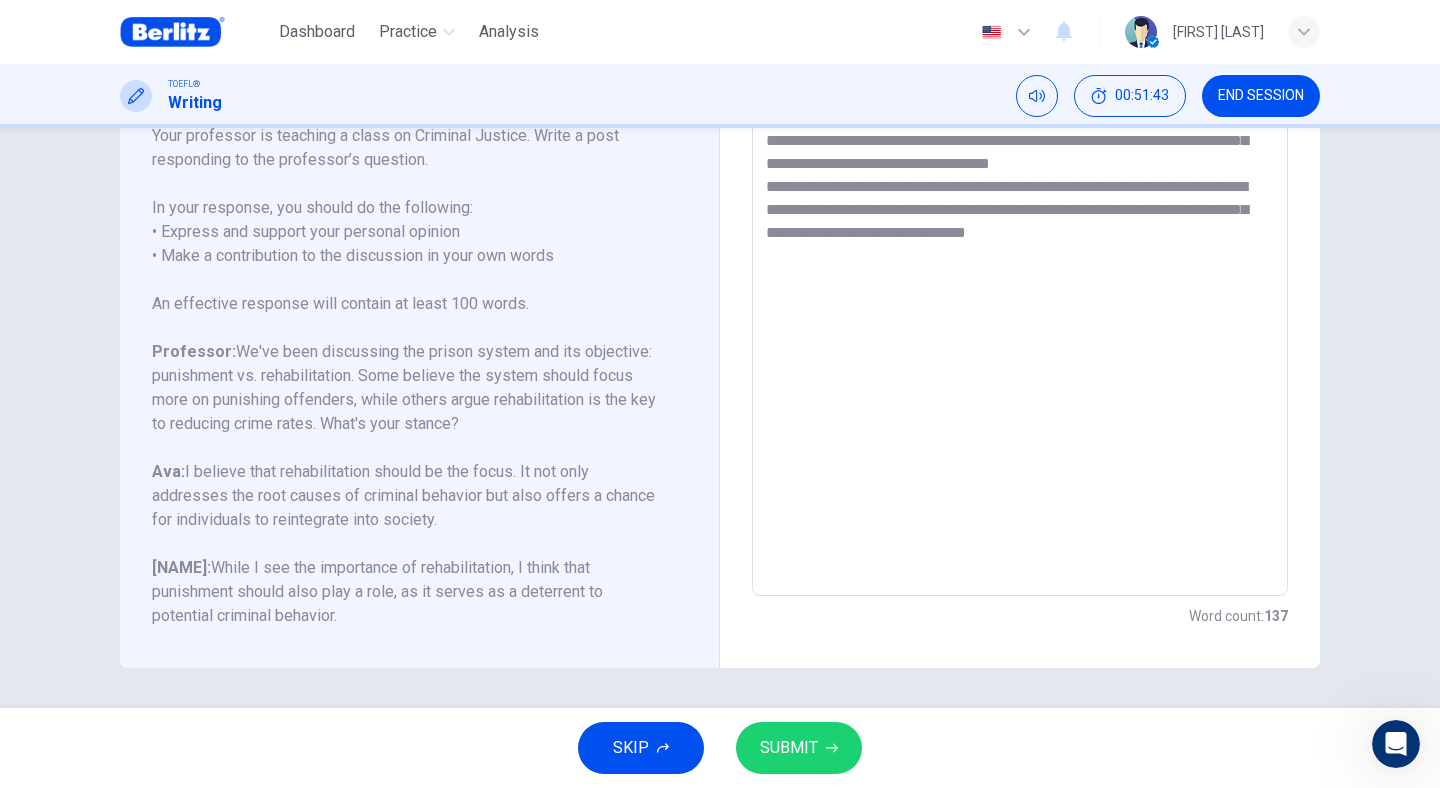scroll, scrollTop: 310, scrollLeft: 0, axis: vertical 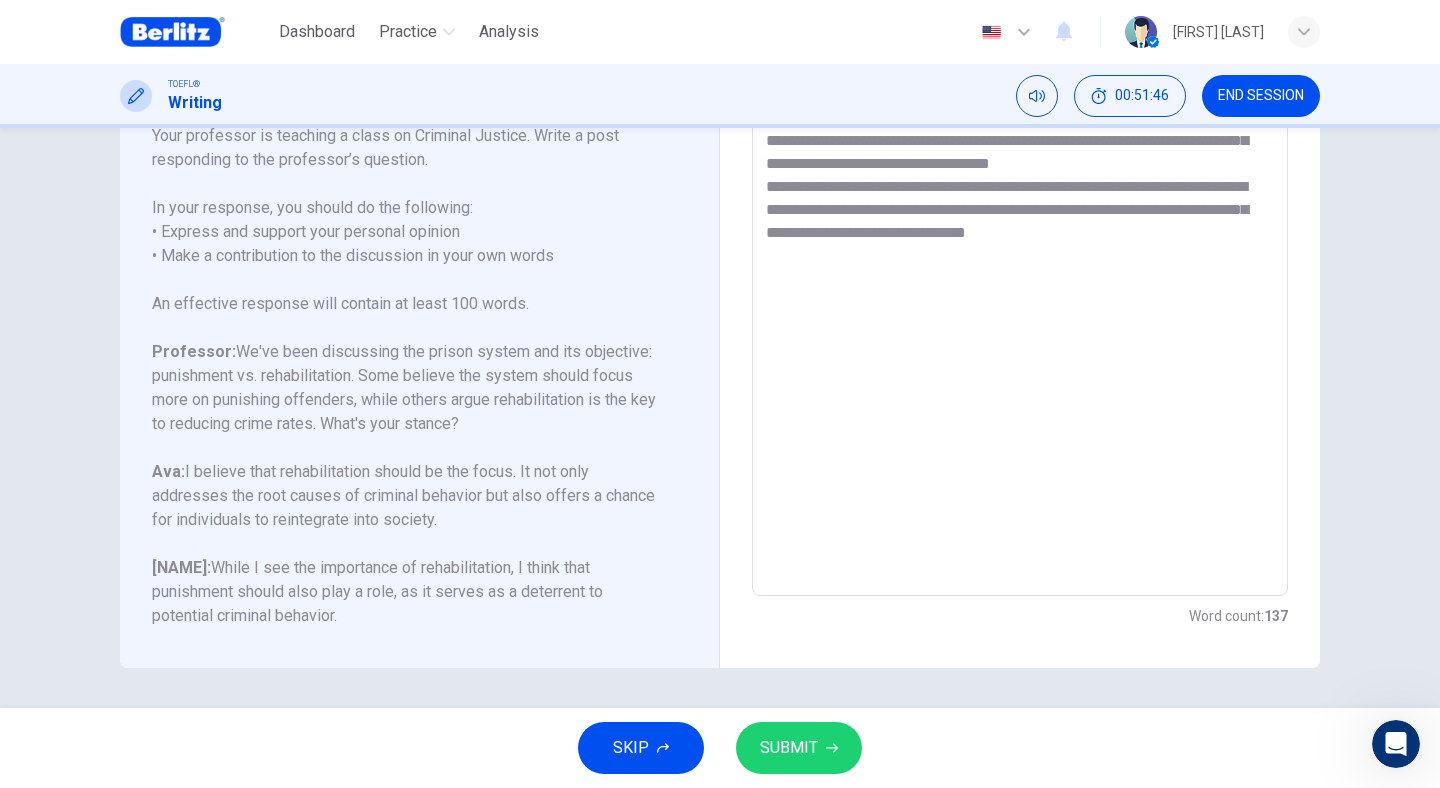 click on "**********" at bounding box center (1020, 262) 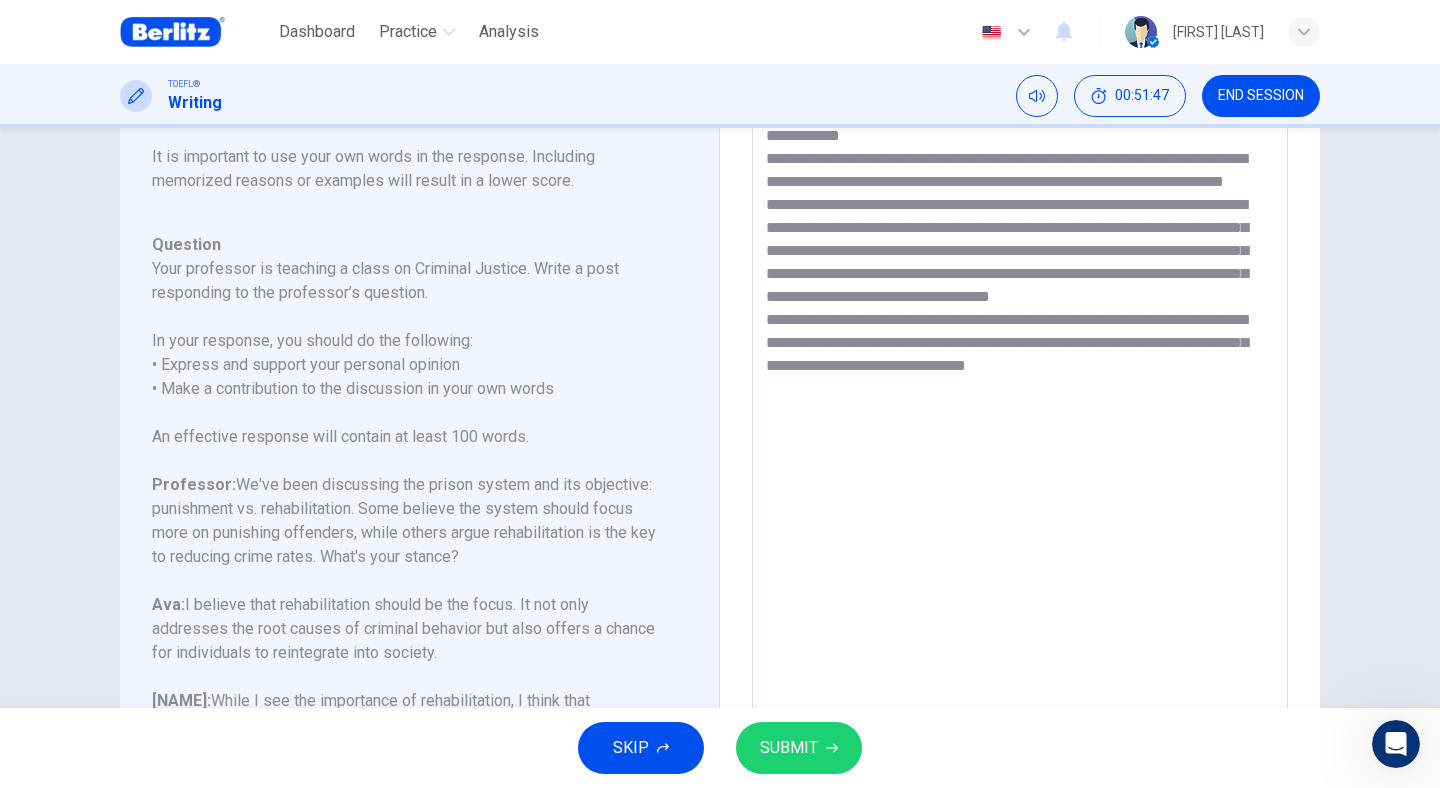 scroll, scrollTop: 46, scrollLeft: 0, axis: vertical 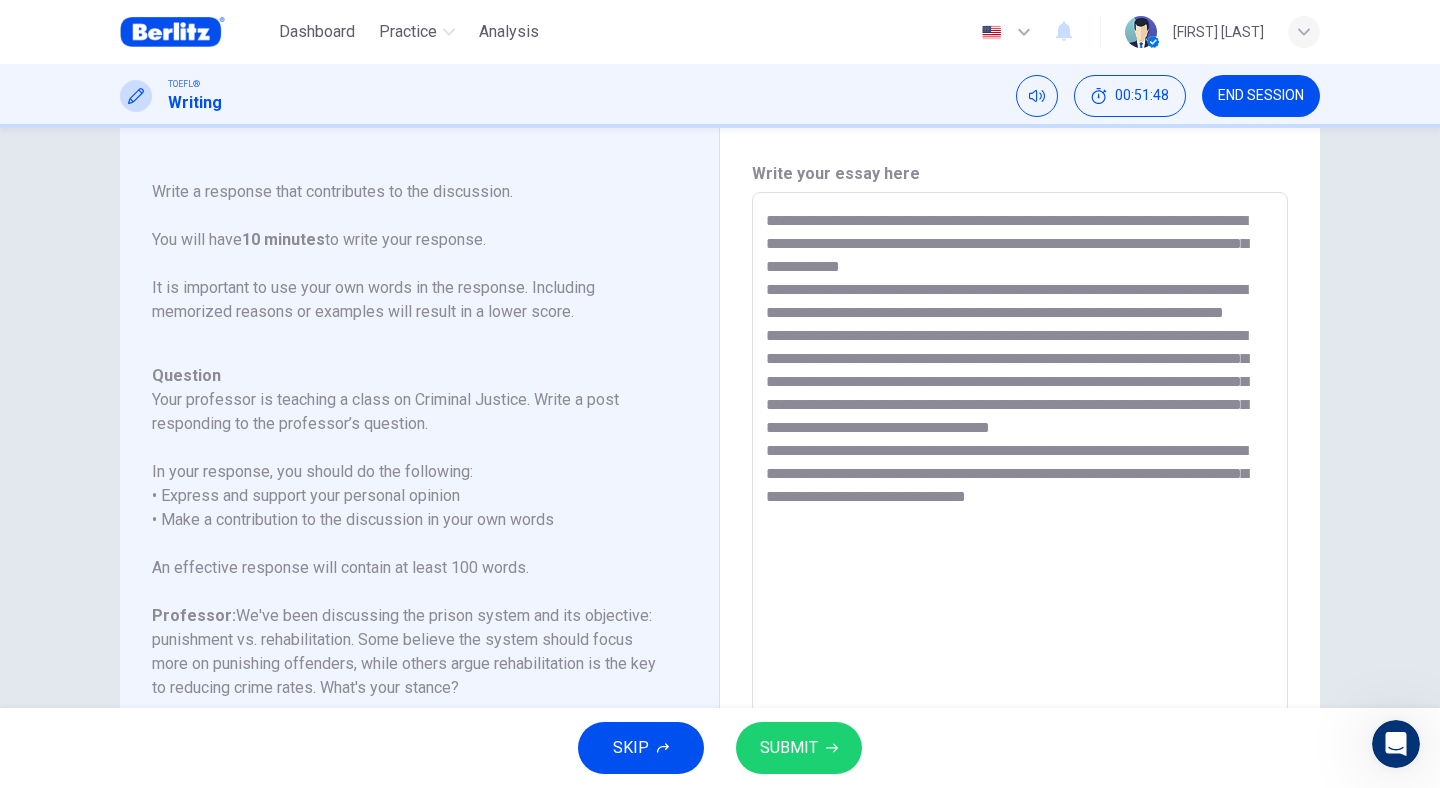 click on "**********" at bounding box center [1020, 526] 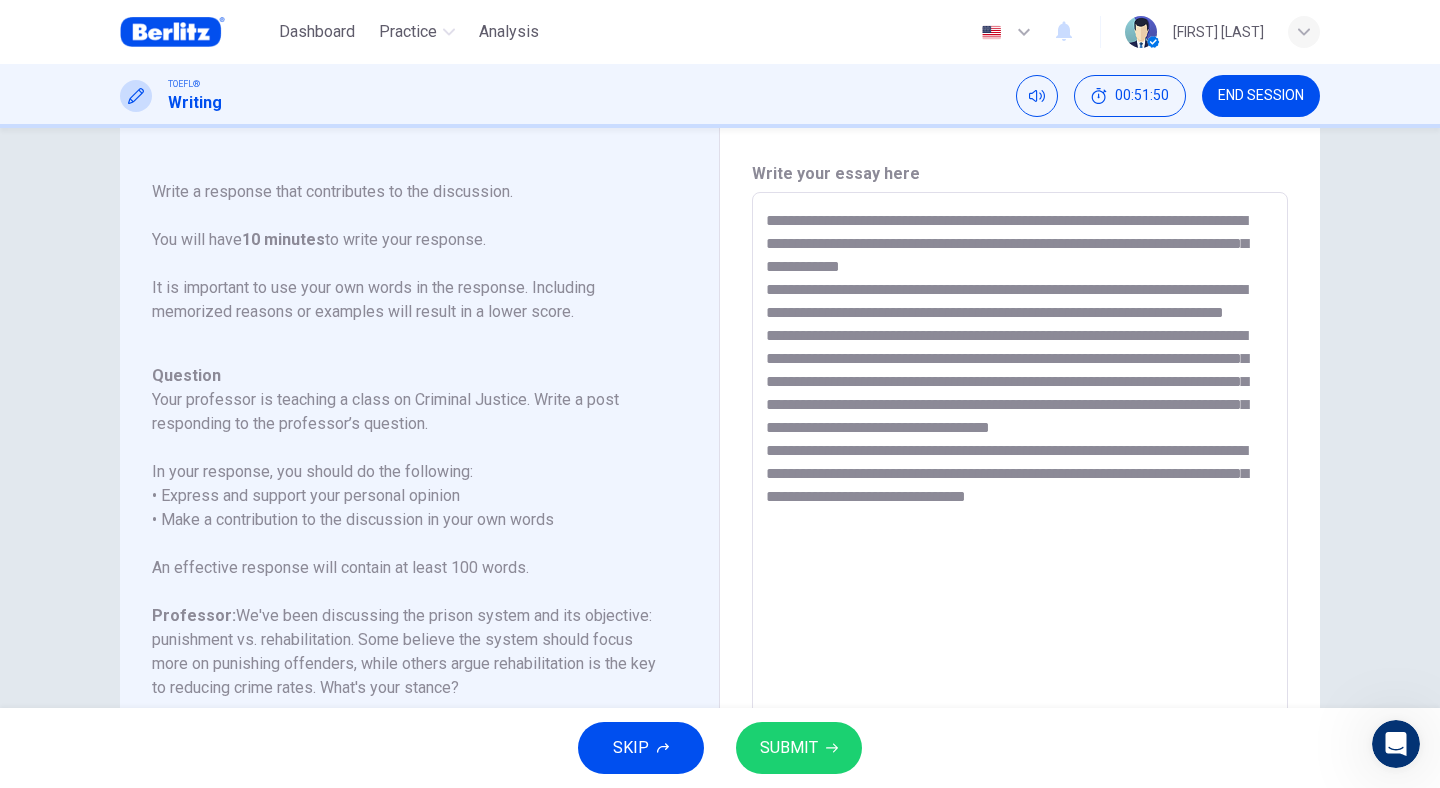 drag, startPoint x: 1121, startPoint y: 544, endPoint x: 760, endPoint y: 219, distance: 485.74274 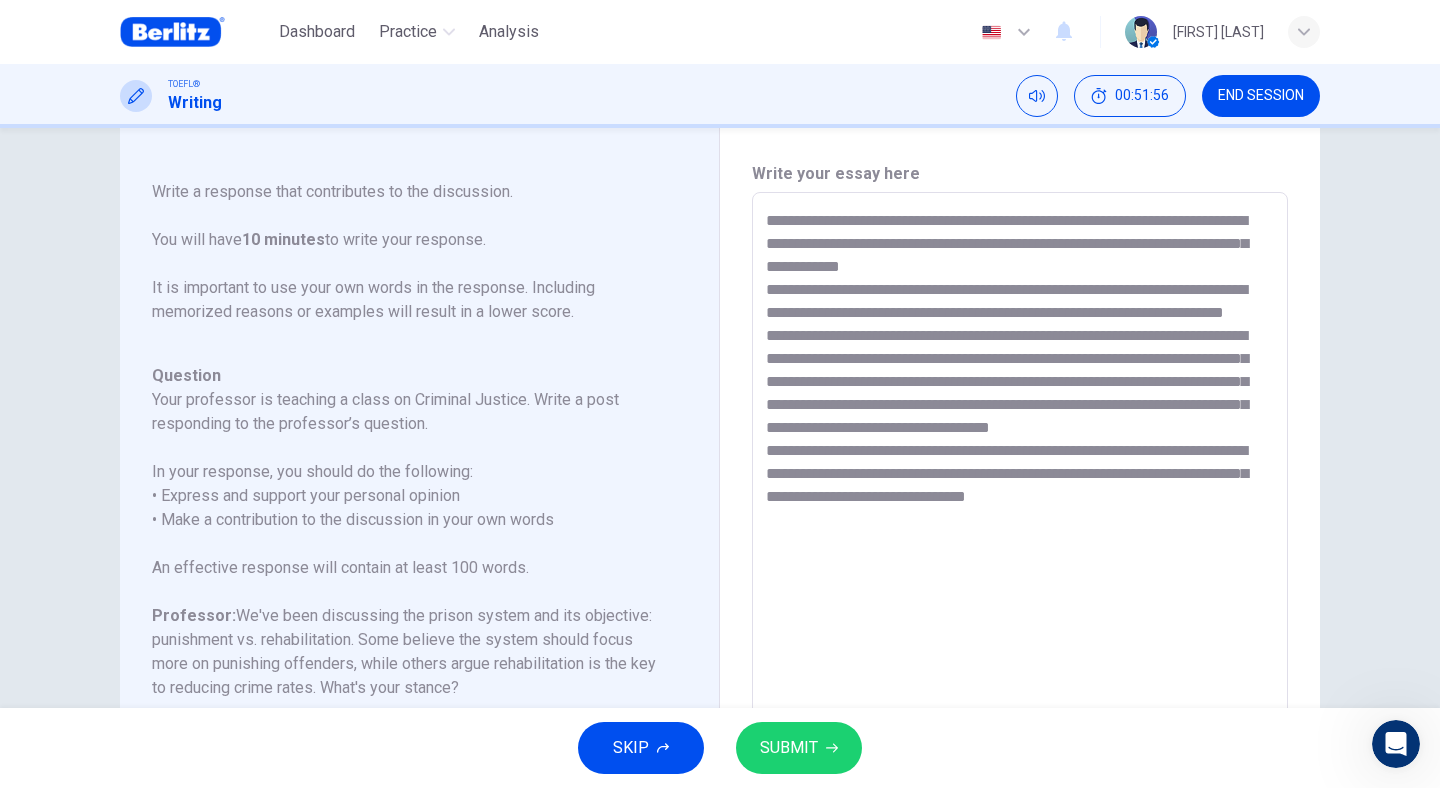 click on "**********" at bounding box center [1020, 526] 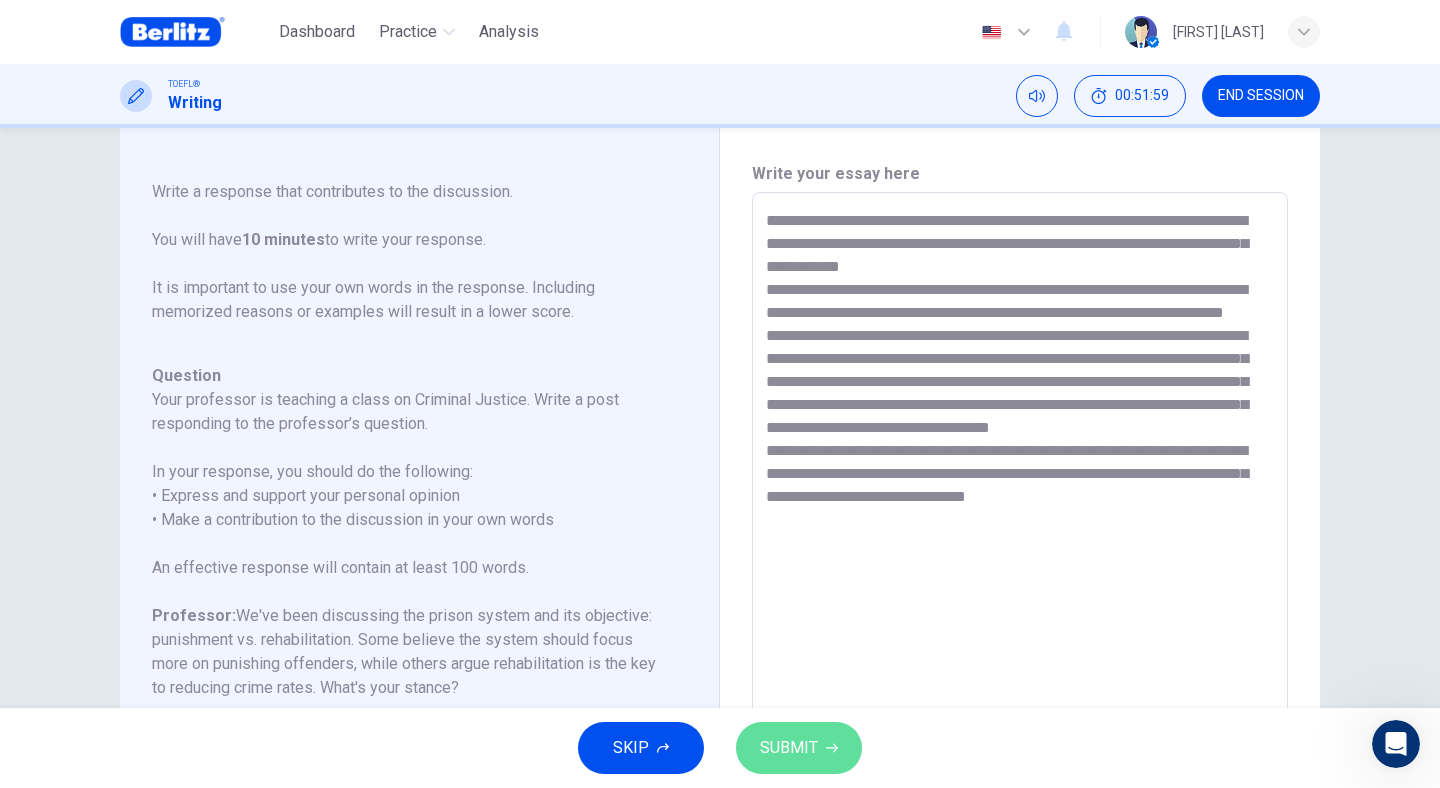 click on "SUBMIT" at bounding box center (799, 748) 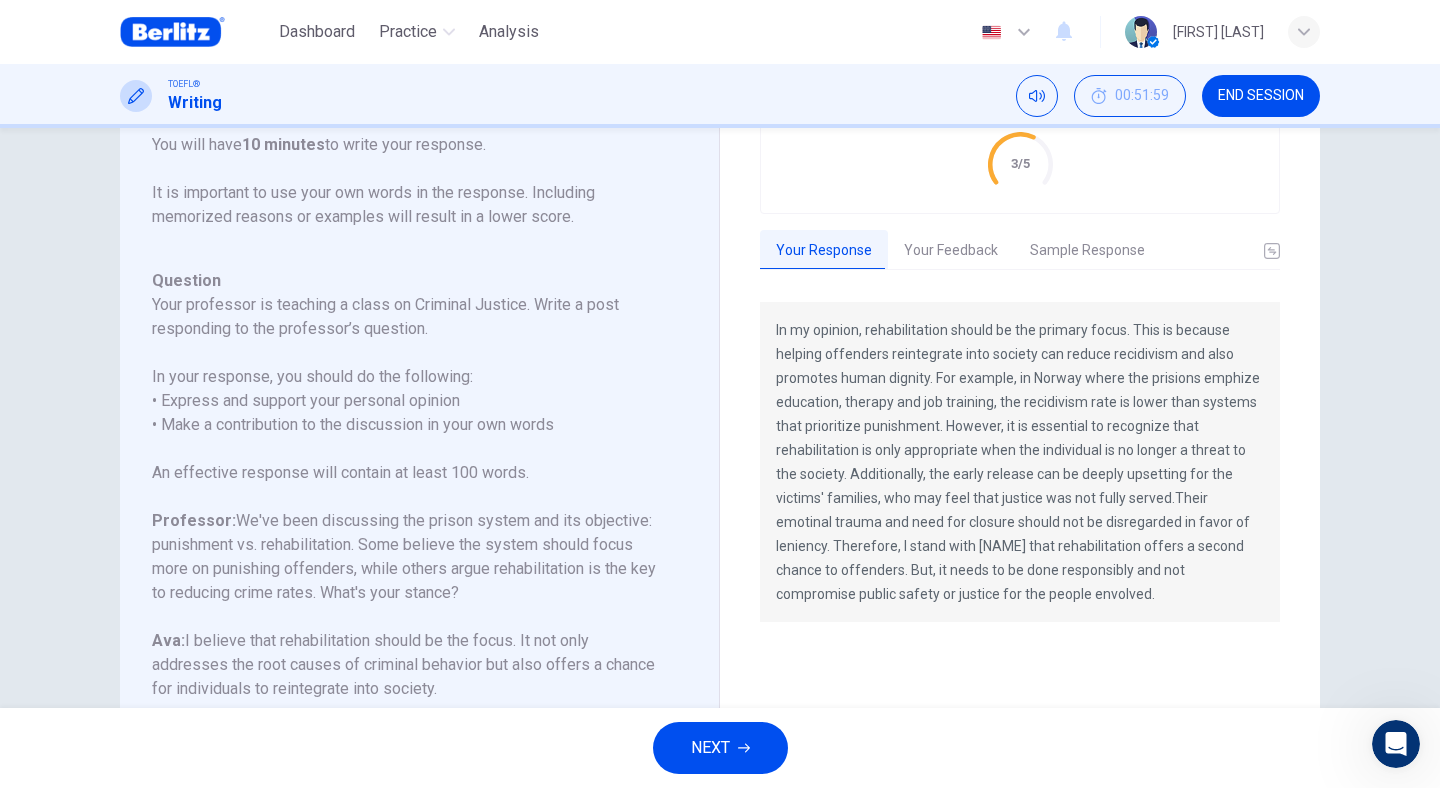 scroll, scrollTop: 155, scrollLeft: 0, axis: vertical 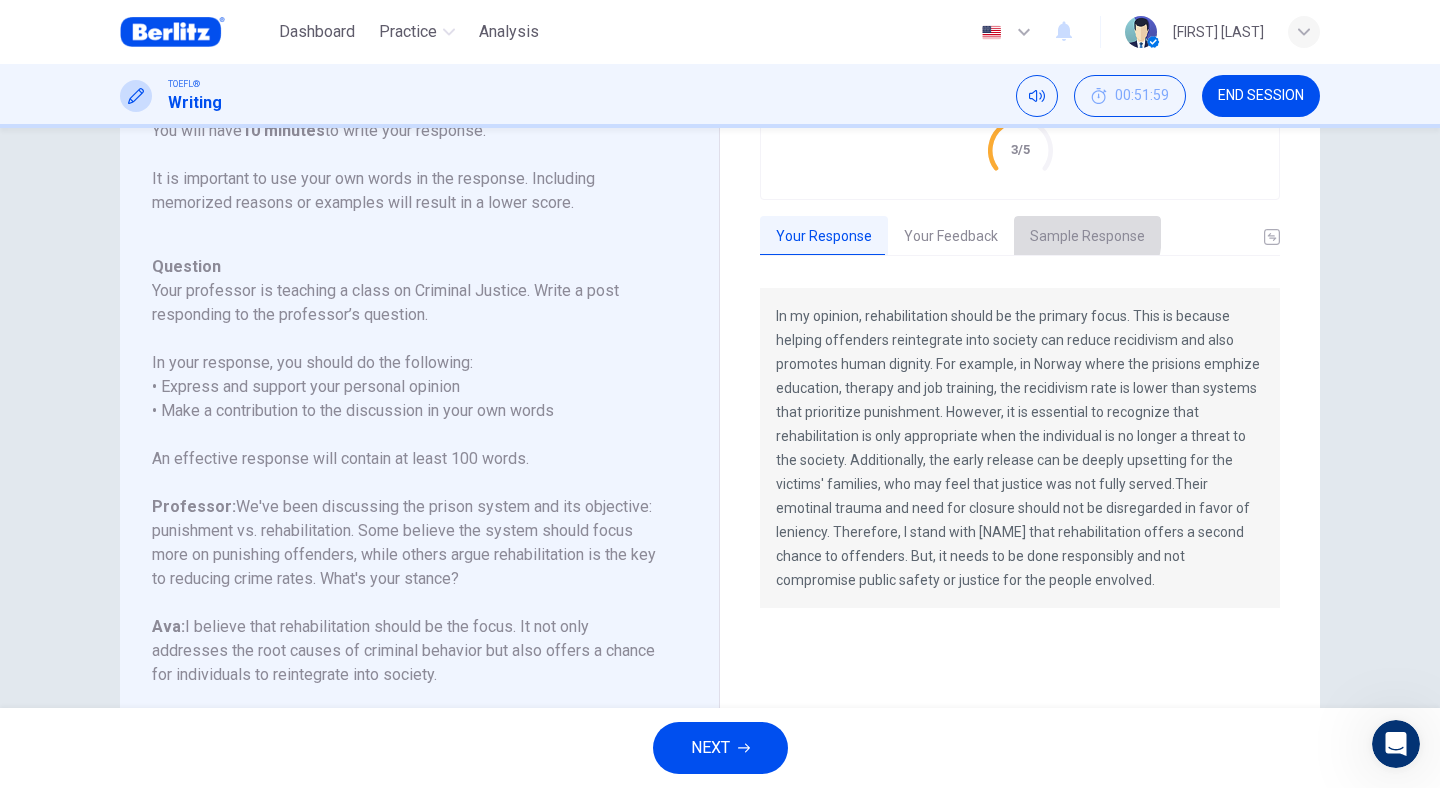 click on "Sample Response" at bounding box center (1087, 237) 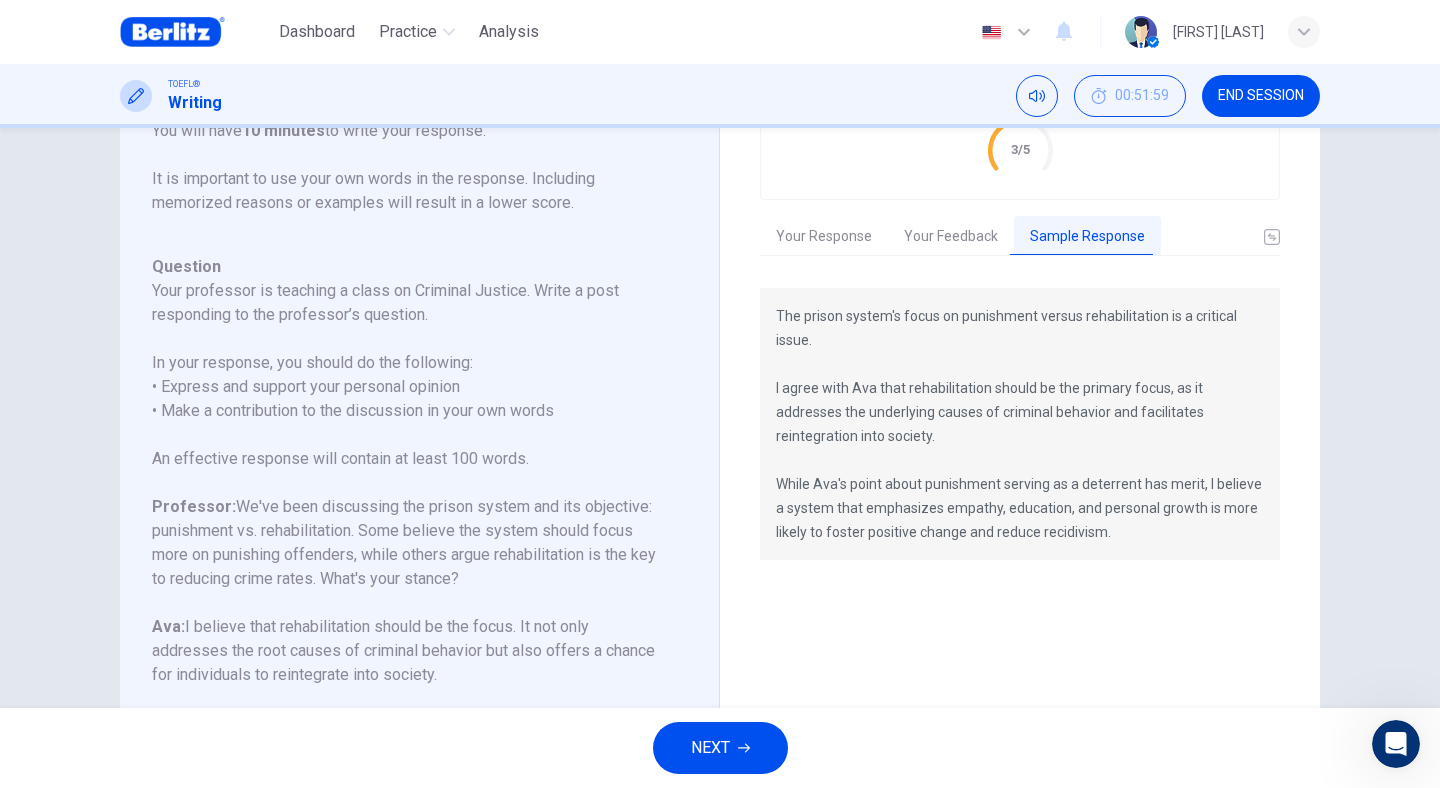 click on "Your Feedback" at bounding box center [951, 237] 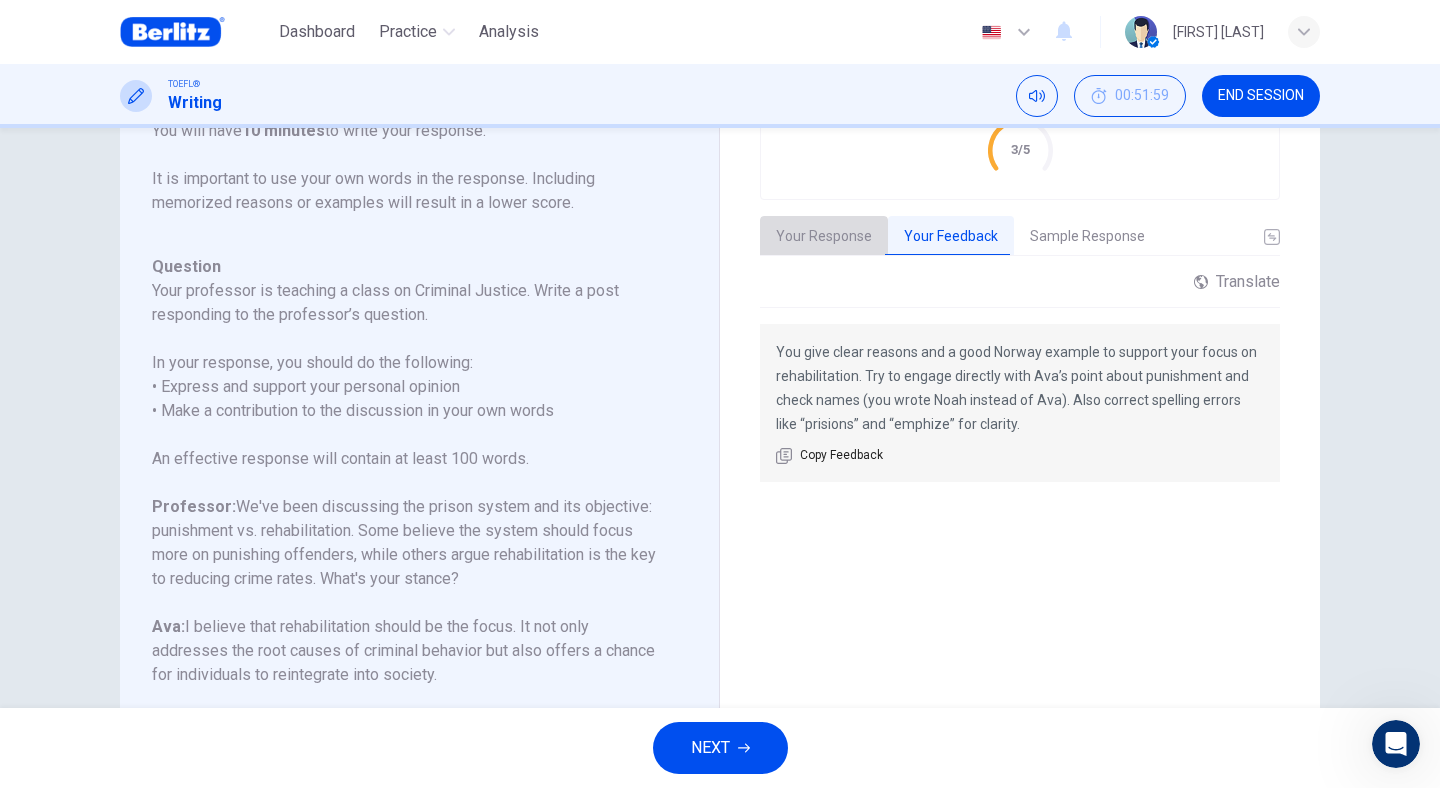 click on "Your Response" at bounding box center (824, 237) 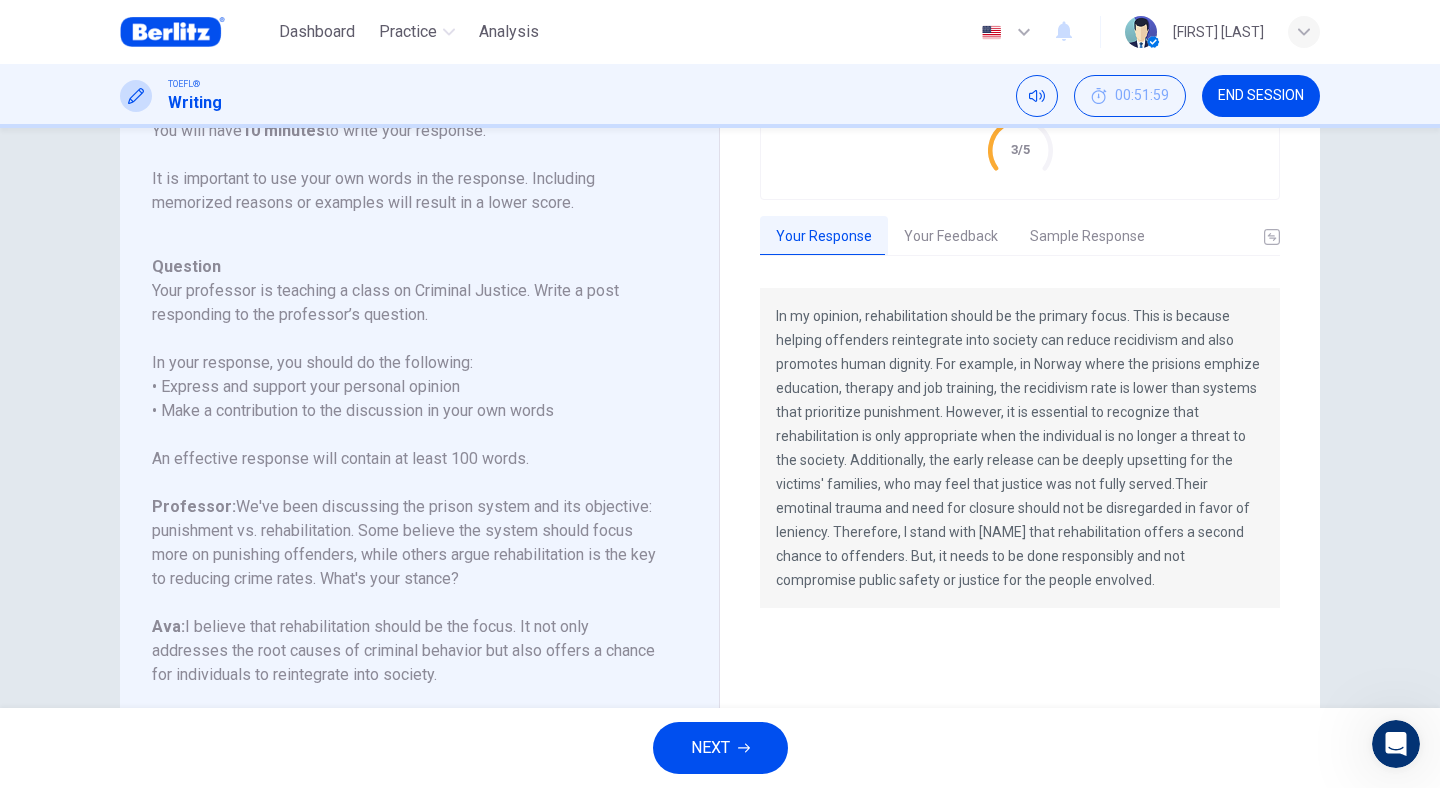 click on "In my opinion, rehabilitation should be the primary focus. This is because helping offenders reintegrate into society can reduce recidivism and also promotes human dignity.
For example, in Norway where the prisions emphize education, therapy and job training, the recidivism rate is lower than systems that prioritize punishment.
However, it is essential to recognize that rehabilitation is only appropriate when the individual is no longer a threat to the society. Additionally, the early release can be deeply upsetting for the victims' families, who may feel that justice was not fully served.Their emotinal trauma and need for closure should not be disregarded in favor of leniency.
Therefore, I stand with [NAME] that rehabilitation offers a second chance to offenders. But, it needs to be done responsibly and not compromise public safety or justice for the people envolved." at bounding box center [1020, 448] 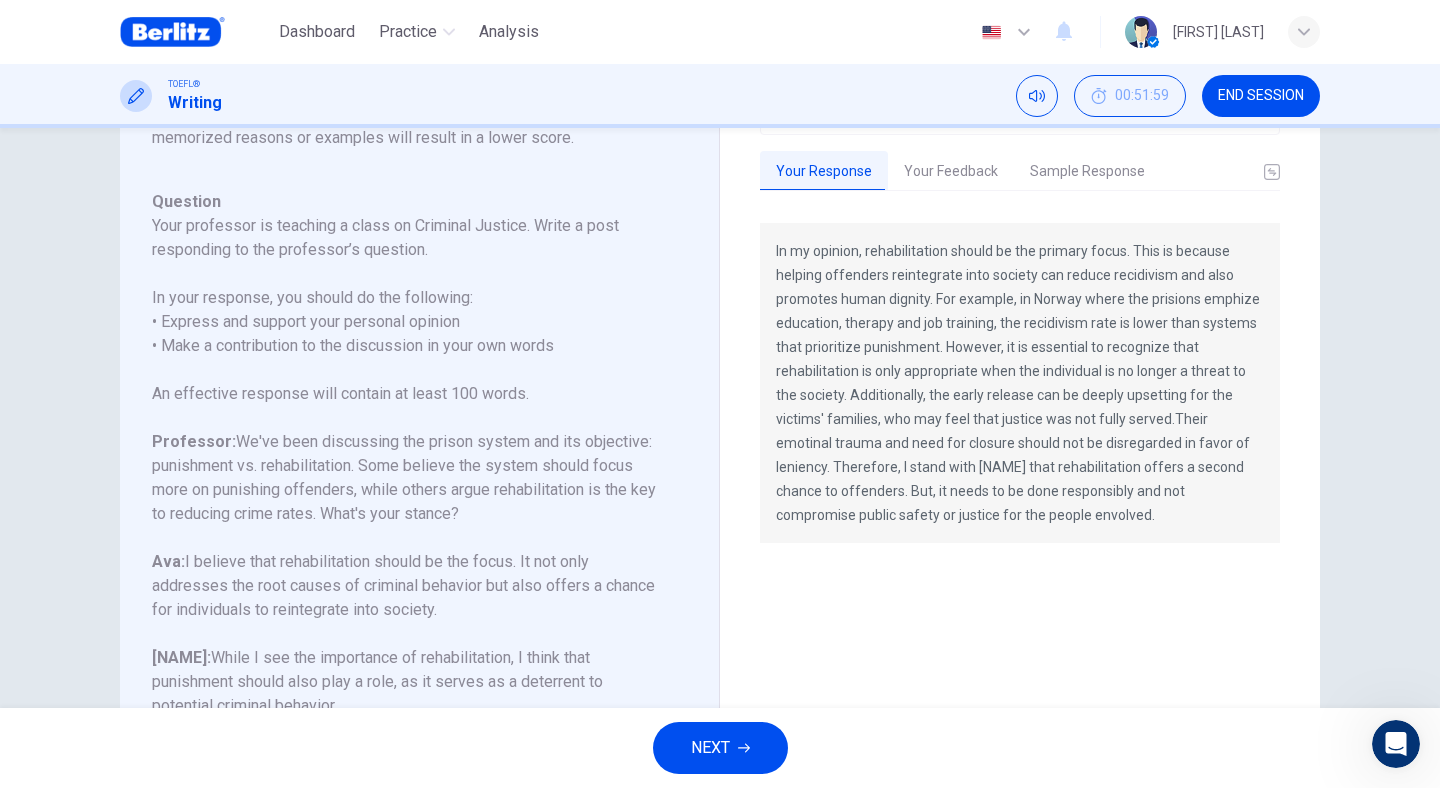 scroll, scrollTop: 59, scrollLeft: 0, axis: vertical 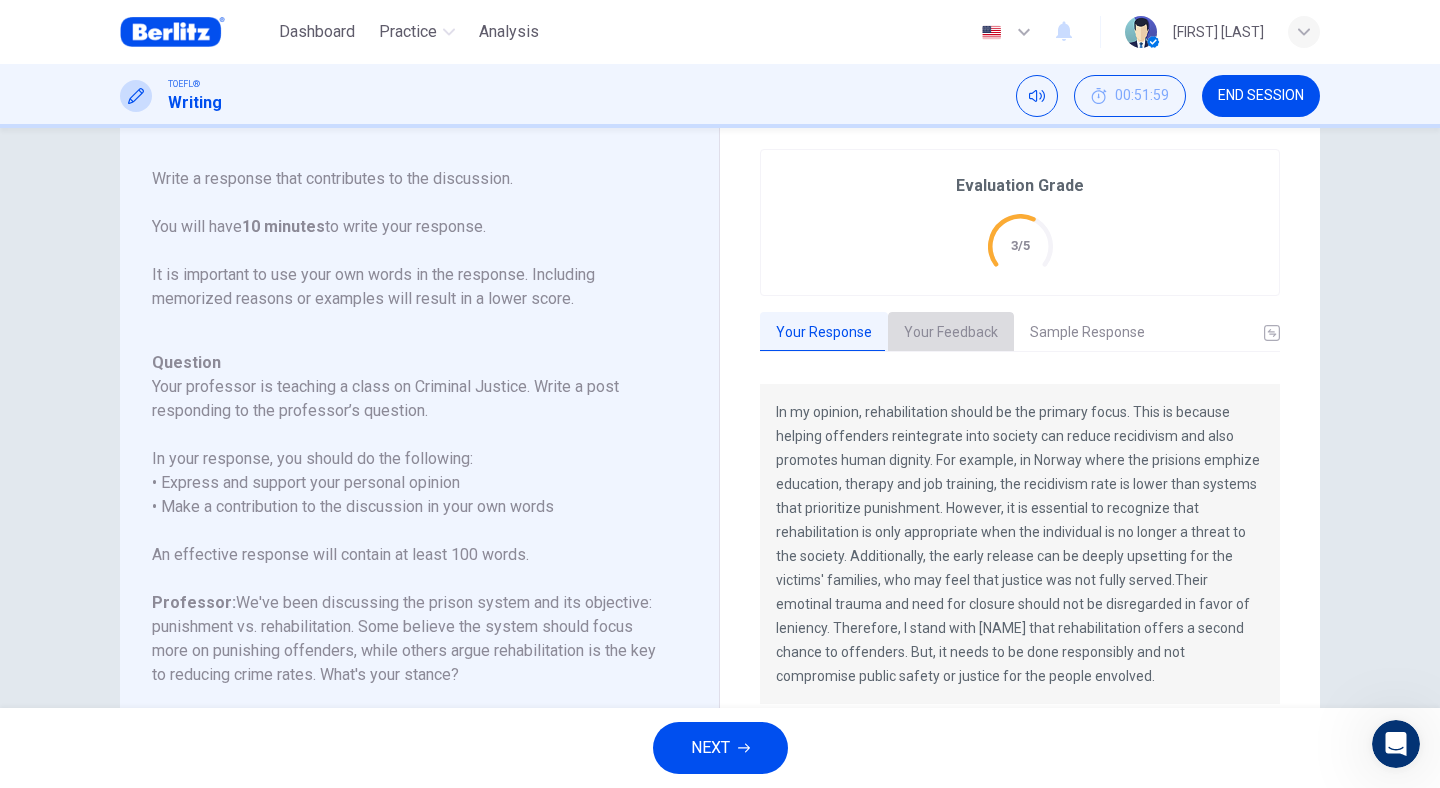 click on "Your Feedback" at bounding box center [951, 333] 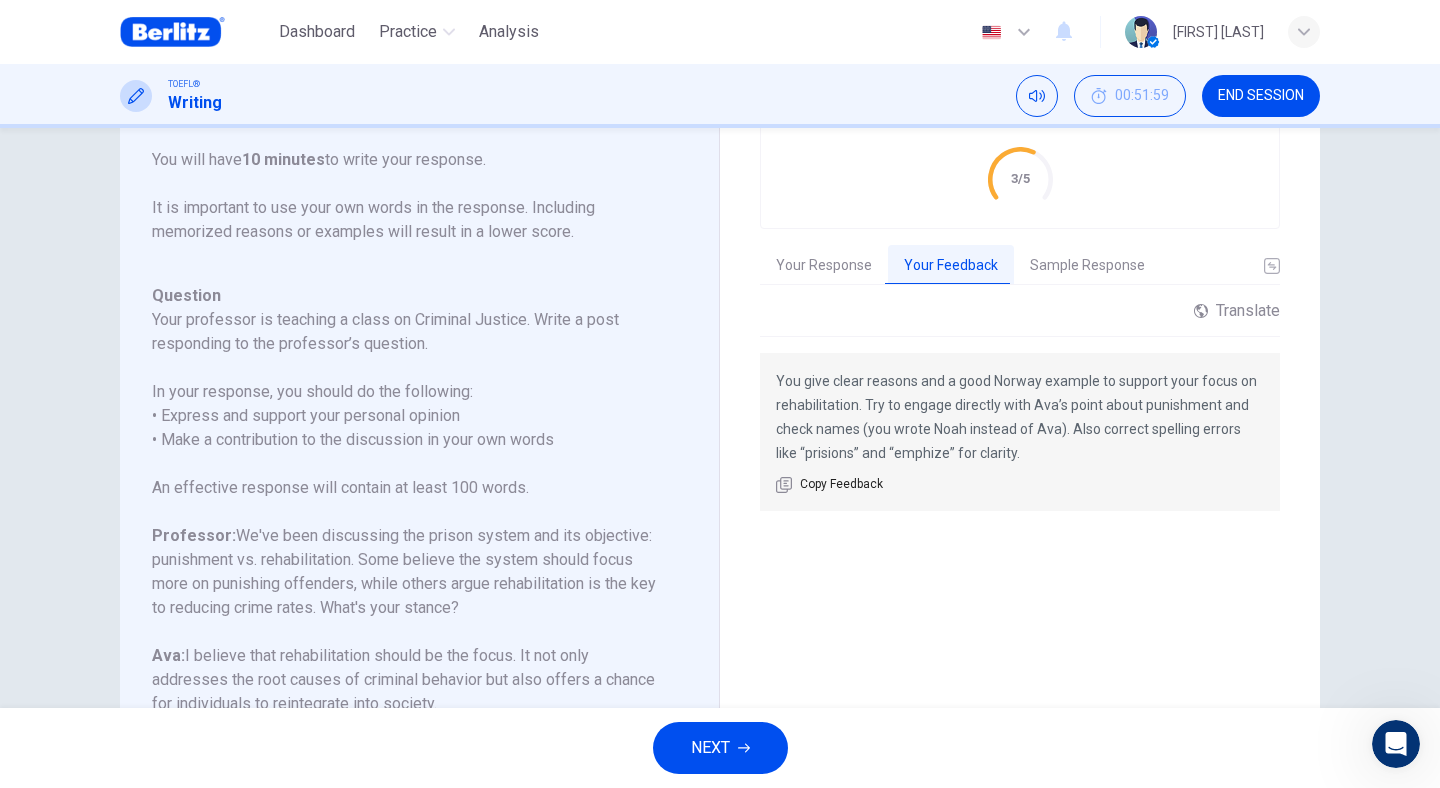scroll, scrollTop: 133, scrollLeft: 0, axis: vertical 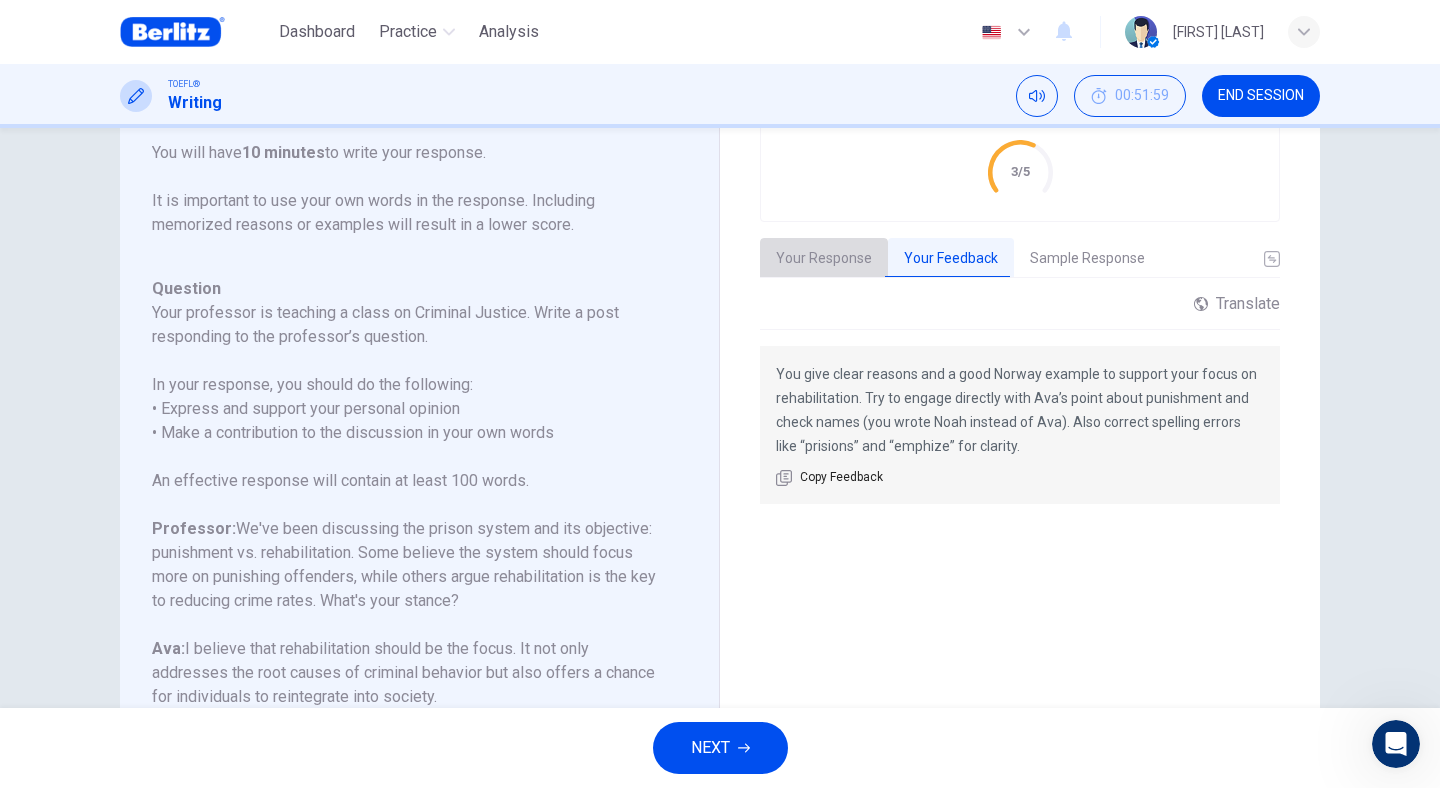 click on "Your Response" at bounding box center (824, 259) 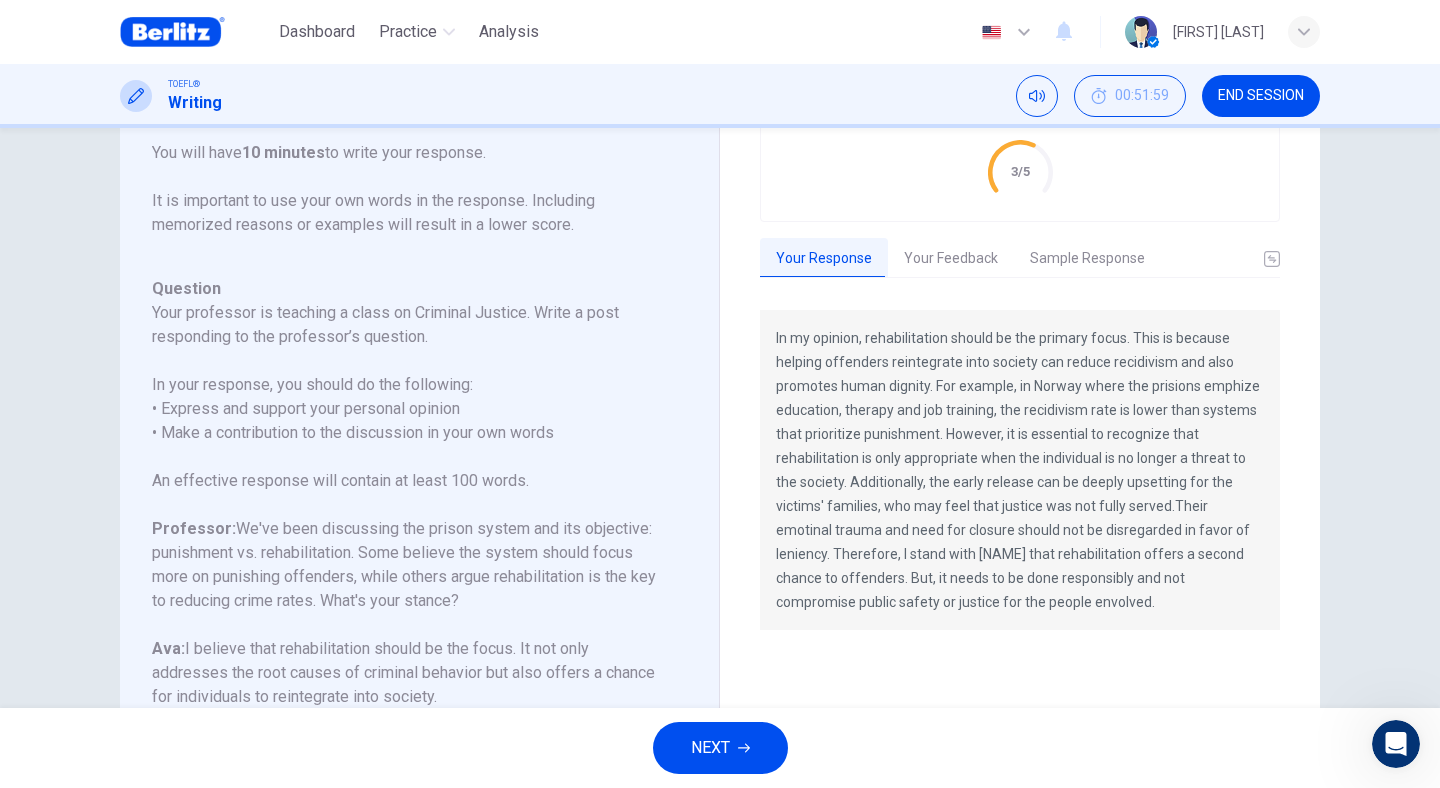 click on "NEXT" at bounding box center [710, 748] 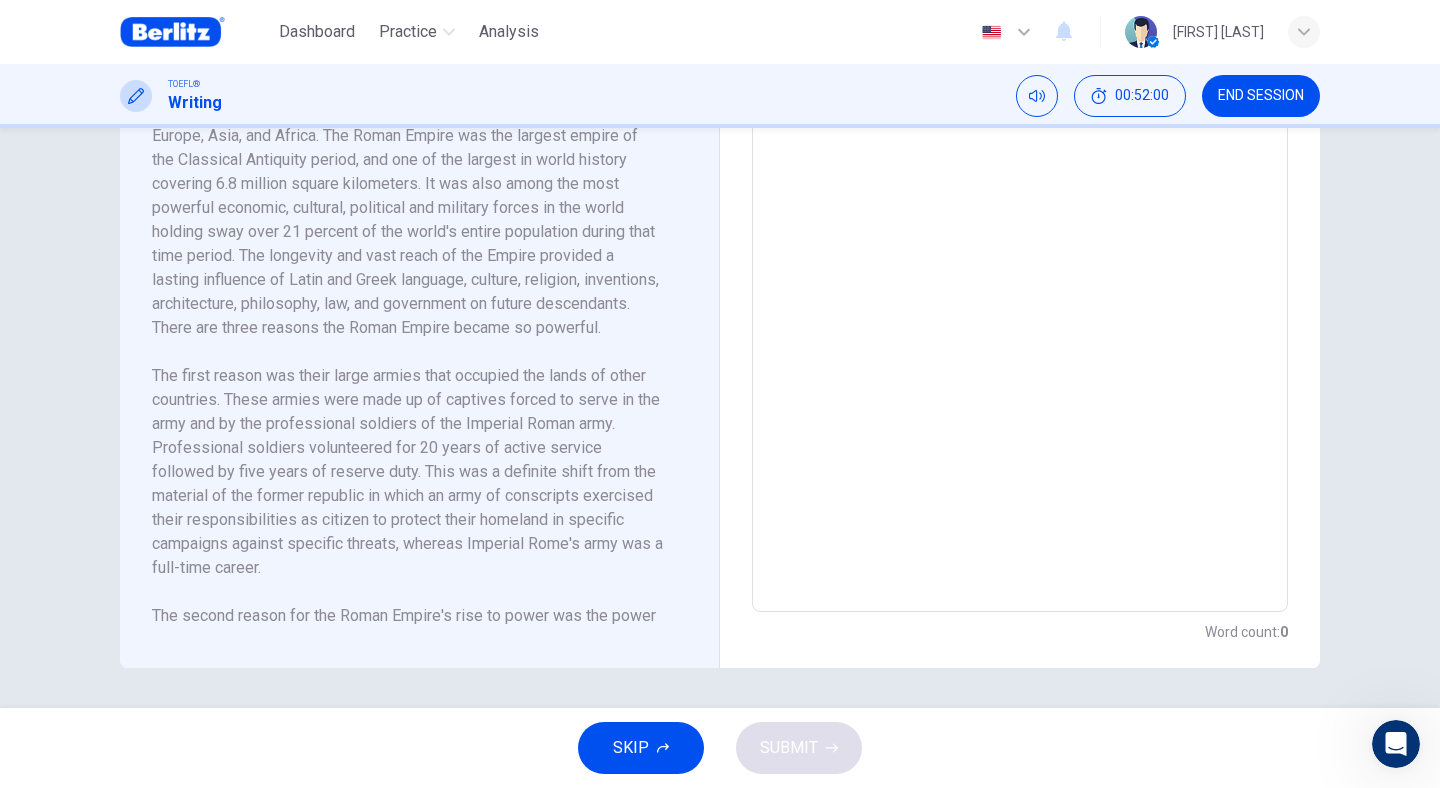 scroll, scrollTop: 567, scrollLeft: 0, axis: vertical 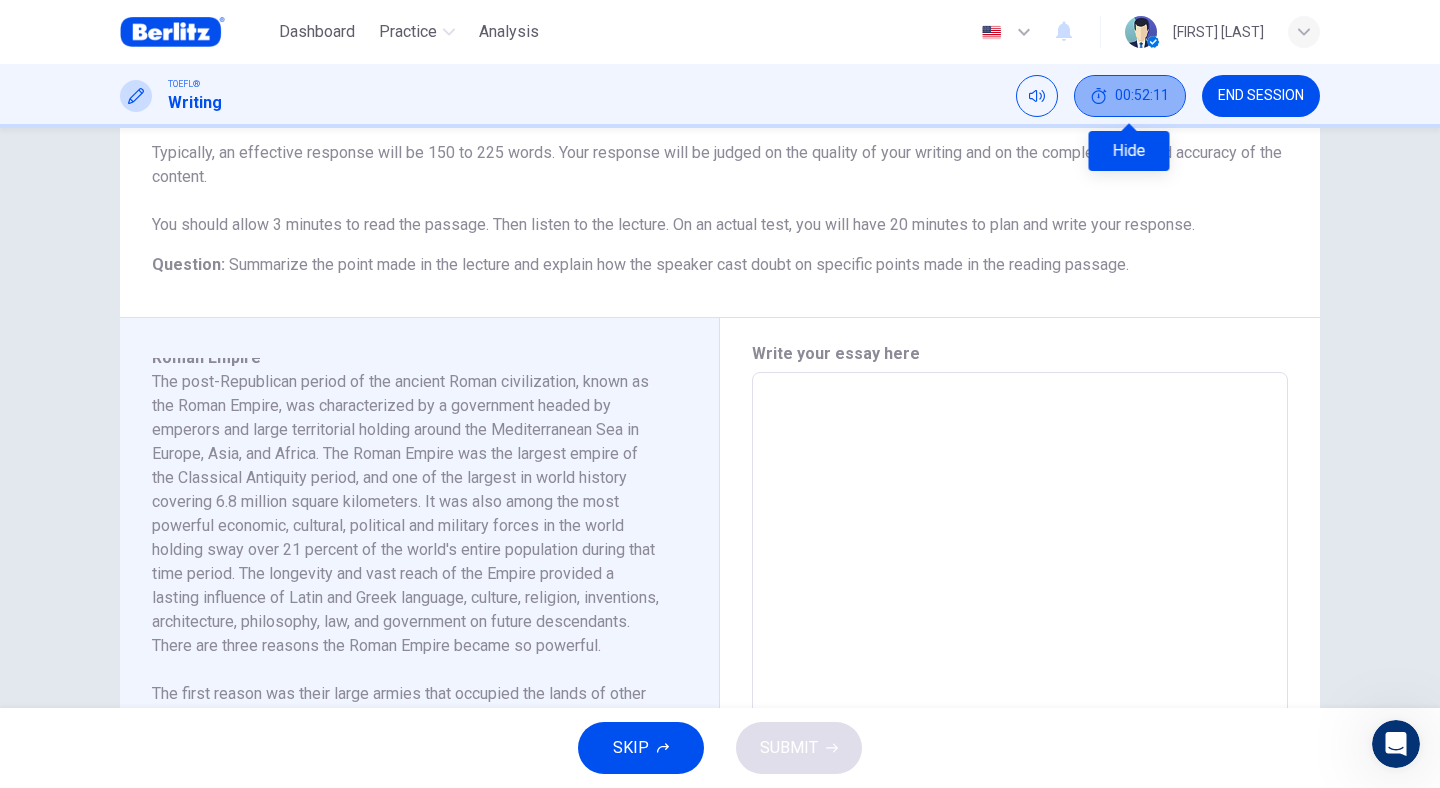 click 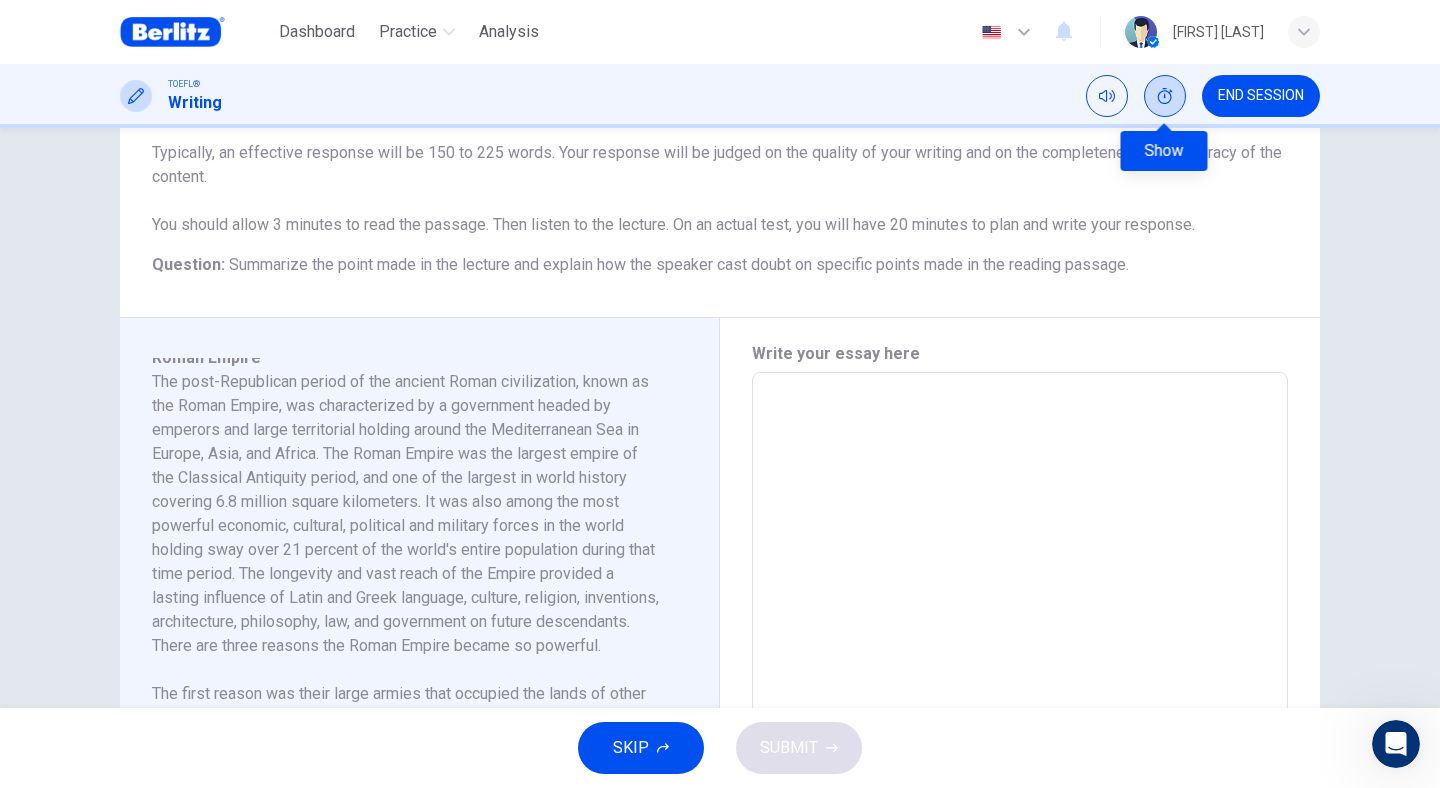 click at bounding box center (1165, 96) 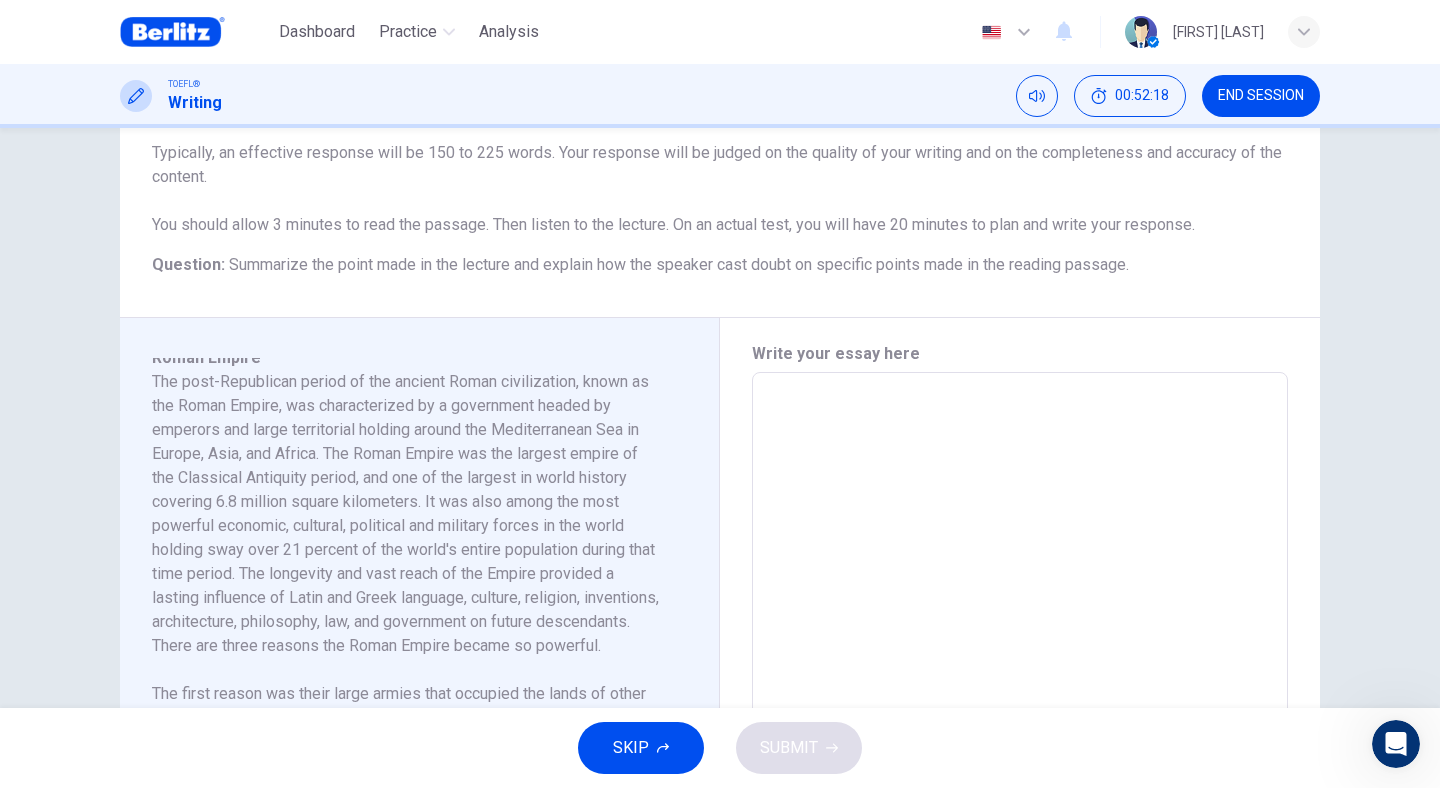 click on "END SESSION" at bounding box center [1261, 96] 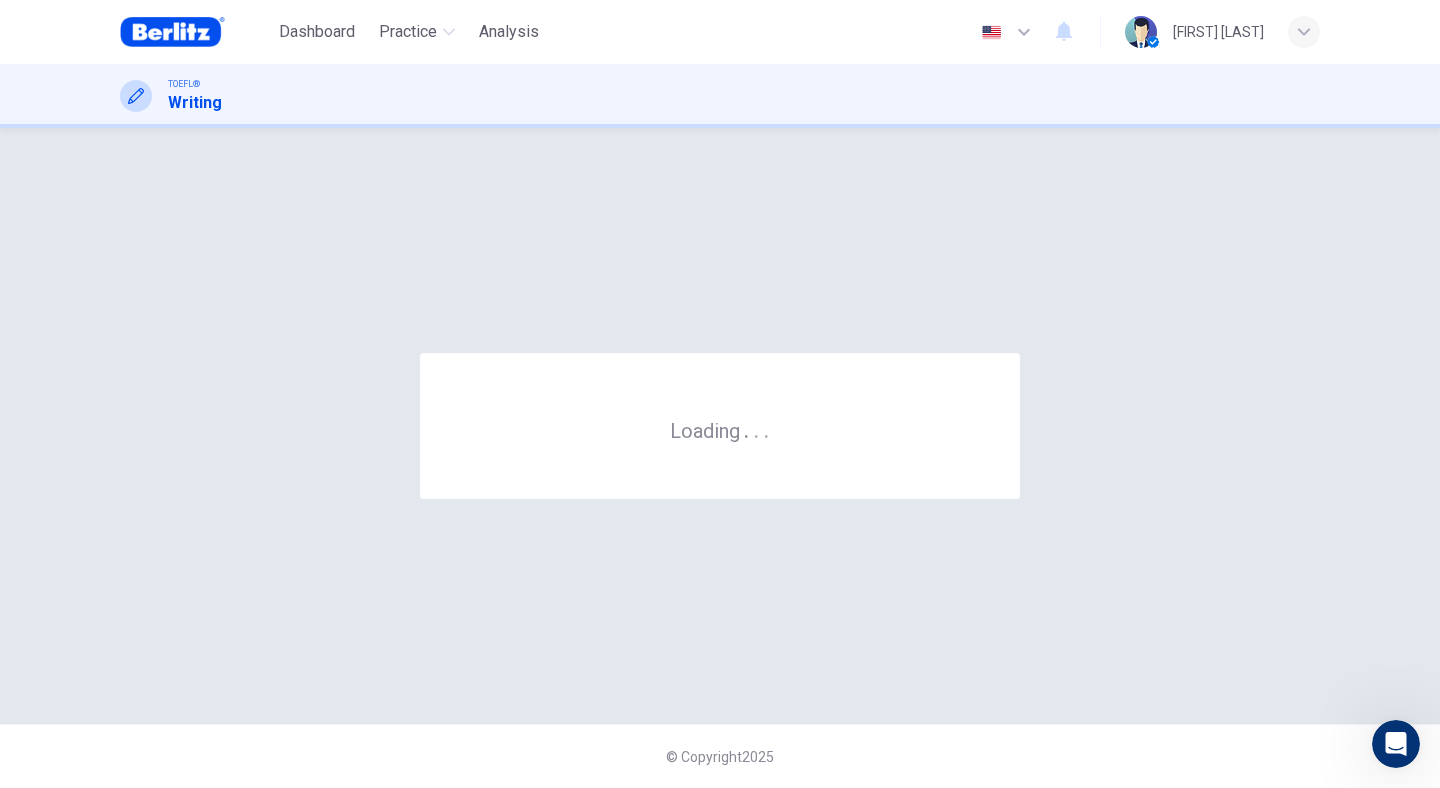 scroll, scrollTop: 0, scrollLeft: 0, axis: both 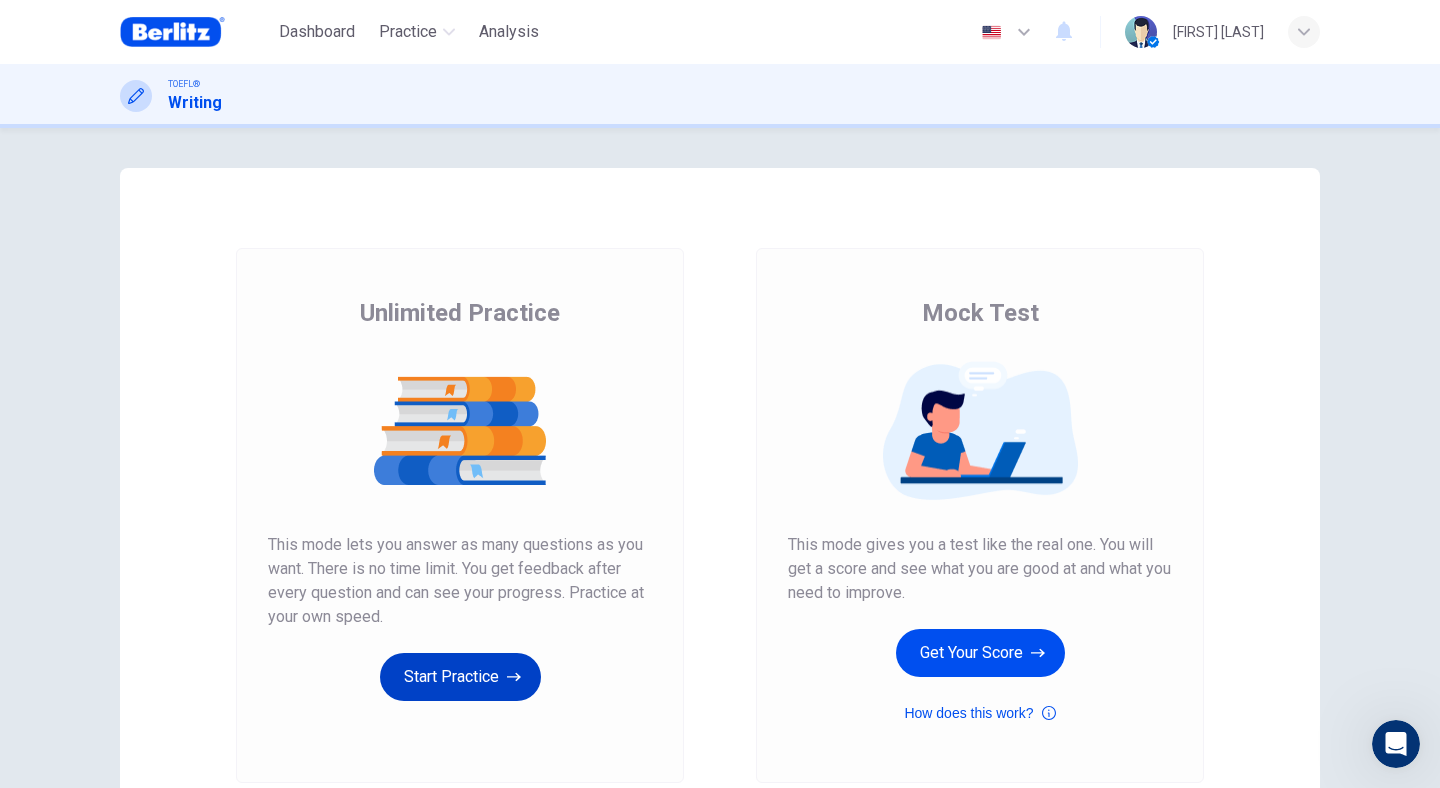 click on "Start Practice" at bounding box center (460, 677) 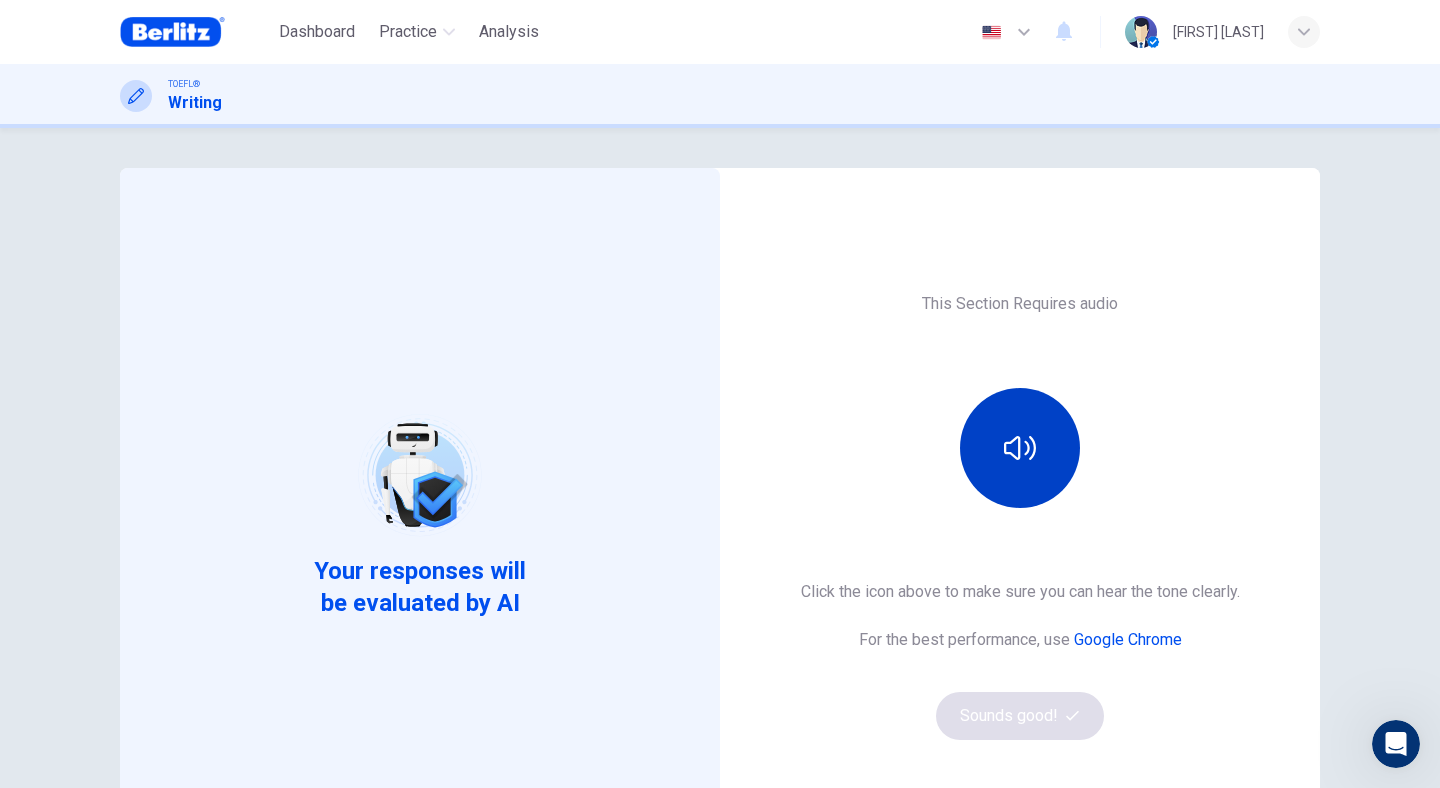 click at bounding box center (1020, 448) 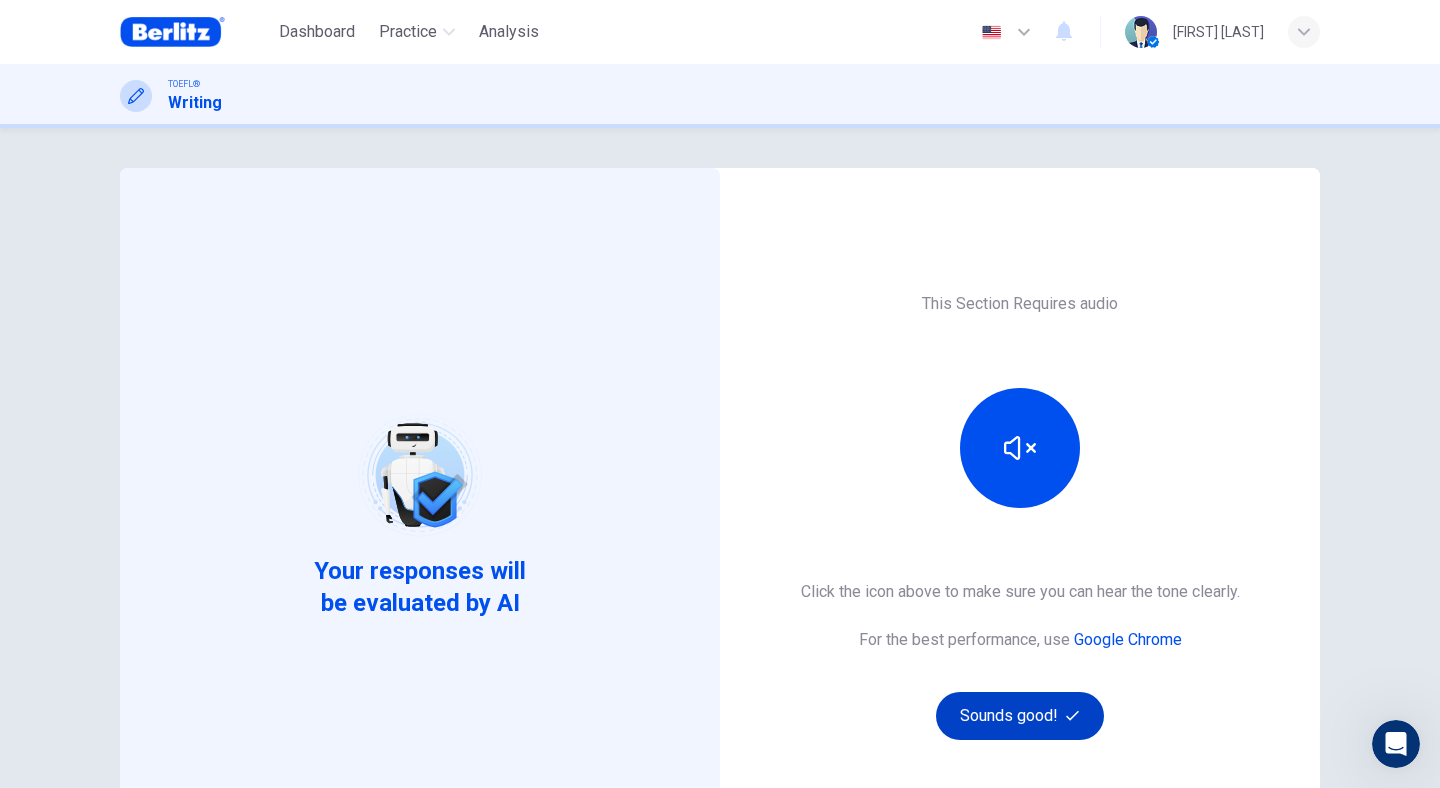click on "Sounds good!" at bounding box center [1020, 716] 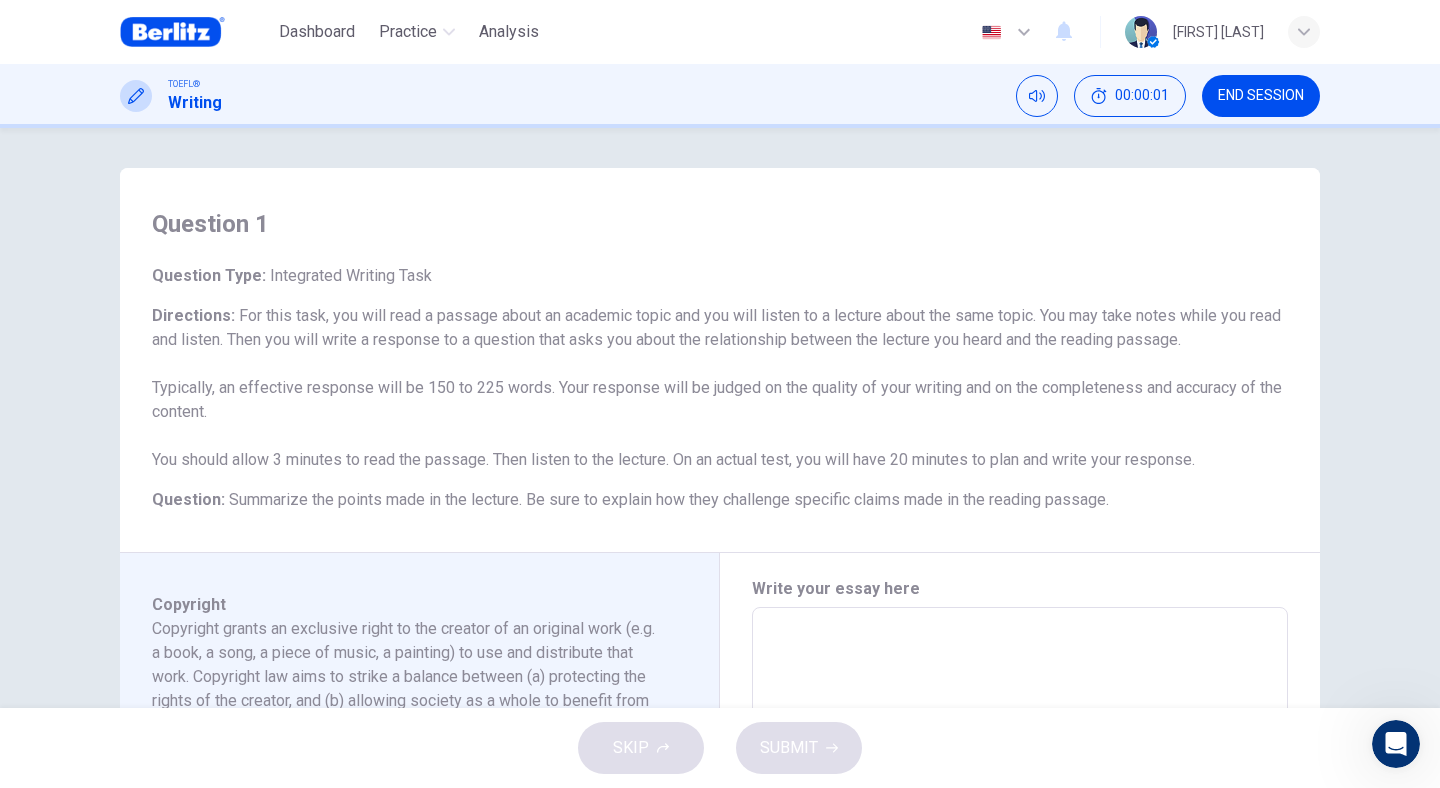 scroll, scrollTop: 0, scrollLeft: 0, axis: both 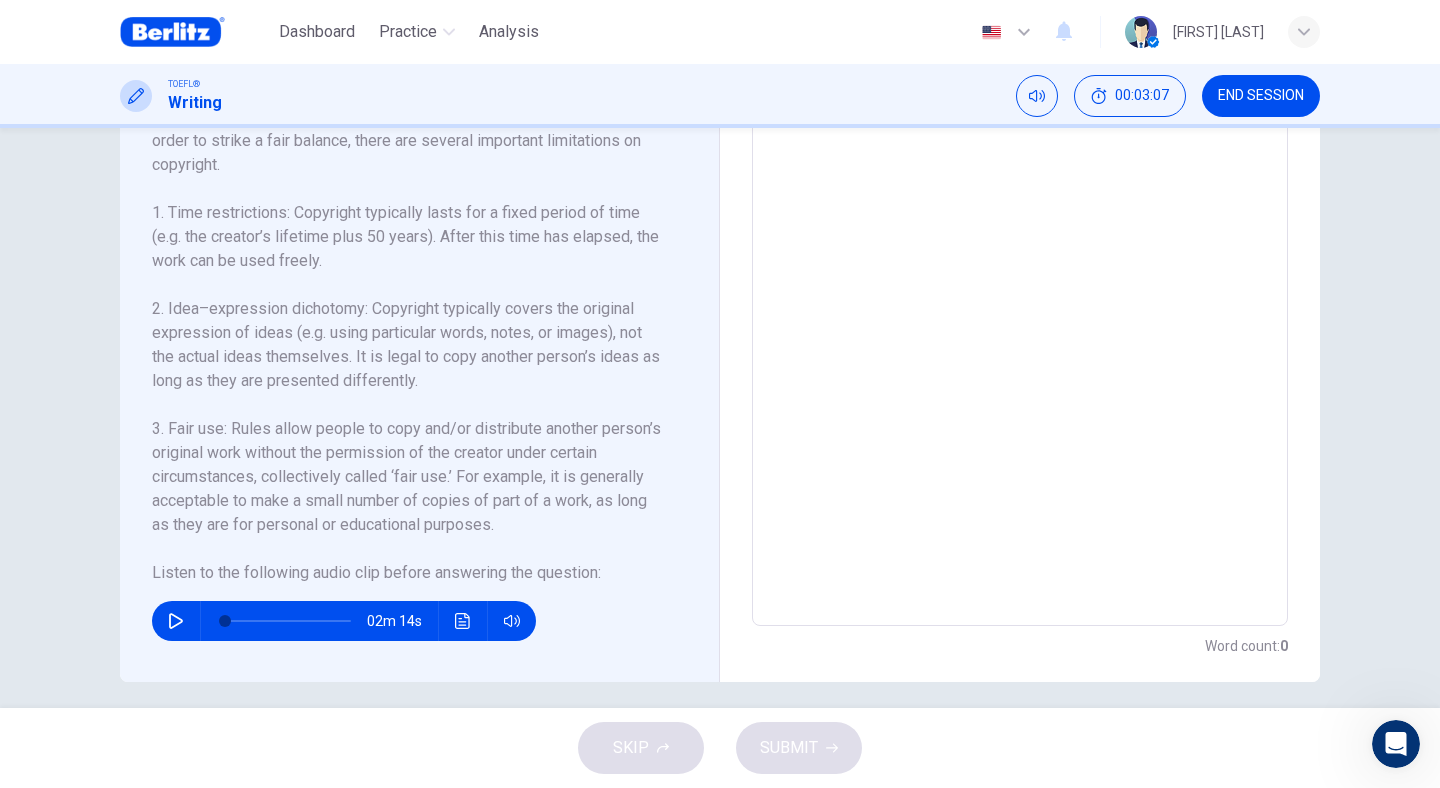 click at bounding box center (176, 621) 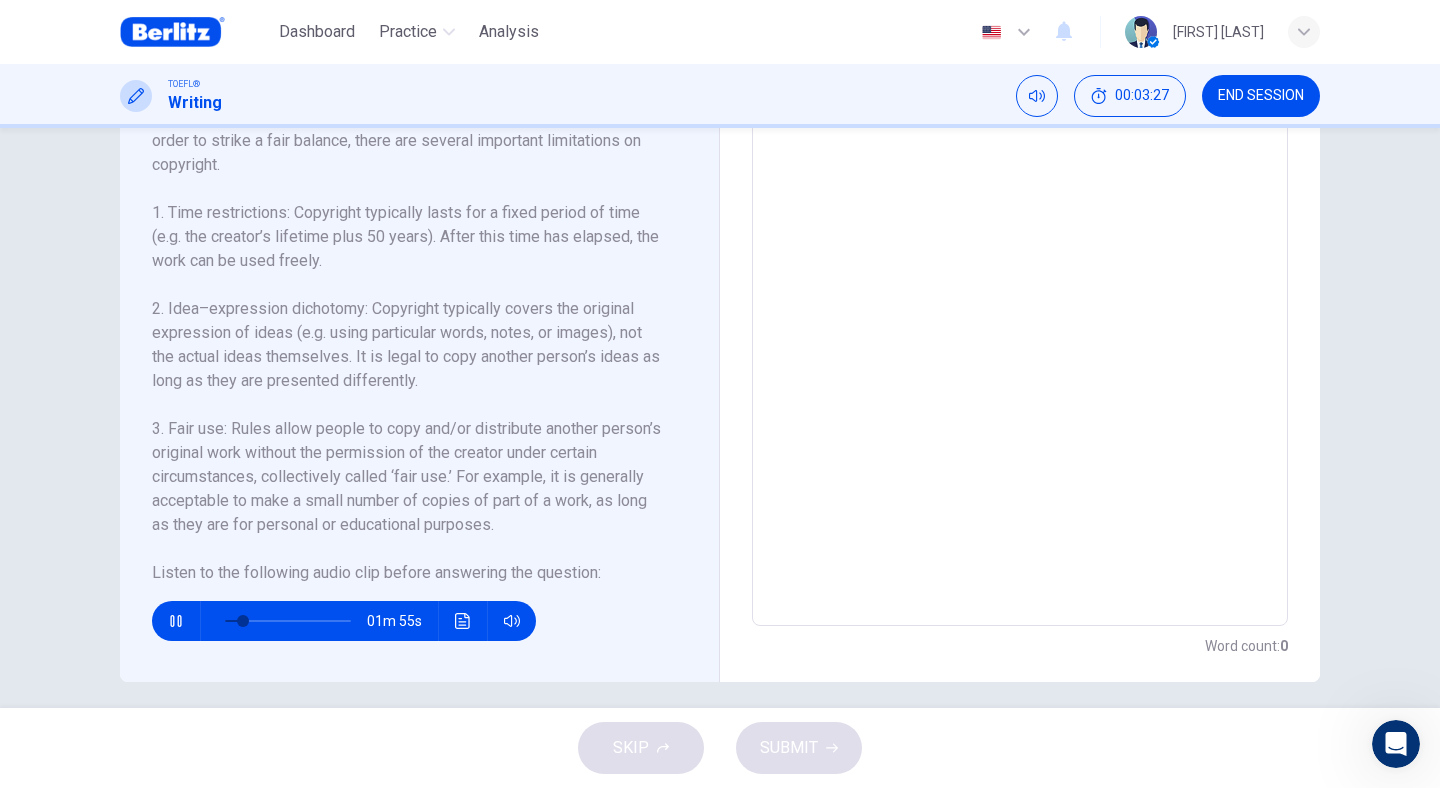 click at bounding box center [176, 621] 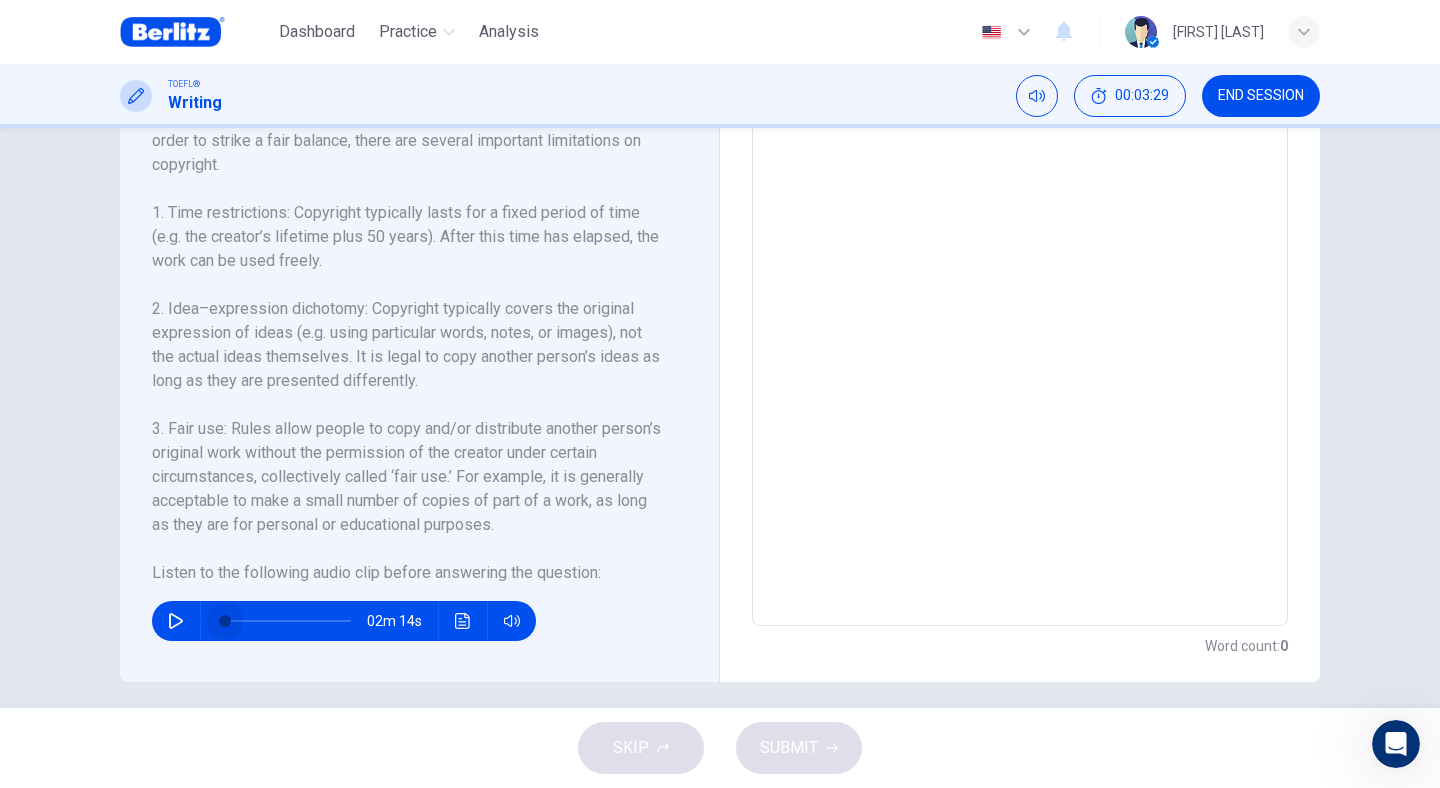drag, startPoint x: 243, startPoint y: 622, endPoint x: 214, endPoint y: 621, distance: 29.017237 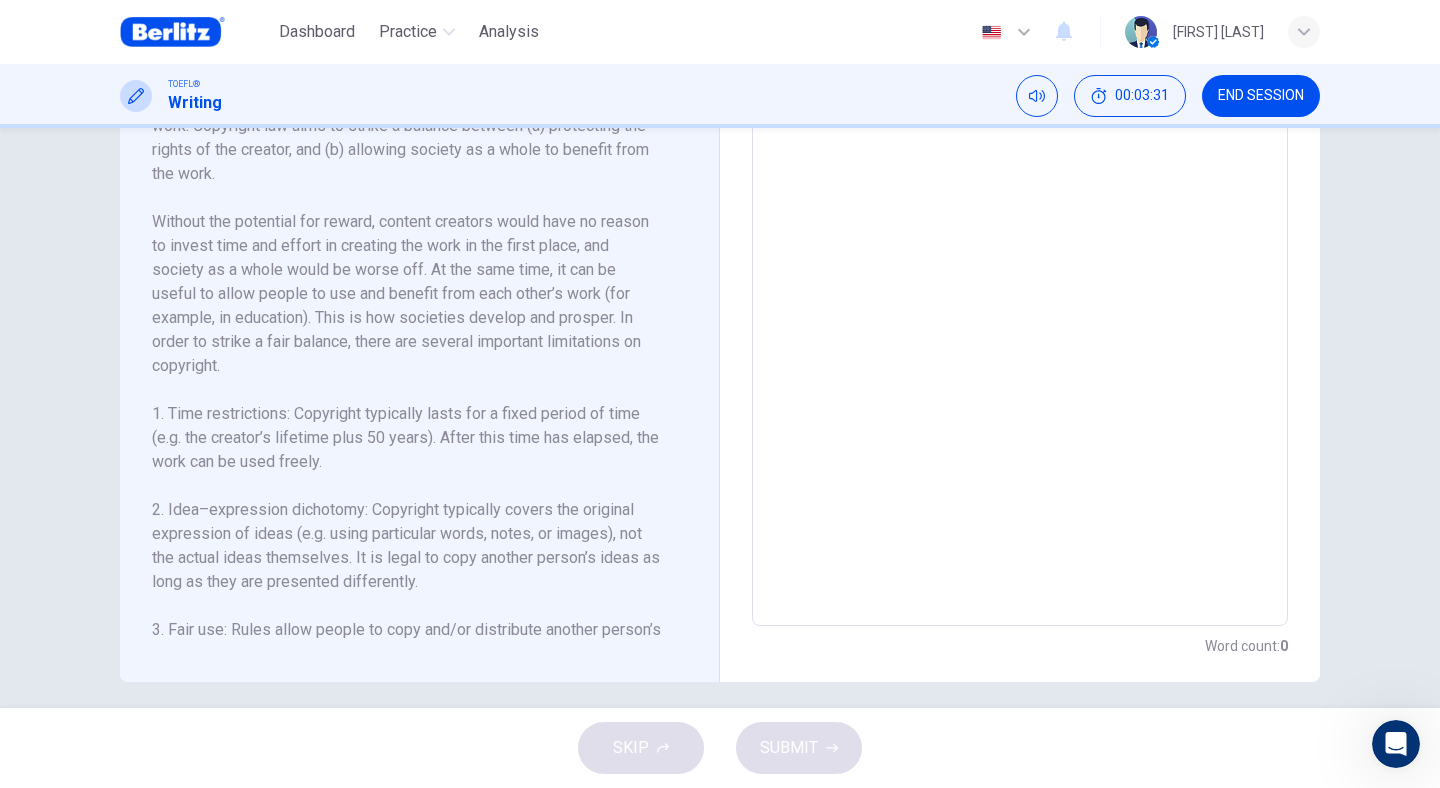scroll, scrollTop: 0, scrollLeft: 0, axis: both 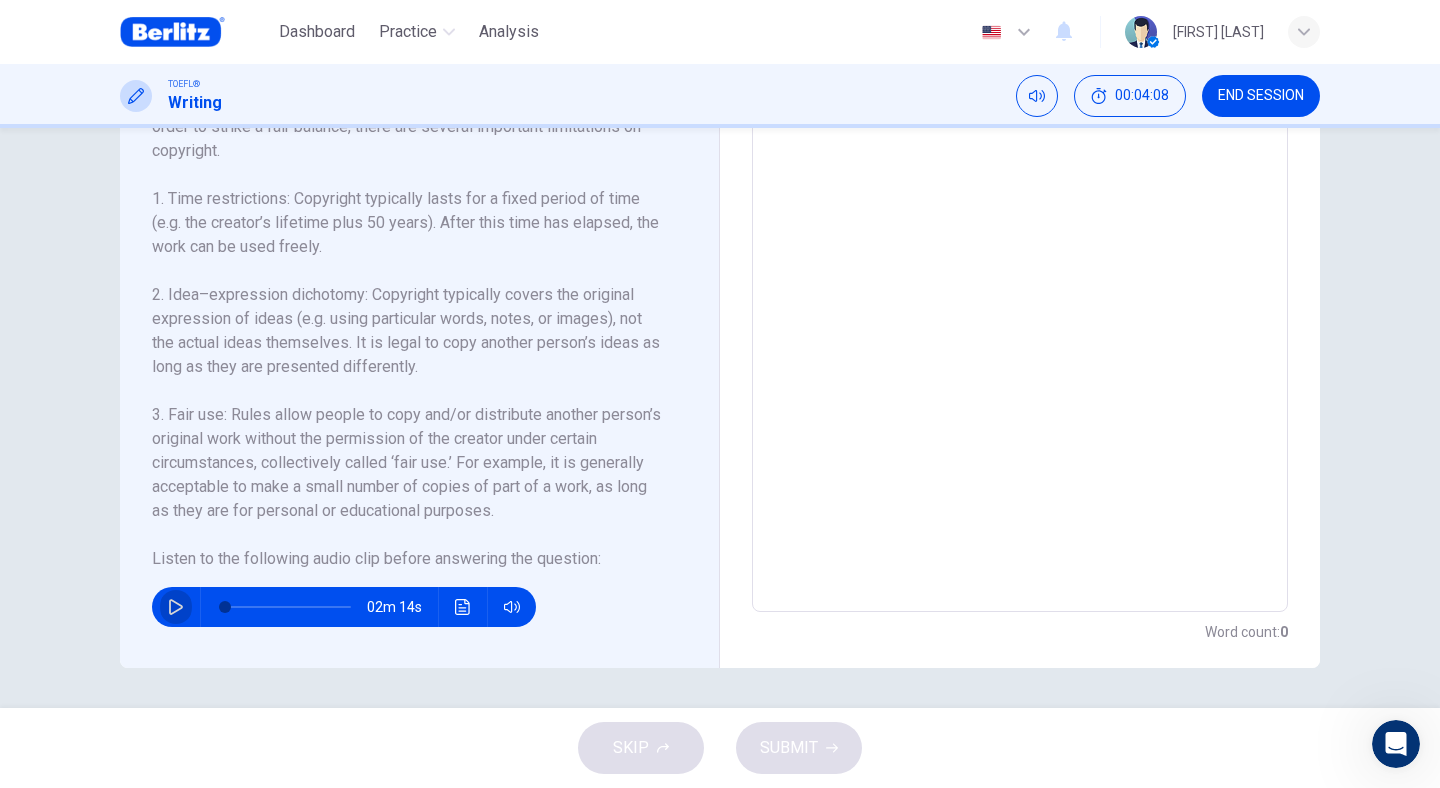 click 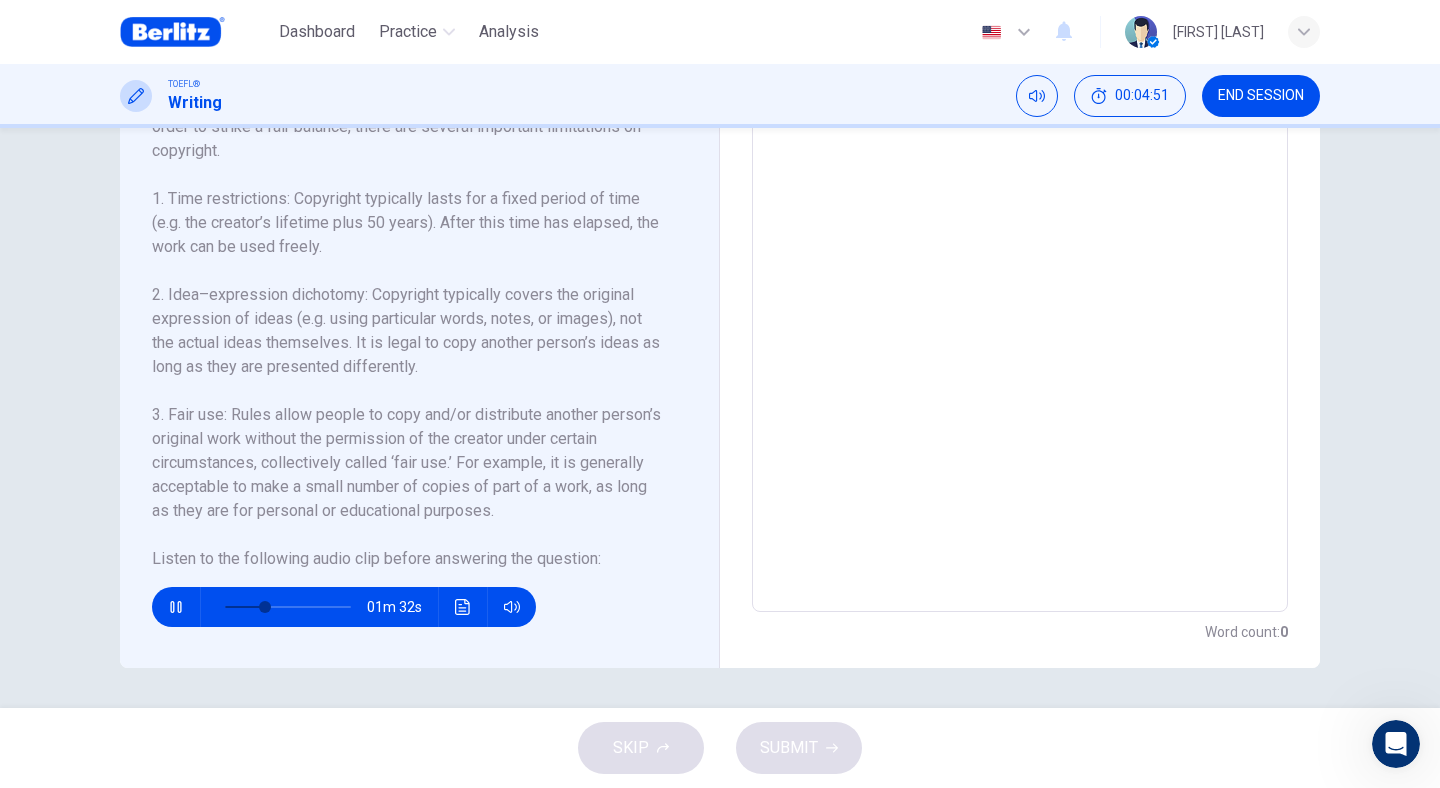 click 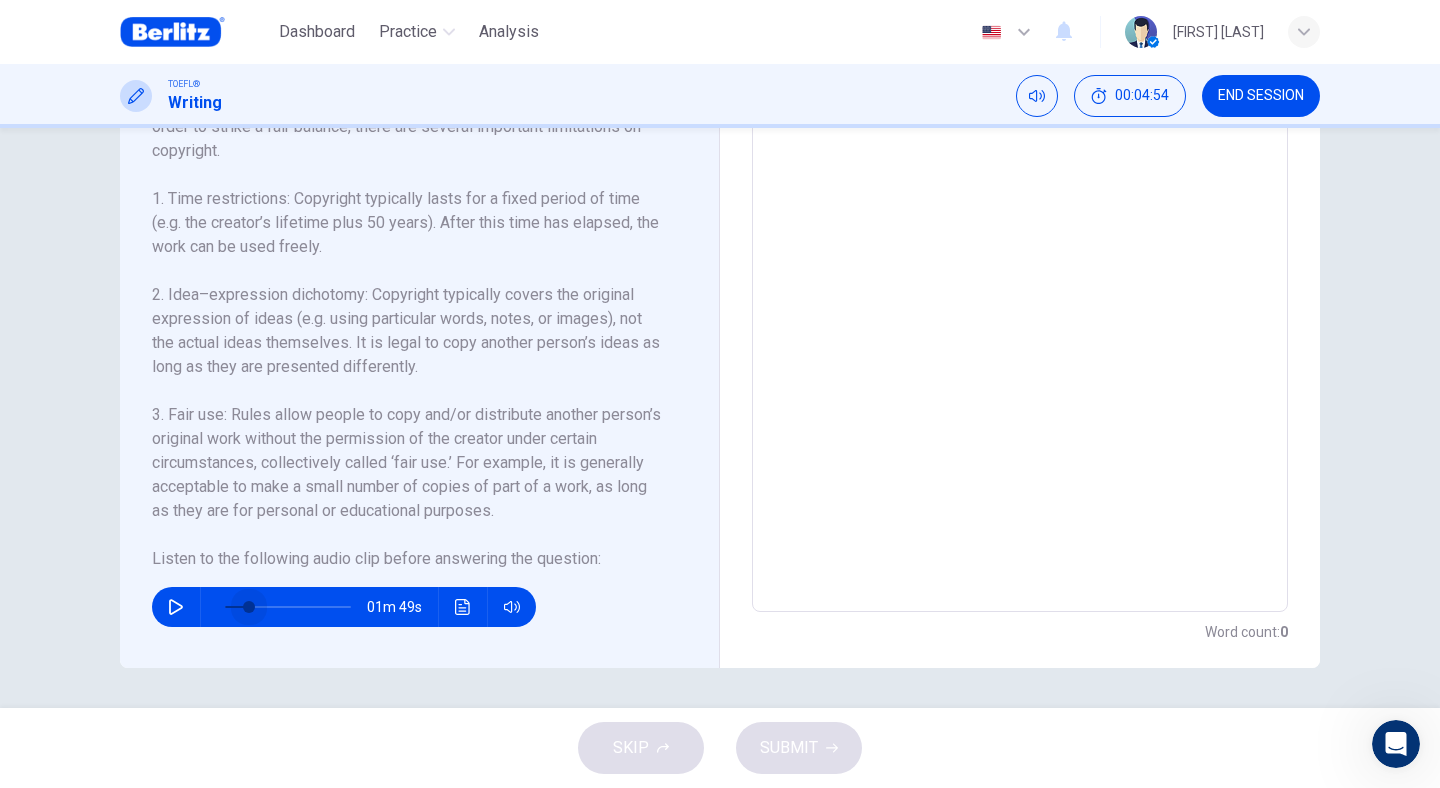 drag, startPoint x: 262, startPoint y: 614, endPoint x: 184, endPoint y: 617, distance: 78.05767 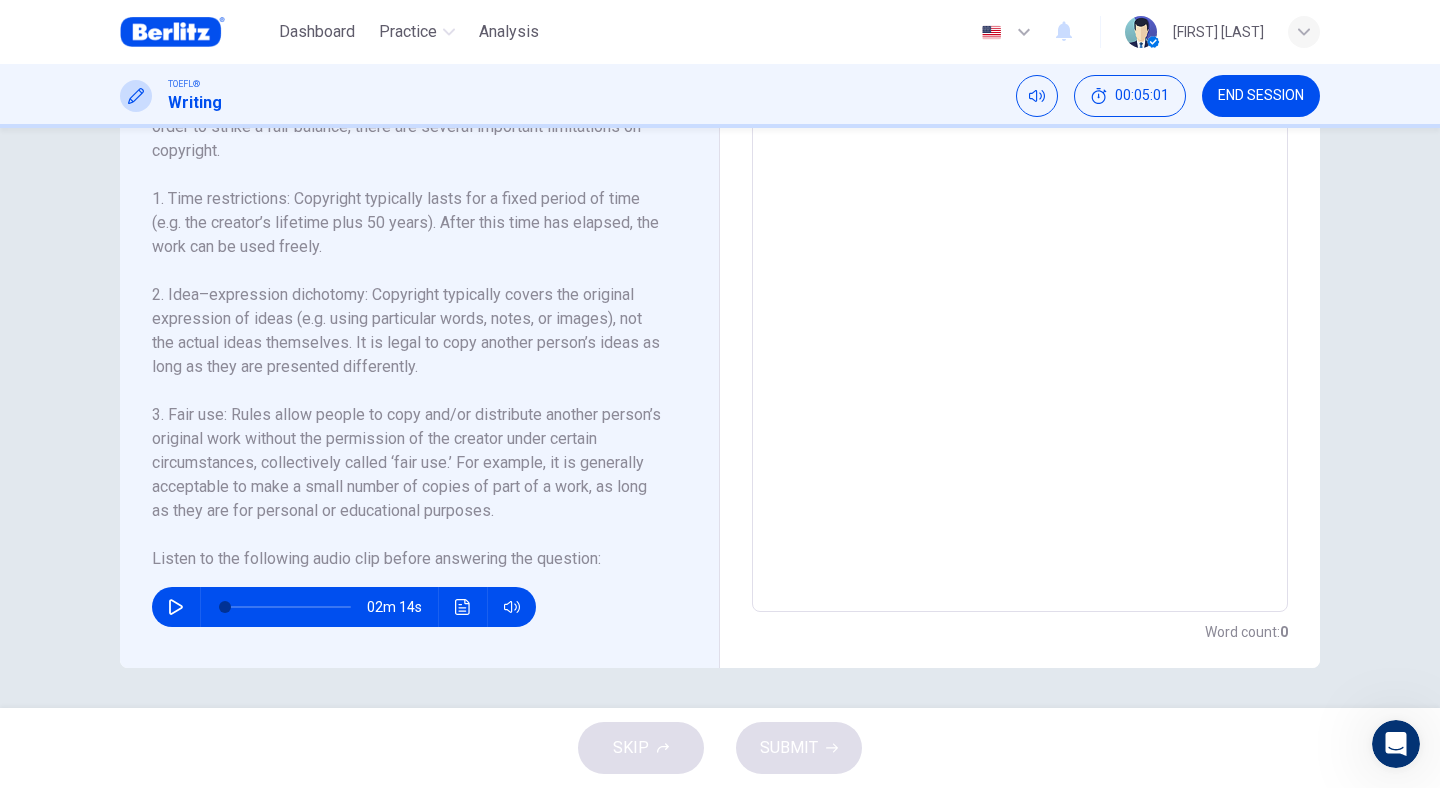 click at bounding box center (176, 607) 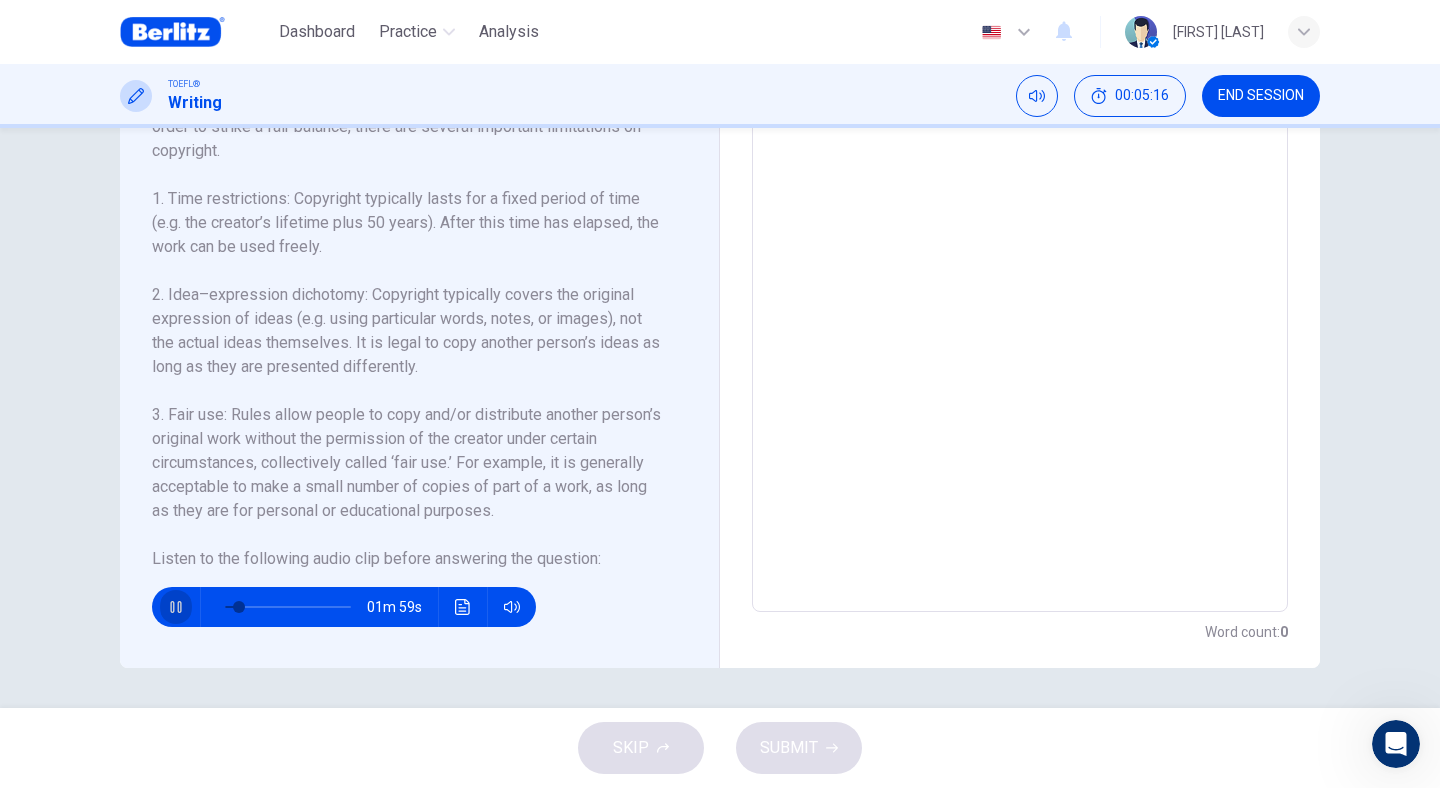 click at bounding box center [176, 607] 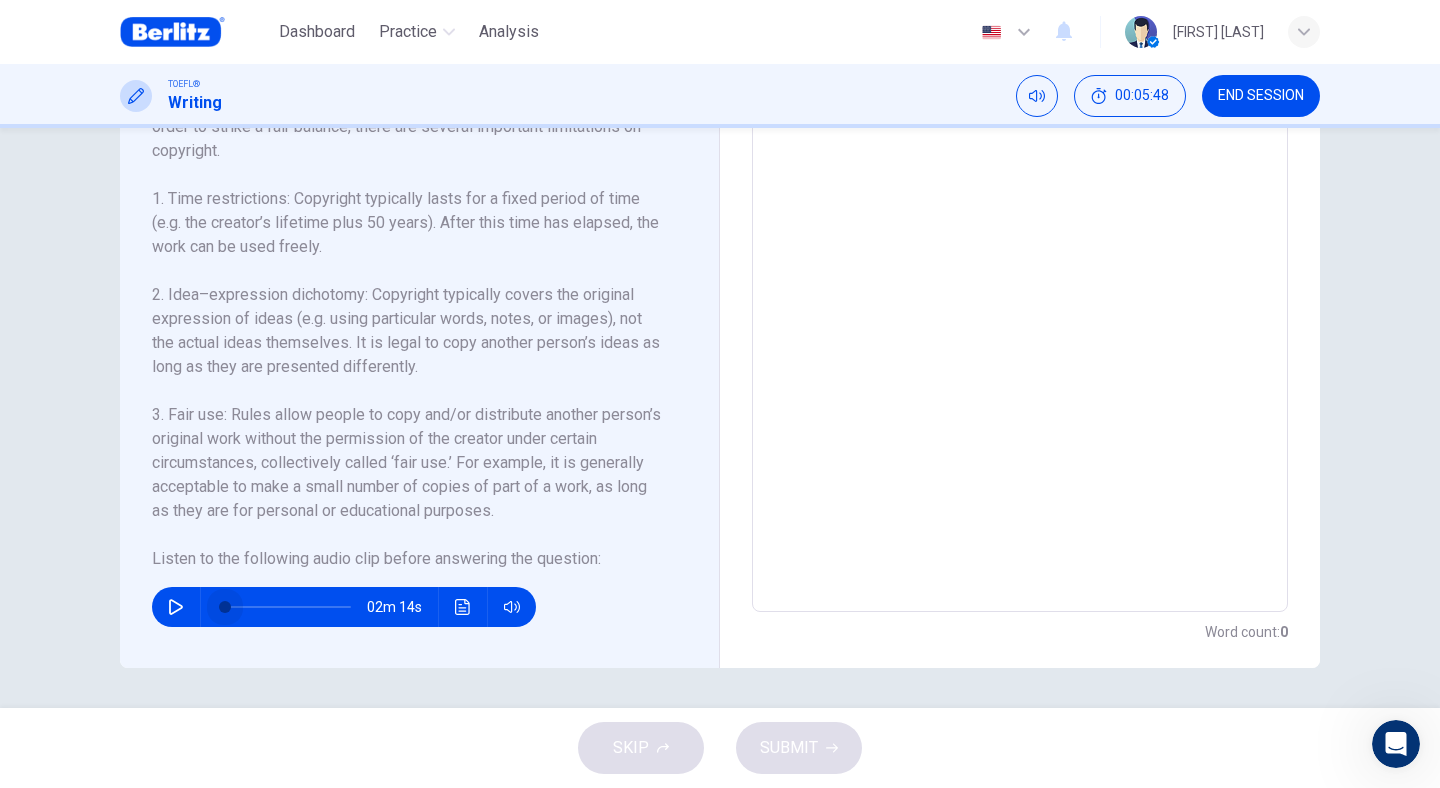 drag, startPoint x: 235, startPoint y: 606, endPoint x: 202, endPoint y: 606, distance: 33 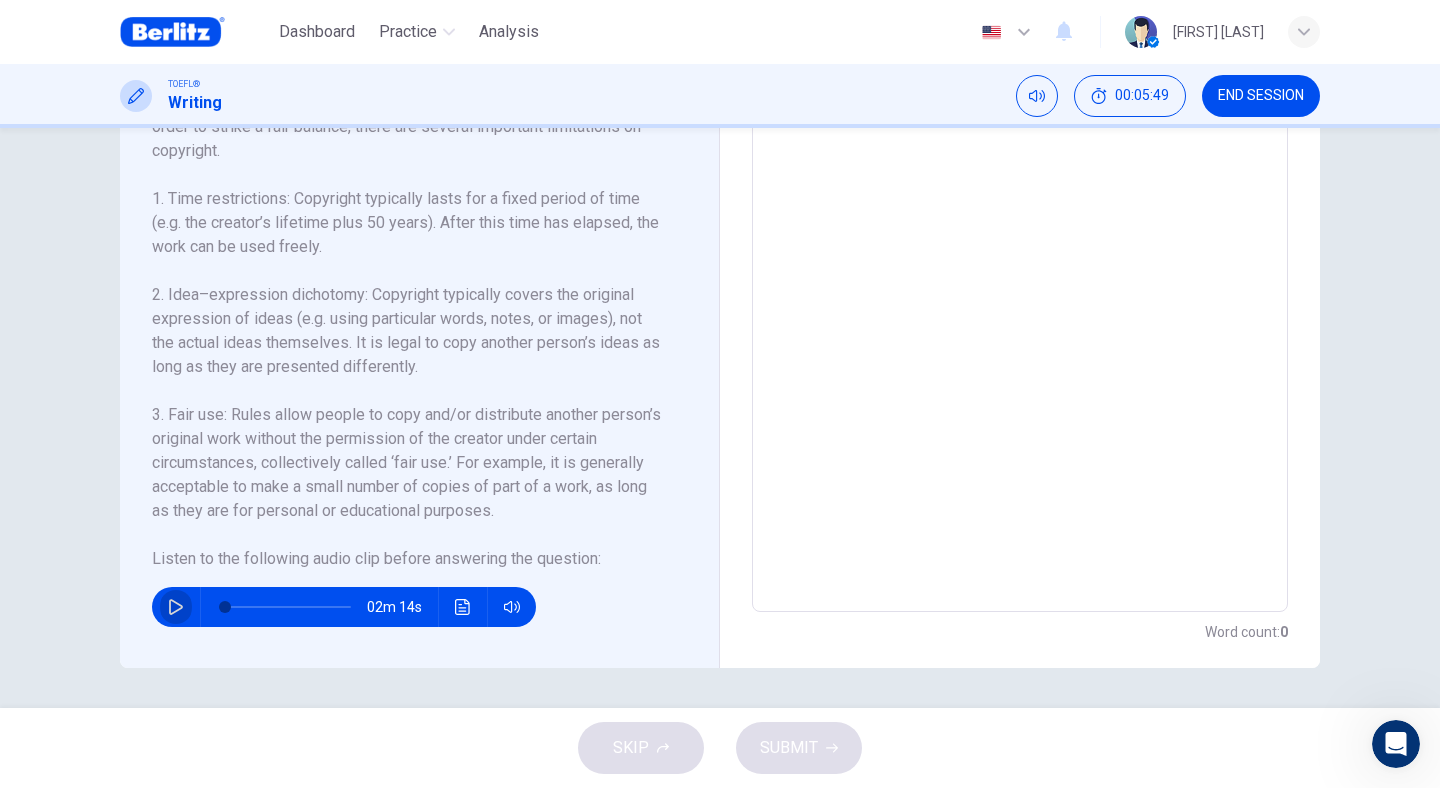 click 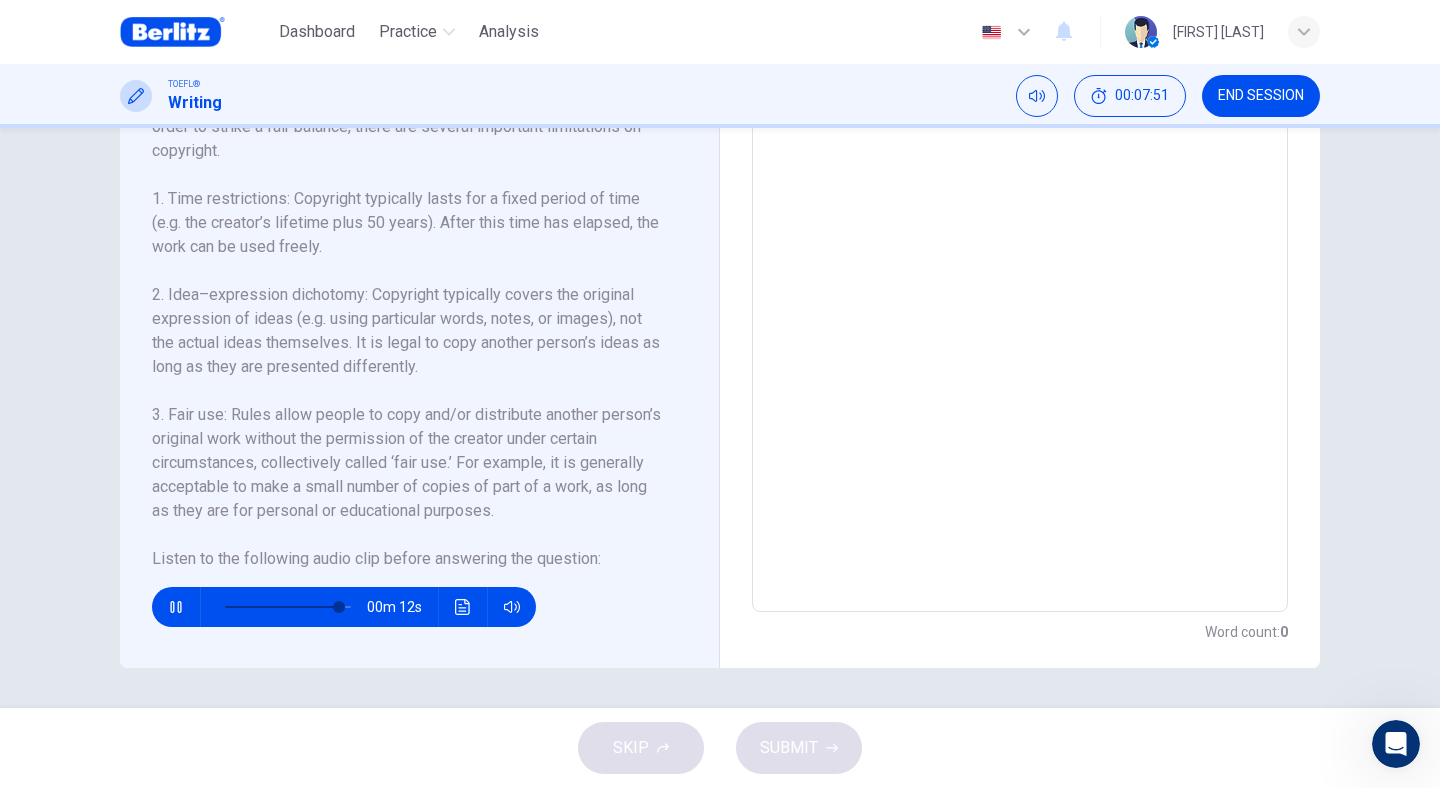 click 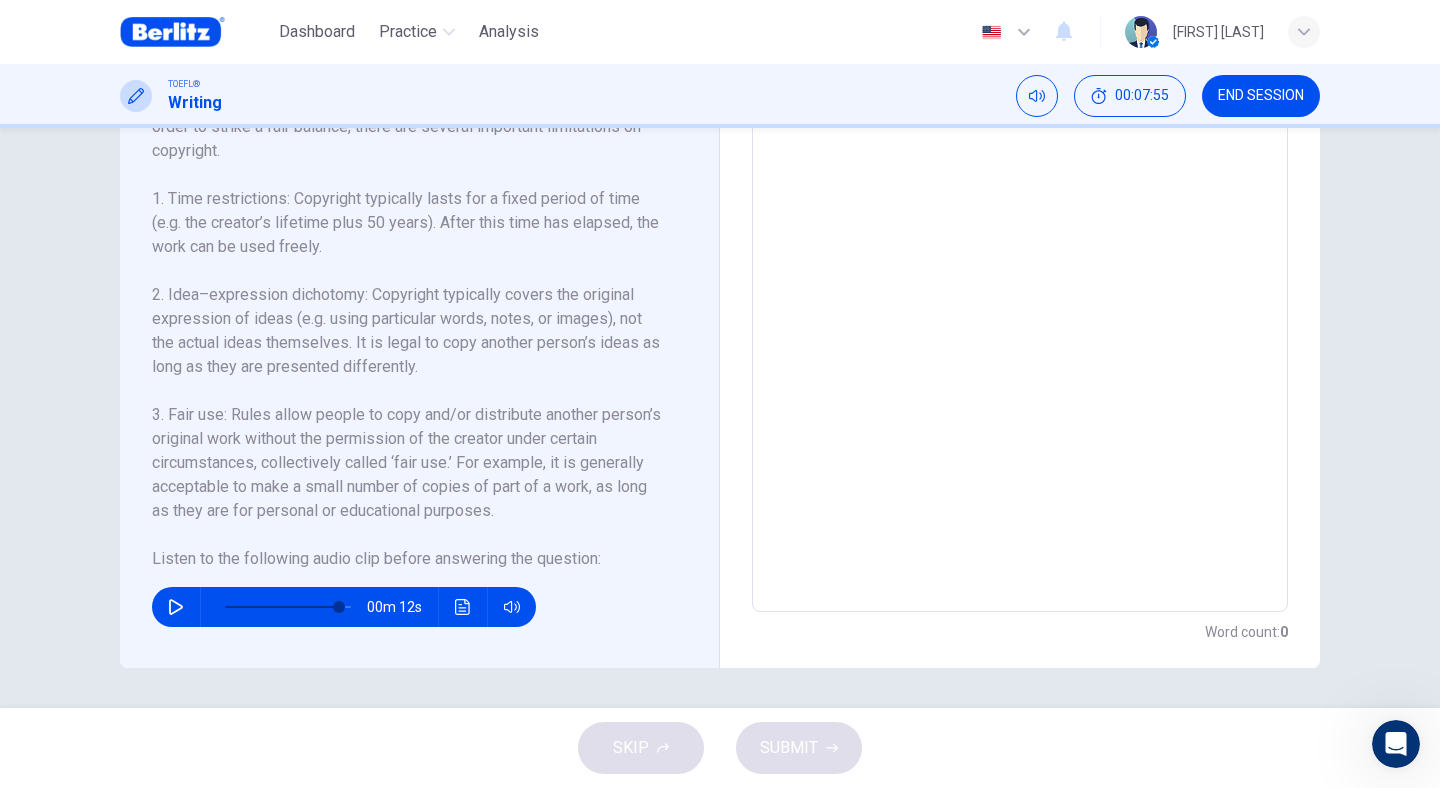 click 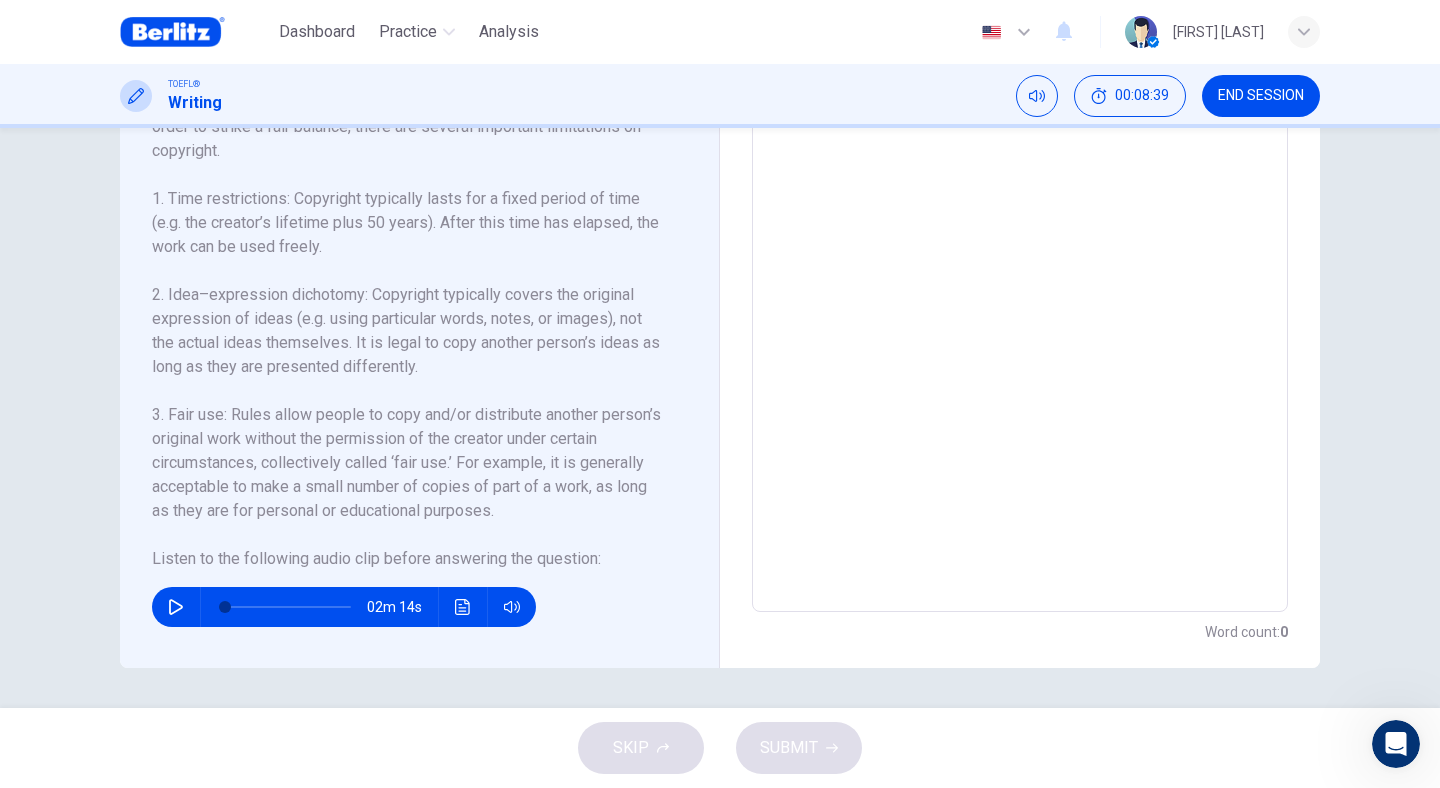 click 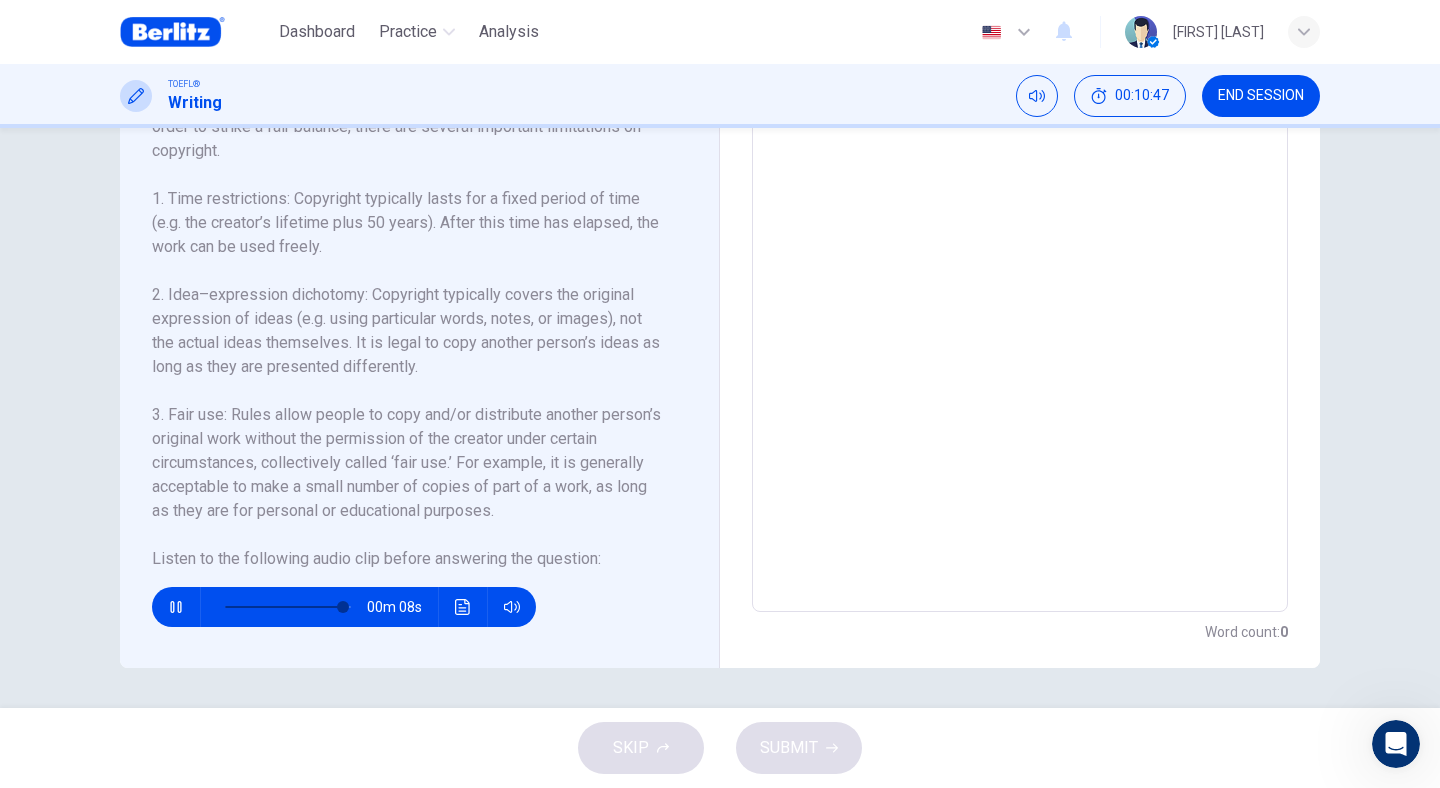 click at bounding box center [176, 607] 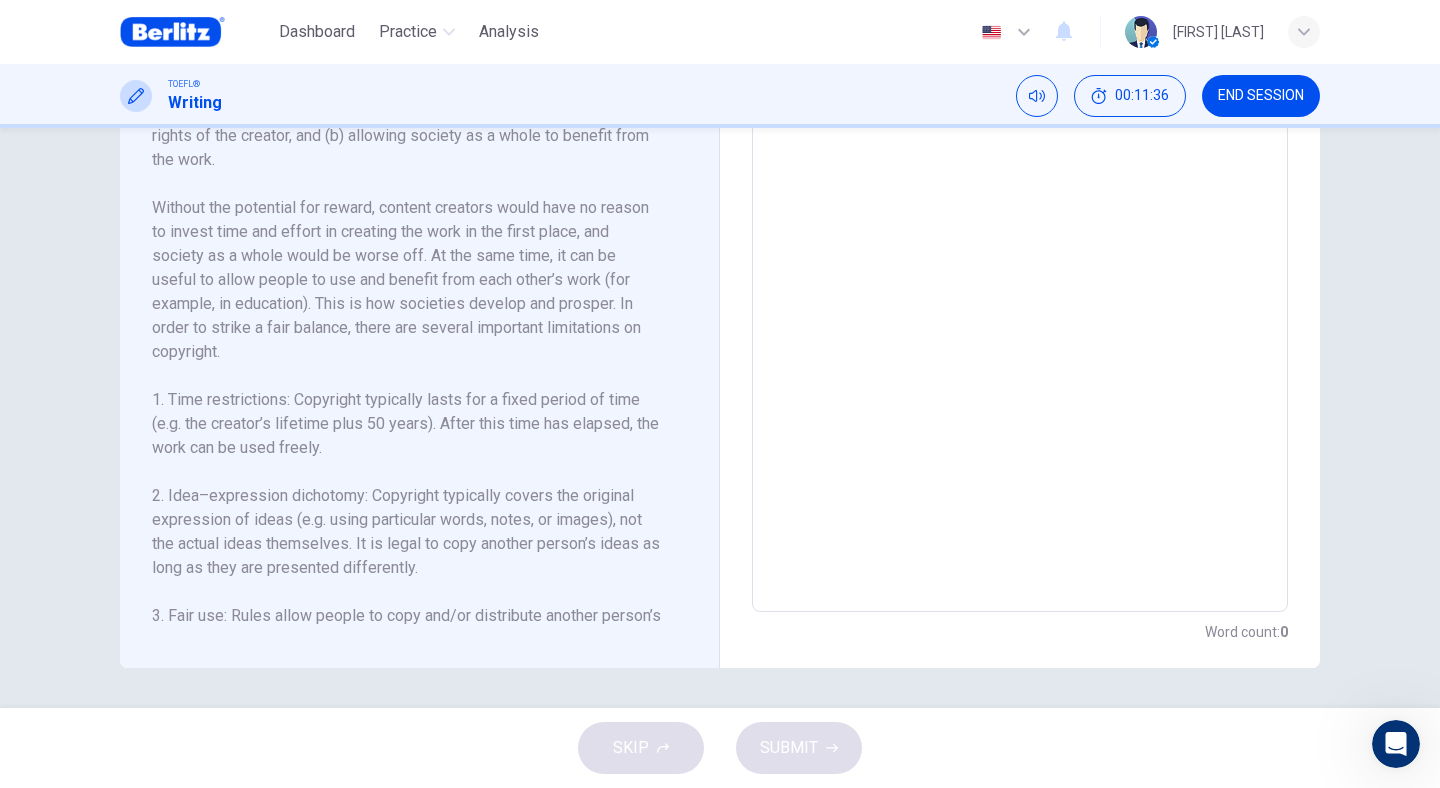 scroll, scrollTop: 0, scrollLeft: 0, axis: both 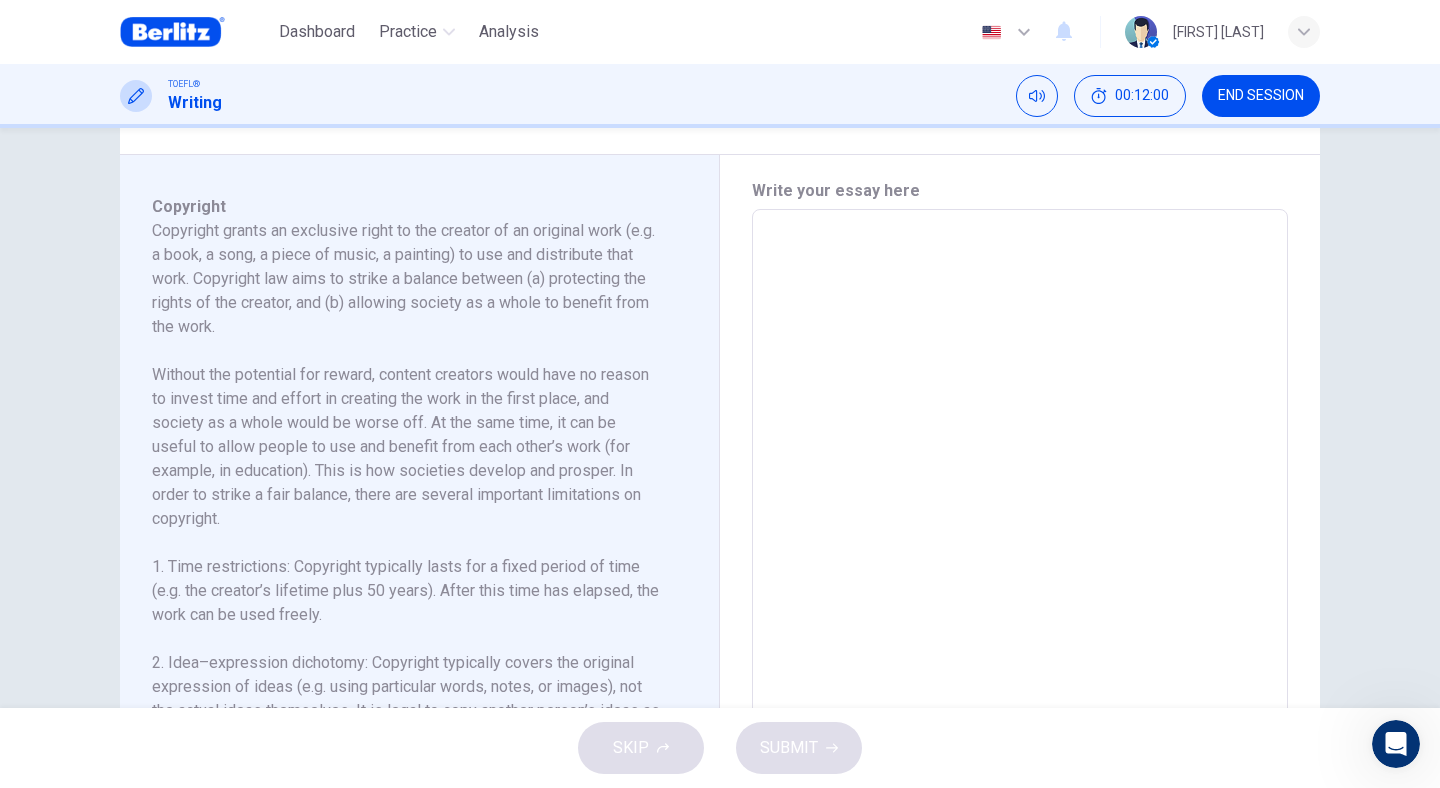 click at bounding box center [1020, 494] 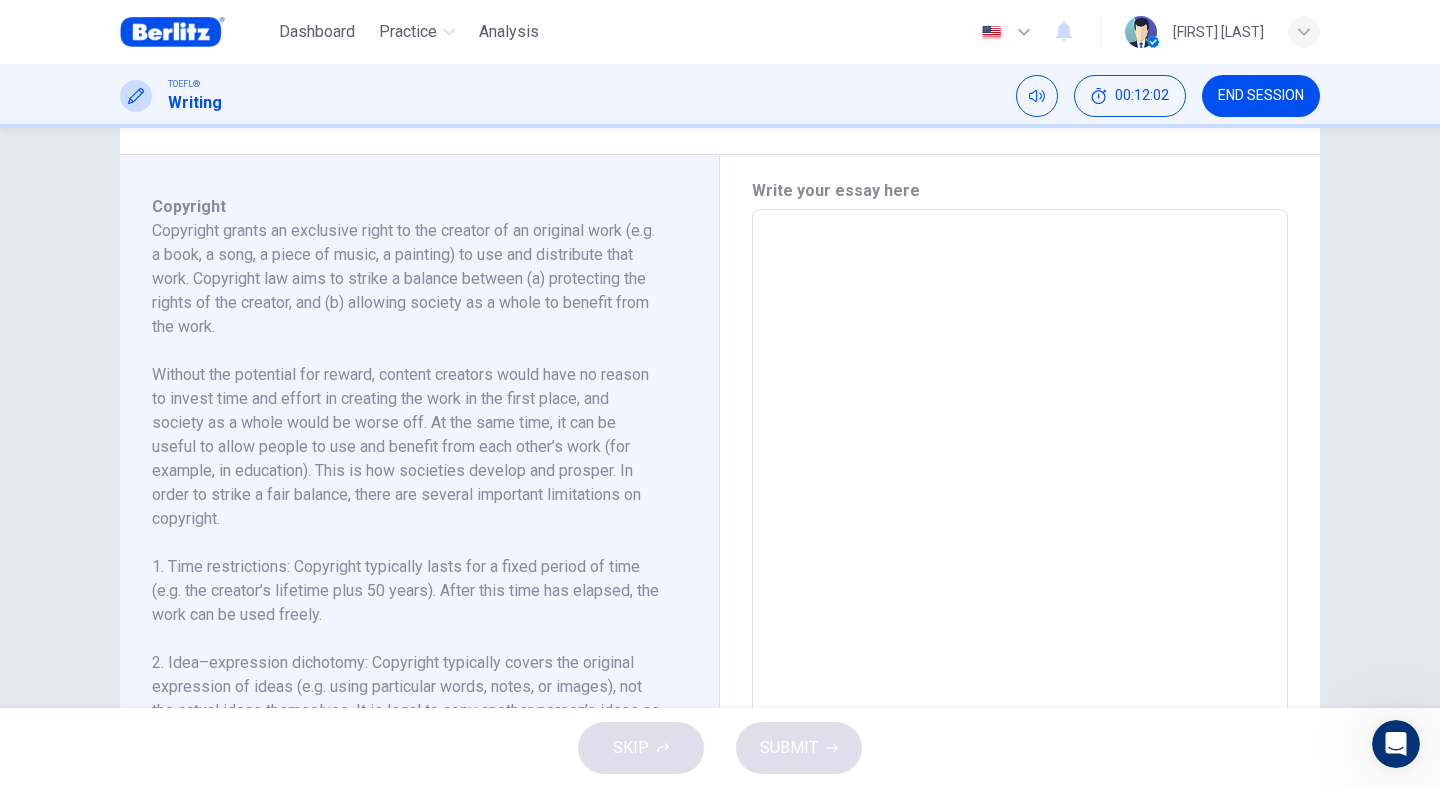 type on "*" 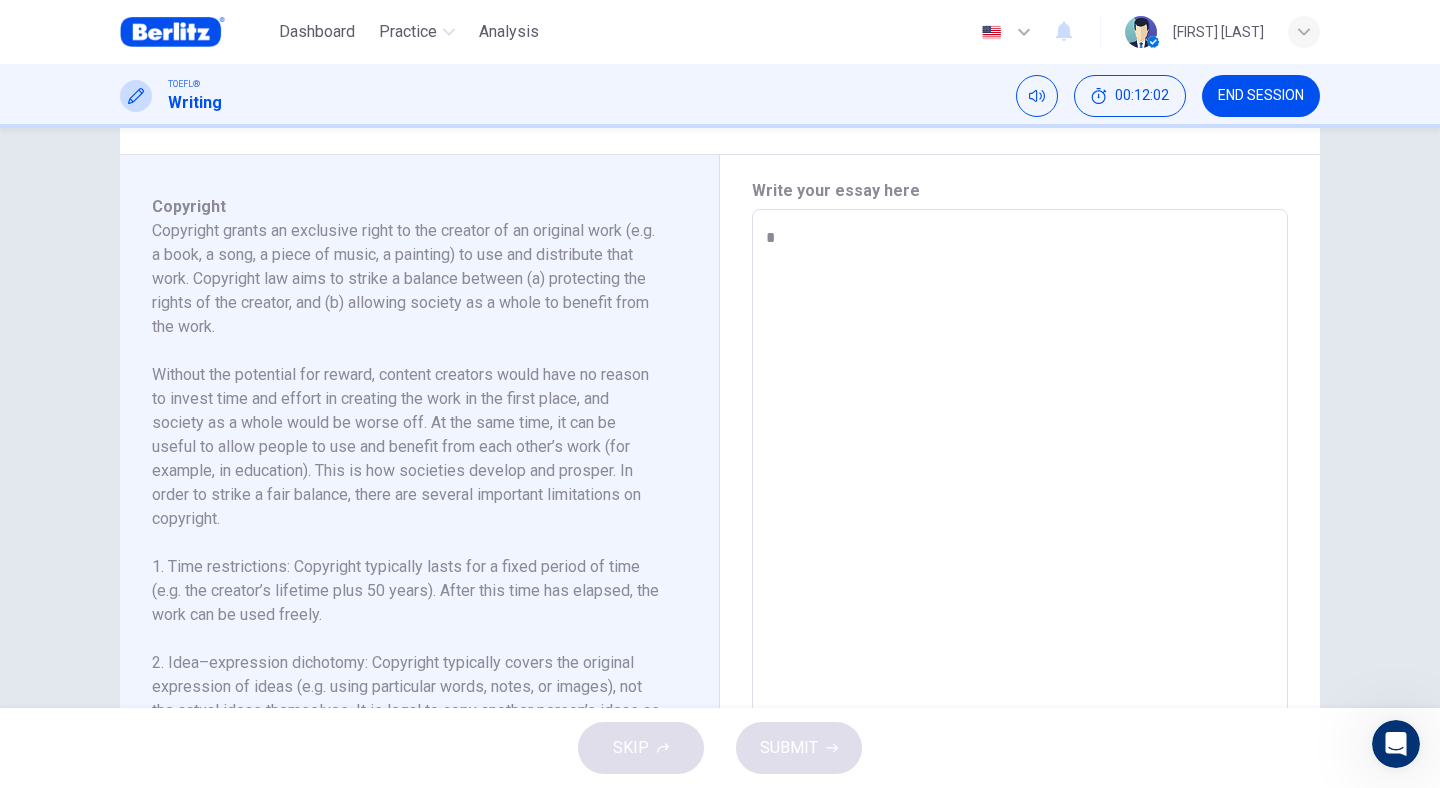 type on "**" 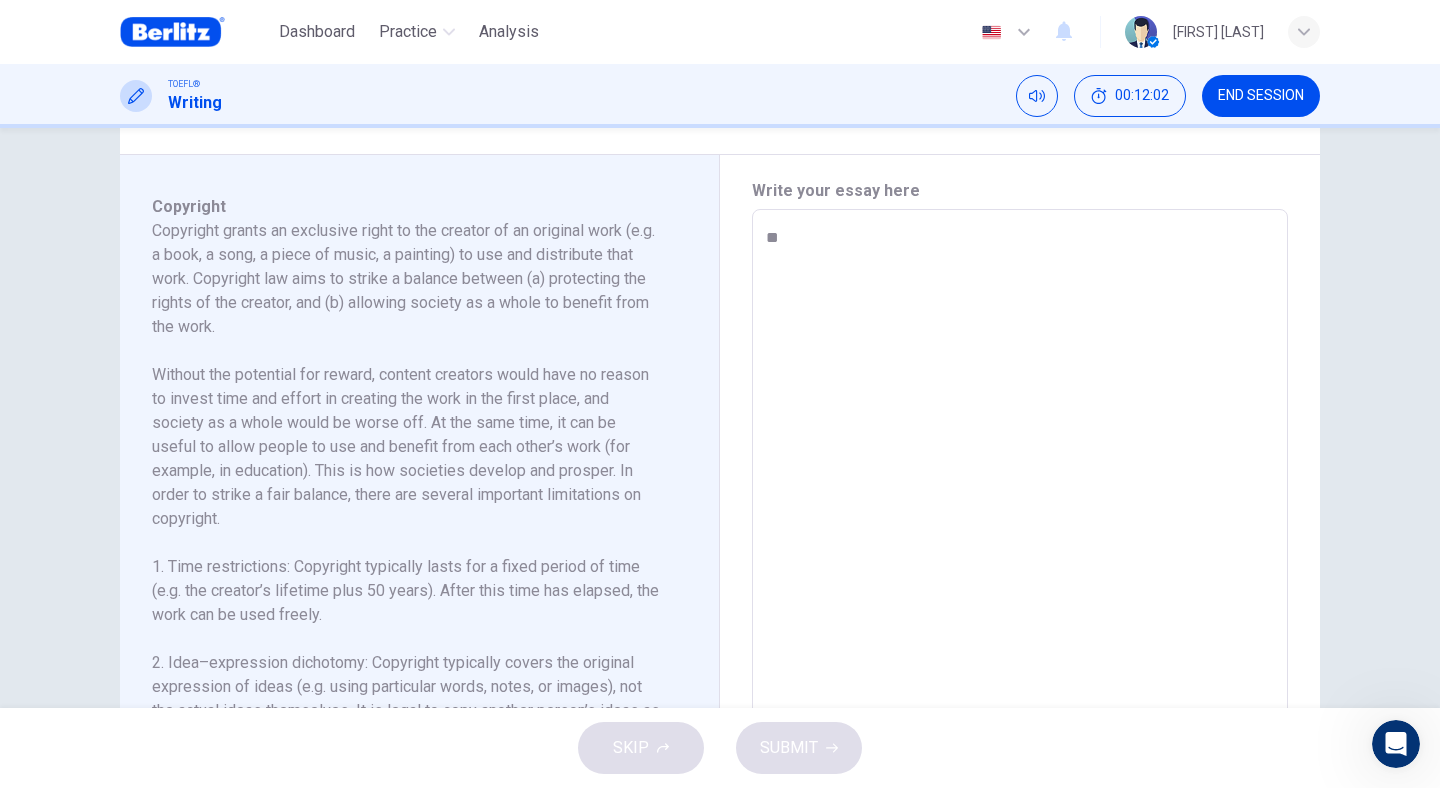 type on "**" 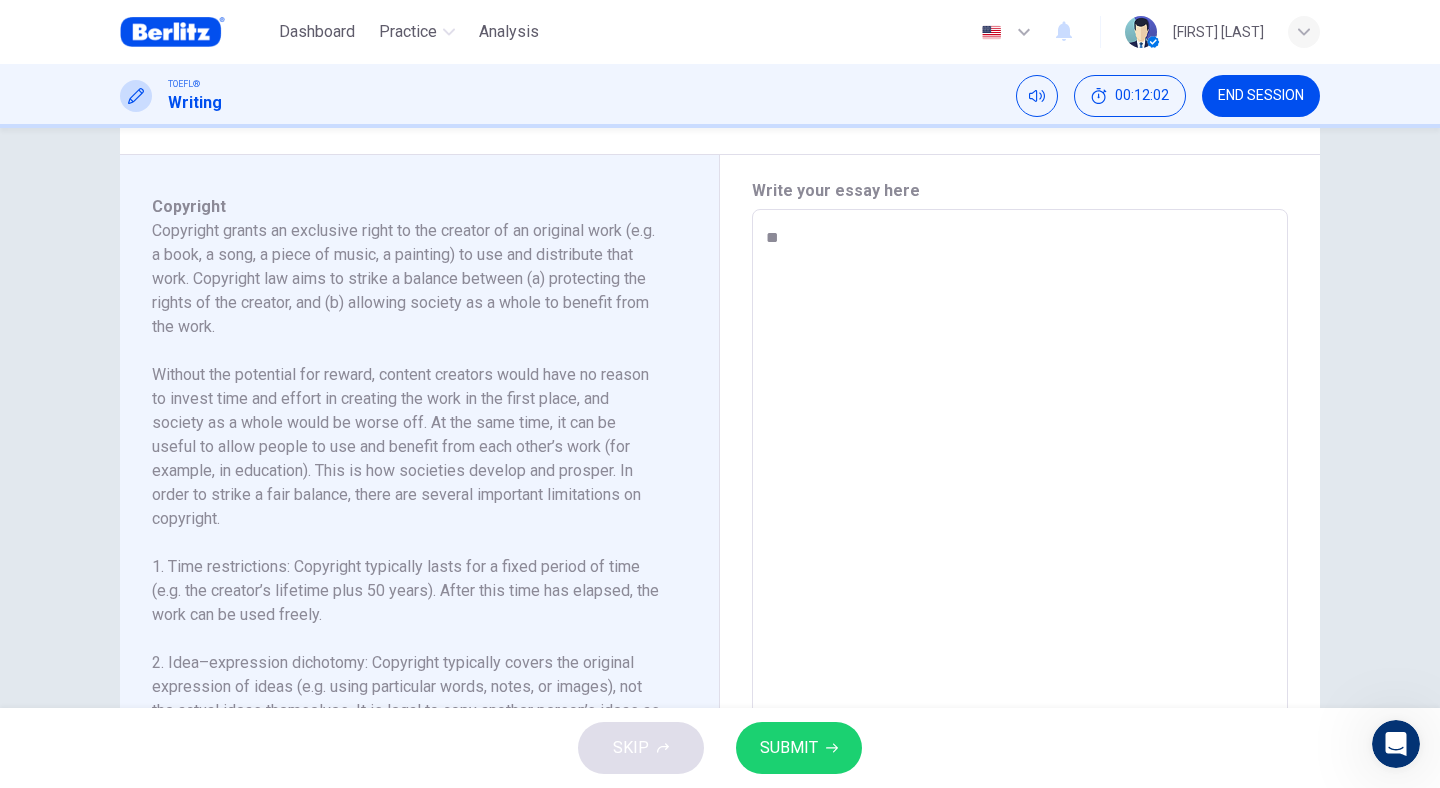 type on "***" 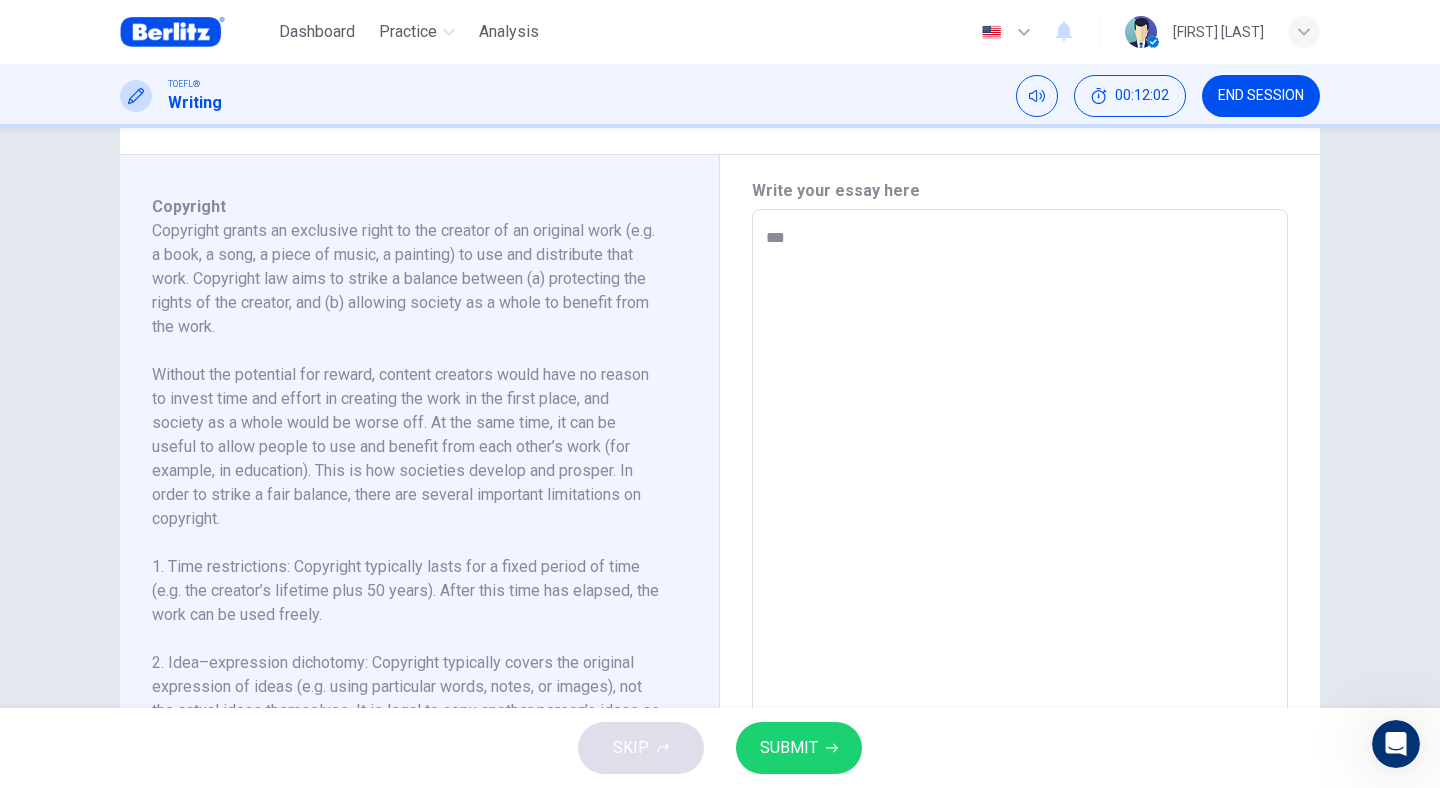 type on "**" 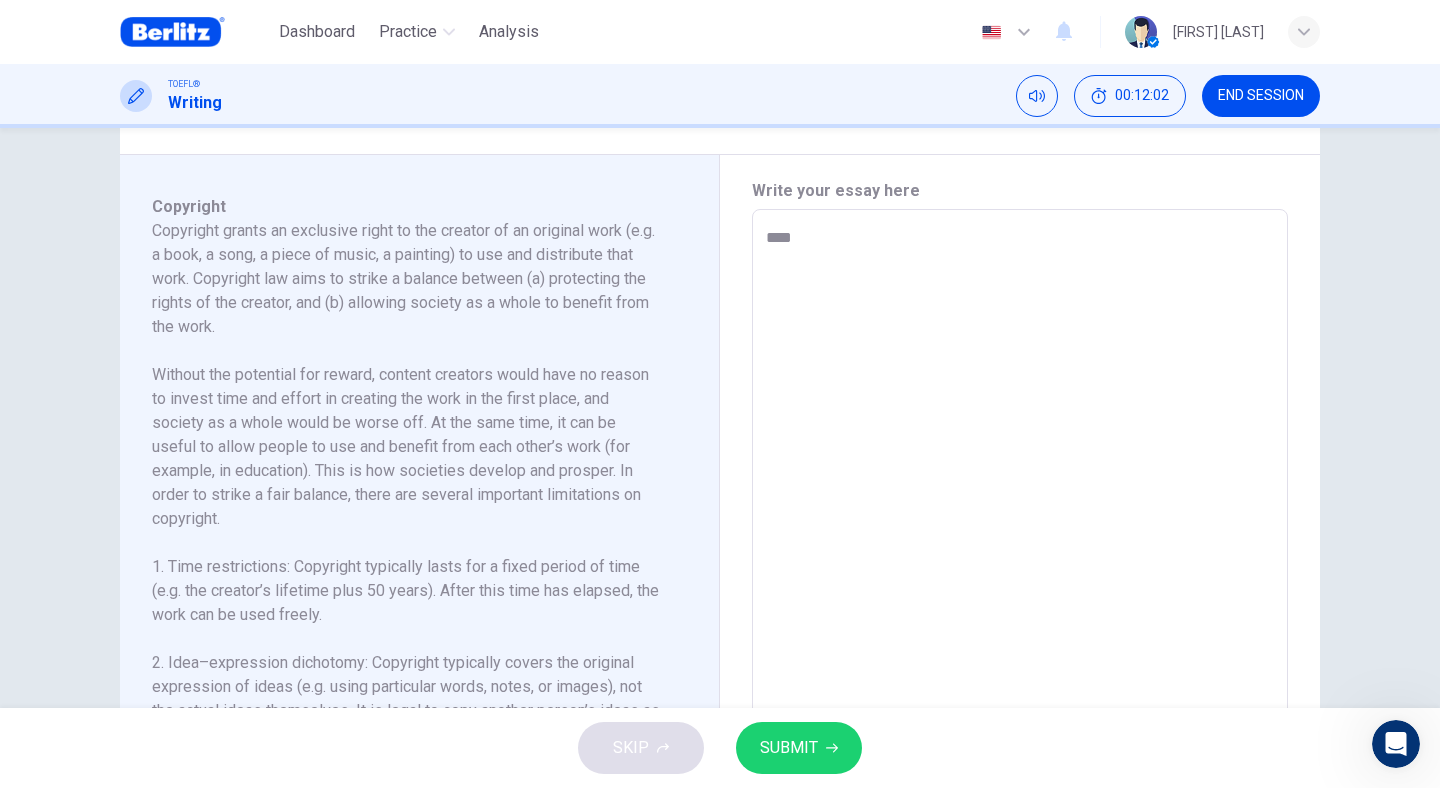 type on "**" 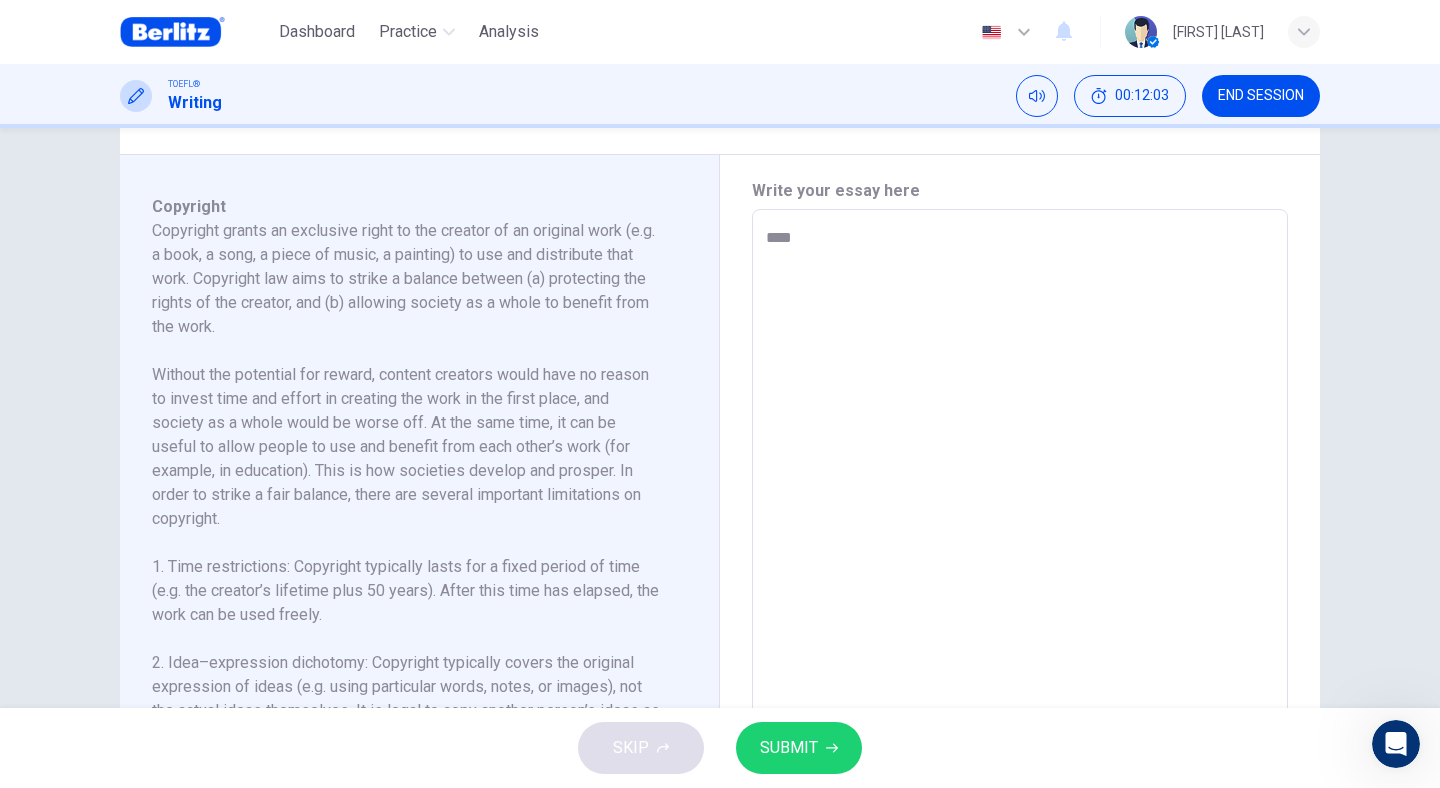 type on "*****" 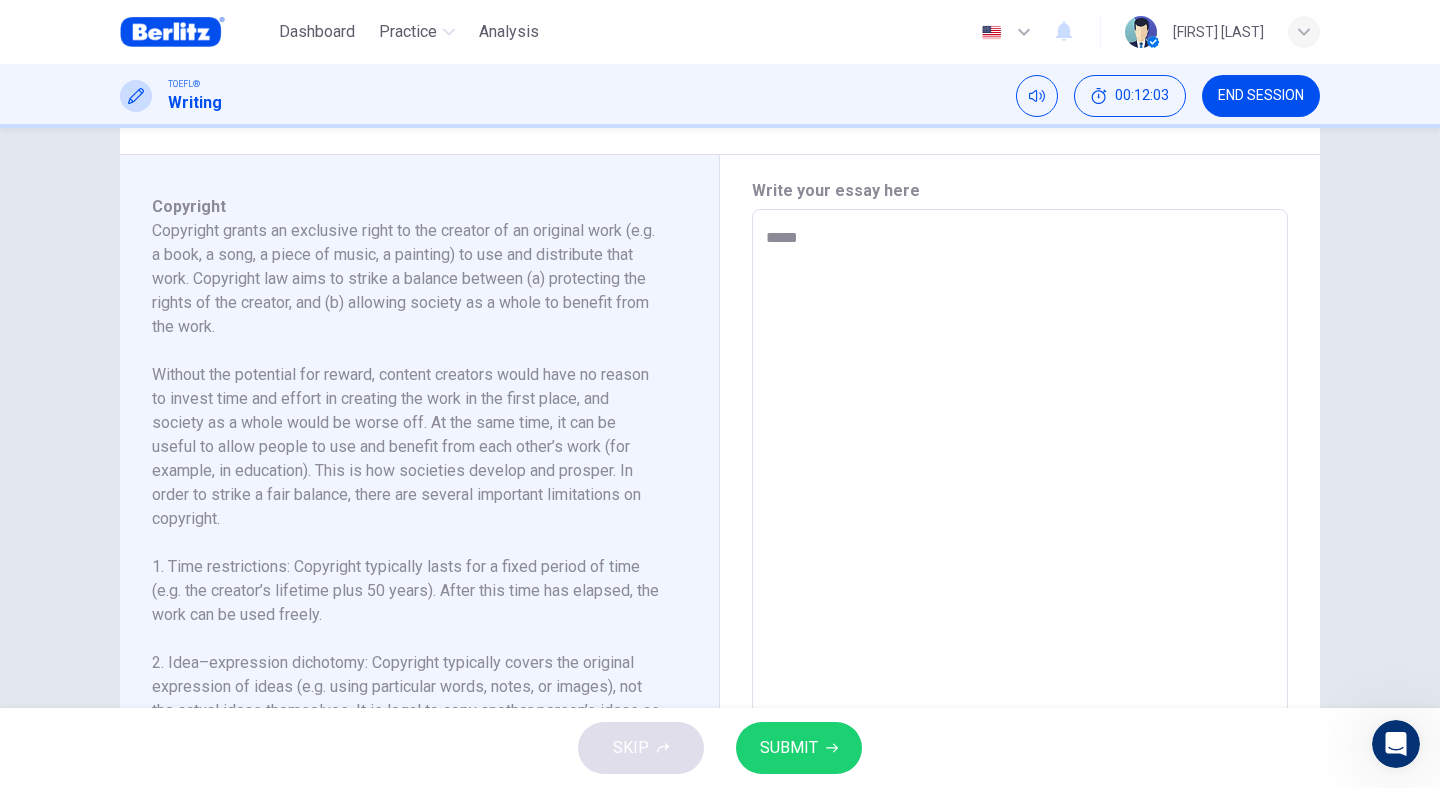 type on "**" 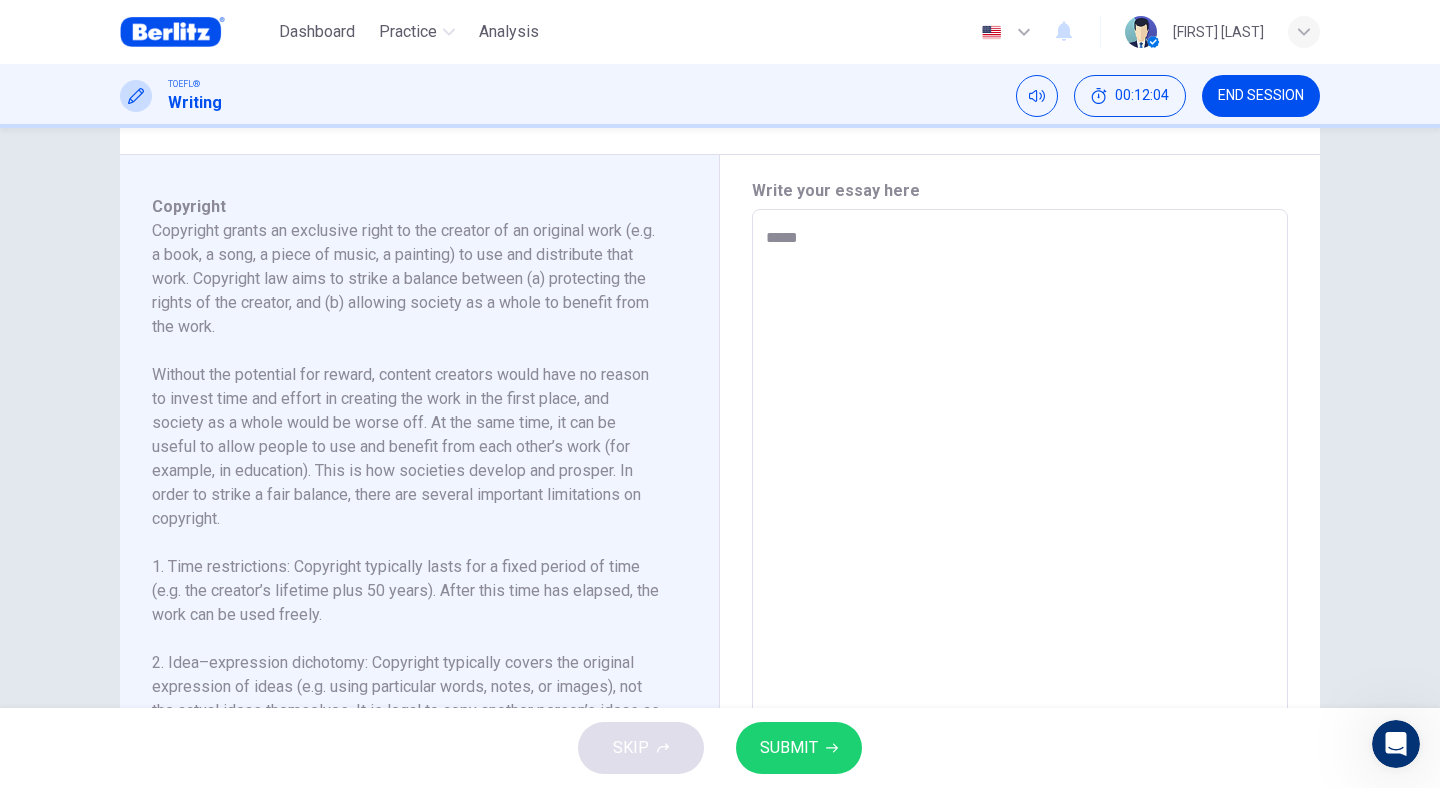 type on "******" 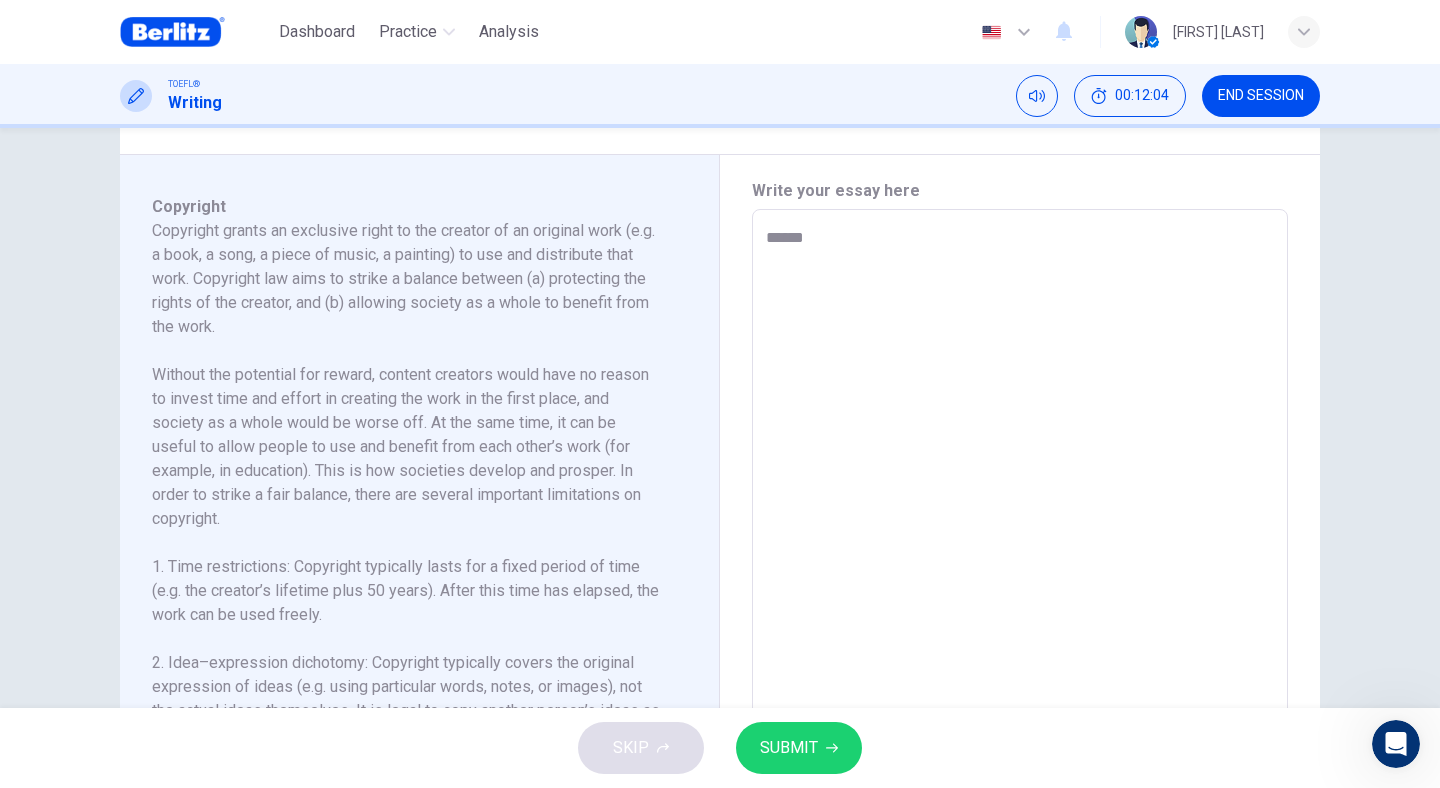 type on "**" 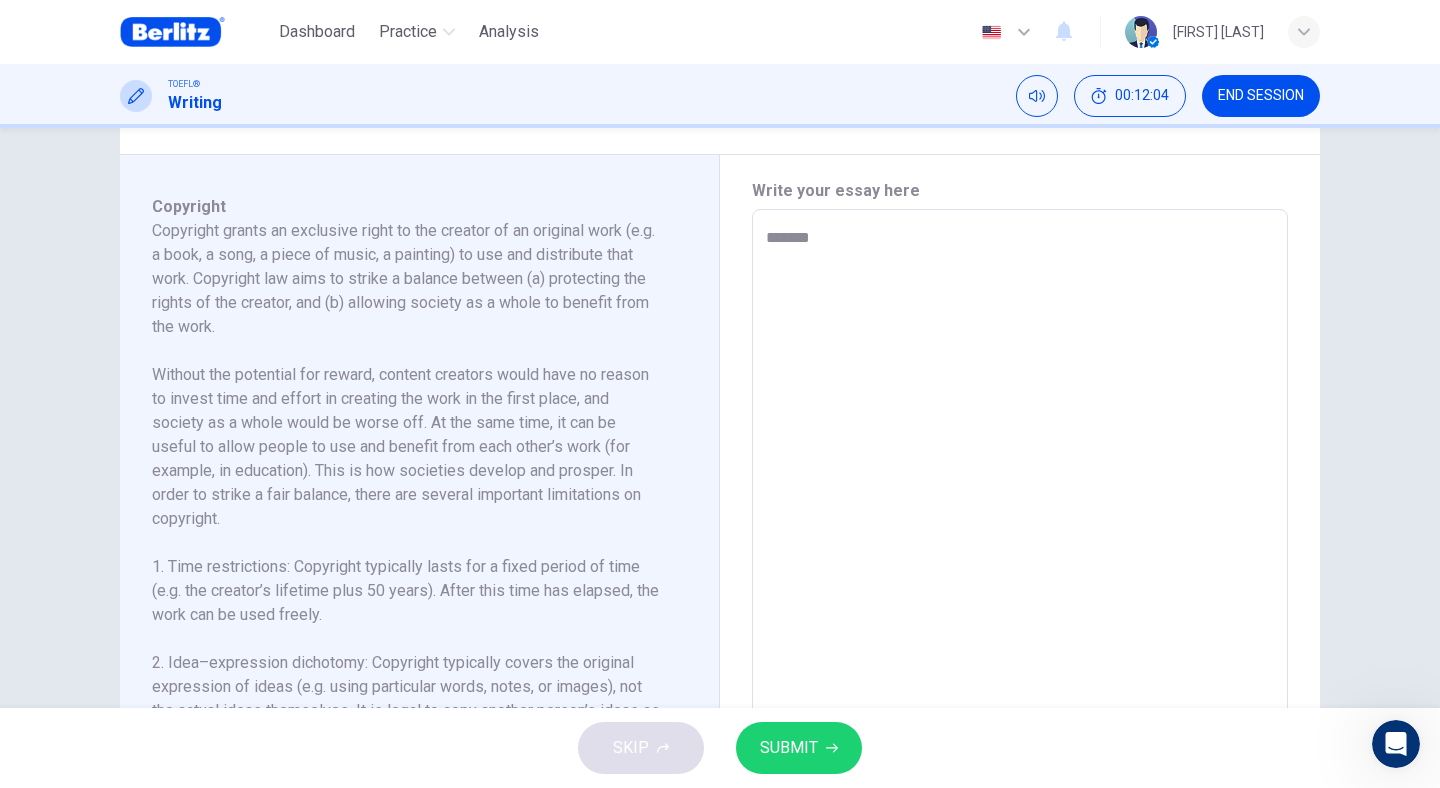 type on "**" 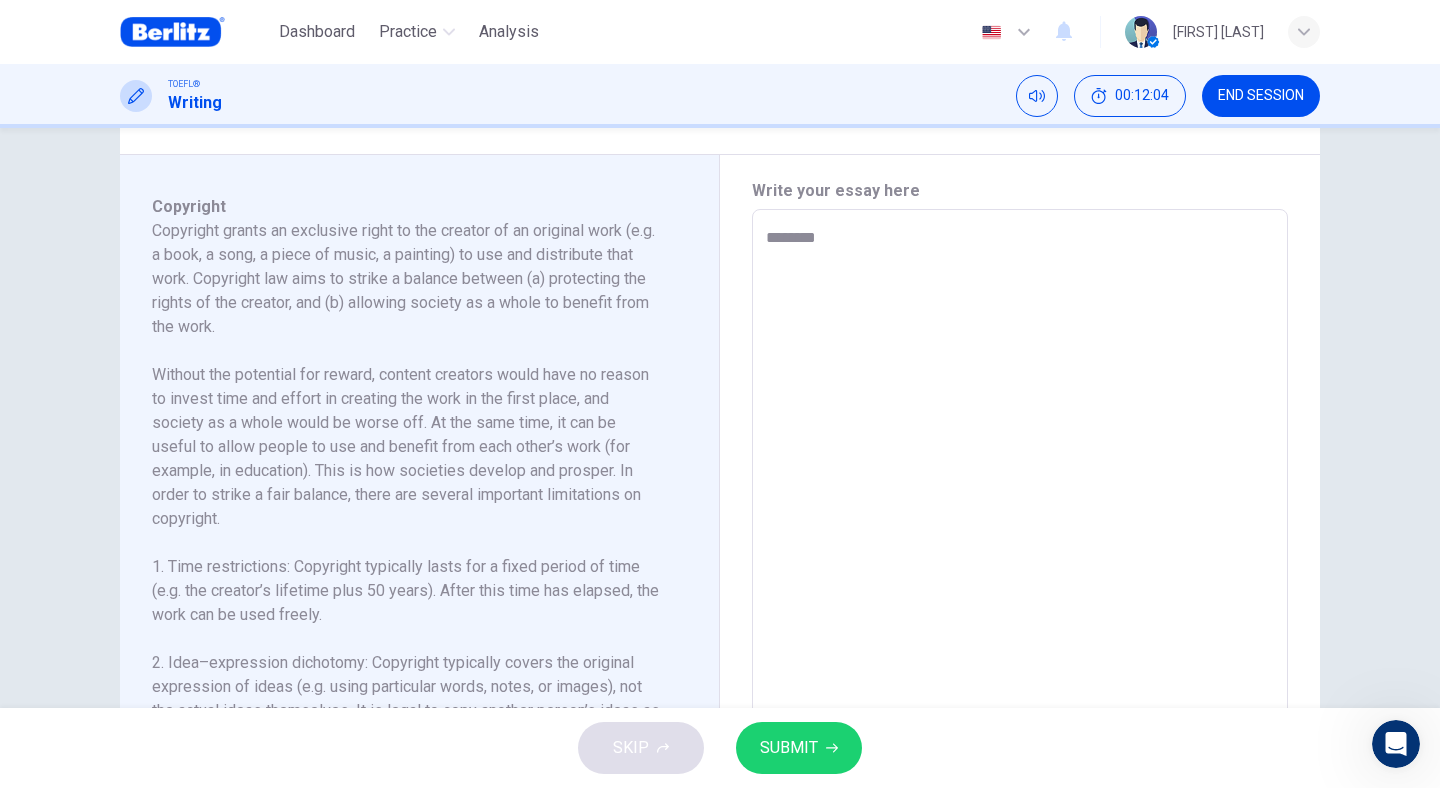type on "**" 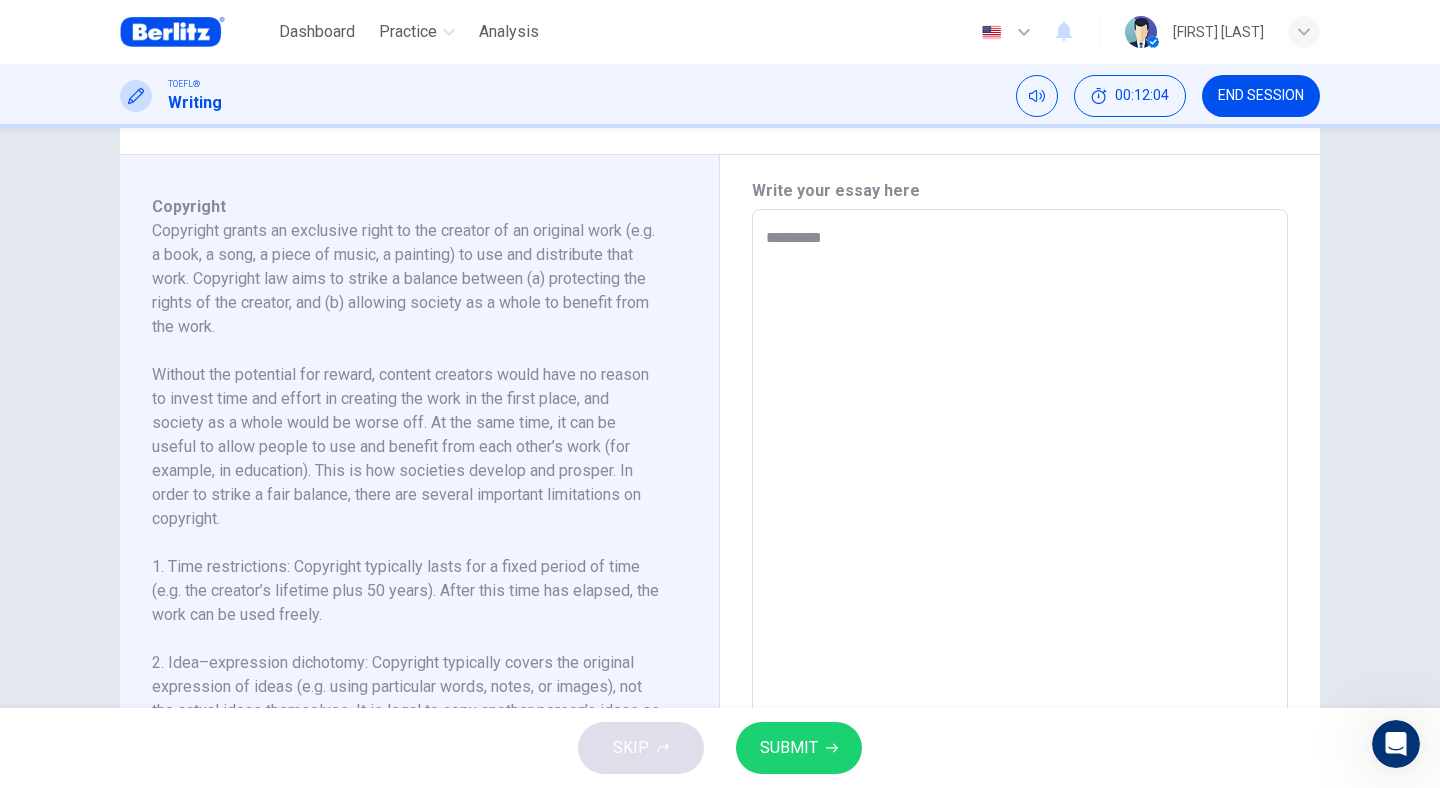 type on "**" 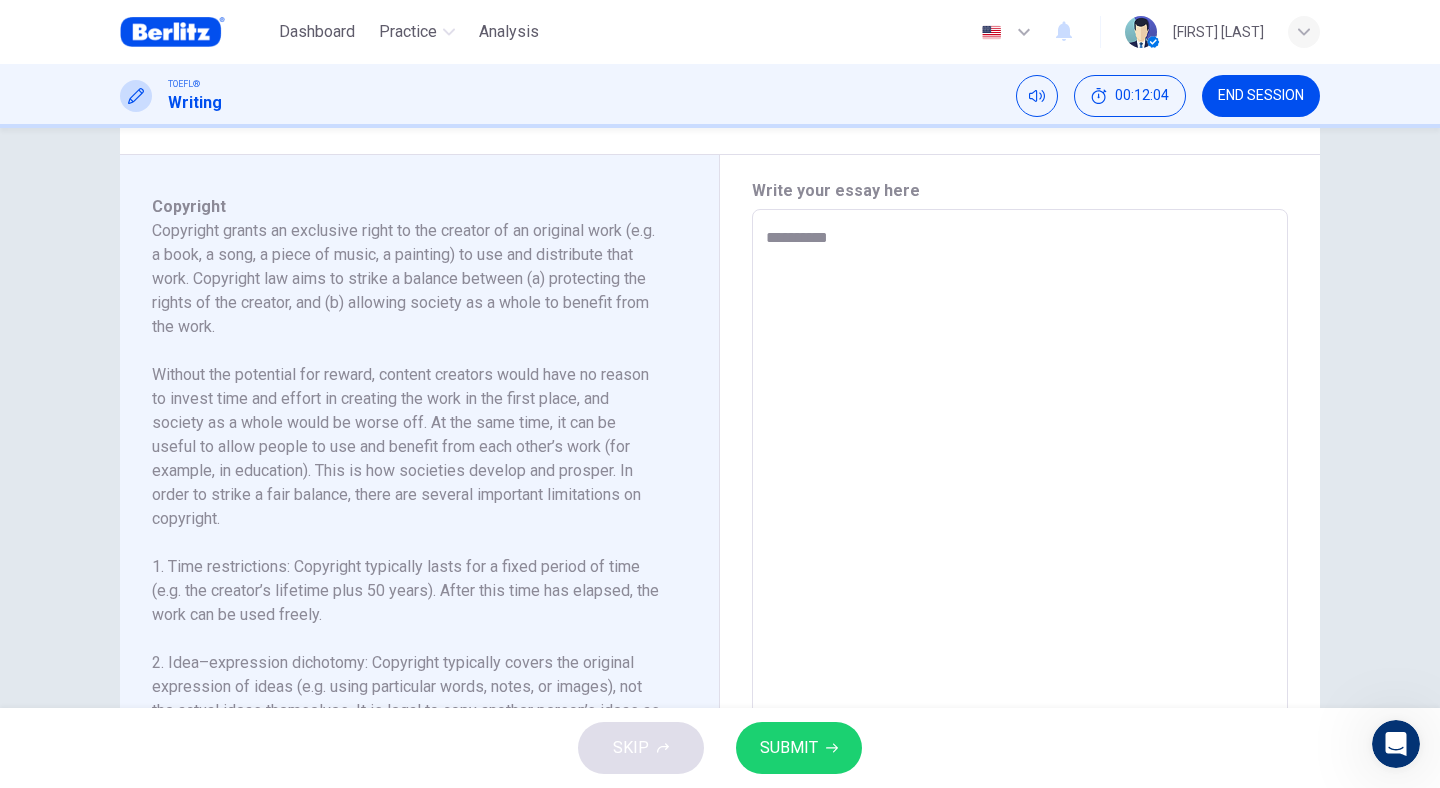 type on "**" 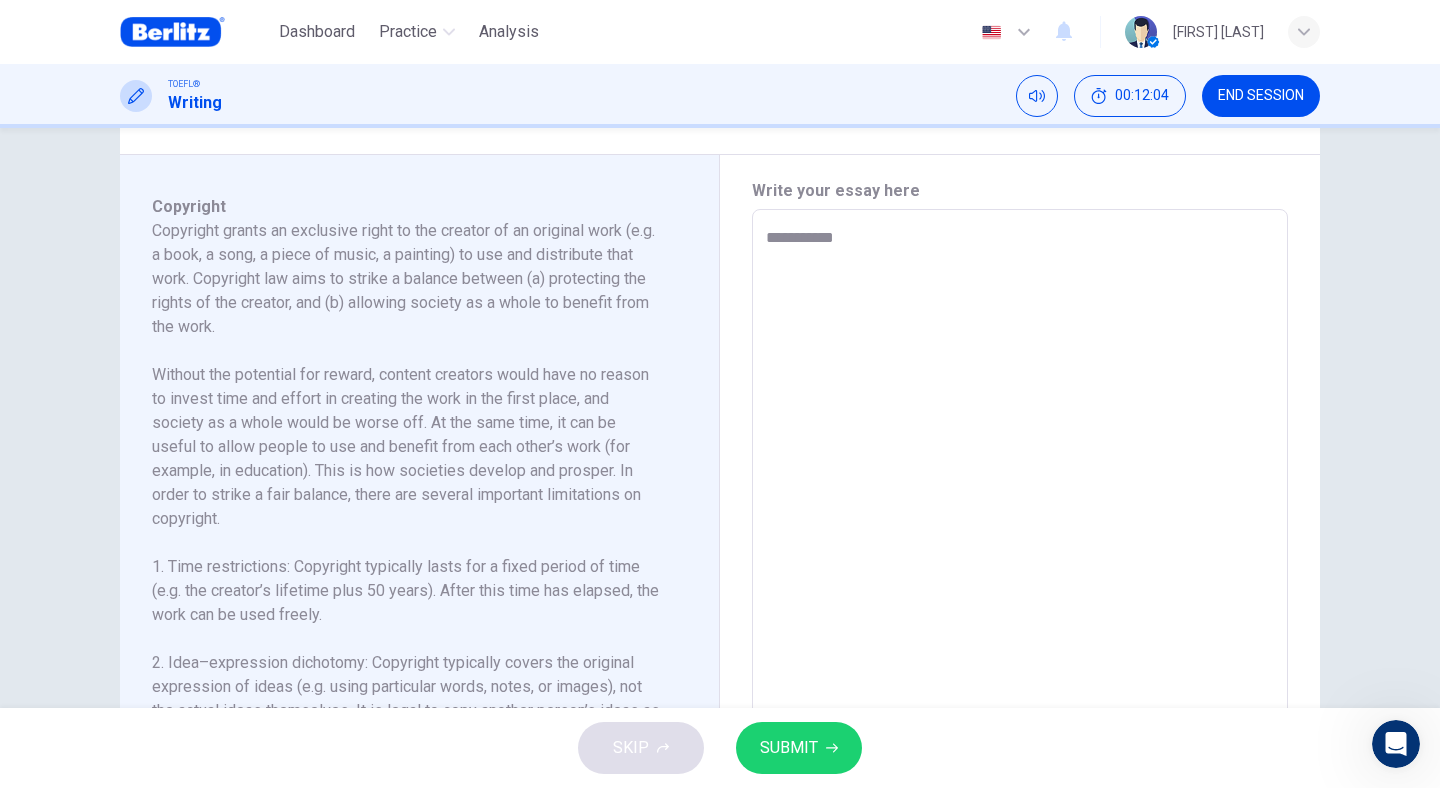 type on "**" 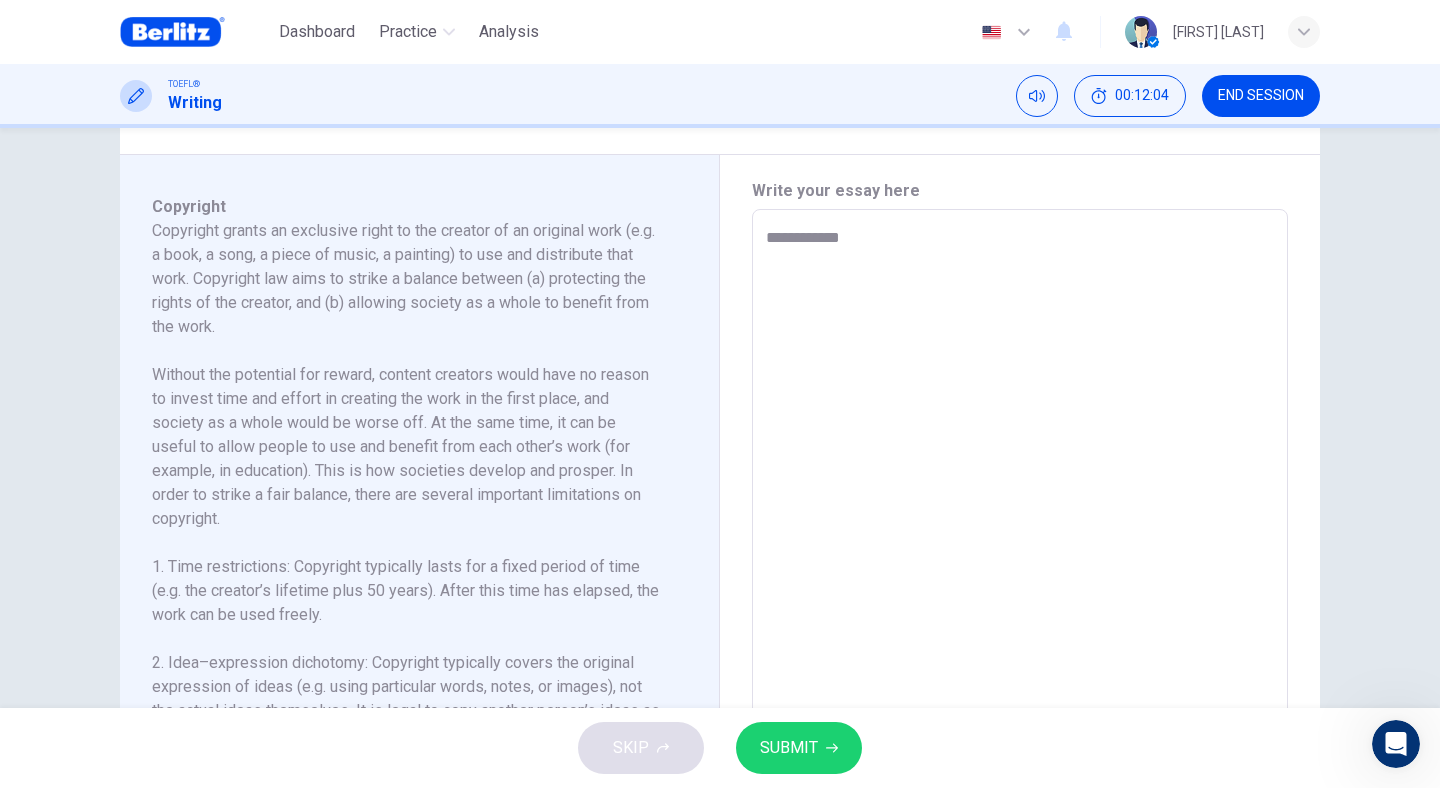 type on "**" 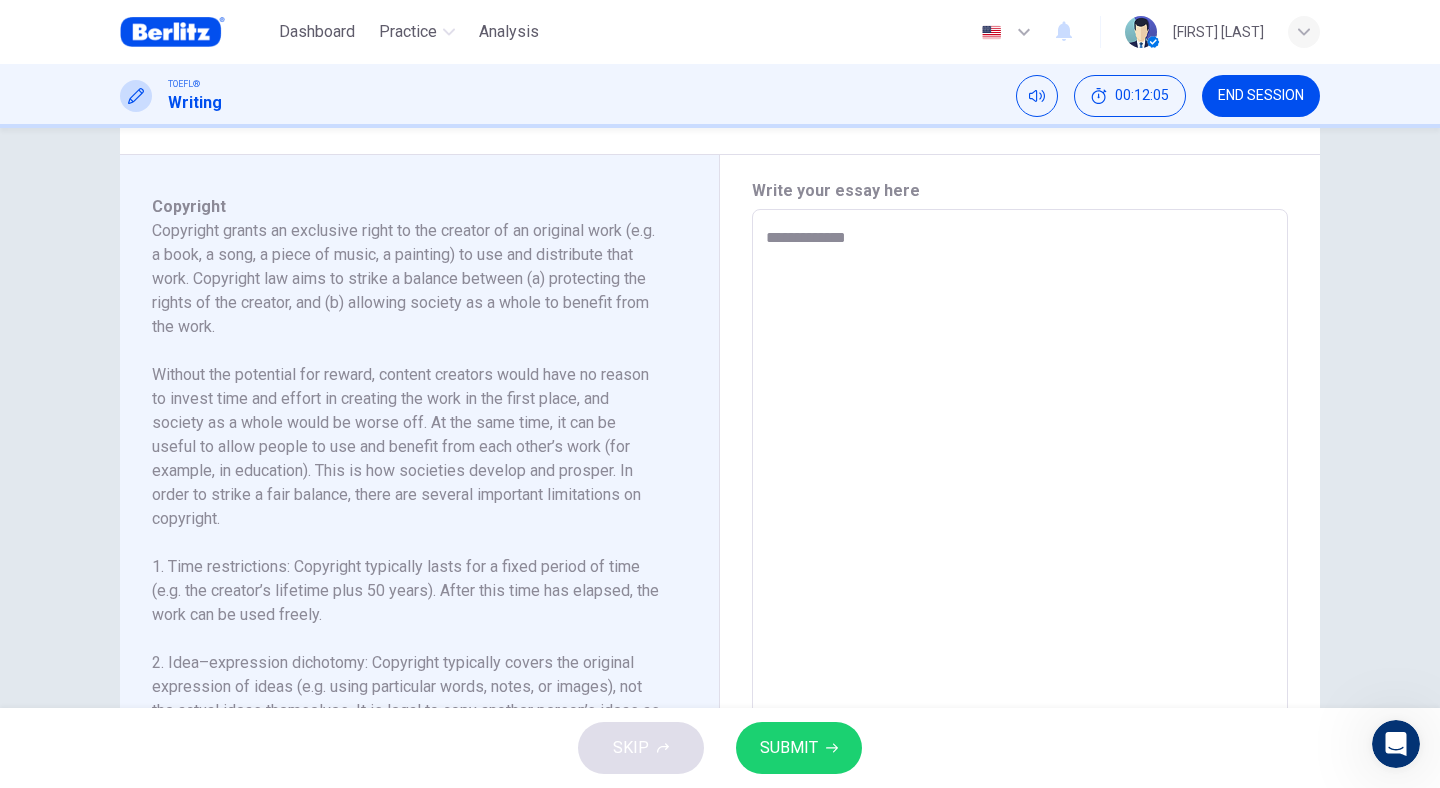 type on "**" 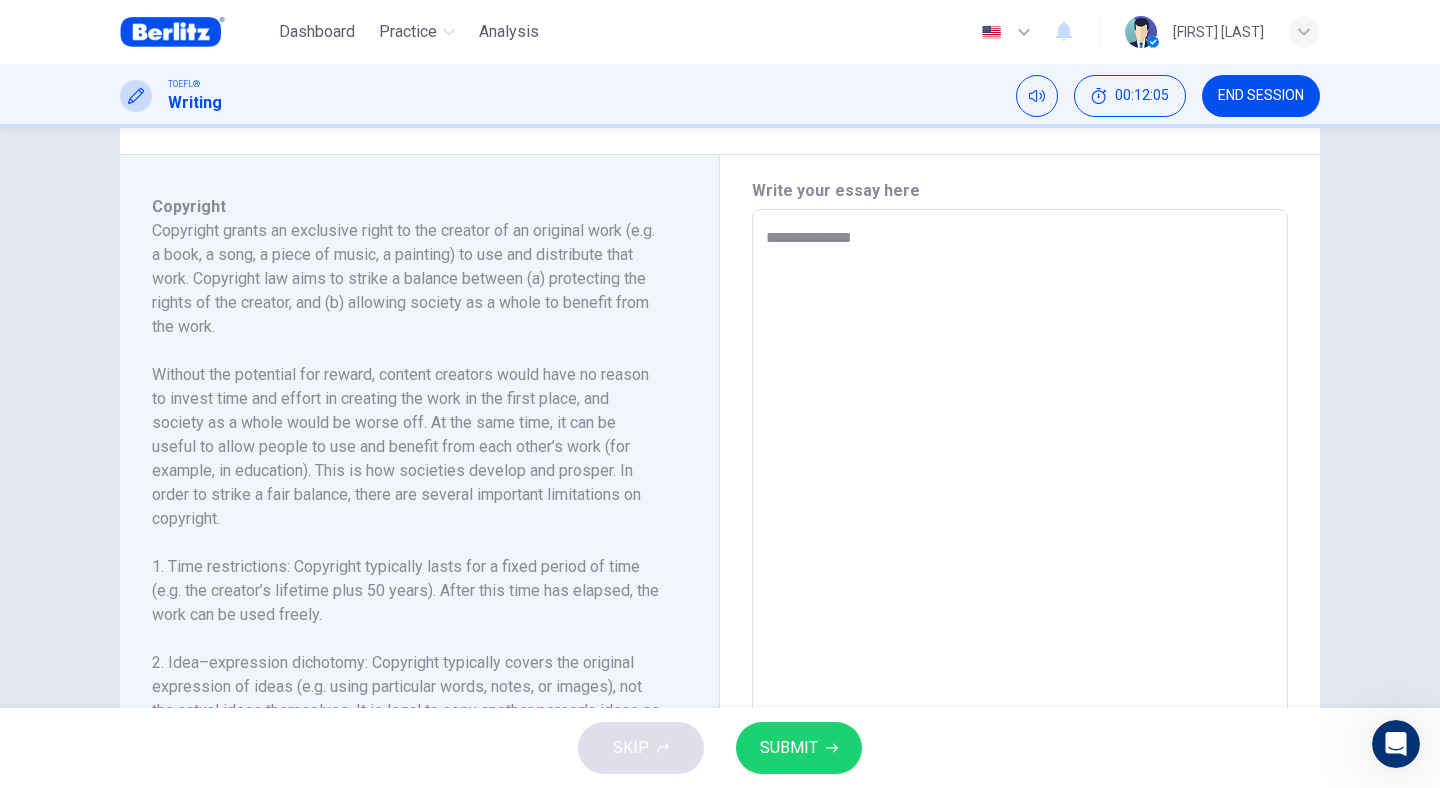 type on "**" 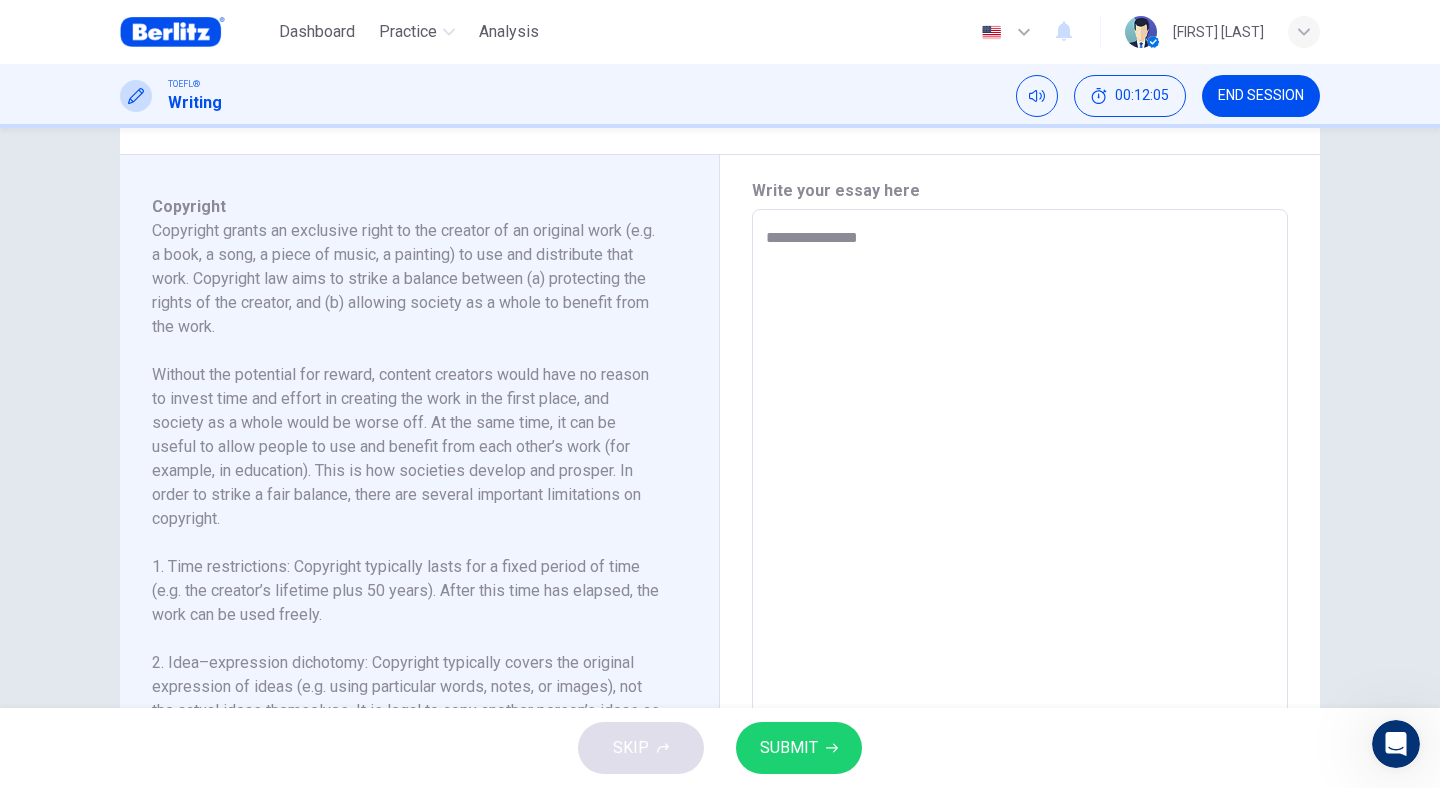 type on "**" 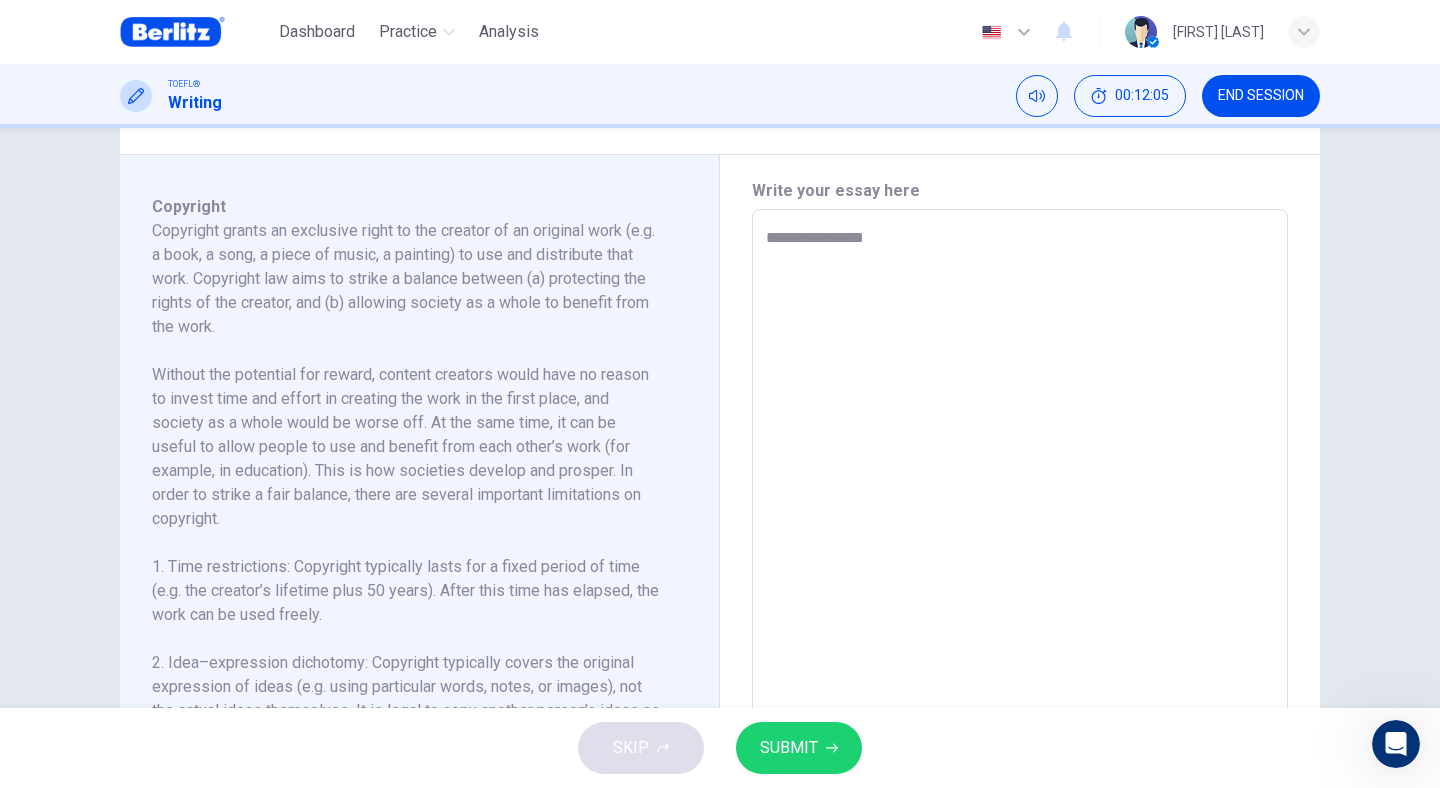 type on "**" 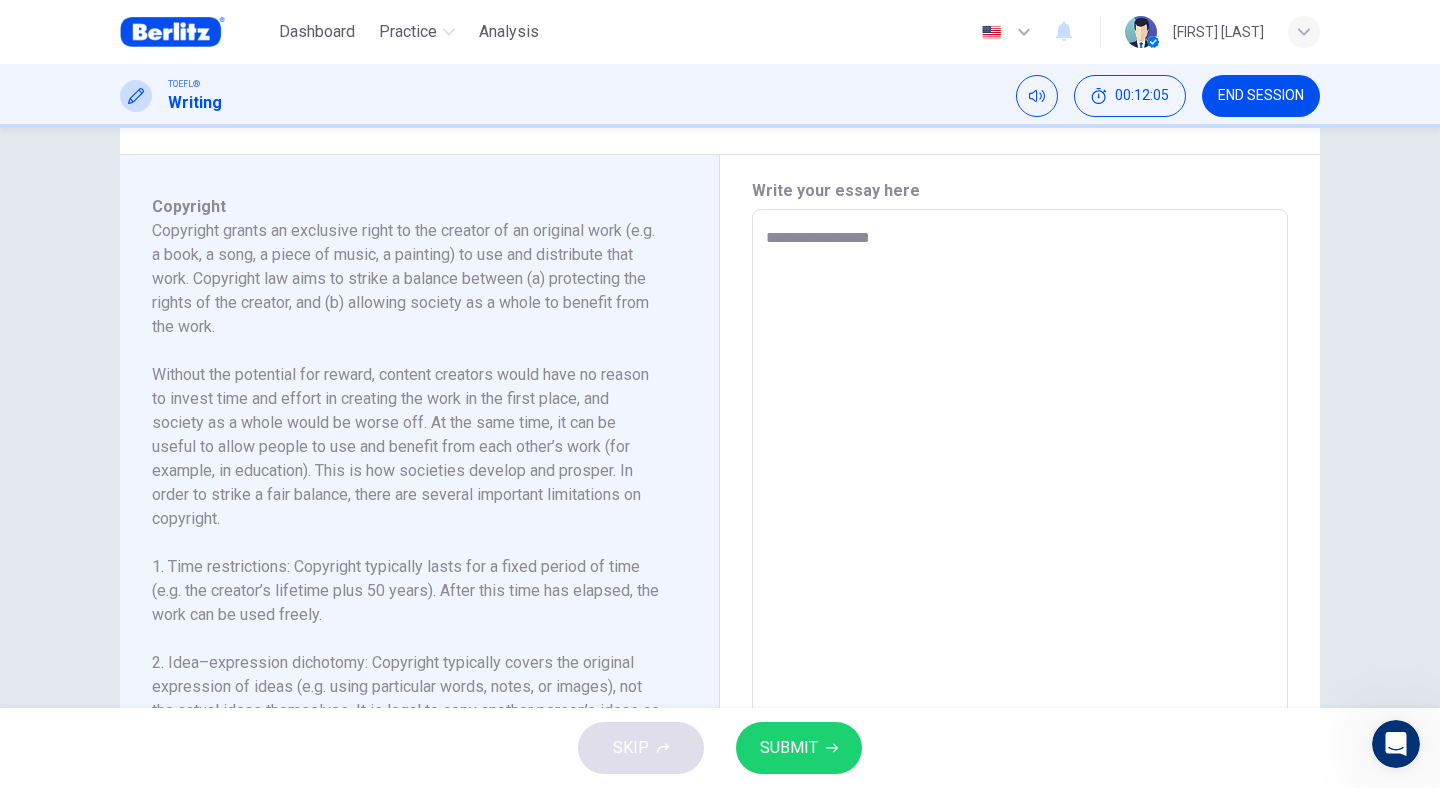 type on "**" 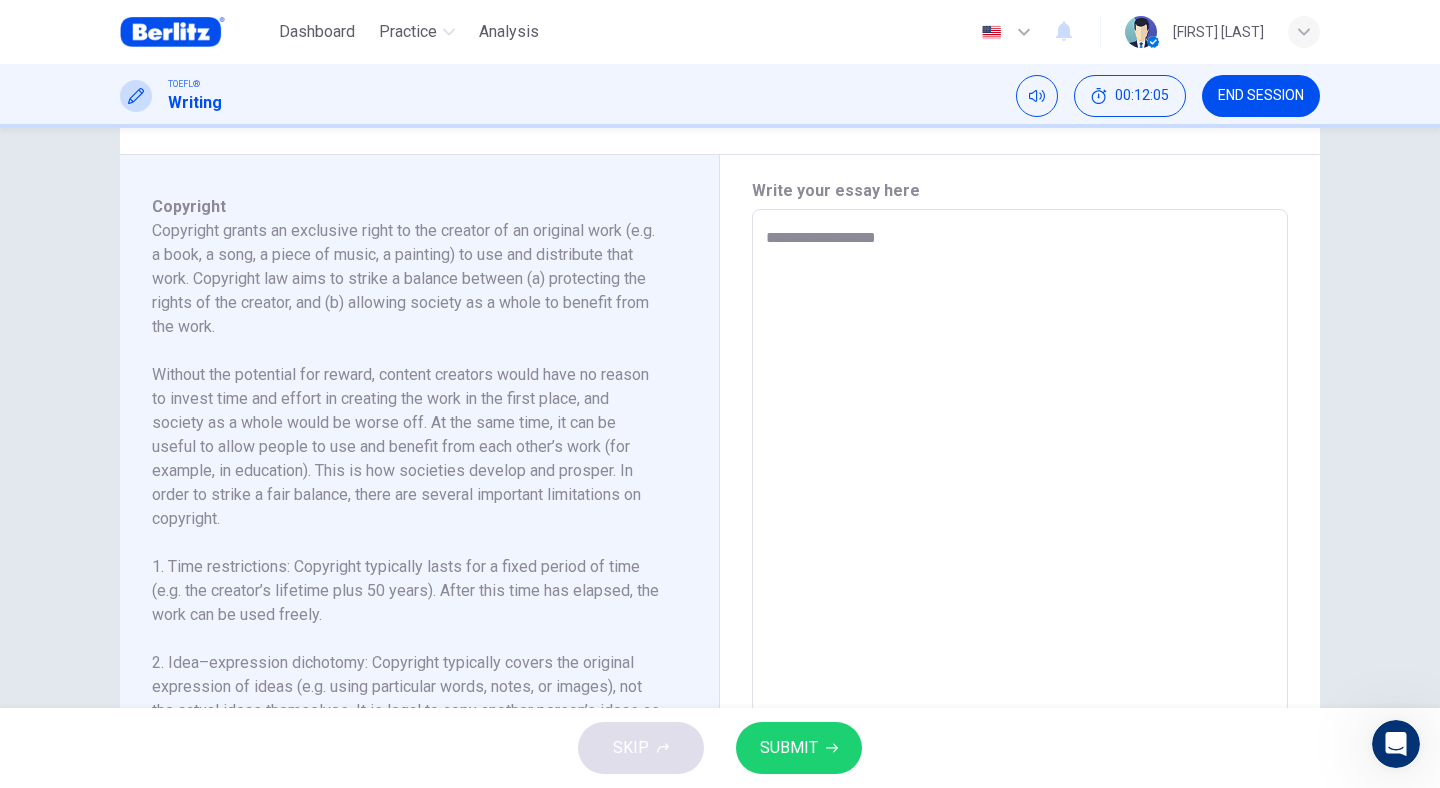 type on "**" 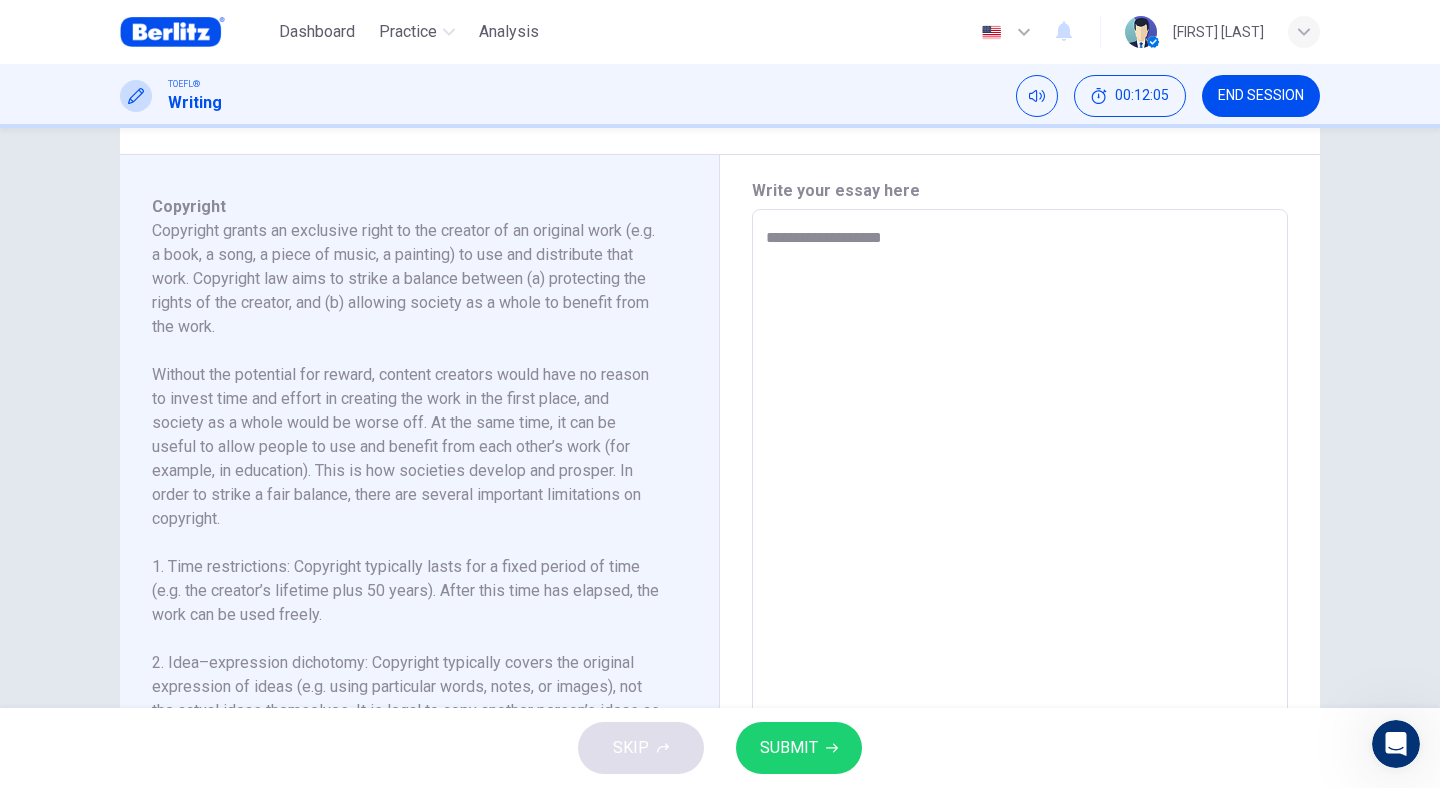 type on "**" 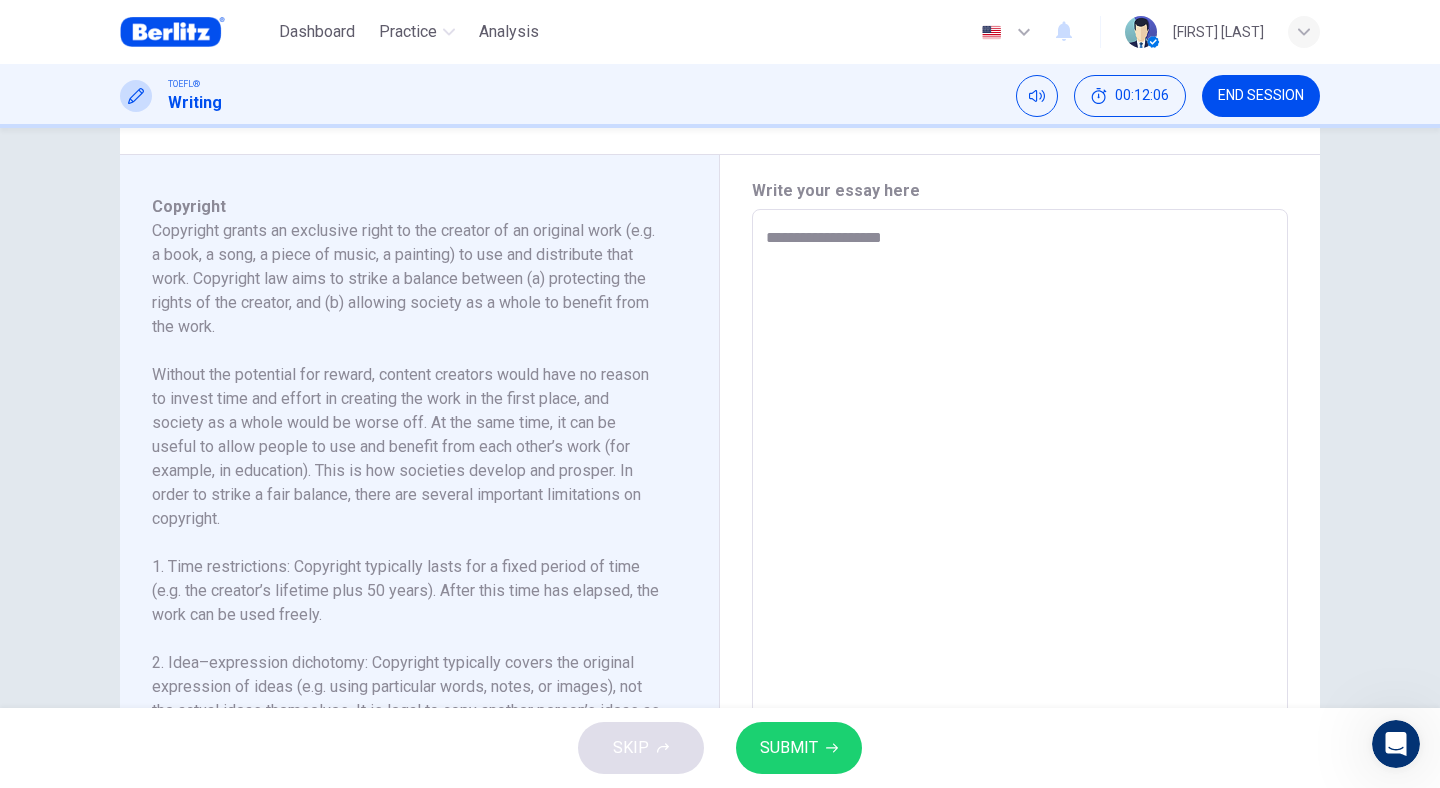 type on "**********" 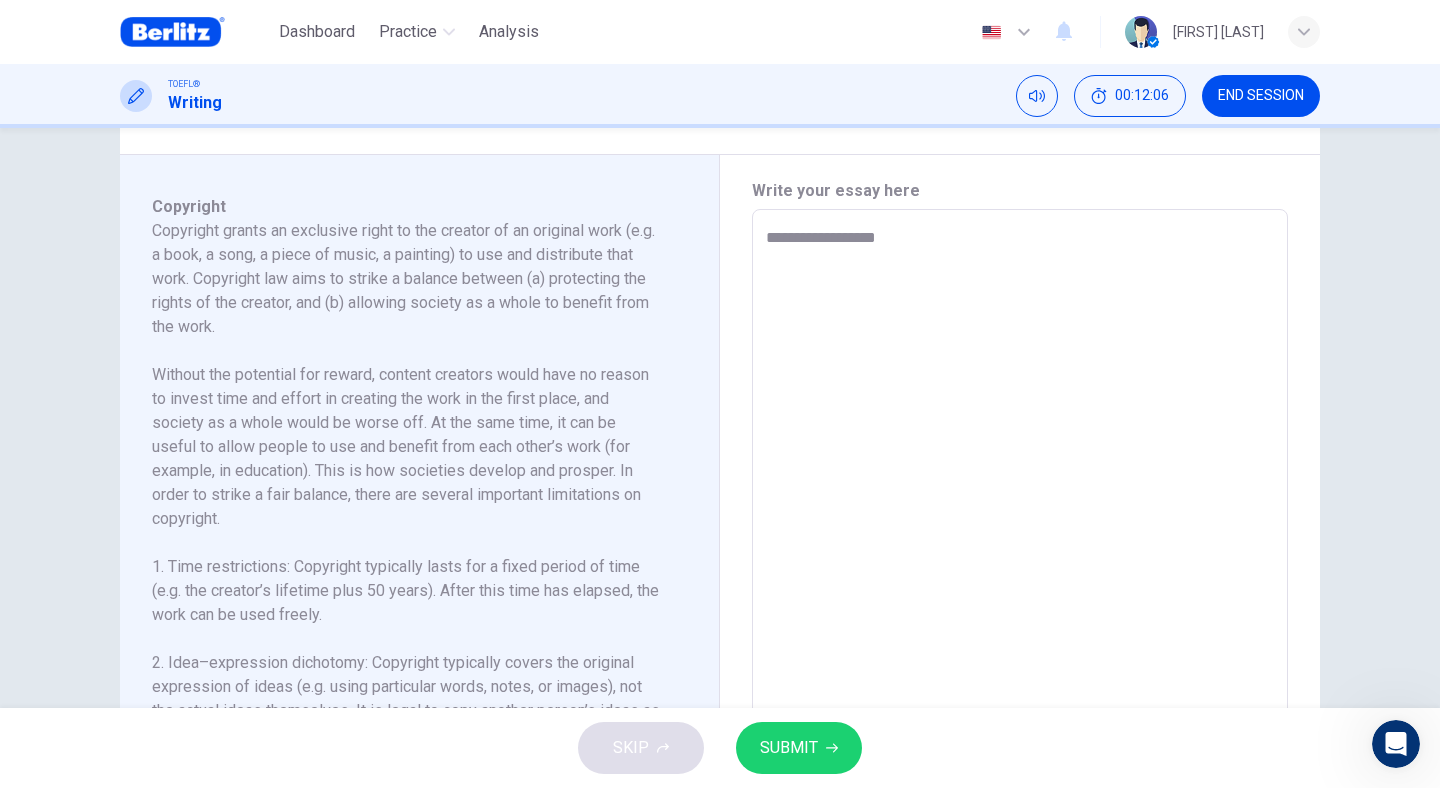 type on "**" 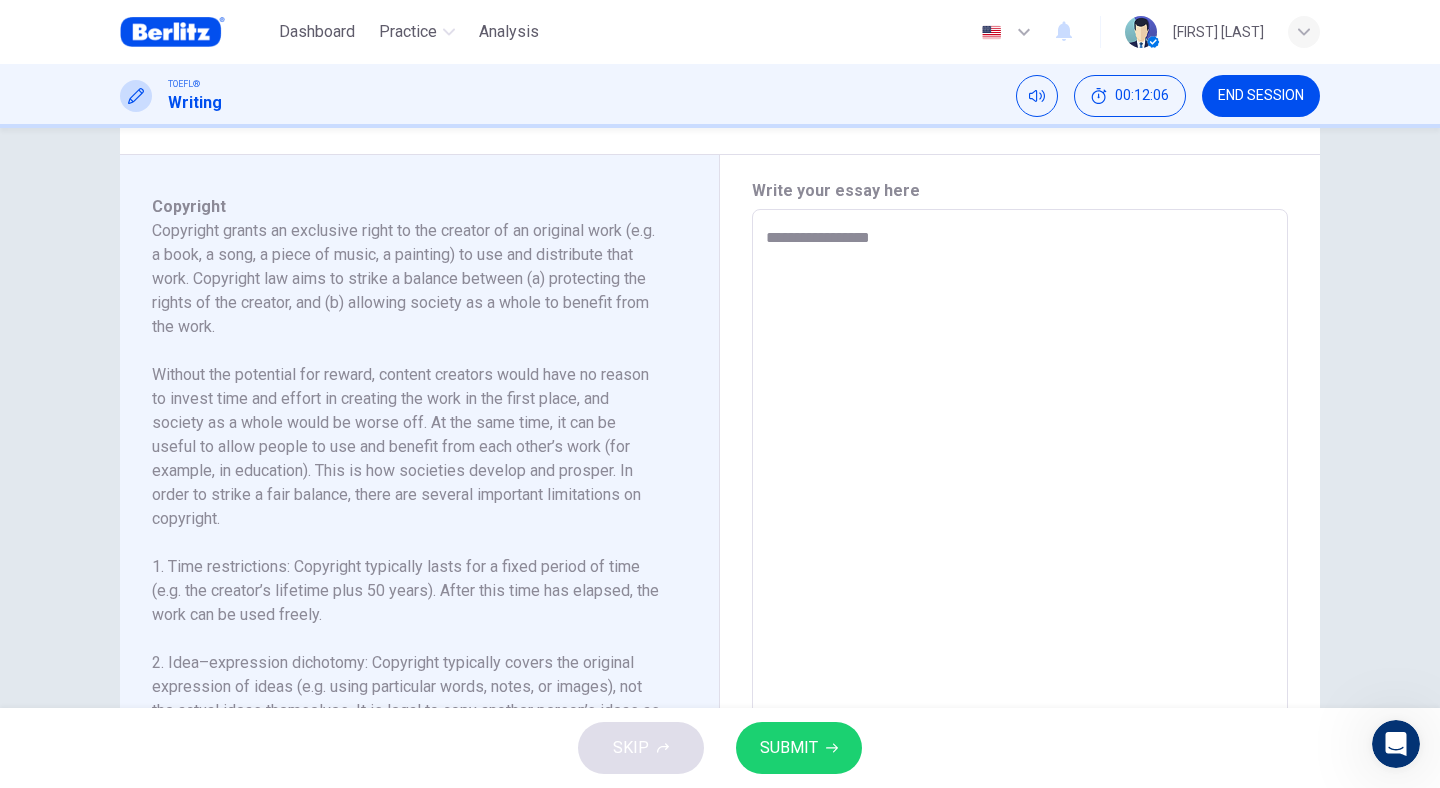 type on "**" 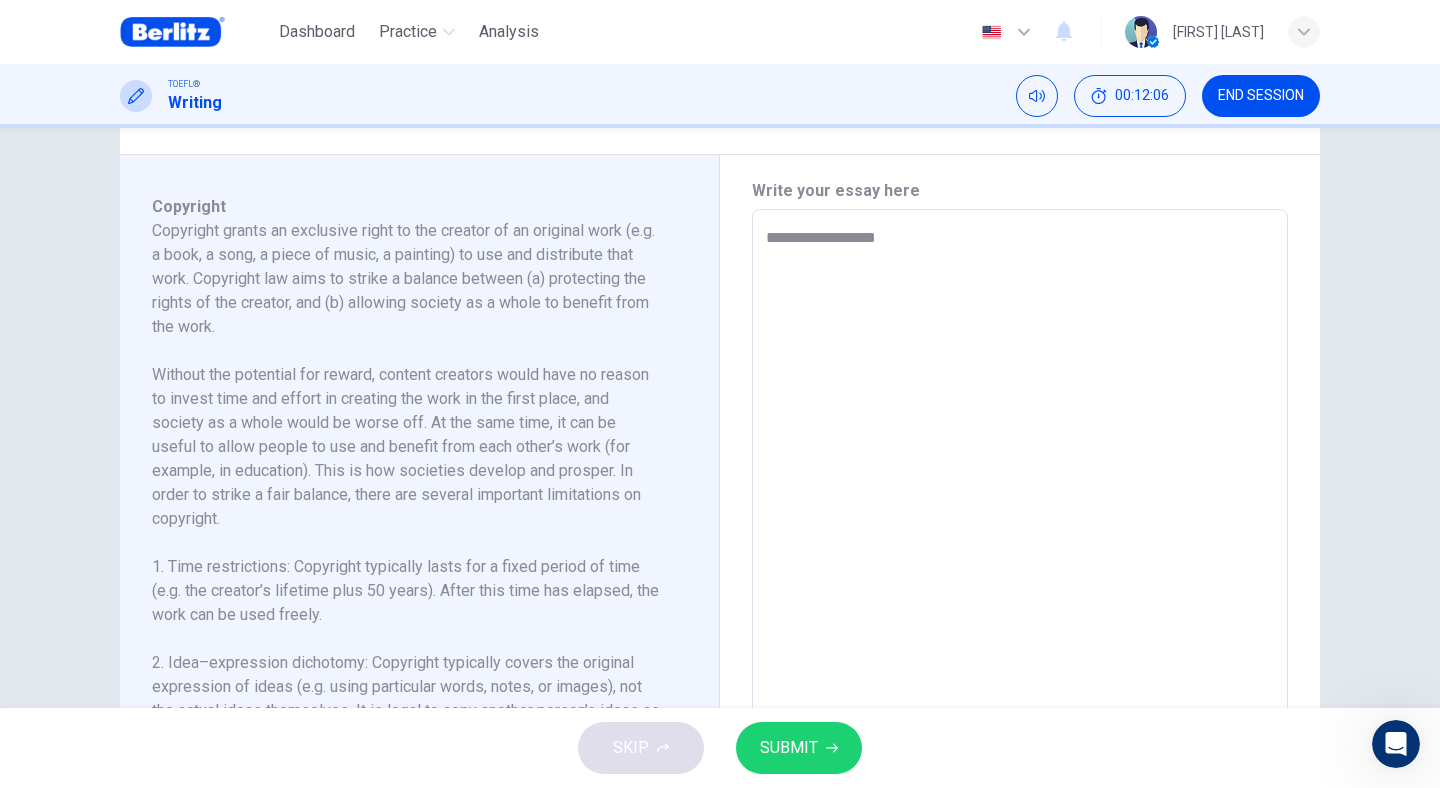 type on "**" 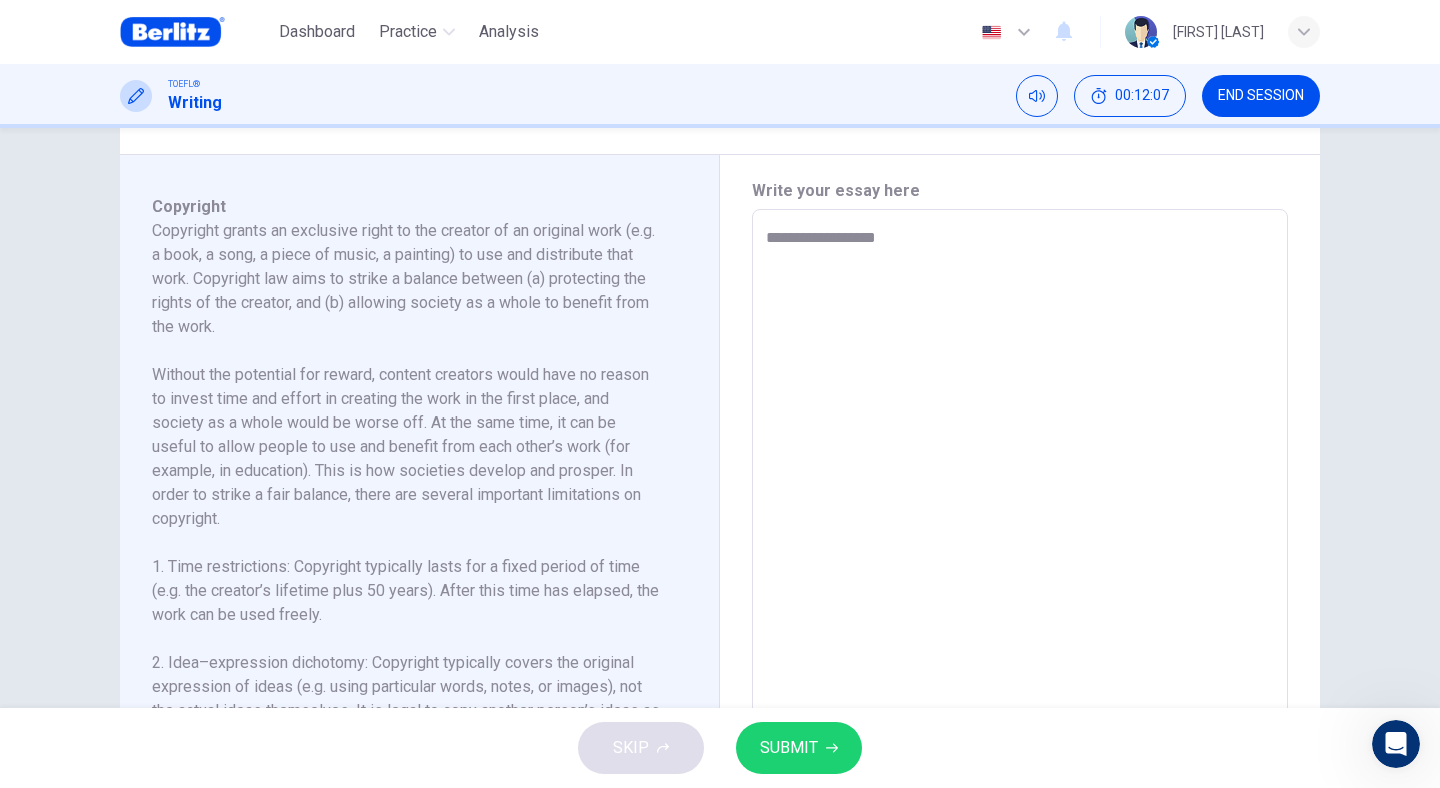 type on "**********" 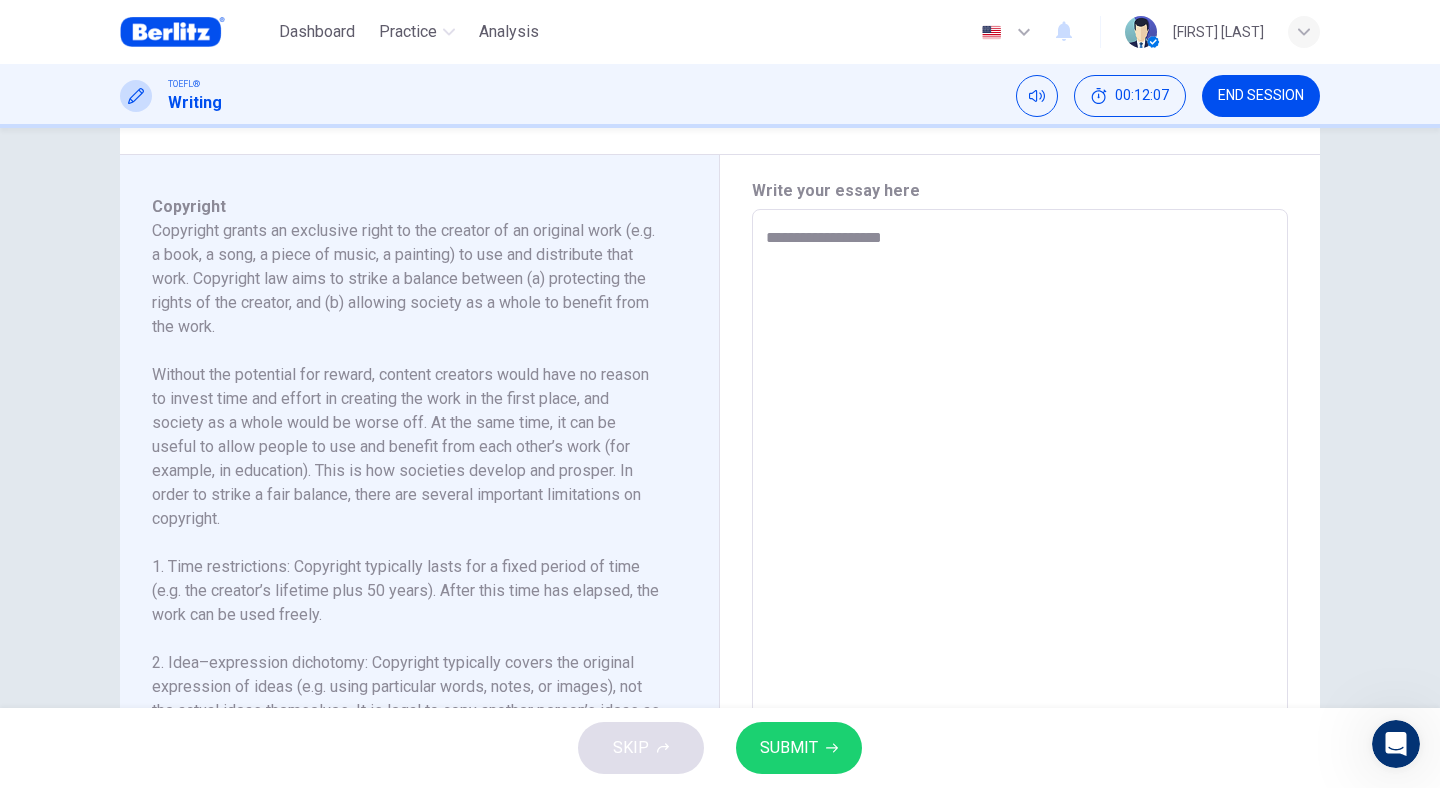 type on "**" 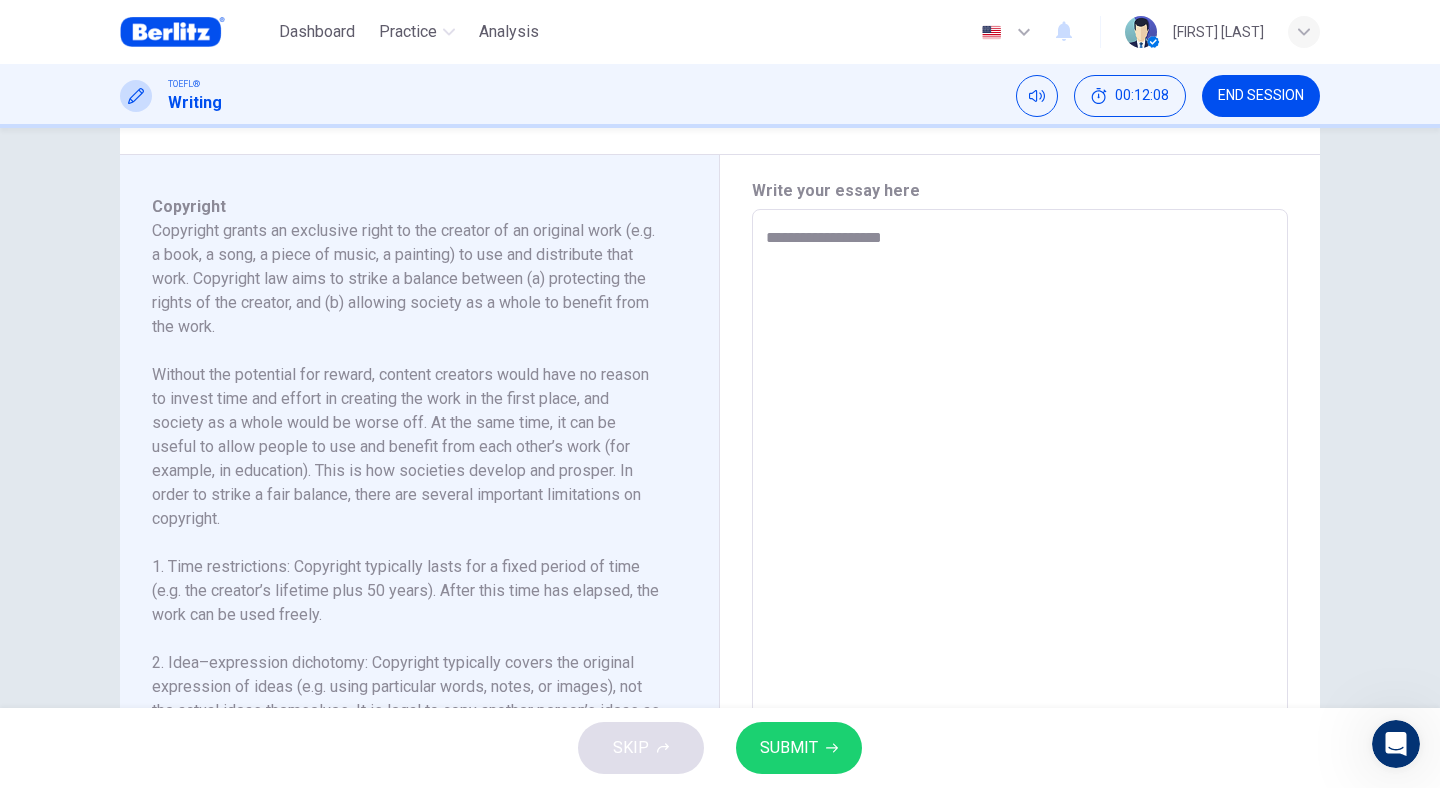 type on "**********" 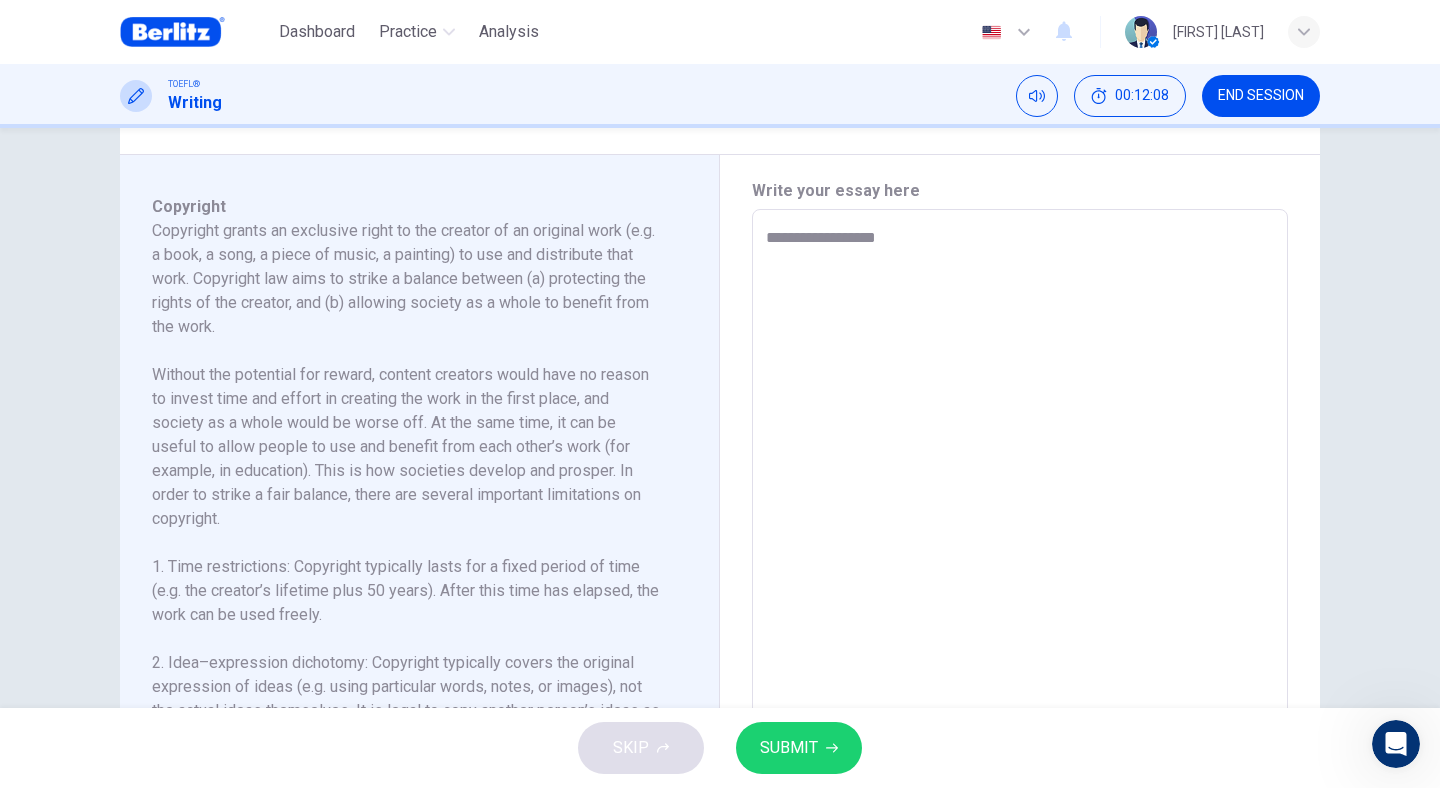 type on "**" 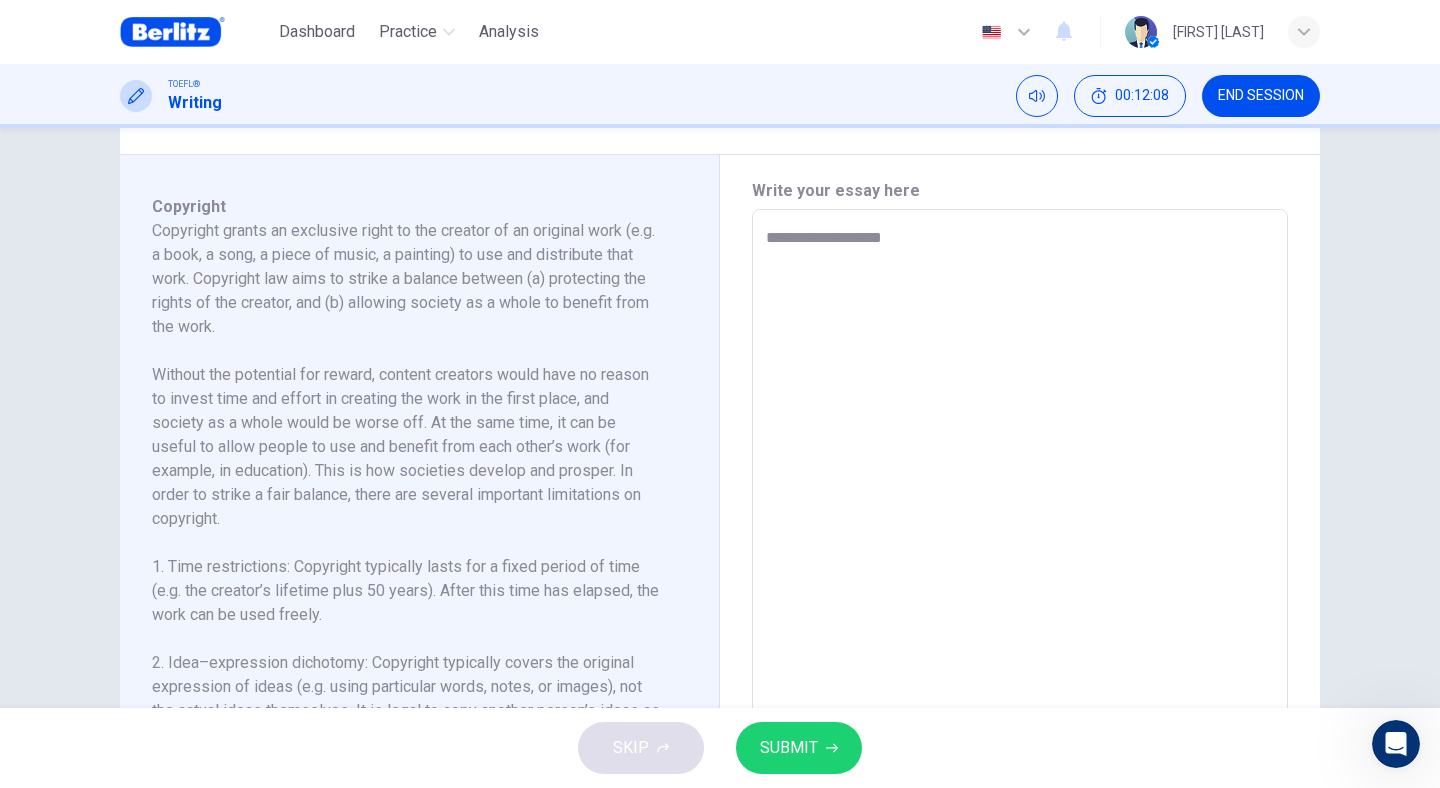 type on "**" 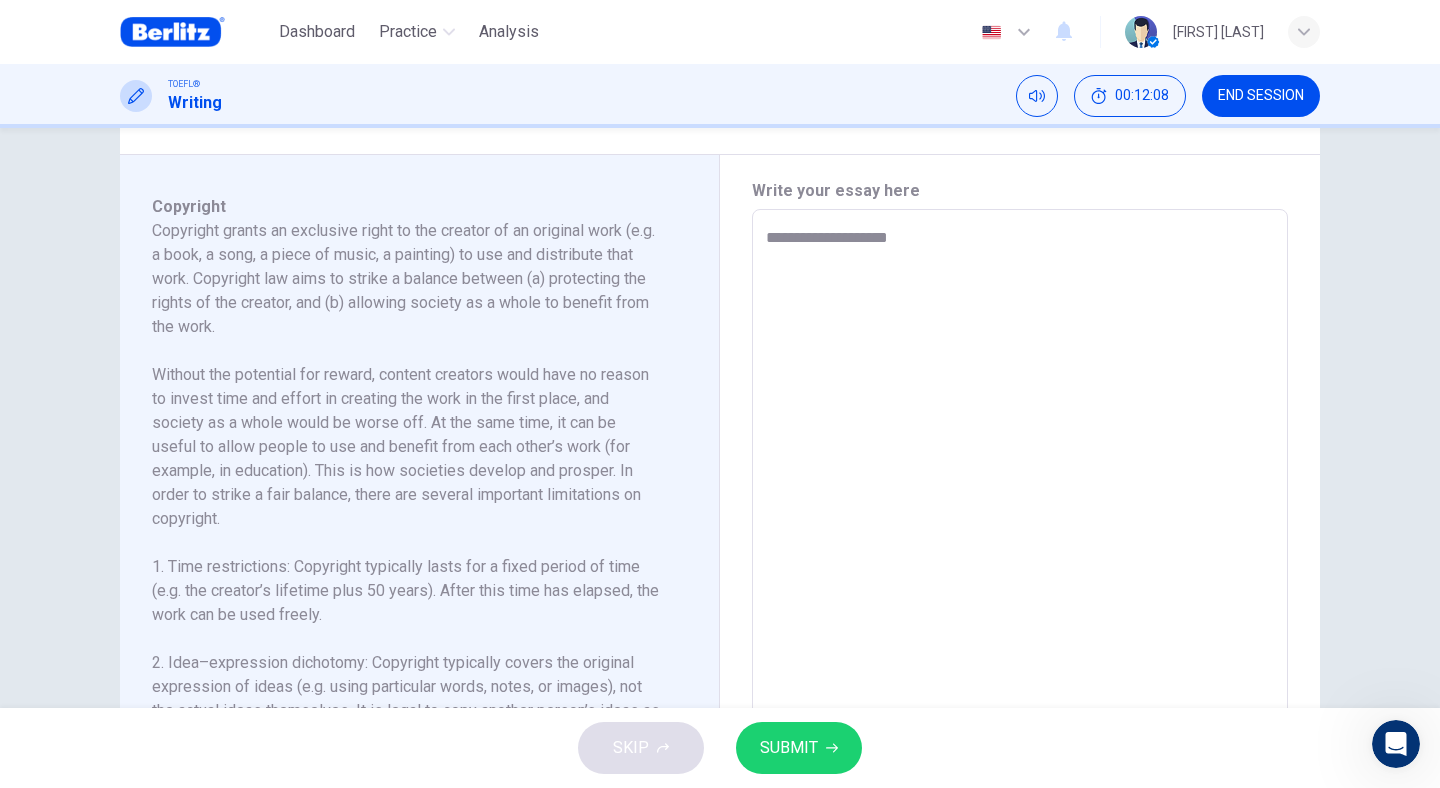 type on "**" 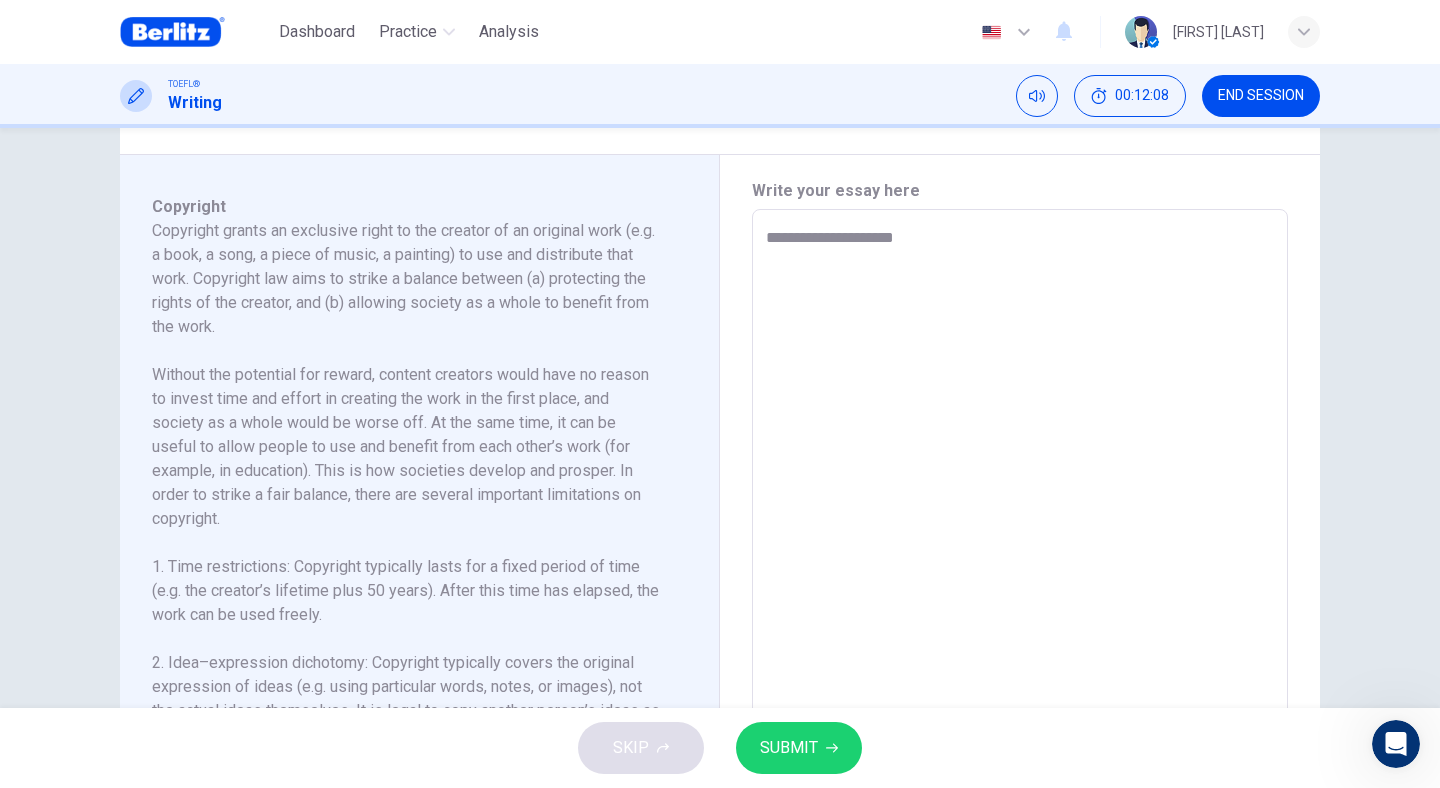 type on "**" 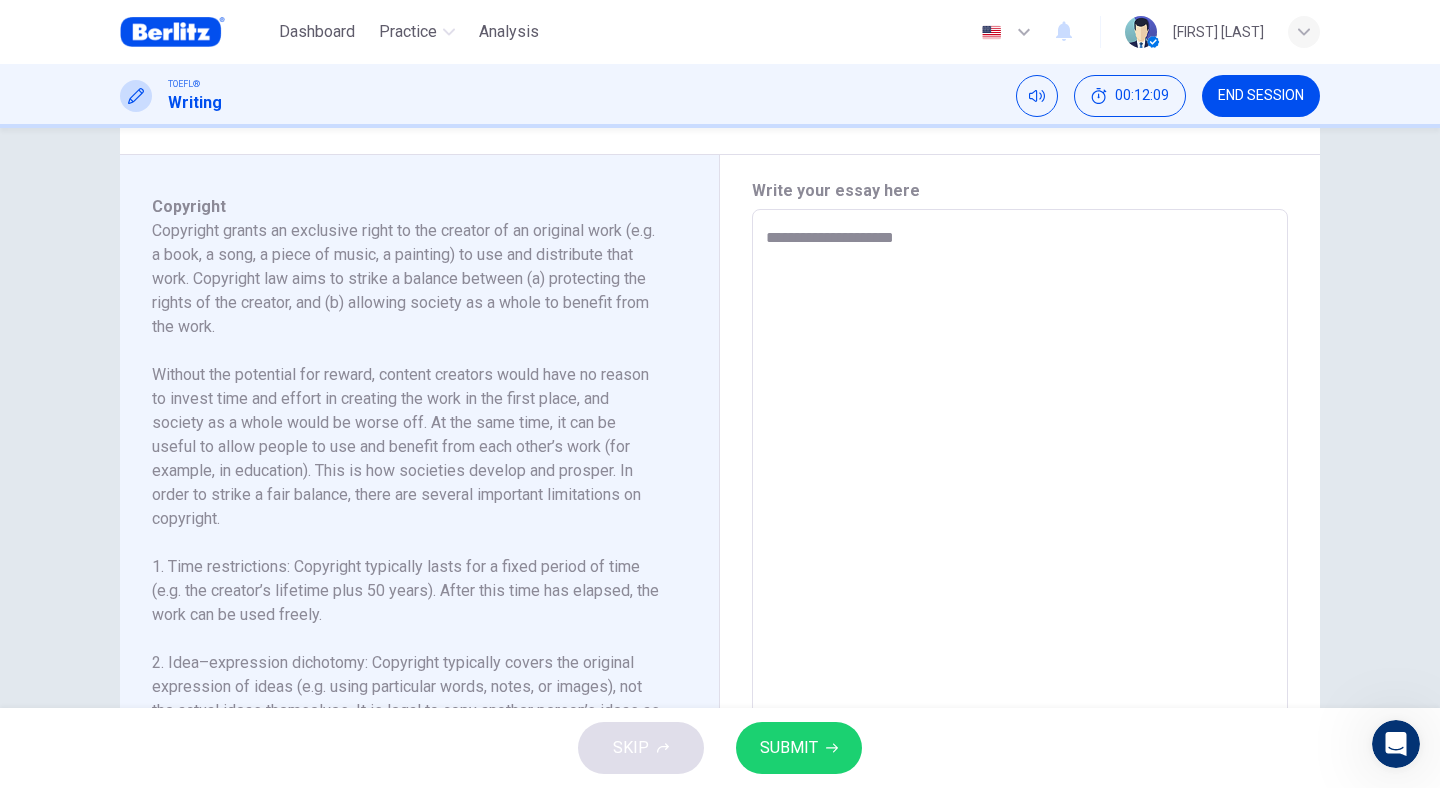 type on "**********" 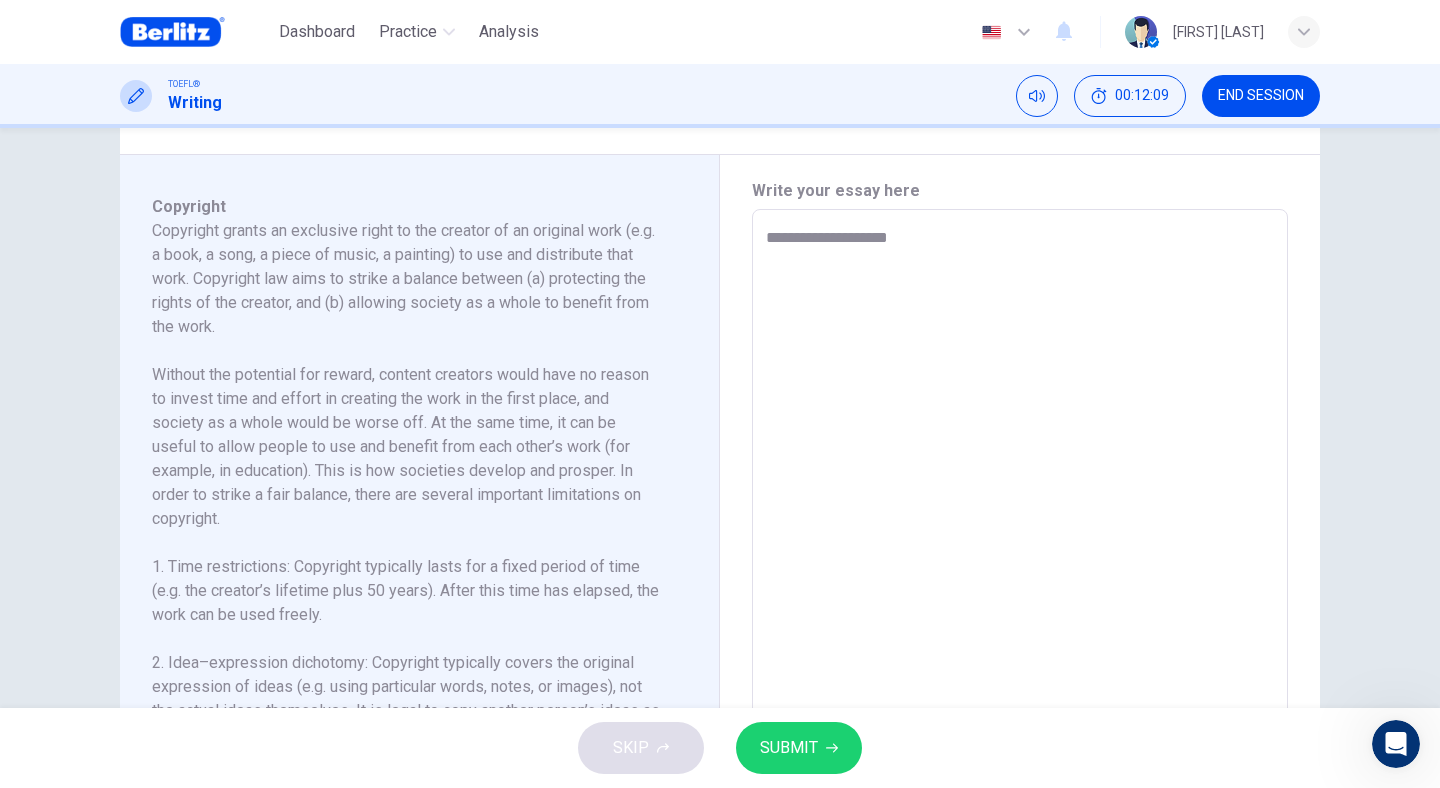 type on "**" 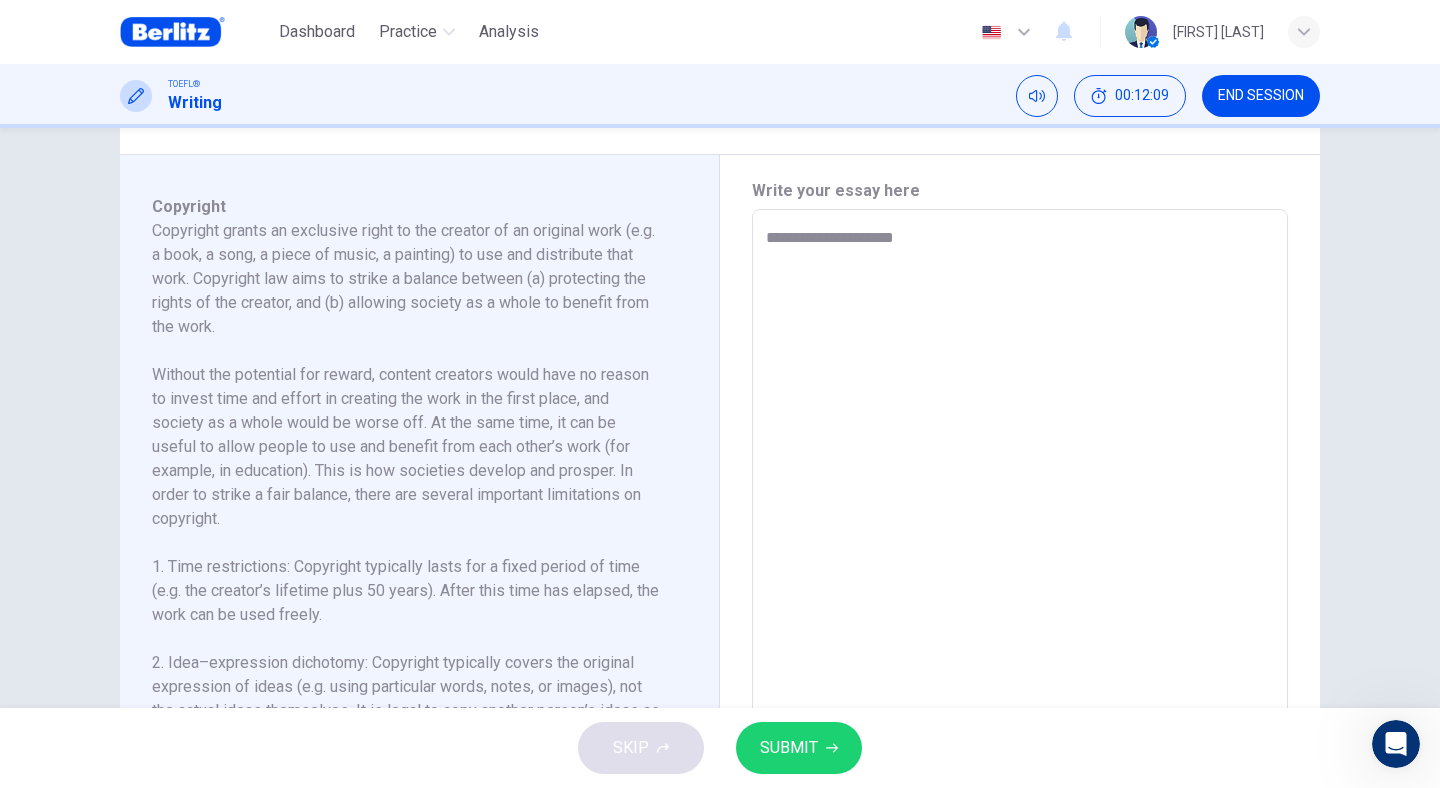 type on "**" 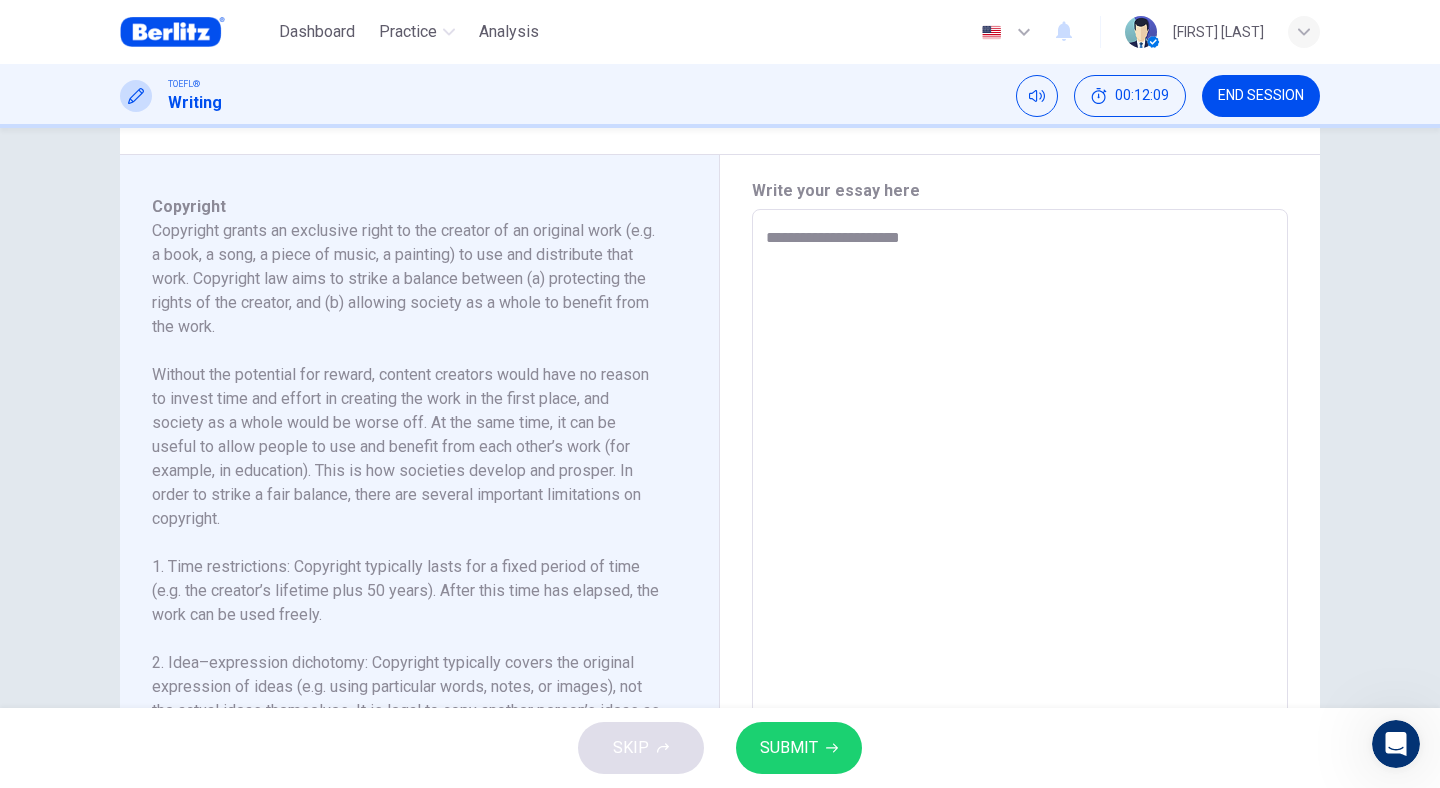 type on "**********" 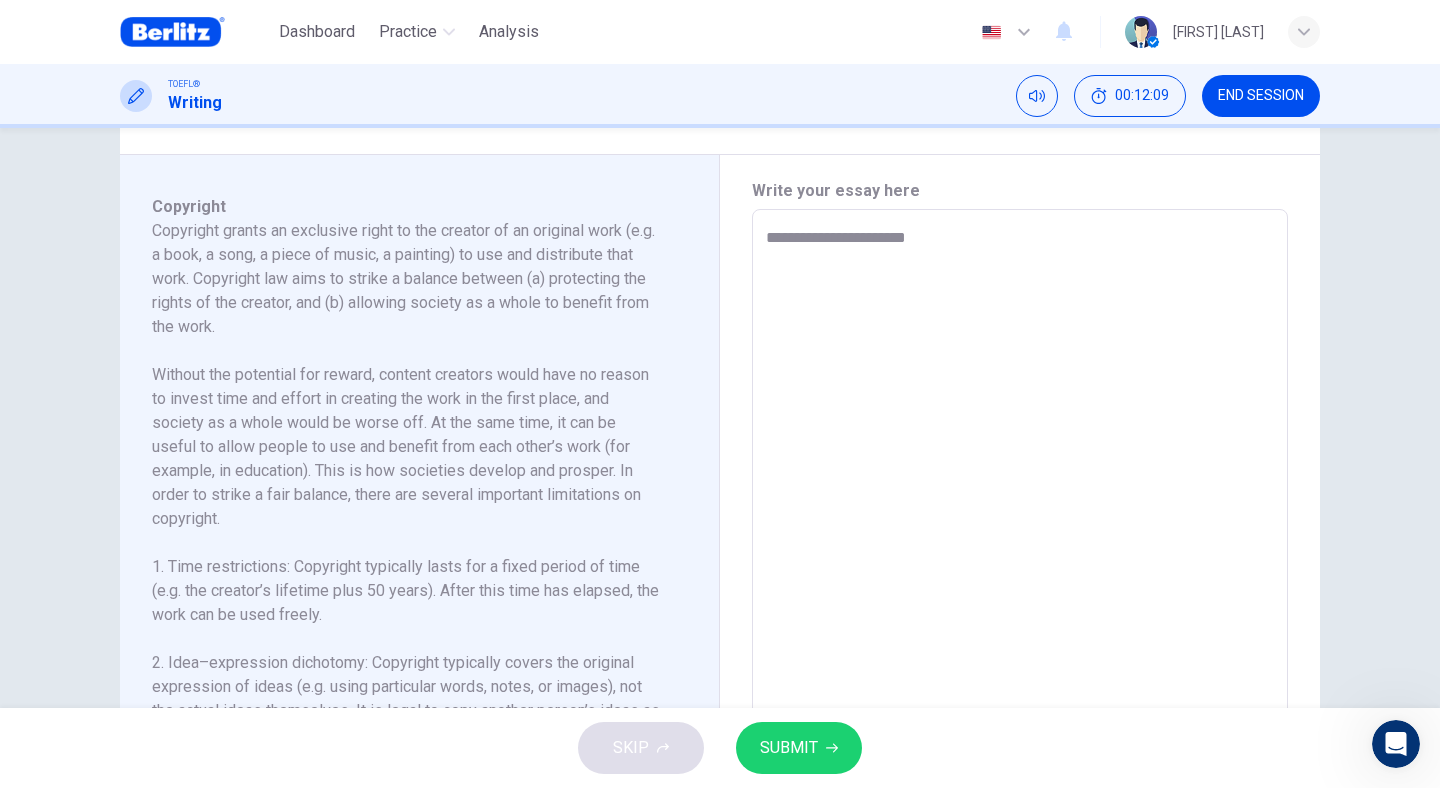 type on "**" 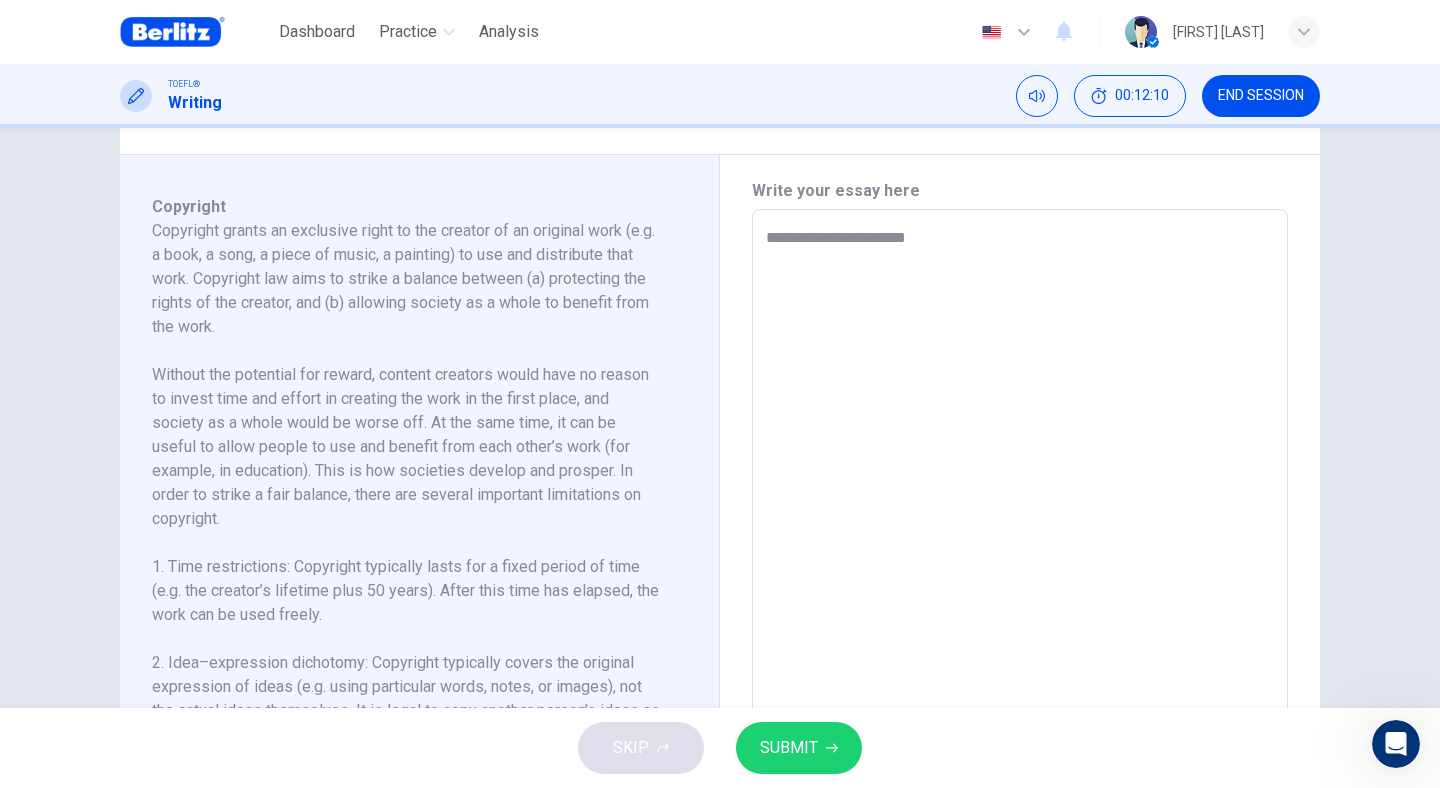 type on "**********" 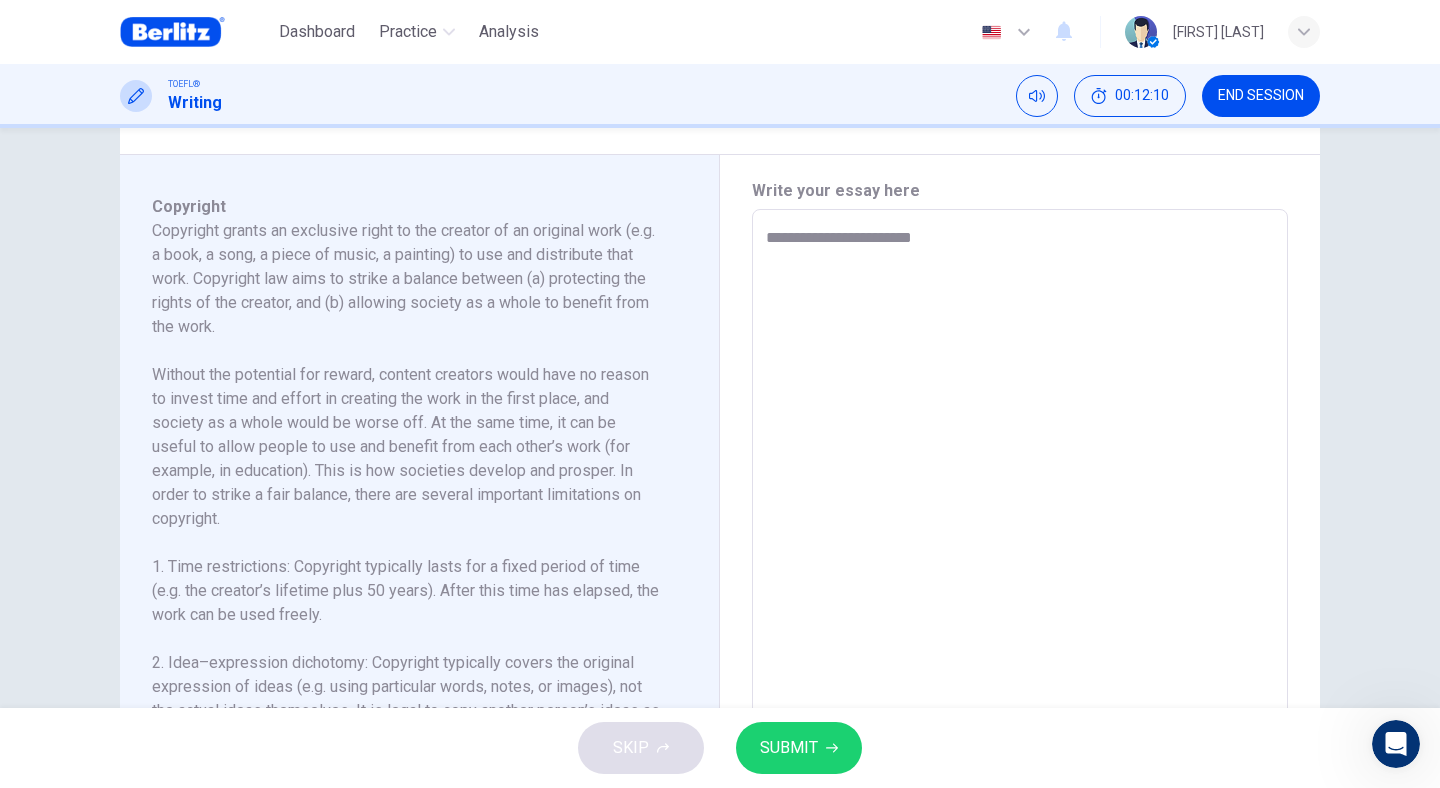 type on "**" 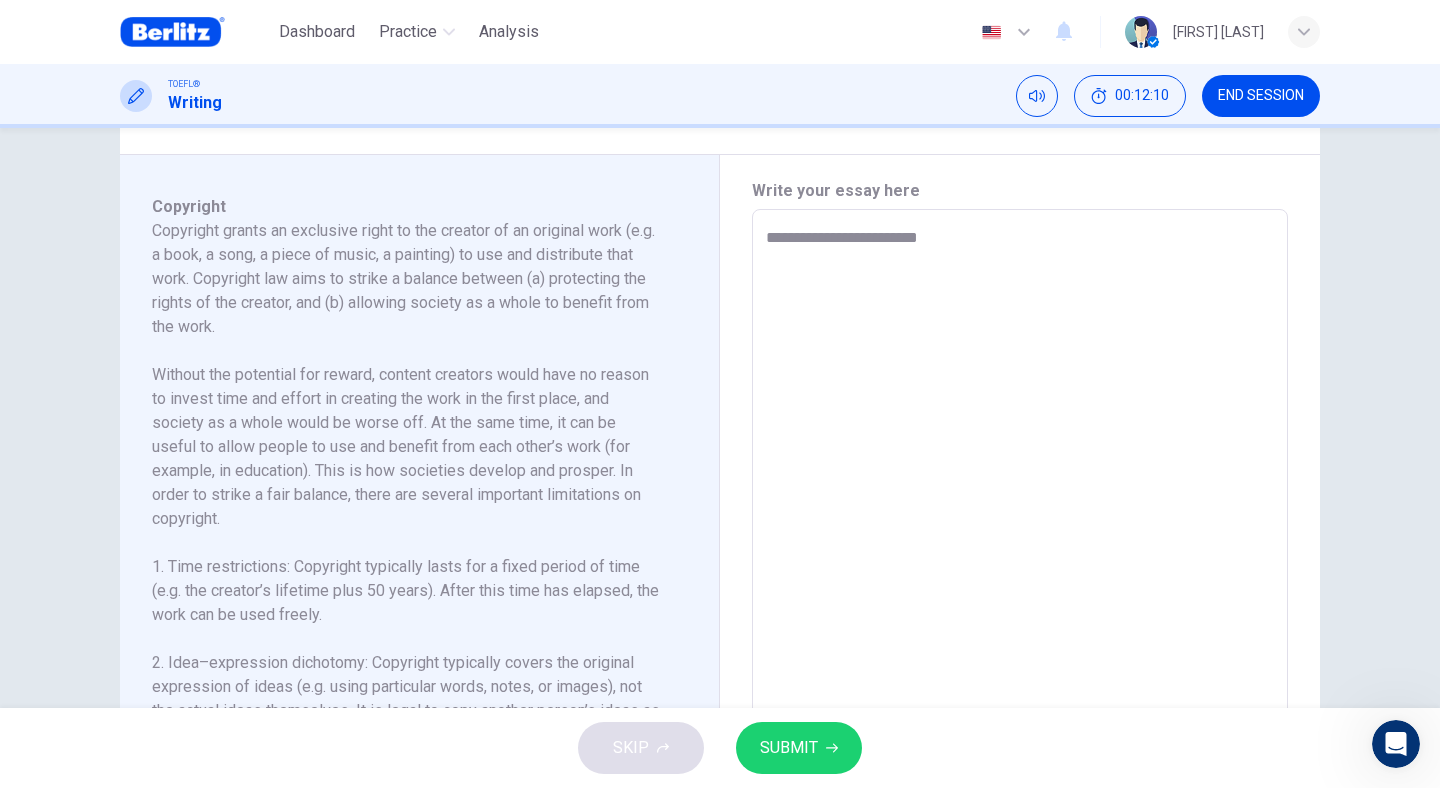 type on "**" 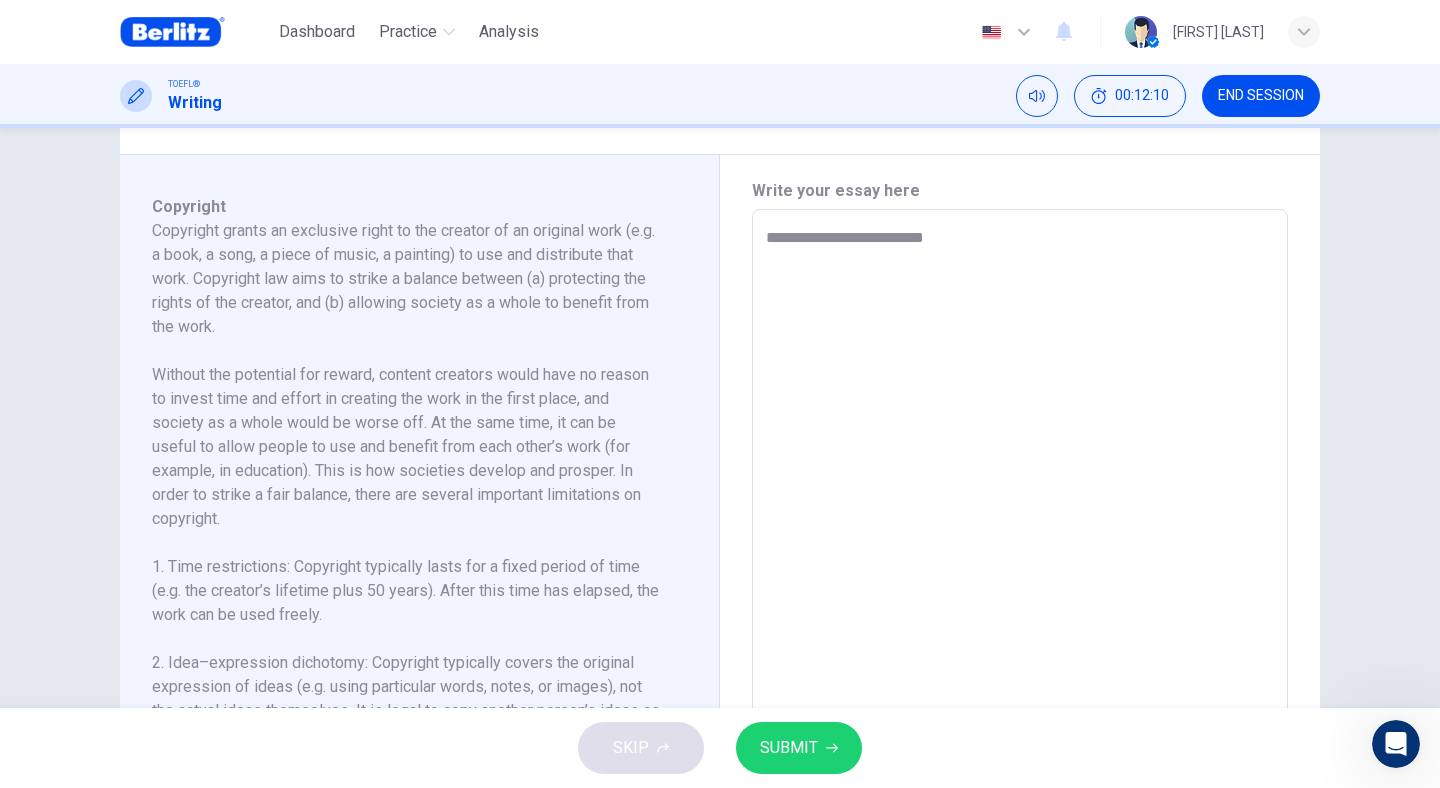type on "**" 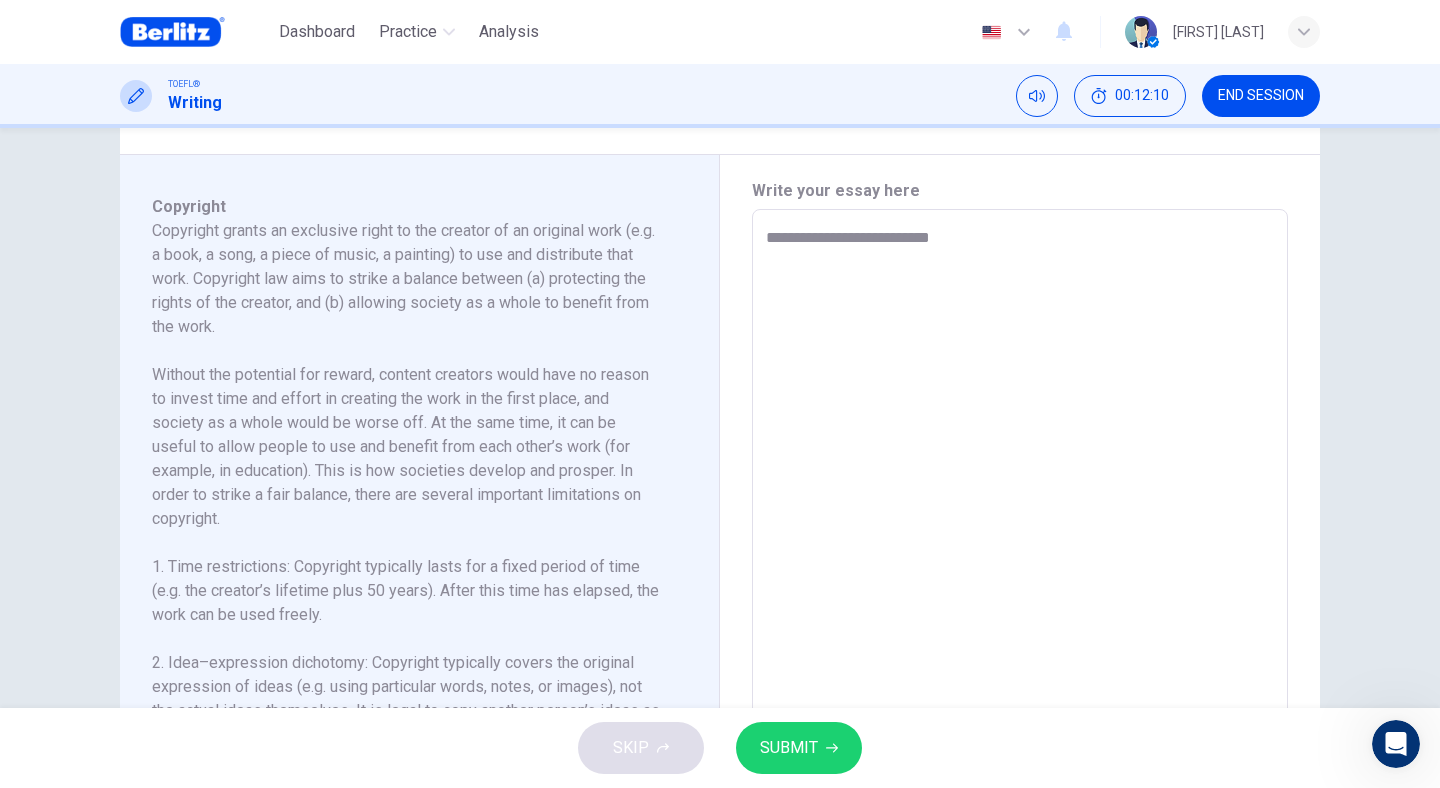 type on "**" 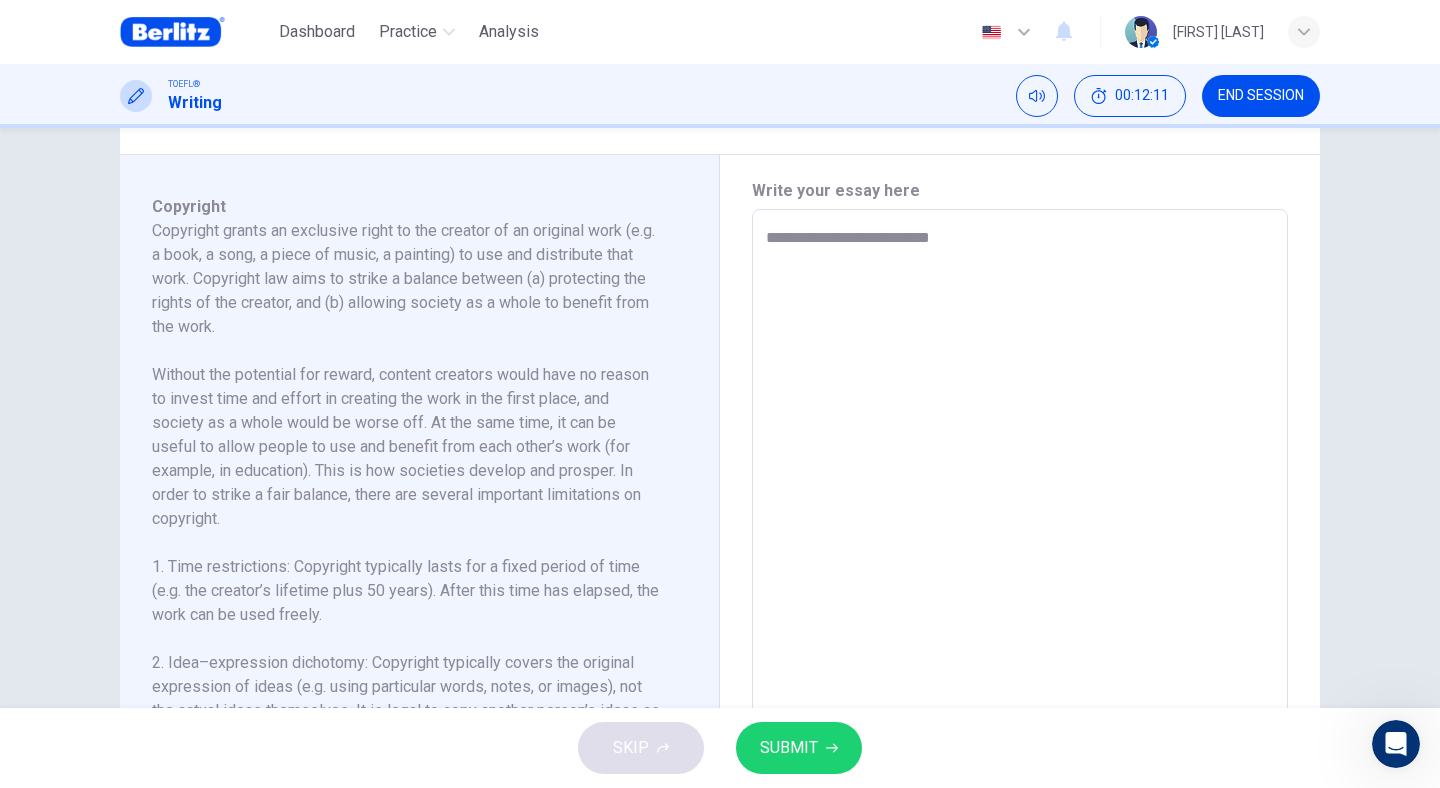 type on "**********" 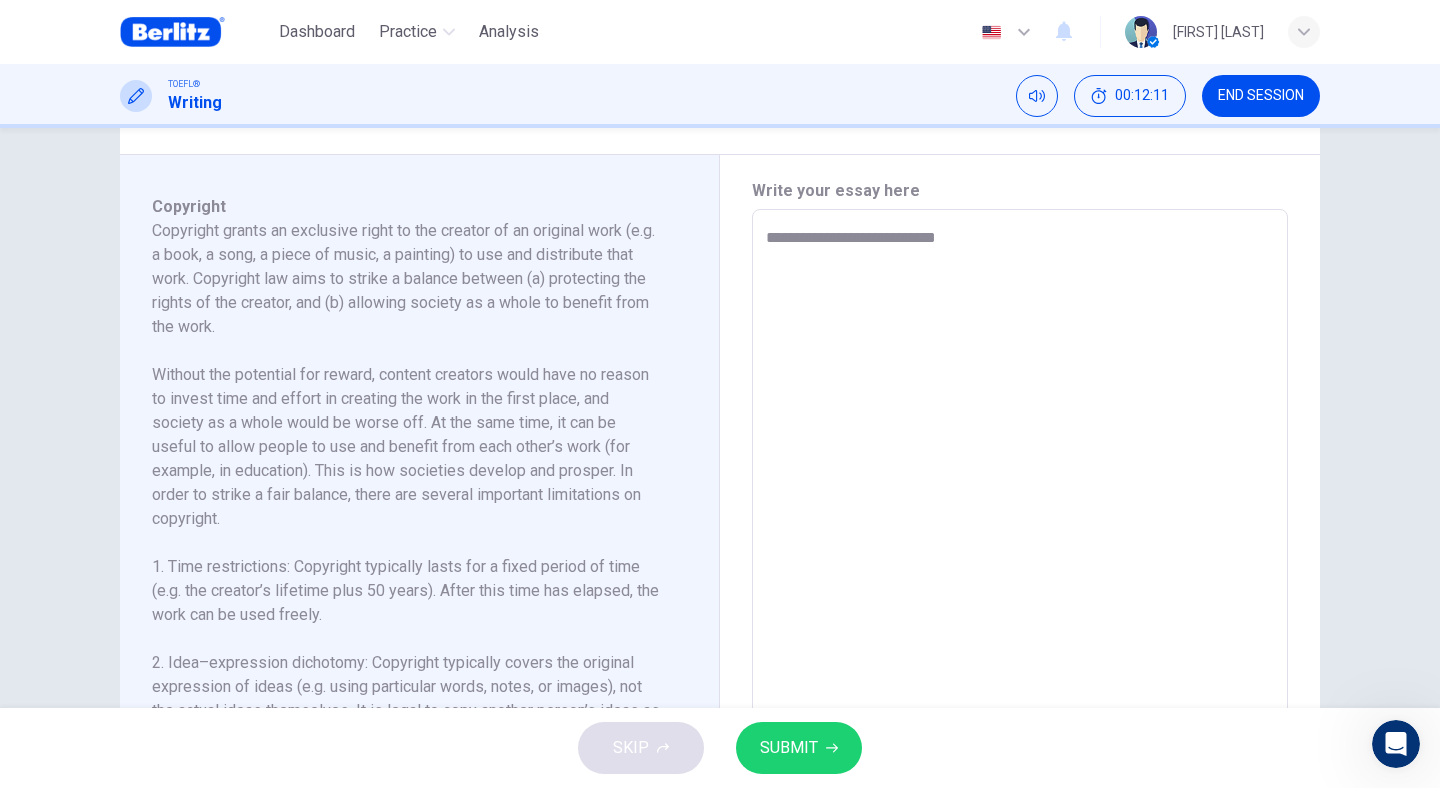 type on "**" 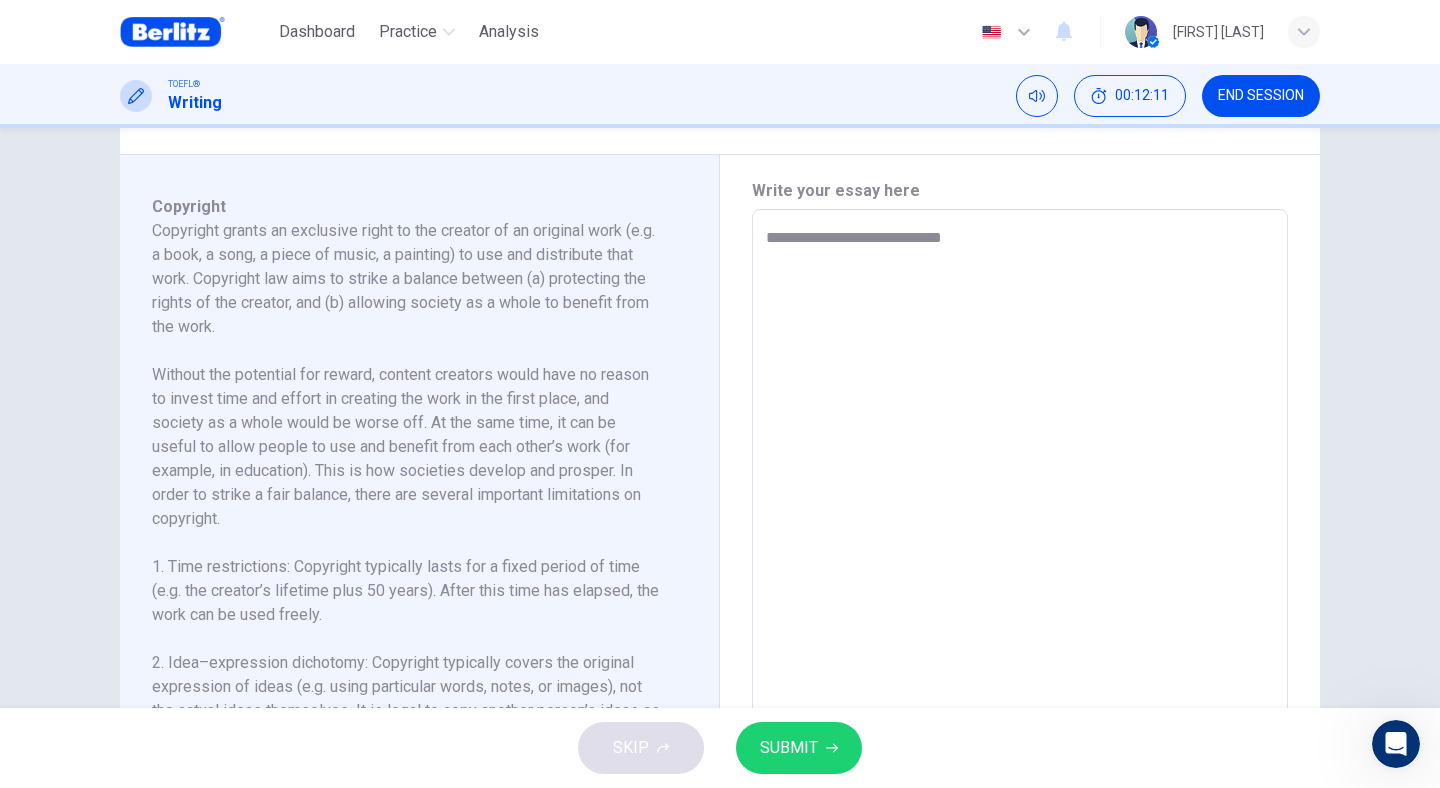 type on "**" 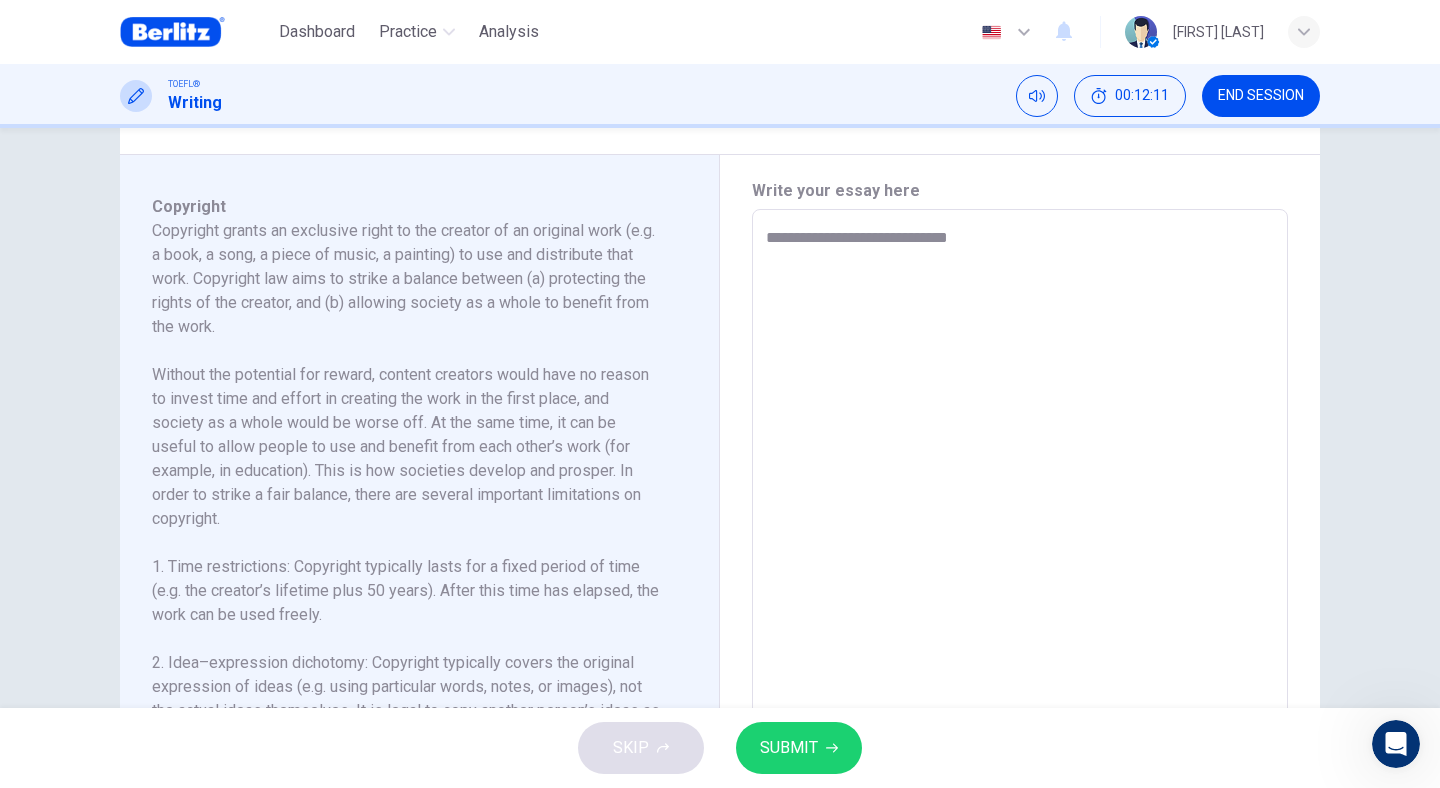 type on "**********" 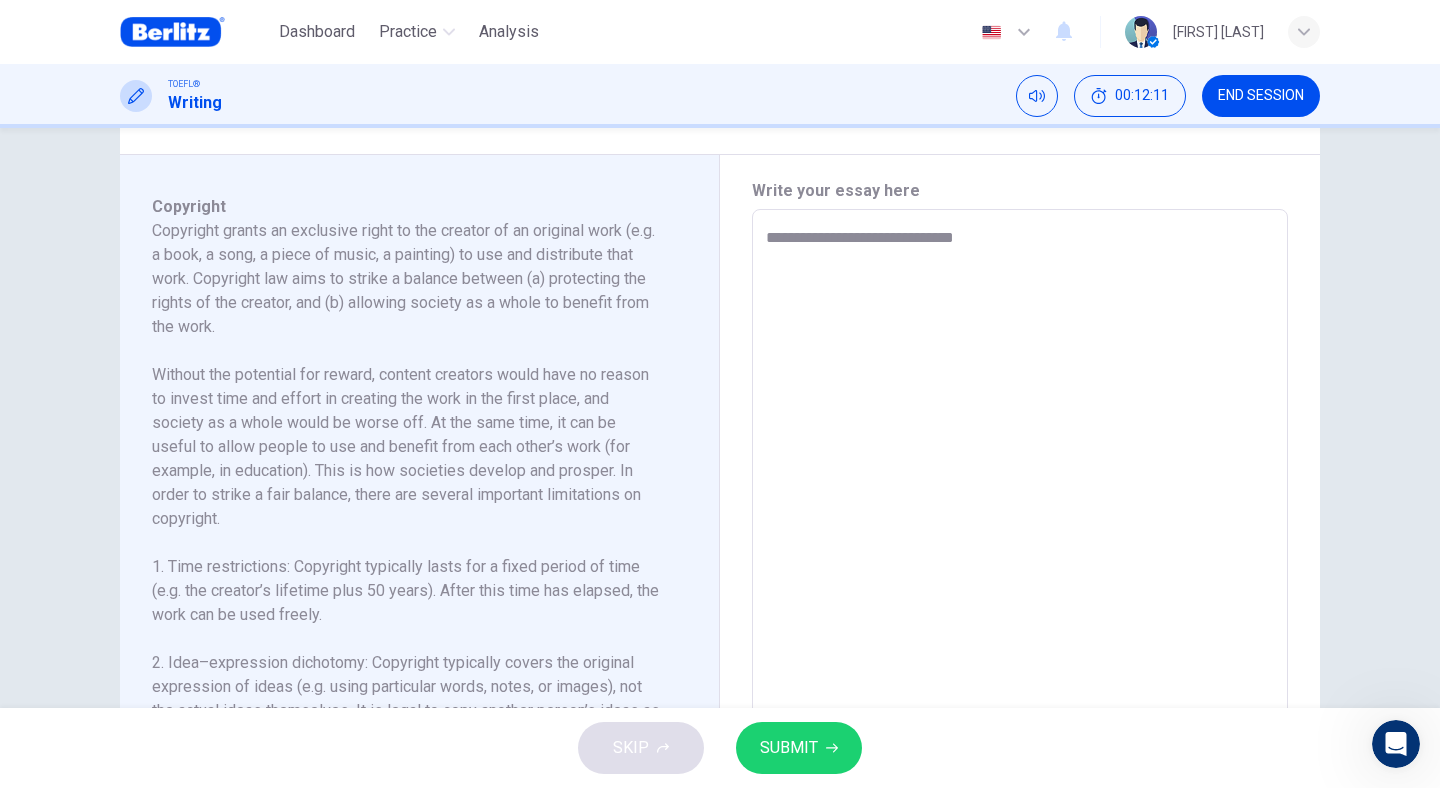 type on "**" 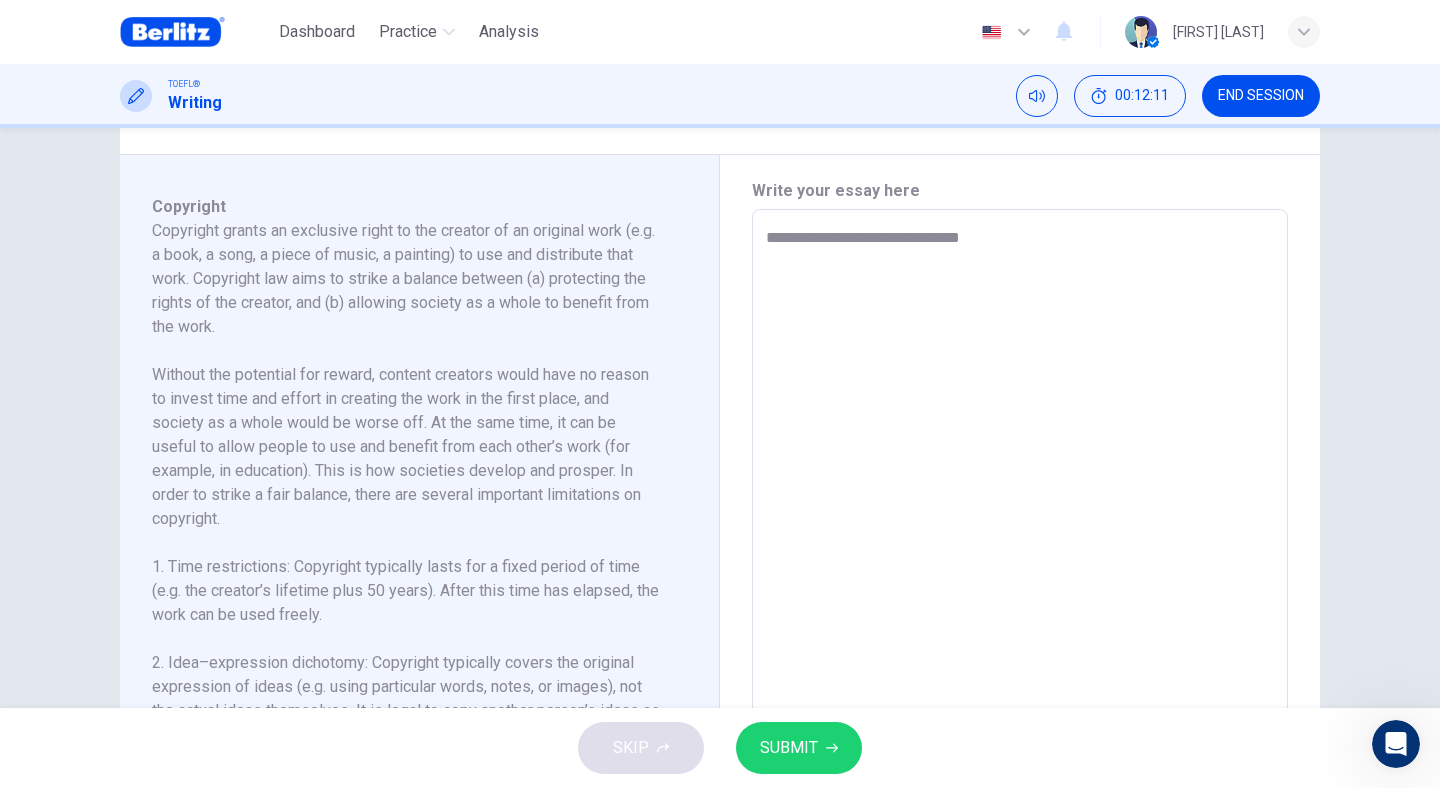 type on "**" 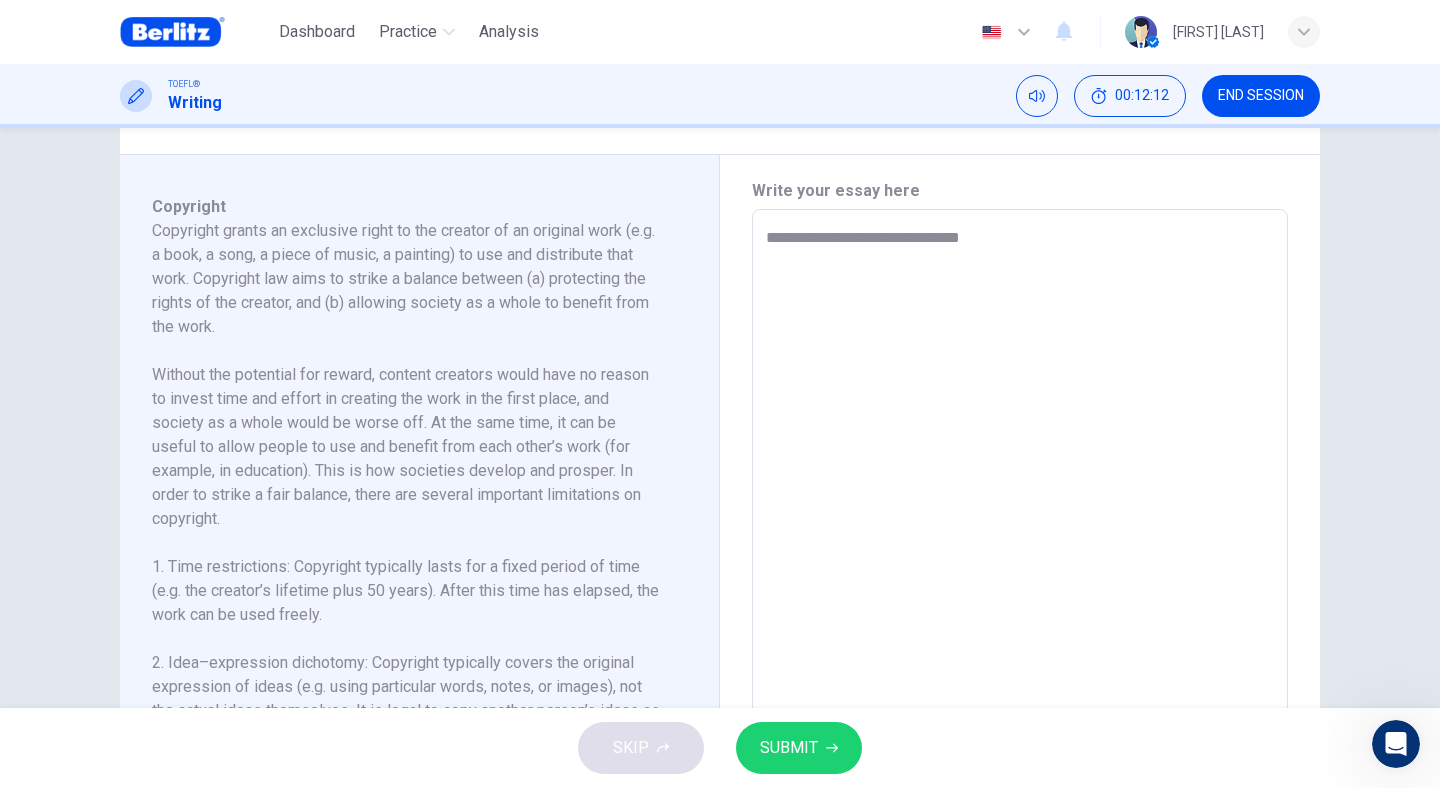 type on "**********" 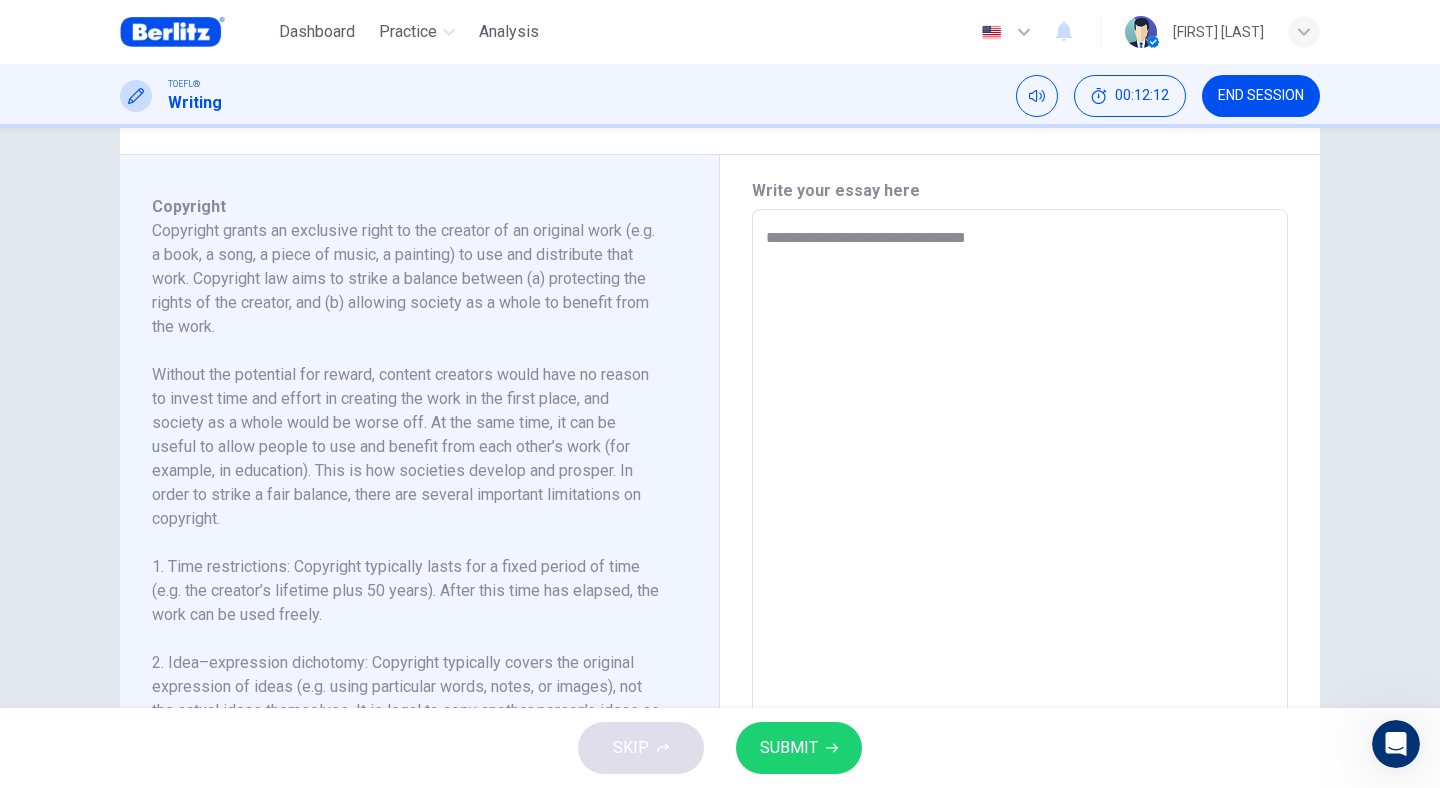 type on "**" 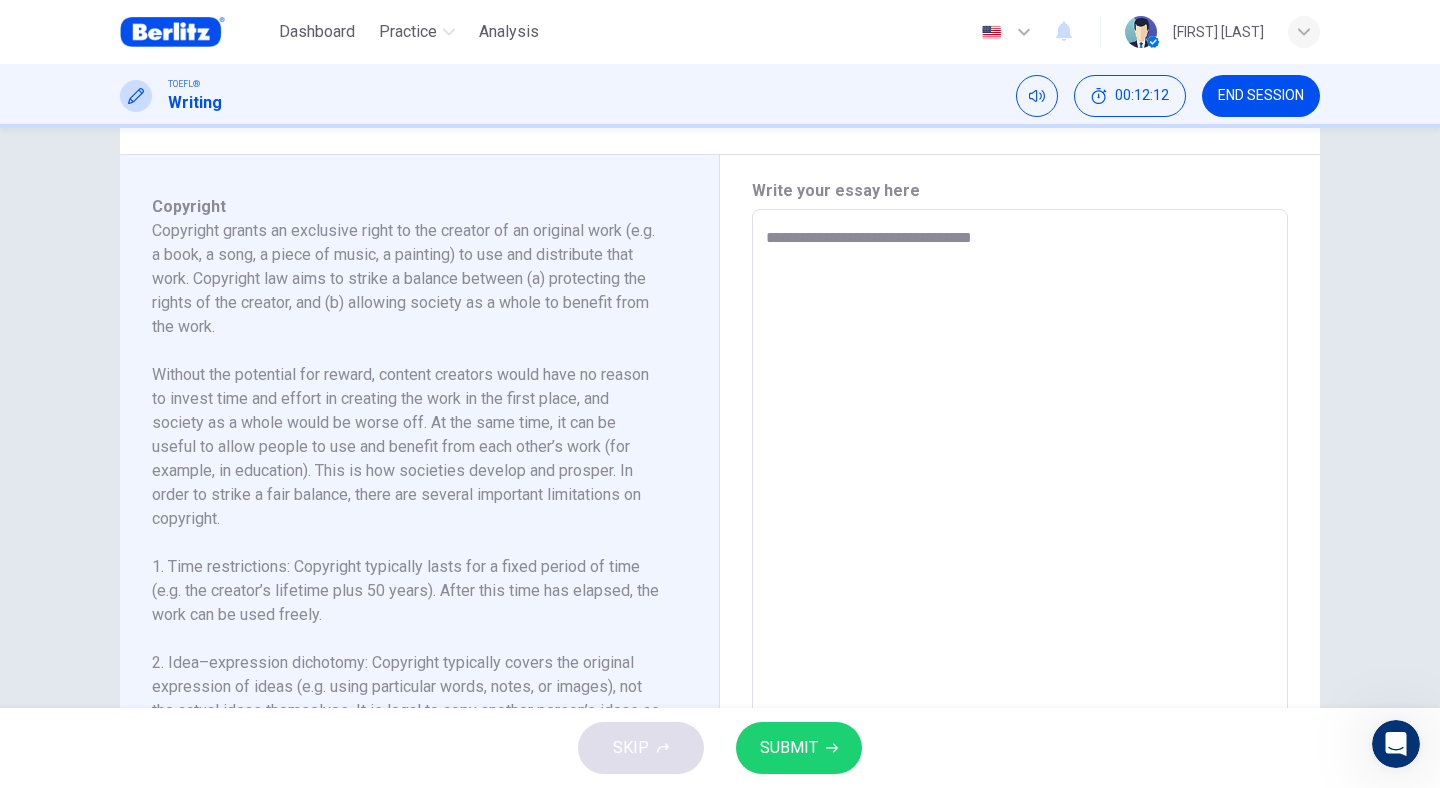 type on "**" 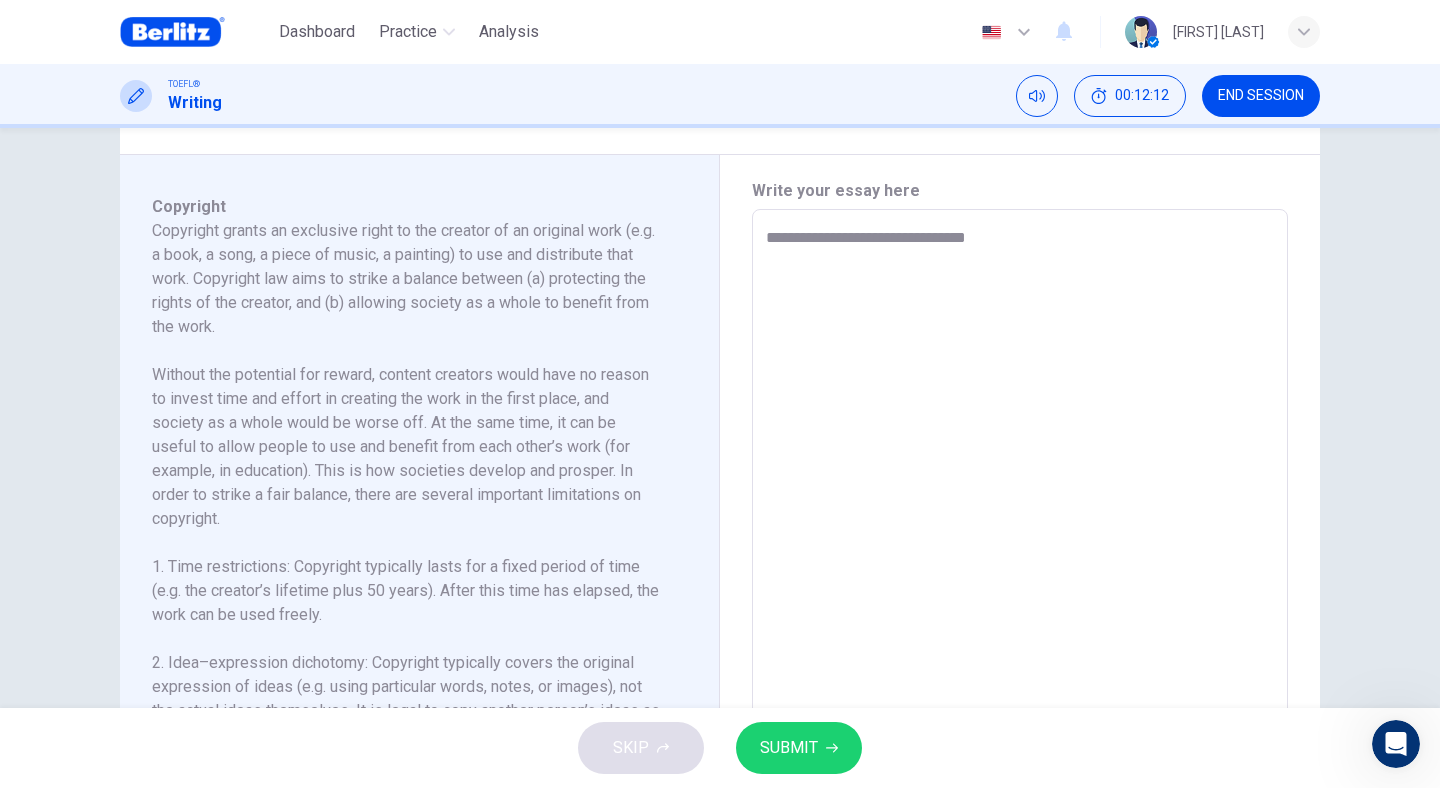 type on "**" 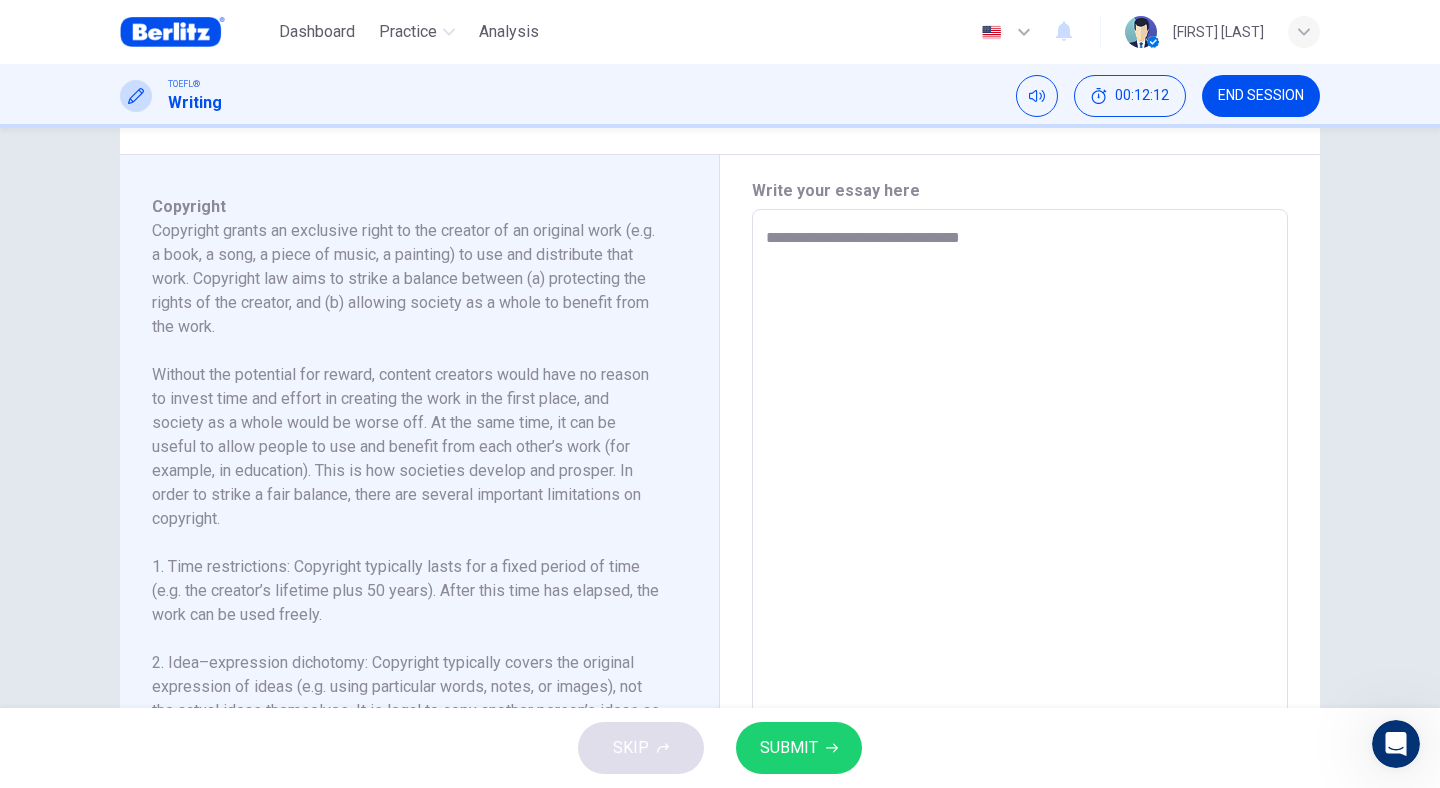 type on "**" 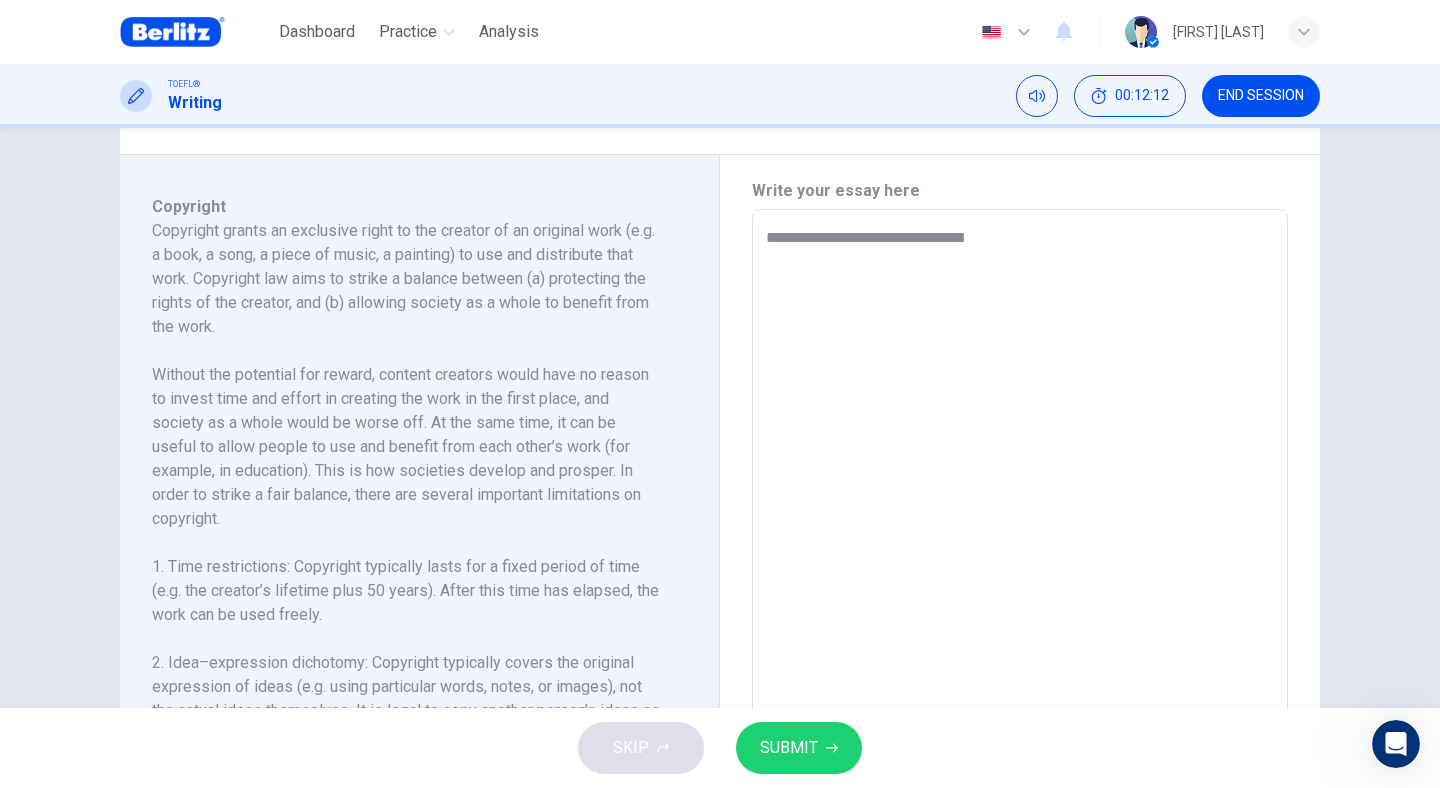 type on "**" 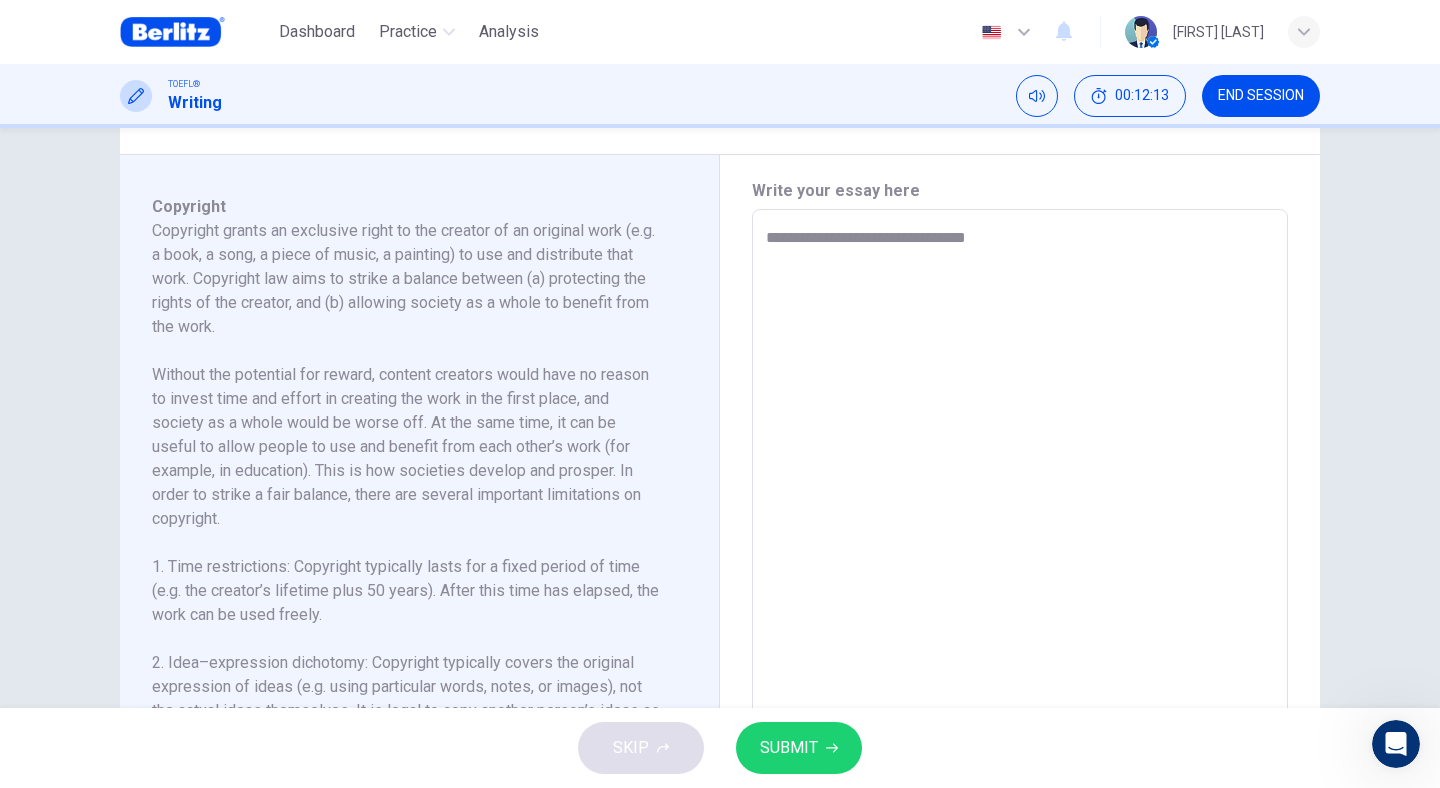 type on "**********" 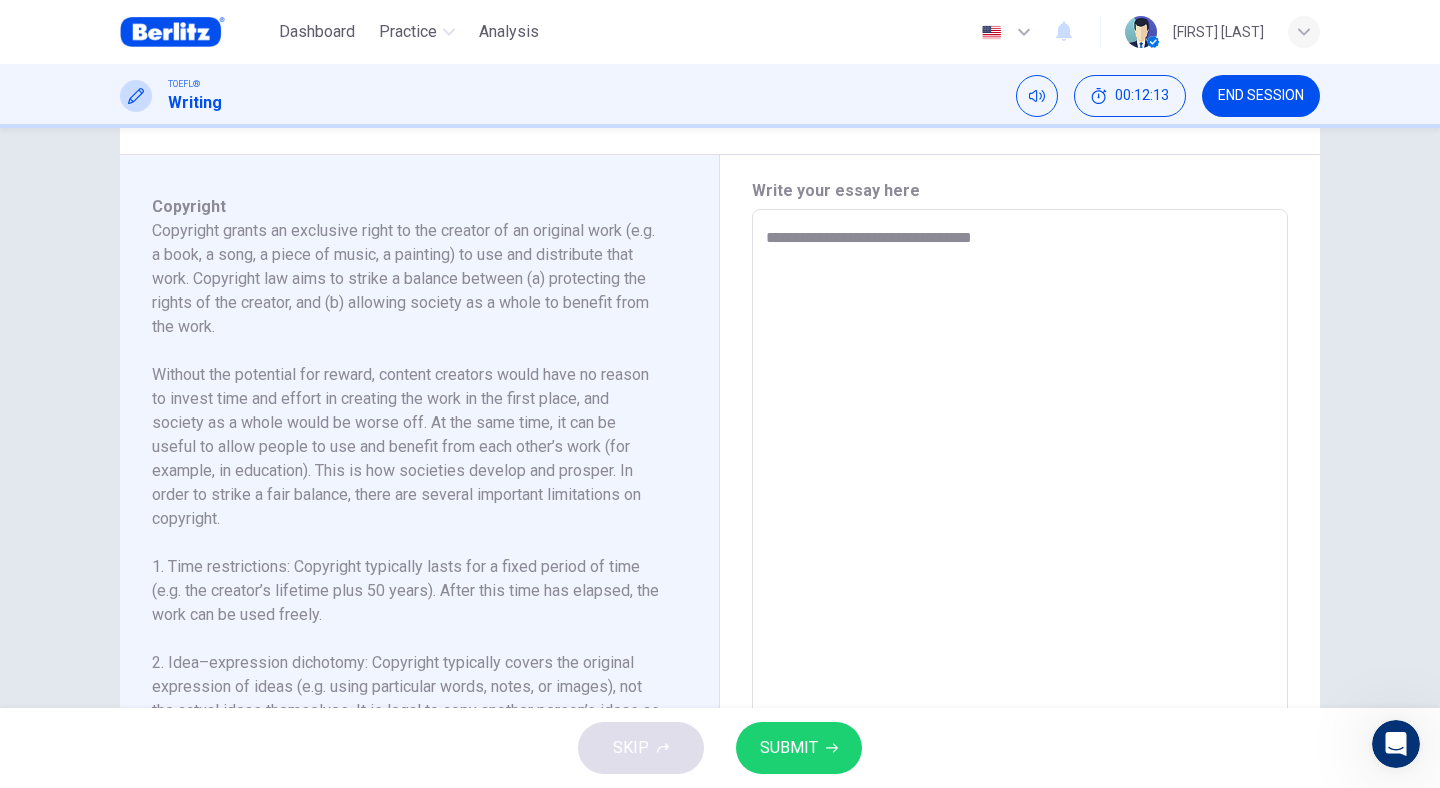 type on "**" 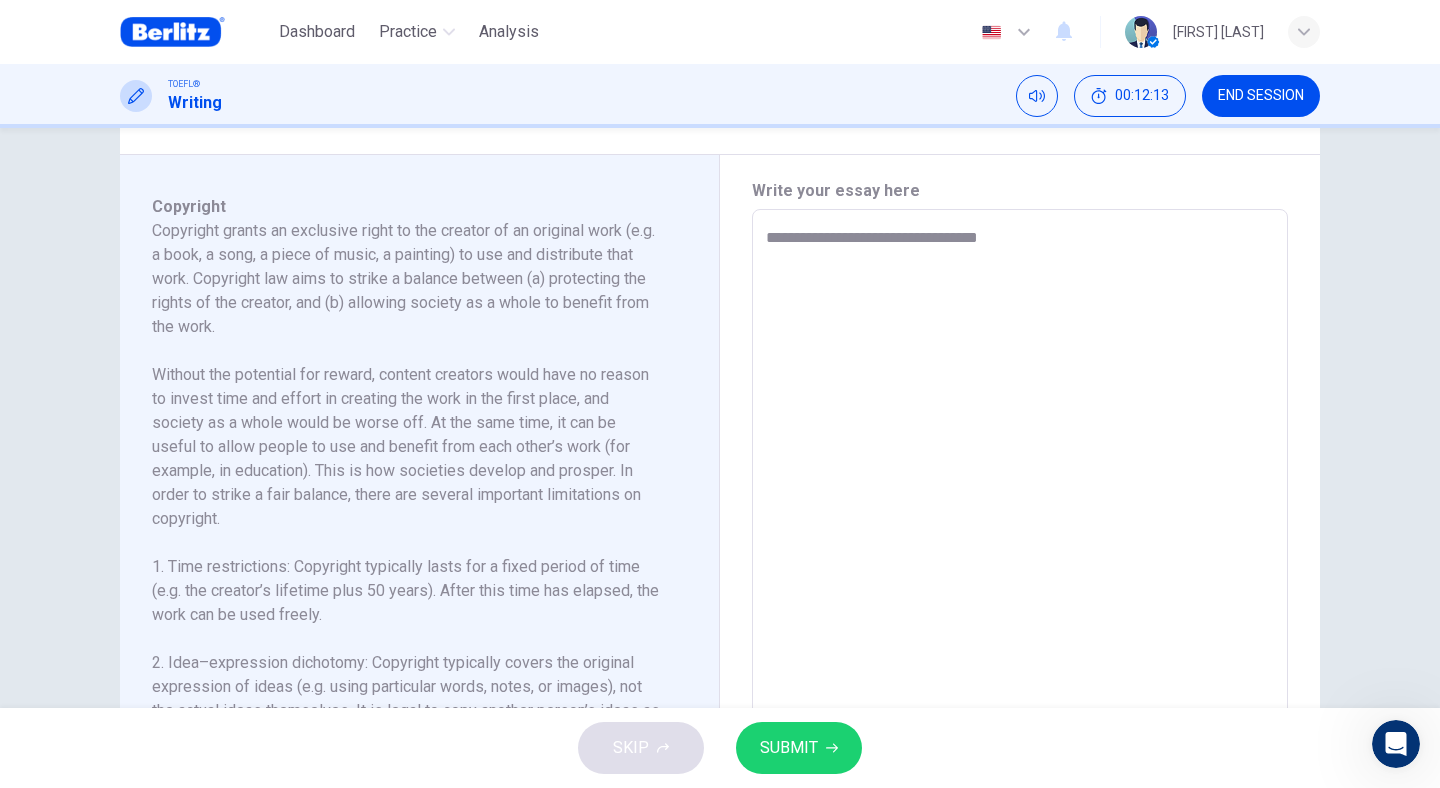 type on "**" 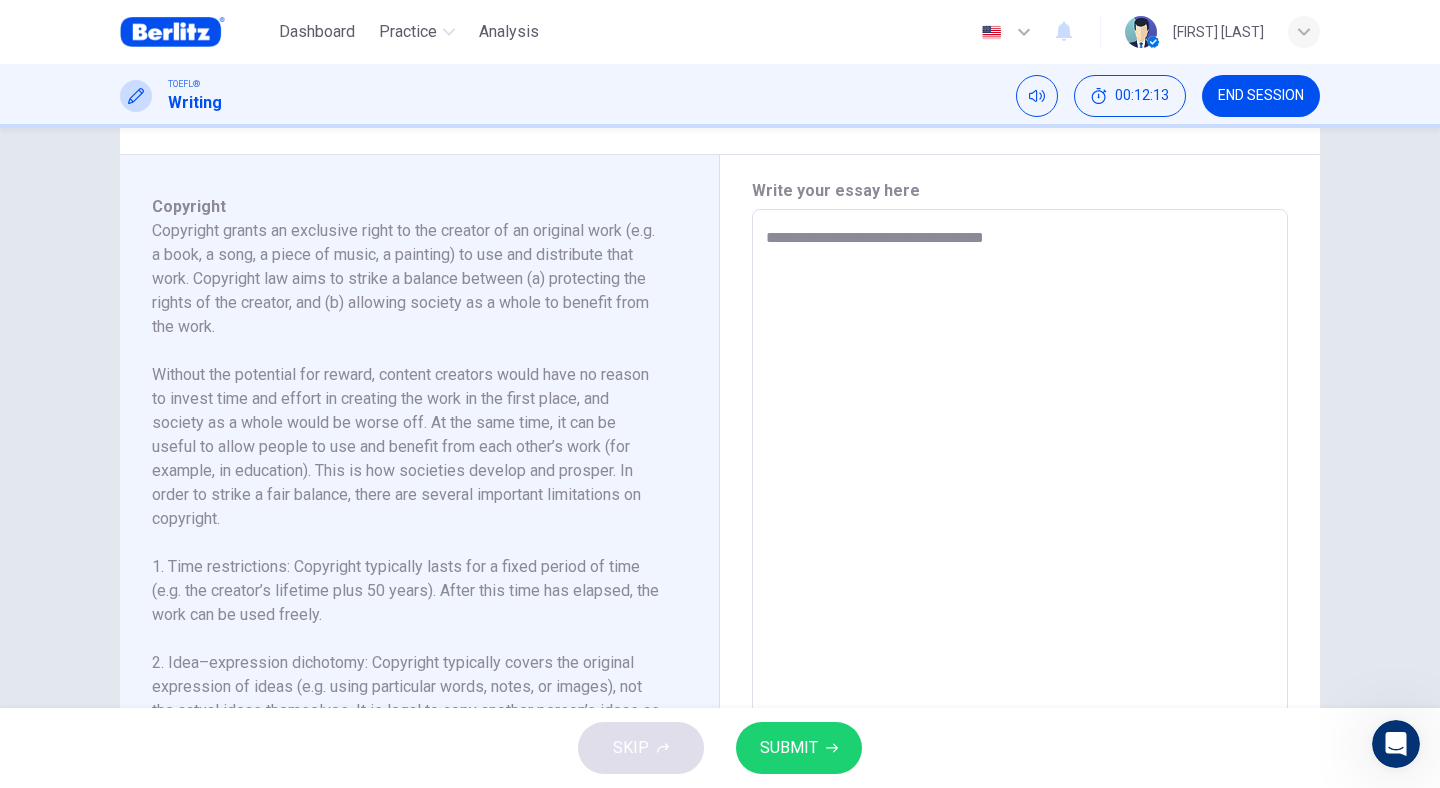 type on "**" 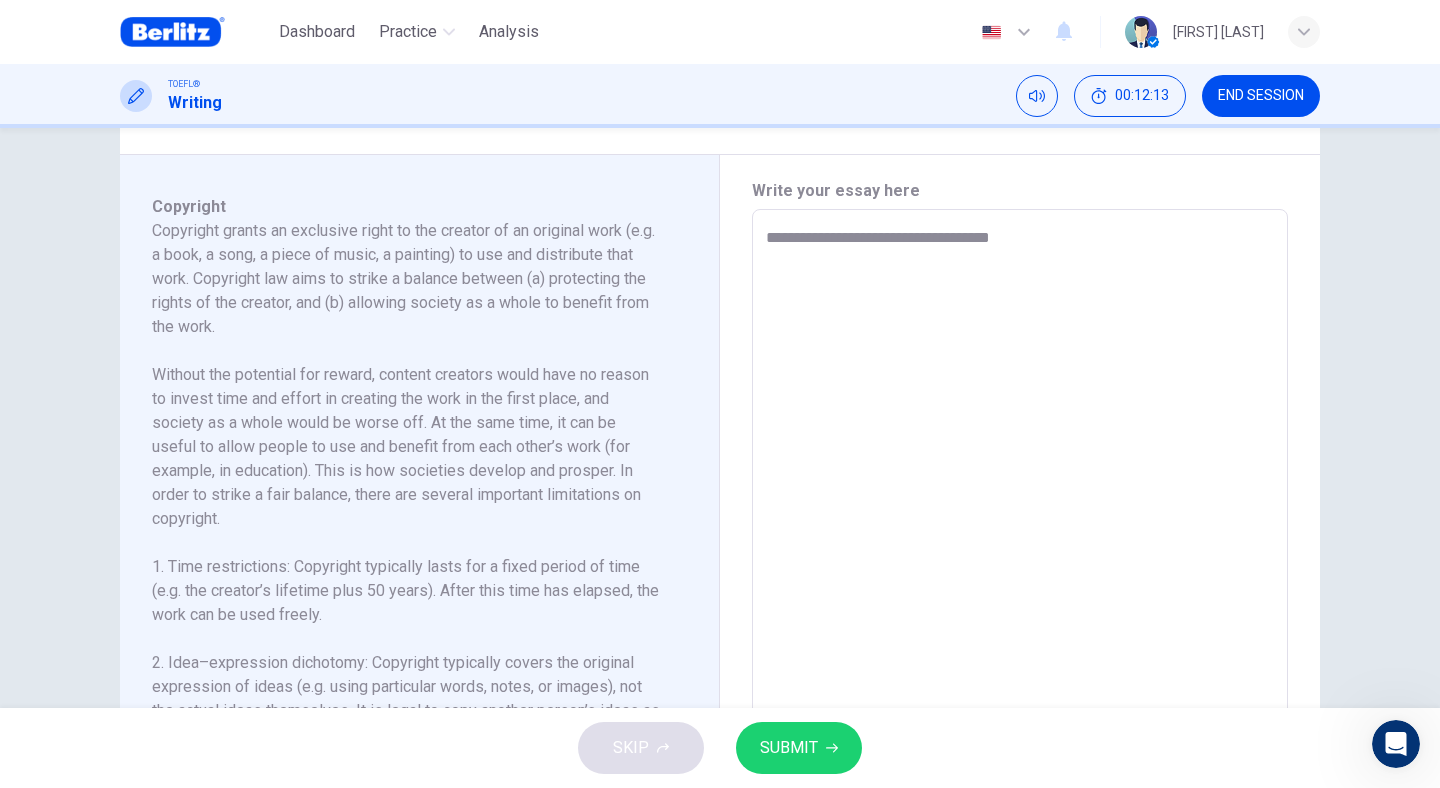 type on "**" 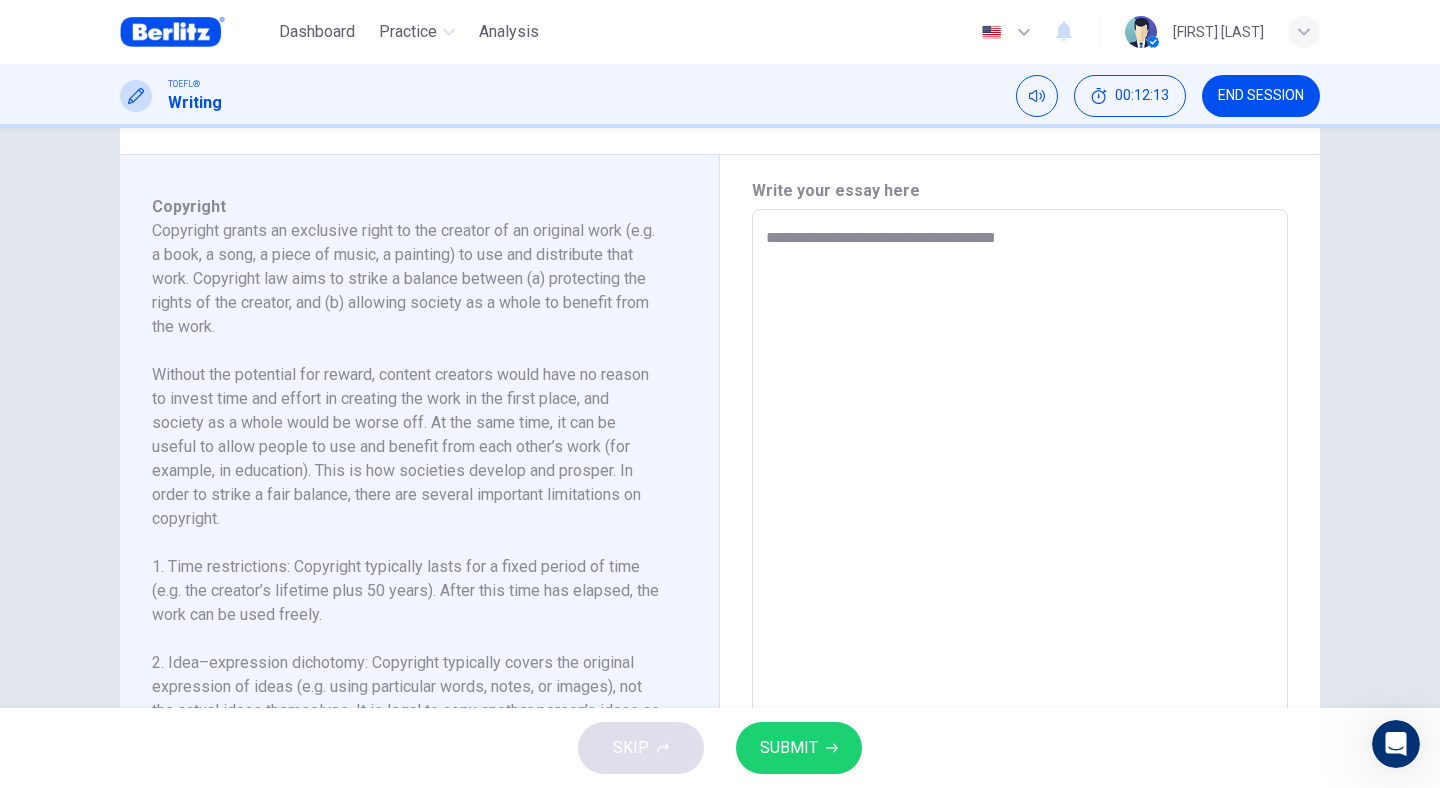 type on "**" 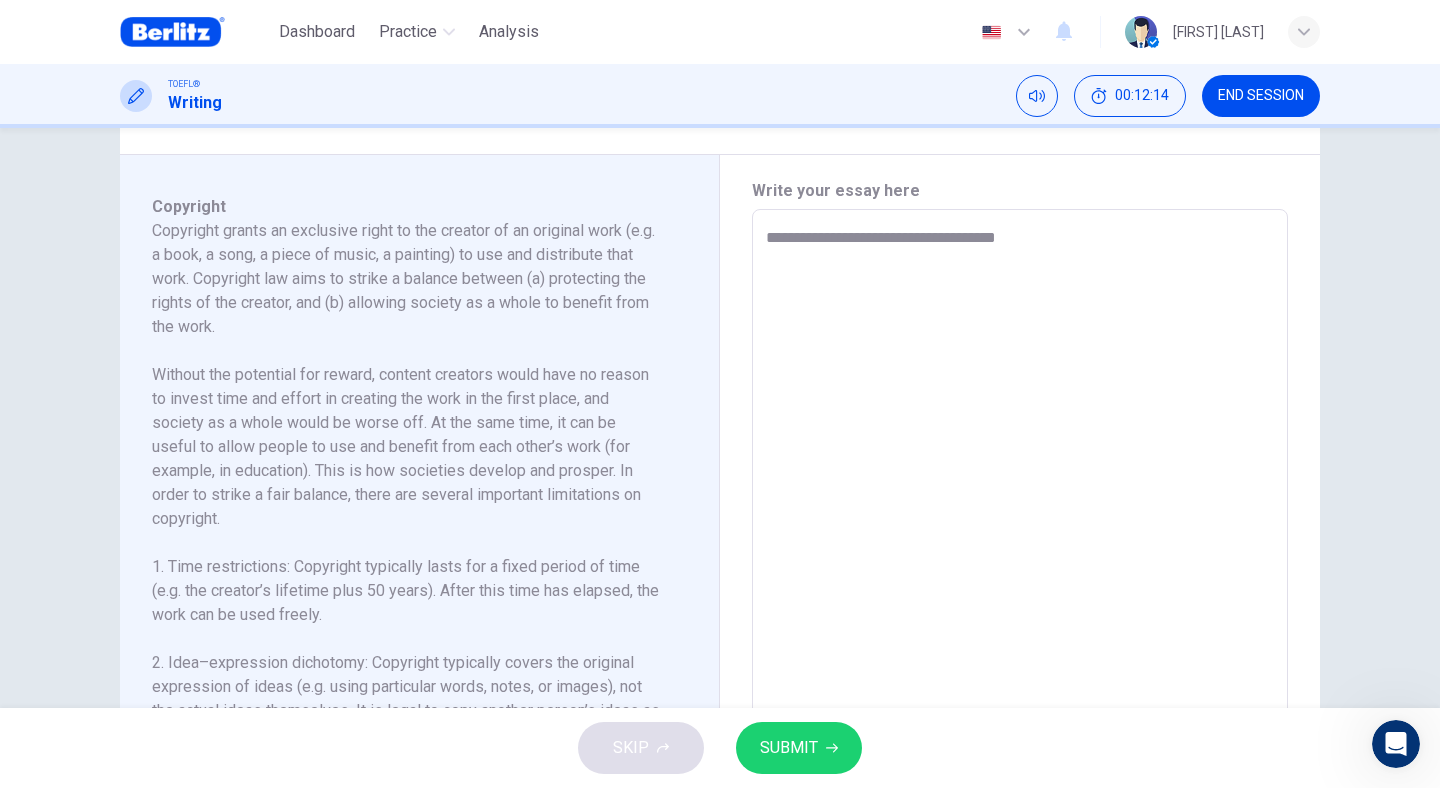 type on "**********" 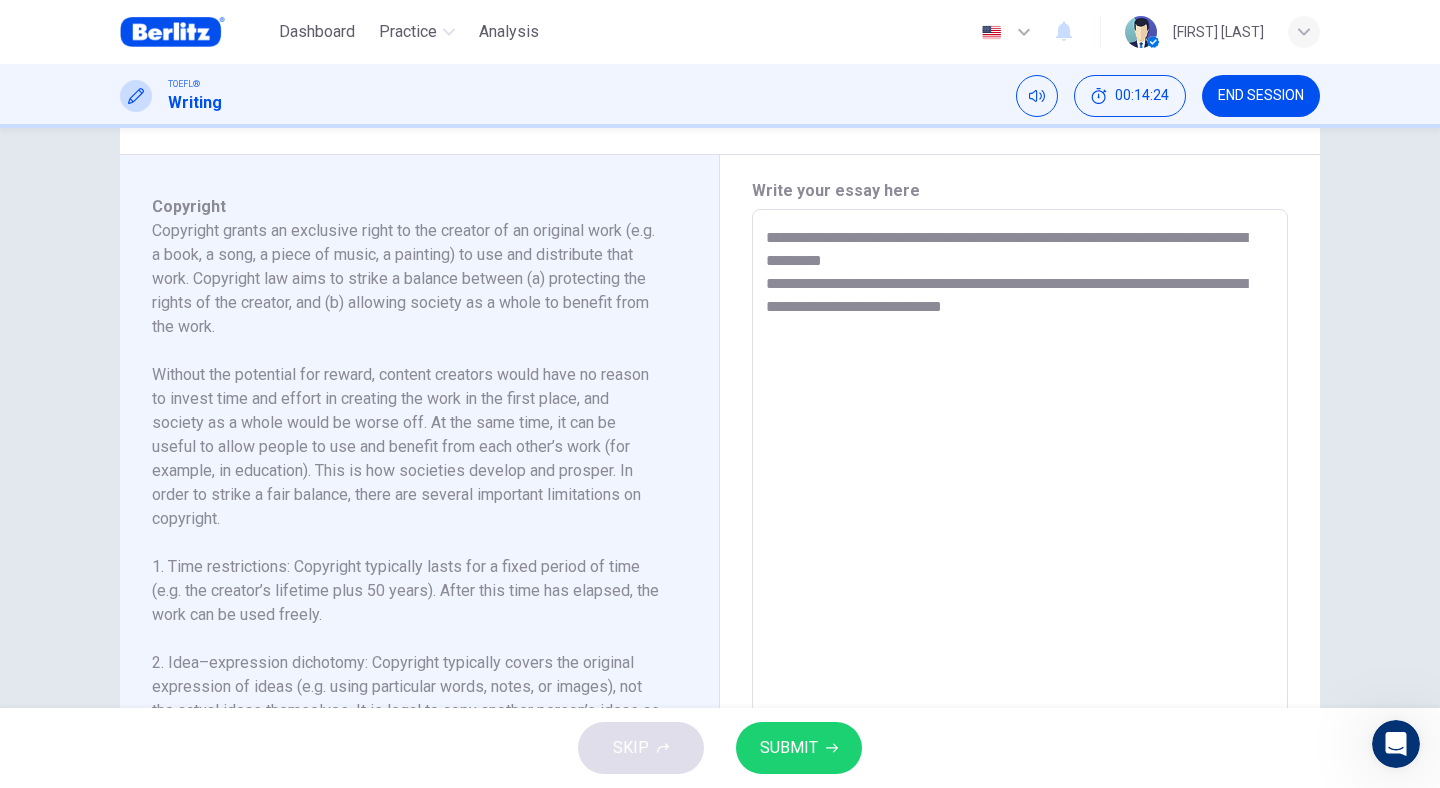 click on "**********" at bounding box center (1020, 494) 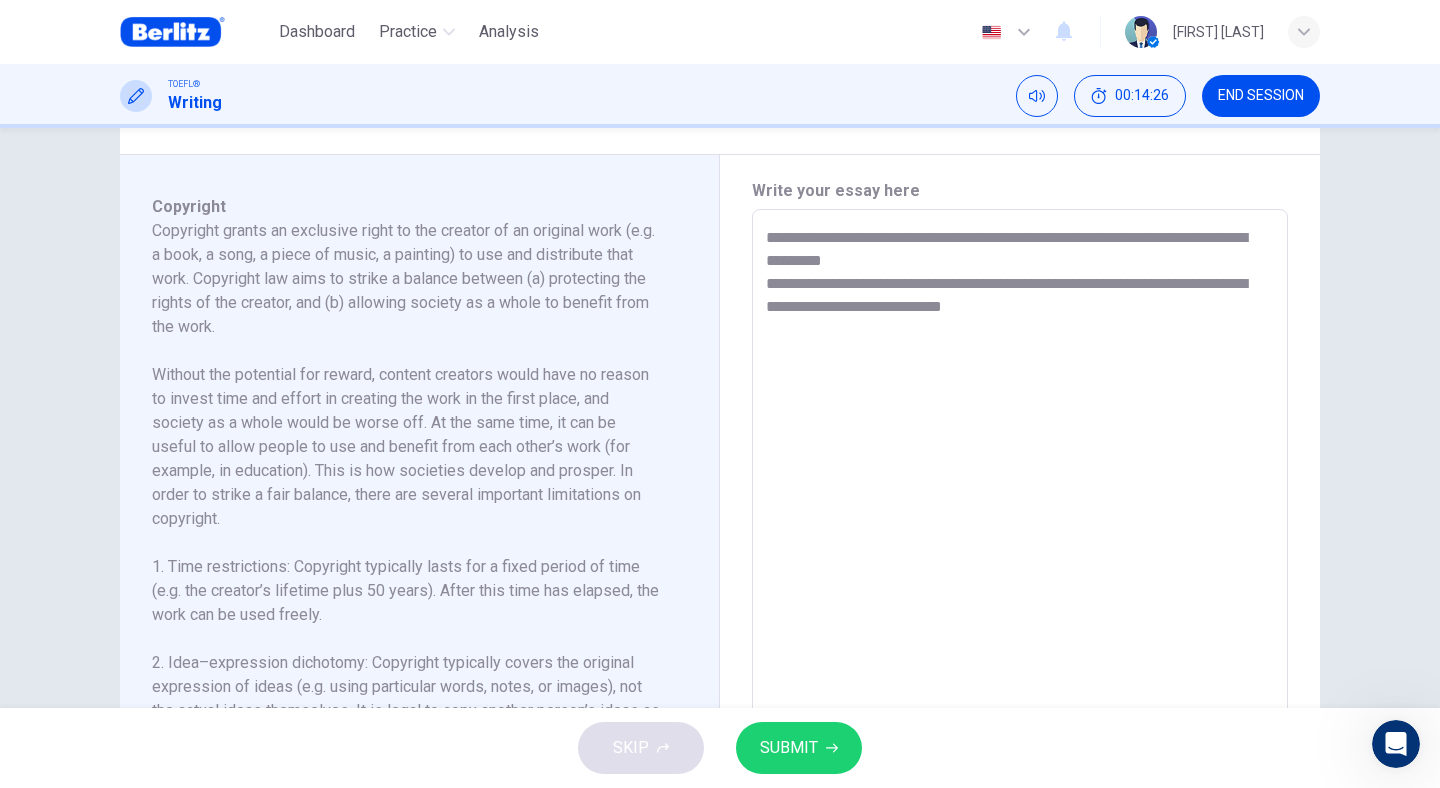 click on "**********" at bounding box center (1020, 494) 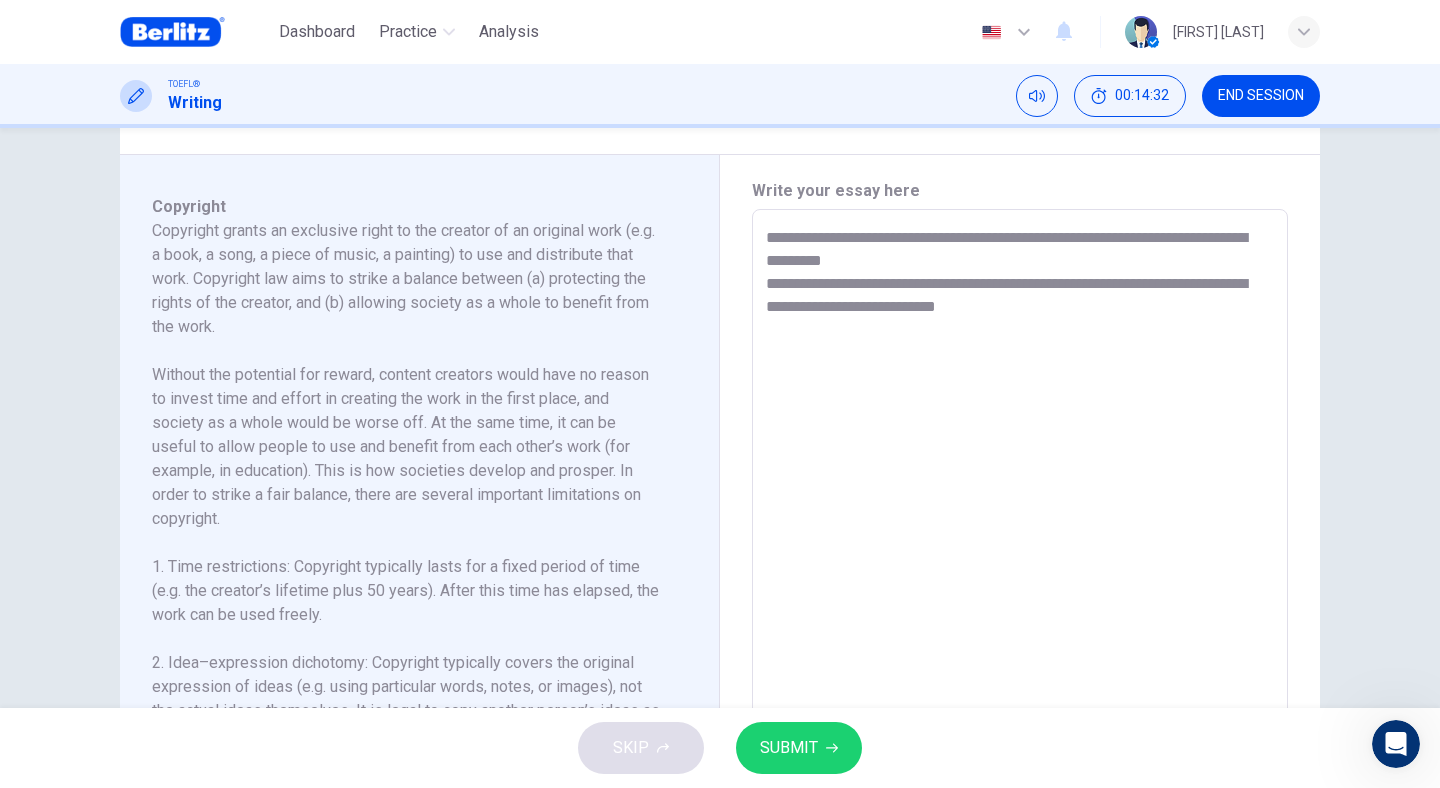click on "**********" at bounding box center (1020, 494) 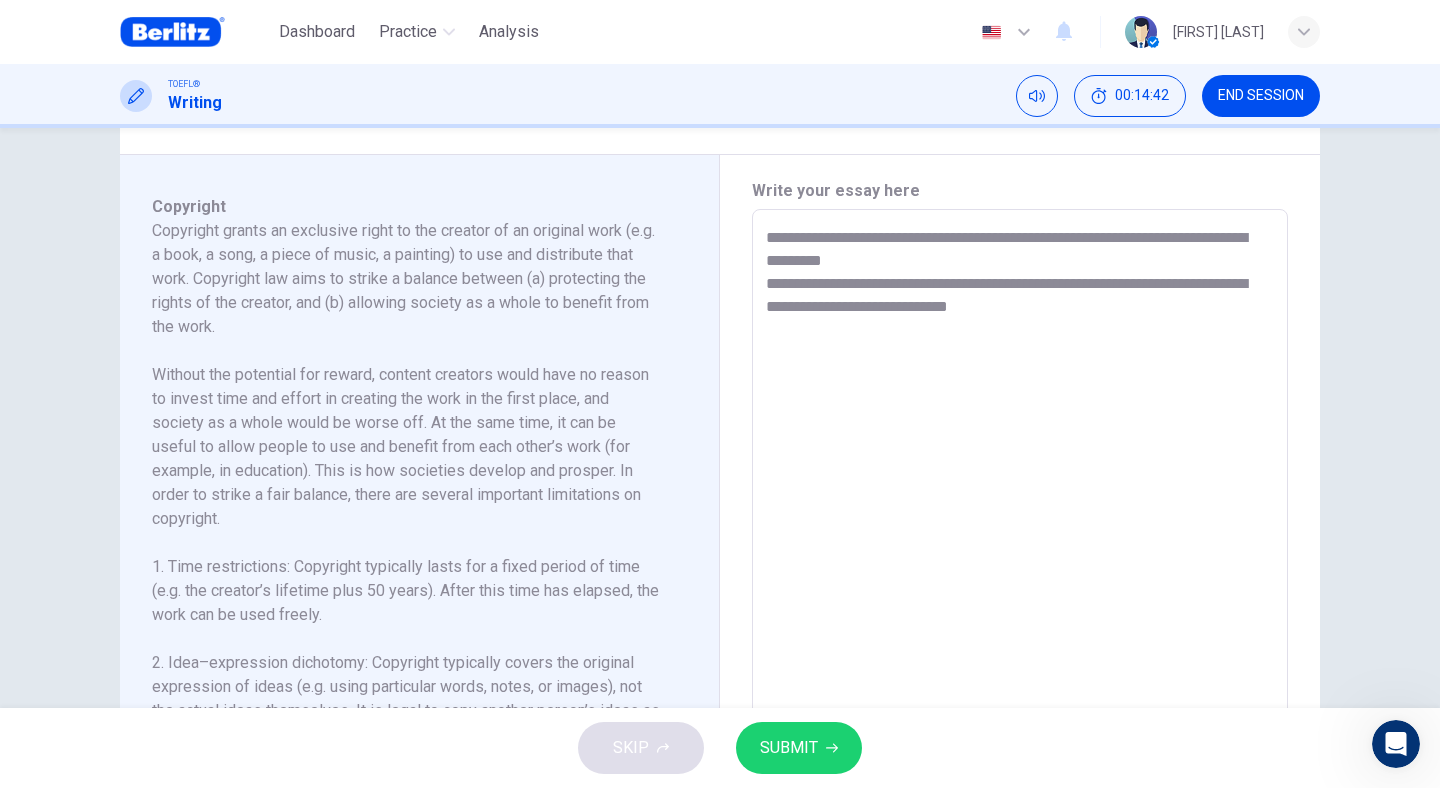 click on "**********" at bounding box center (1020, 494) 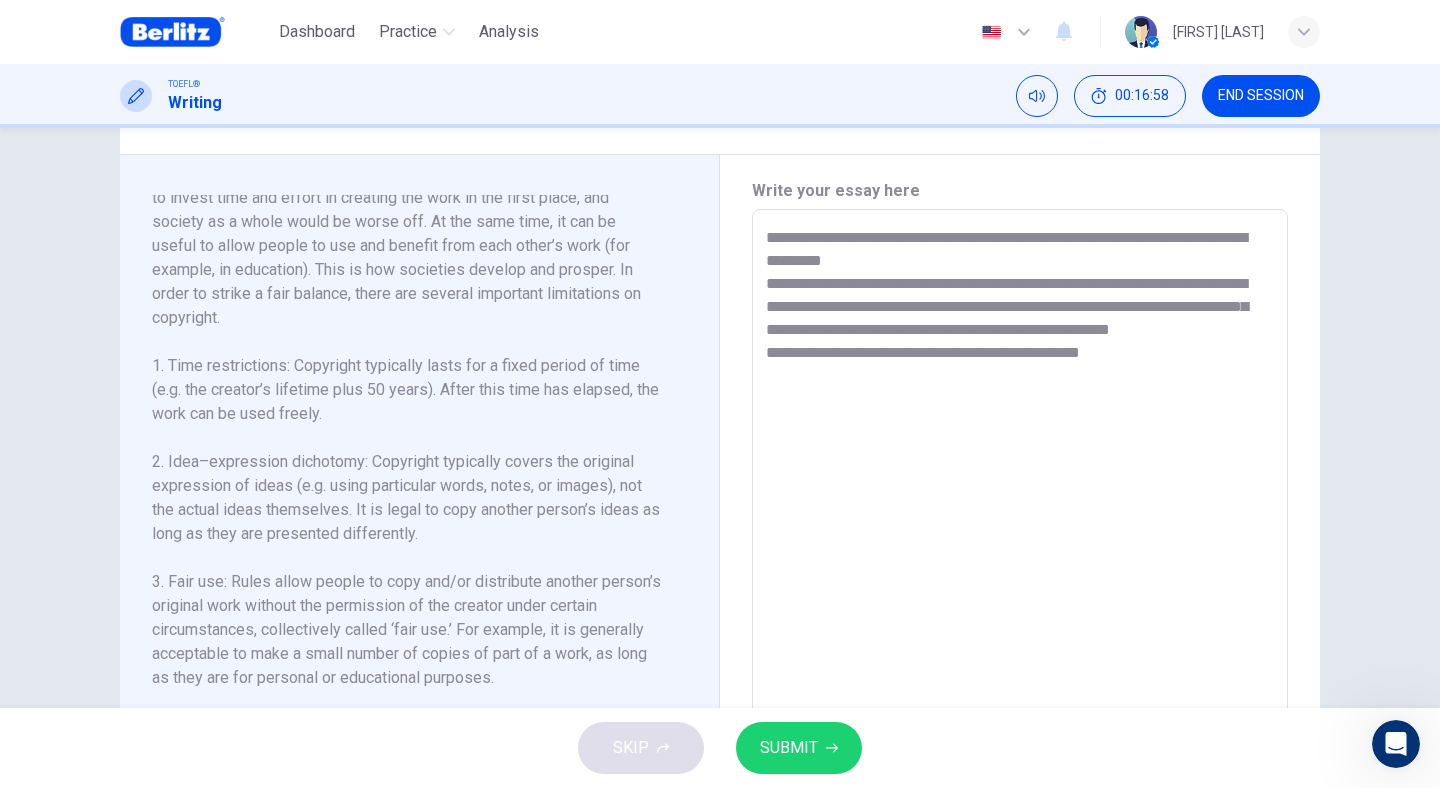 scroll, scrollTop: 201, scrollLeft: 0, axis: vertical 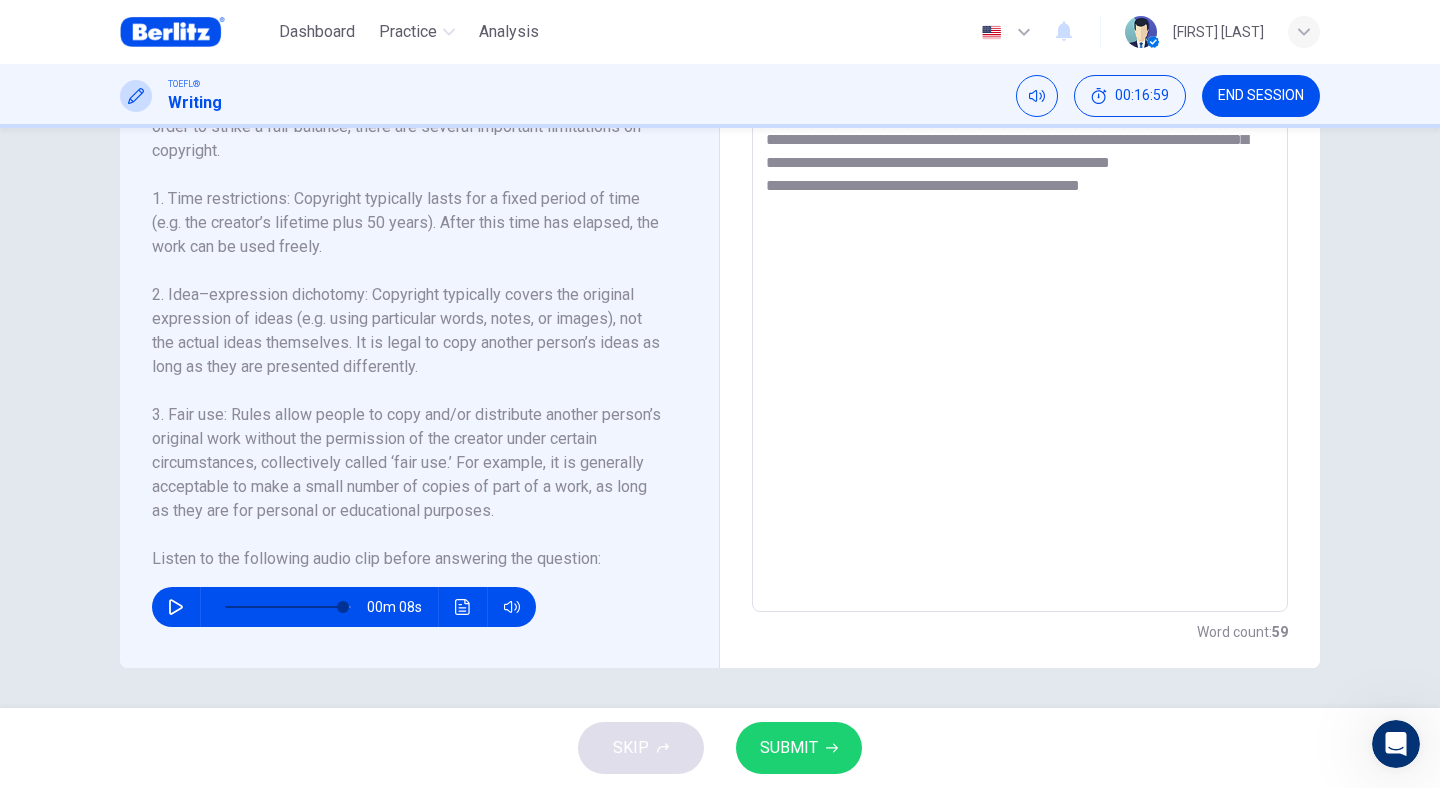 click at bounding box center [463, 607] 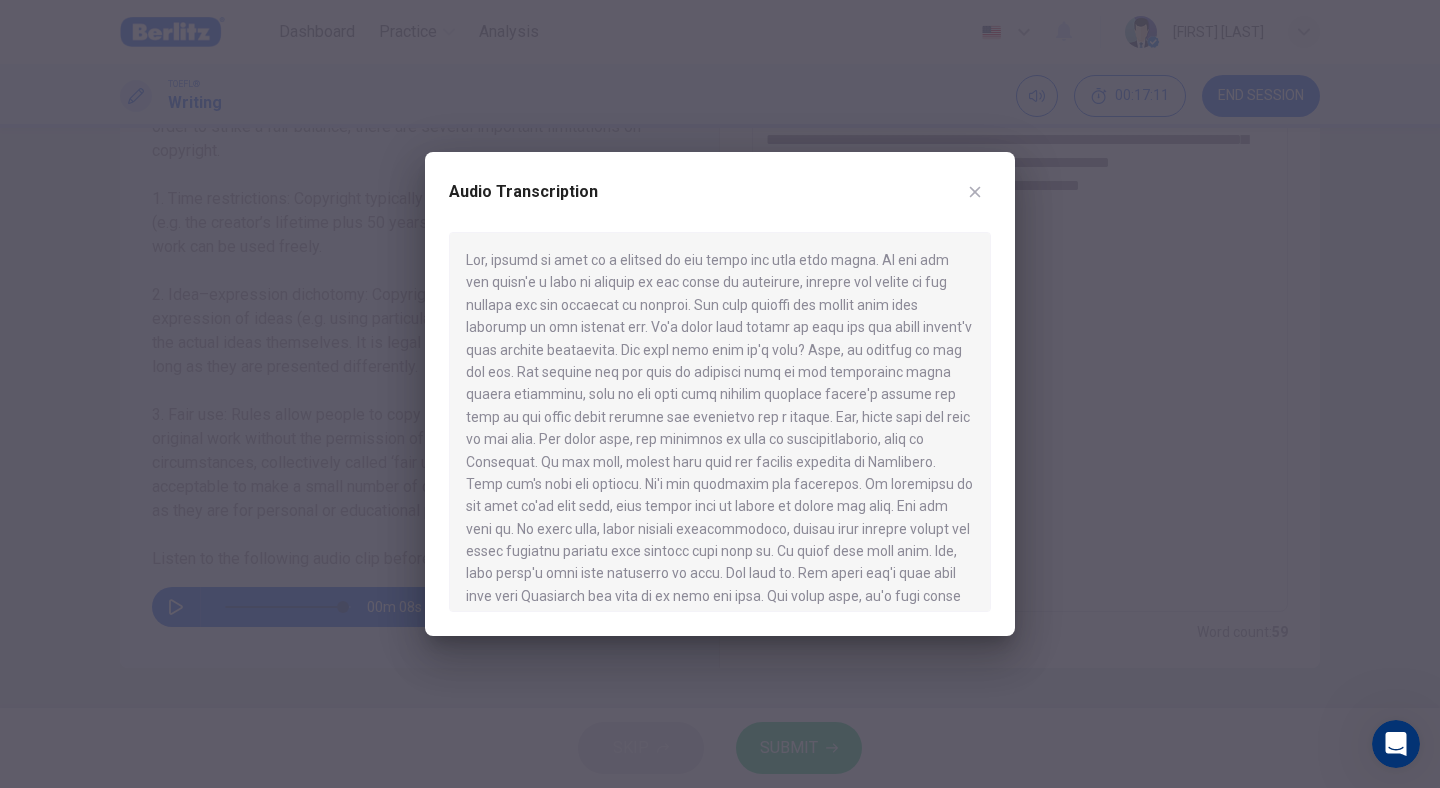 click 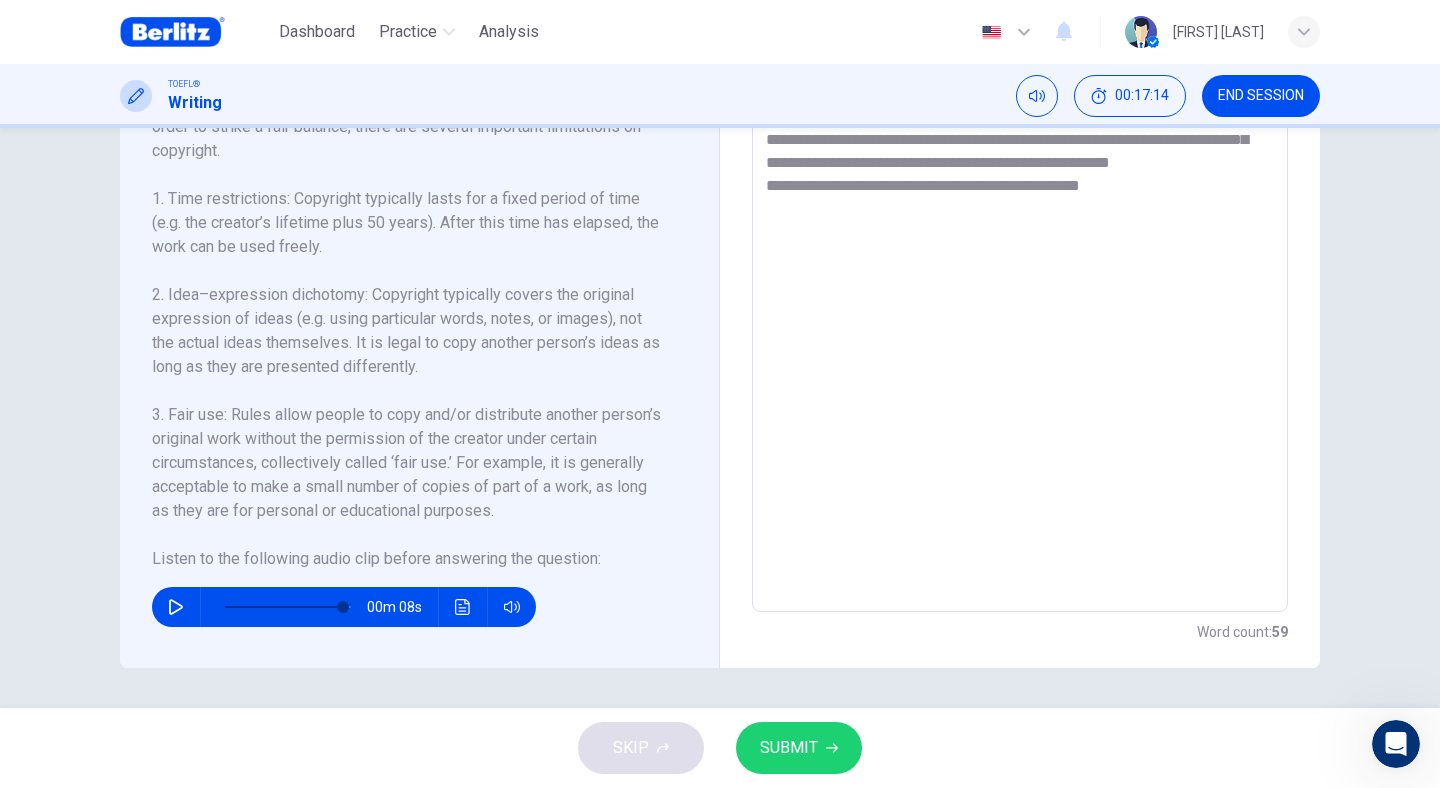 click on "**********" at bounding box center (1020, 327) 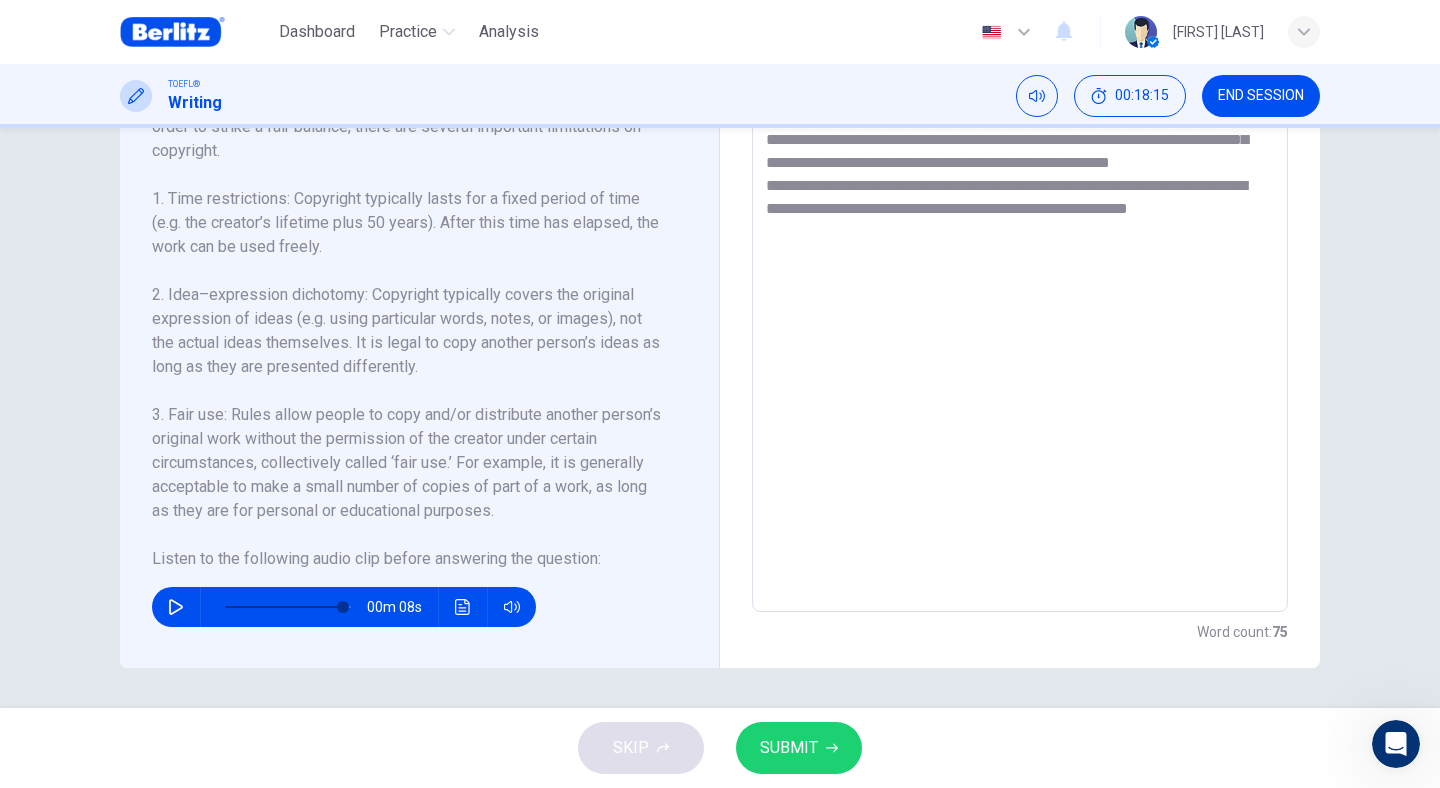 click at bounding box center (463, 607) 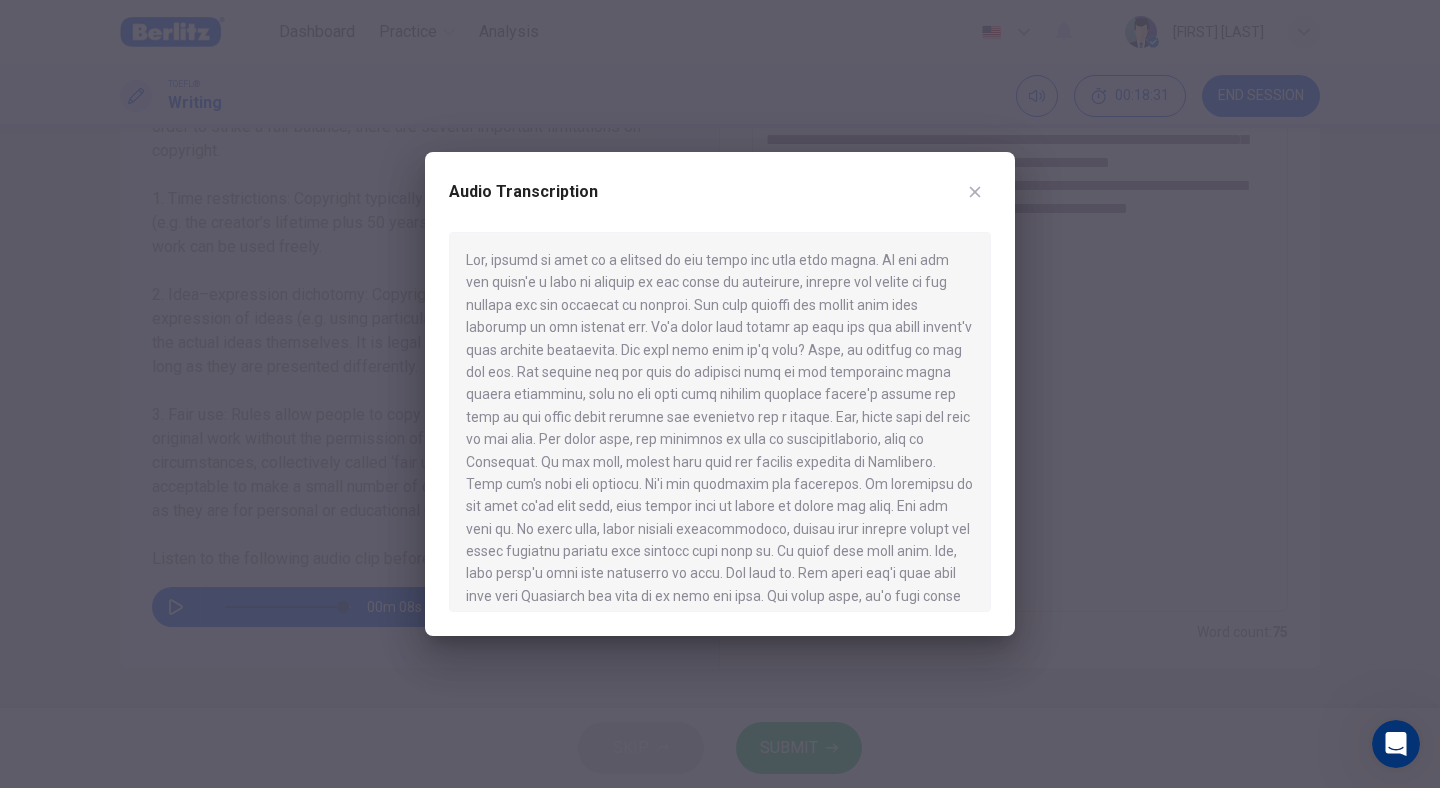 click at bounding box center [975, 192] 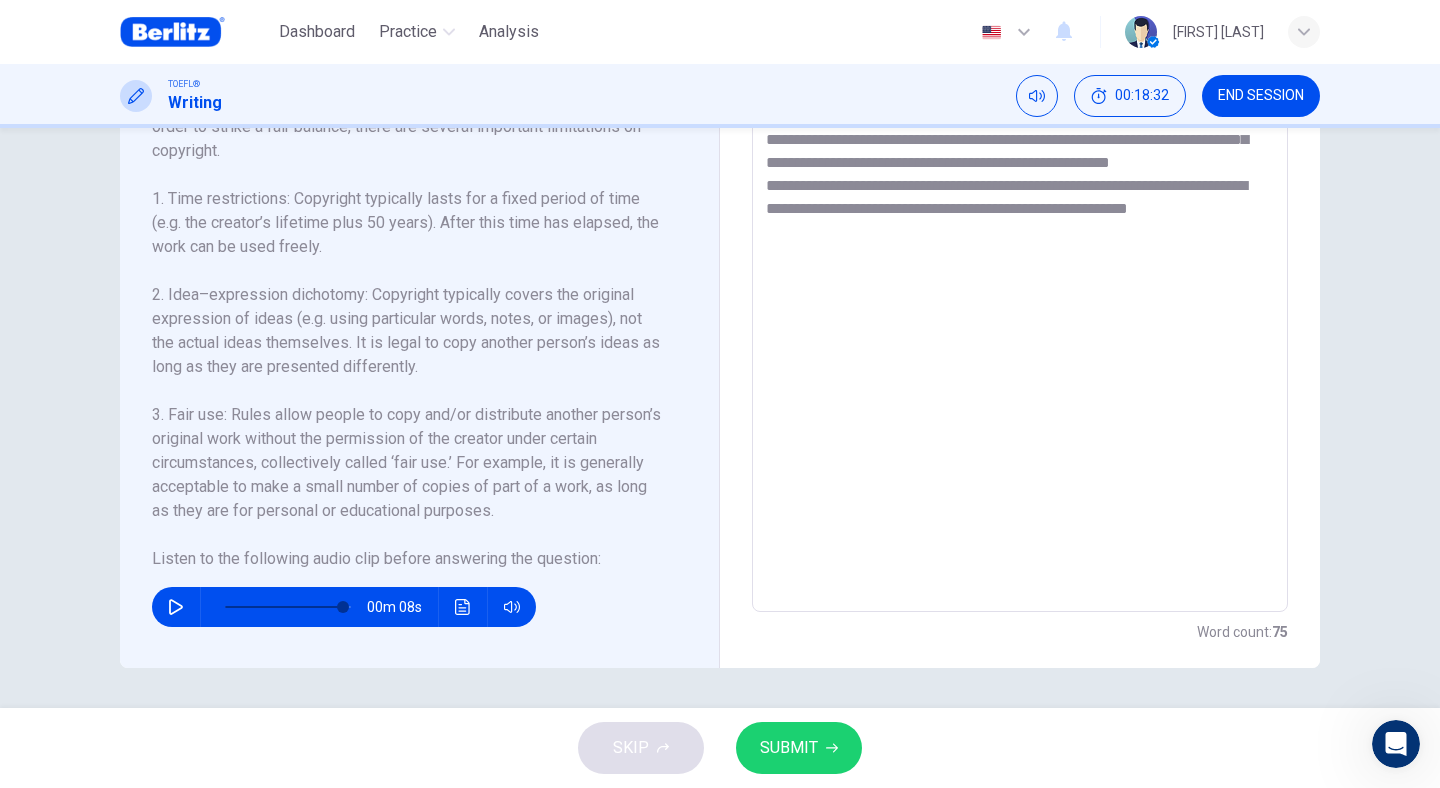 click on "**********" at bounding box center (1020, 327) 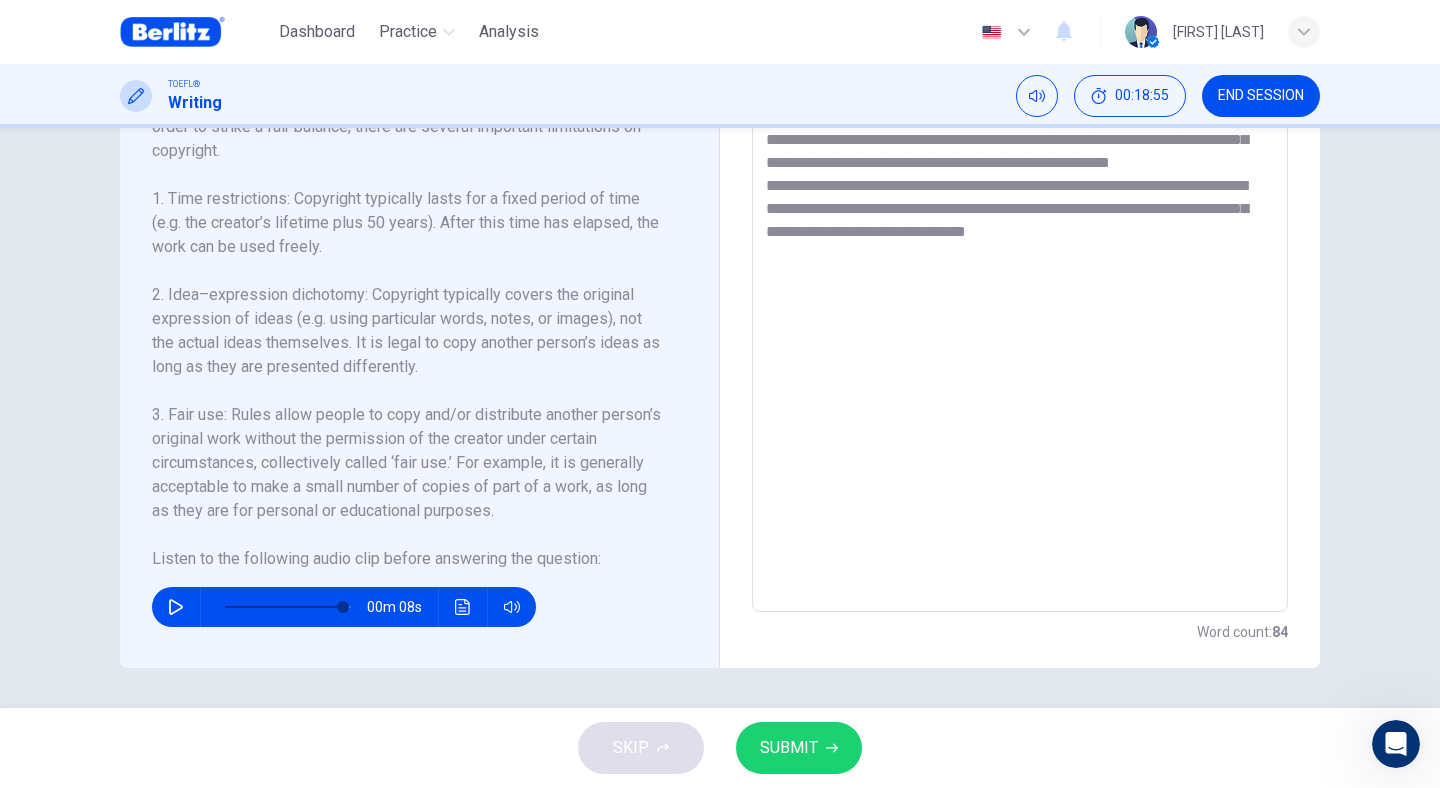 drag, startPoint x: 890, startPoint y: 209, endPoint x: 1059, endPoint y: 294, distance: 189.17188 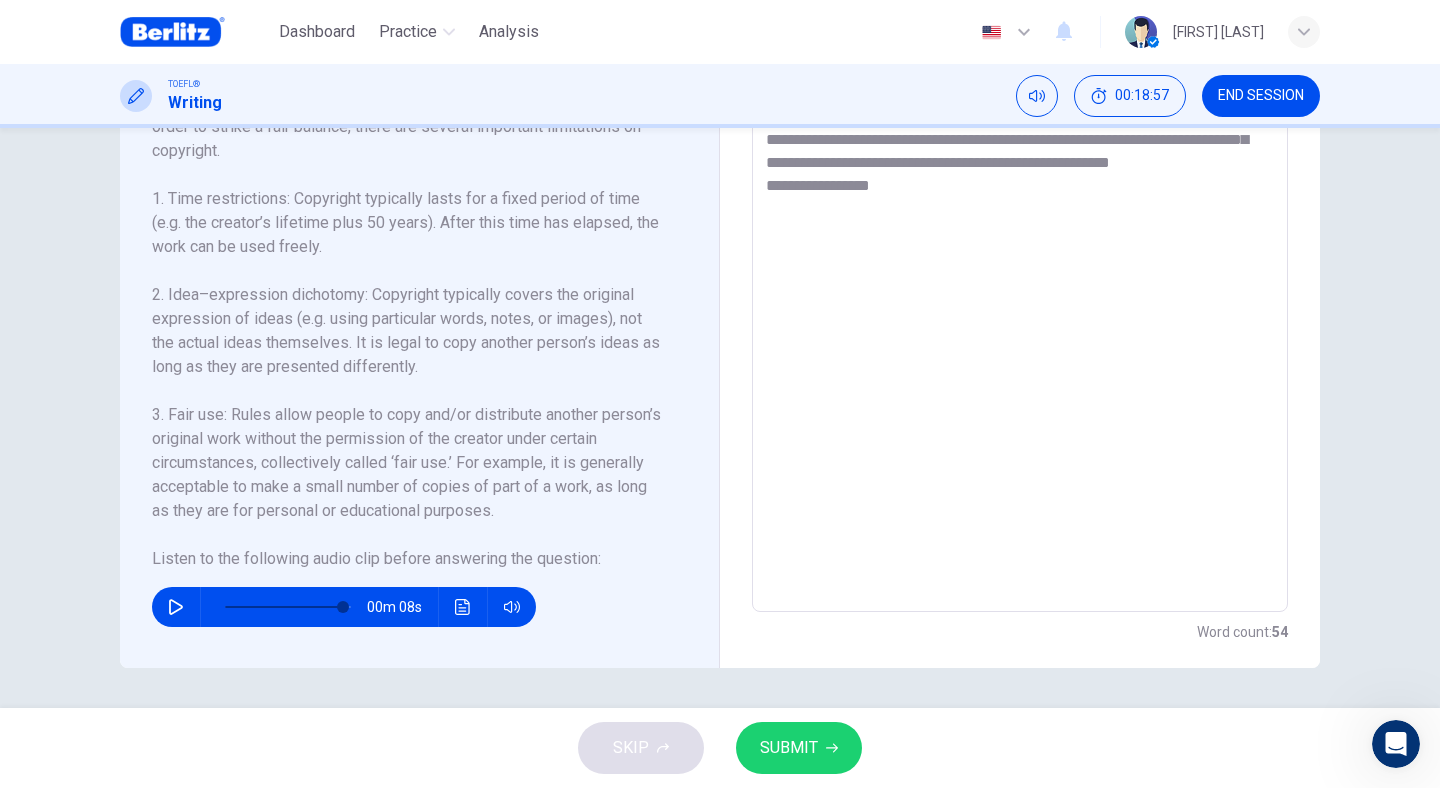 click on "**********" at bounding box center [1020, 327] 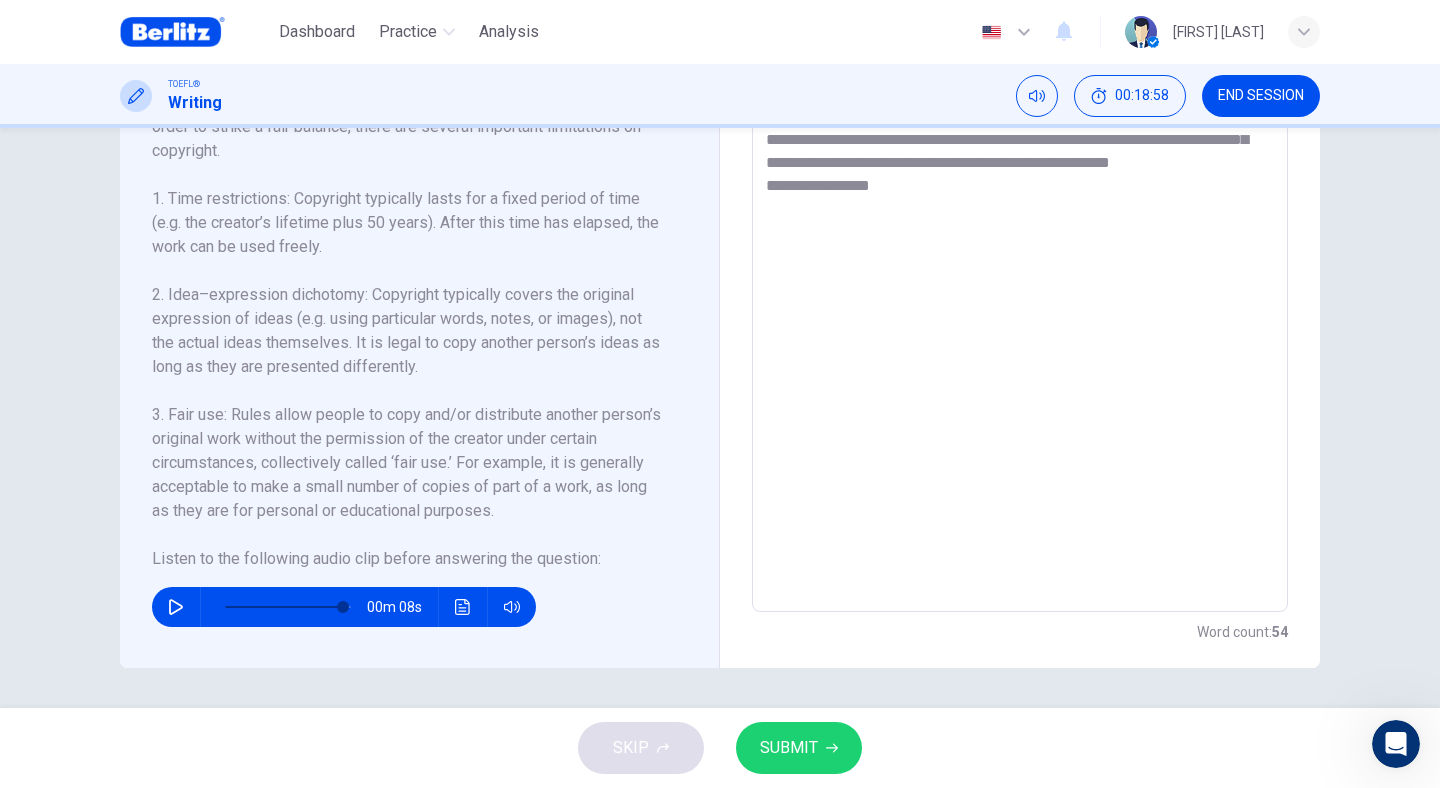 click on "**********" at bounding box center [1020, 327] 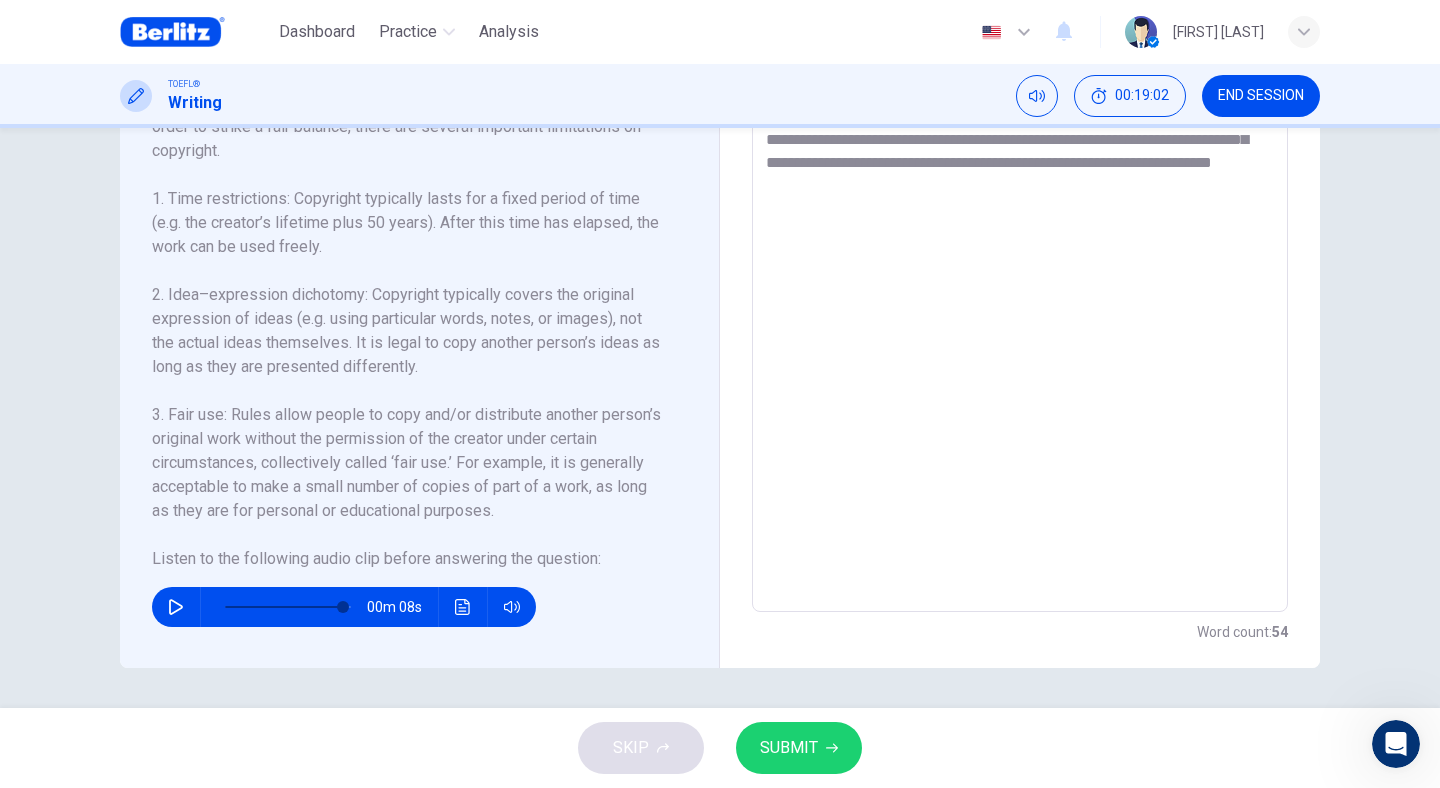 click on "**********" at bounding box center (1020, 327) 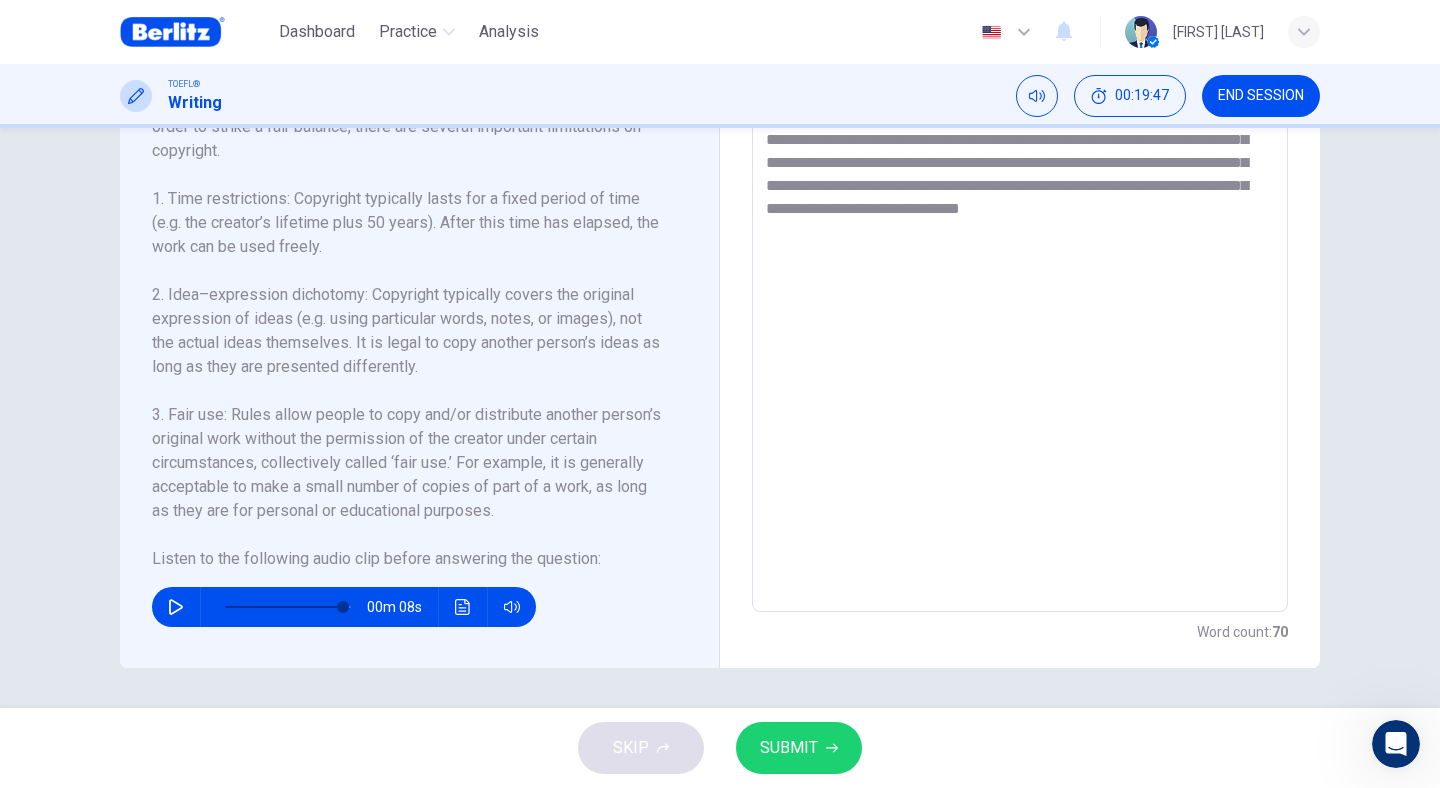 click on "**********" at bounding box center (1020, 327) 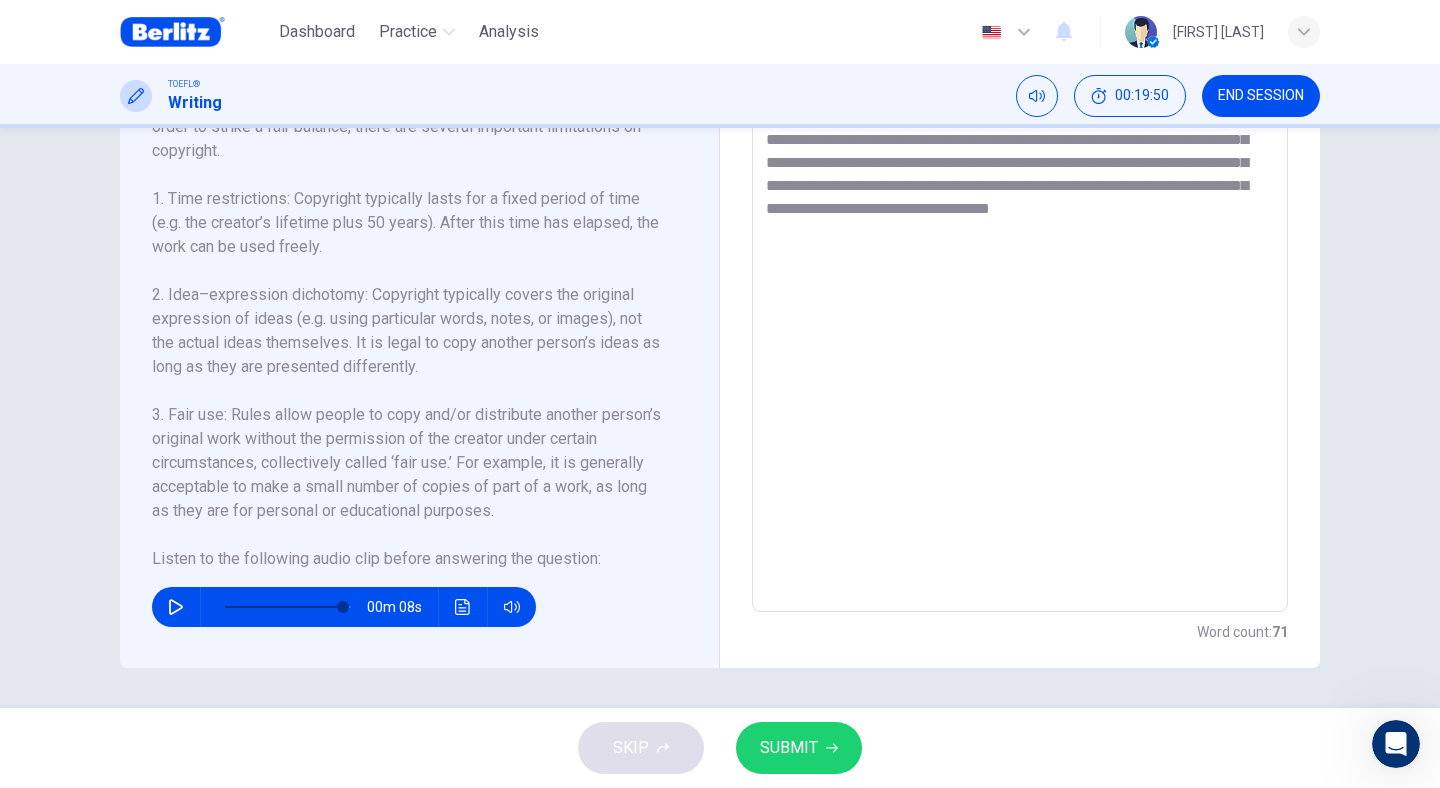 click on "**********" at bounding box center [1020, 327] 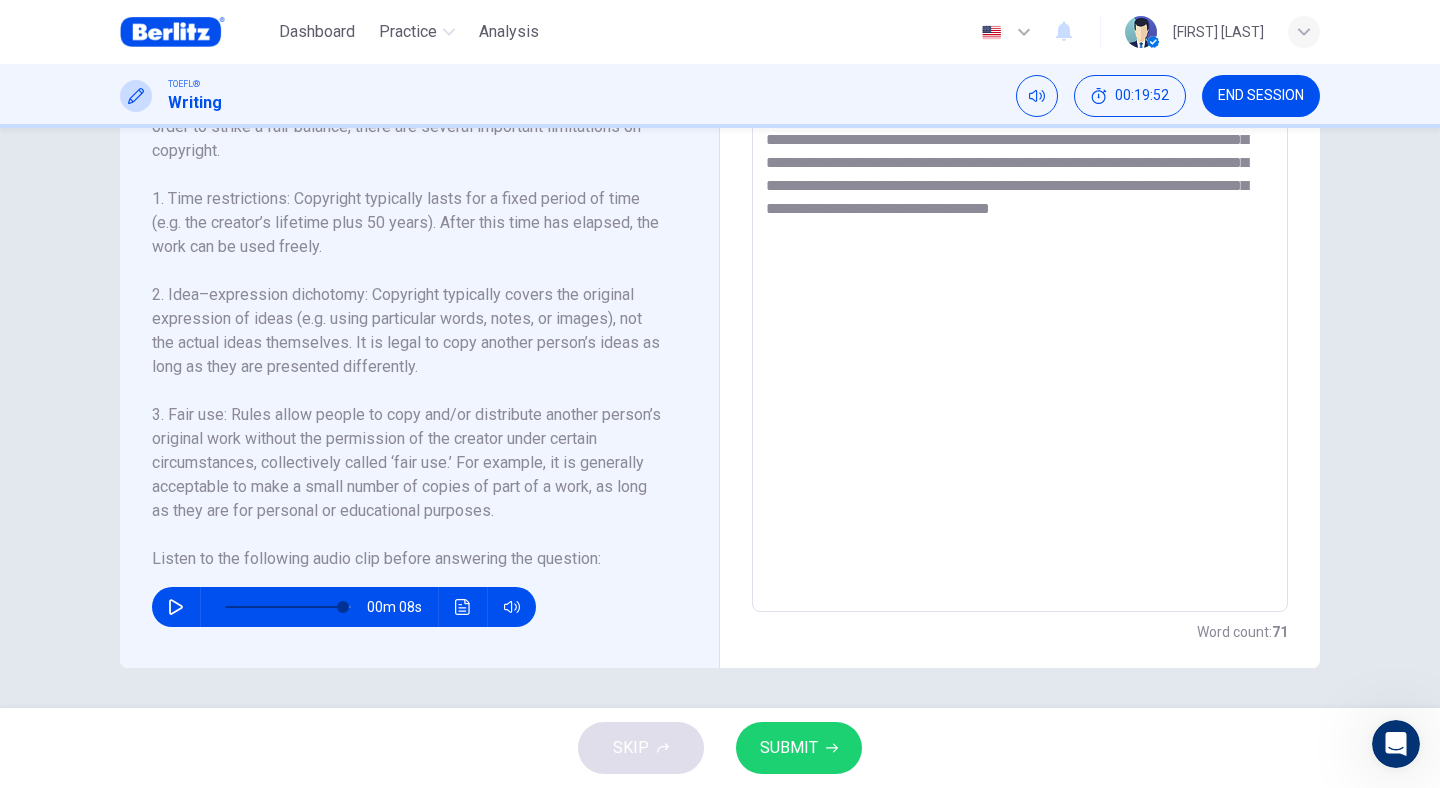 click on "**********" at bounding box center [1020, 327] 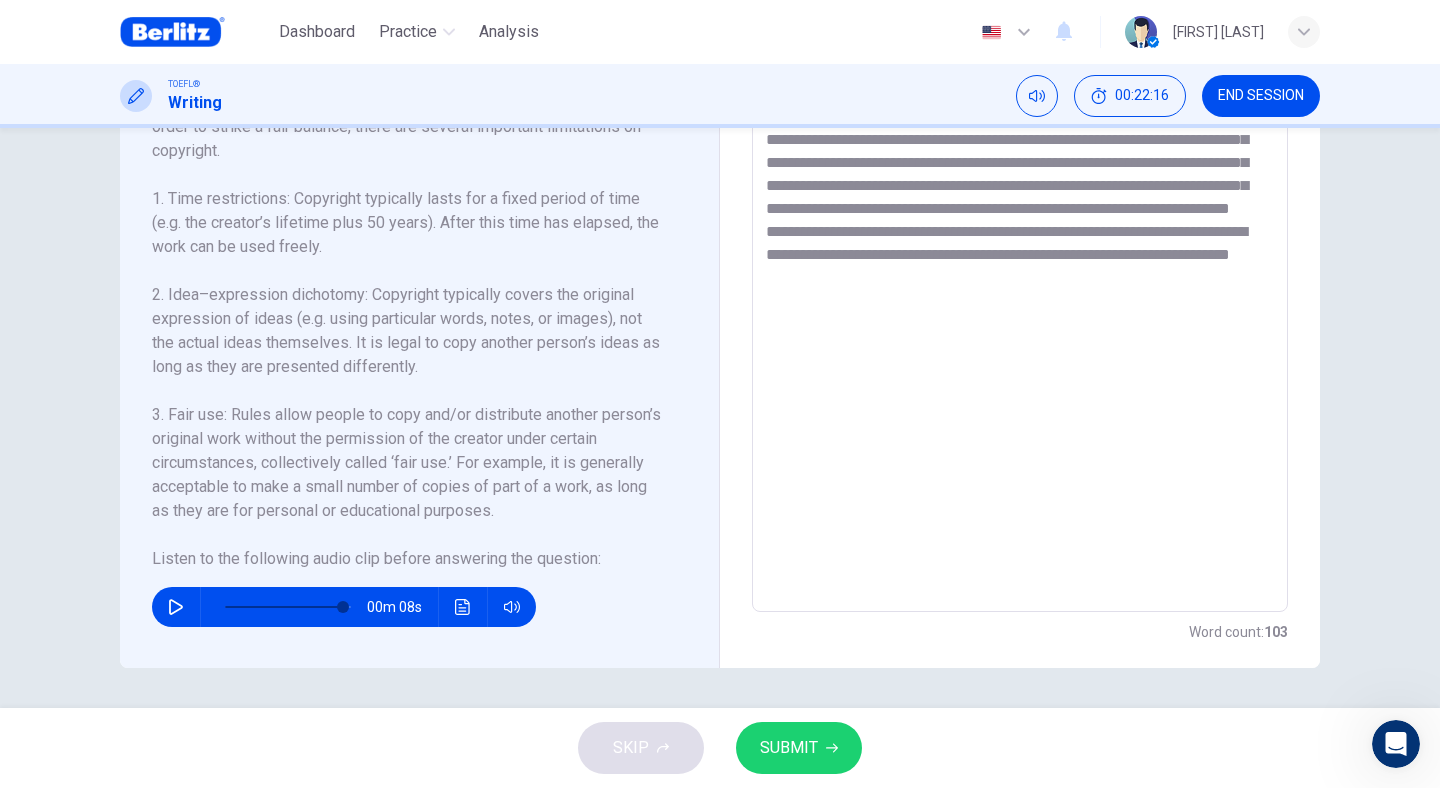 click on "**********" at bounding box center [1020, 327] 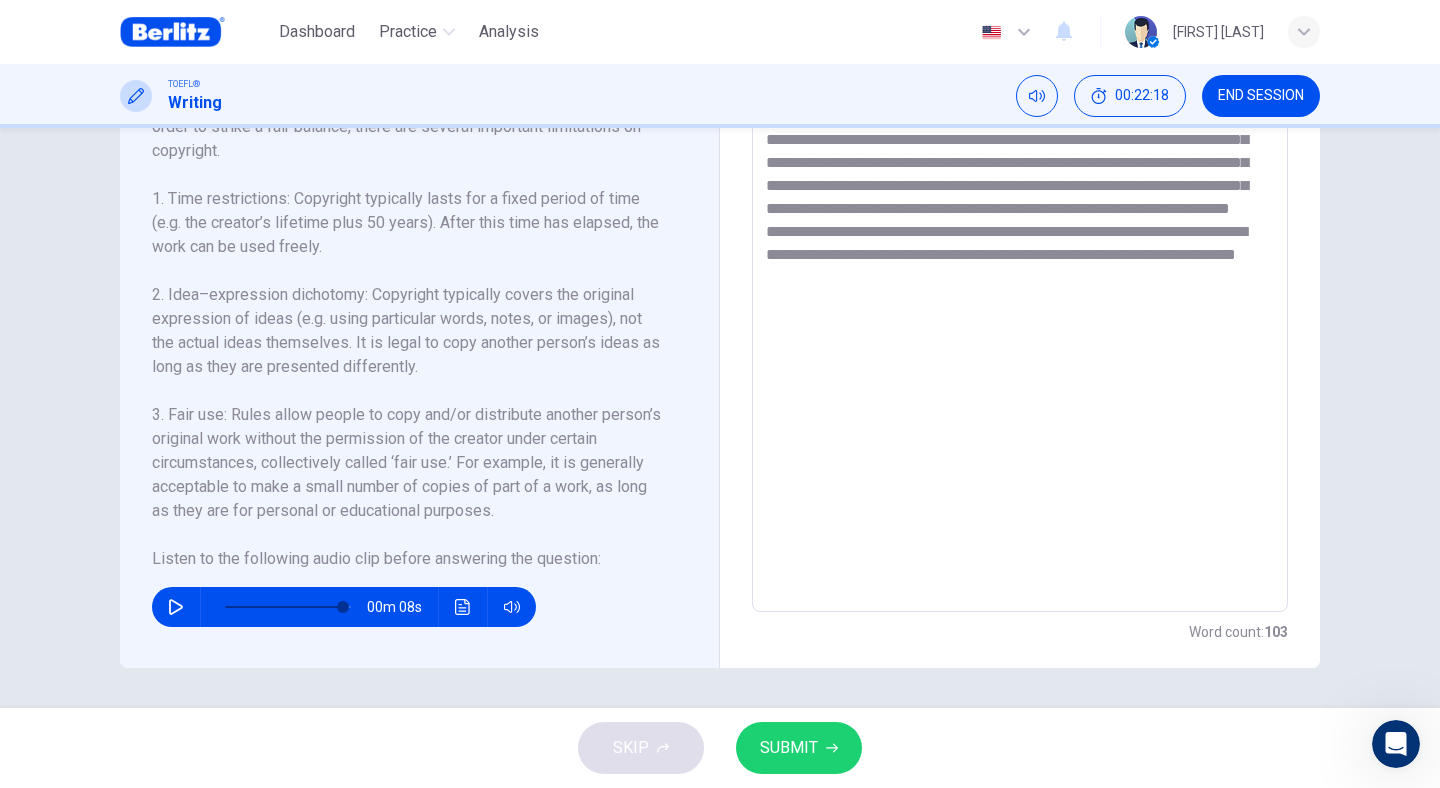 click on "**********" at bounding box center (1020, 327) 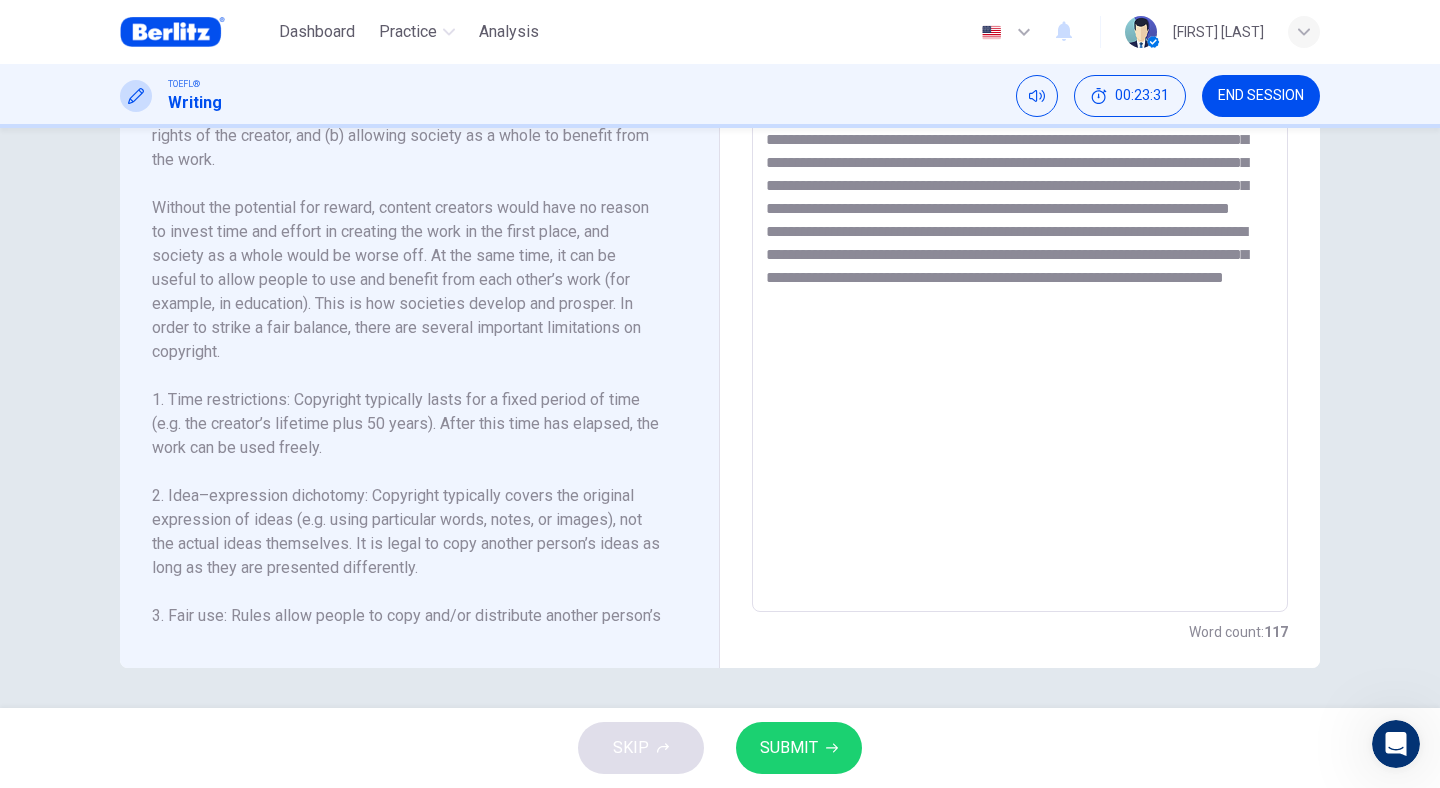 scroll, scrollTop: 0, scrollLeft: 0, axis: both 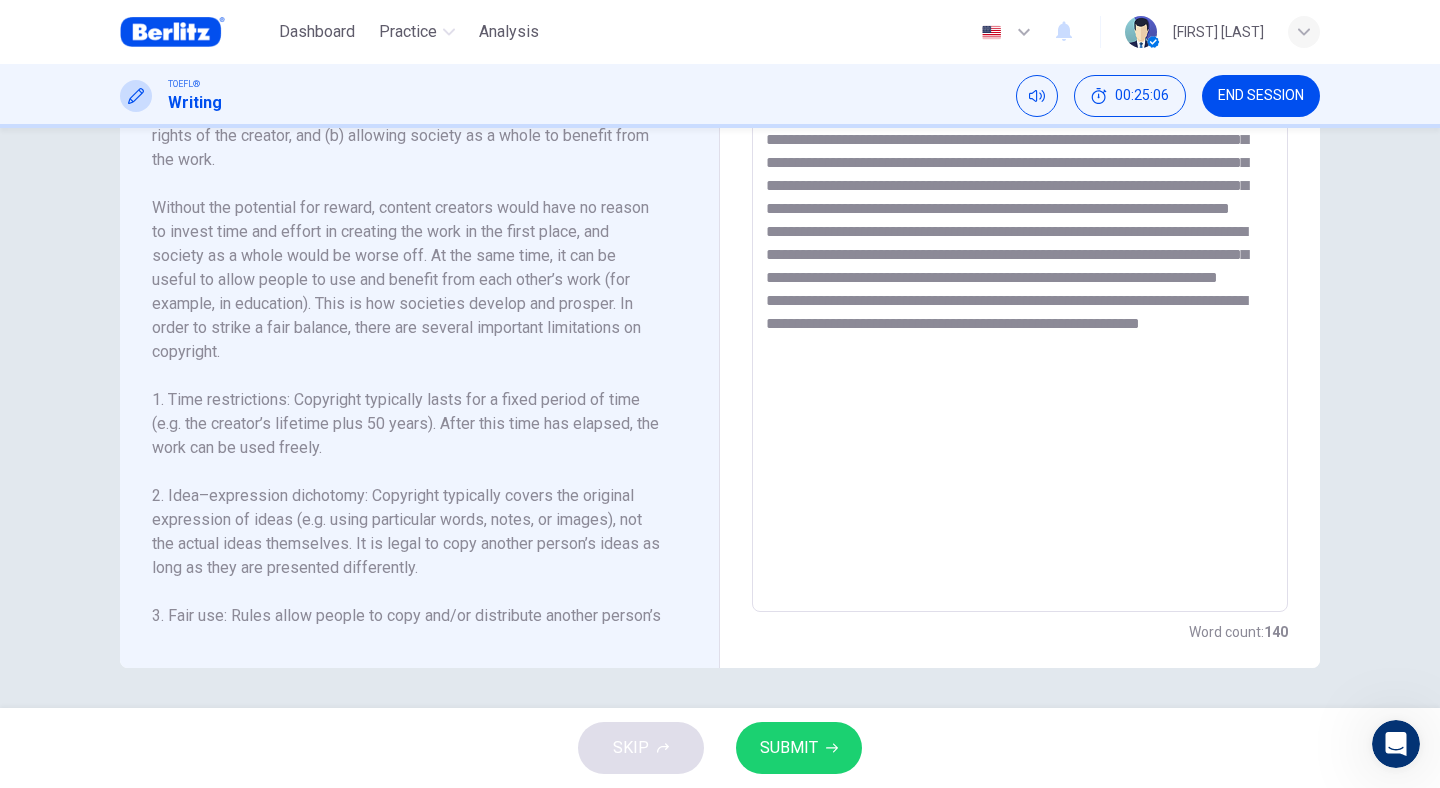 click on "**********" at bounding box center (1020, 327) 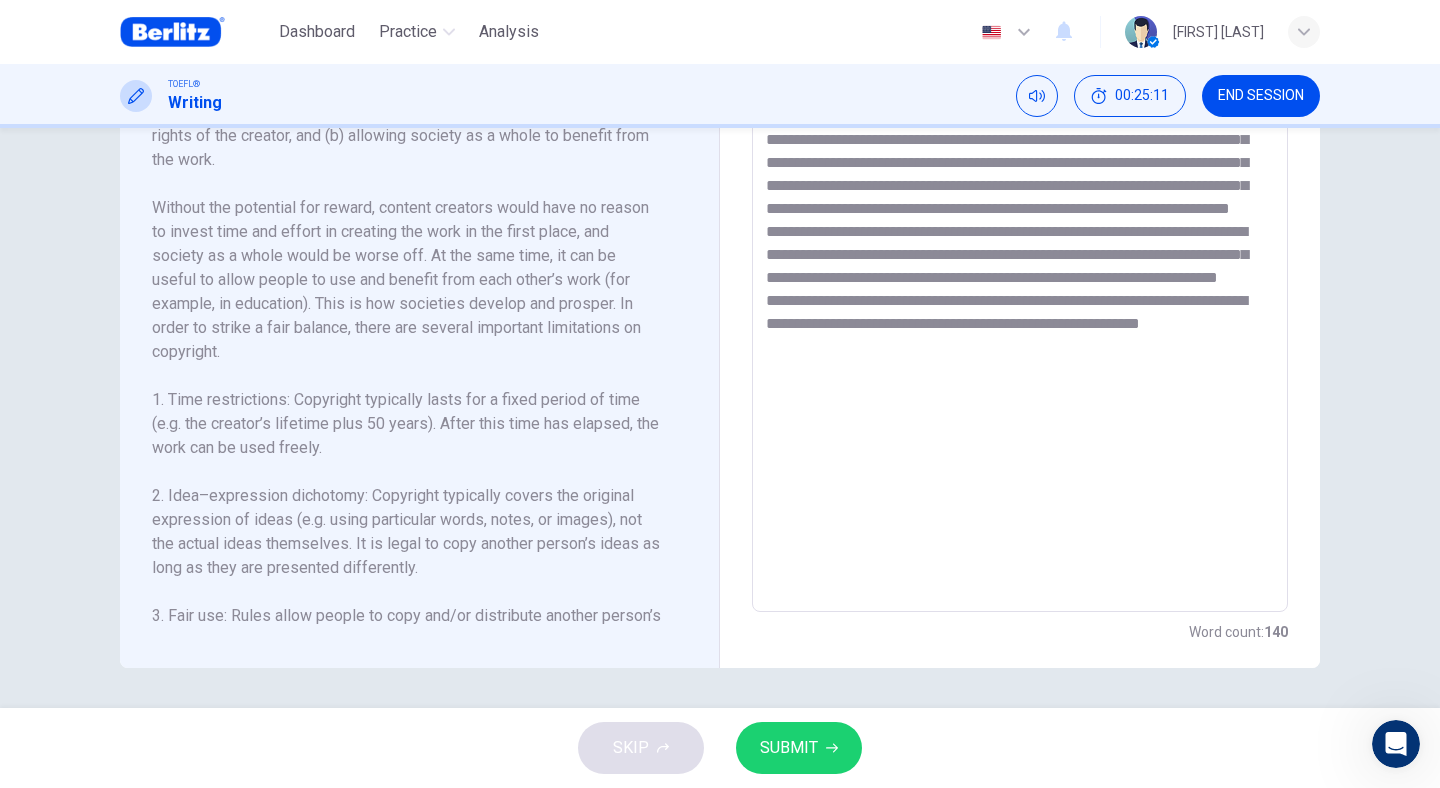 click on "**********" at bounding box center (1020, 327) 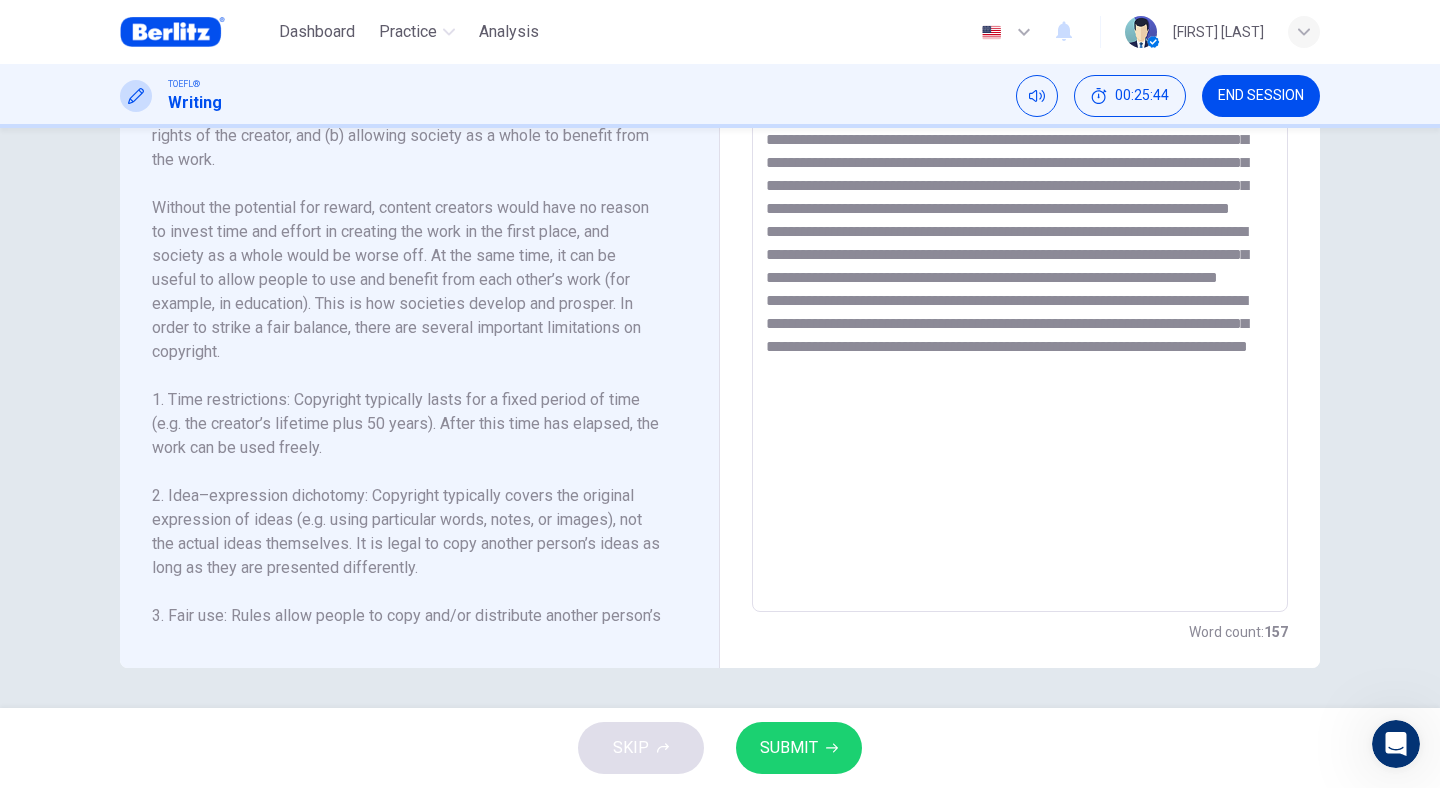 click on "**********" at bounding box center (1020, 327) 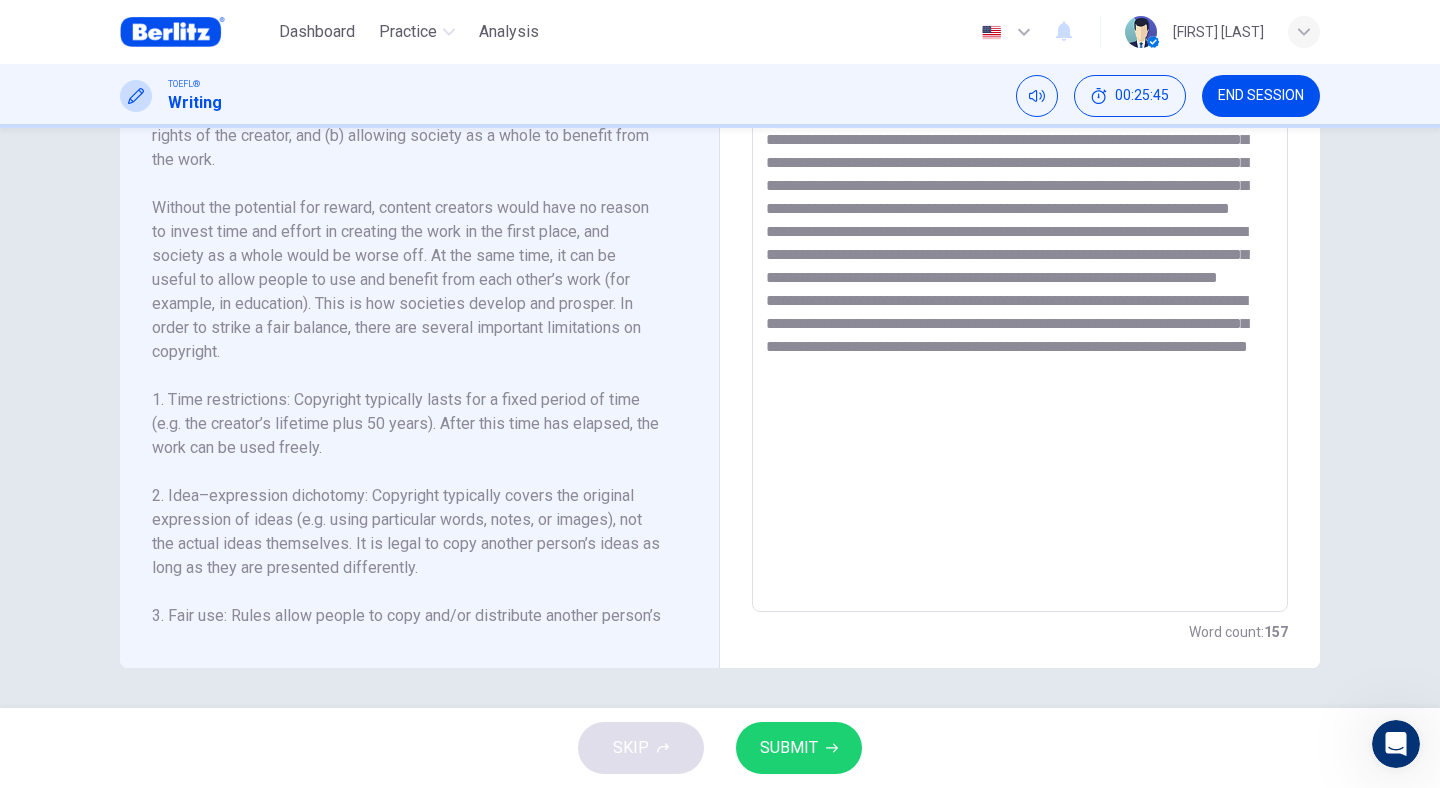 click on "**********" at bounding box center [1020, 327] 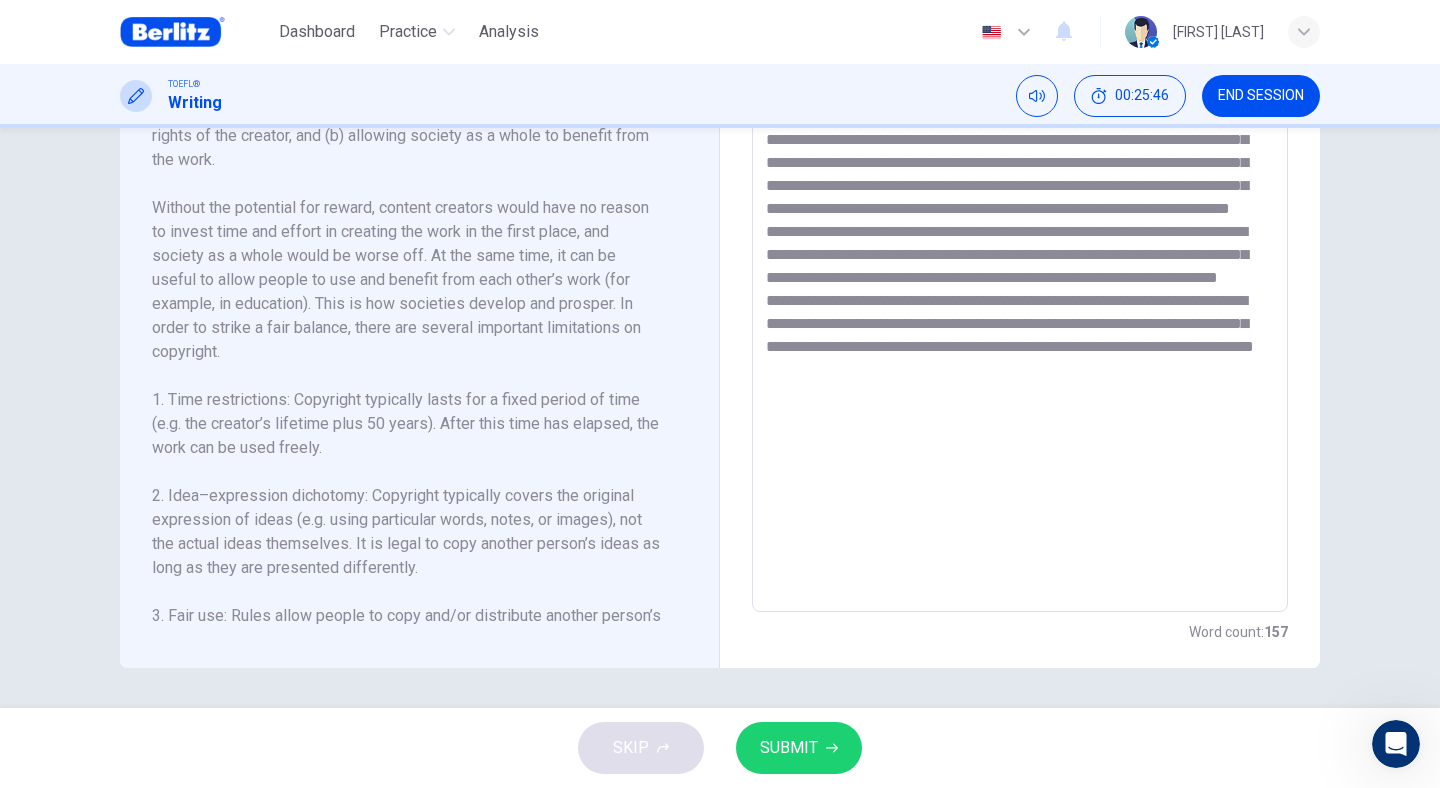 click on "**********" at bounding box center (1020, 327) 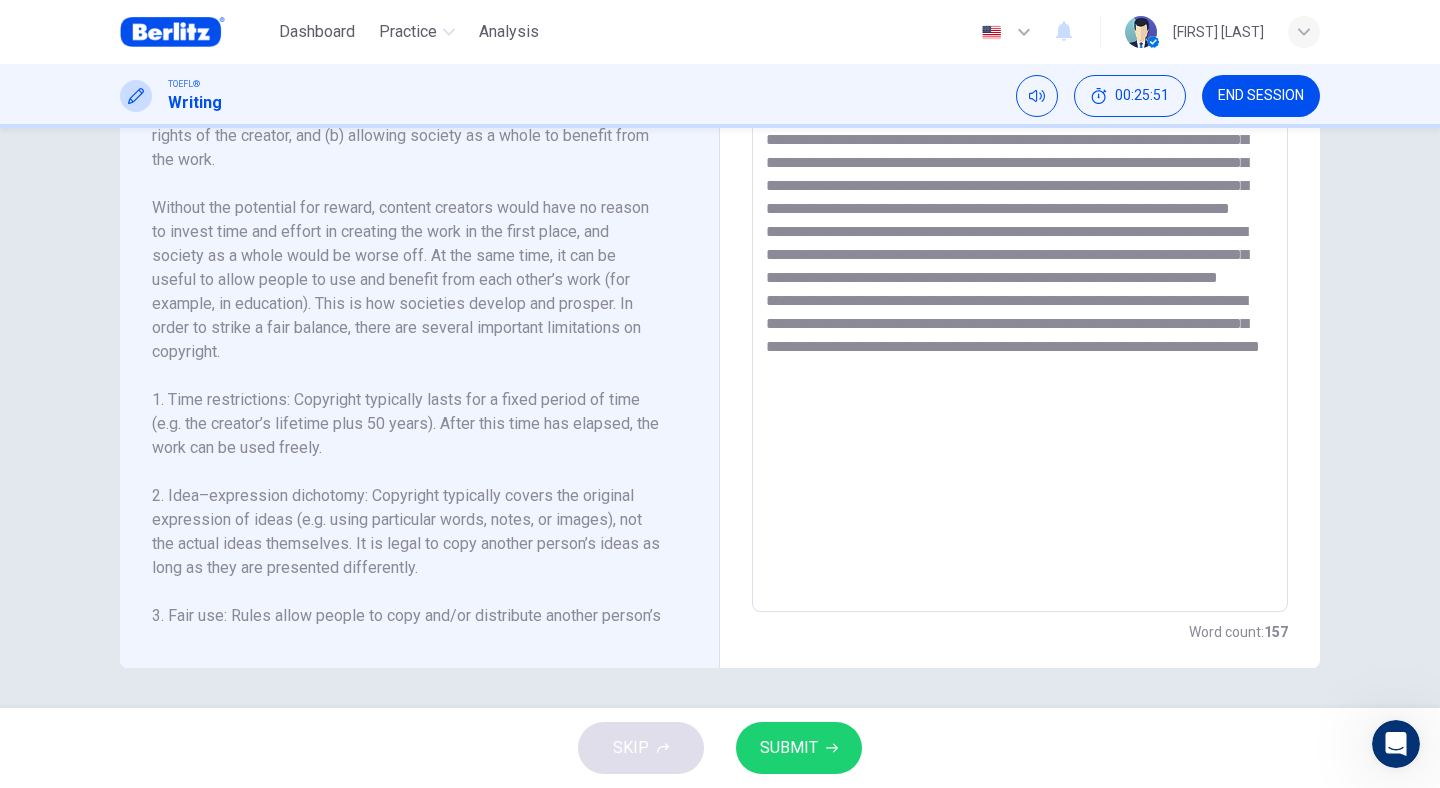 click on "**********" at bounding box center [1020, 327] 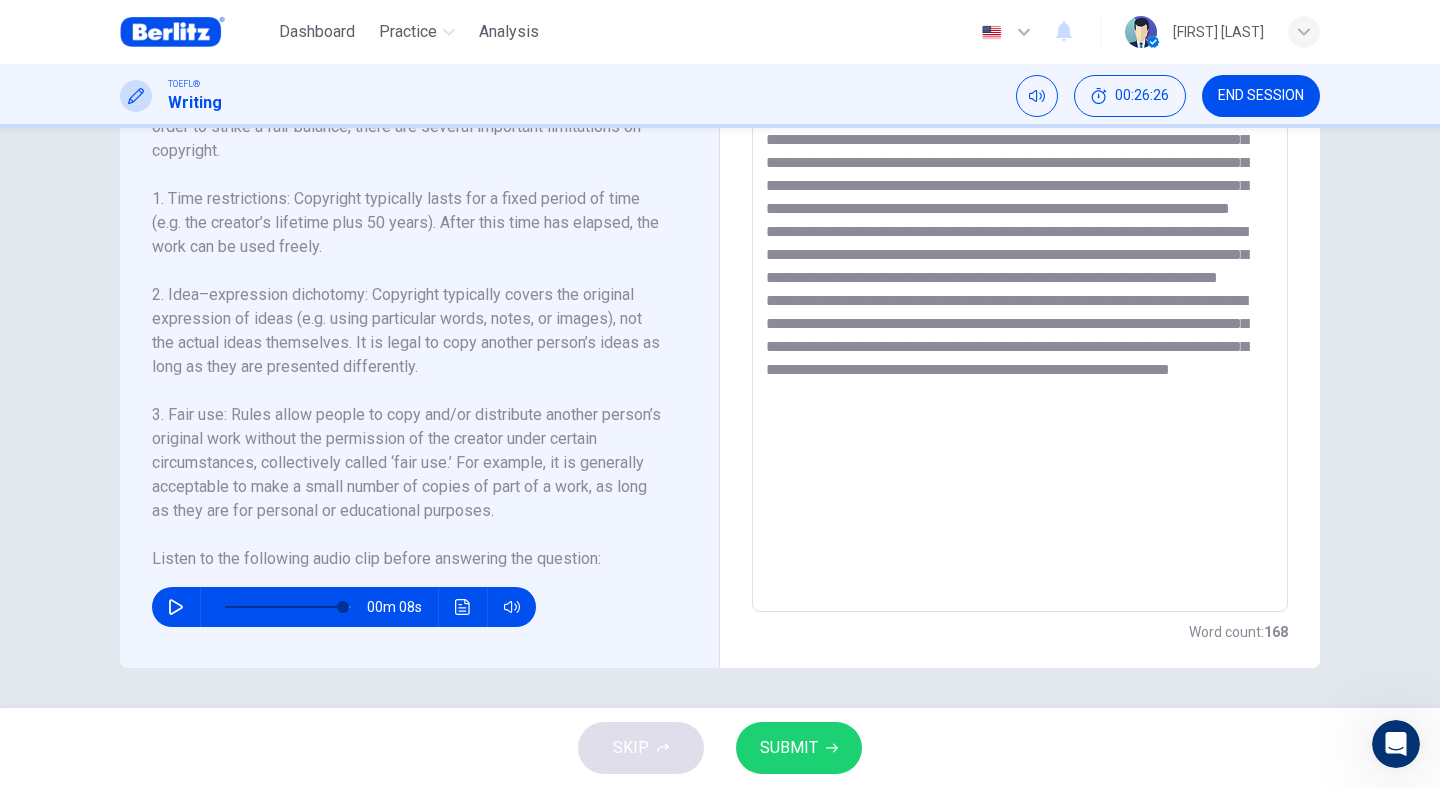 scroll, scrollTop: 201, scrollLeft: 0, axis: vertical 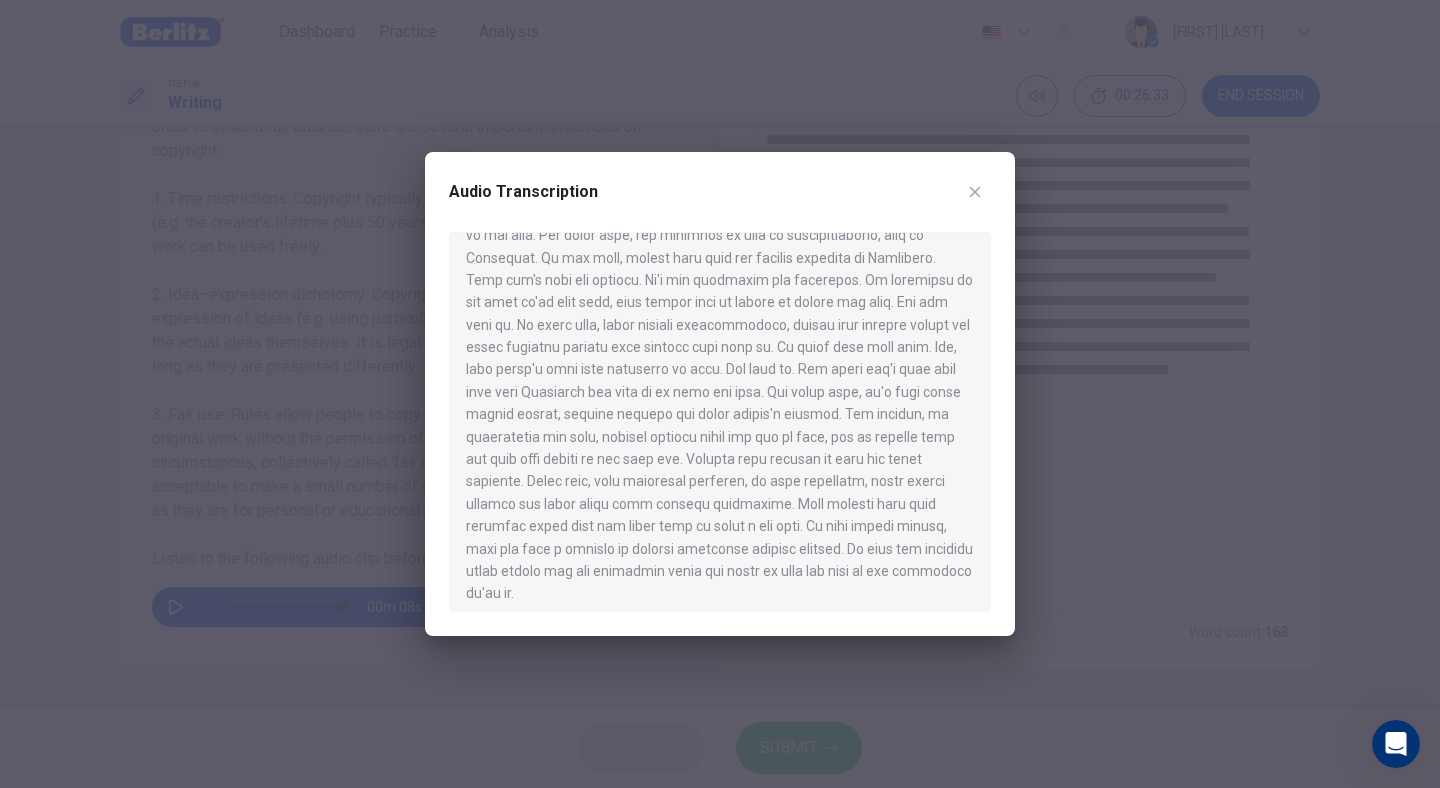 click at bounding box center (975, 192) 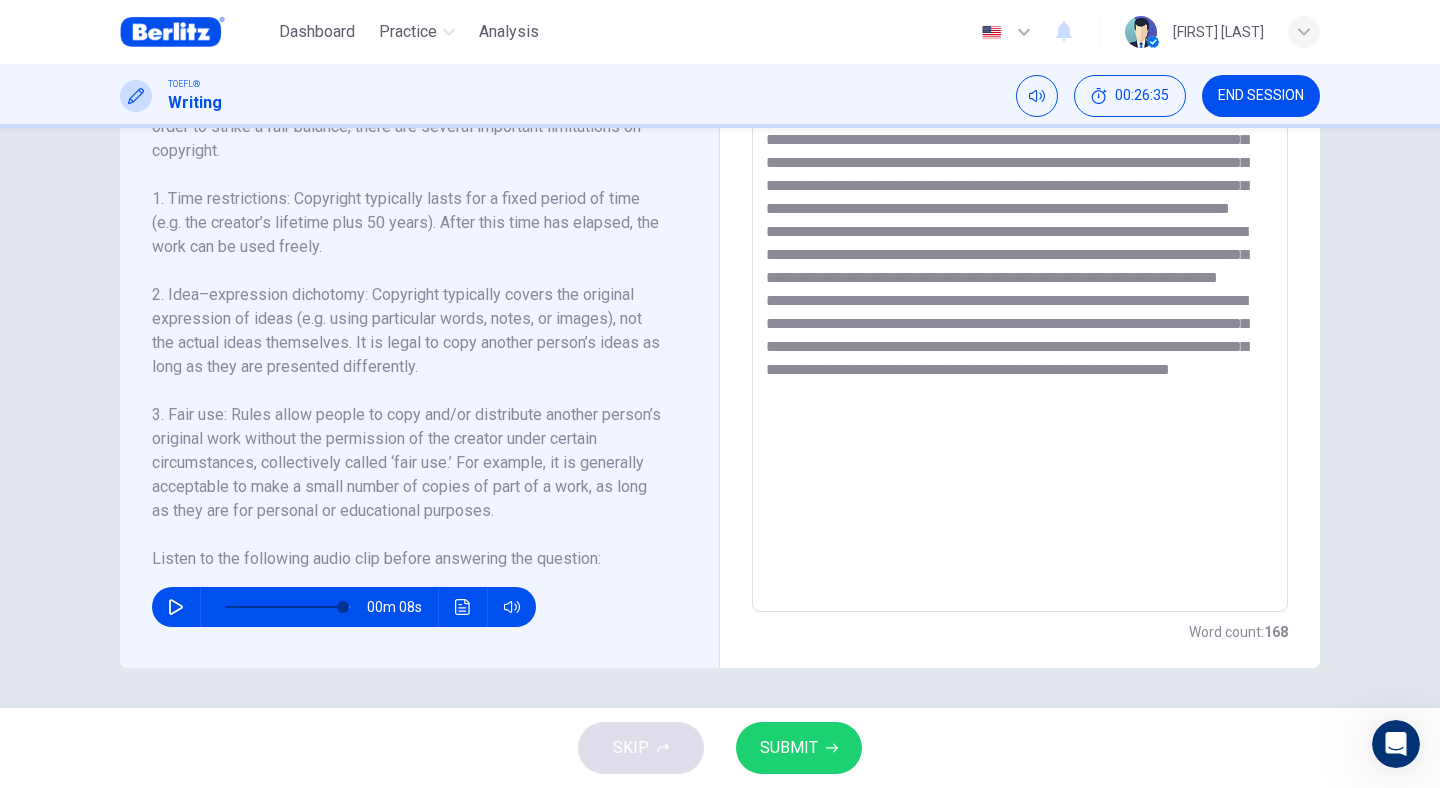 click at bounding box center (1020, 327) 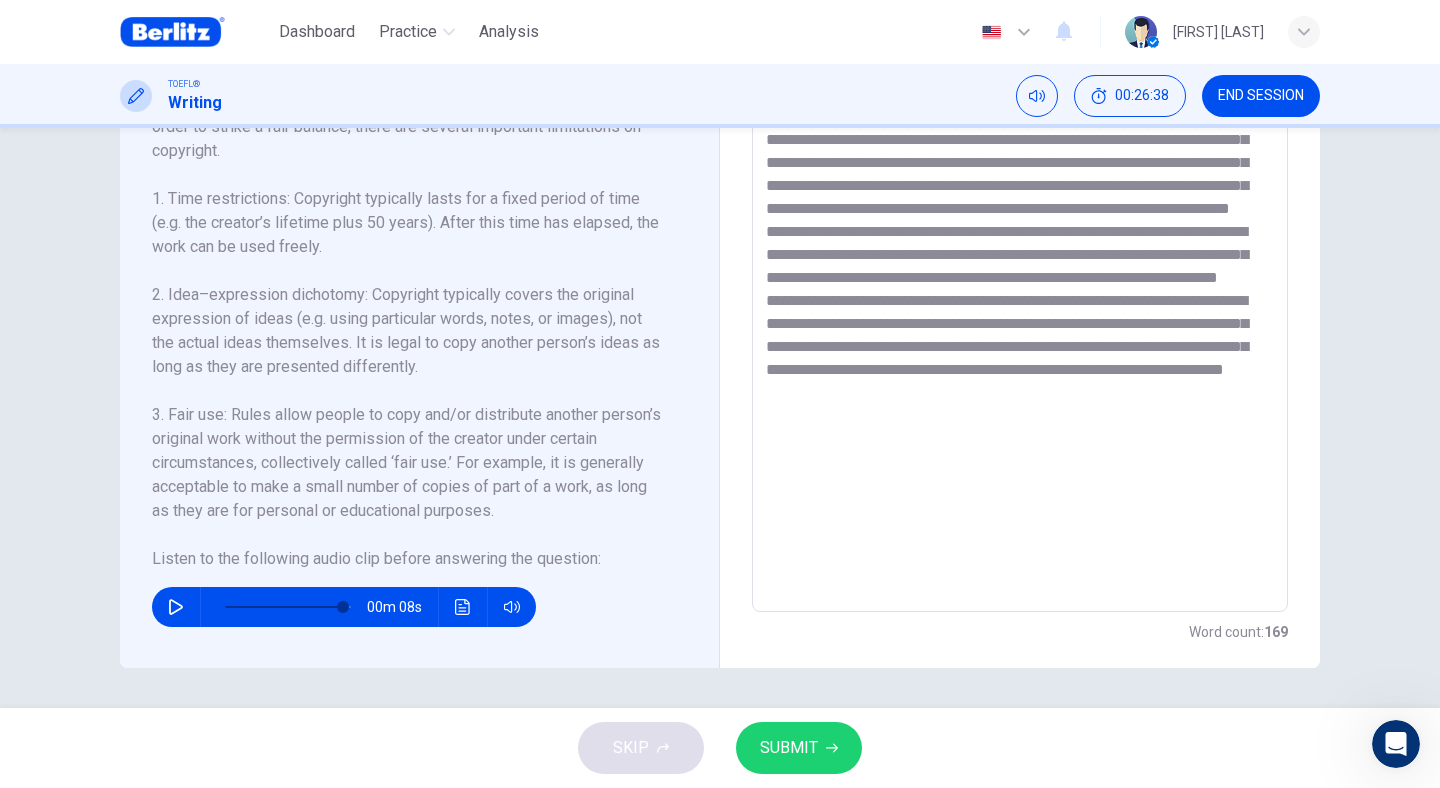 click at bounding box center (1020, 327) 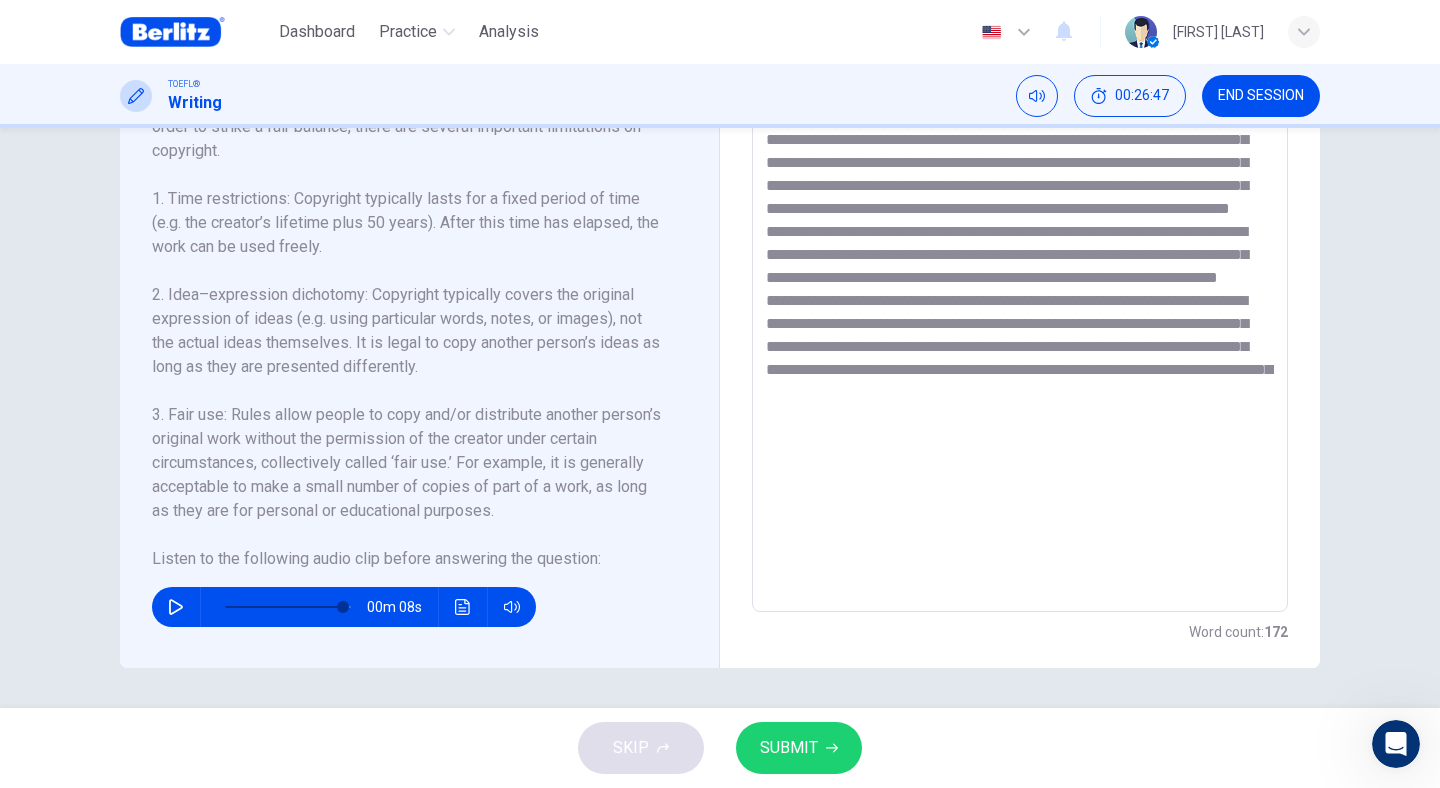 click at bounding box center (1020, 327) 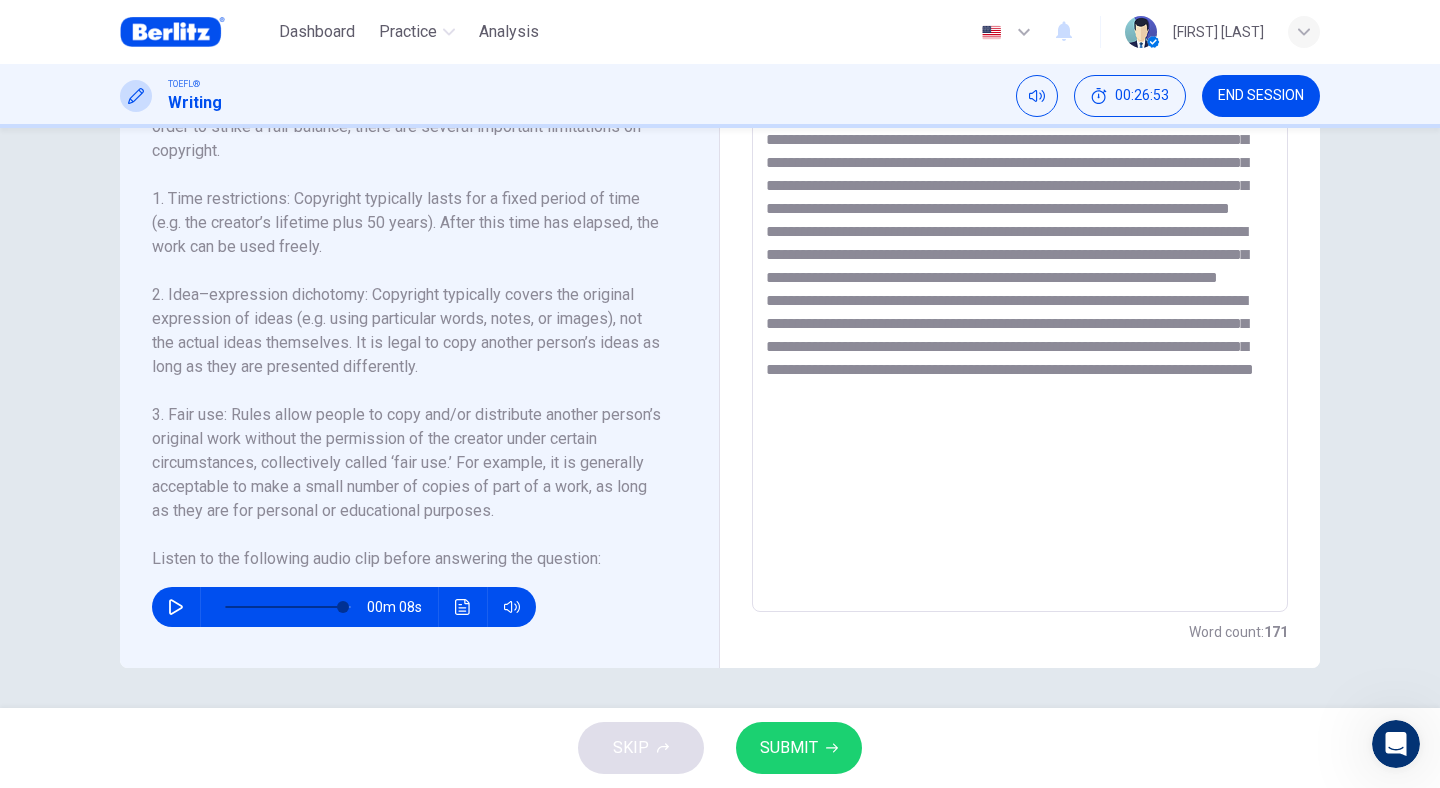 scroll, scrollTop: 565, scrollLeft: 0, axis: vertical 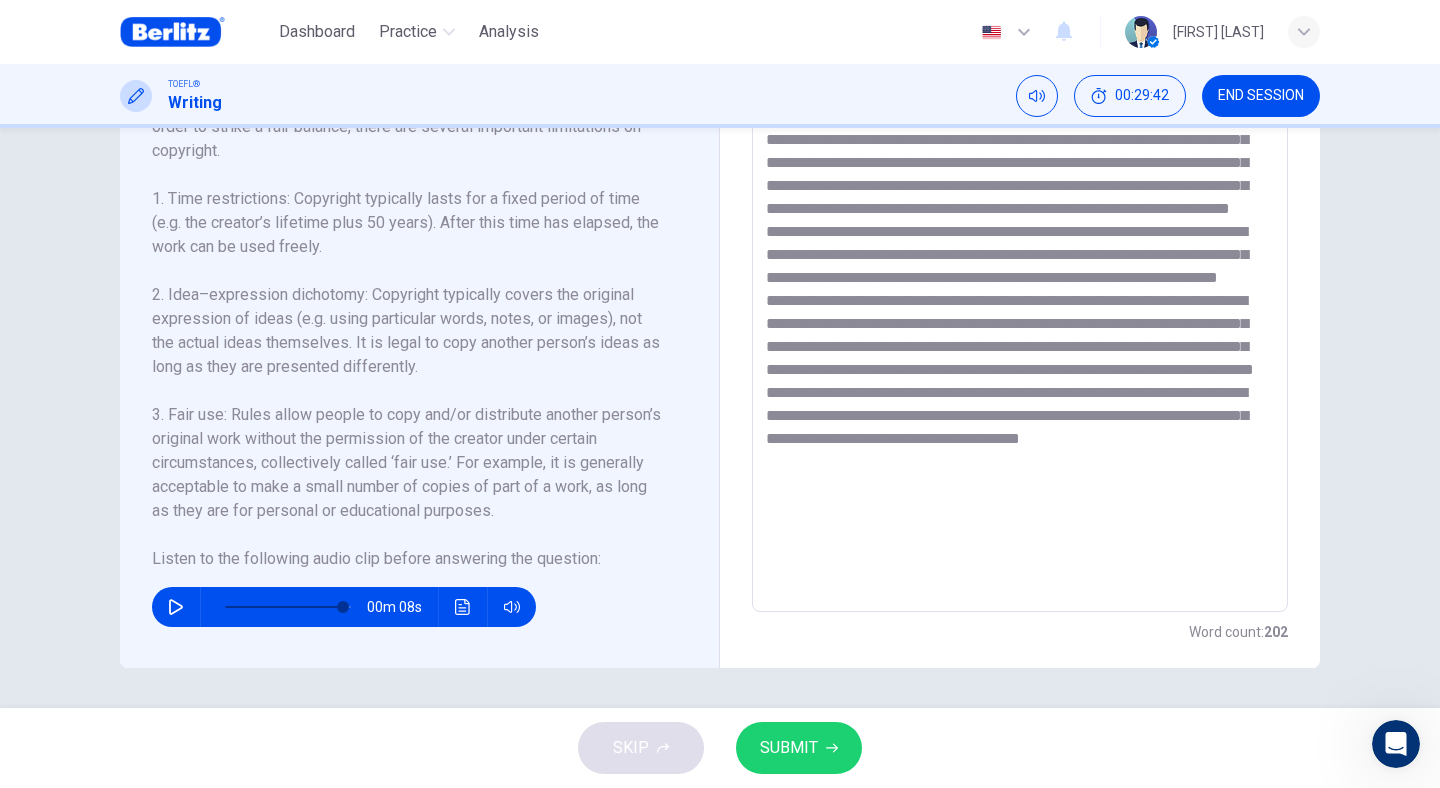 click at bounding box center (1020, 327) 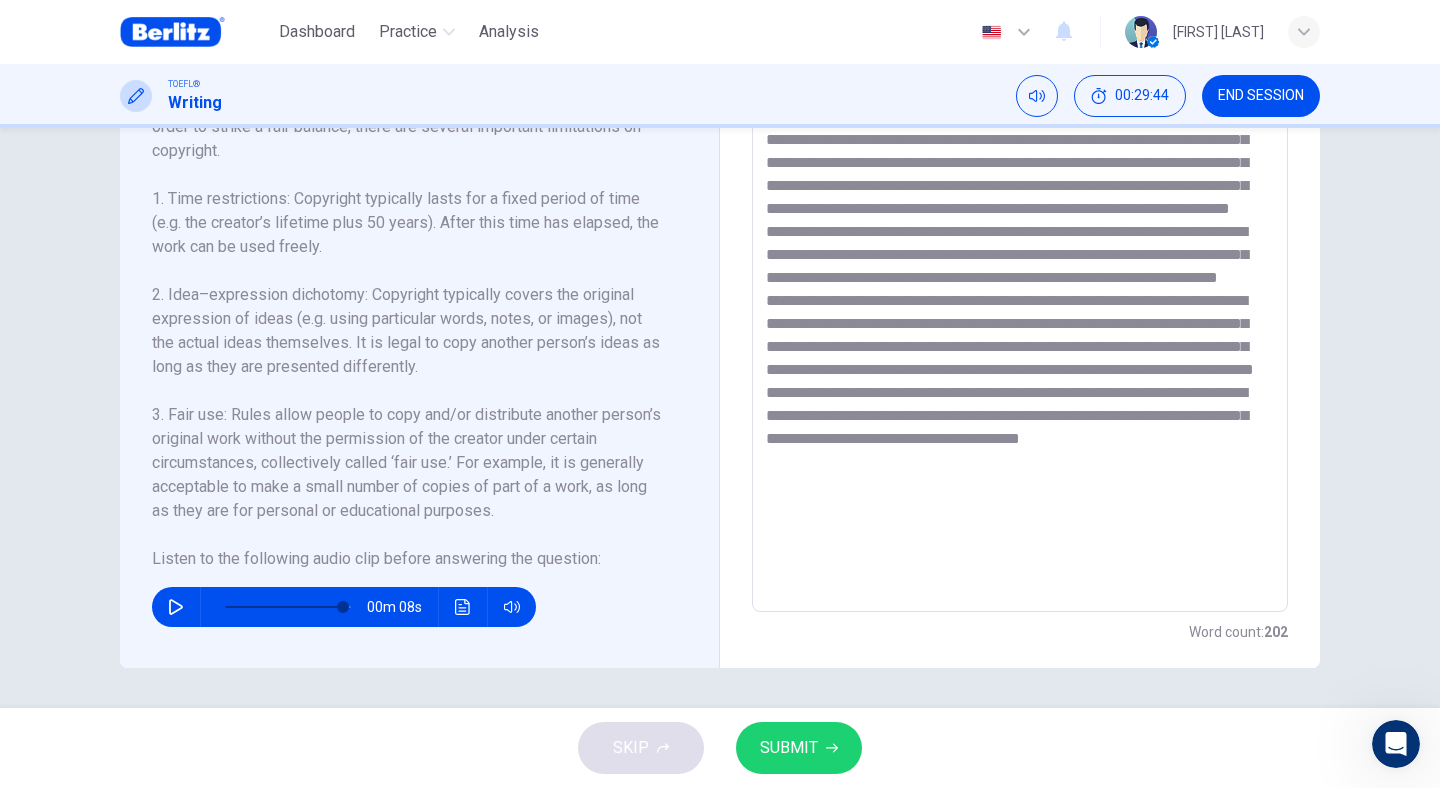 click at bounding box center [1020, 327] 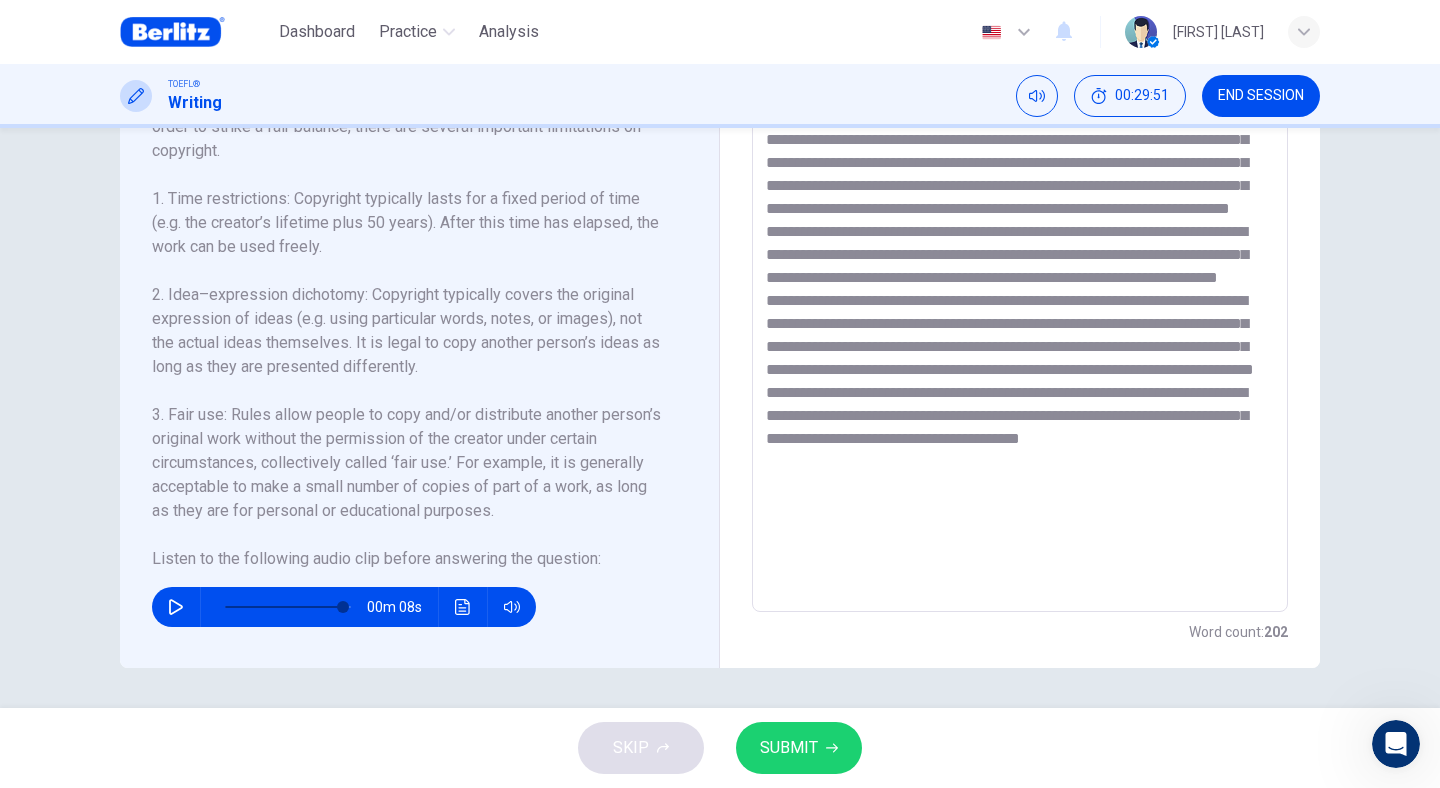 click at bounding box center [1020, 327] 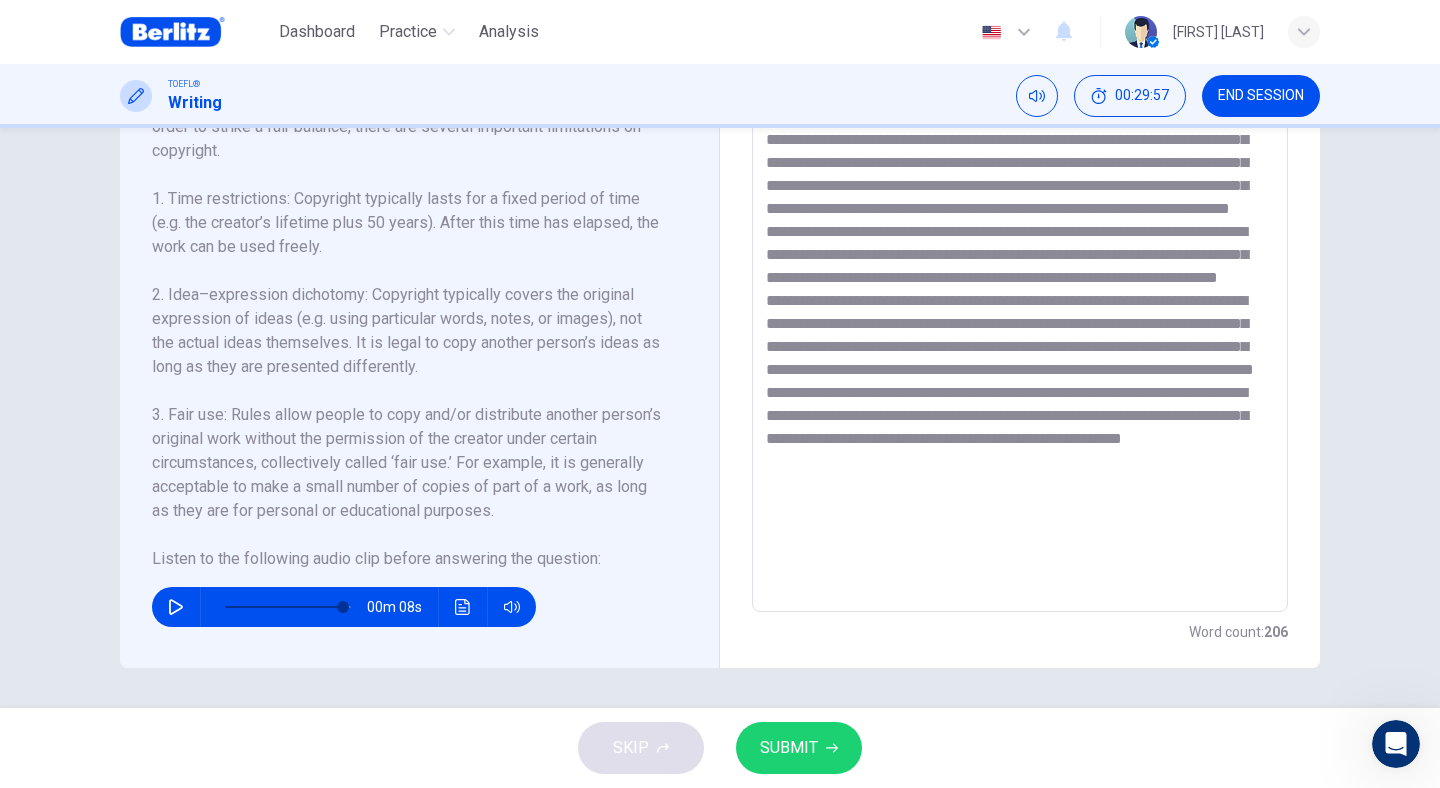 click at bounding box center [1020, 327] 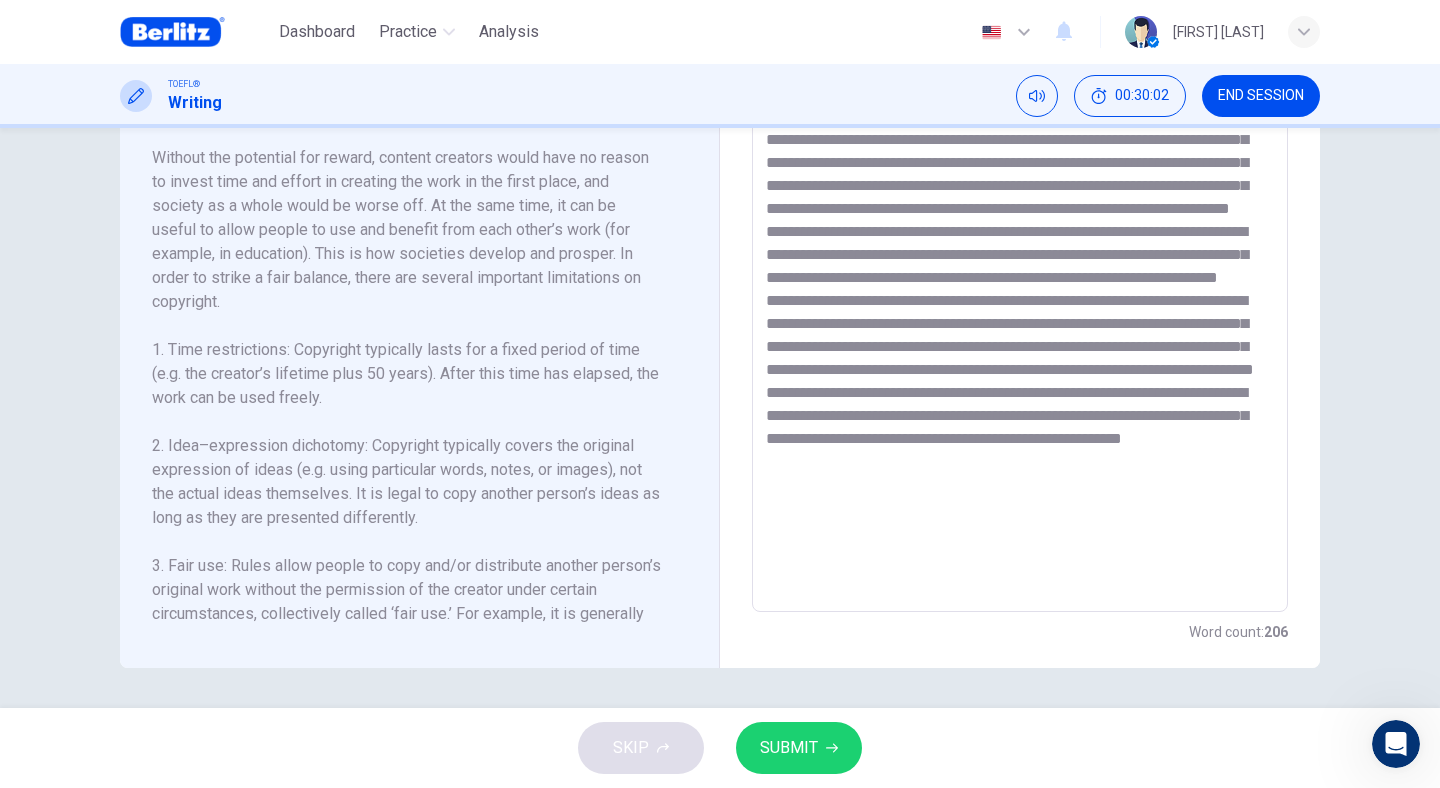 scroll, scrollTop: 48, scrollLeft: 0, axis: vertical 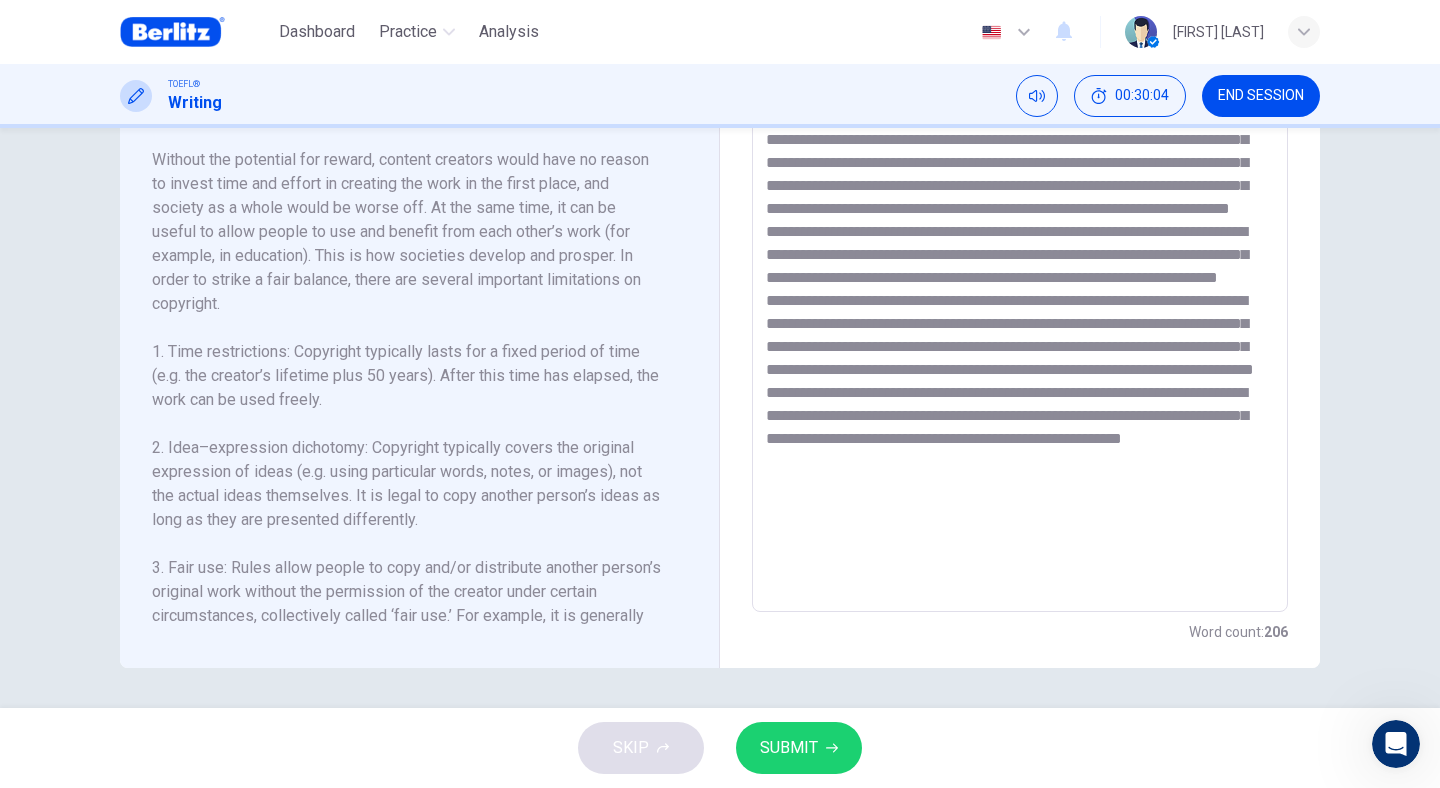 click on "SUBMIT" at bounding box center [799, 748] 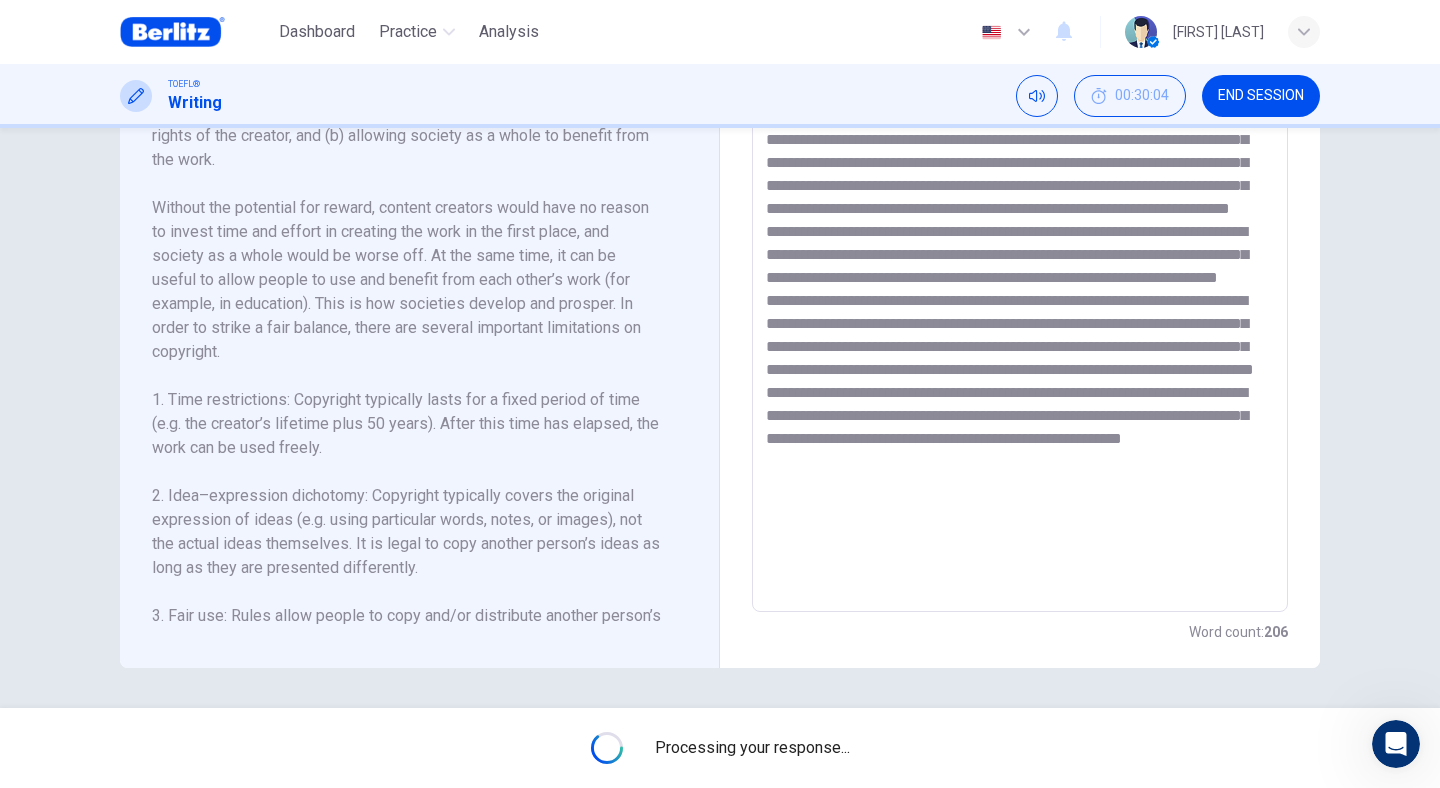 scroll, scrollTop: 0, scrollLeft: 0, axis: both 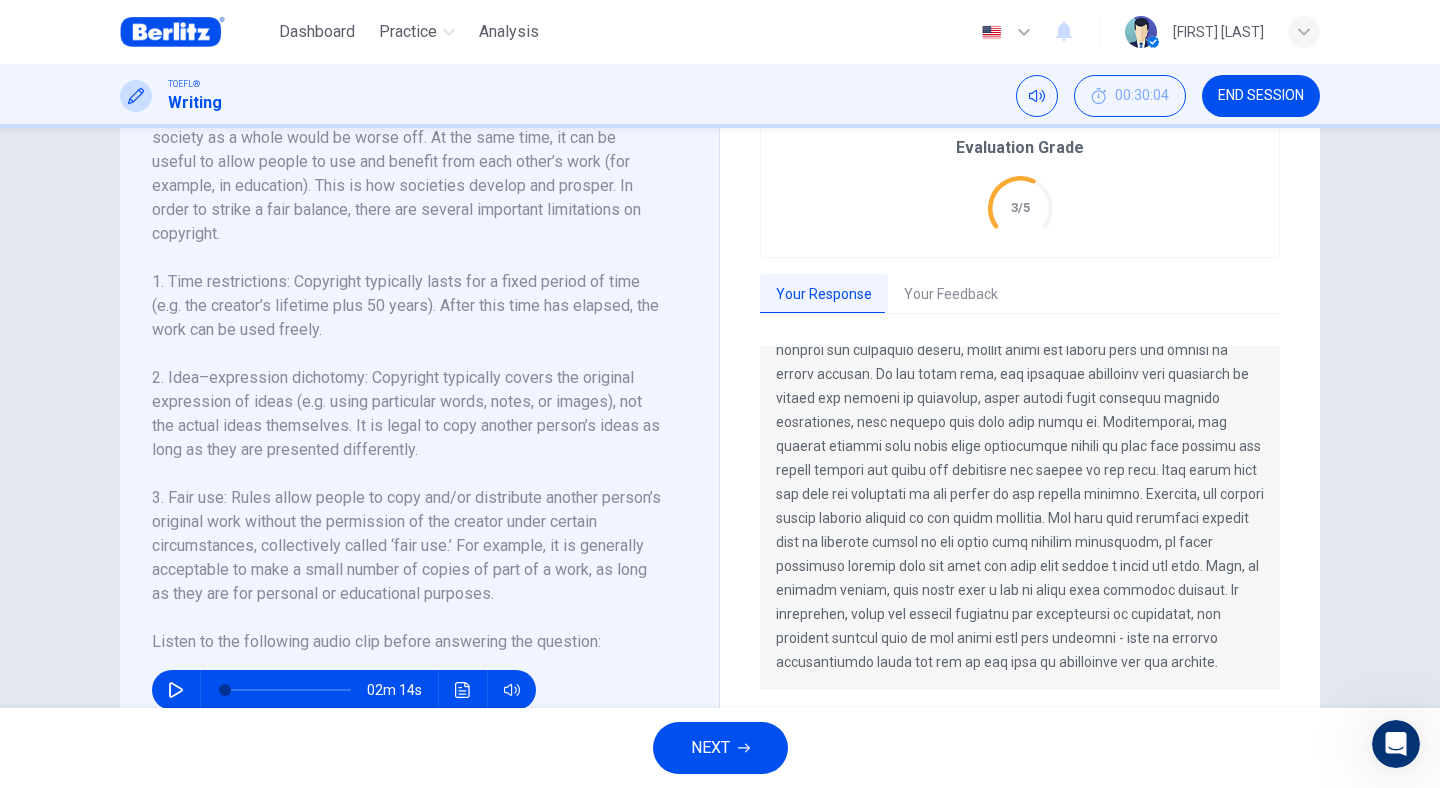 click on "Your Feedback" at bounding box center (951, 295) 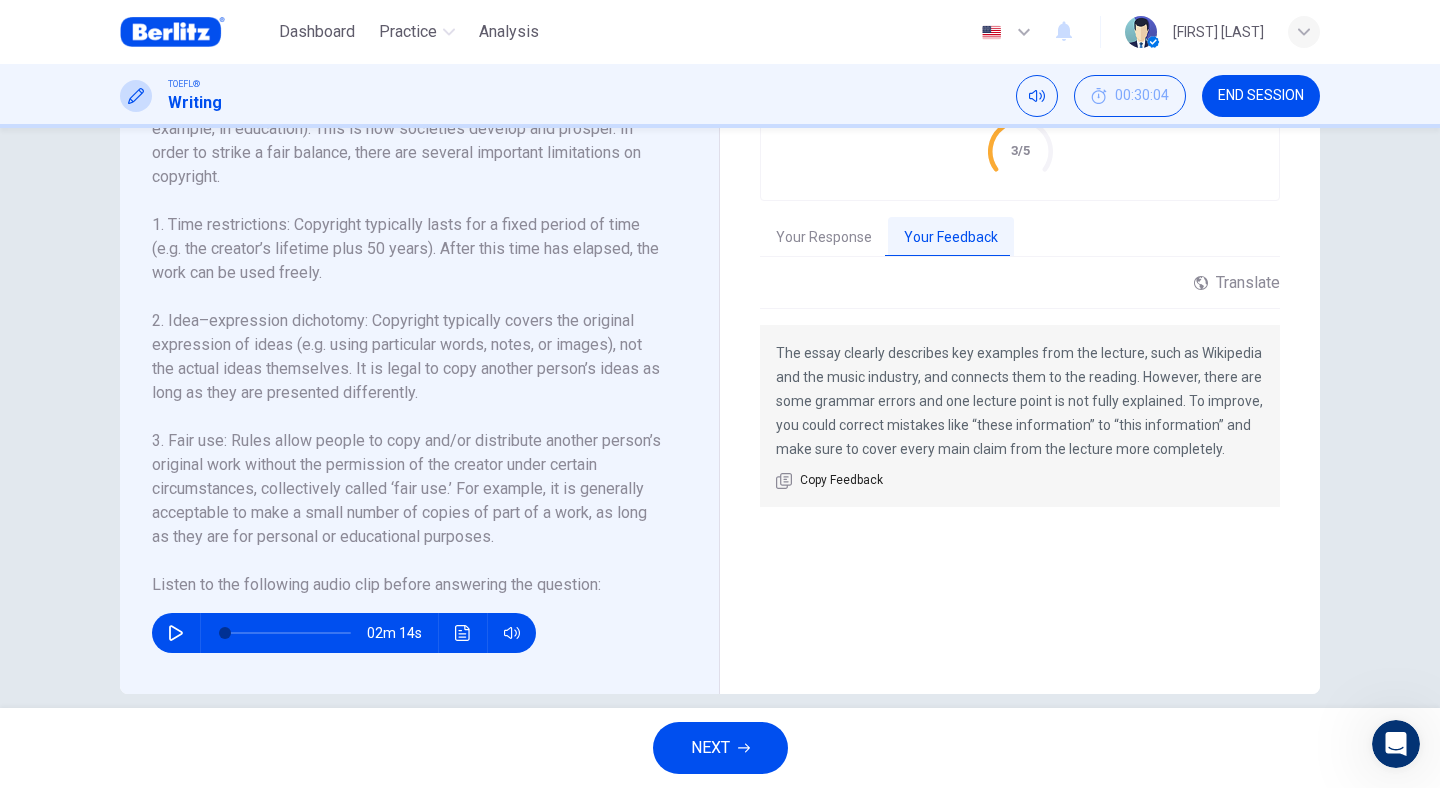 scroll, scrollTop: 544, scrollLeft: 0, axis: vertical 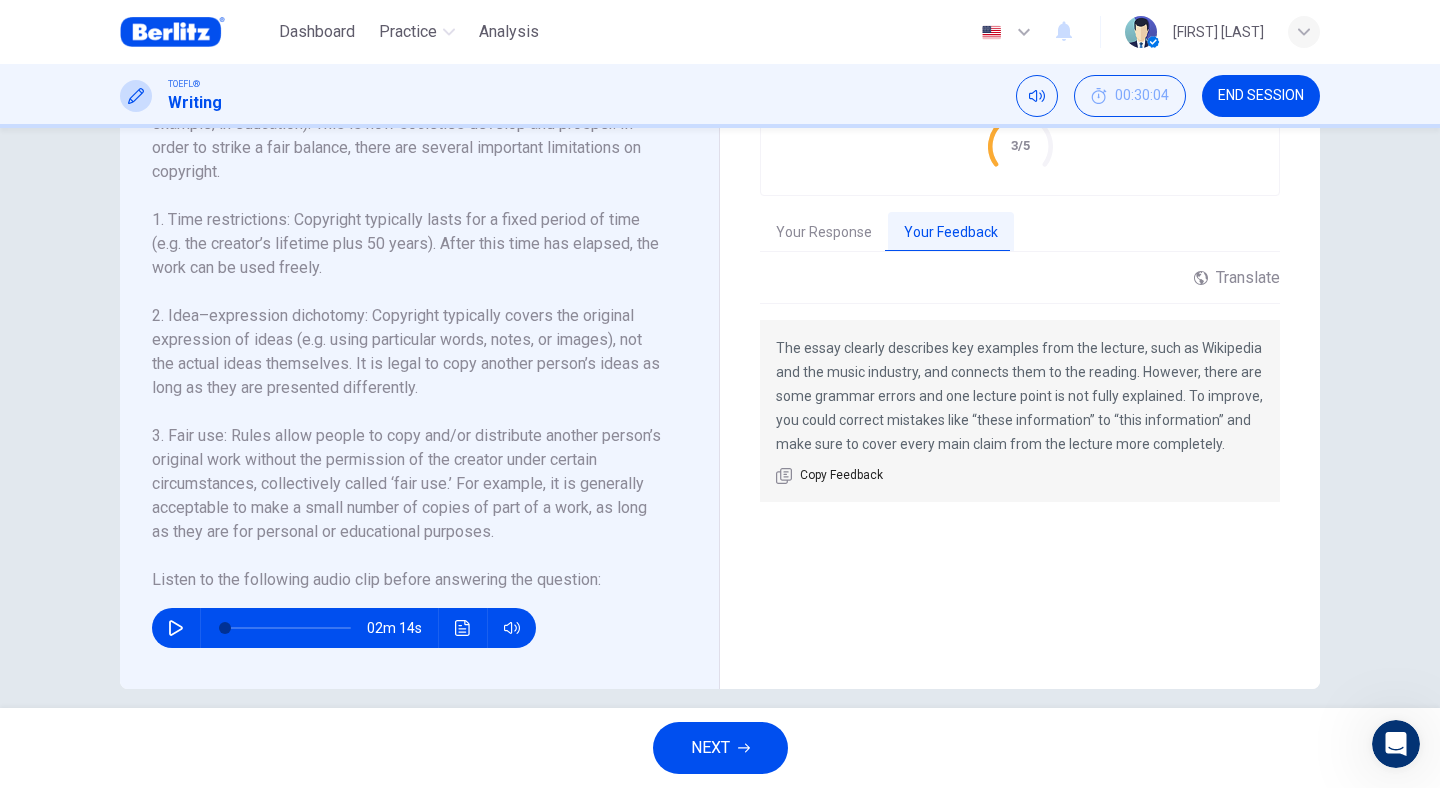 click at bounding box center [463, 628] 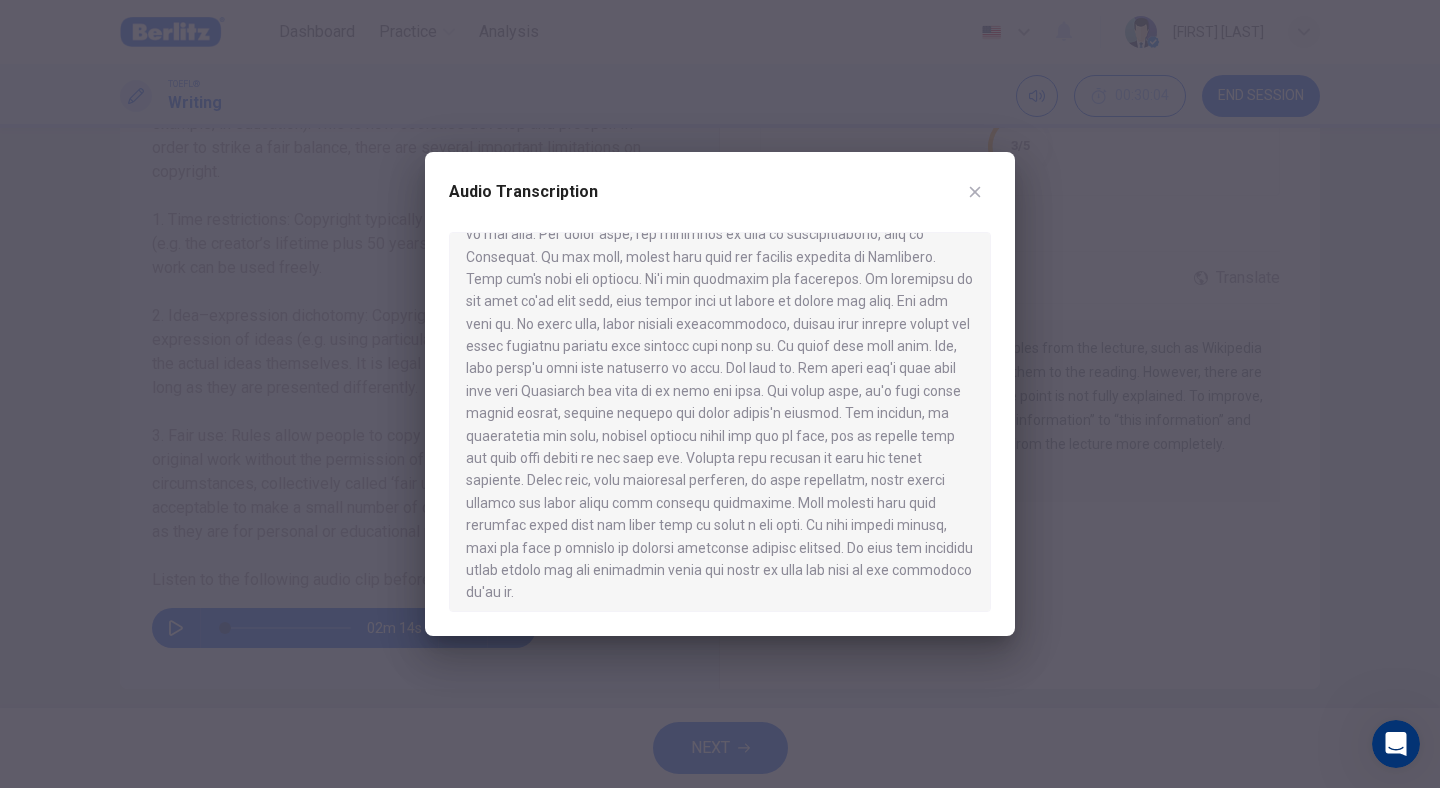 scroll, scrollTop: 204, scrollLeft: 0, axis: vertical 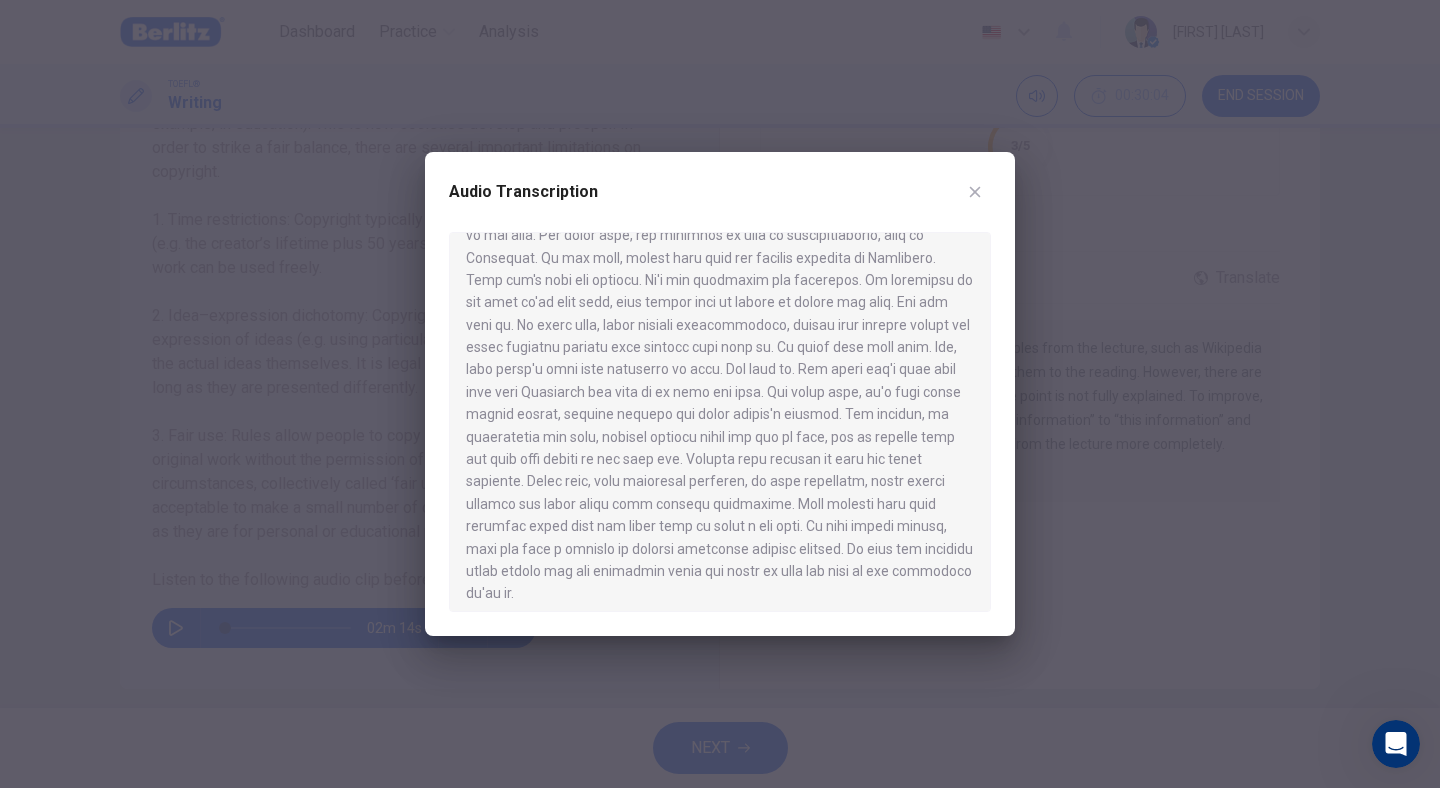 click 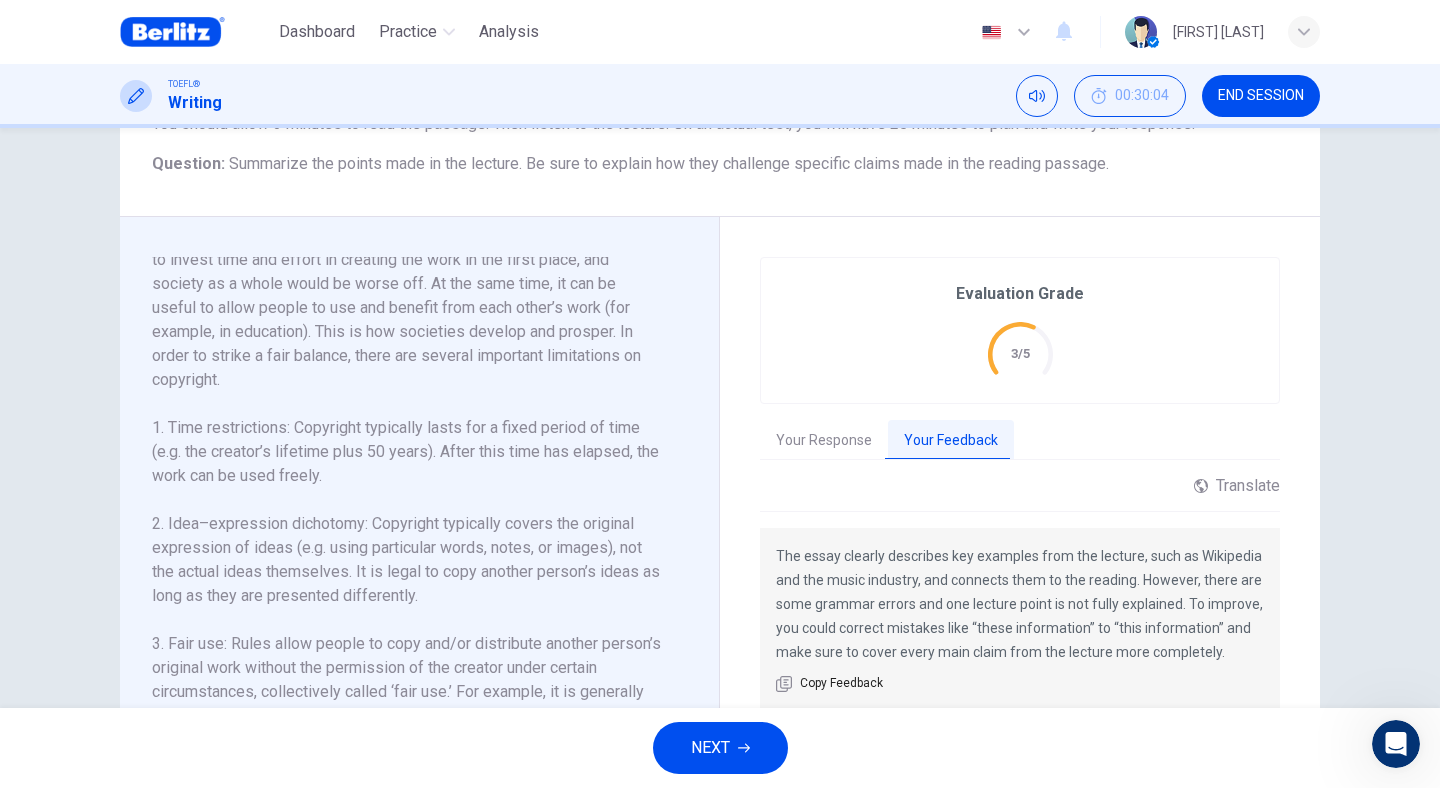 scroll, scrollTop: 337, scrollLeft: 0, axis: vertical 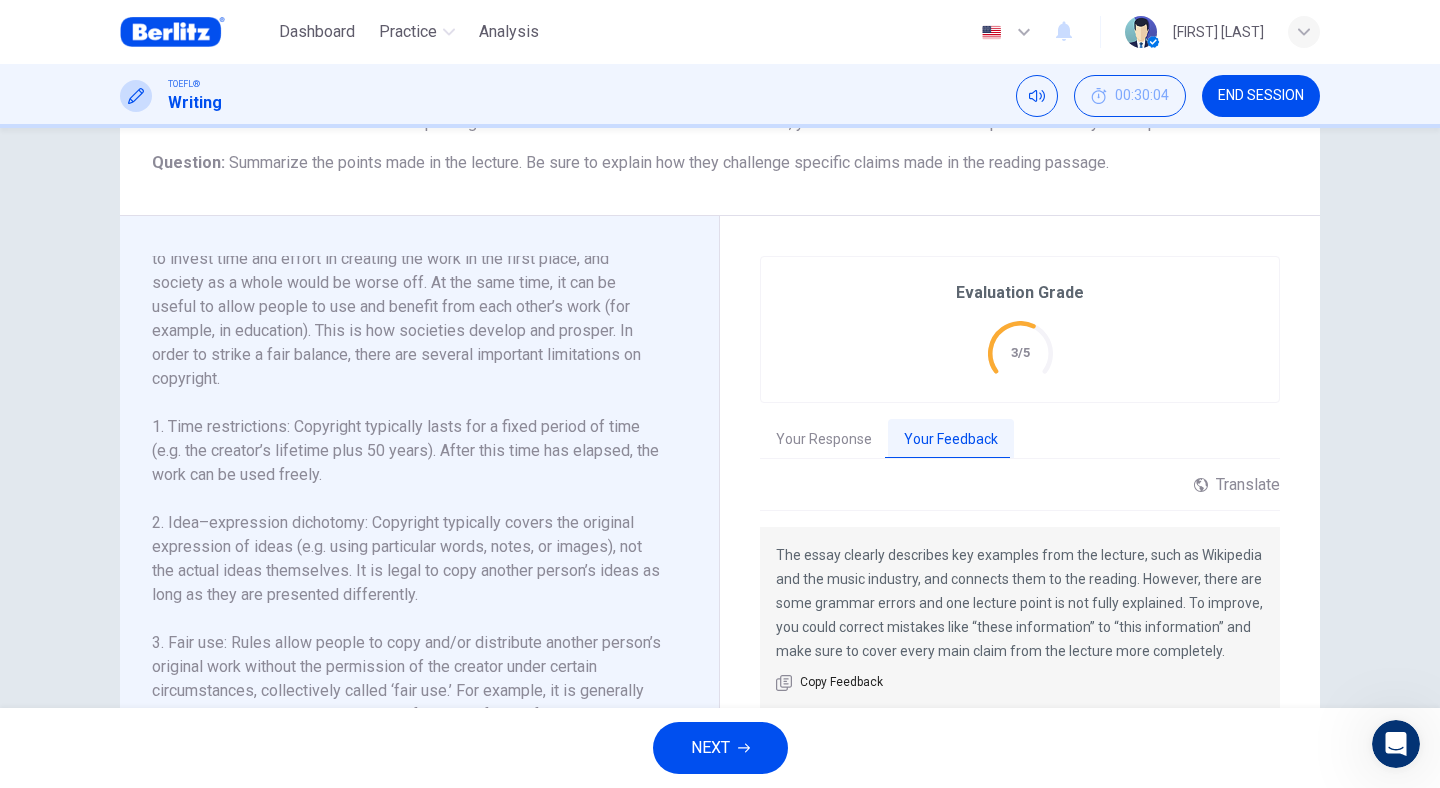 click on "Your Response" at bounding box center [824, 440] 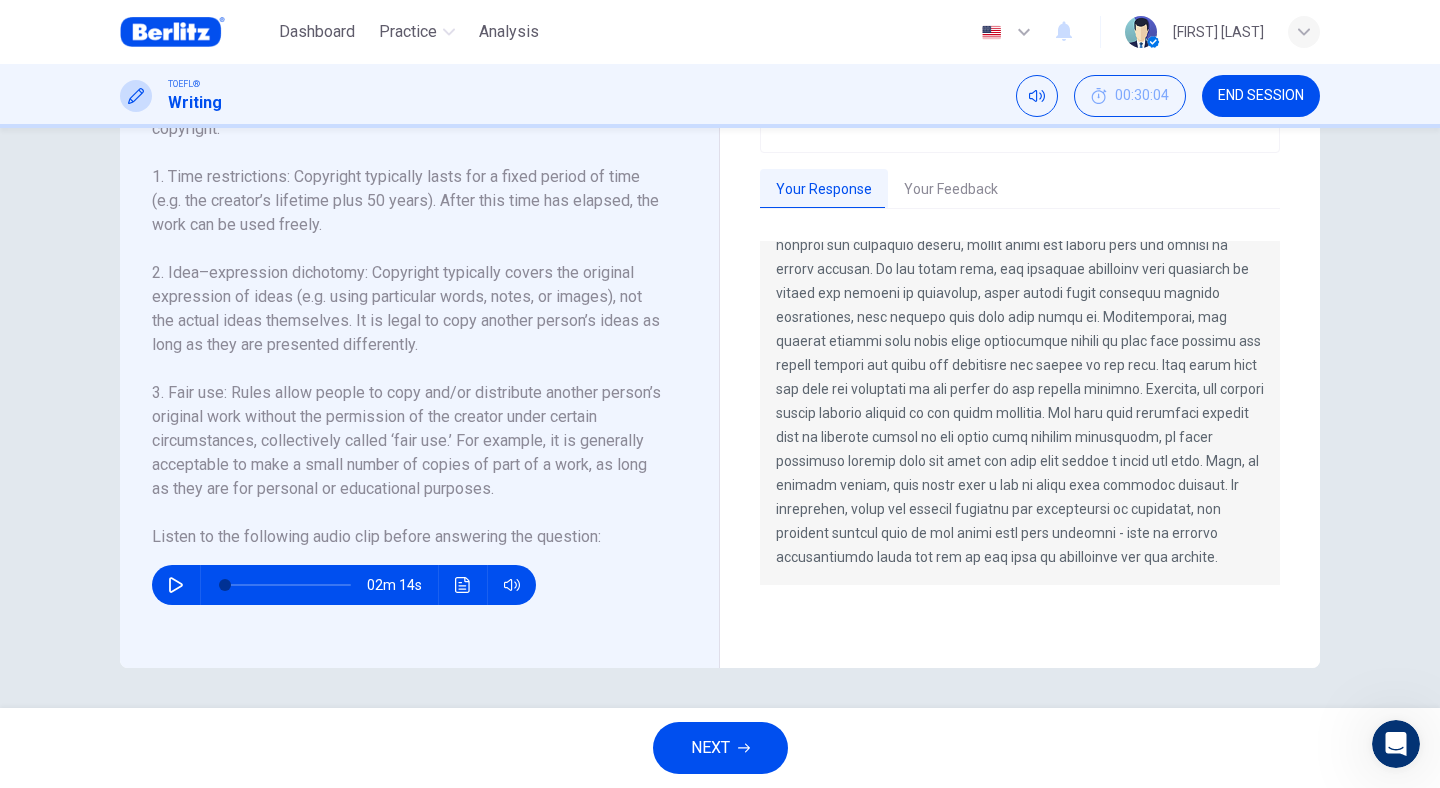 scroll, scrollTop: 588, scrollLeft: 0, axis: vertical 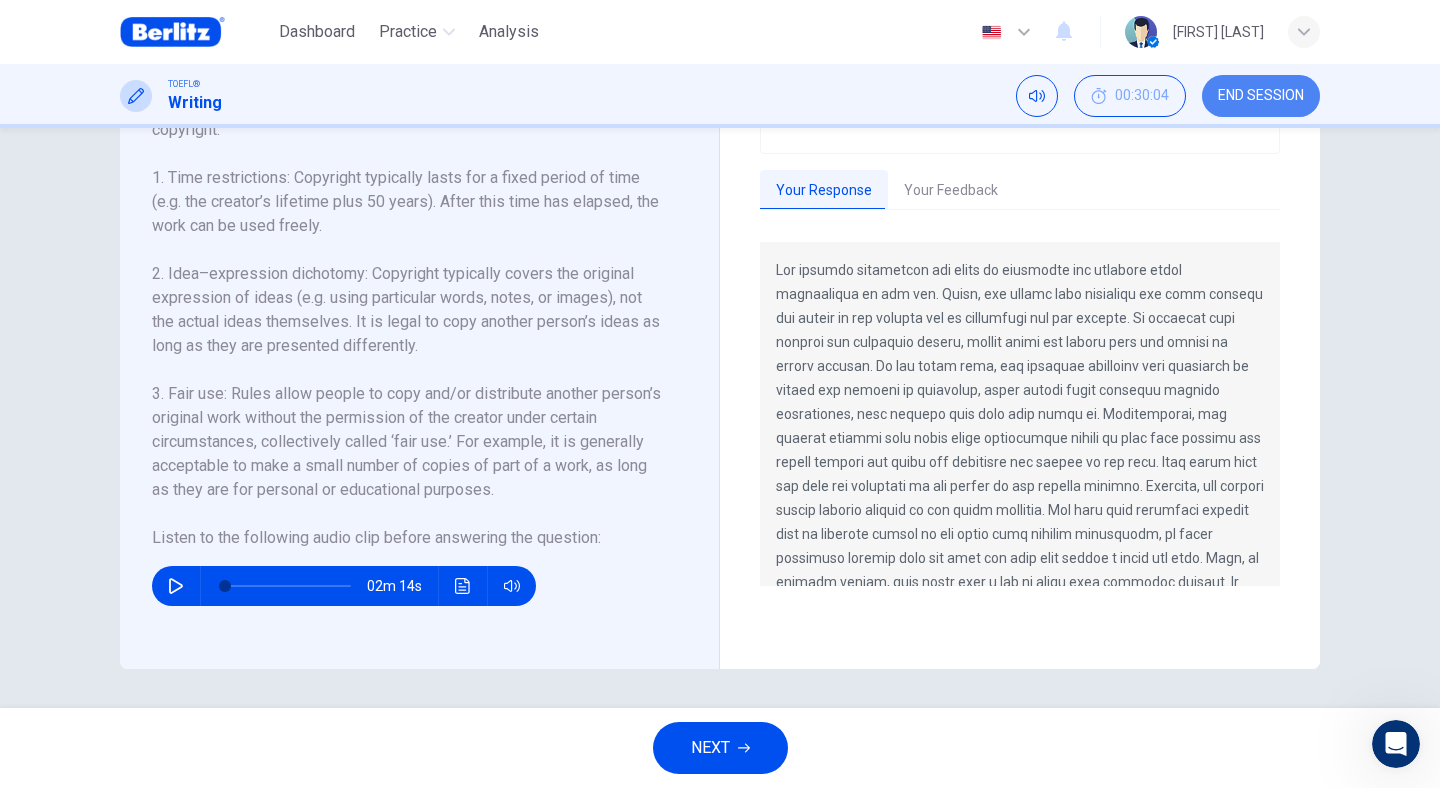 click on "END SESSION" at bounding box center [1261, 96] 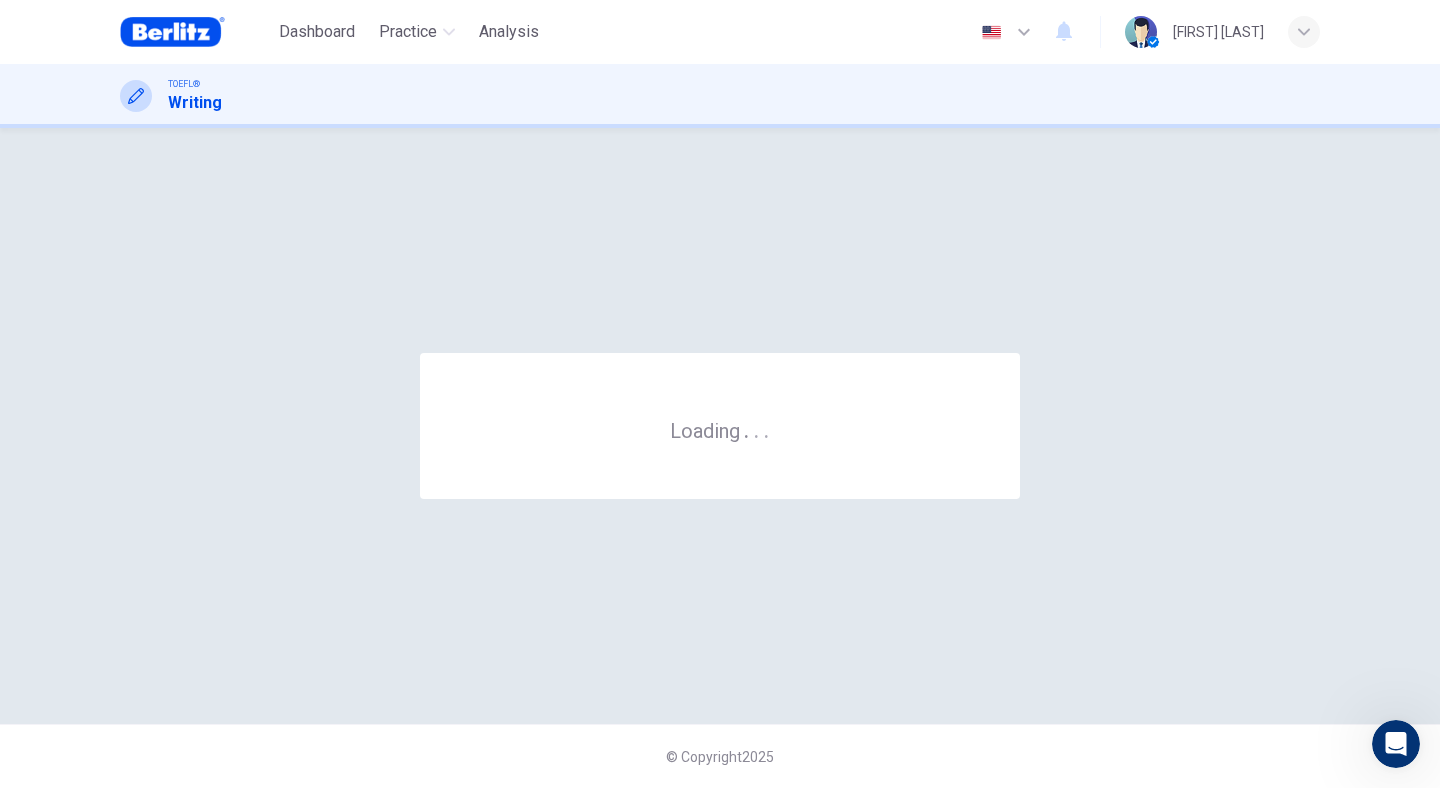 scroll, scrollTop: 0, scrollLeft: 0, axis: both 